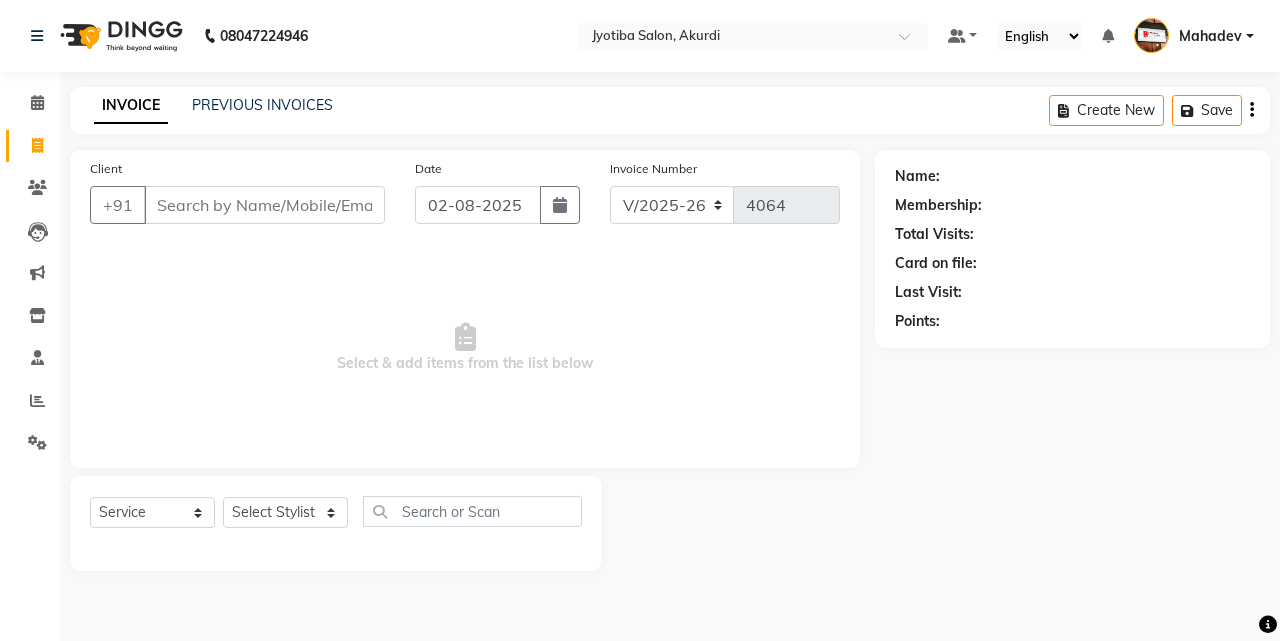 select on "557" 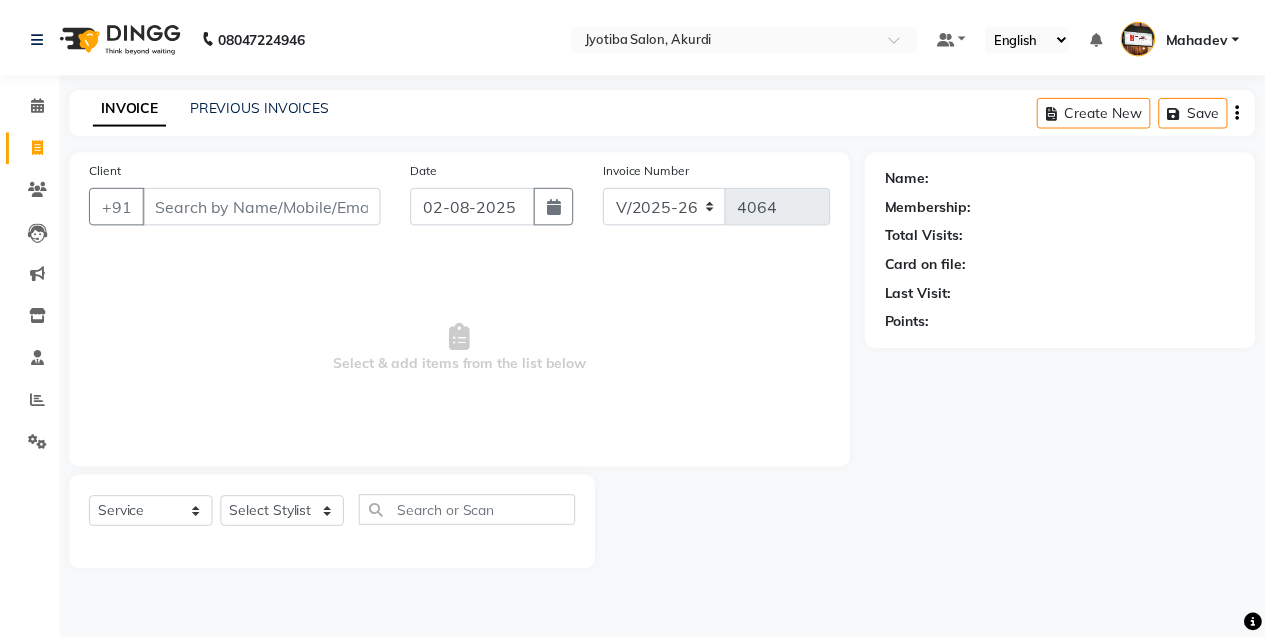 scroll, scrollTop: 0, scrollLeft: 0, axis: both 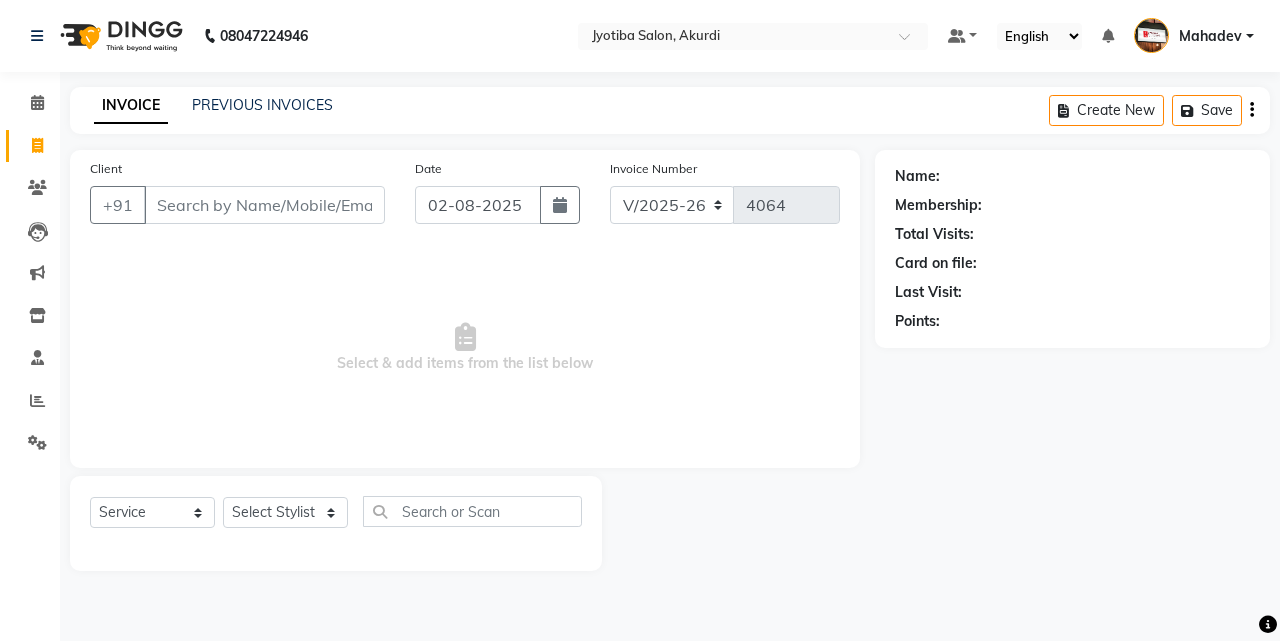 click on "Client" at bounding box center (264, 205) 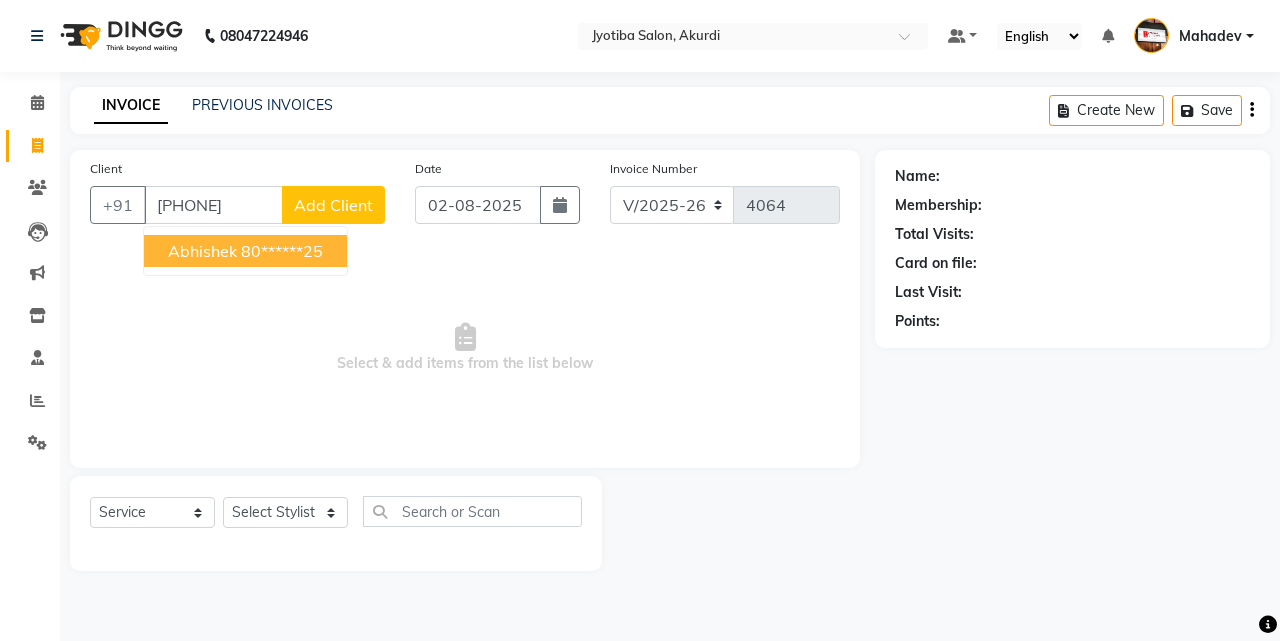 click on "Abhishek" at bounding box center [202, 251] 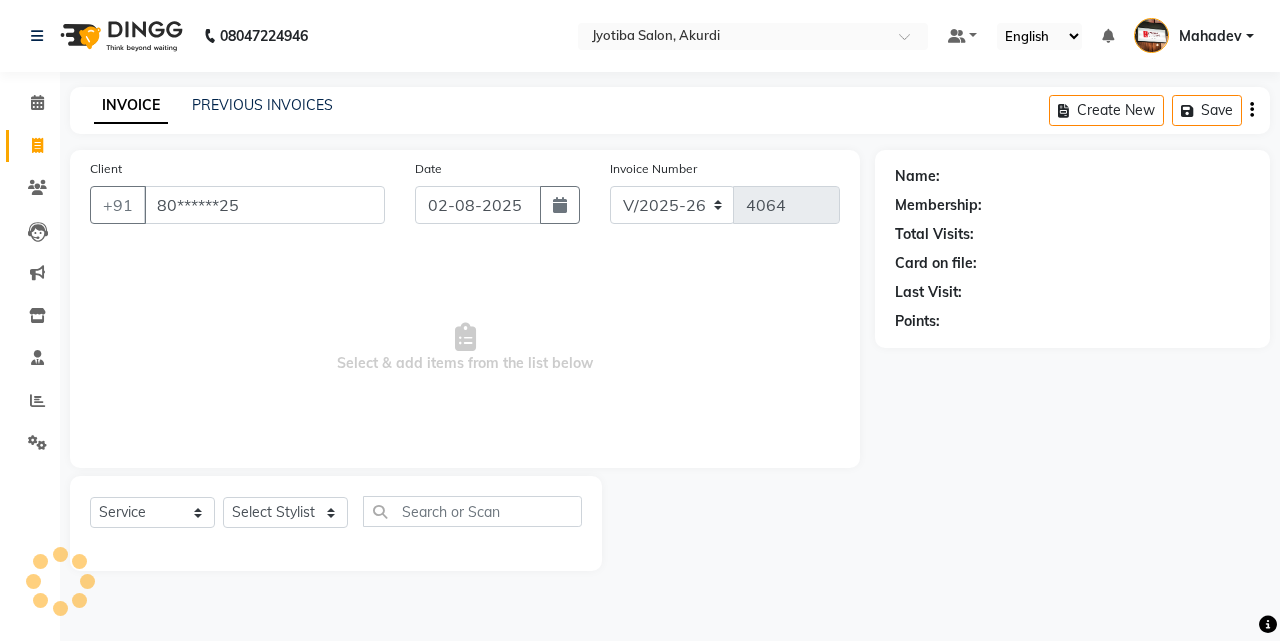 type on "80******25" 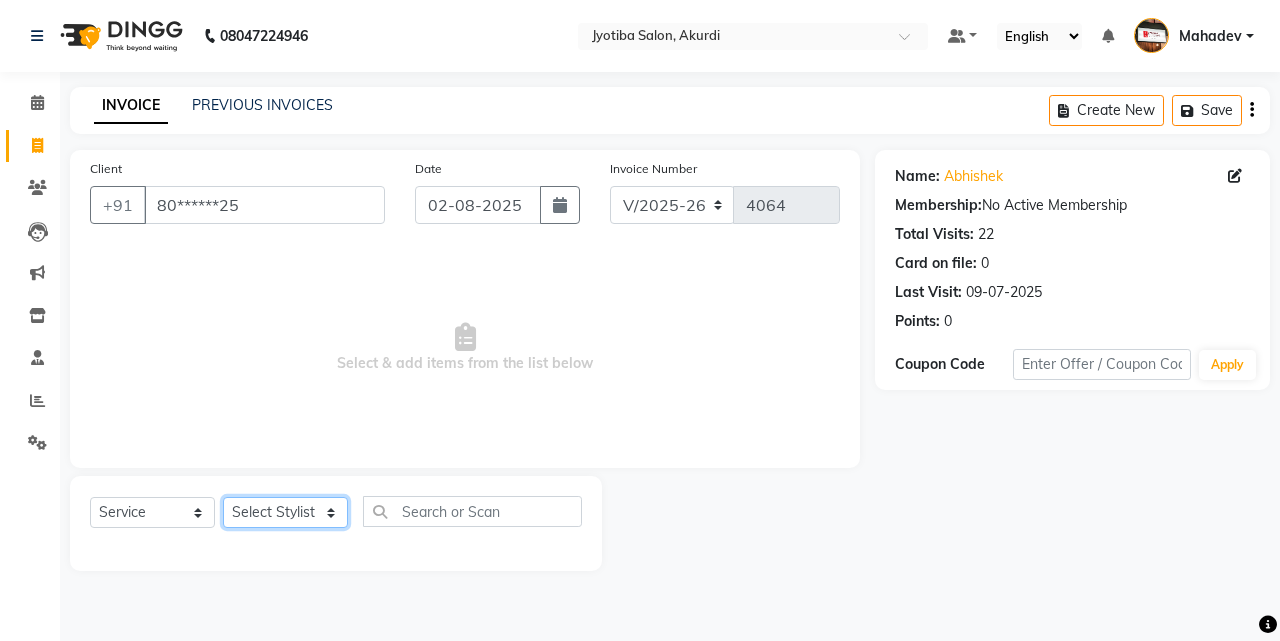 click on "Select Stylist Ajaj Ansari sahid Arif Ganpat  Mahadev manish choudhari Parmu tatya  Prem Rajan Sanjay Sanjay Santosh  Shop  Sohel  Vinod" 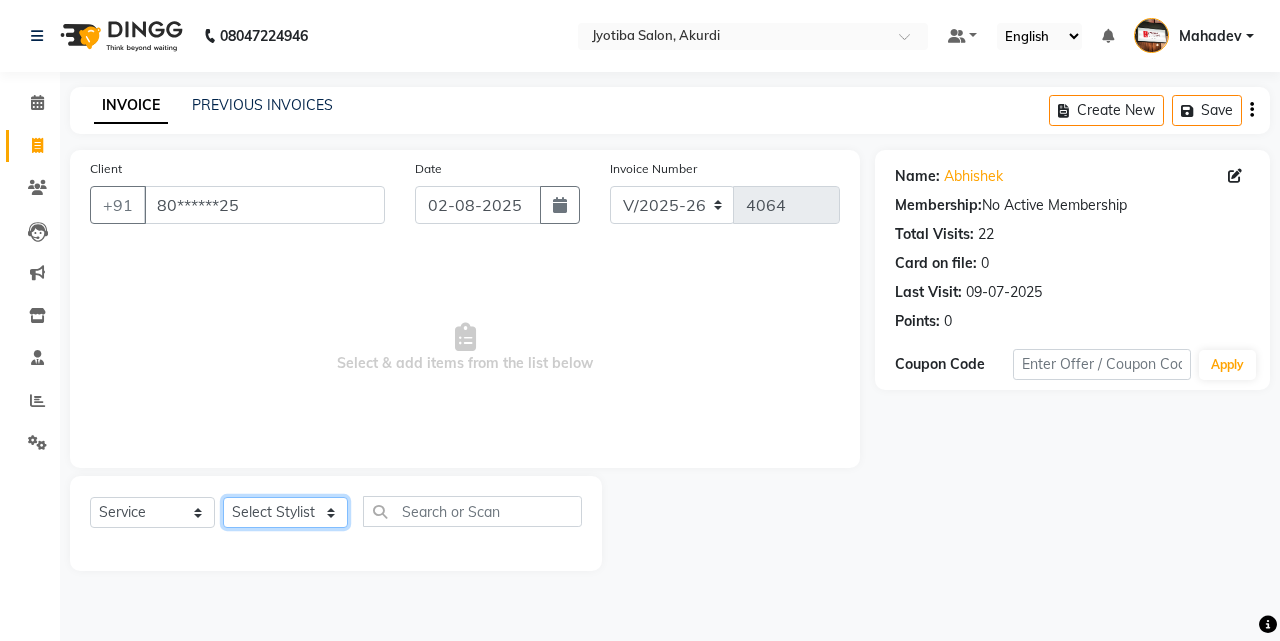select on "43504" 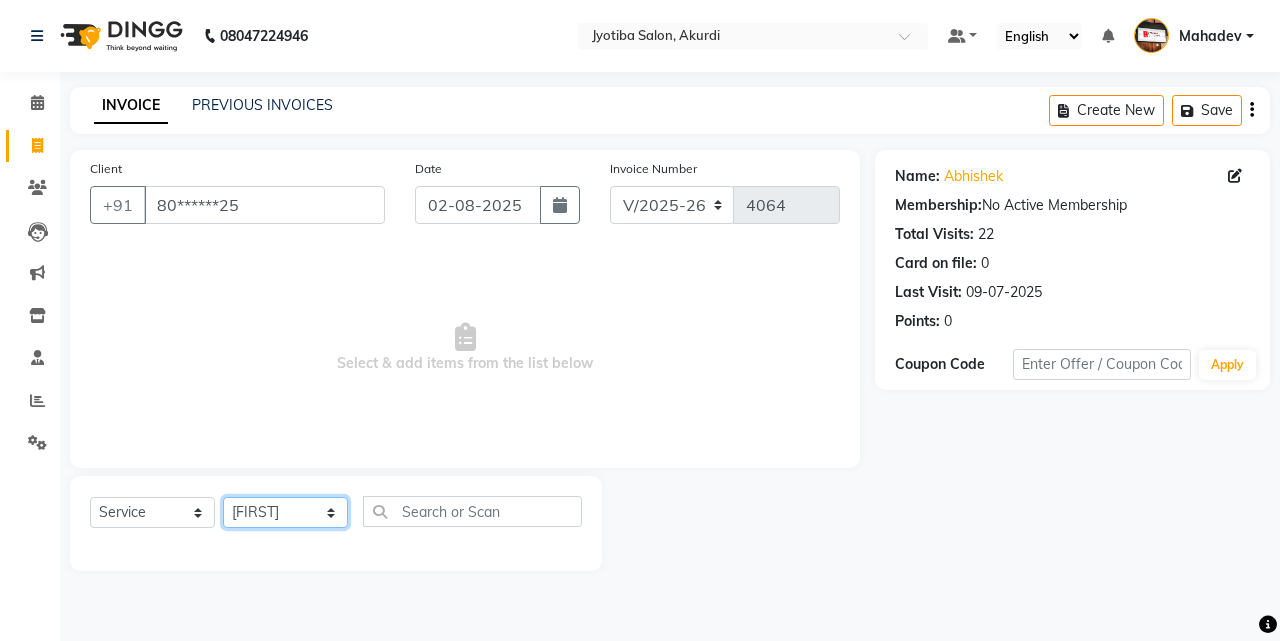click on "Select Stylist Ajaj Ansari sahid Arif Ganpat  Mahadev manish choudhari Parmu tatya  Prem Rajan Sanjay Sanjay Santosh  Shop  Sohel  Vinod" 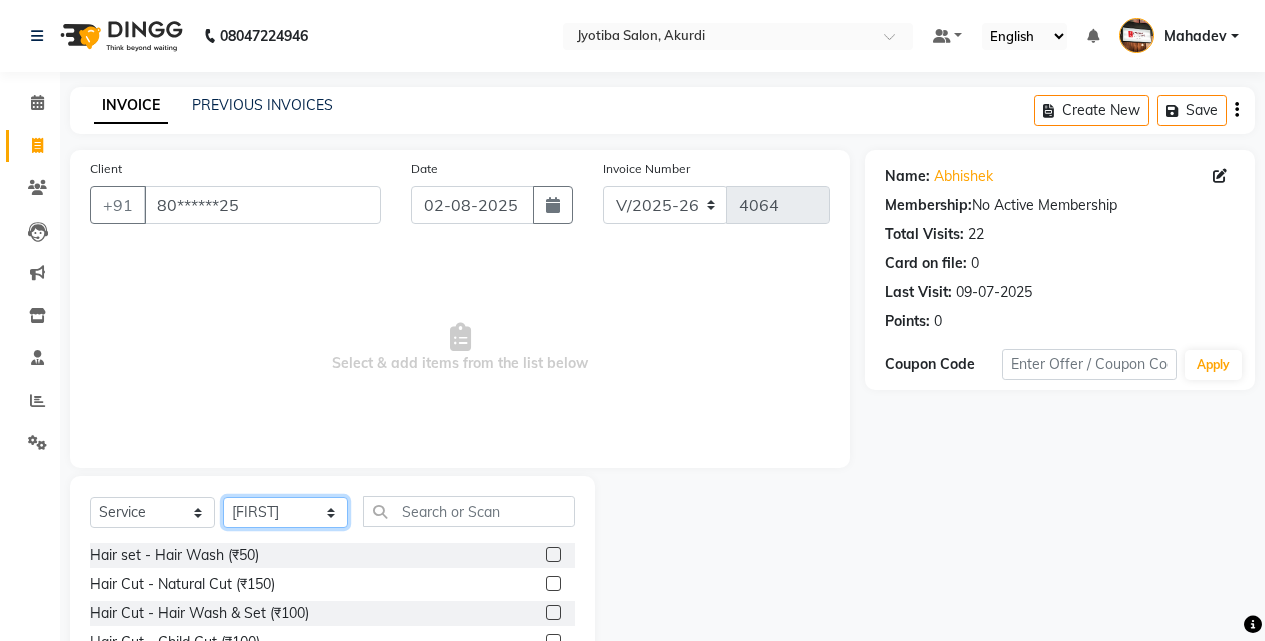 scroll, scrollTop: 160, scrollLeft: 0, axis: vertical 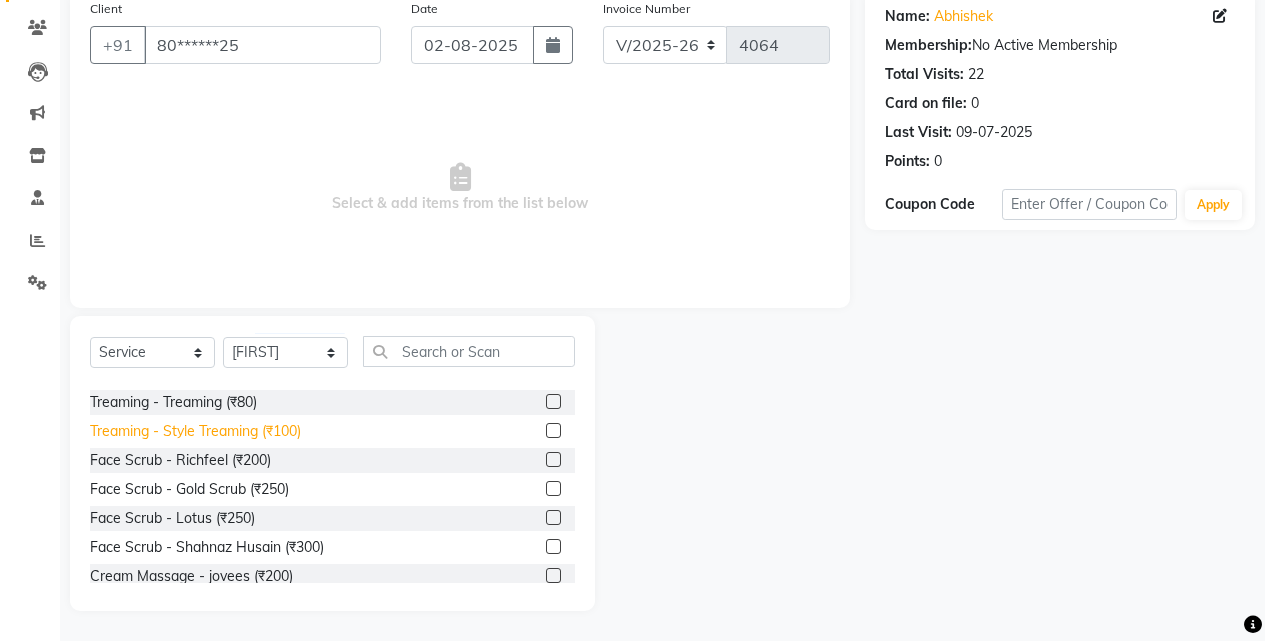 click on "Treaming - Style Treaming (₹100)" 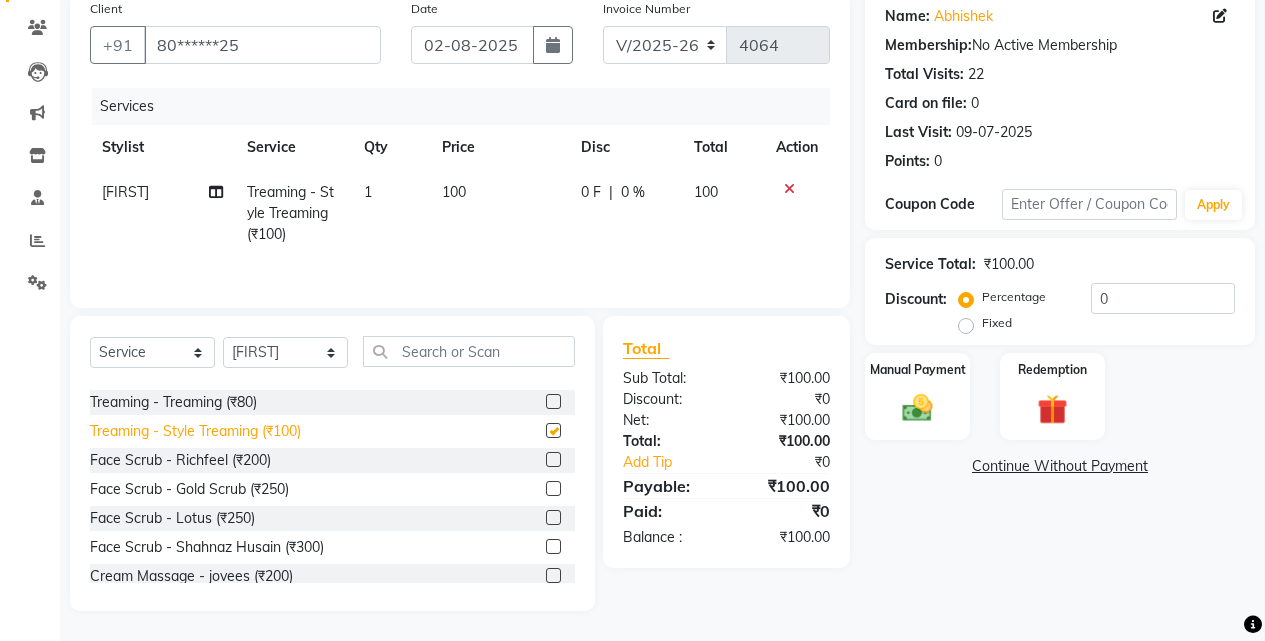 checkbox on "false" 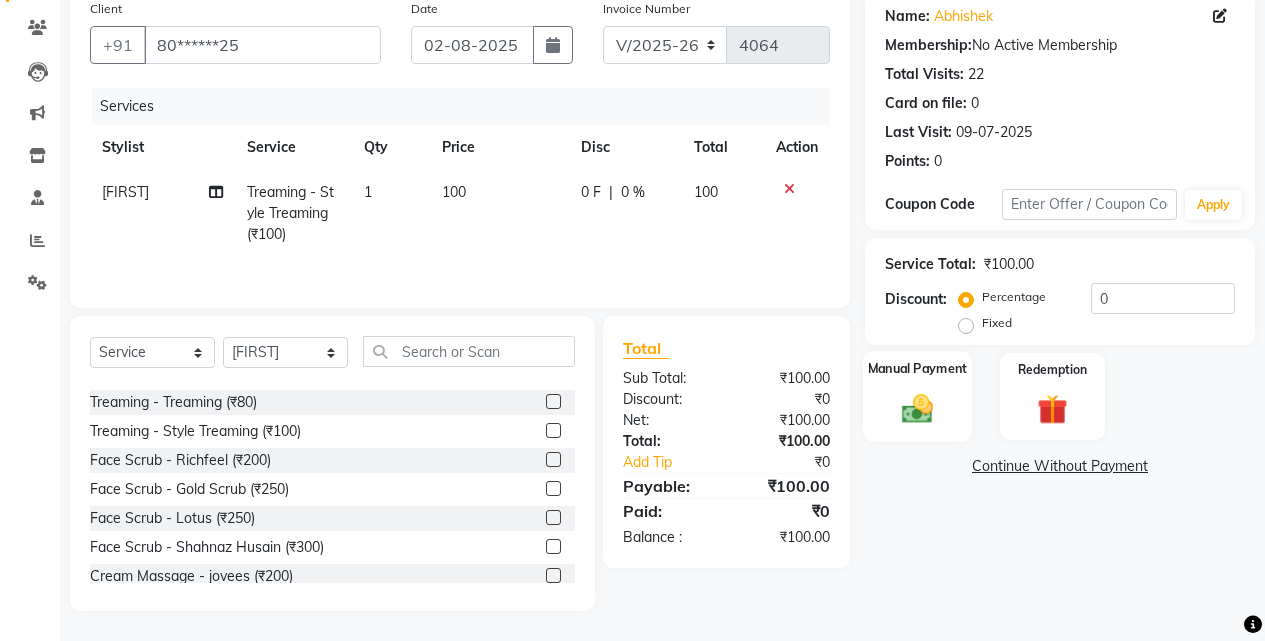 click 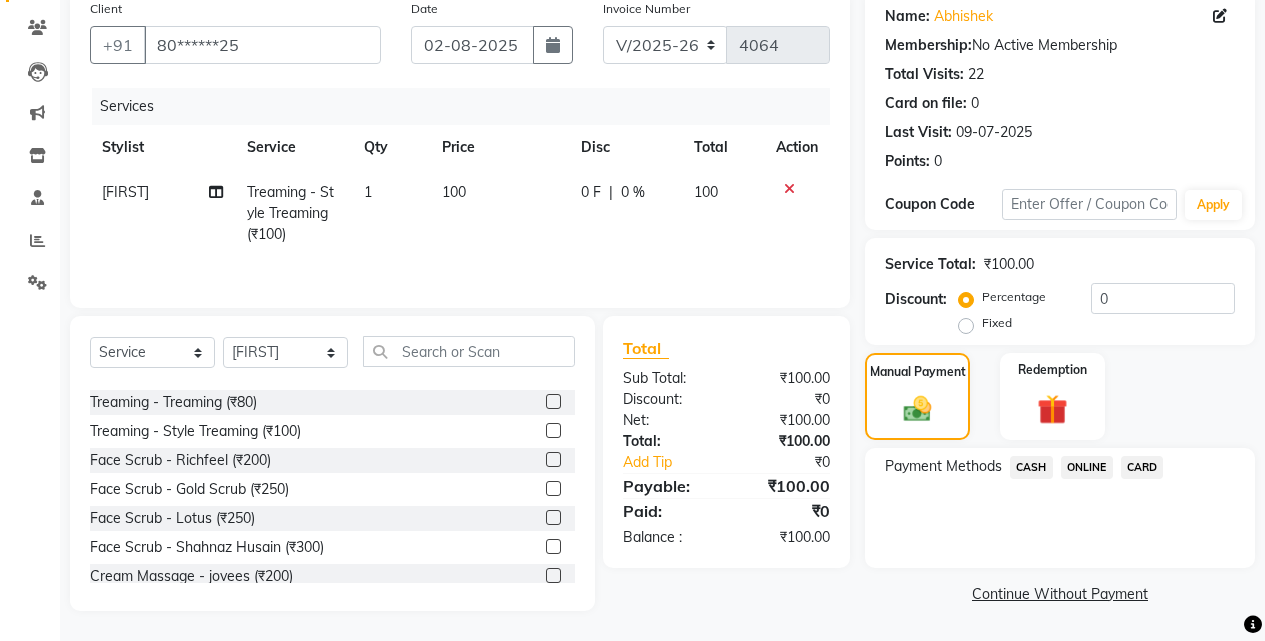 click on "ONLINE" 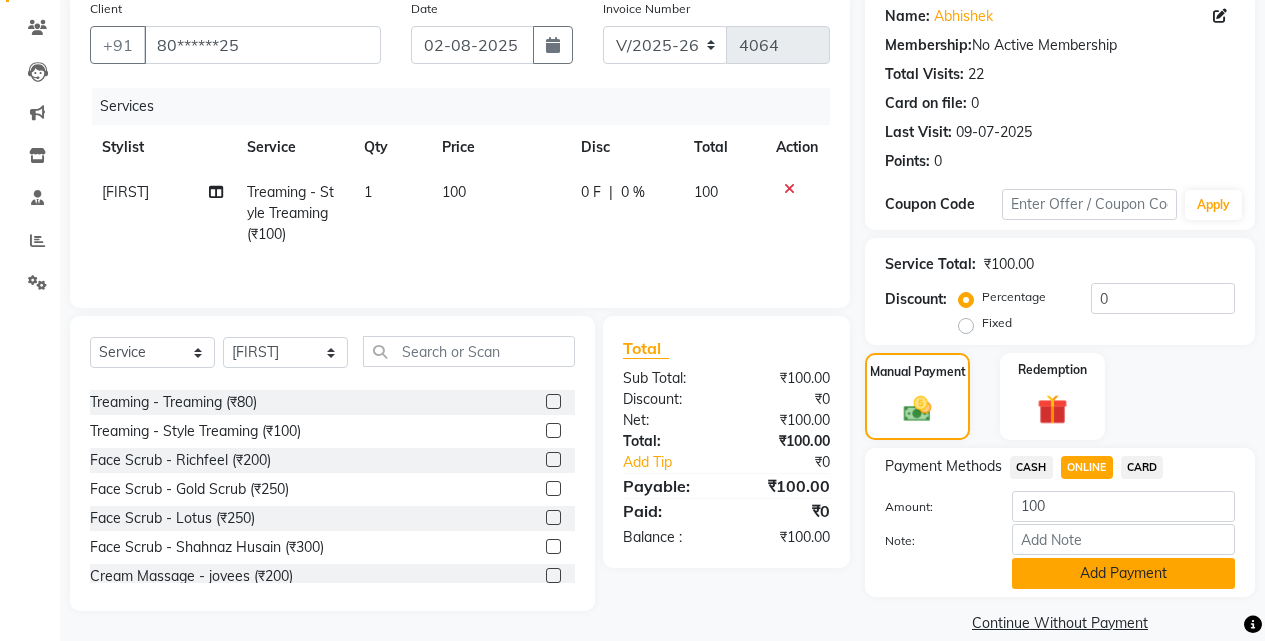 click on "Add Payment" 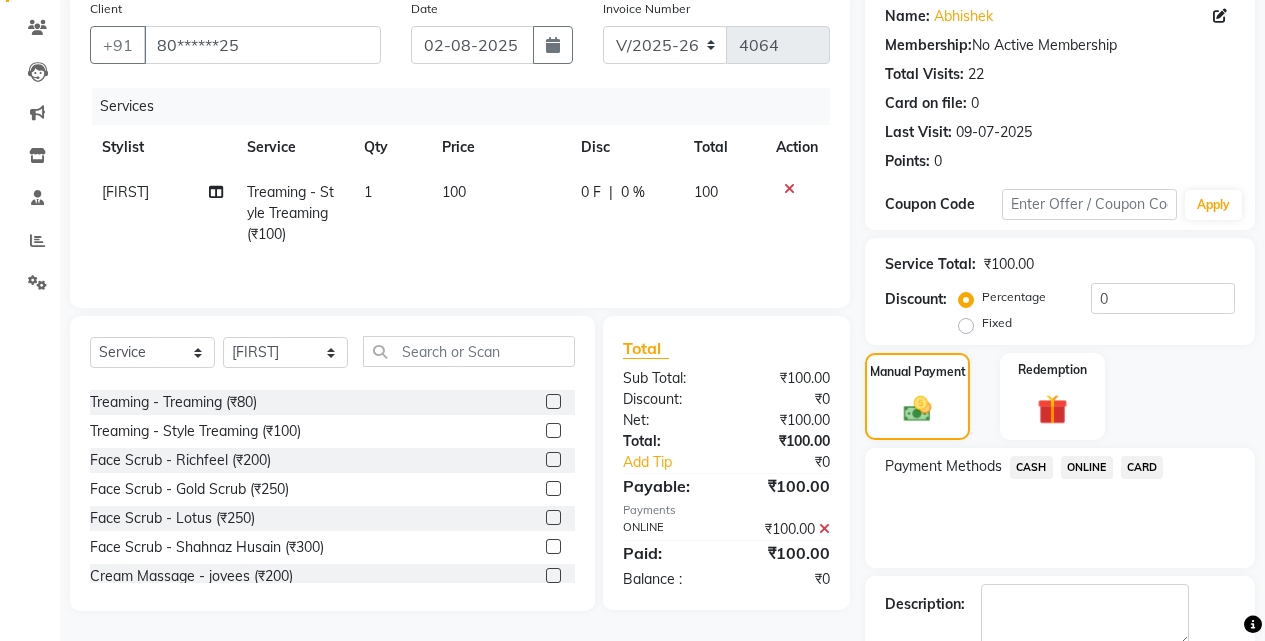 scroll, scrollTop: 271, scrollLeft: 0, axis: vertical 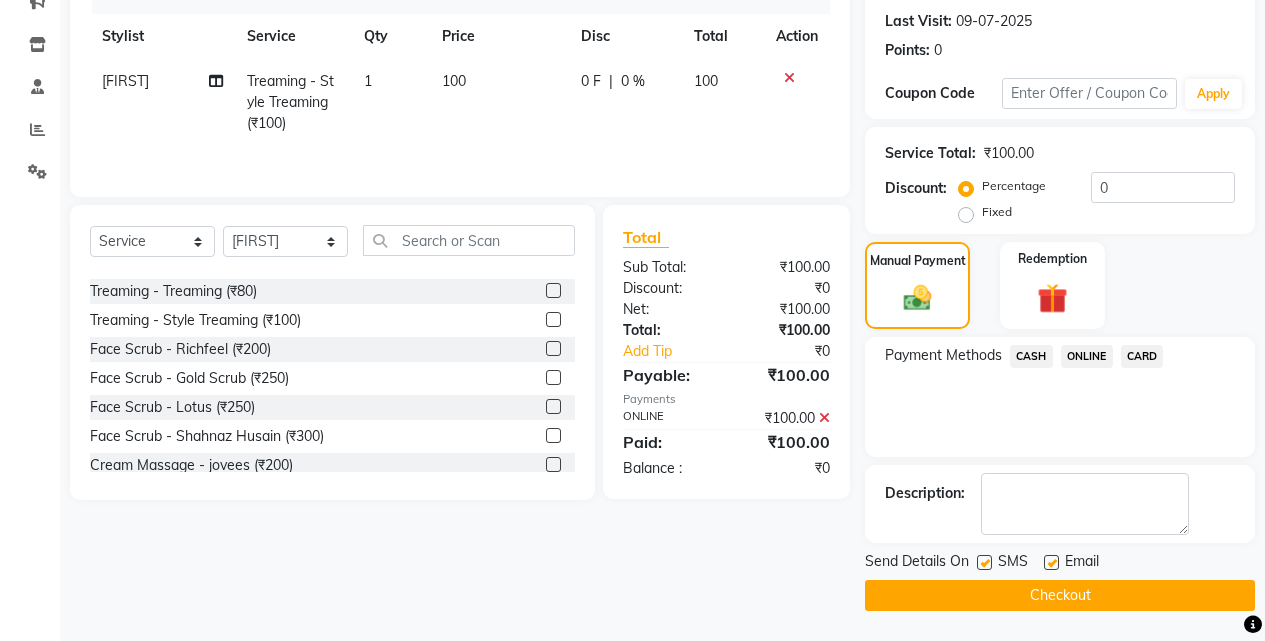 click on "Checkout" 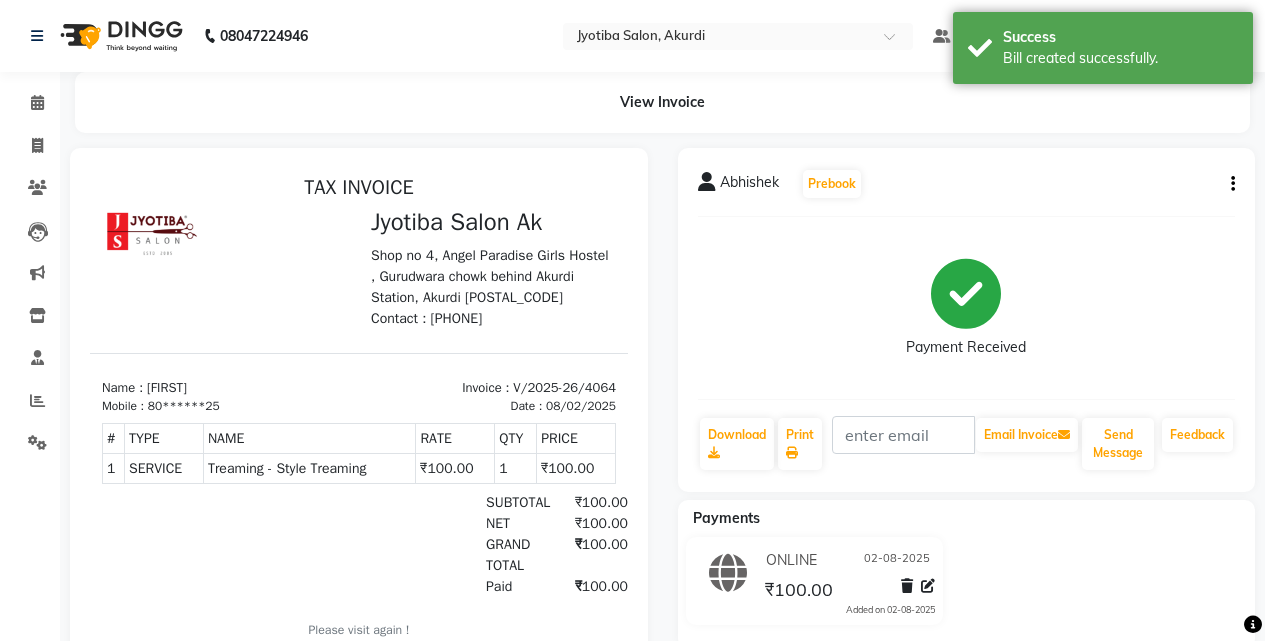 scroll, scrollTop: 0, scrollLeft: 0, axis: both 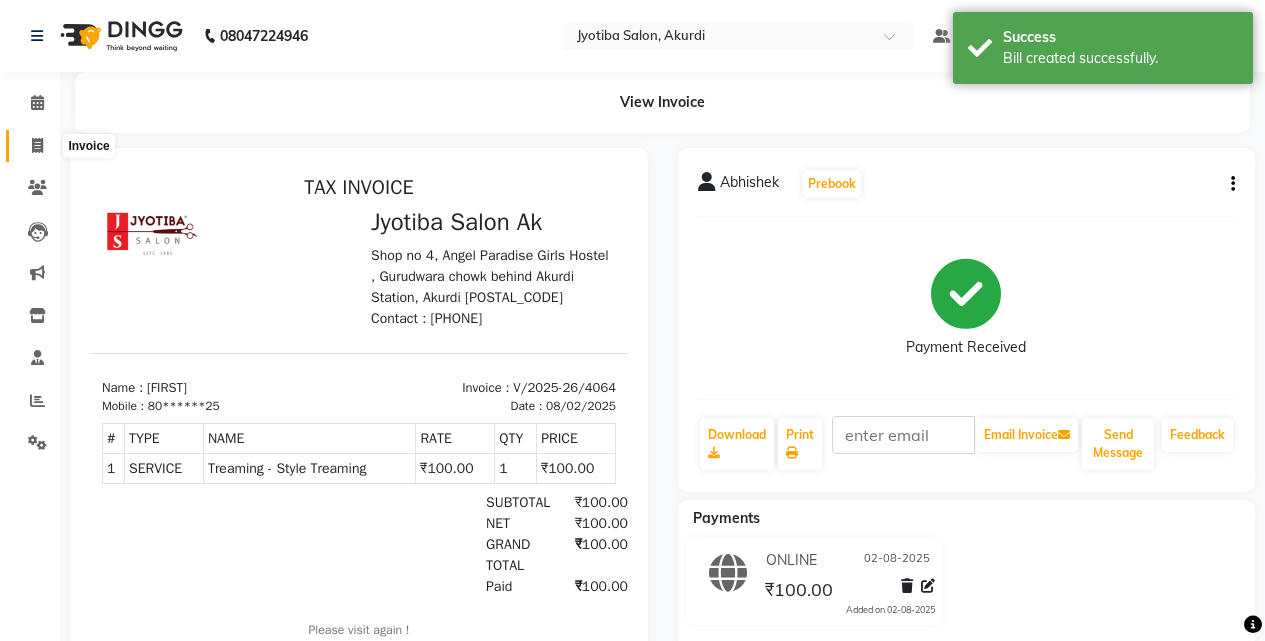 click 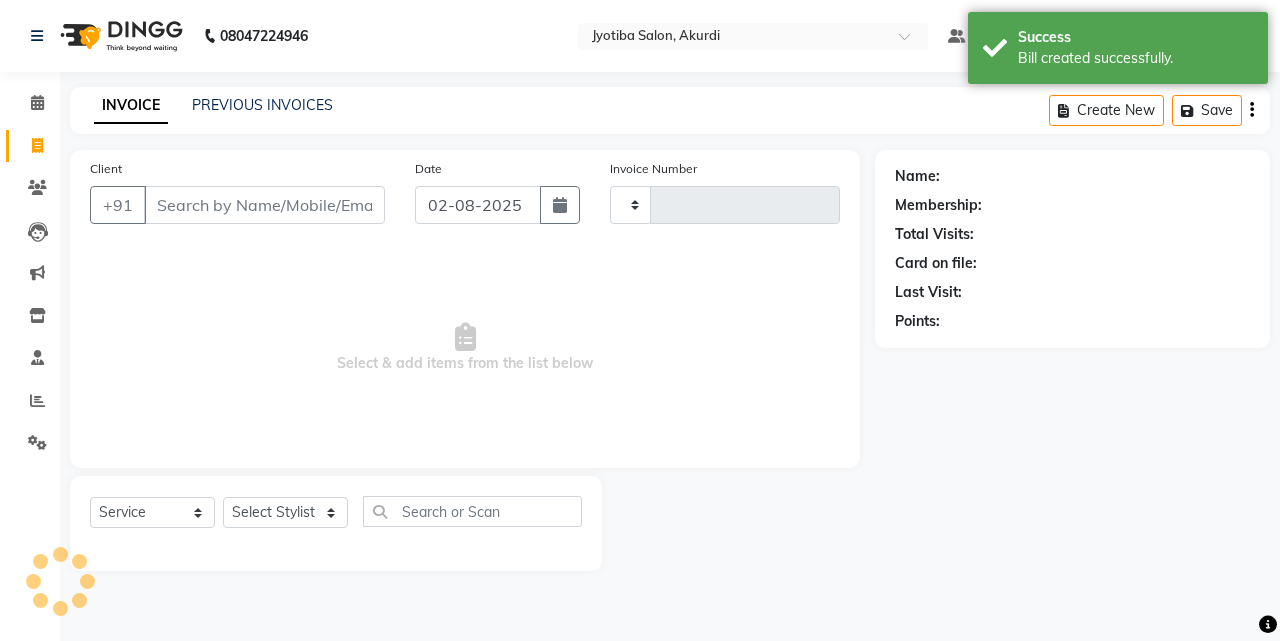 type on "4065" 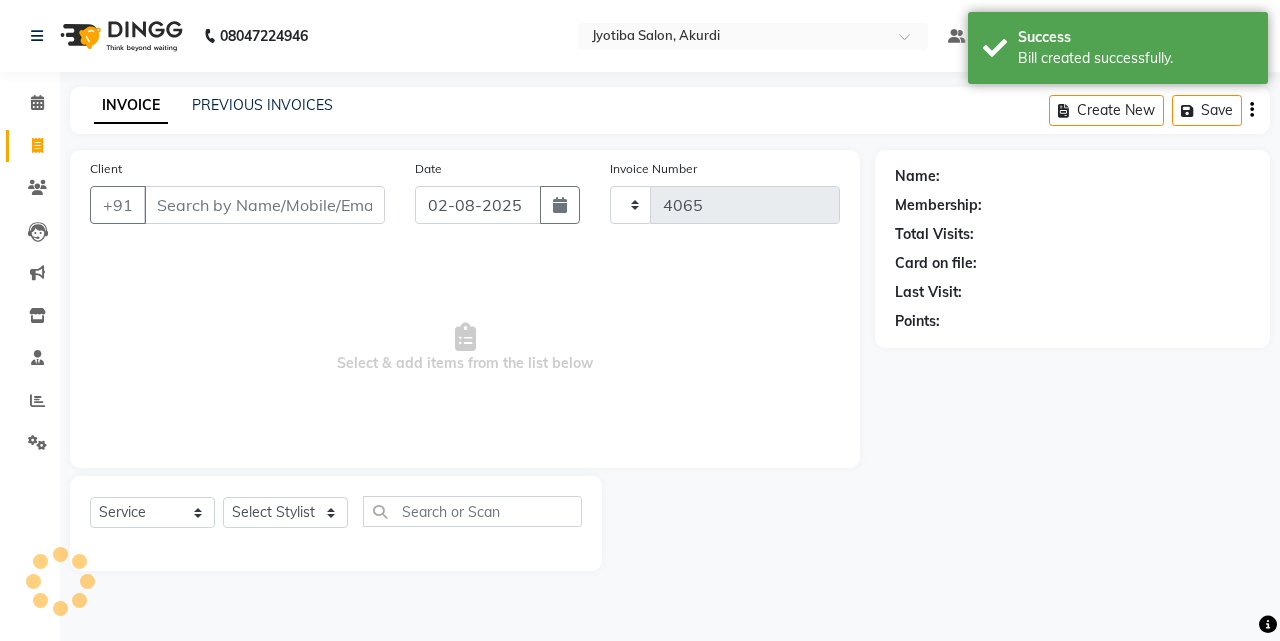 select on "557" 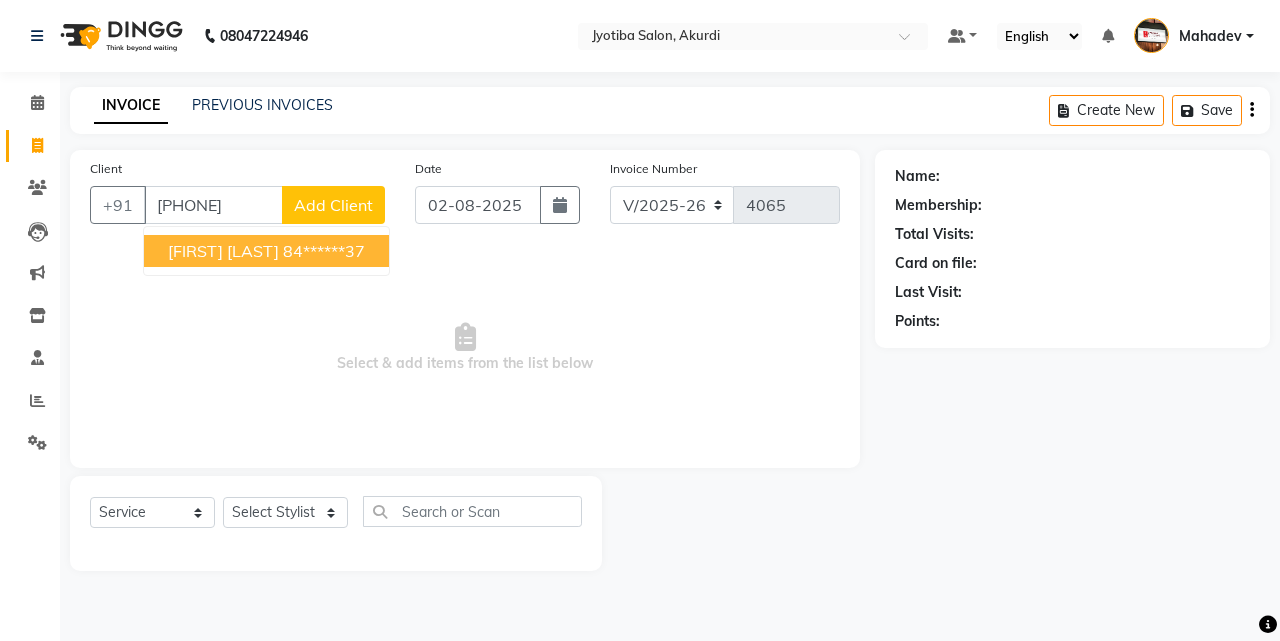 click on "84******37" at bounding box center (324, 251) 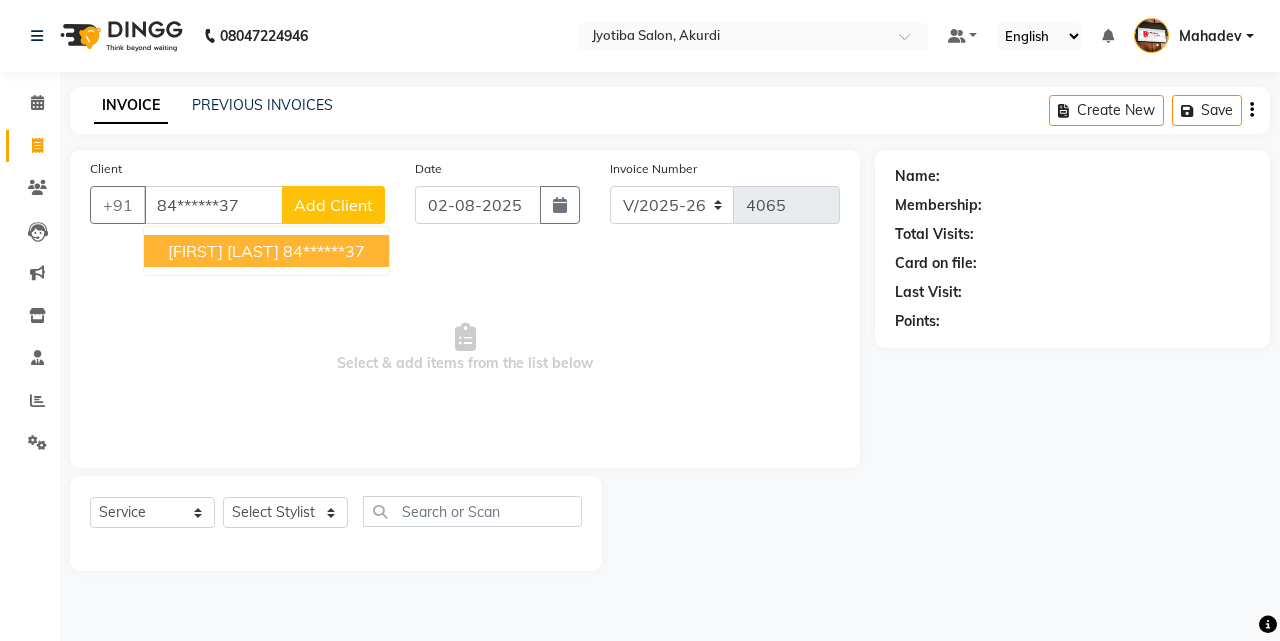 type on "84******37" 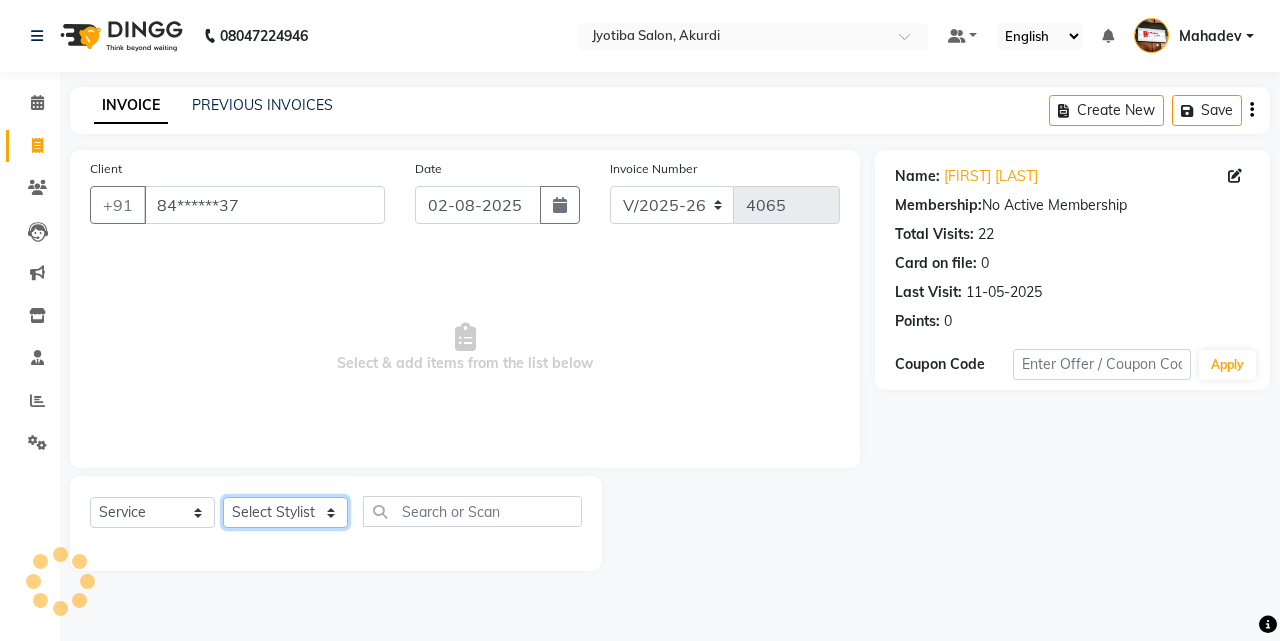 click on "Select Stylist Ajaj Ansari sahid Arif Ganpat  Mahadev manish choudhari Parmu tatya  Prem Rajan Sanjay Sanjay Santosh  Shop  Sohel  Vinod" 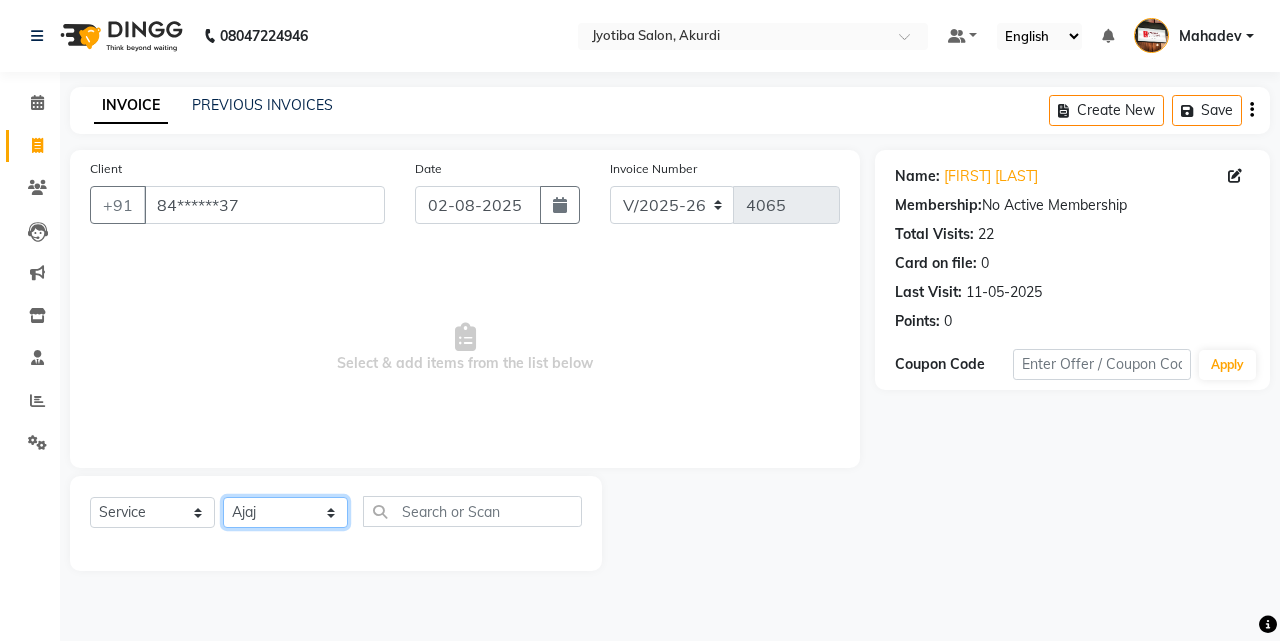 click on "Select Stylist Ajaj Ansari sahid Arif Ganpat  Mahadev manish choudhari Parmu tatya  Prem Rajan Sanjay Sanjay Santosh  Shop  Sohel  Vinod" 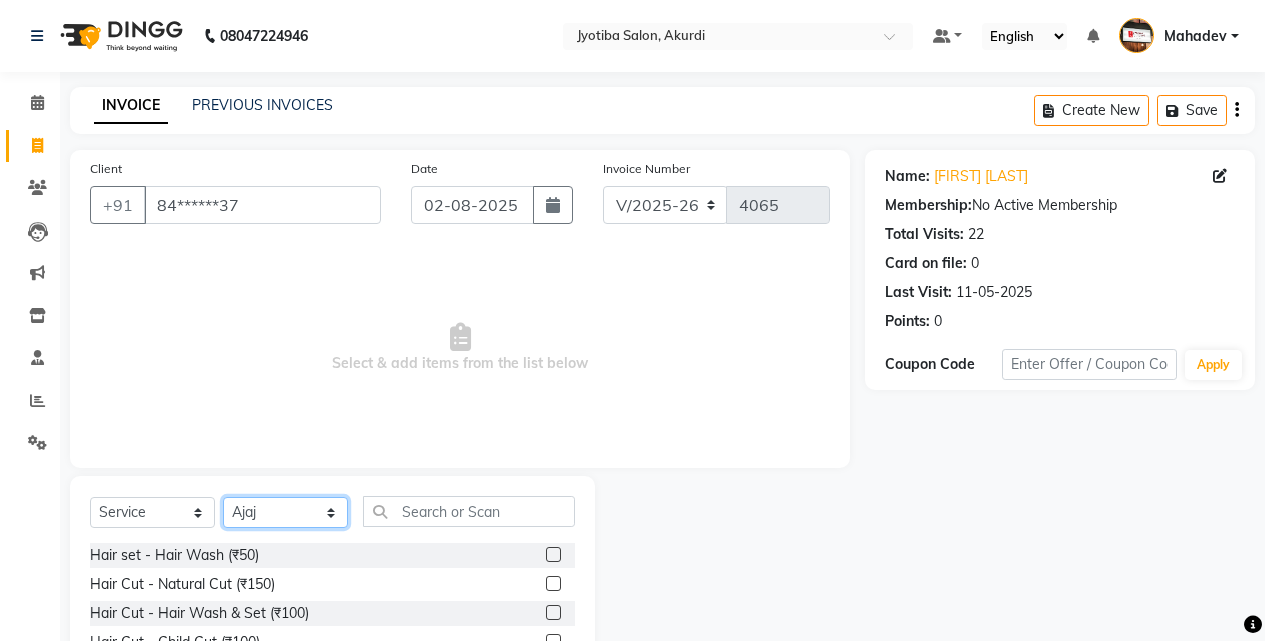 click on "Select Stylist Ajaj Ansari sahid Arif Ganpat  Mahadev manish choudhari Parmu tatya  Prem Rajan Sanjay Sanjay Santosh  Shop  Sohel  Vinod" 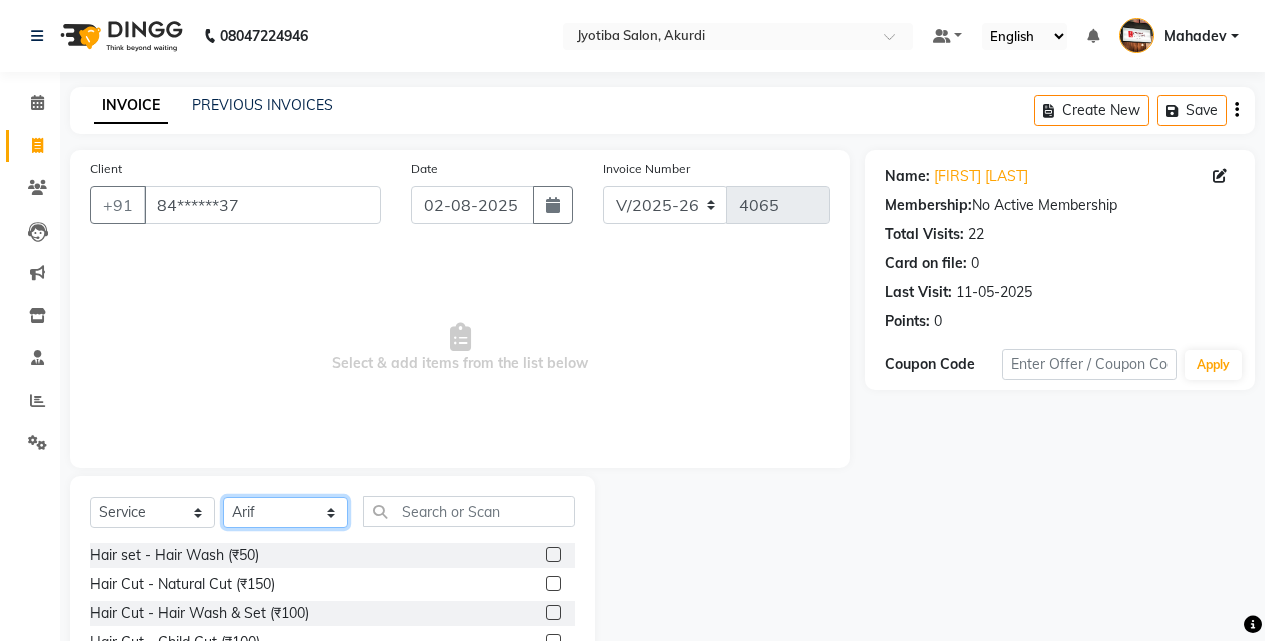 click on "Select Stylist Ajaj Ansari sahid Arif Ganpat  Mahadev manish choudhari Parmu tatya  Prem Rajan Sanjay Sanjay Santosh  Shop  Sohel  Vinod" 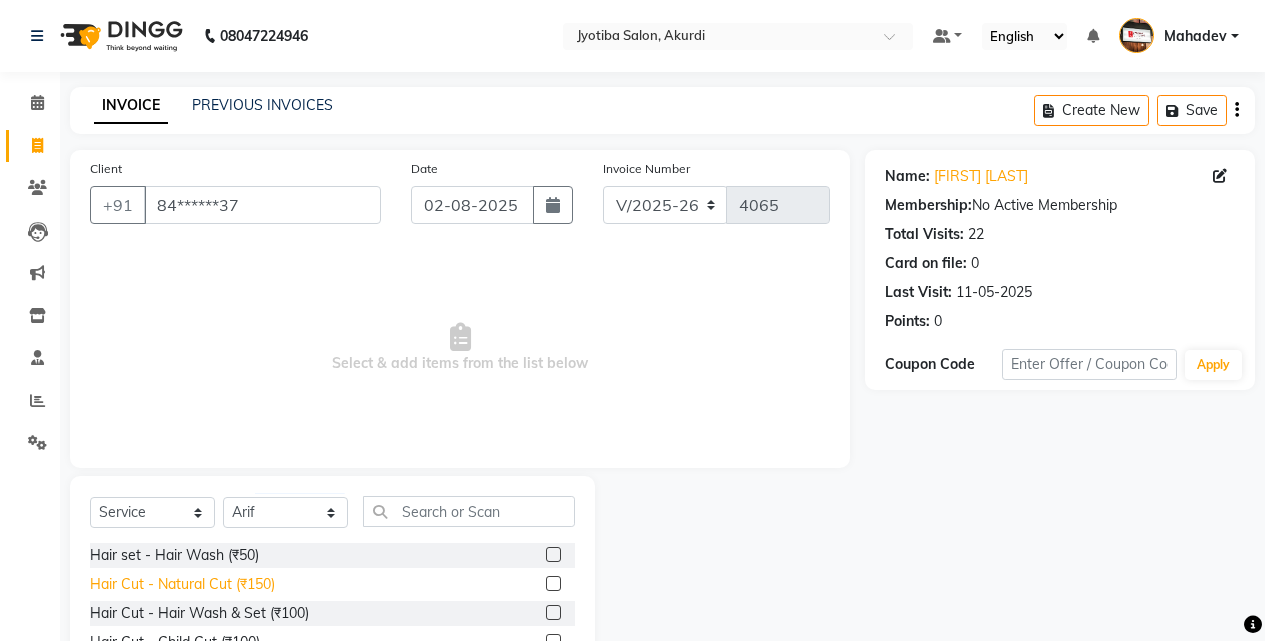 click on "Hair Cut - Natural Cut (₹150)" 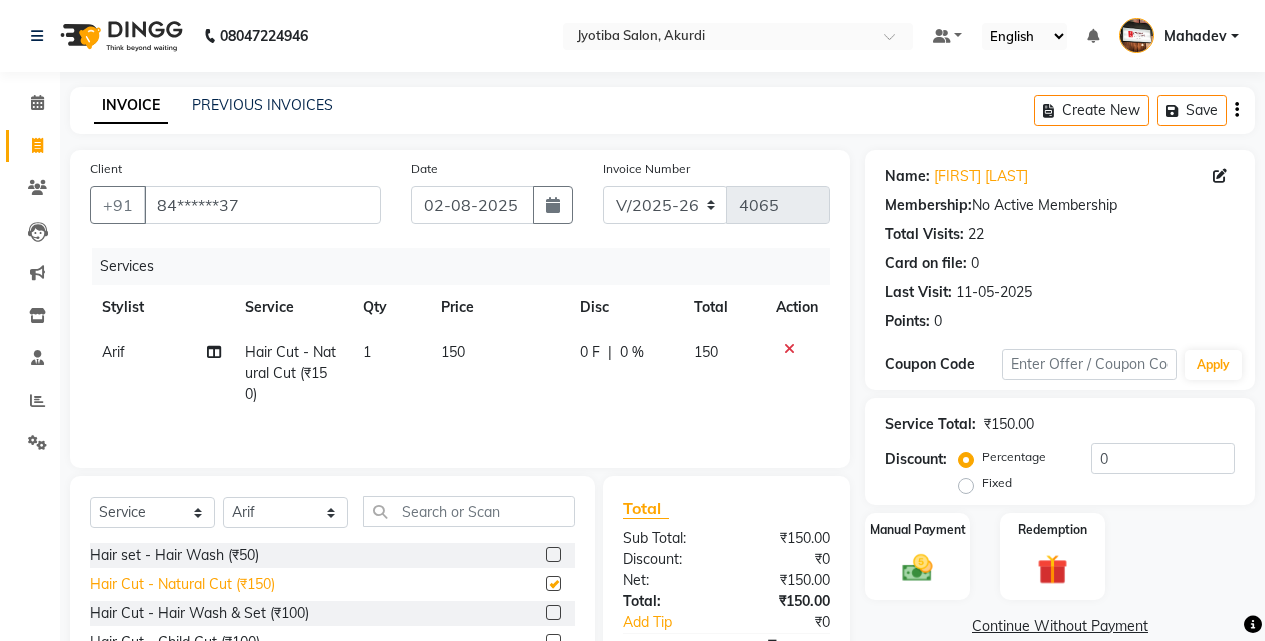 checkbox on "false" 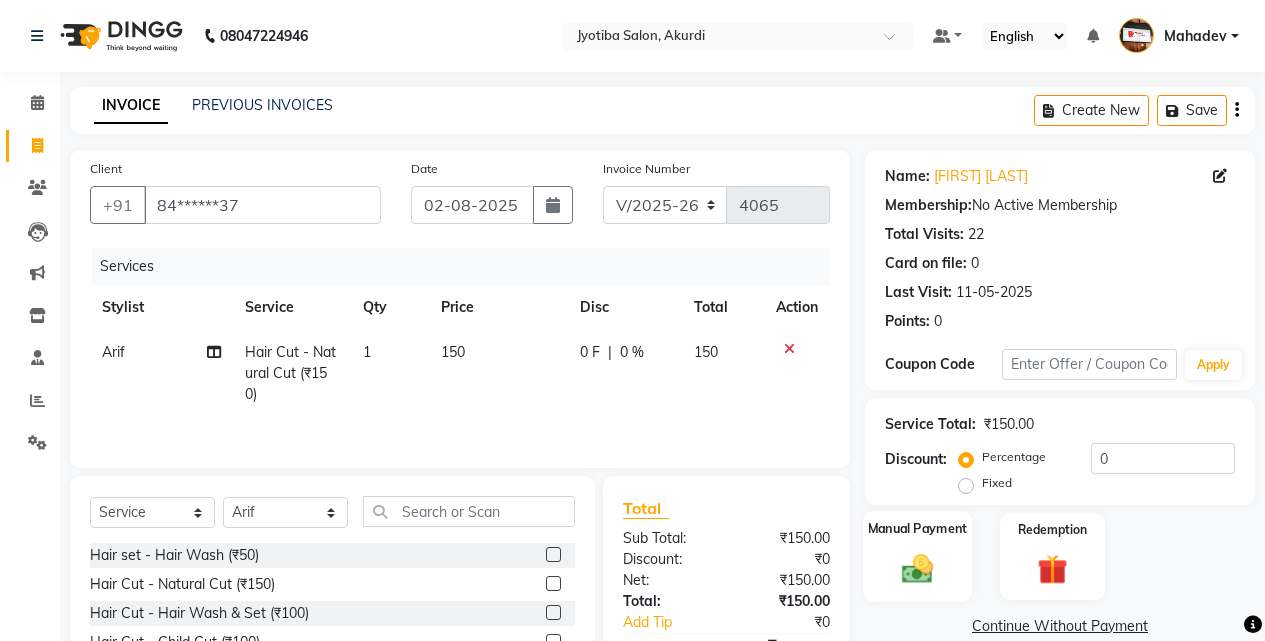 click on "Manual Payment" 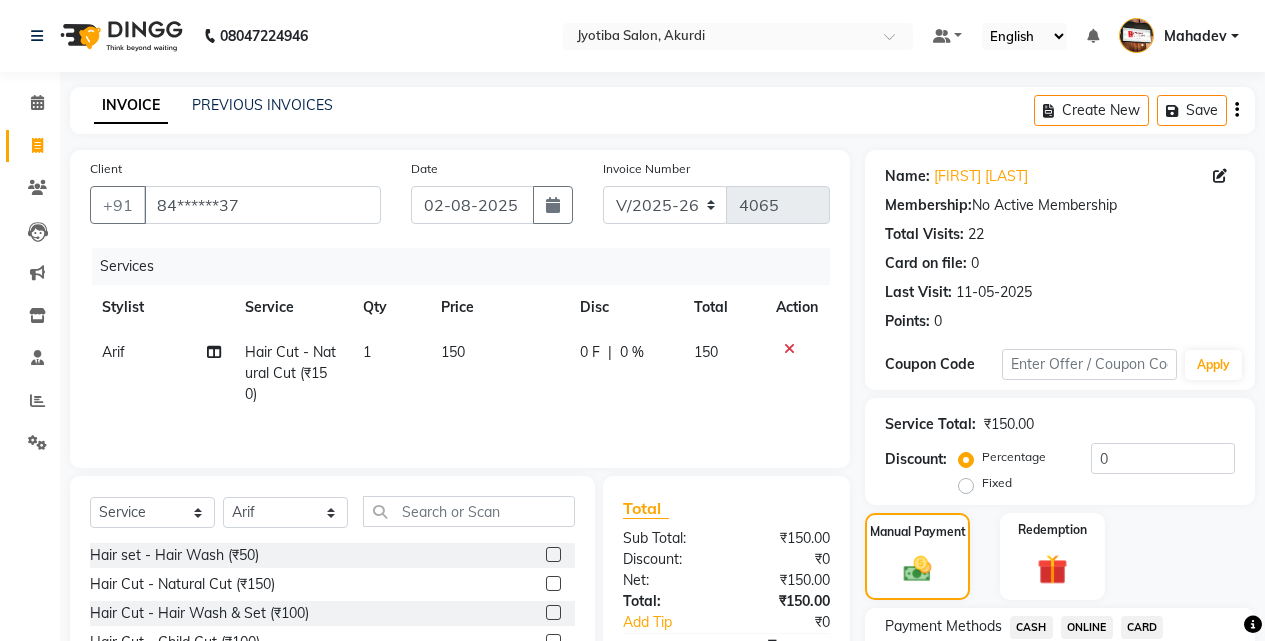 click on "ONLINE" 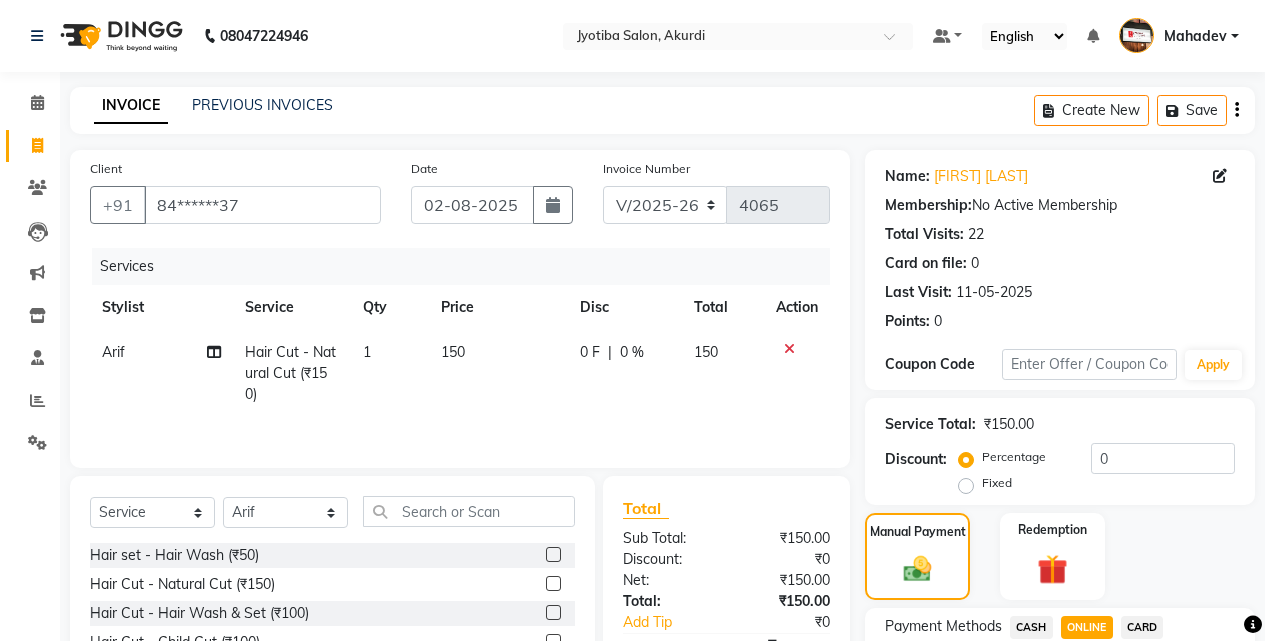 scroll, scrollTop: 187, scrollLeft: 0, axis: vertical 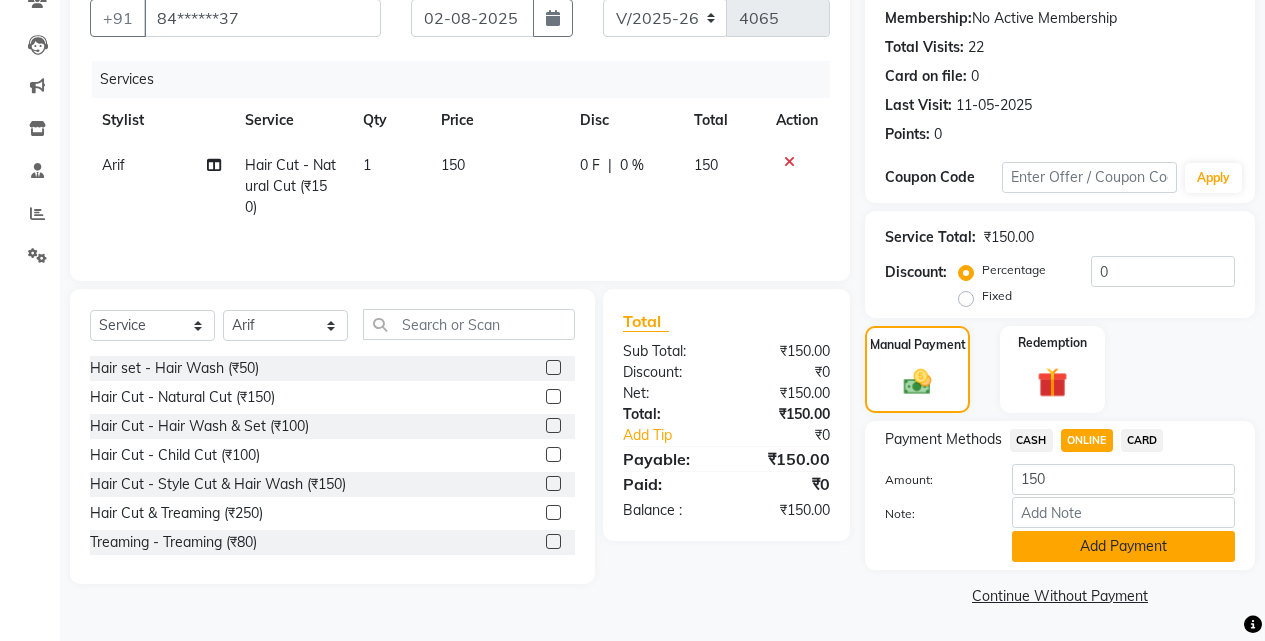 click on "Add Payment" 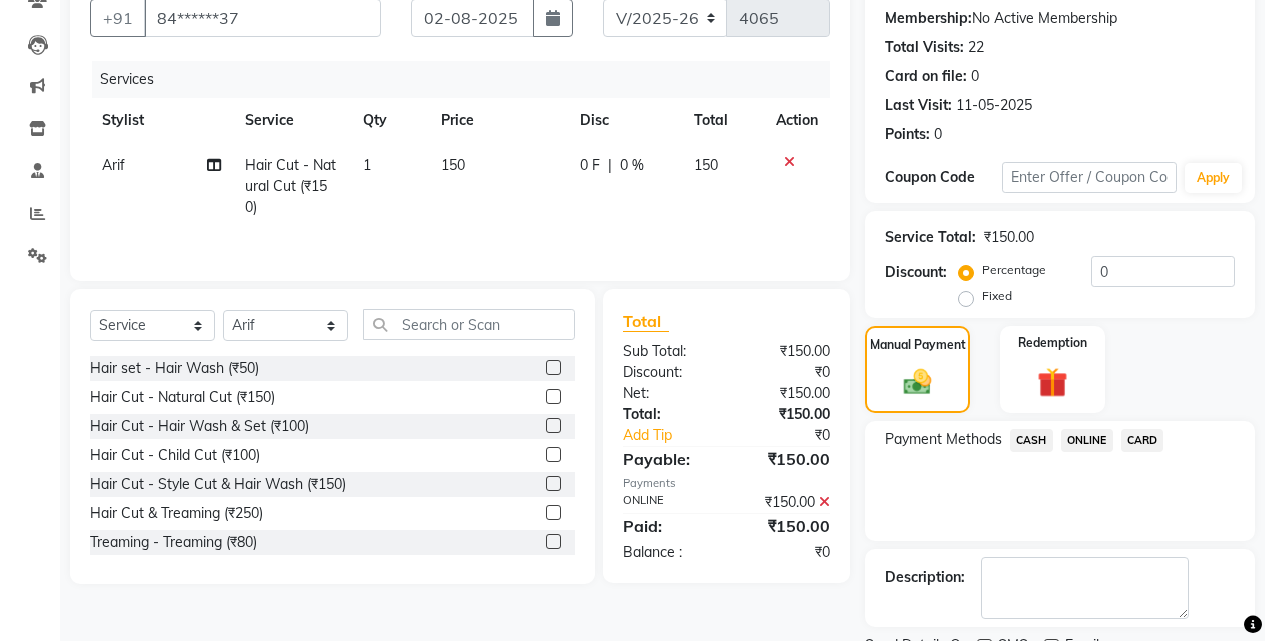 scroll, scrollTop: 271, scrollLeft: 0, axis: vertical 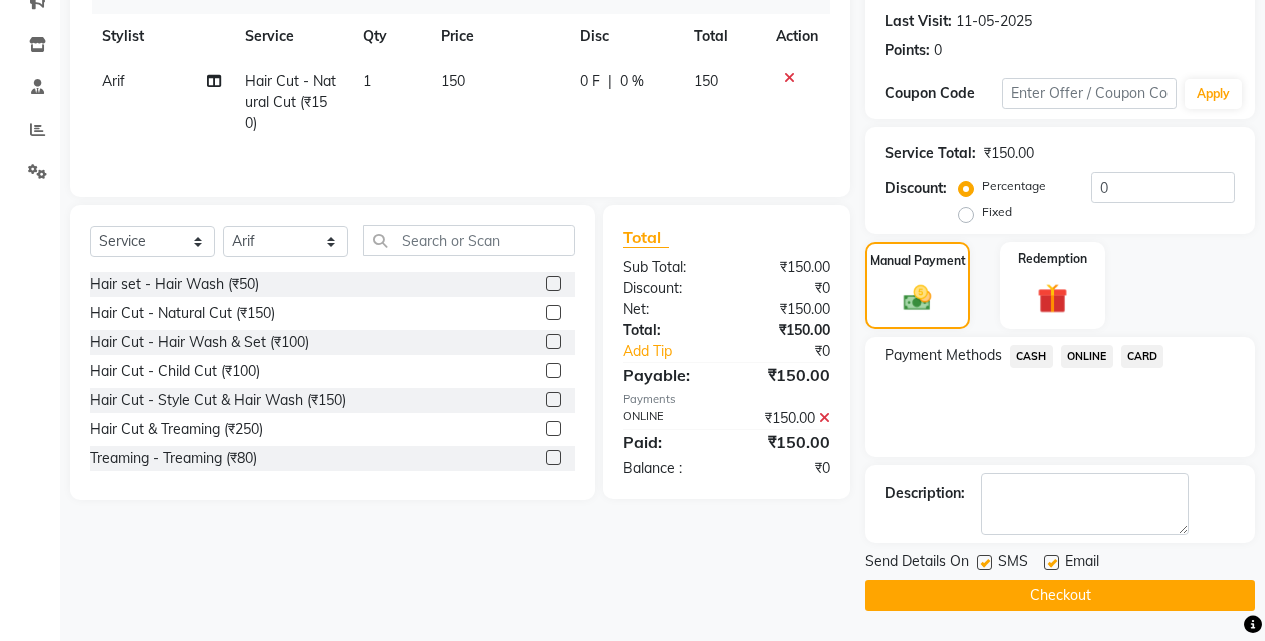 click on "Checkout" 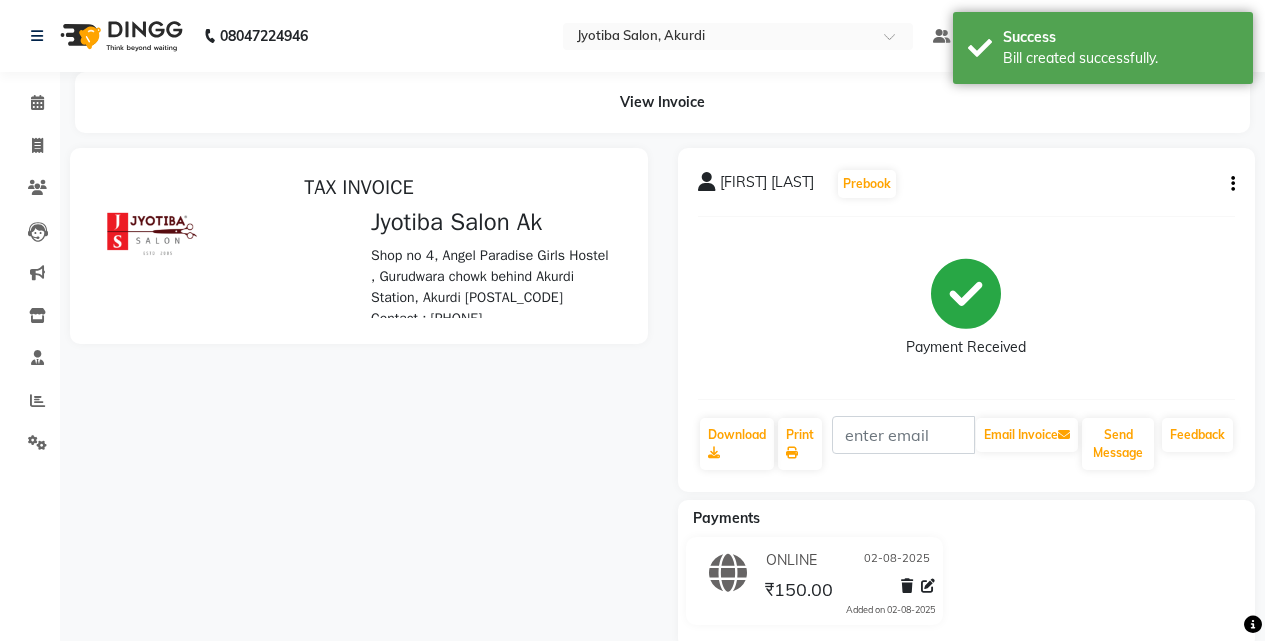 scroll, scrollTop: 0, scrollLeft: 0, axis: both 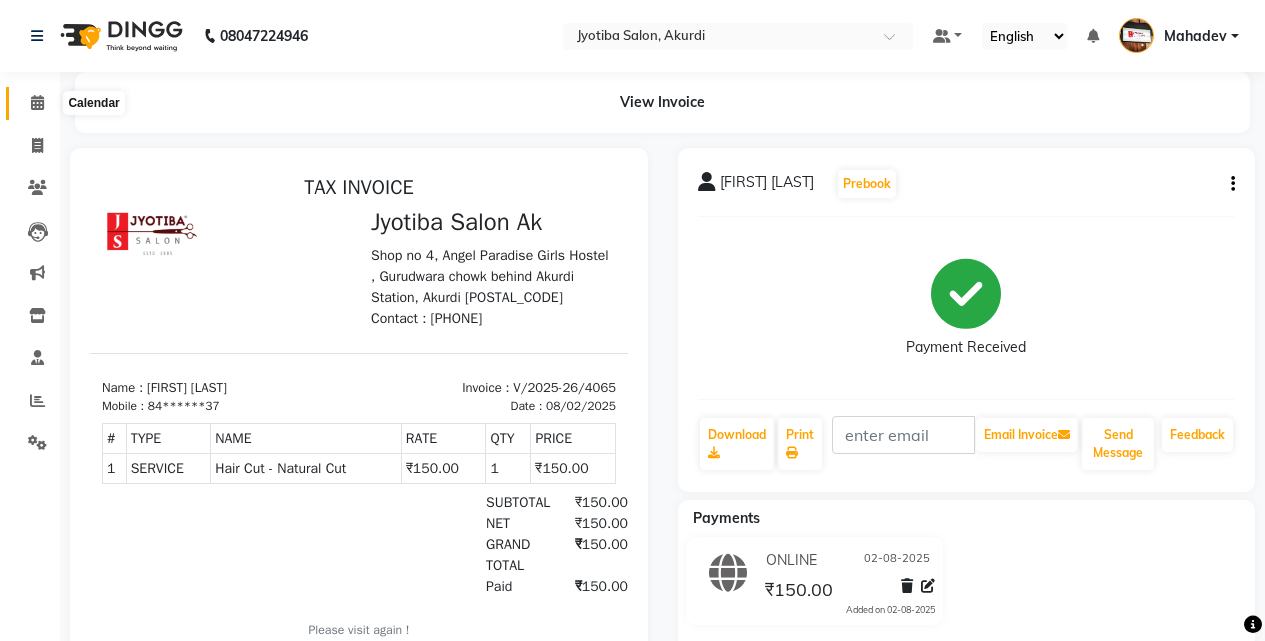 click 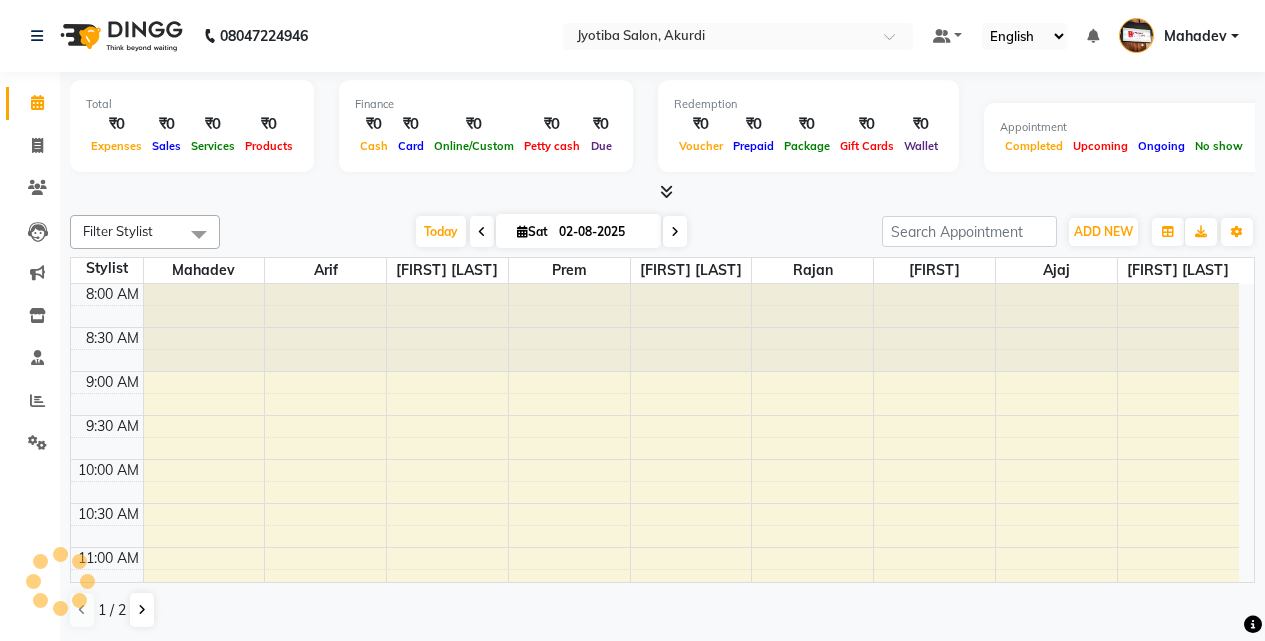scroll, scrollTop: 0, scrollLeft: 0, axis: both 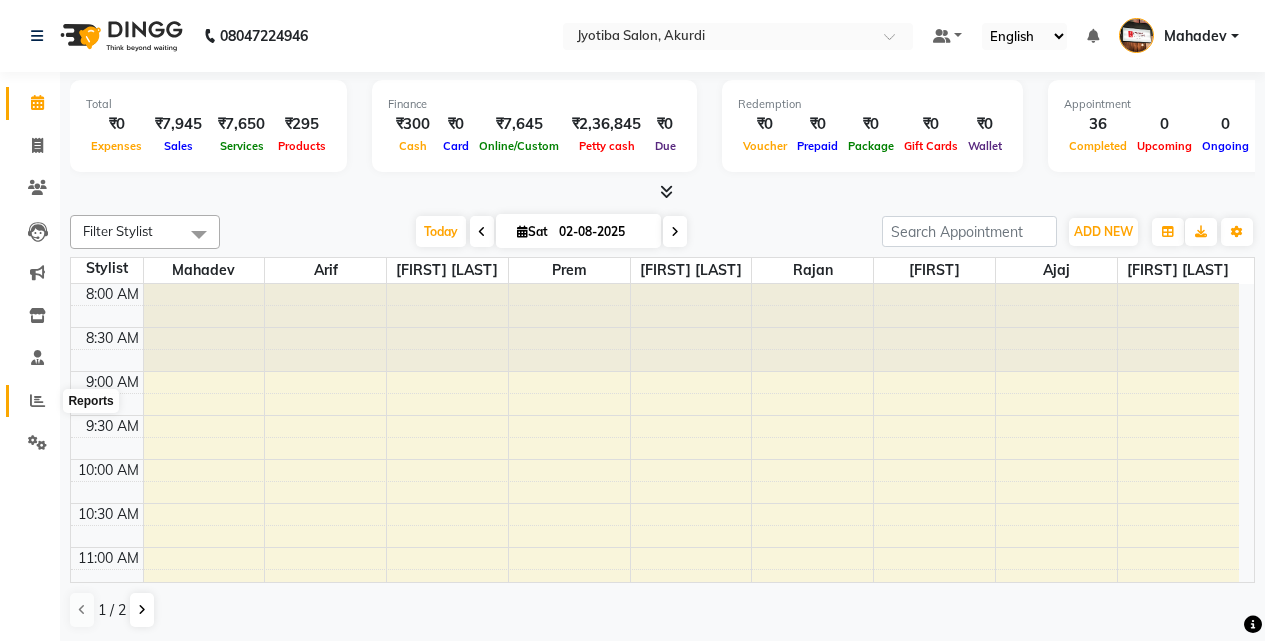click 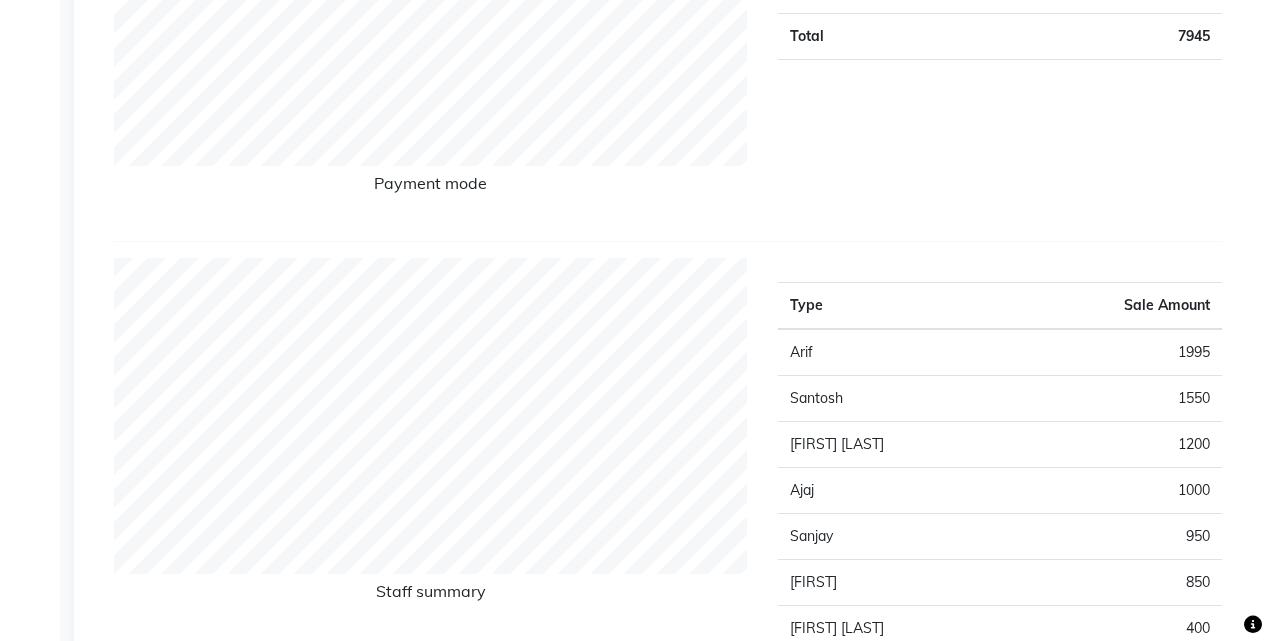 scroll, scrollTop: 0, scrollLeft: 0, axis: both 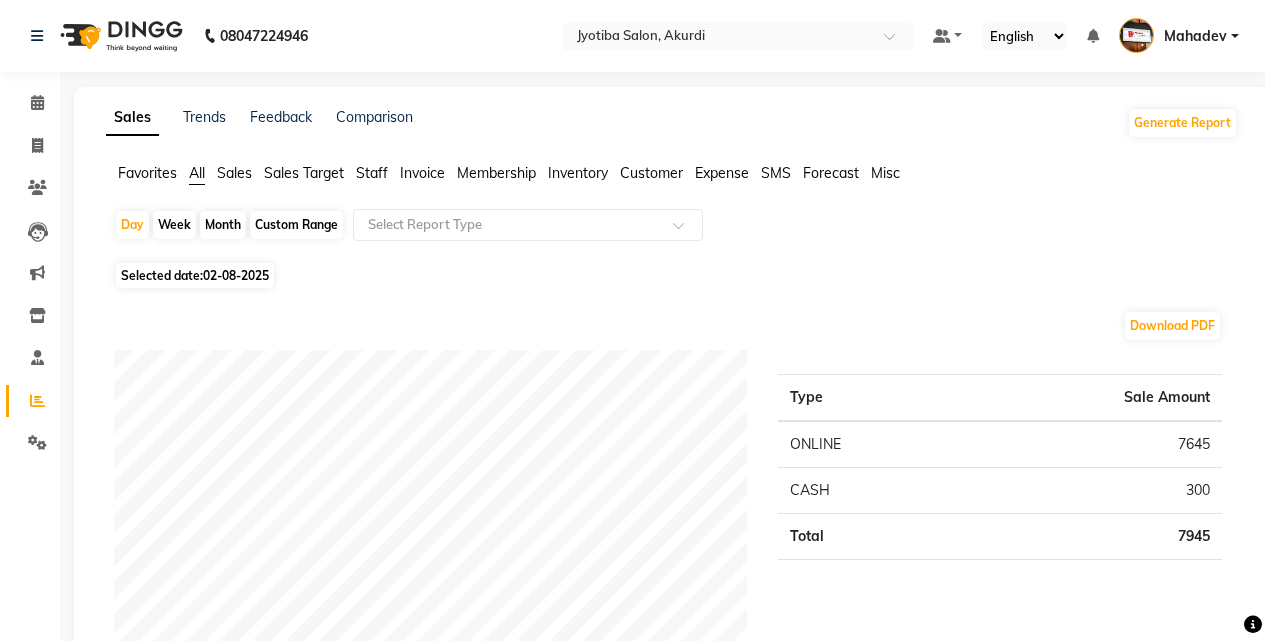 click on "Month" 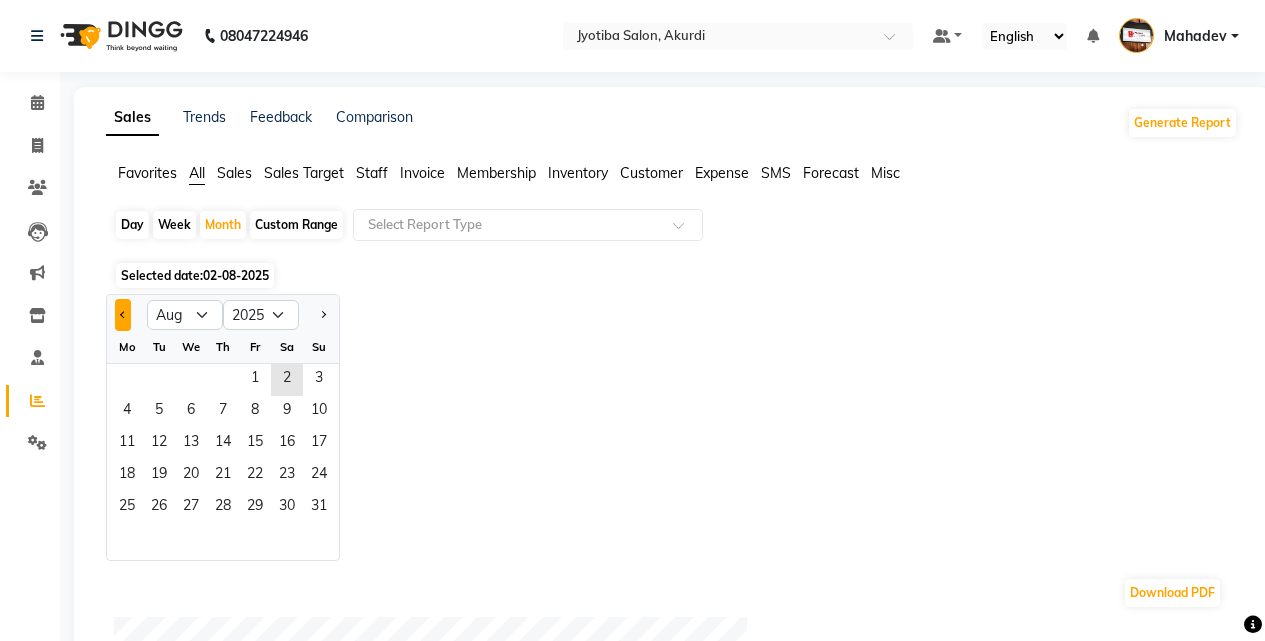 click 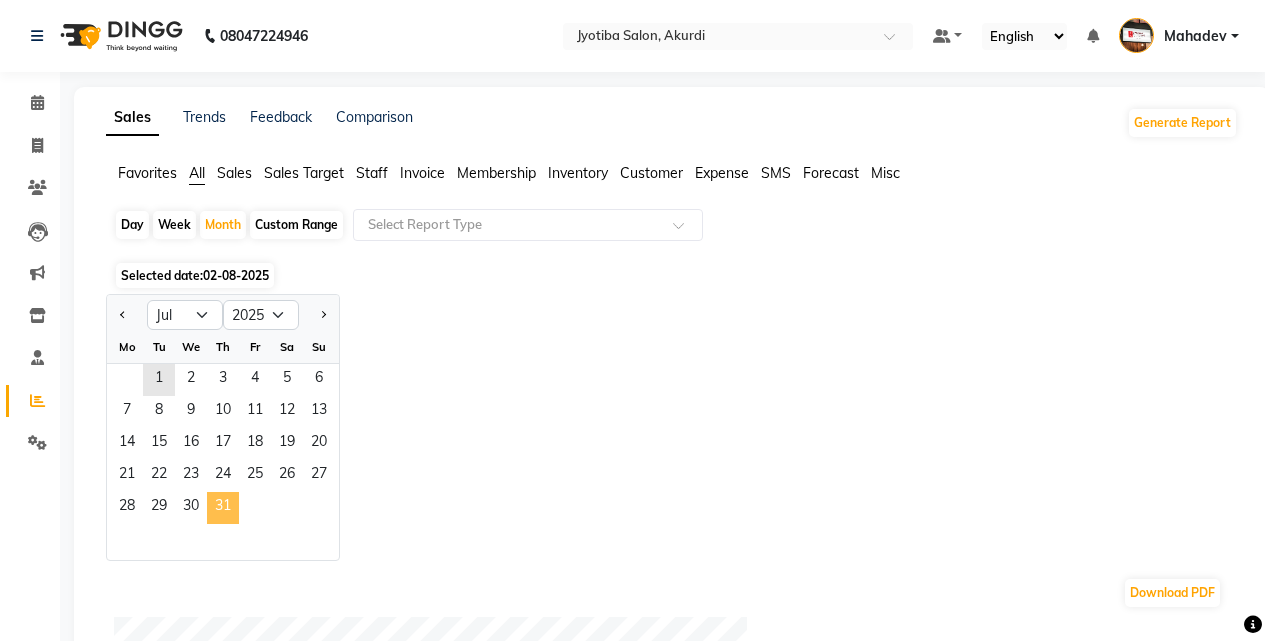 click on "31" 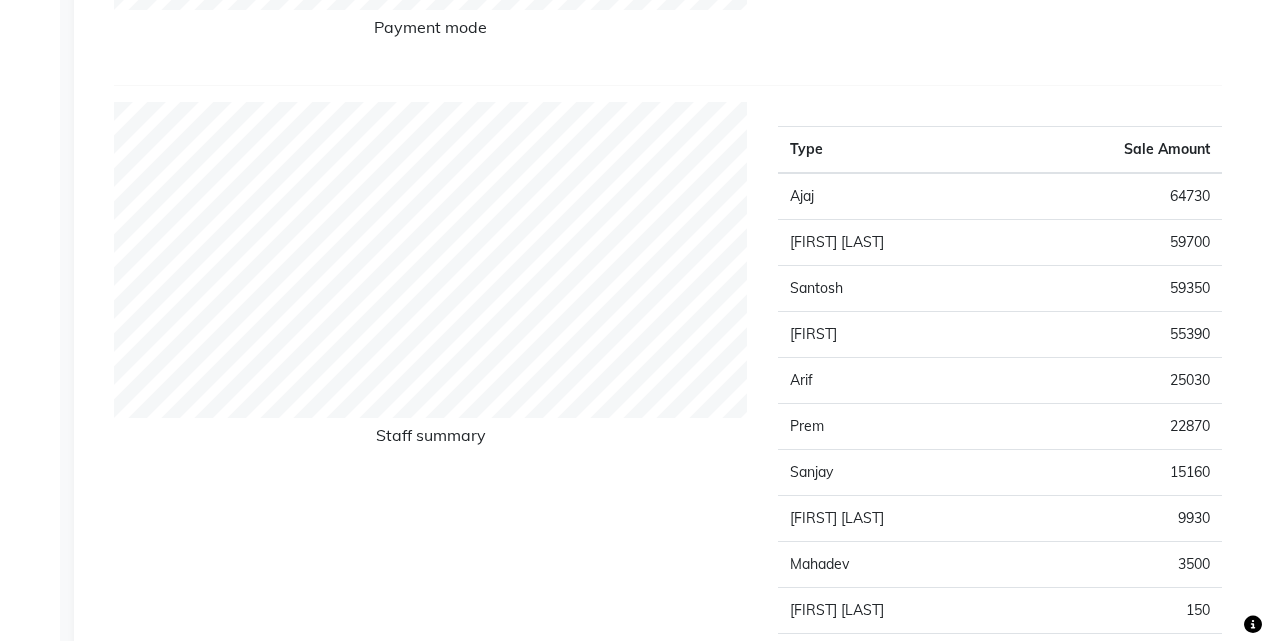 scroll, scrollTop: 756, scrollLeft: 0, axis: vertical 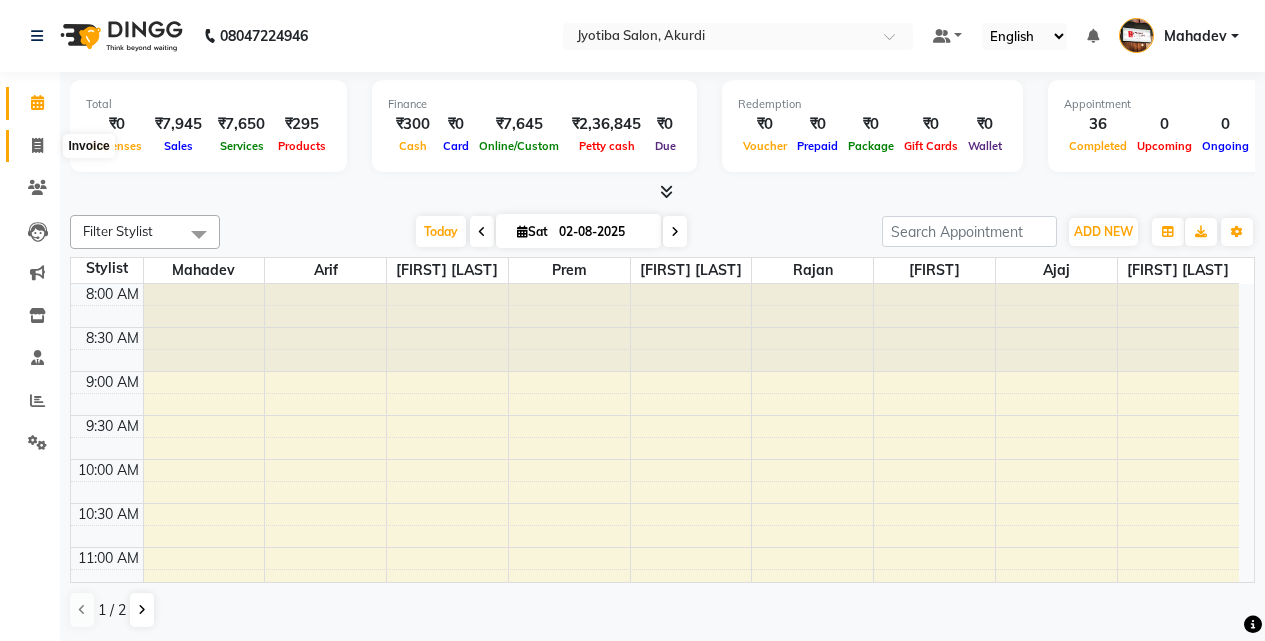 click 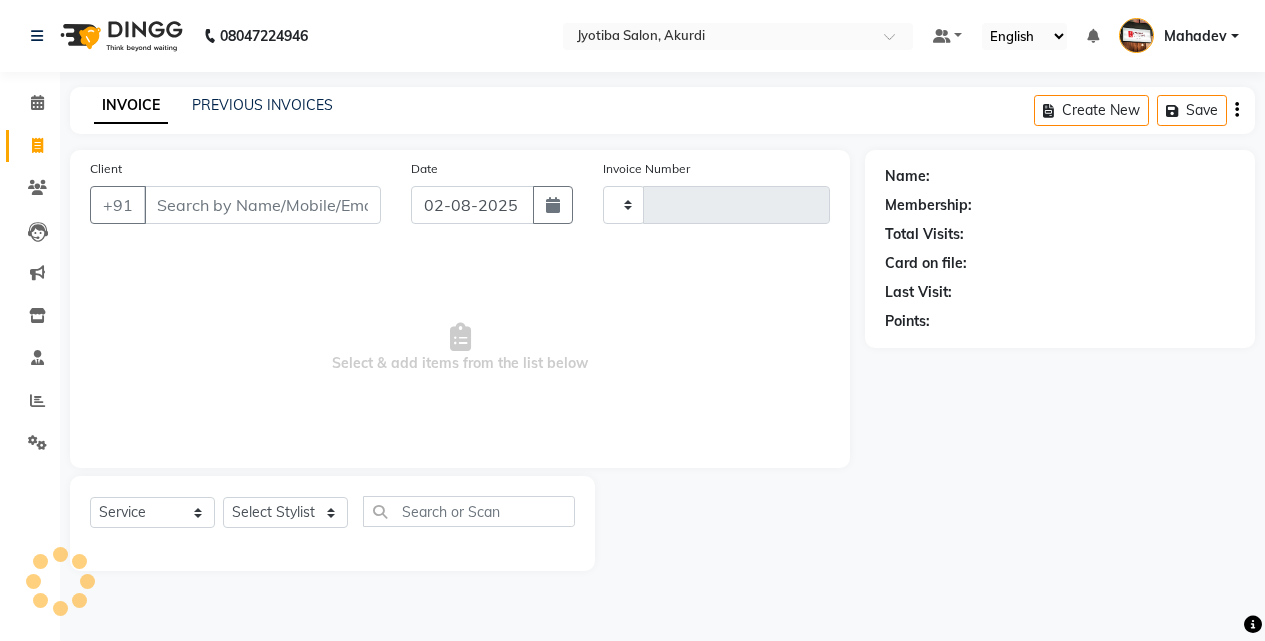type on "4066" 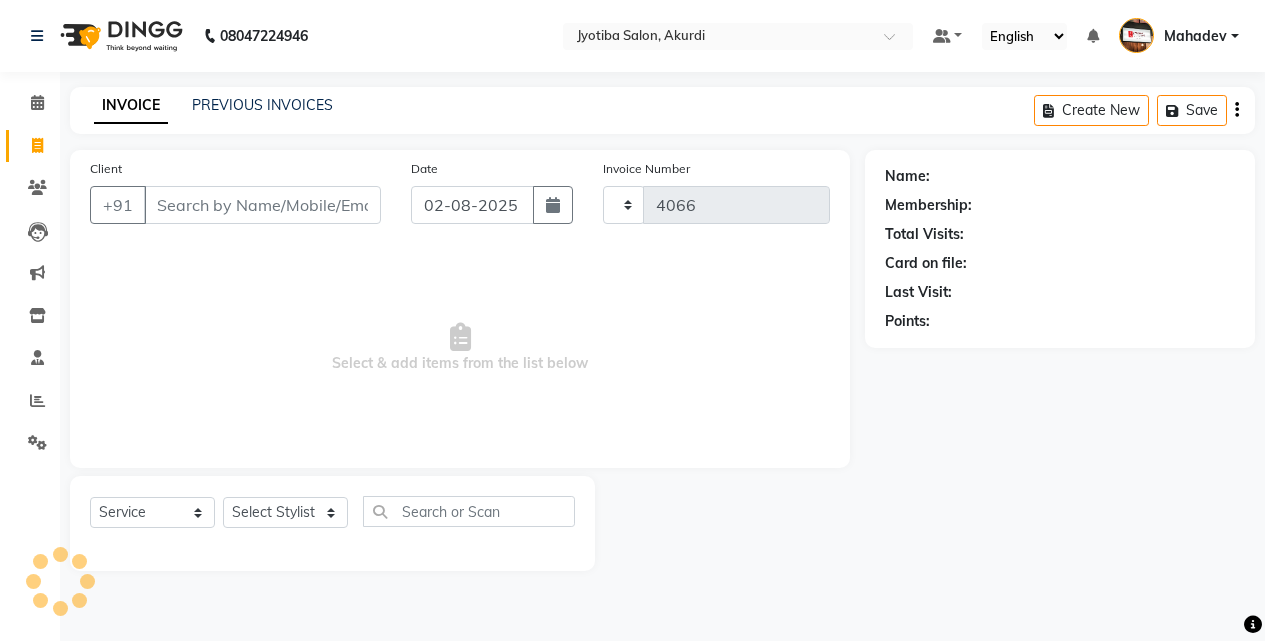 select on "557" 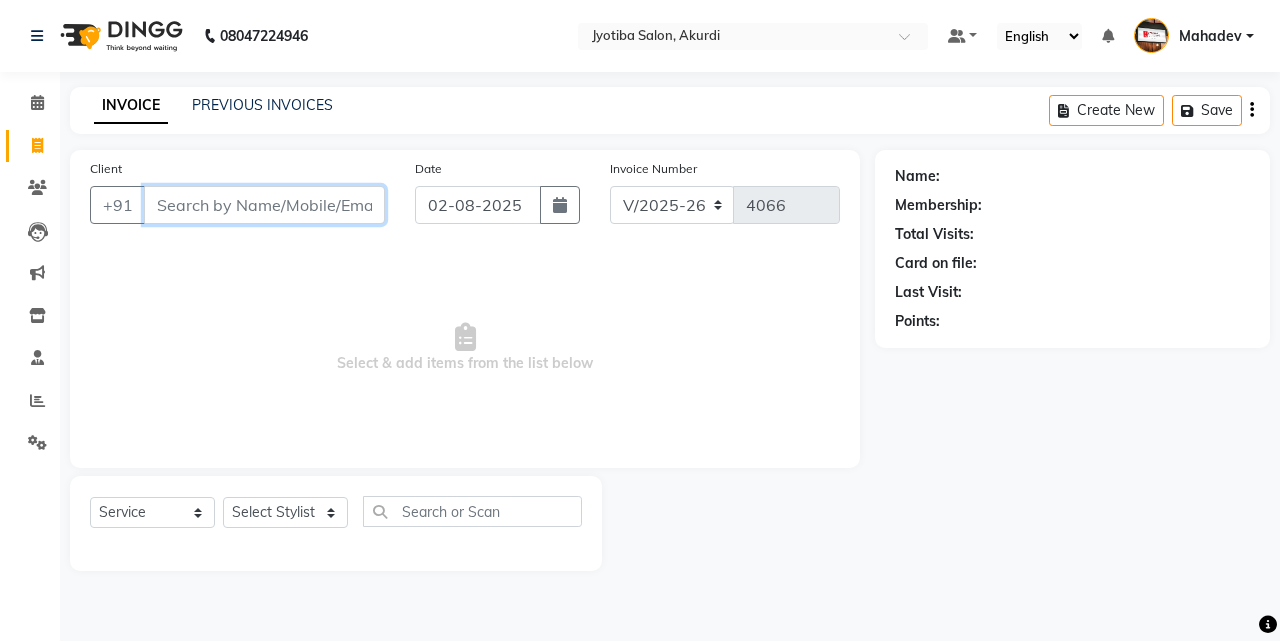 click on "Client" at bounding box center (264, 205) 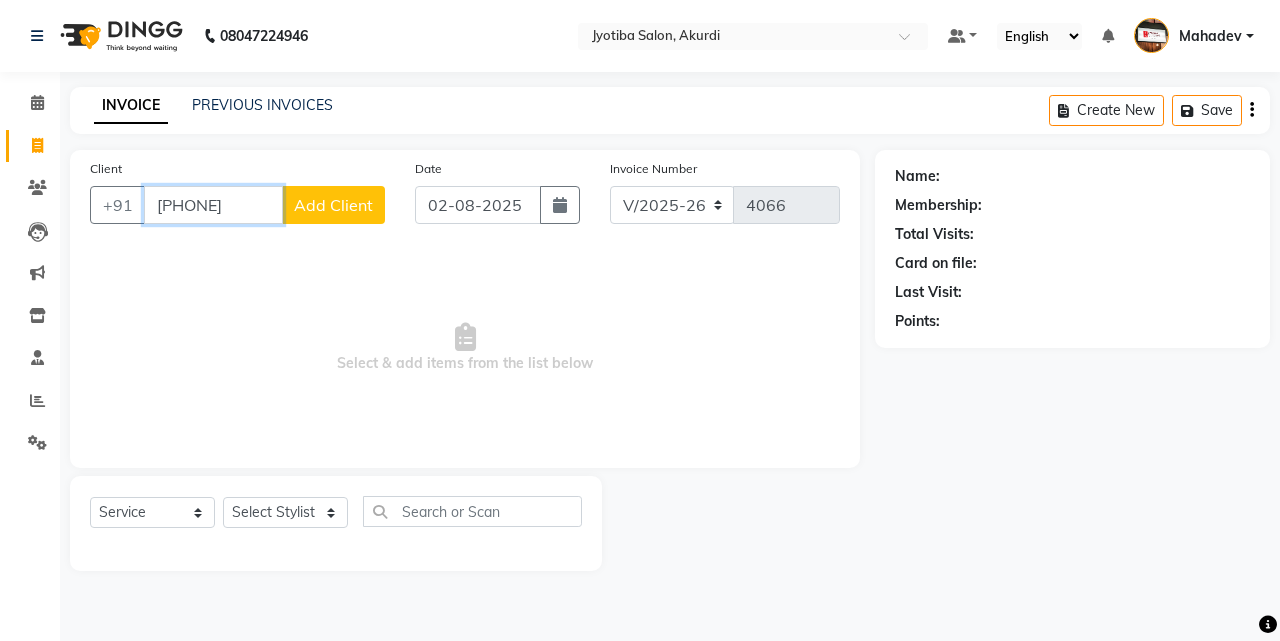 type on "9075362244" 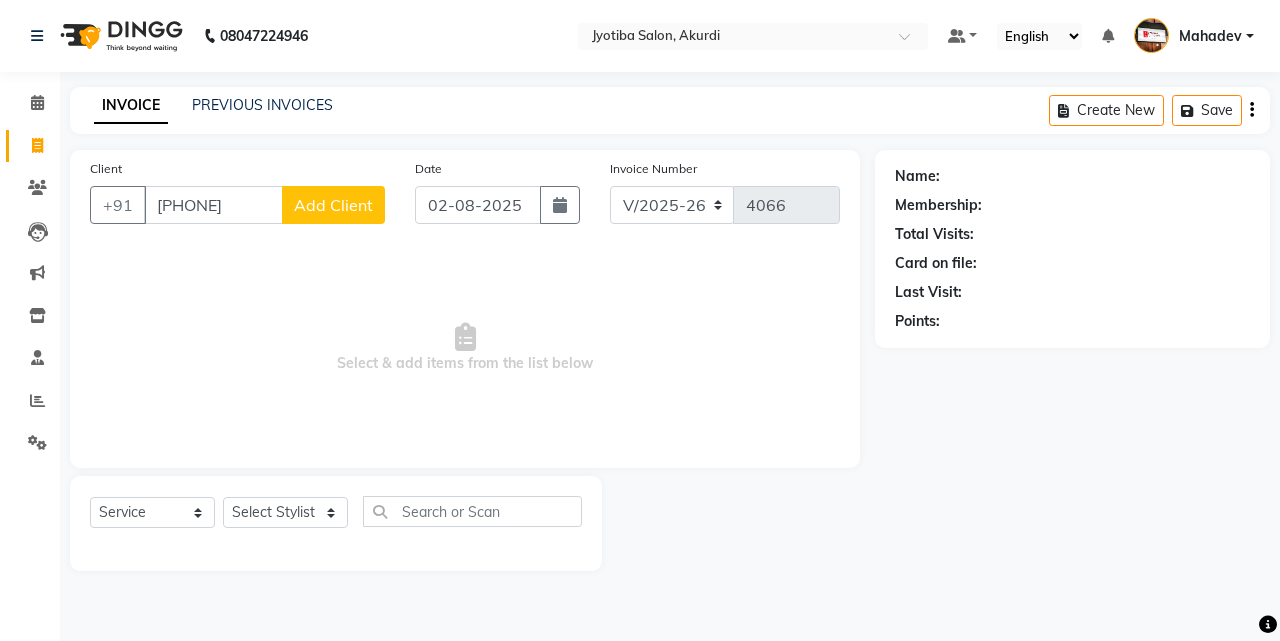 click on "Add Client" 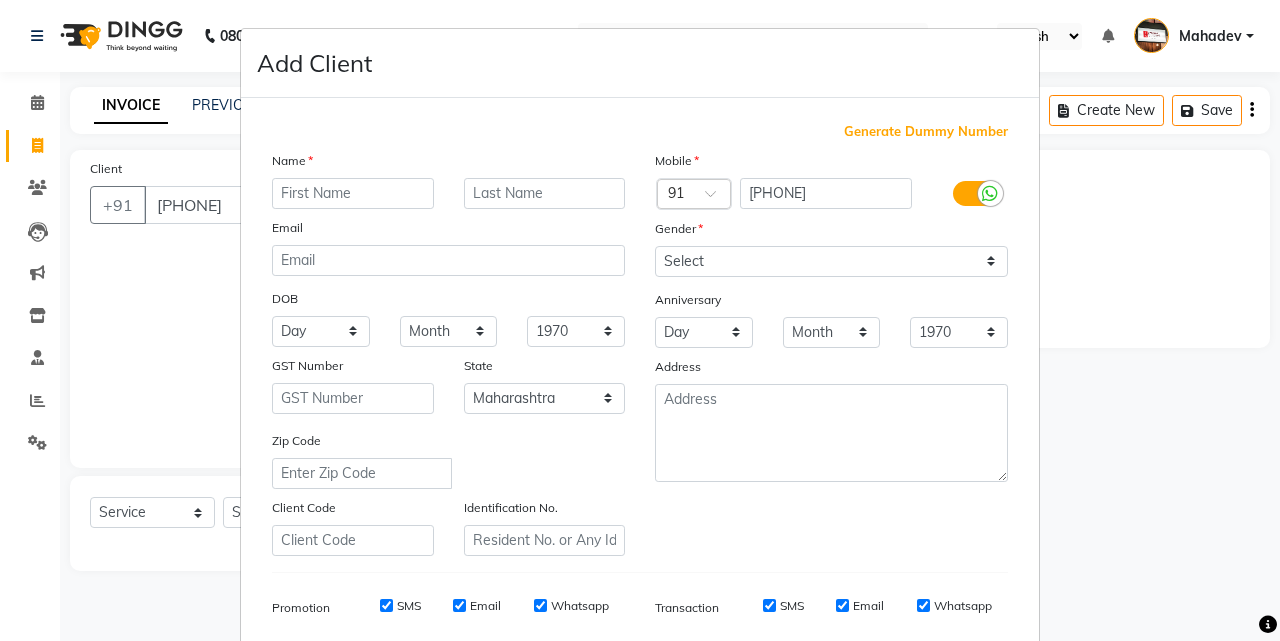 click at bounding box center [353, 193] 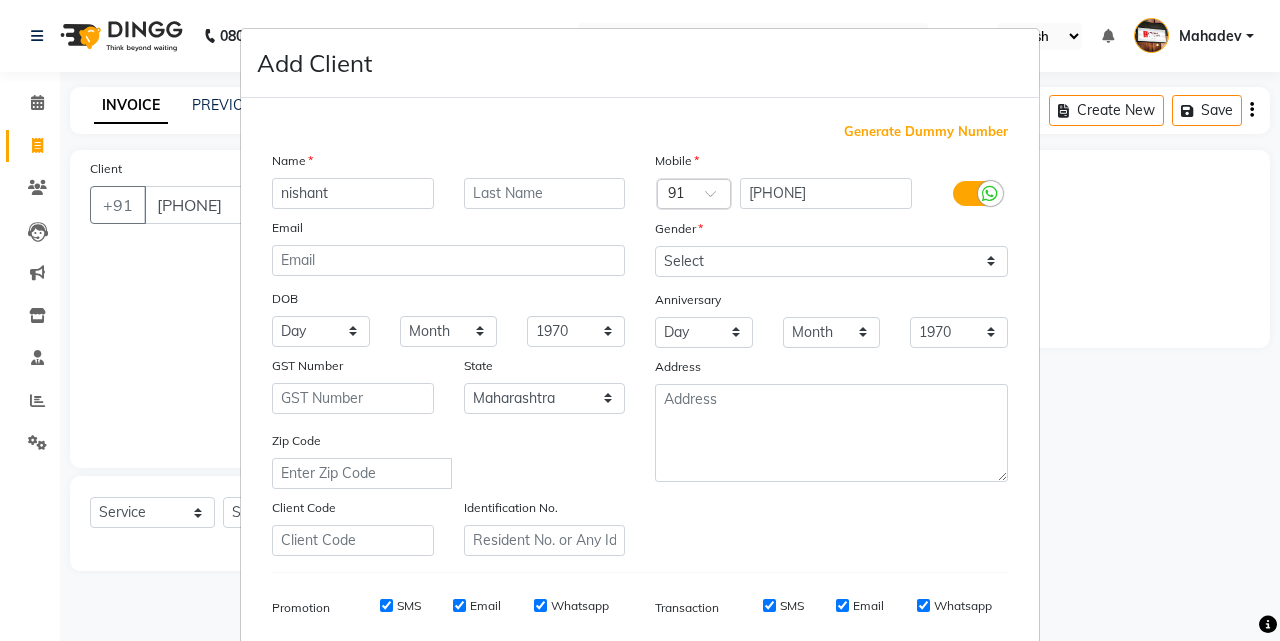 type on "nishant" 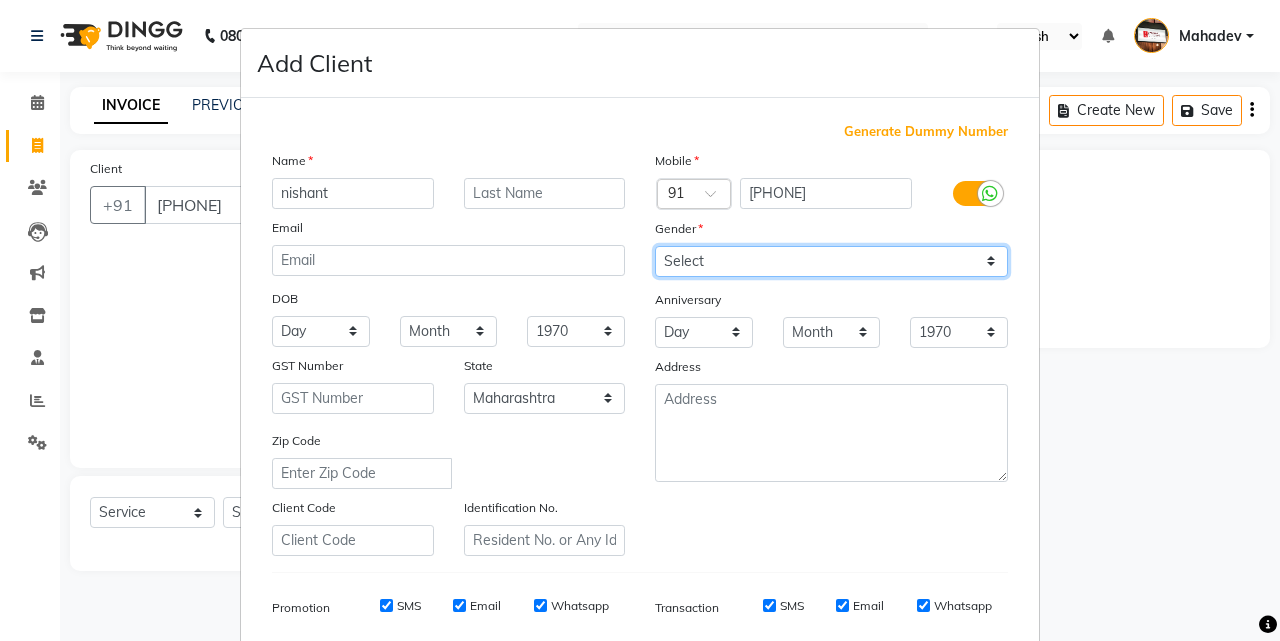 click on "Select Male Female Other Prefer Not To Say" at bounding box center [831, 261] 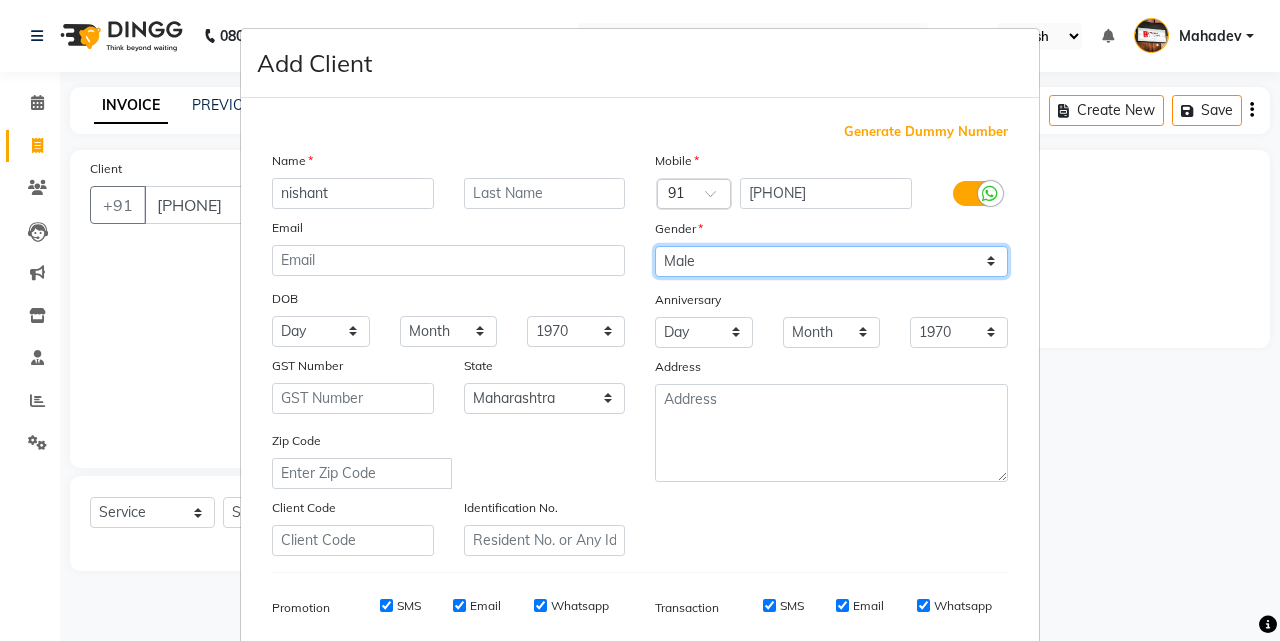 click on "Select Male Female Other Prefer Not To Say" at bounding box center [831, 261] 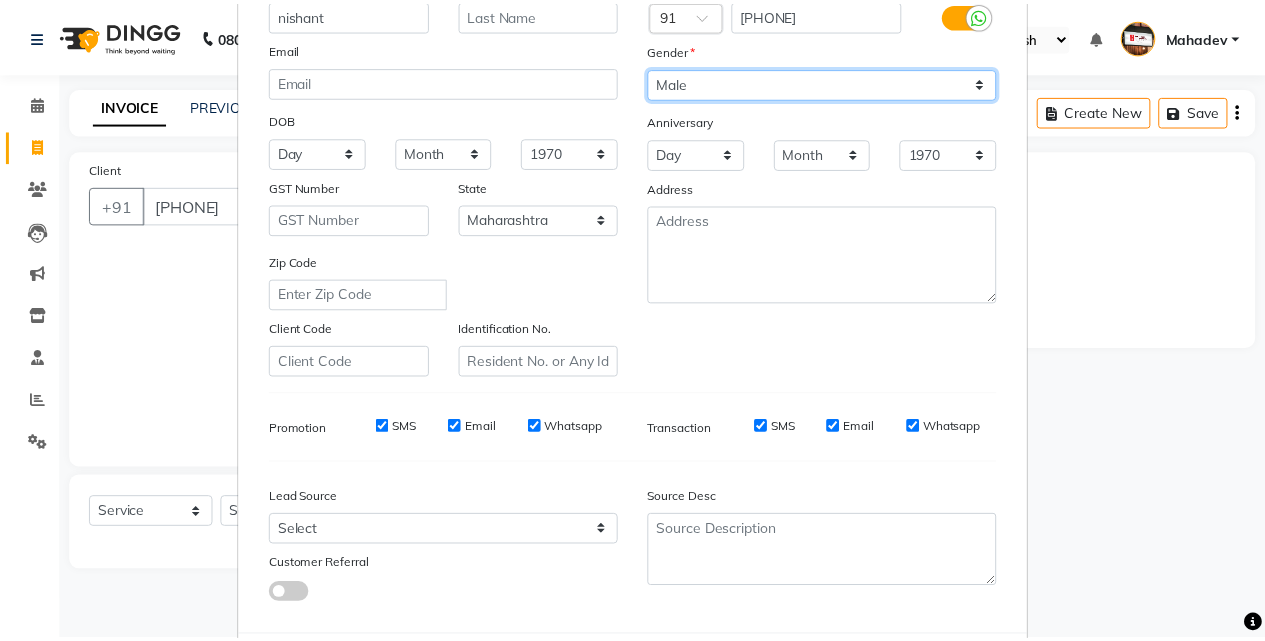 scroll, scrollTop: 282, scrollLeft: 0, axis: vertical 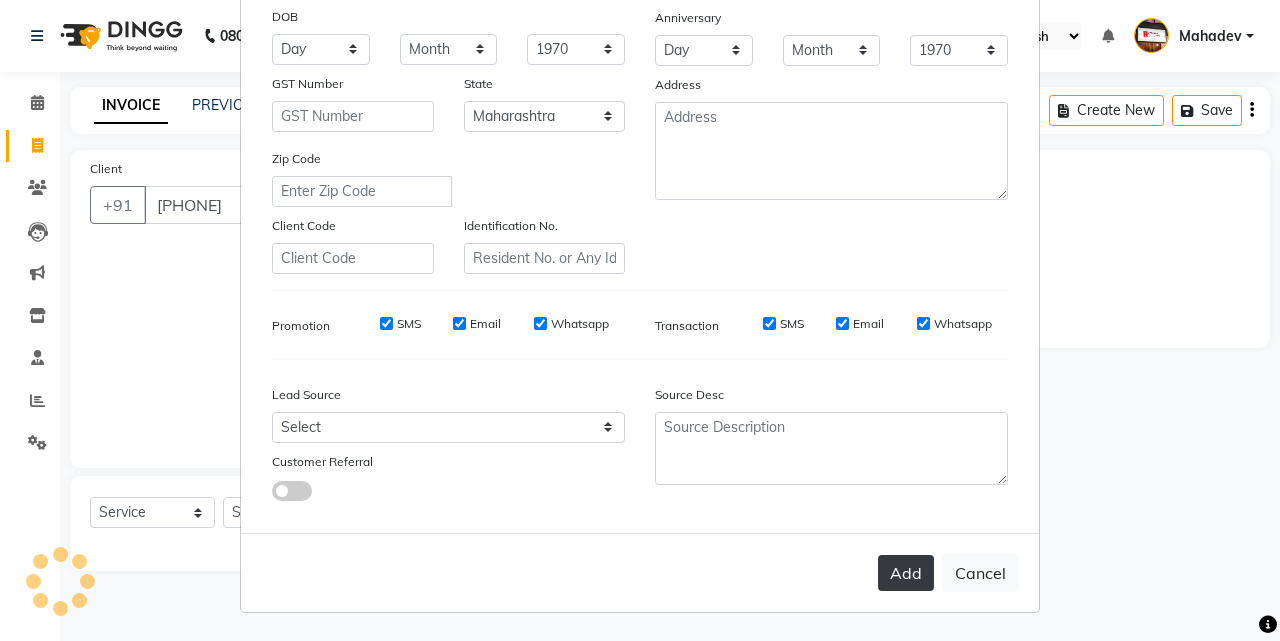 click on "Add" at bounding box center [906, 573] 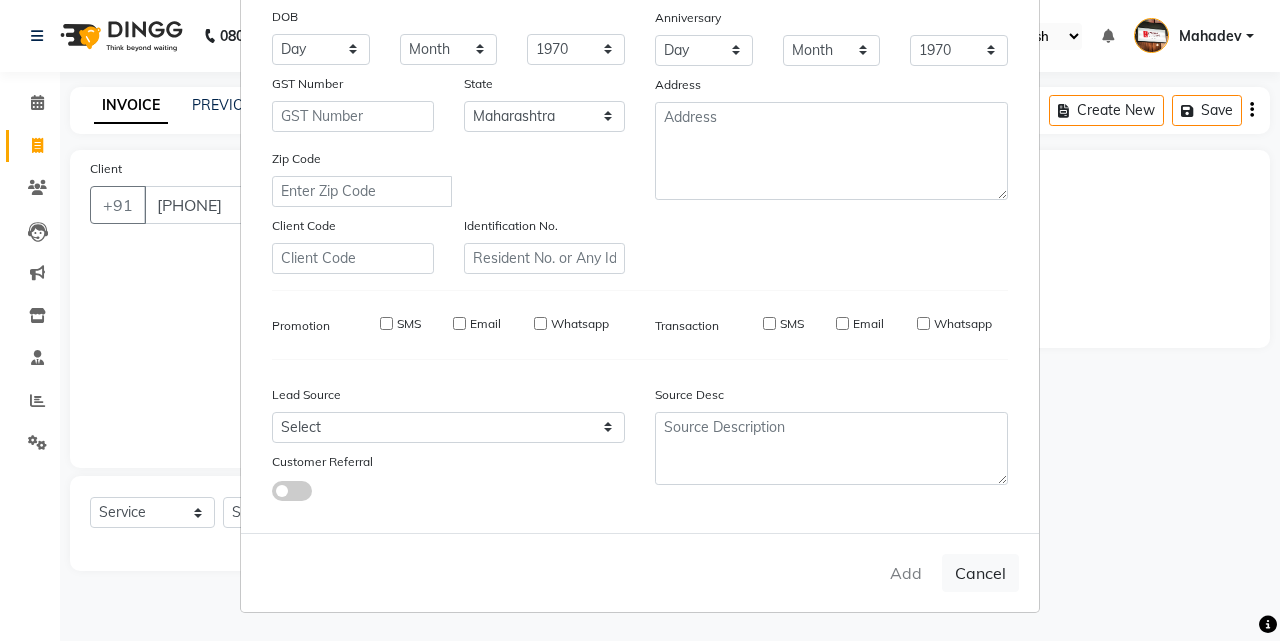 type on "90******44" 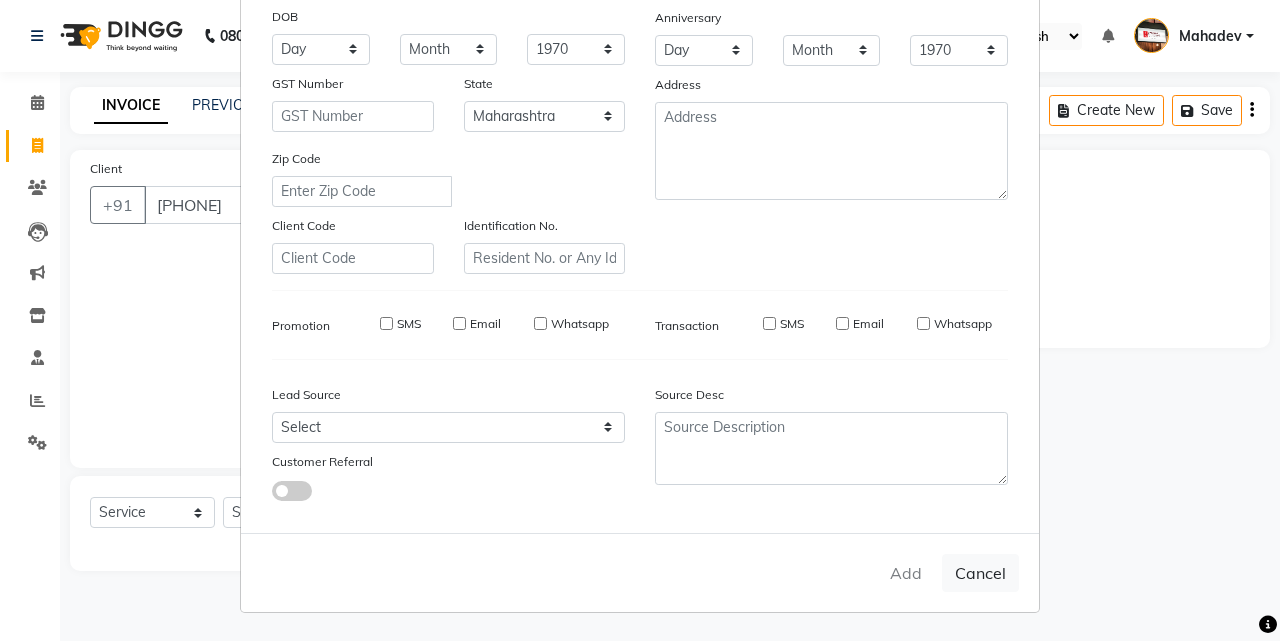 type 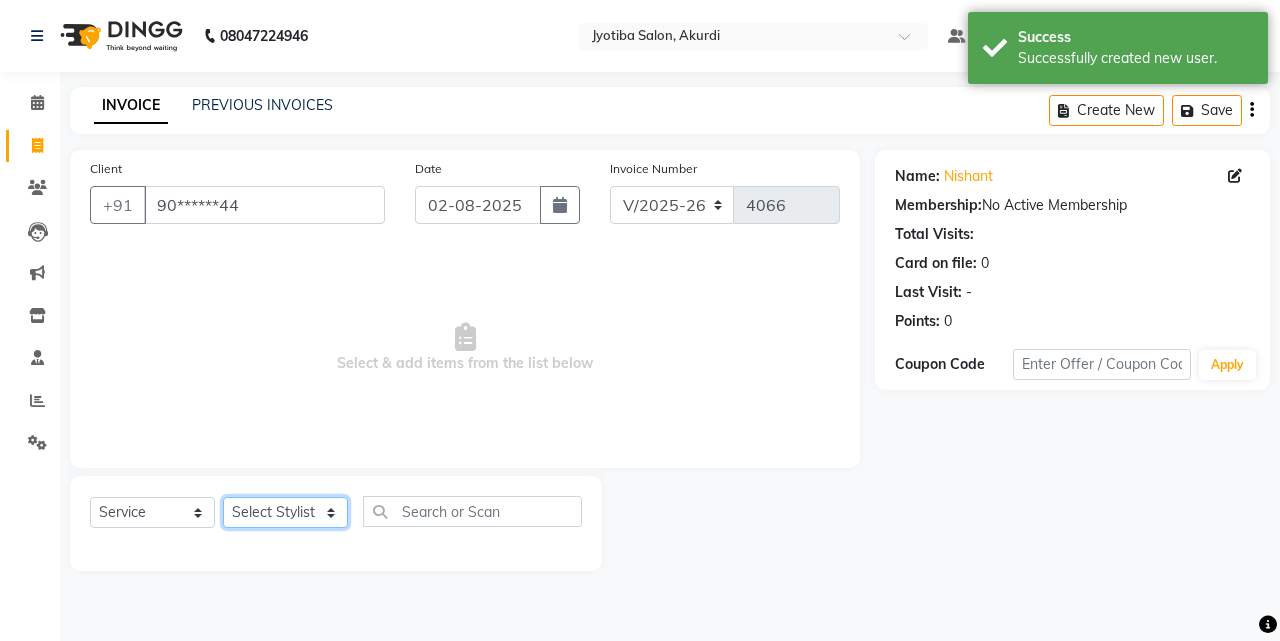 click on "Select Stylist Ajaj Ansari sahid Arif Ganpat  Mahadev manish choudhari Parmu tatya  Prem Rajan Sanjay Sanjay Santosh  Shop  Sohel  Vinod" 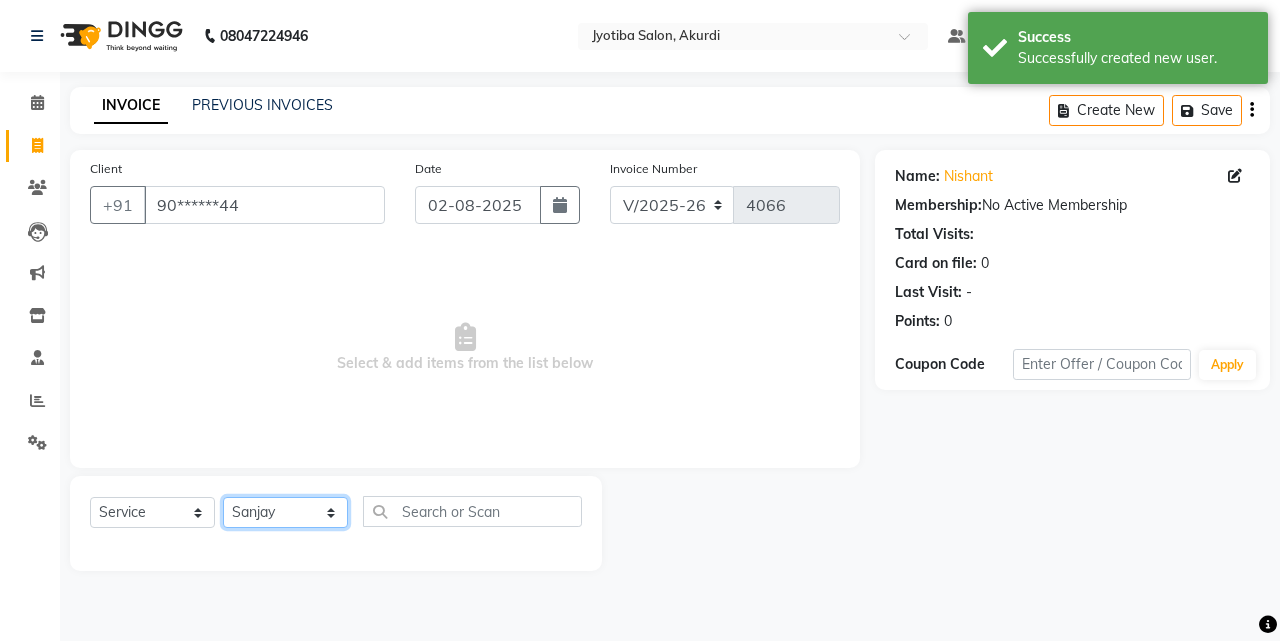 click on "Select Stylist Ajaj Ansari sahid Arif Ganpat  Mahadev manish choudhari Parmu tatya  Prem Rajan Sanjay Sanjay Santosh  Shop  Sohel  Vinod" 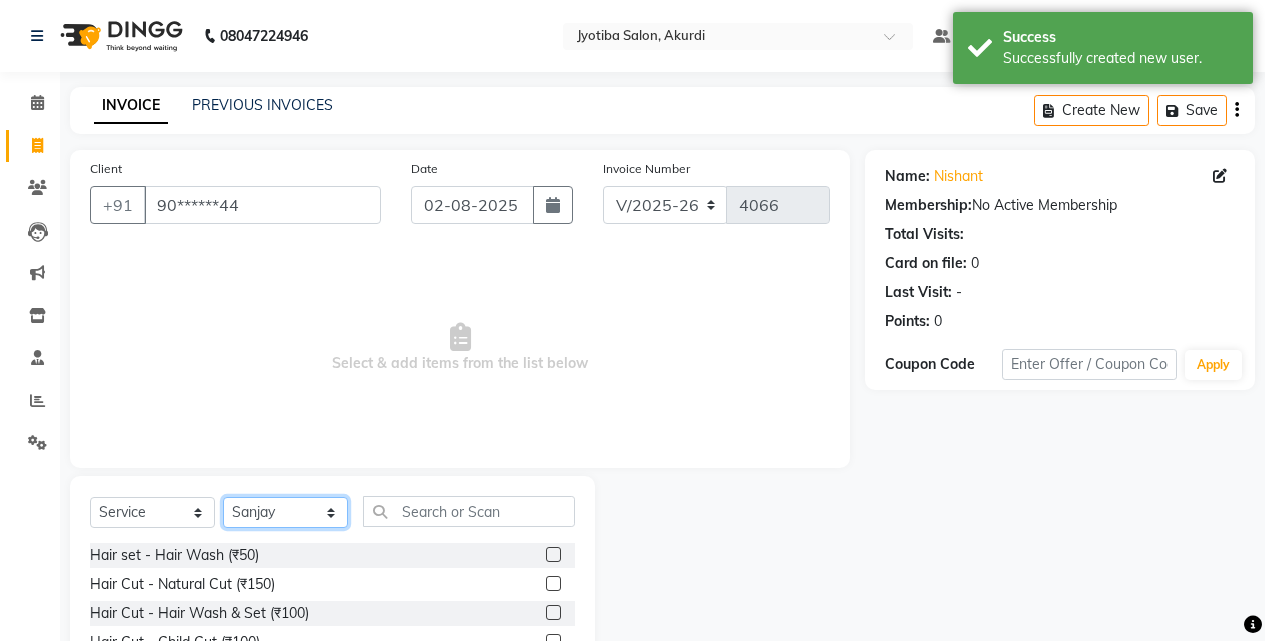 scroll, scrollTop: 160, scrollLeft: 0, axis: vertical 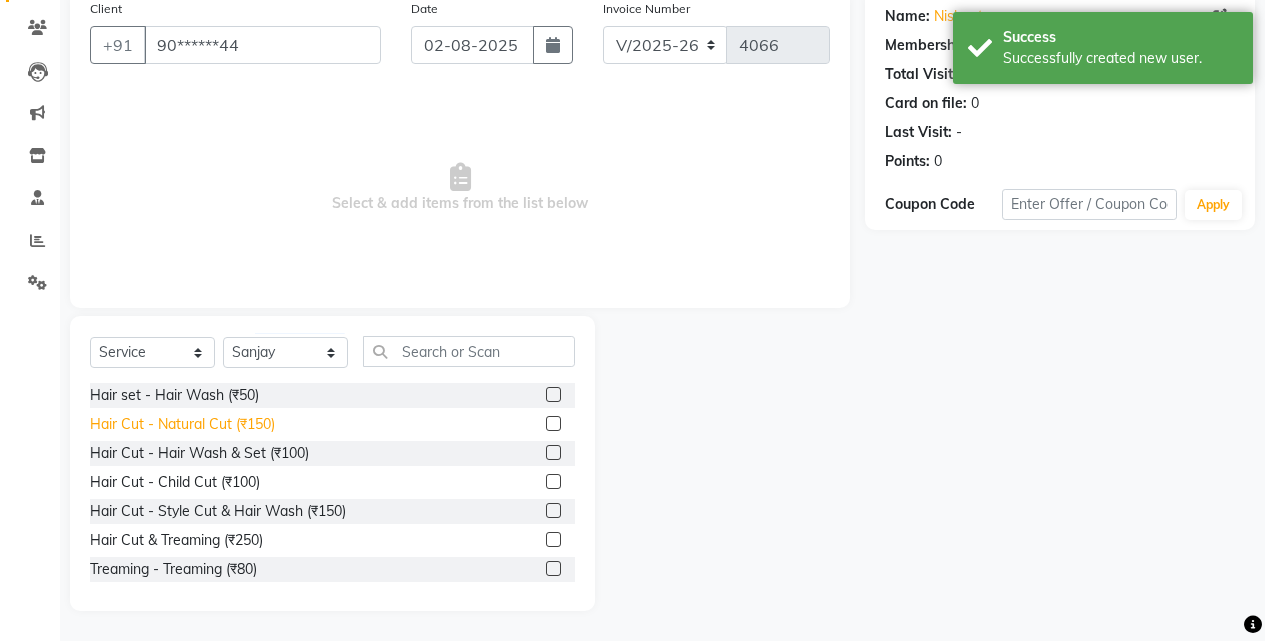 click on "Hair Cut - Natural Cut (₹150)" 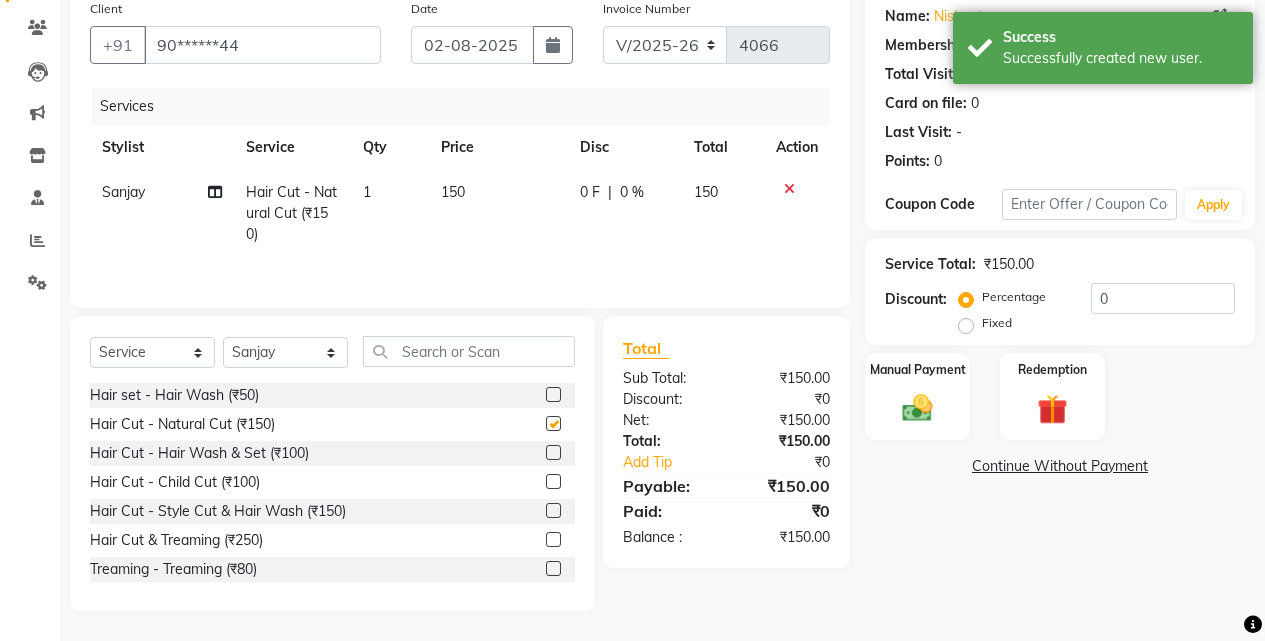 checkbox on "false" 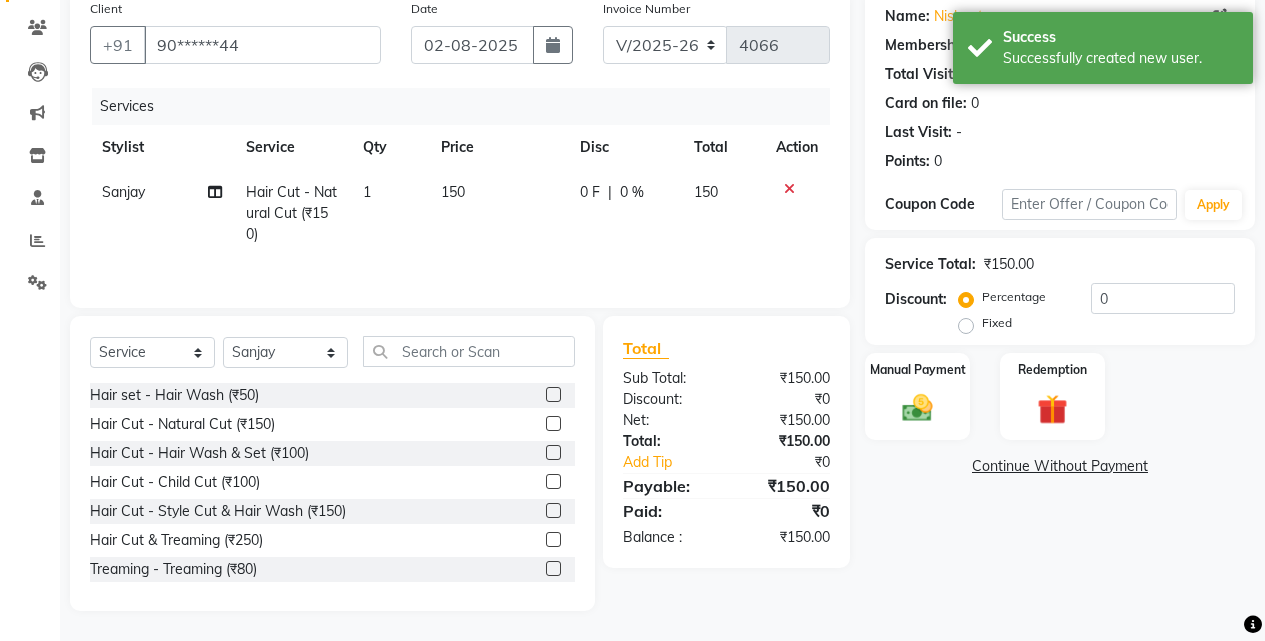 click on "Manual Payment Redemption" 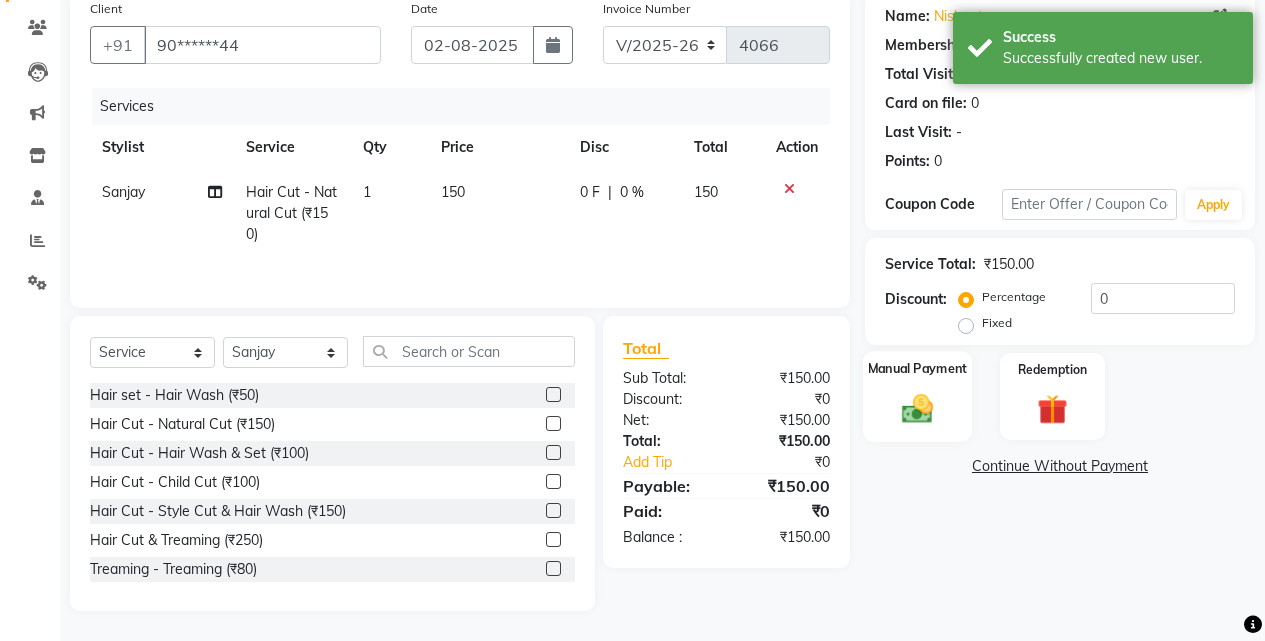click on "Manual Payment" 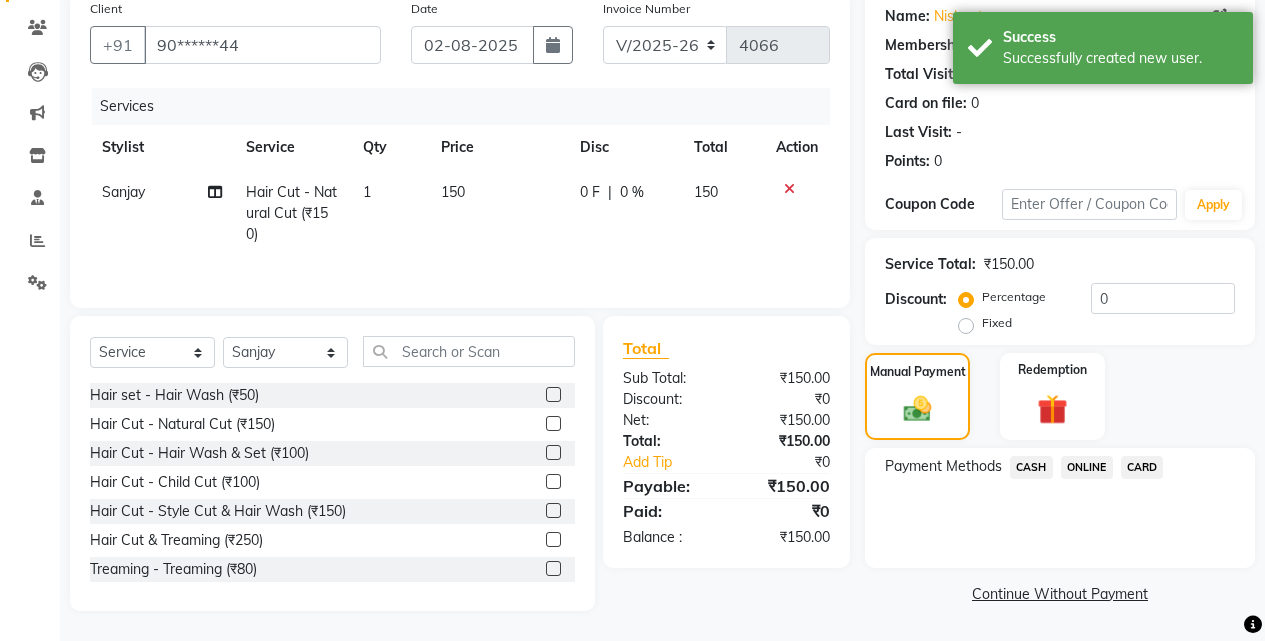 click on "ONLINE" 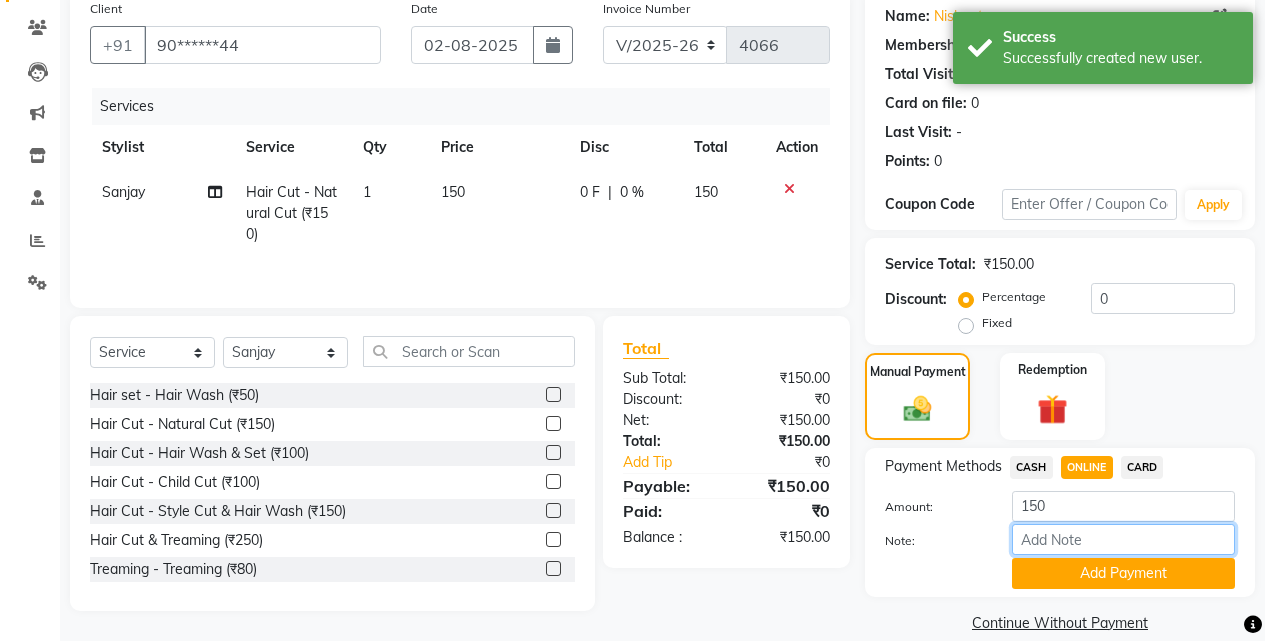 click on "Note:" at bounding box center (1123, 539) 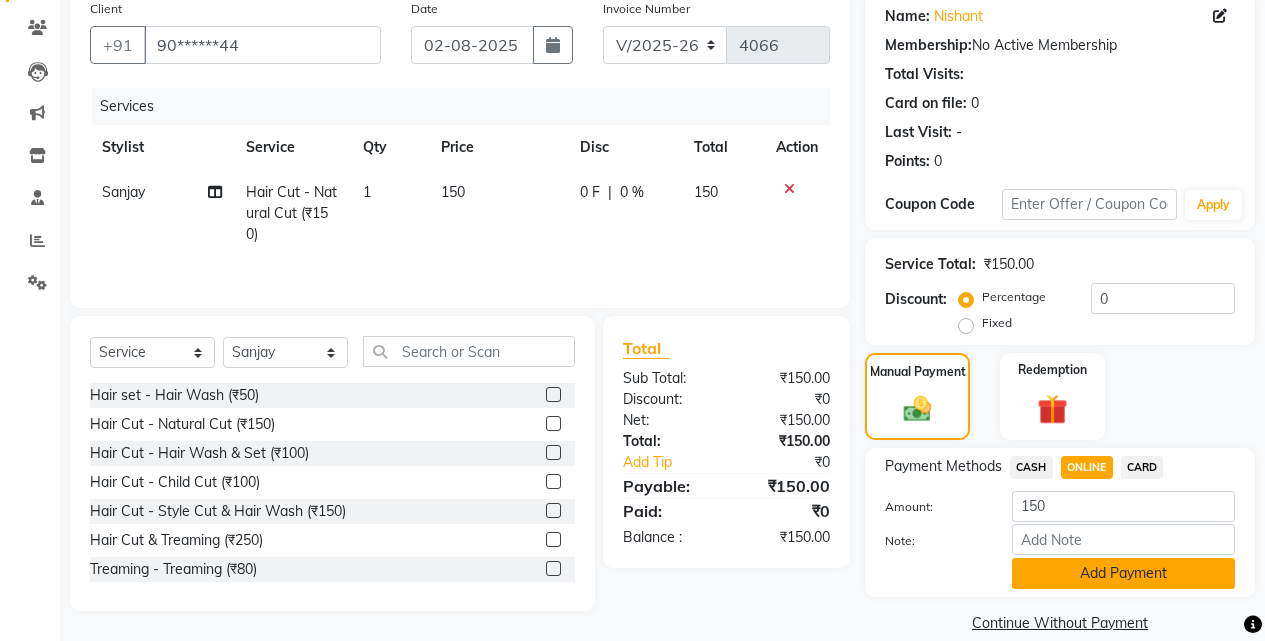 click on "Add Payment" 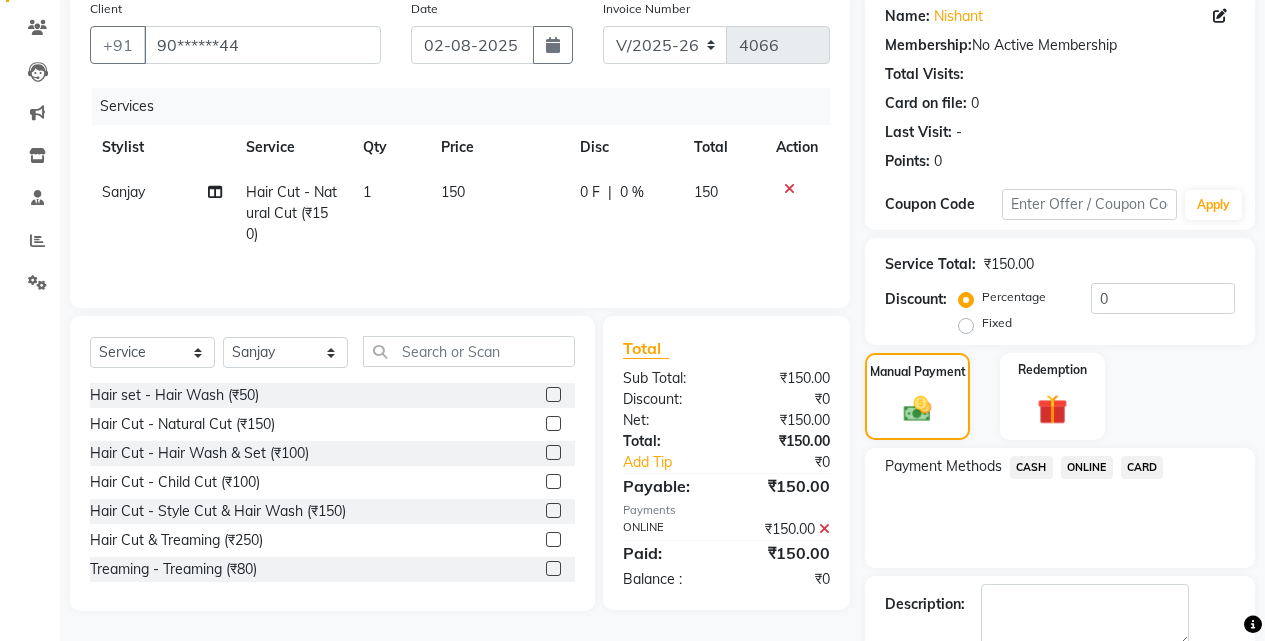 scroll, scrollTop: 271, scrollLeft: 0, axis: vertical 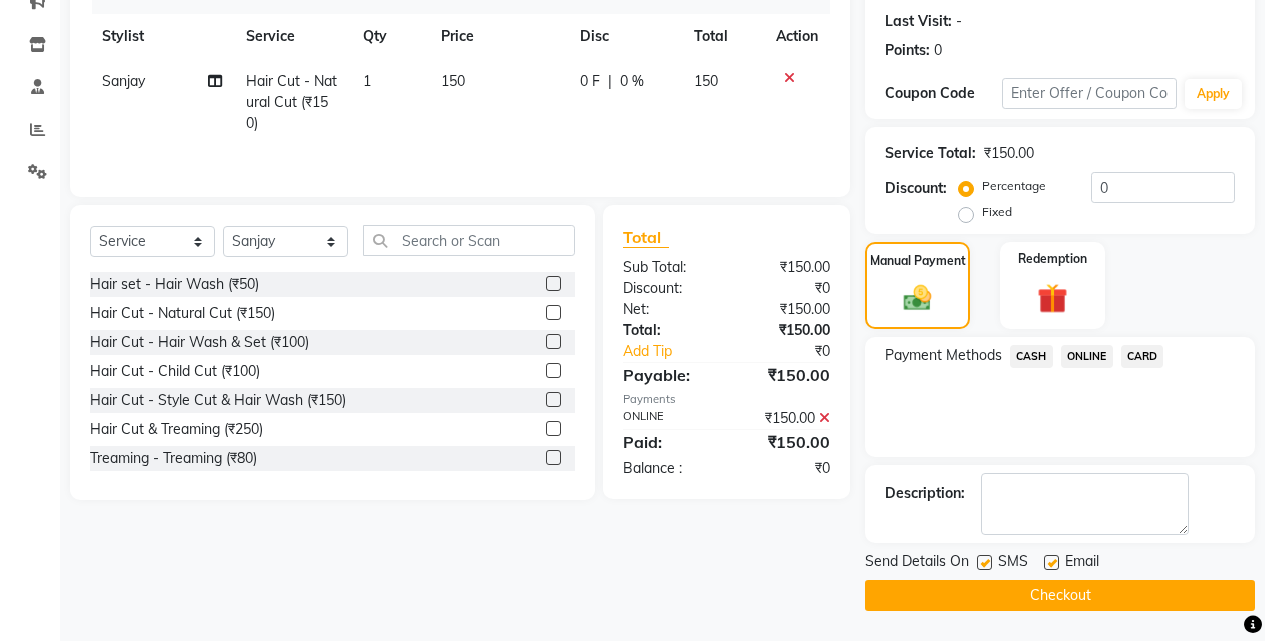 click on "Checkout" 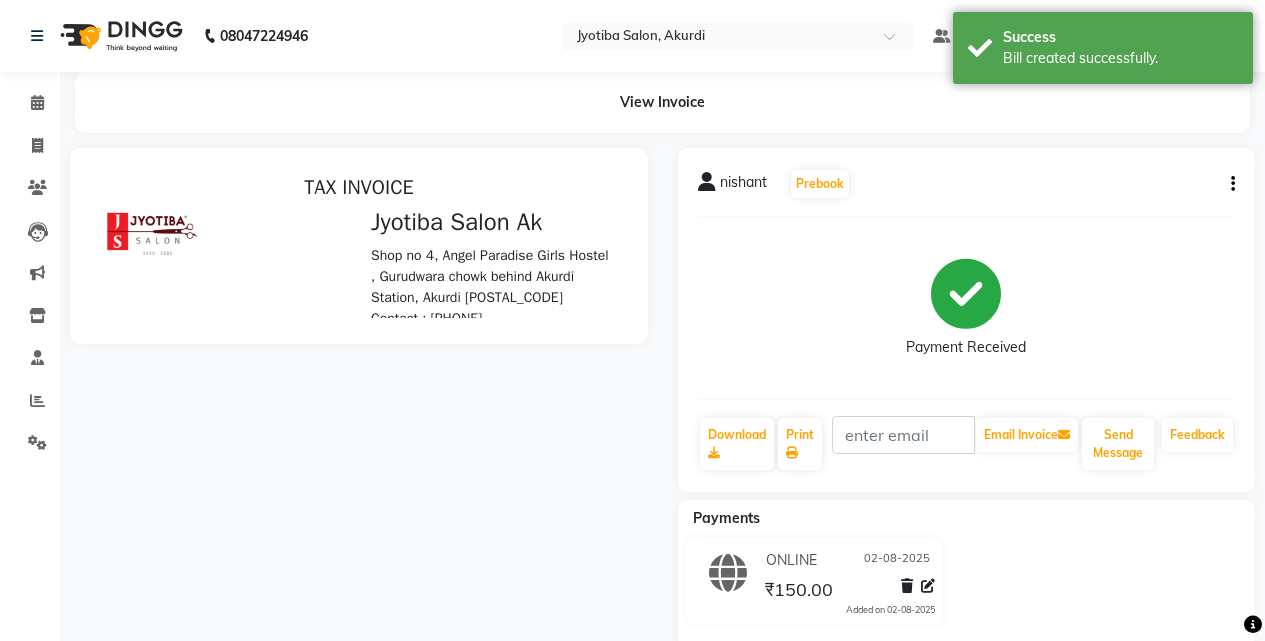 scroll, scrollTop: 0, scrollLeft: 0, axis: both 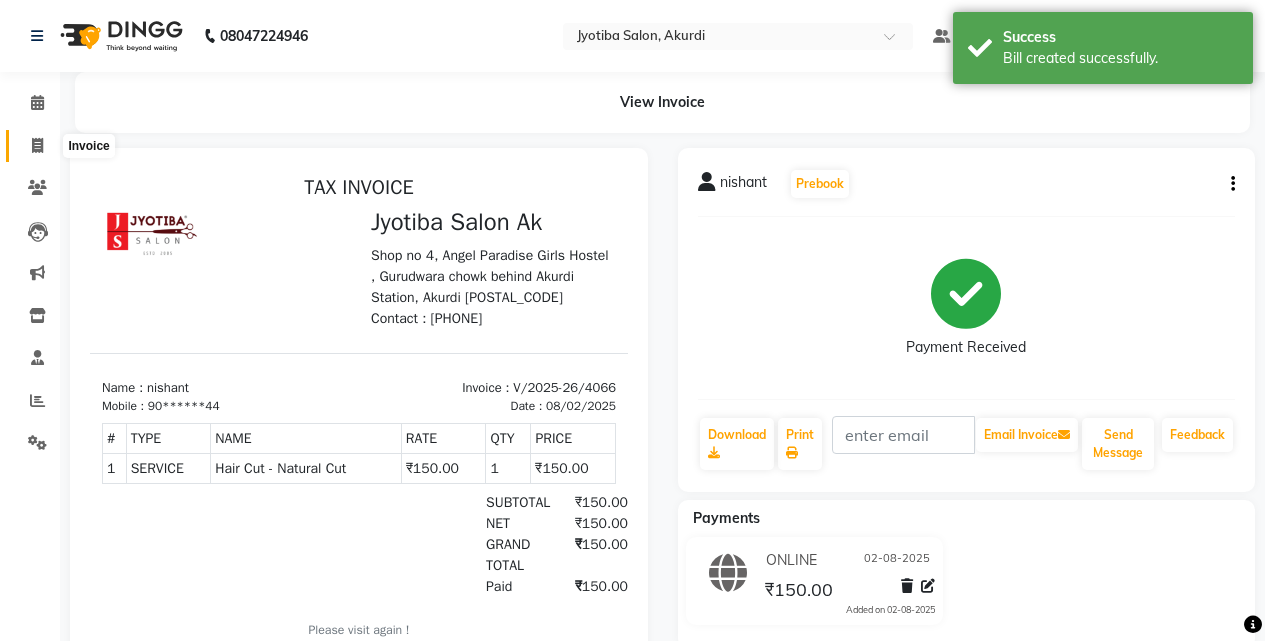 click 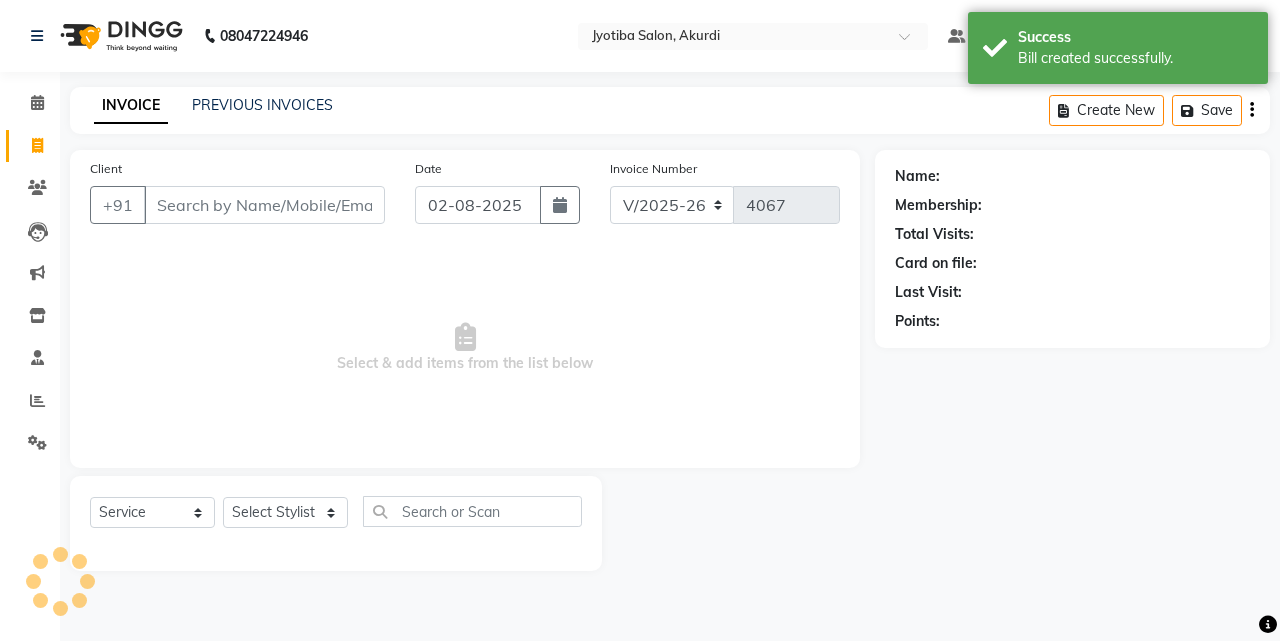 click on "Client" at bounding box center [264, 205] 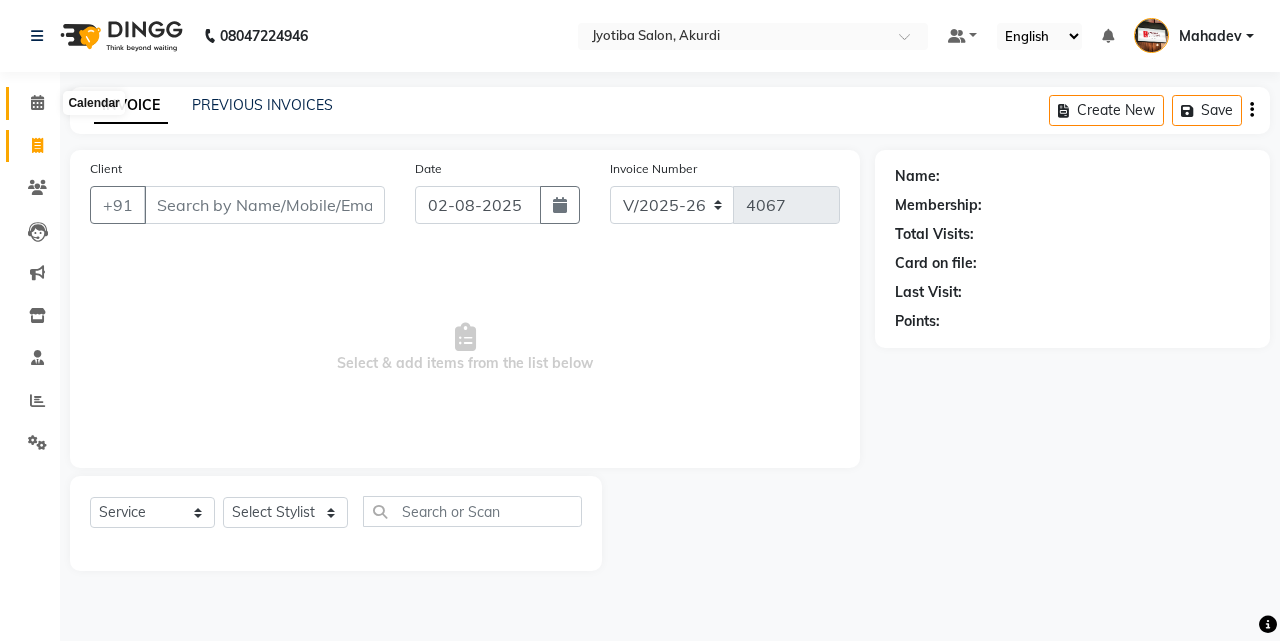 click 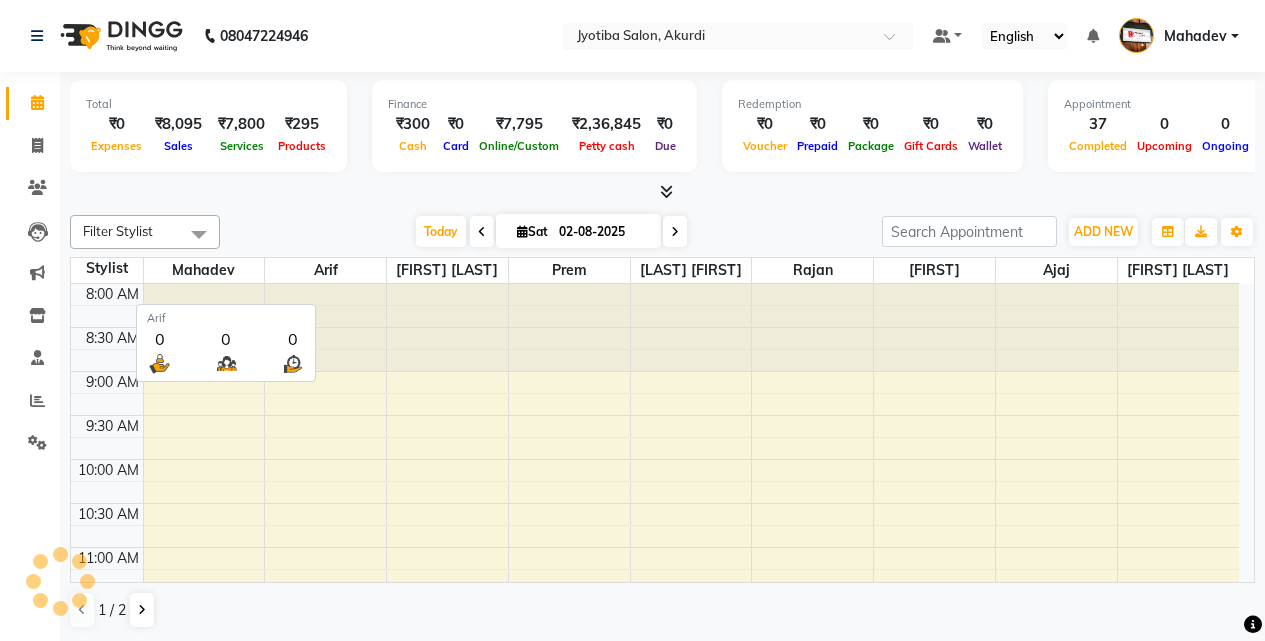 scroll, scrollTop: 0, scrollLeft: 0, axis: both 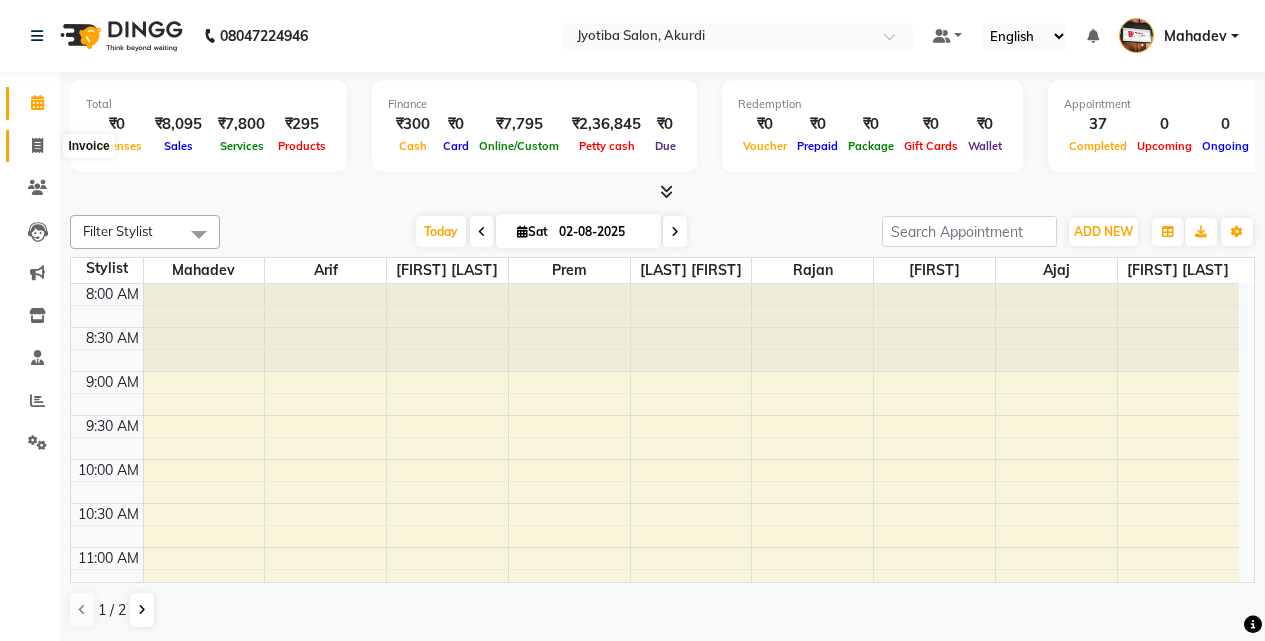 click 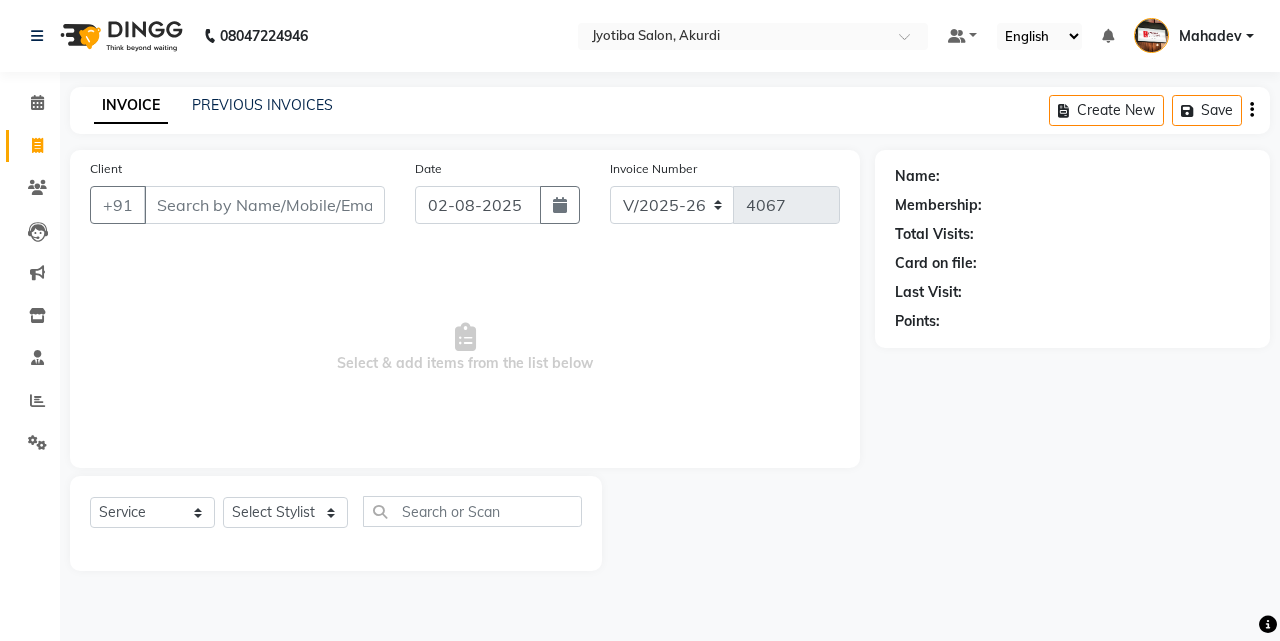 click on "Client" at bounding box center [264, 205] 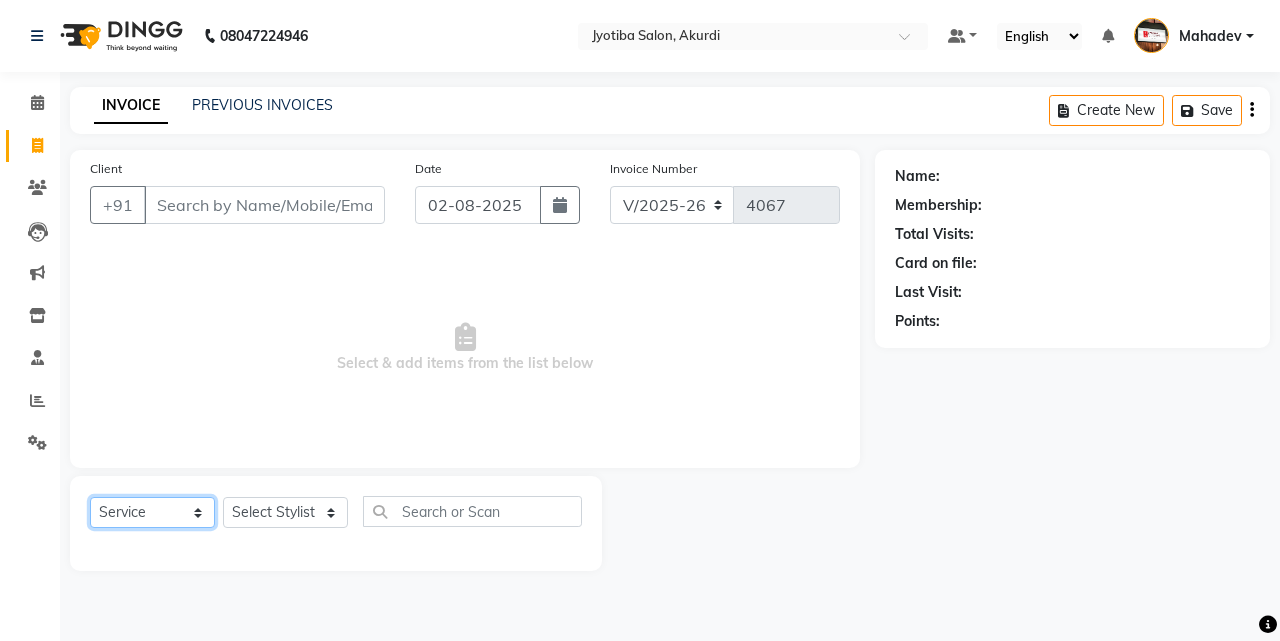 click on "Select  Service  Product  Membership  Package Voucher Prepaid Gift Card" 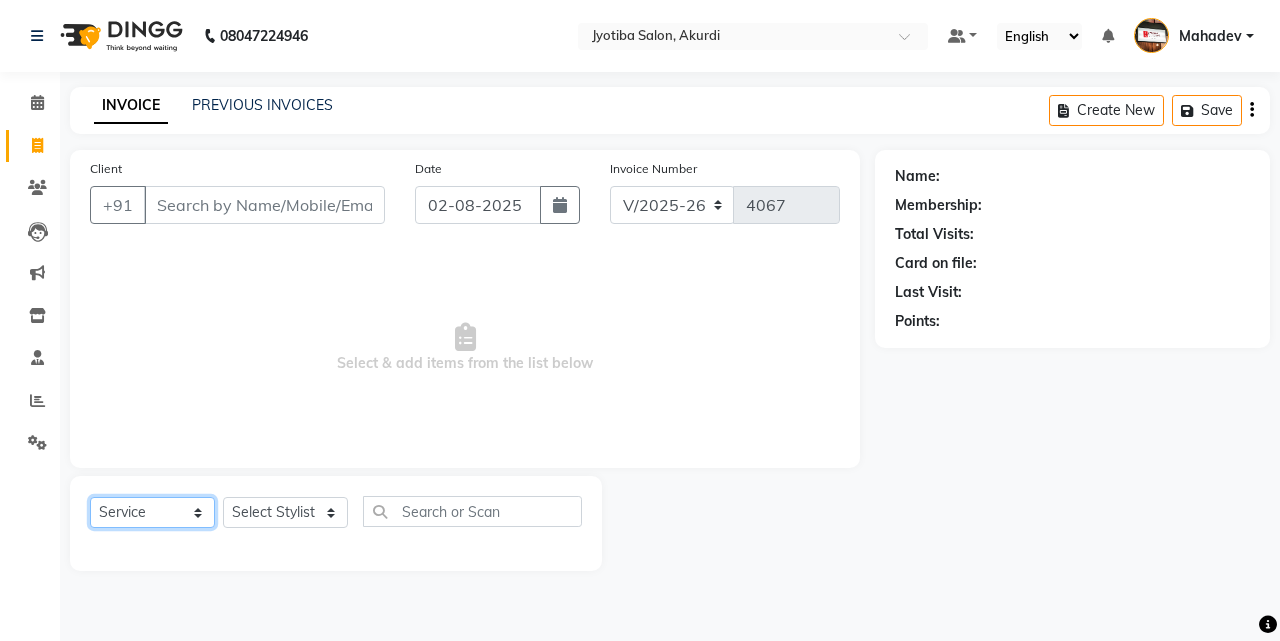 select on "product" 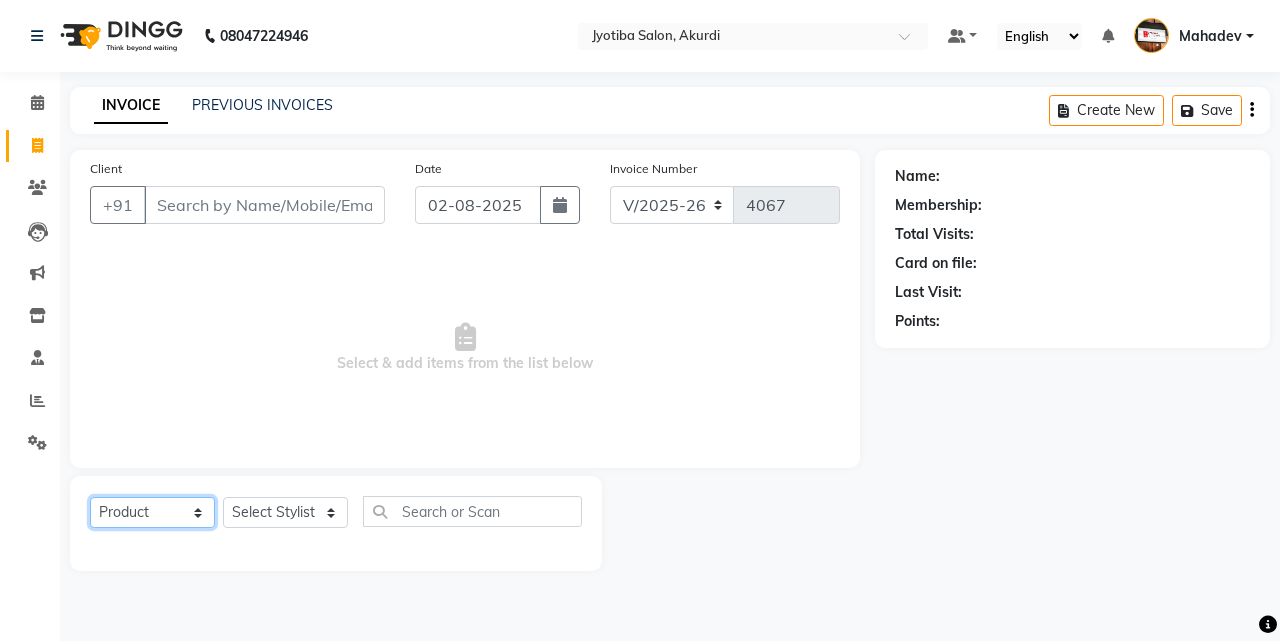 click on "Select  Service  Product  Membership  Package Voucher Prepaid Gift Card" 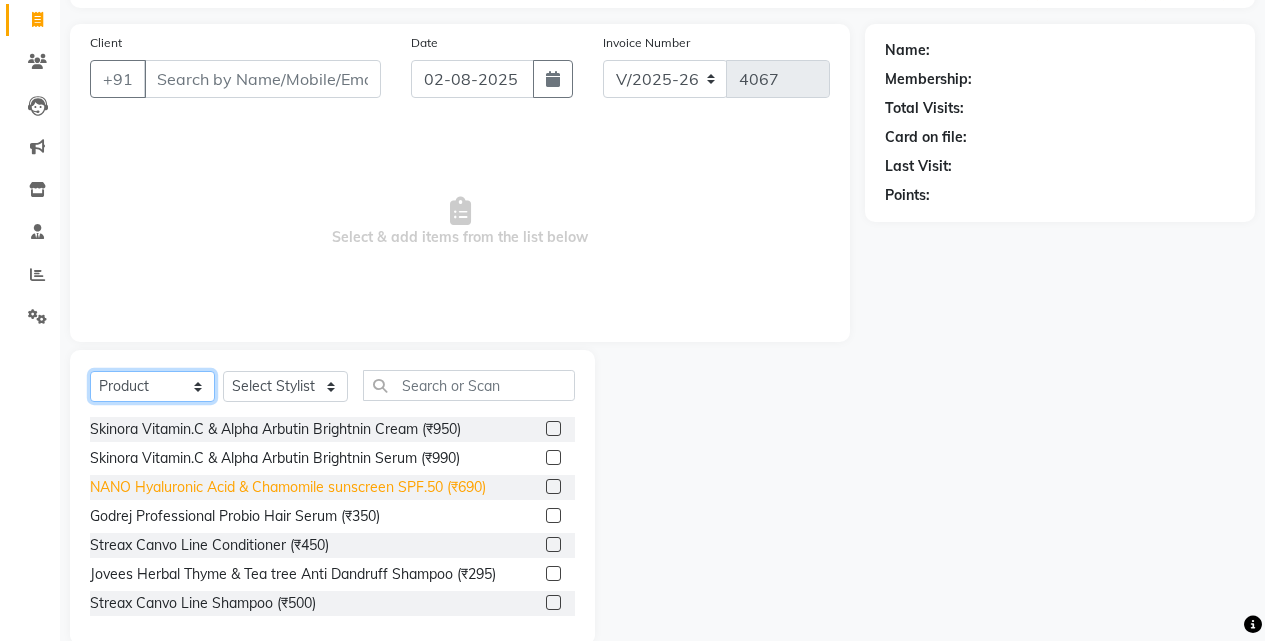 scroll, scrollTop: 160, scrollLeft: 0, axis: vertical 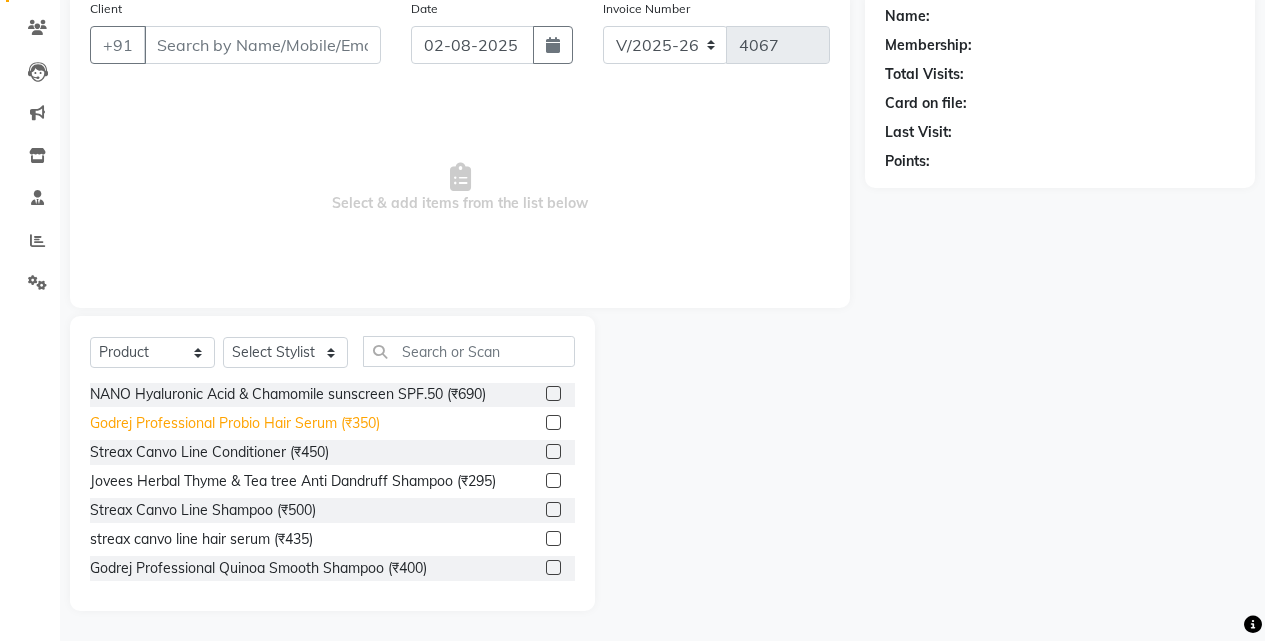 click on "Godrej Professional Probio Hair Serum (₹350)" 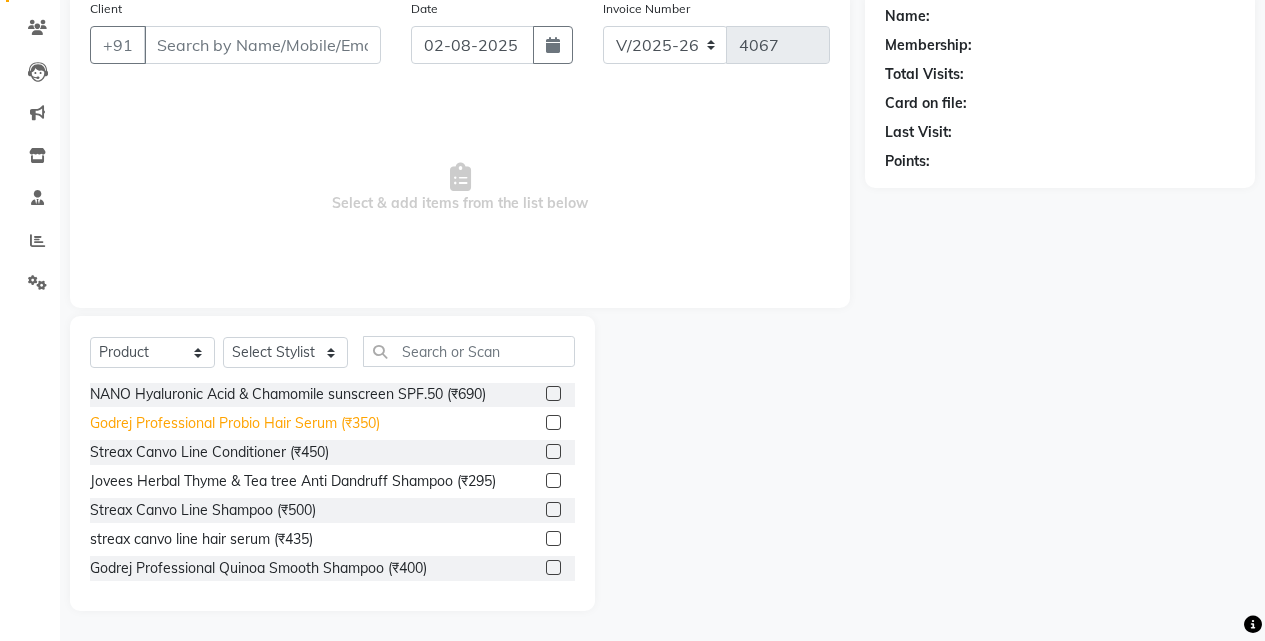 click on "Godrej Professional Probio Hair Serum (₹350)" 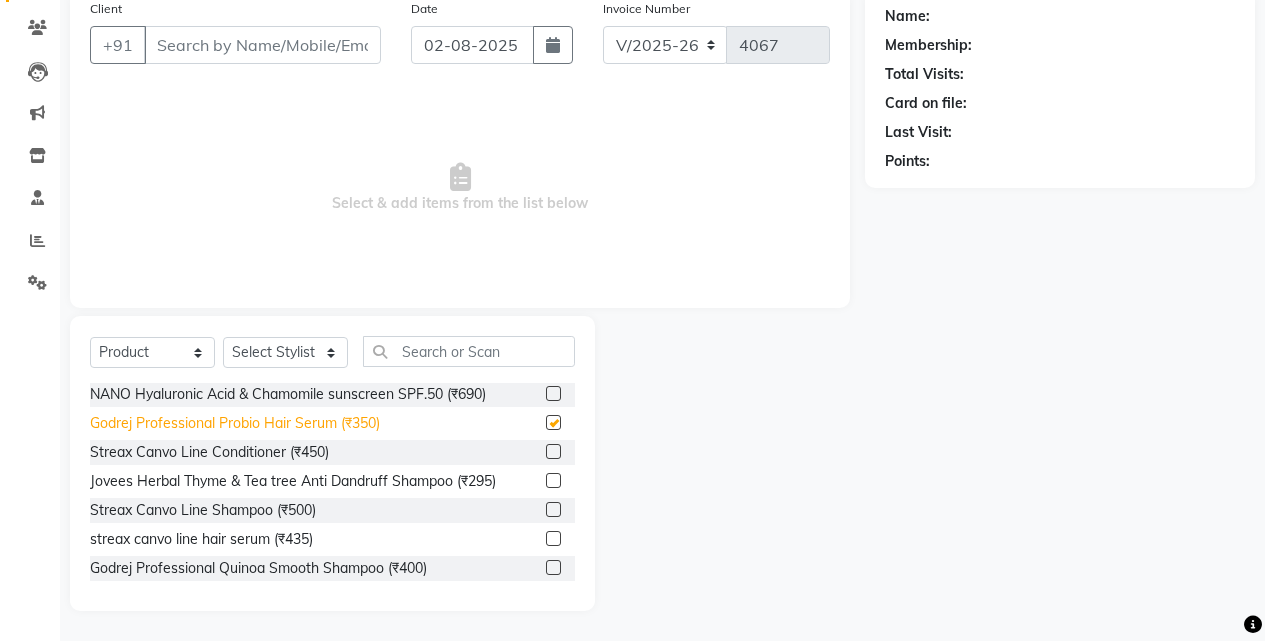 checkbox on "false" 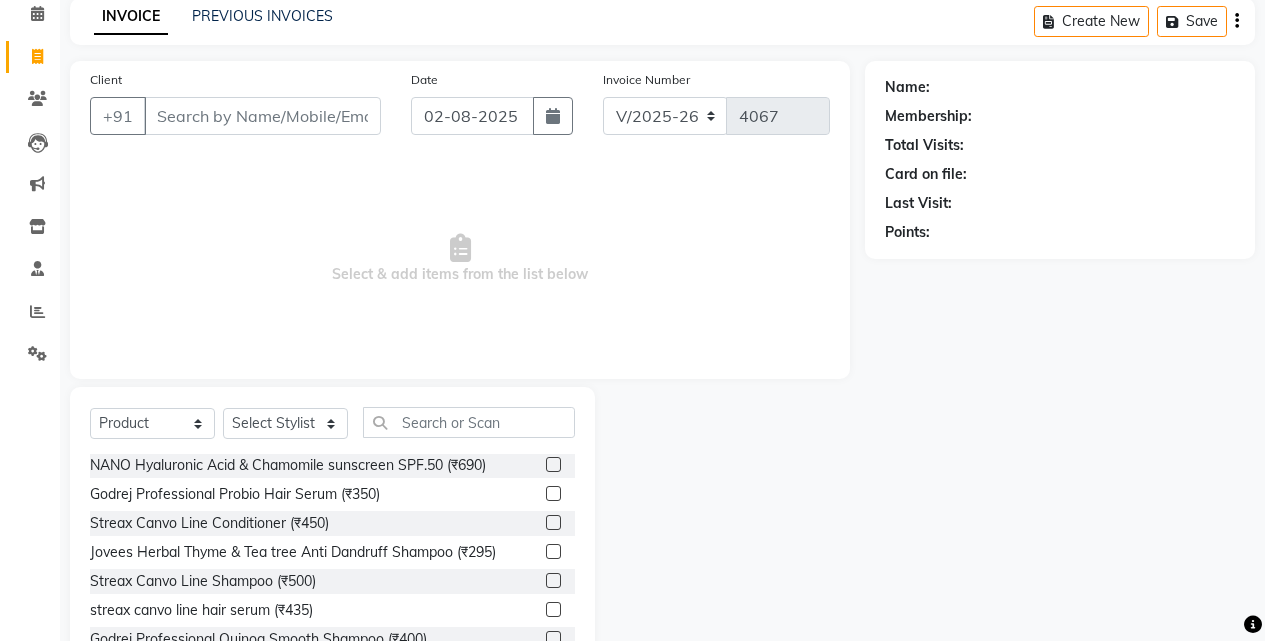 scroll, scrollTop: 160, scrollLeft: 0, axis: vertical 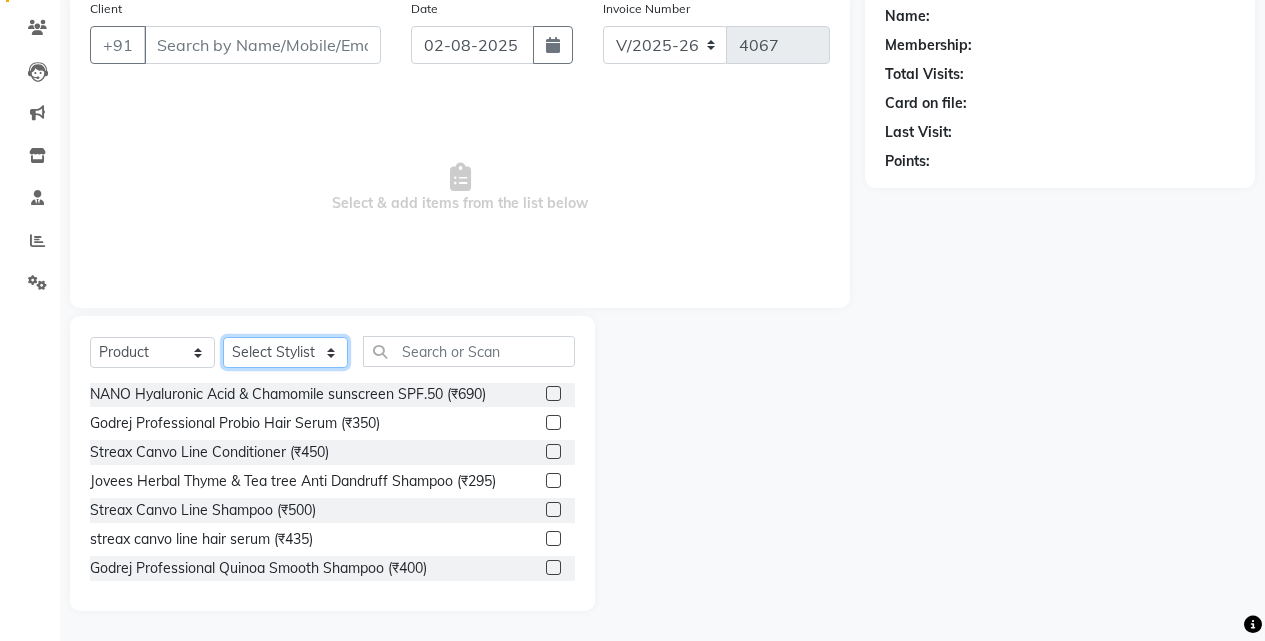 click on "Select Stylist Ajaj Ansari sahid Arif Ganpat  Mahadev manish choudhari Parmu tatya  Prem Rajan Sanjay Sanjay Santosh  Shop  Sohel  Vinod" 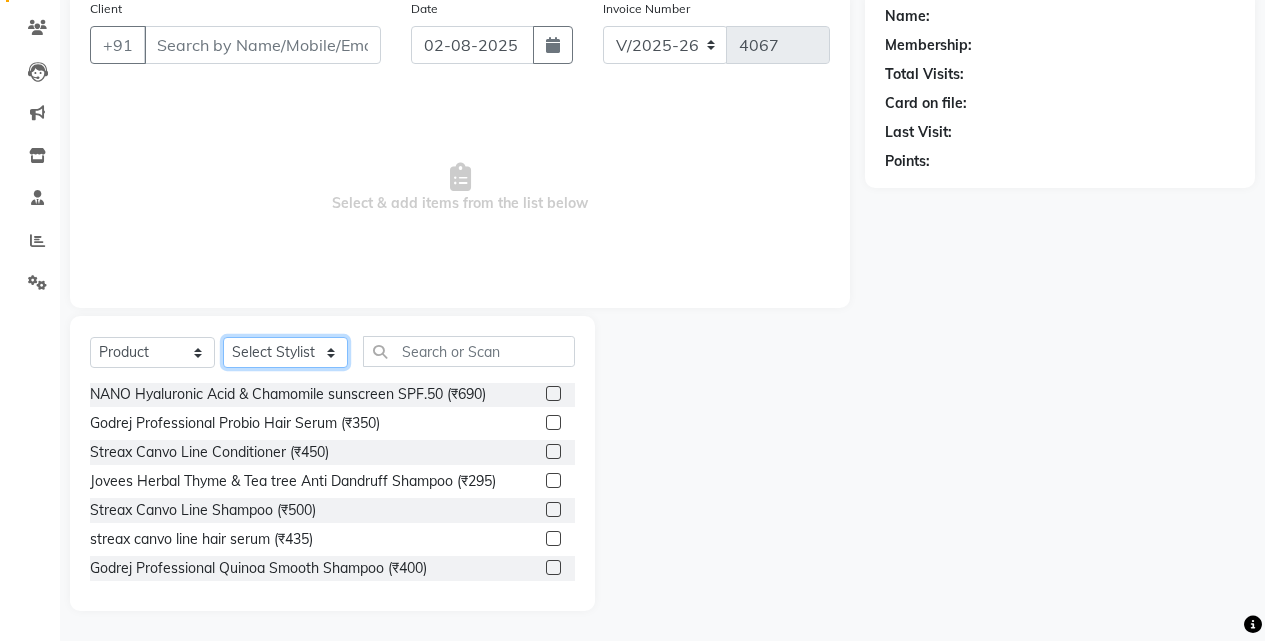 select on "7216" 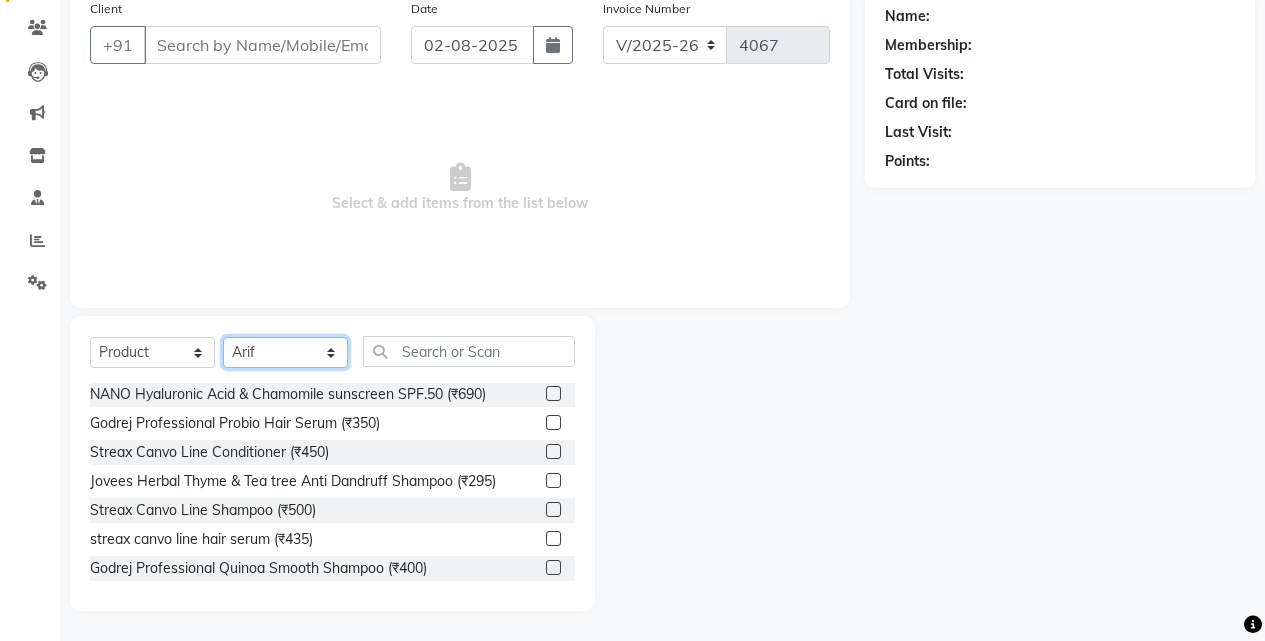 click on "Select Stylist Ajaj Ansari sahid Arif Ganpat  Mahadev manish choudhari Parmu tatya  Prem Rajan Sanjay Sanjay Santosh  Shop  Sohel  Vinod" 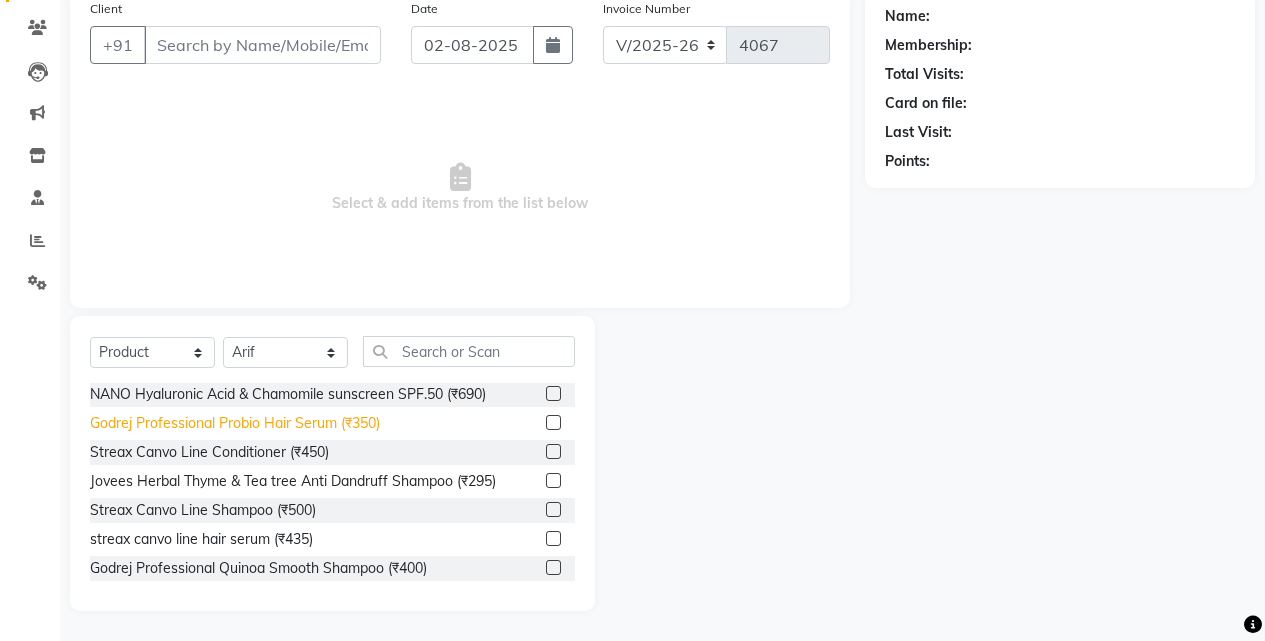 click on "Godrej Professional Probio Hair Serum (₹350)" 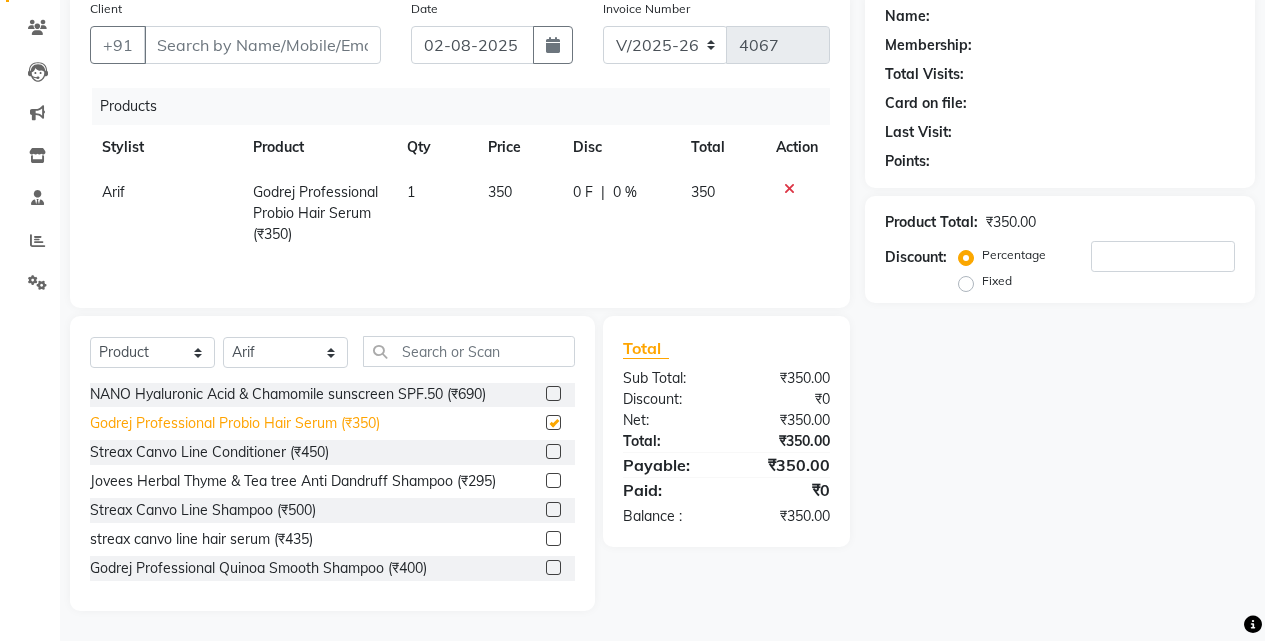 checkbox on "false" 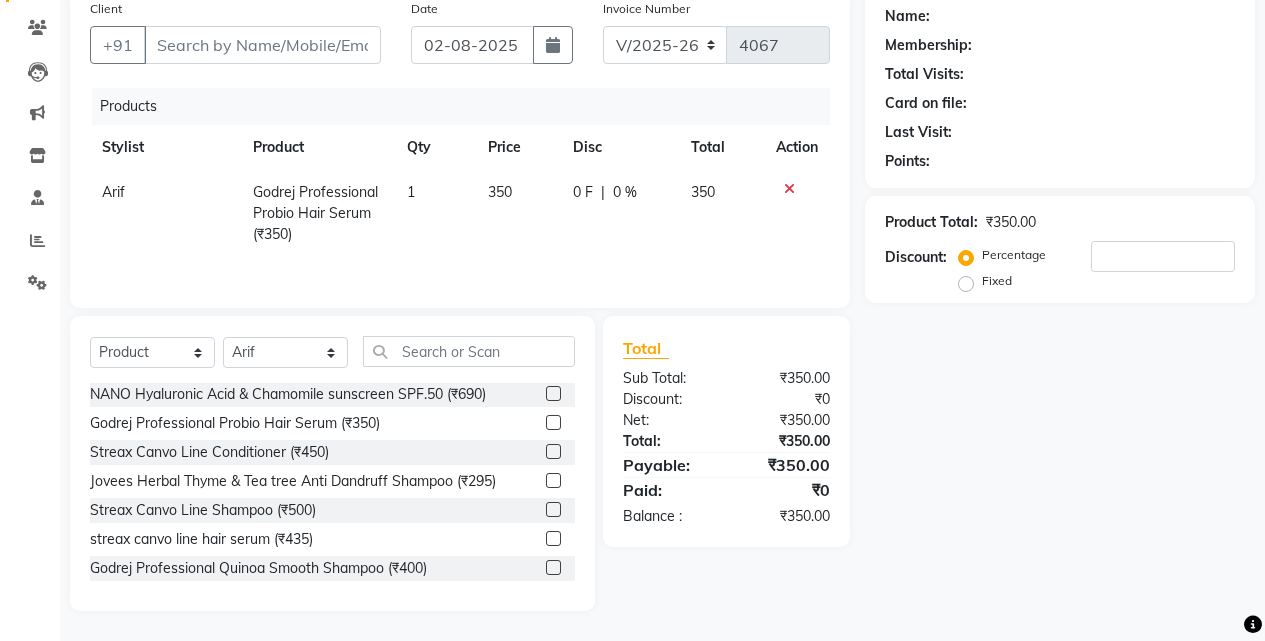 click 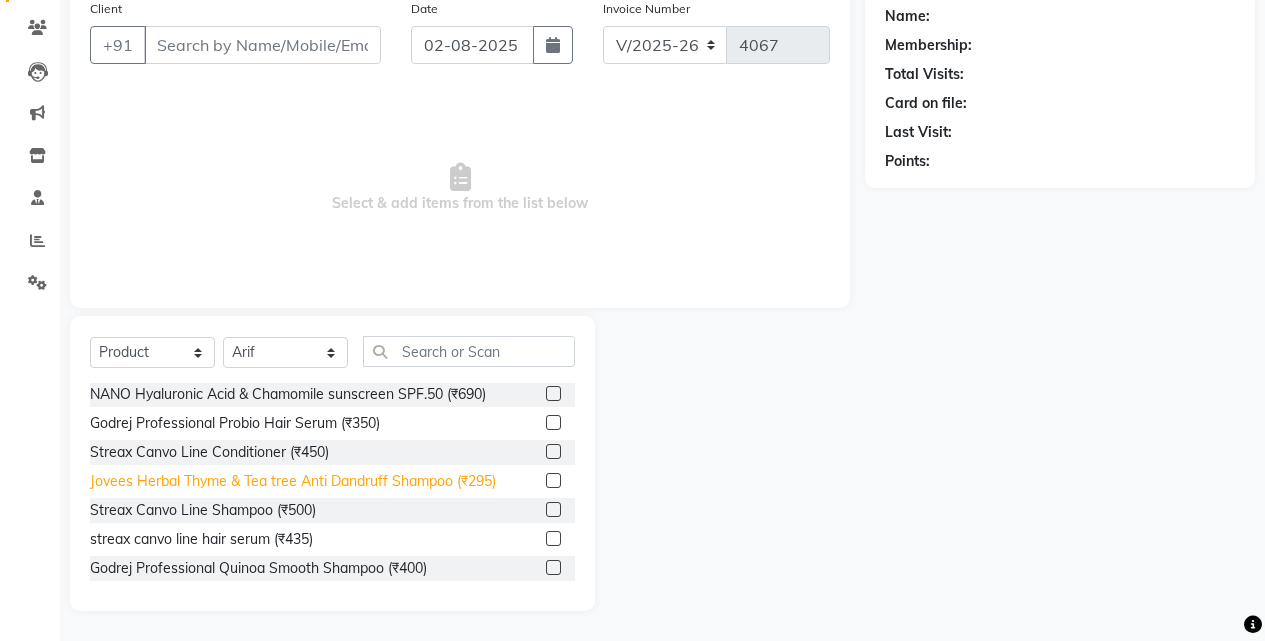 click on "Jovees Herbal Thyme & Tea tree Anti Dandruff Shampoo (₹295)" 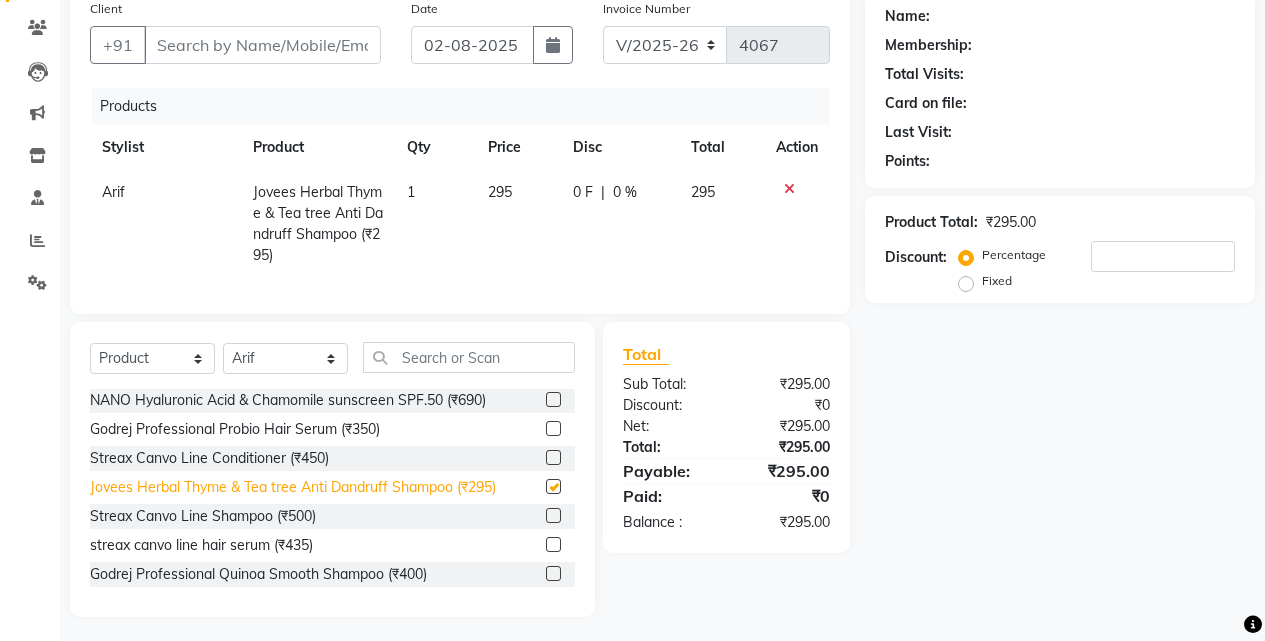 checkbox on "false" 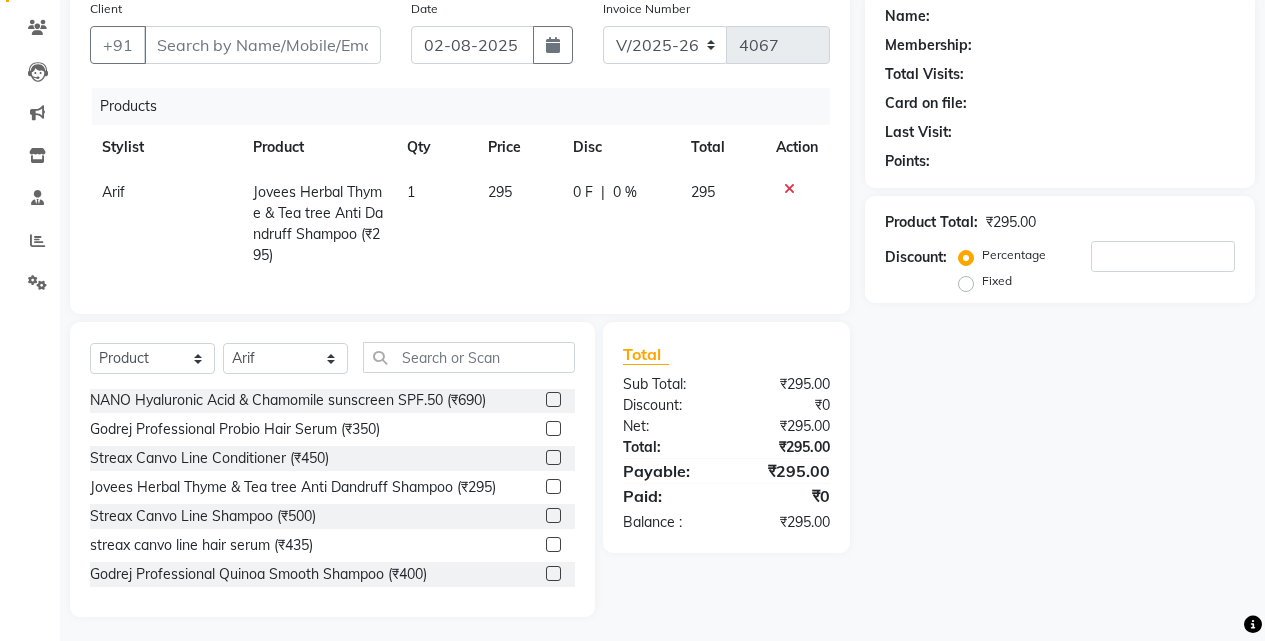 click 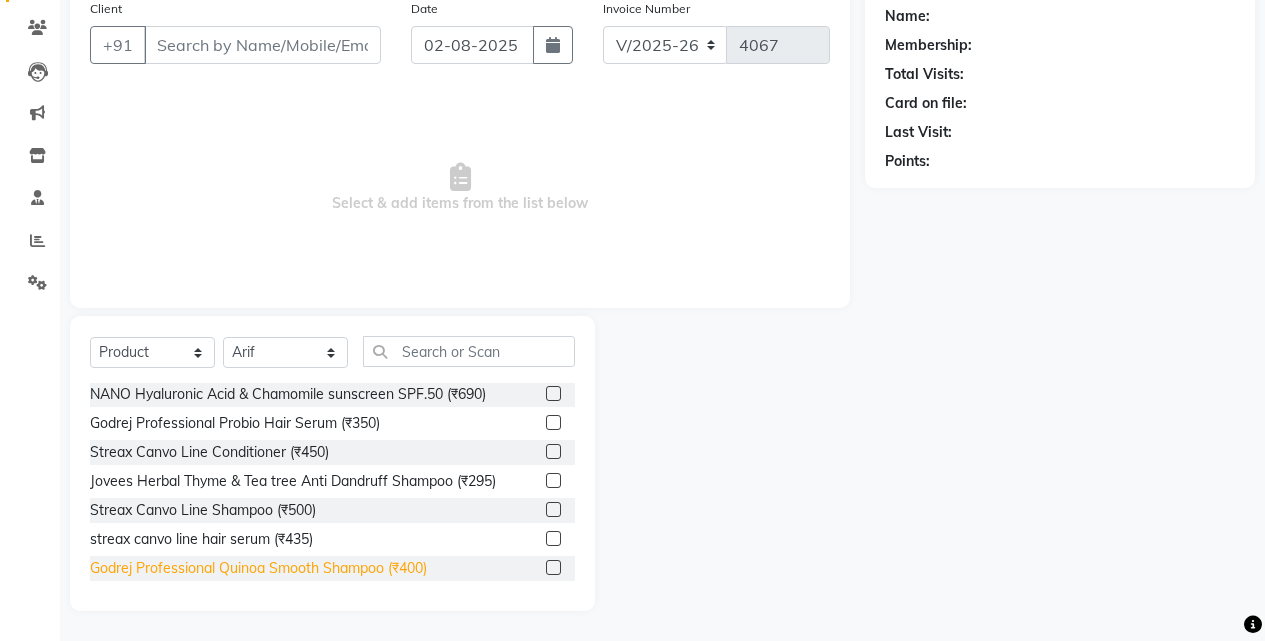 click on "Godrej Professional Quinoa Smooth Shampoo (₹400)" 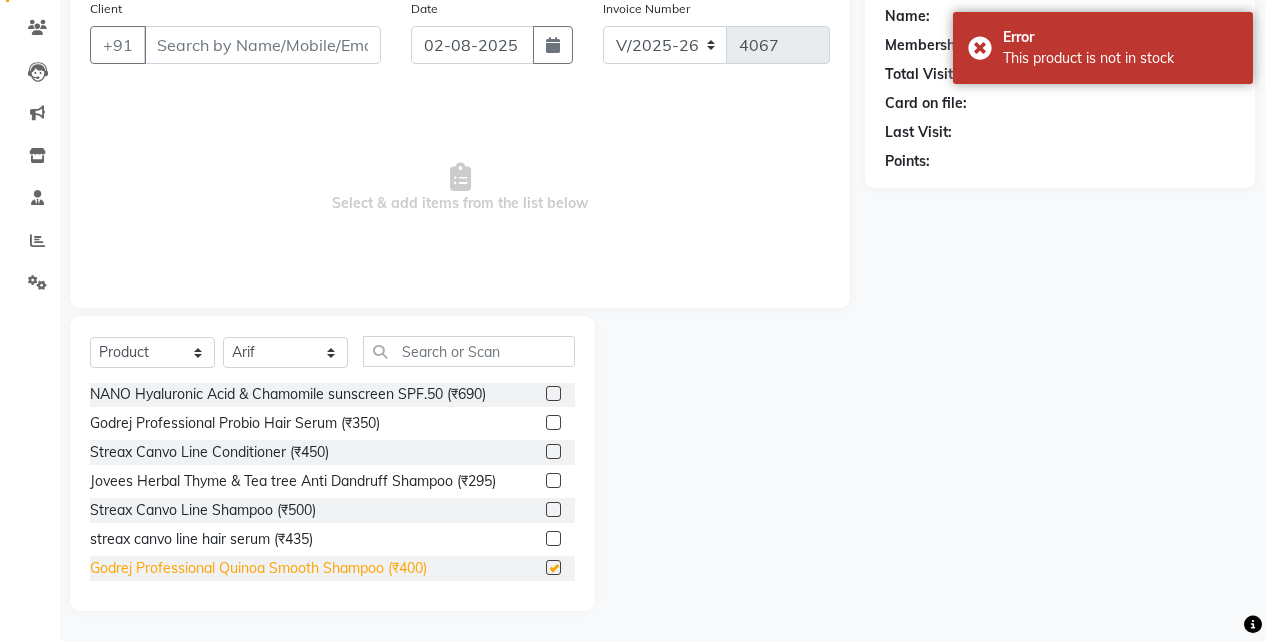 checkbox on "false" 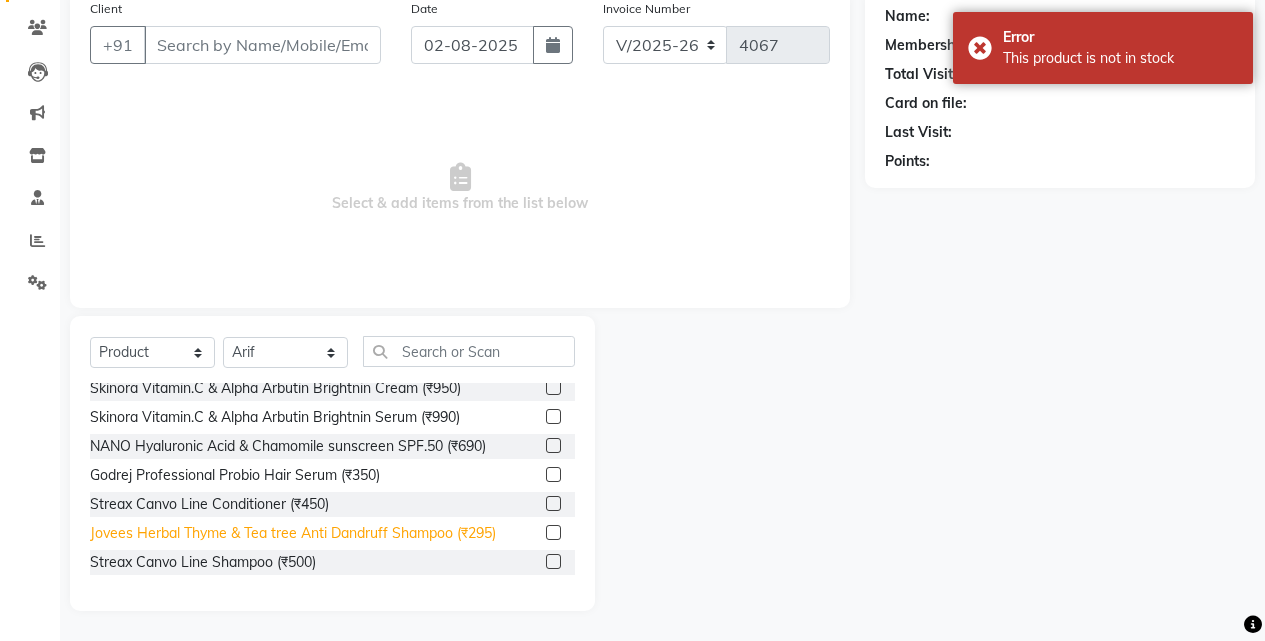 scroll, scrollTop: 0, scrollLeft: 0, axis: both 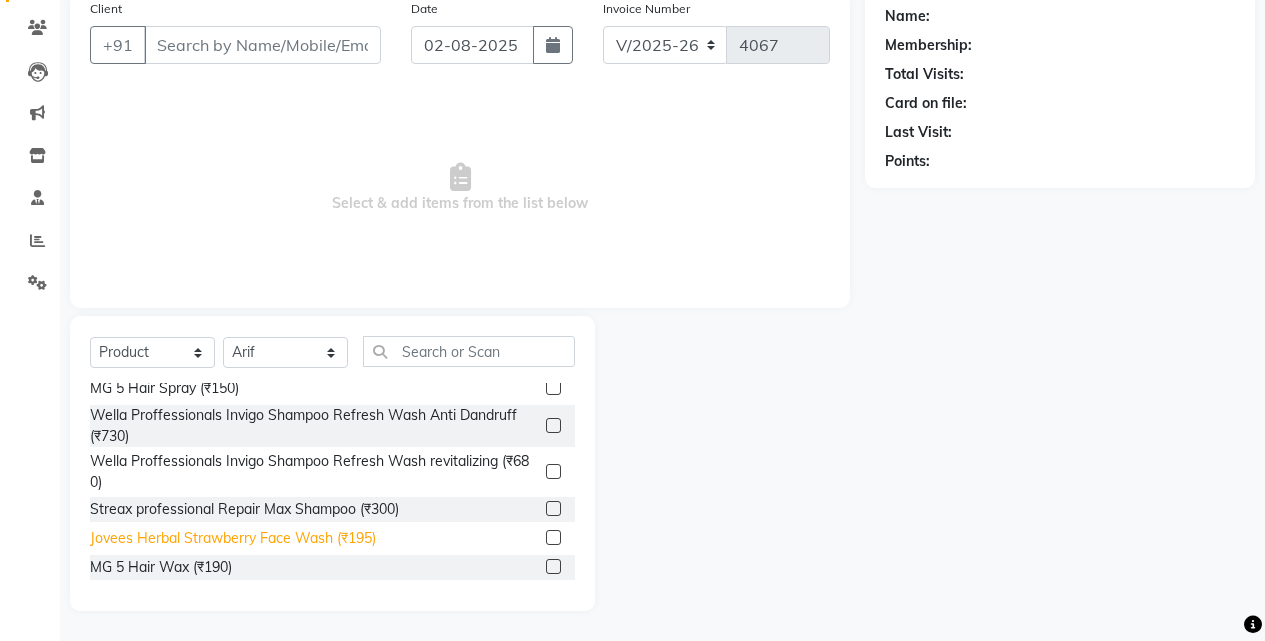 click on "Jovees Herbal Strawberry Face Wash (₹195)" 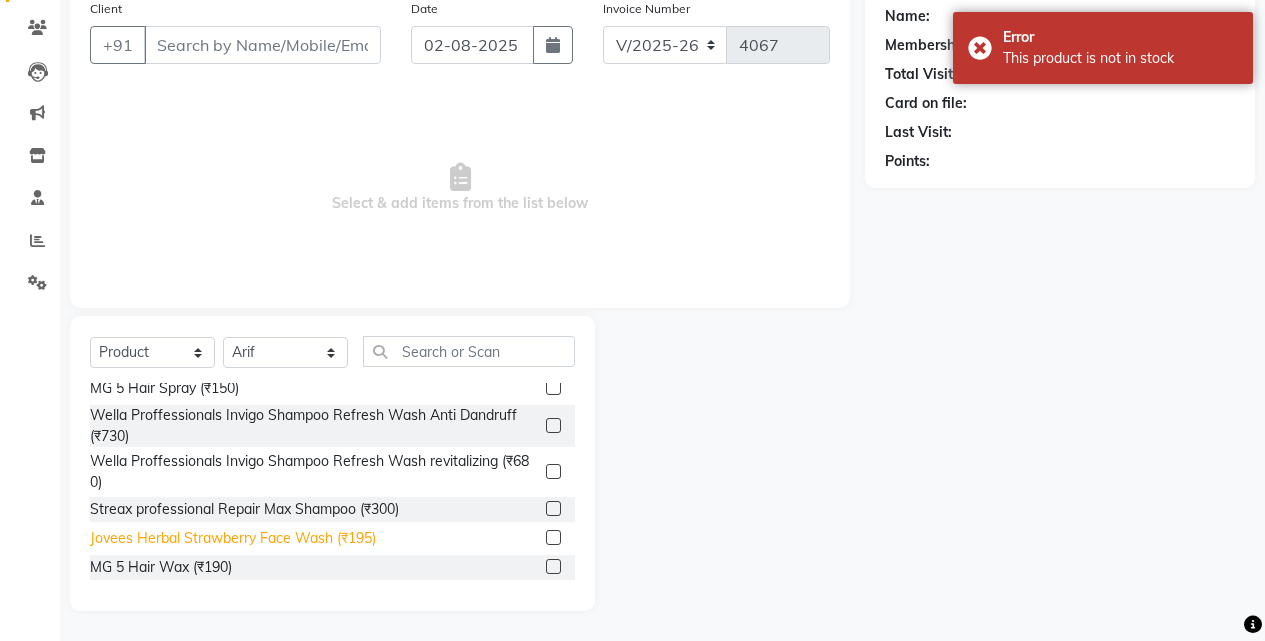 click on "Jovees Herbal Strawberry Face Wash (₹195)" 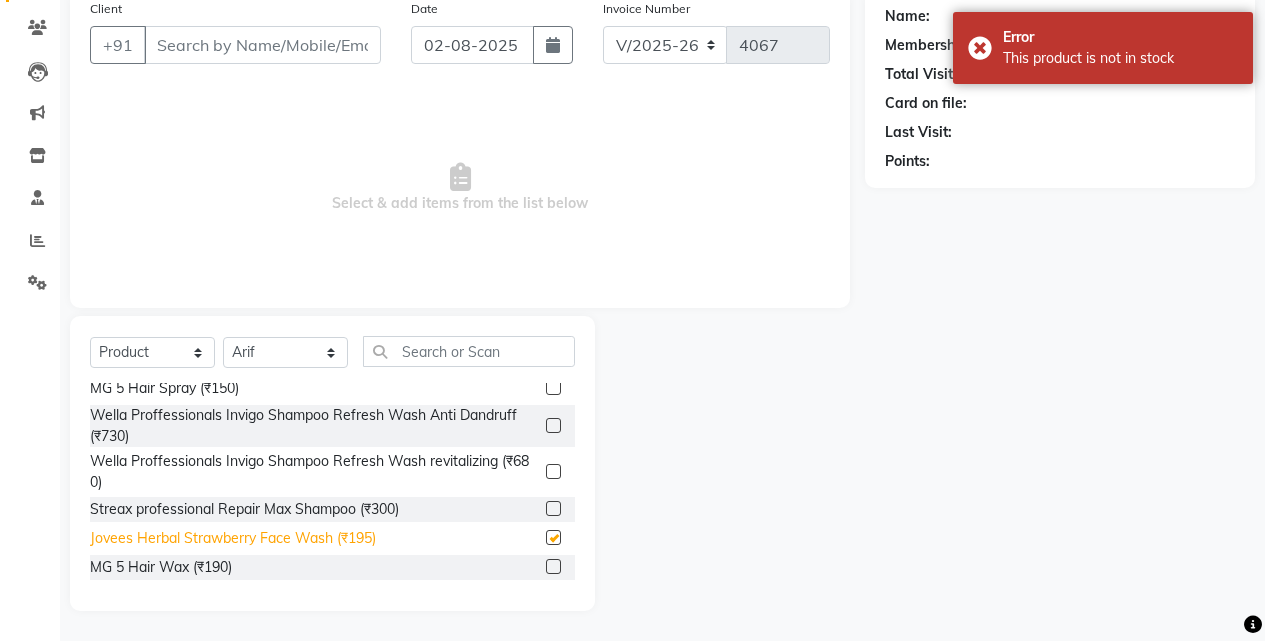 checkbox on "false" 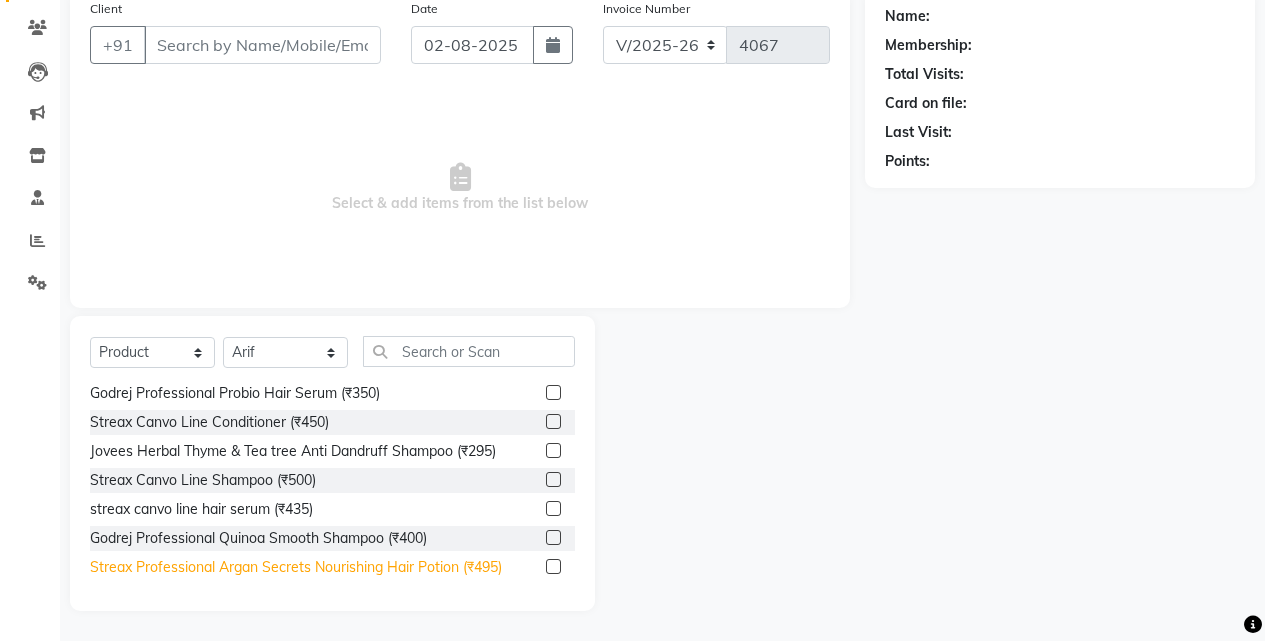 scroll, scrollTop: 59, scrollLeft: 0, axis: vertical 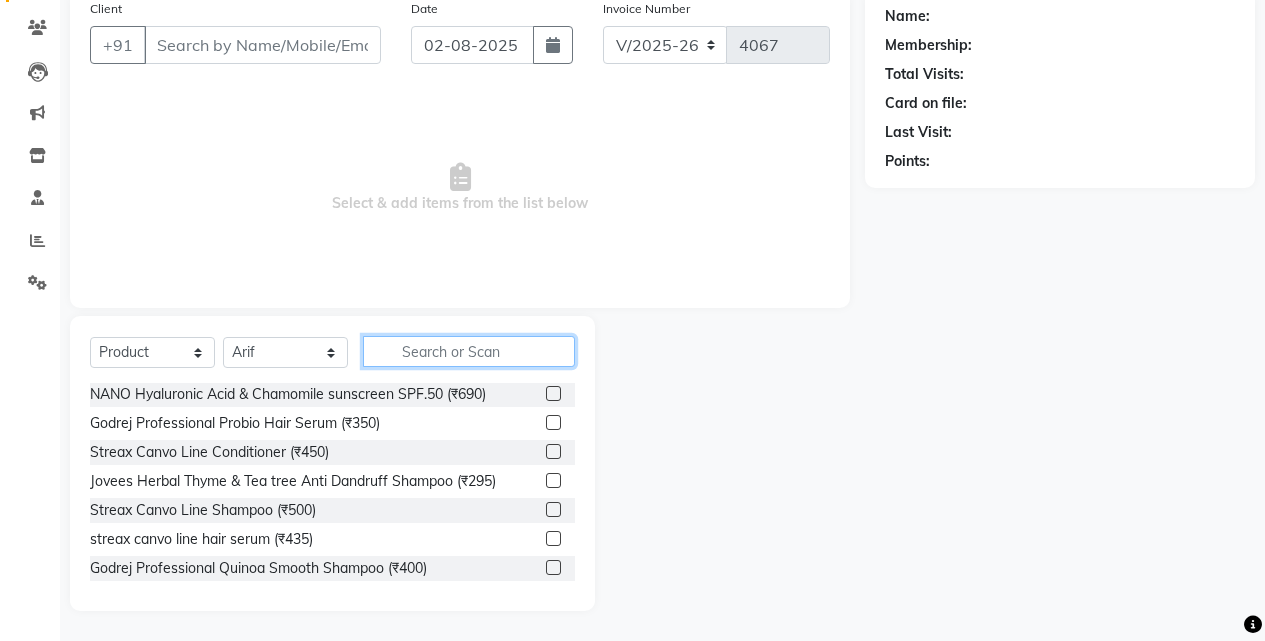 click 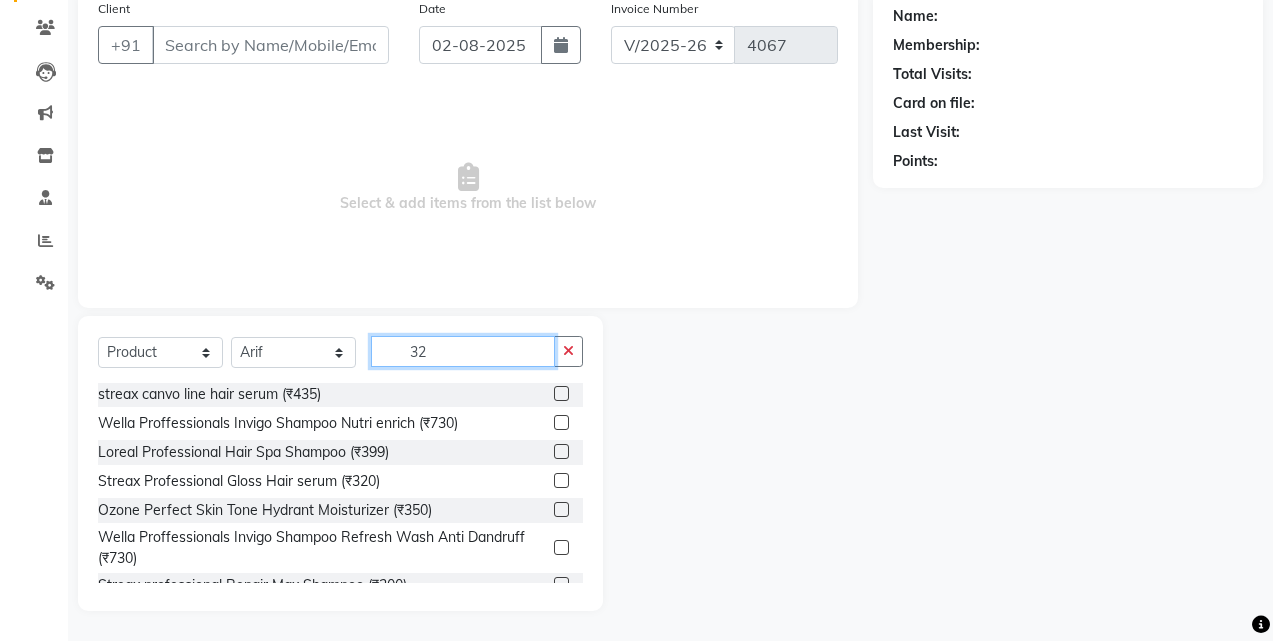 scroll, scrollTop: 0, scrollLeft: 0, axis: both 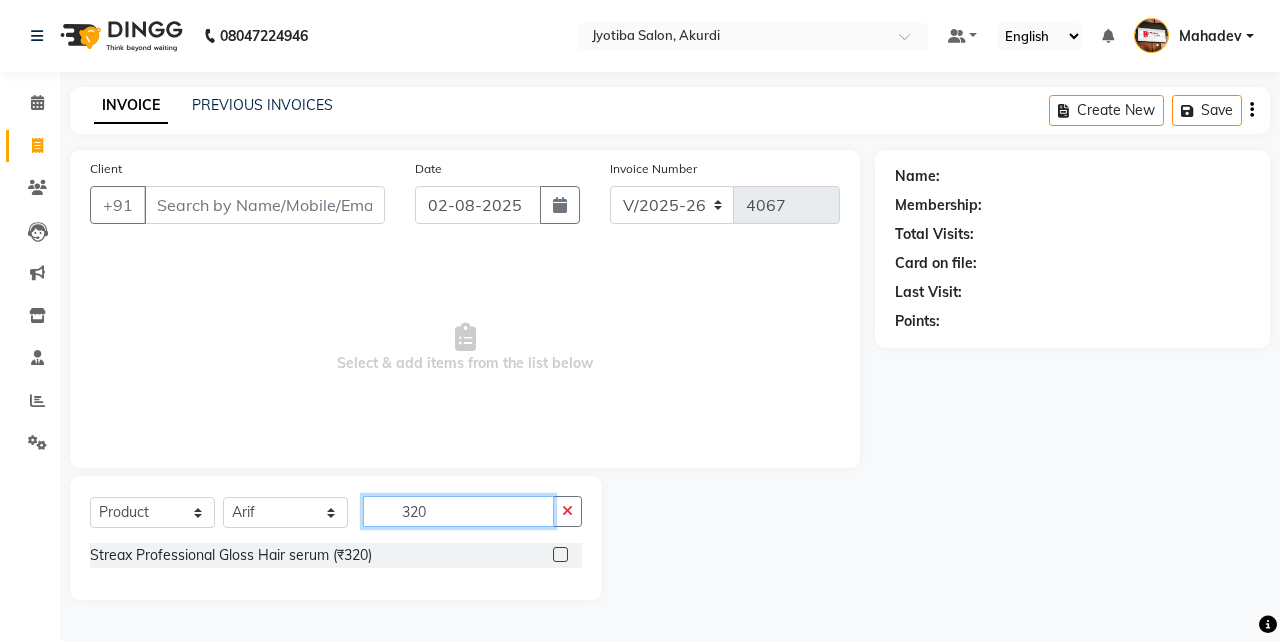 type on "320" 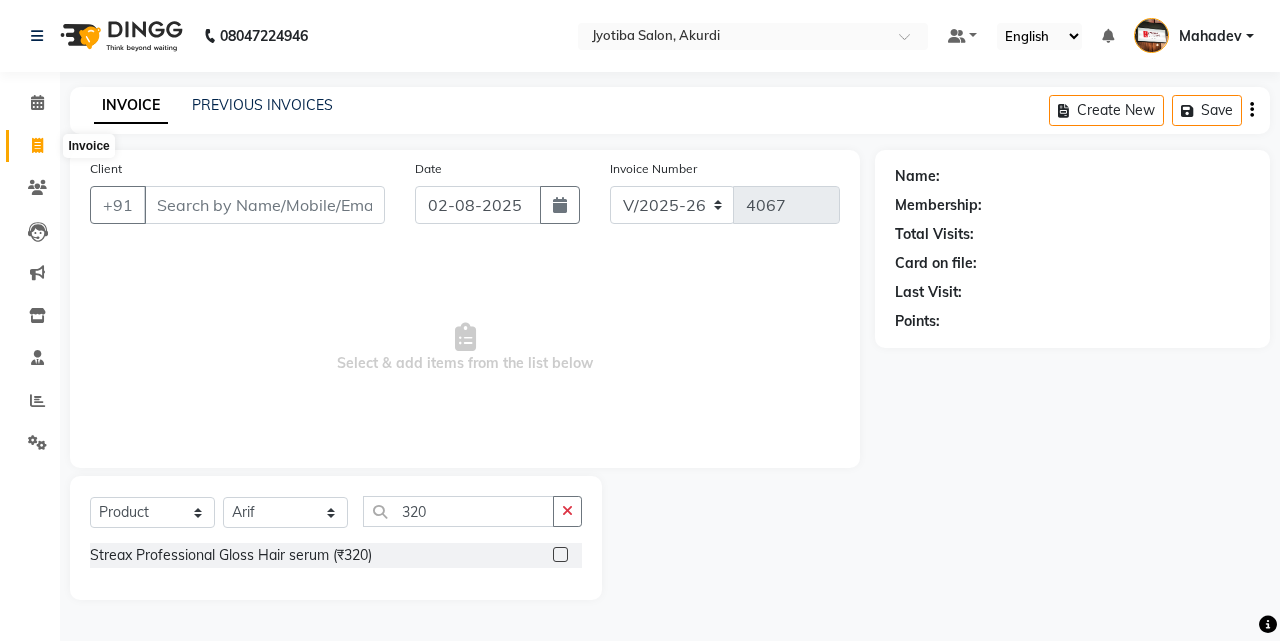 drag, startPoint x: 38, startPoint y: 145, endPoint x: 62, endPoint y: 146, distance: 24.020824 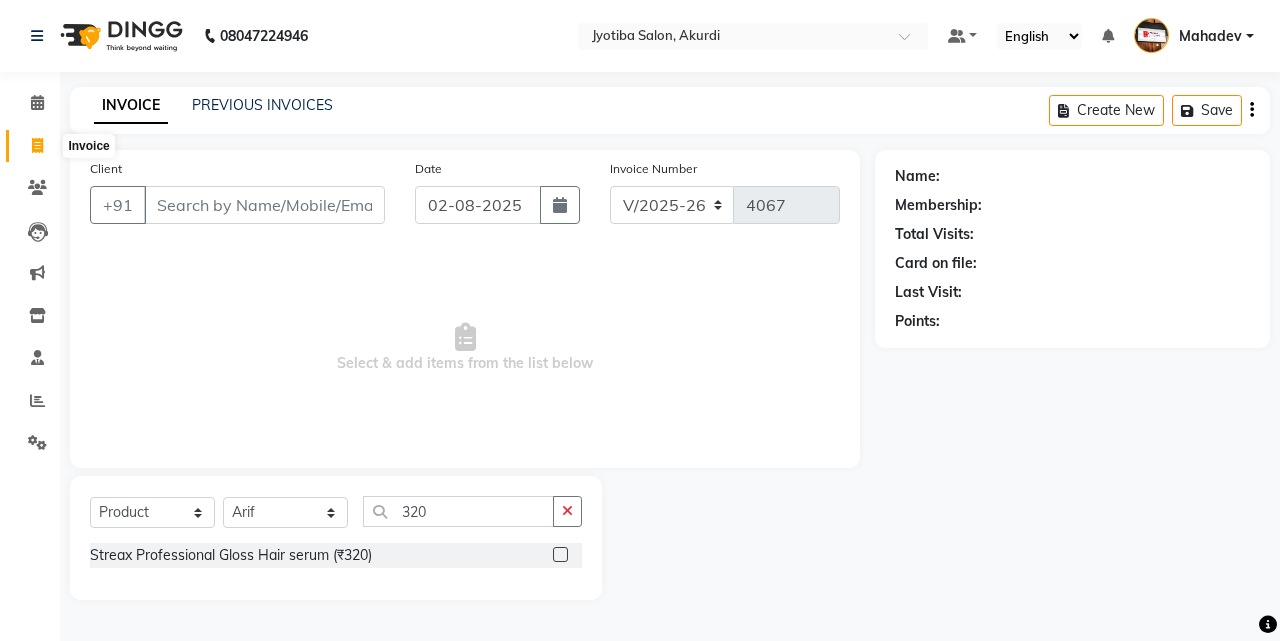 select on "service" 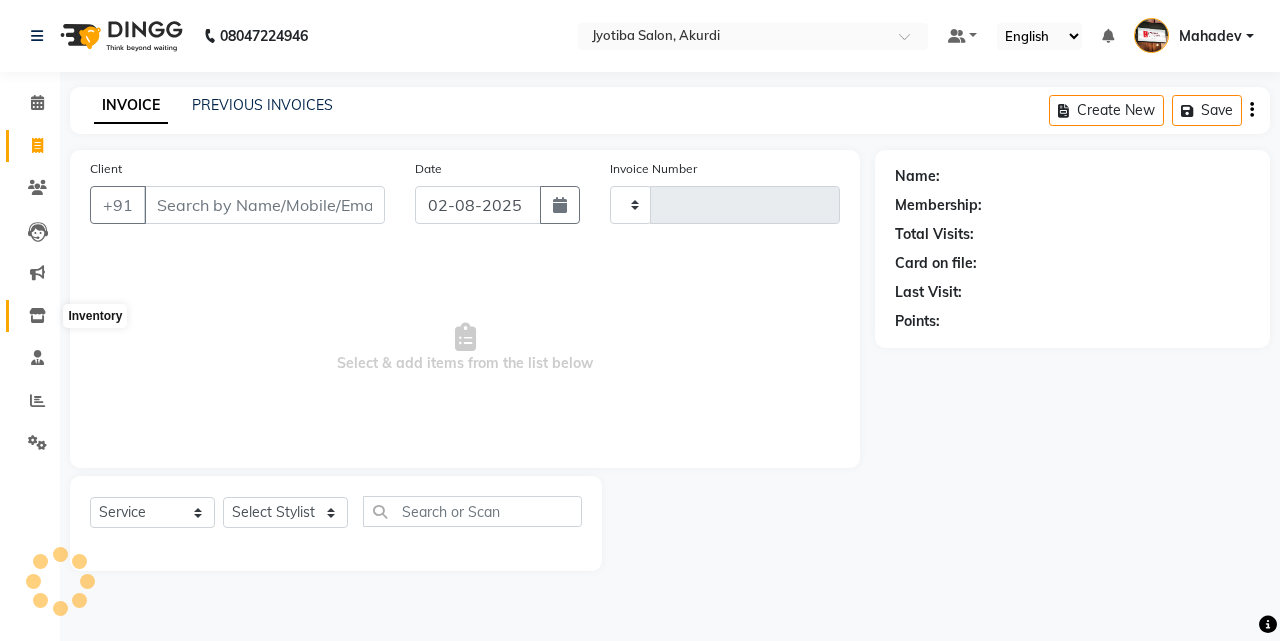 click 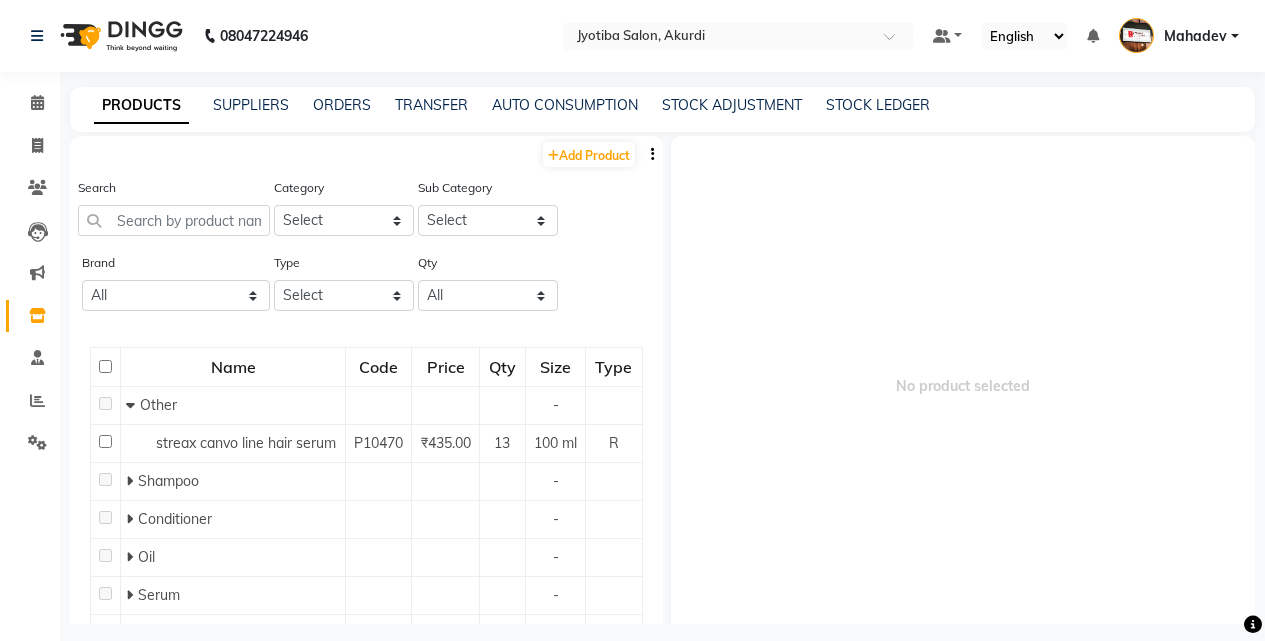 click on "STOCK ADJUSTMENT" 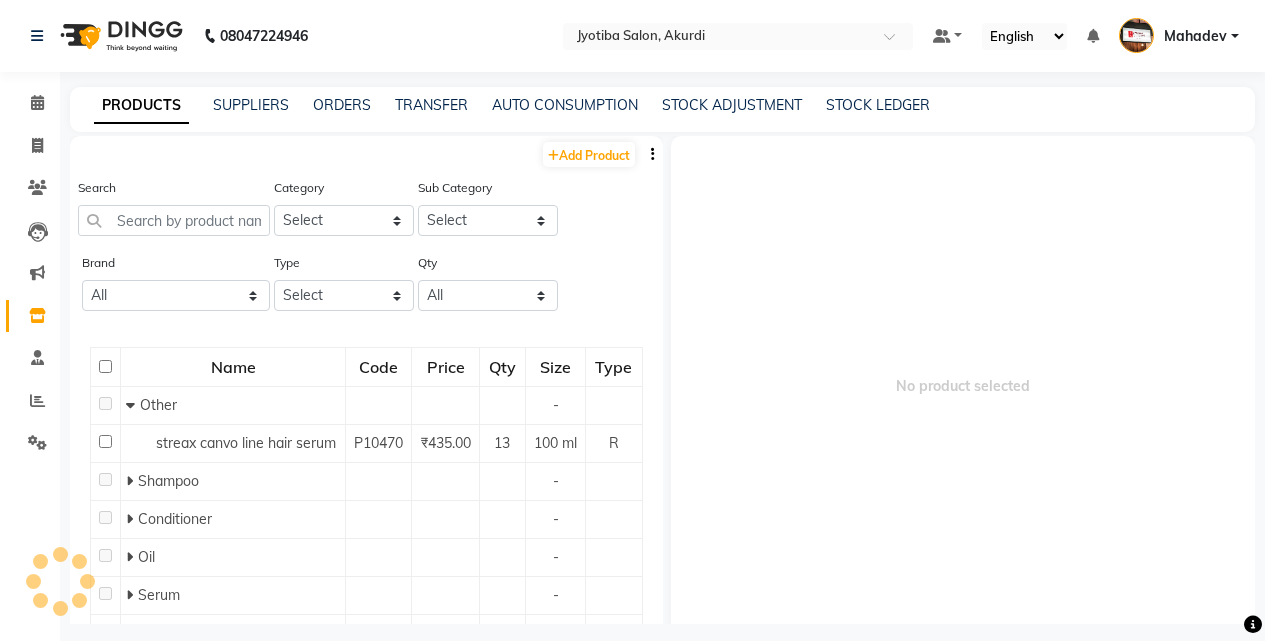 click on "STOCK ADJUSTMENT" 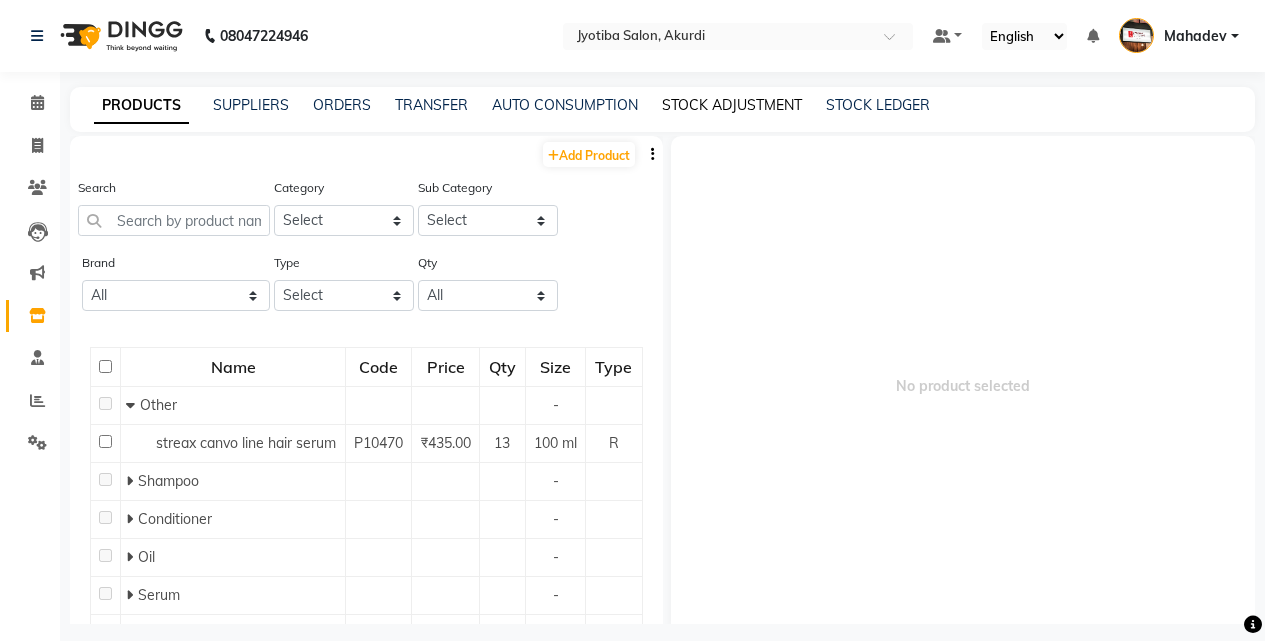 click on "STOCK ADJUSTMENT" 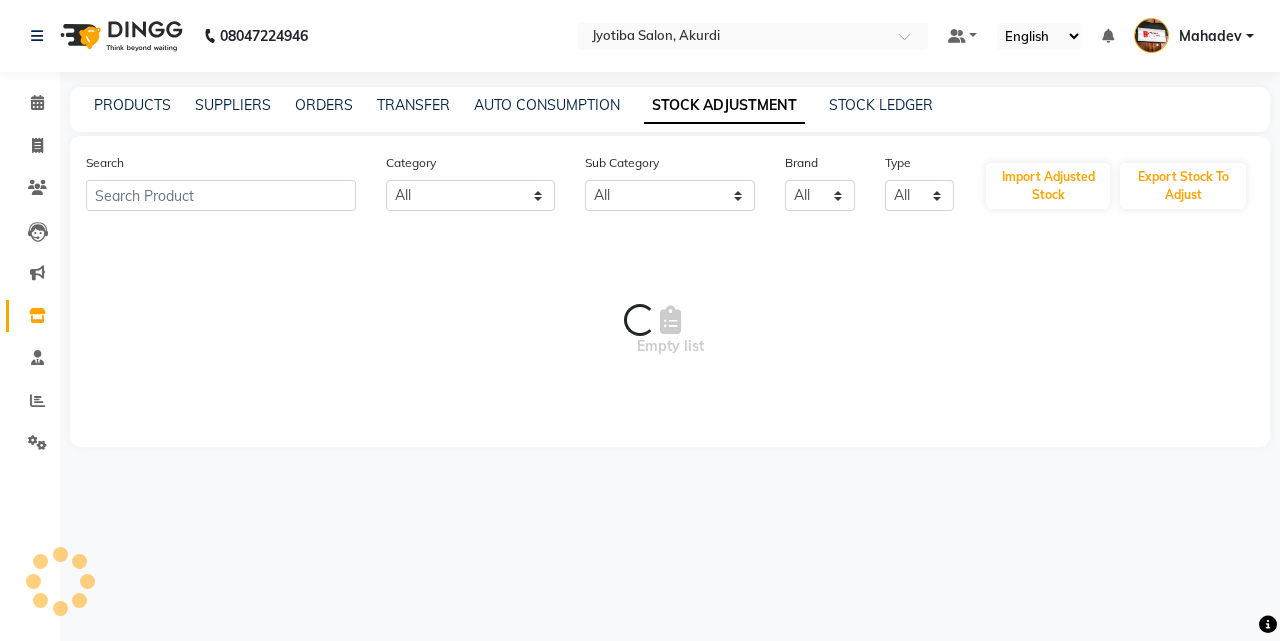 click on "STOCK ADJUSTMENT" 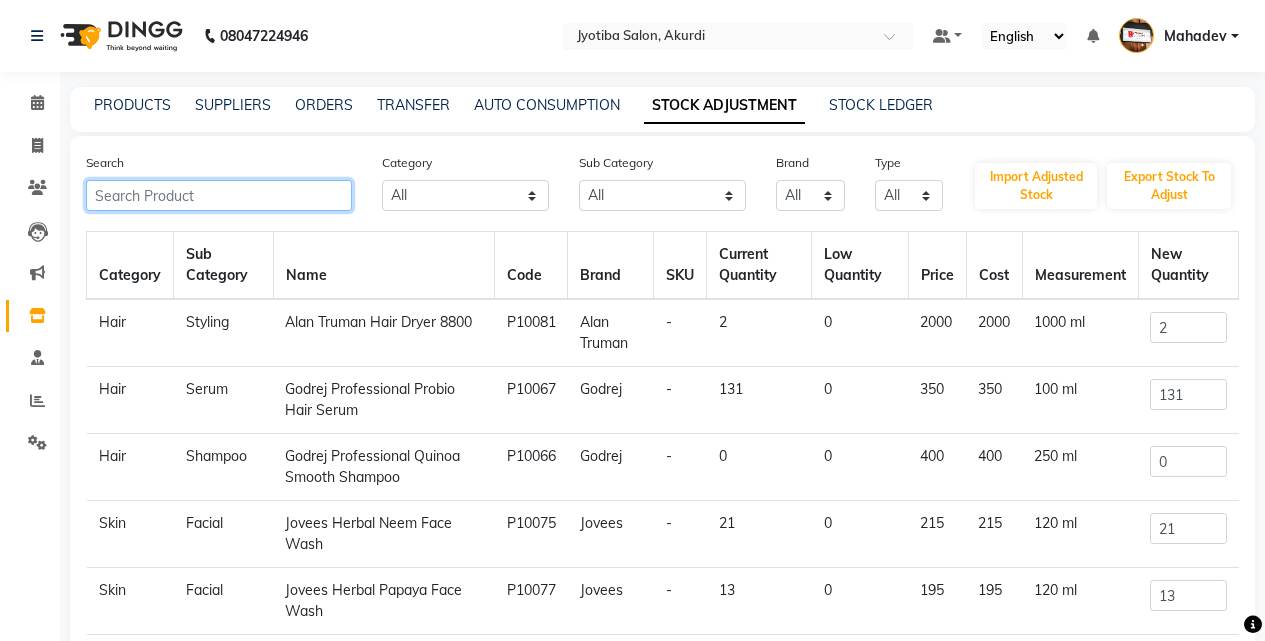 click 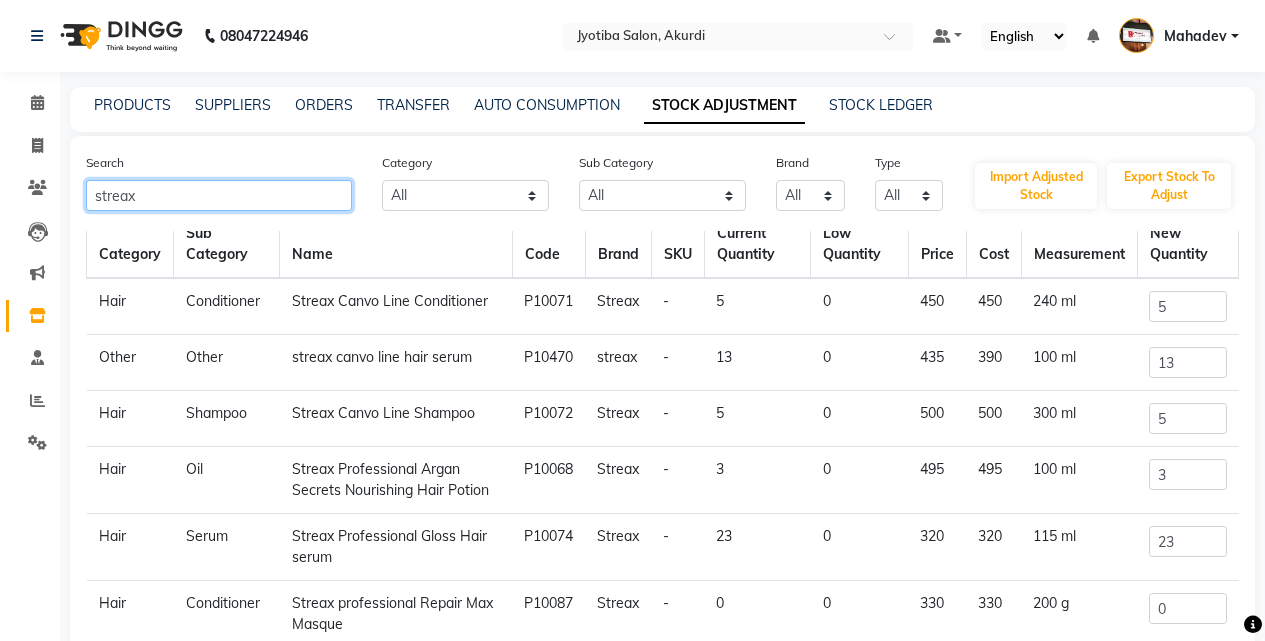 scroll, scrollTop: 42, scrollLeft: 0, axis: vertical 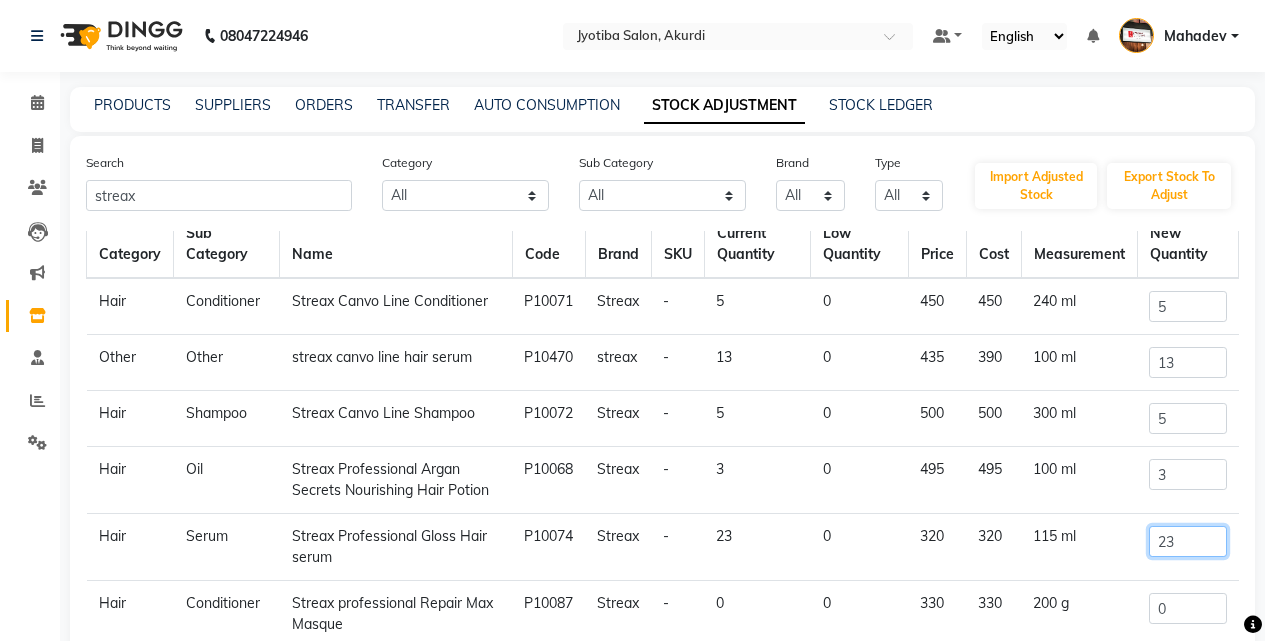 click on "23" 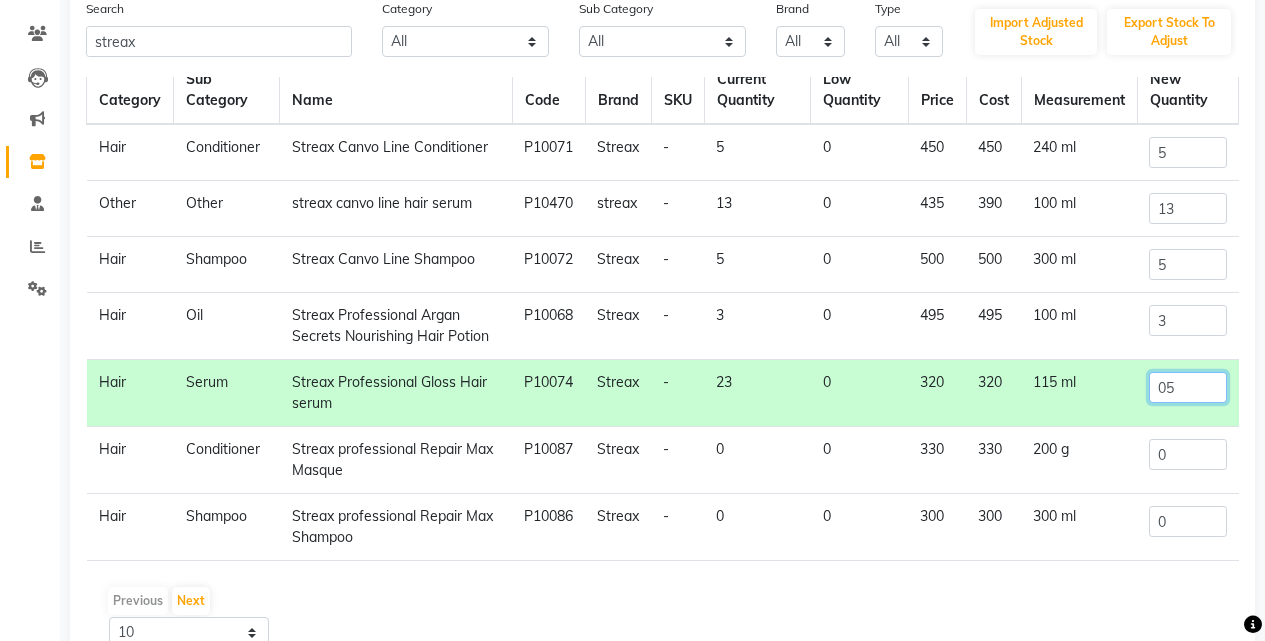 scroll, scrollTop: 167, scrollLeft: 0, axis: vertical 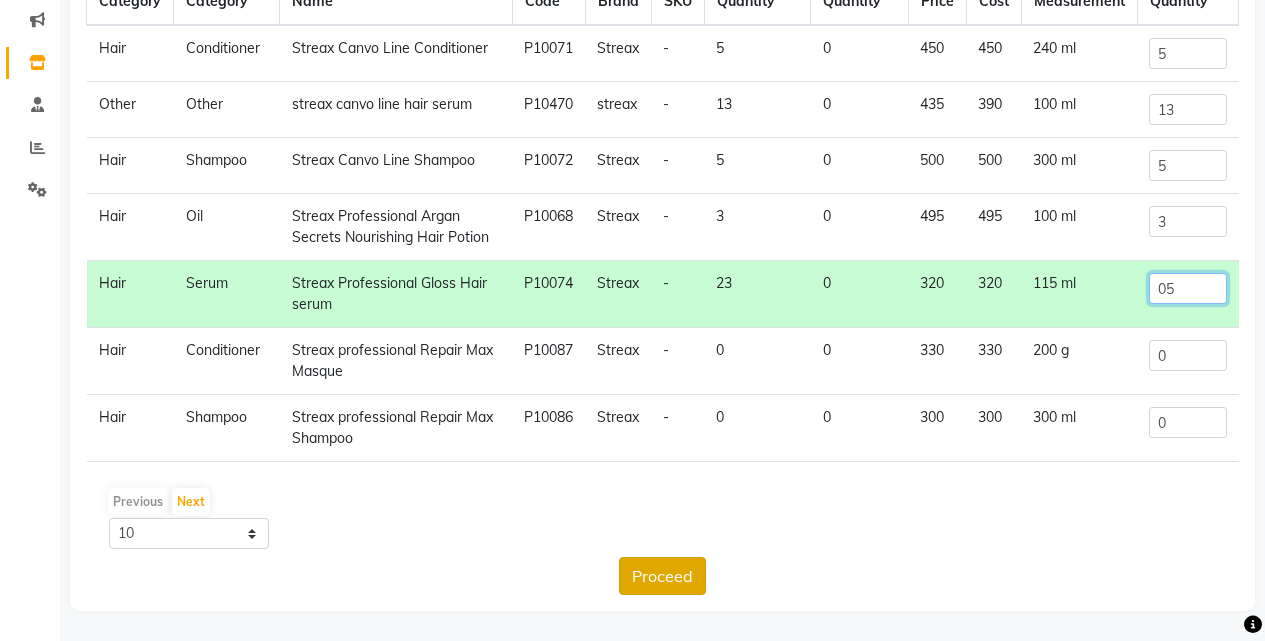 type on "05" 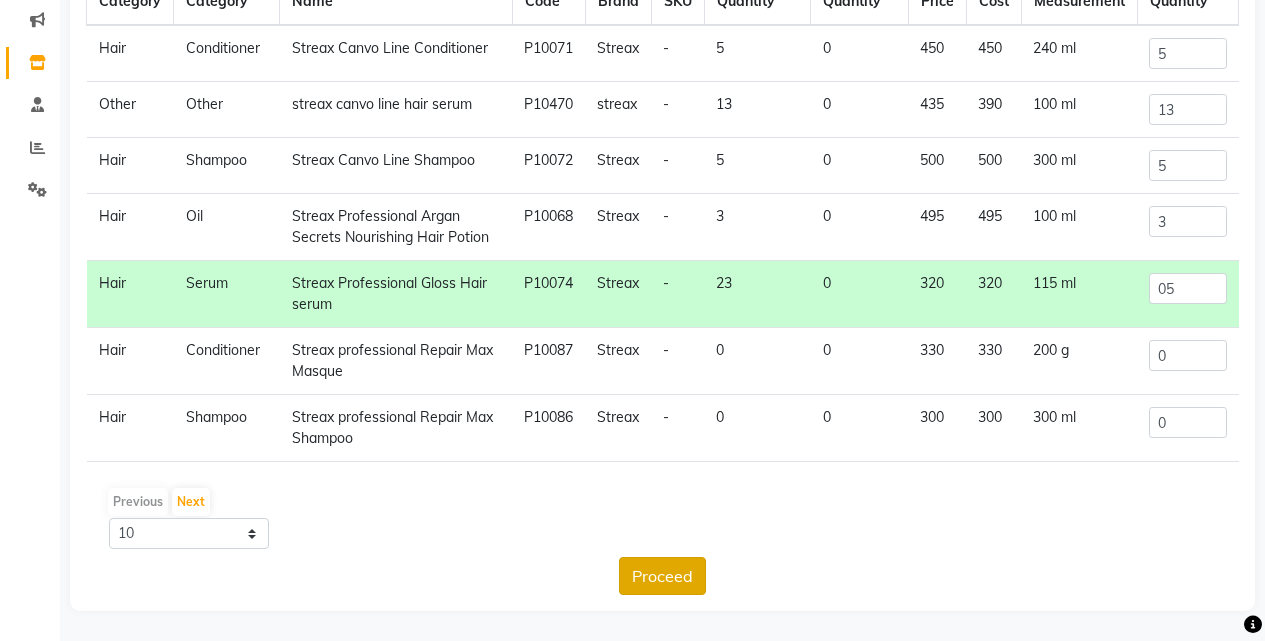 click on "Proceed" 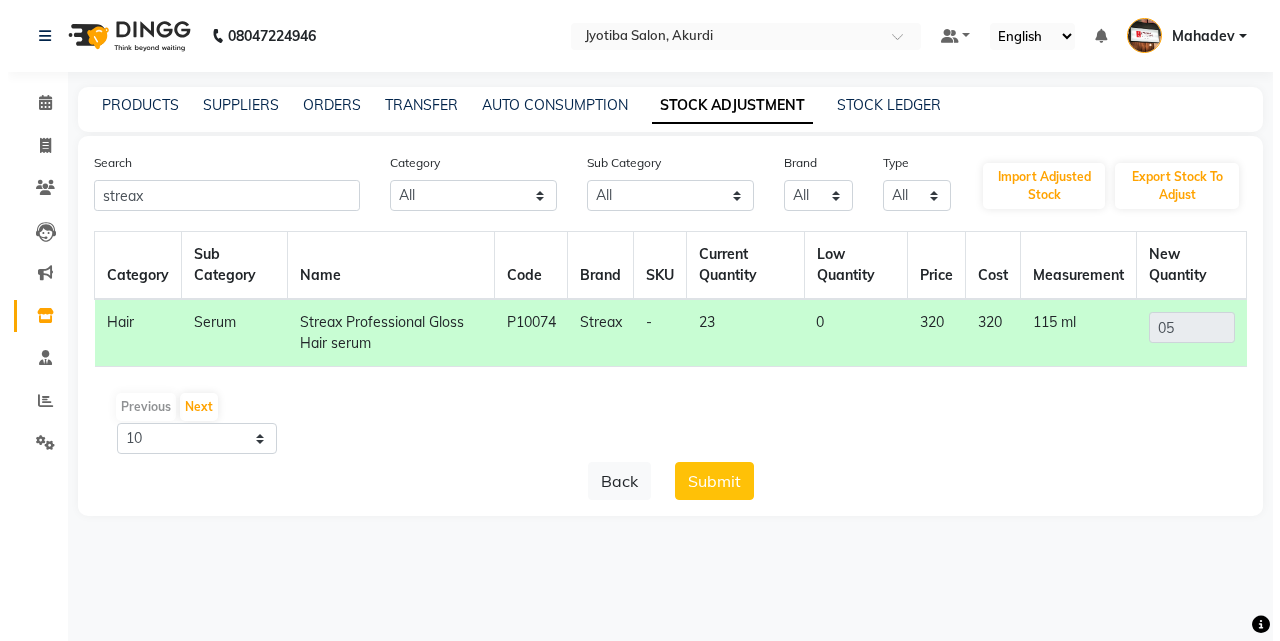 scroll, scrollTop: 0, scrollLeft: 0, axis: both 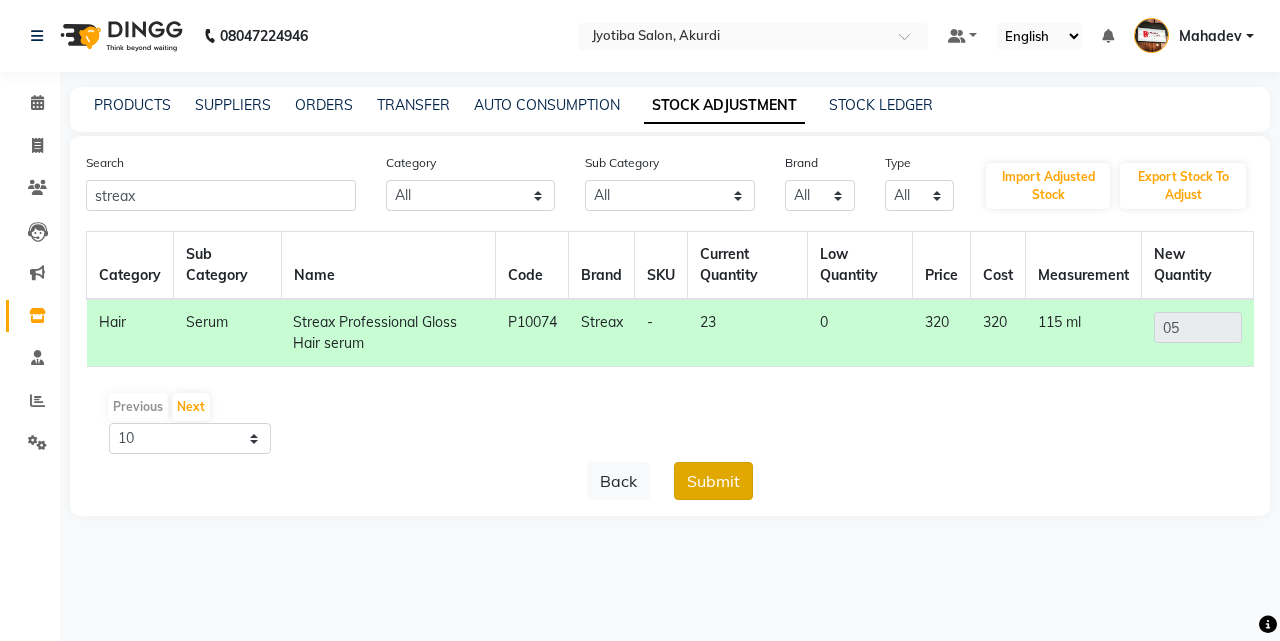 click on "Submit" 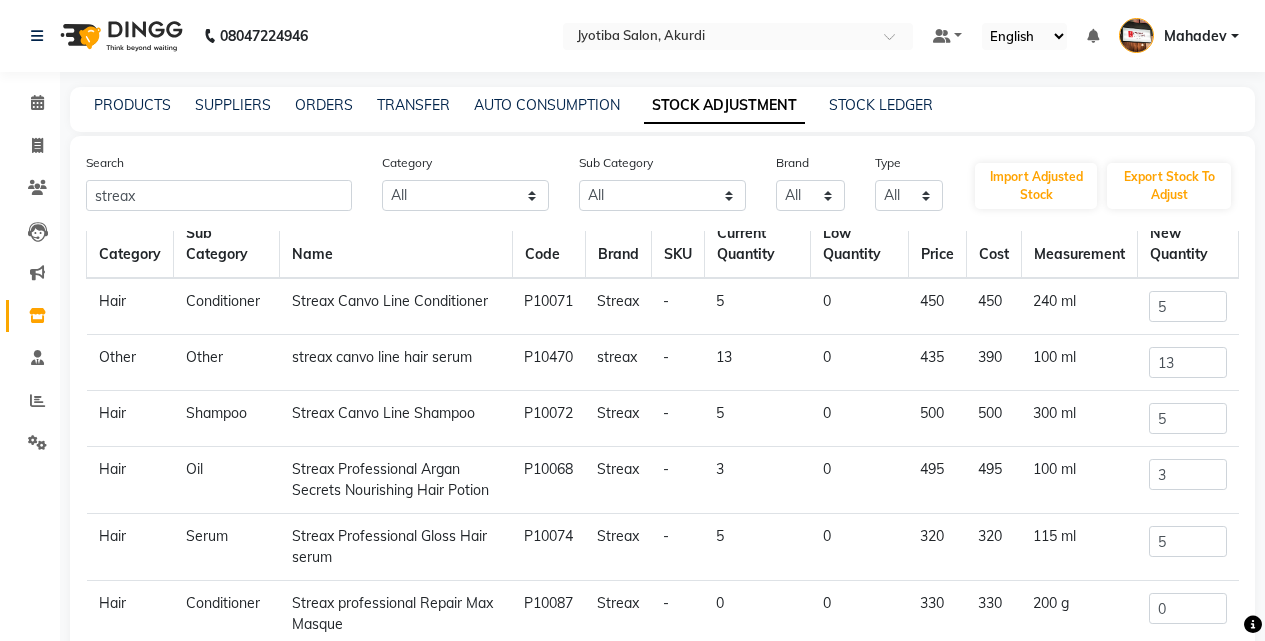 scroll, scrollTop: 42, scrollLeft: 0, axis: vertical 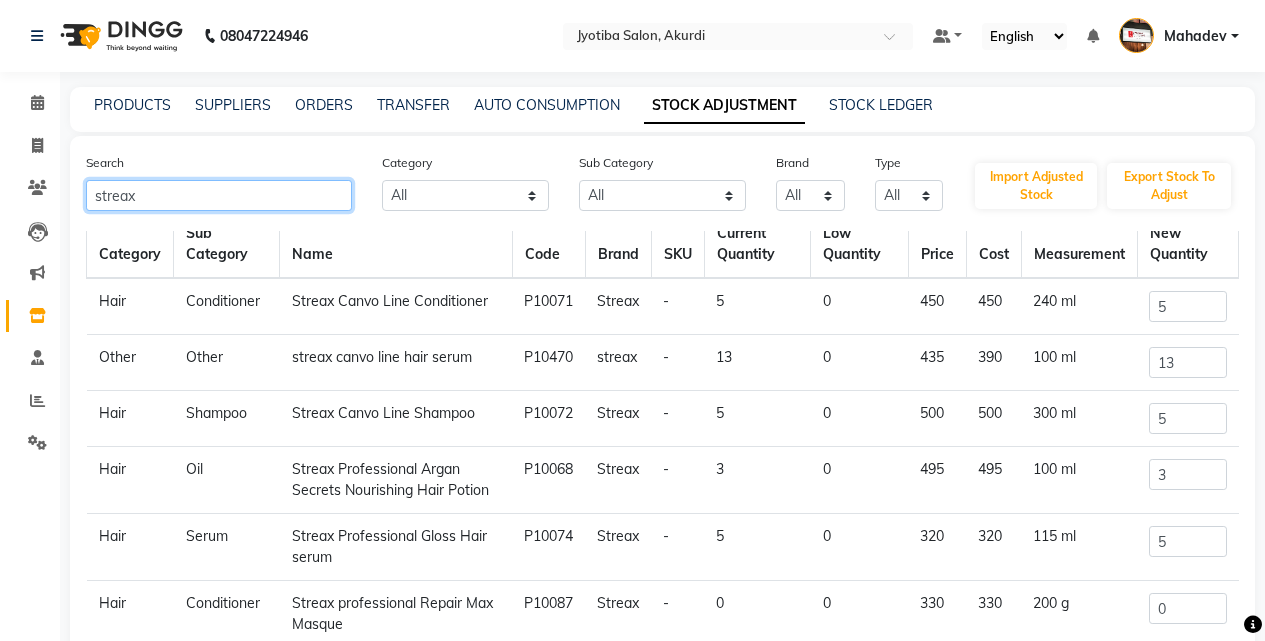 click on "streax" 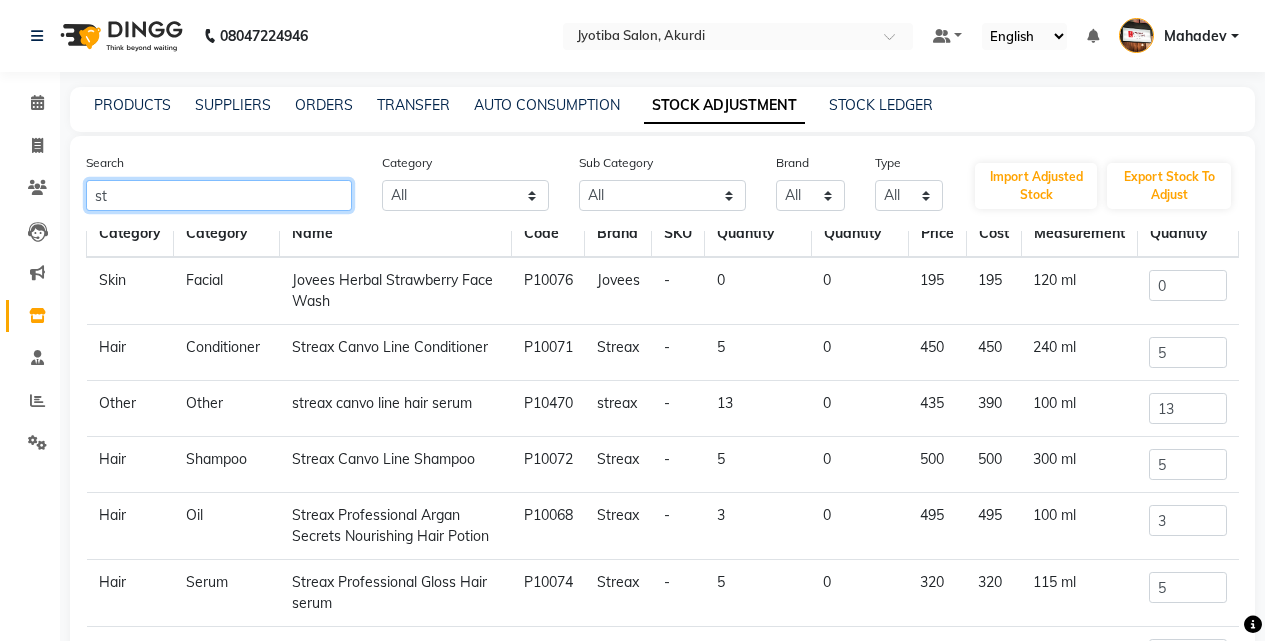 type on "s" 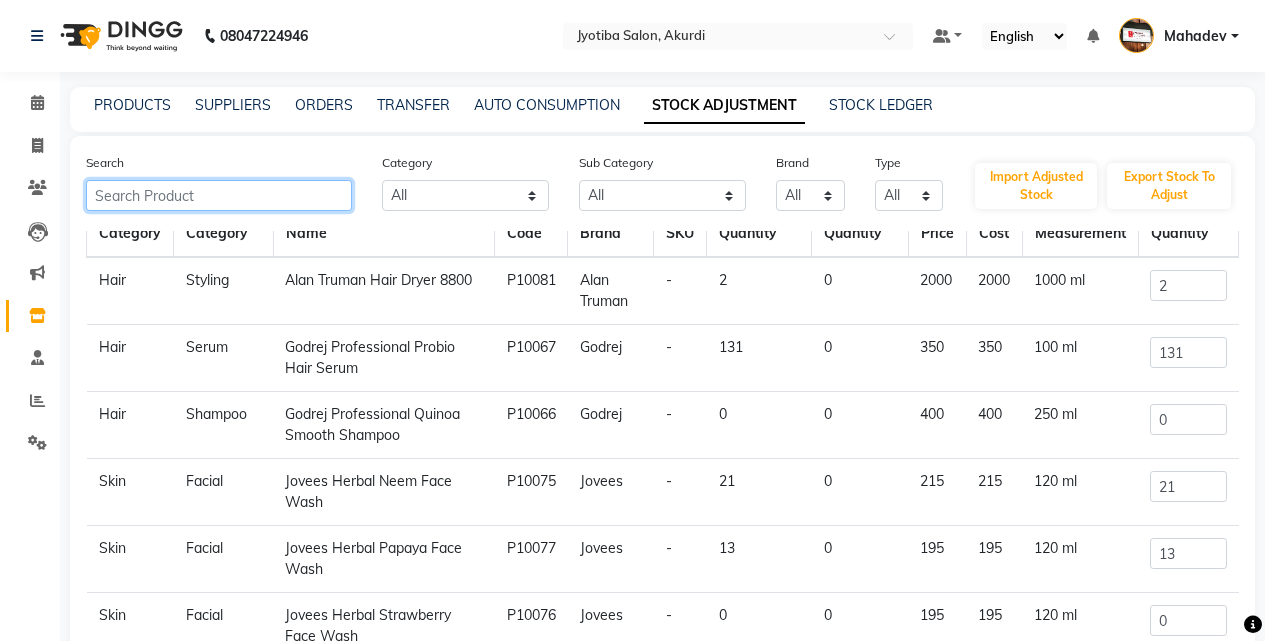 type 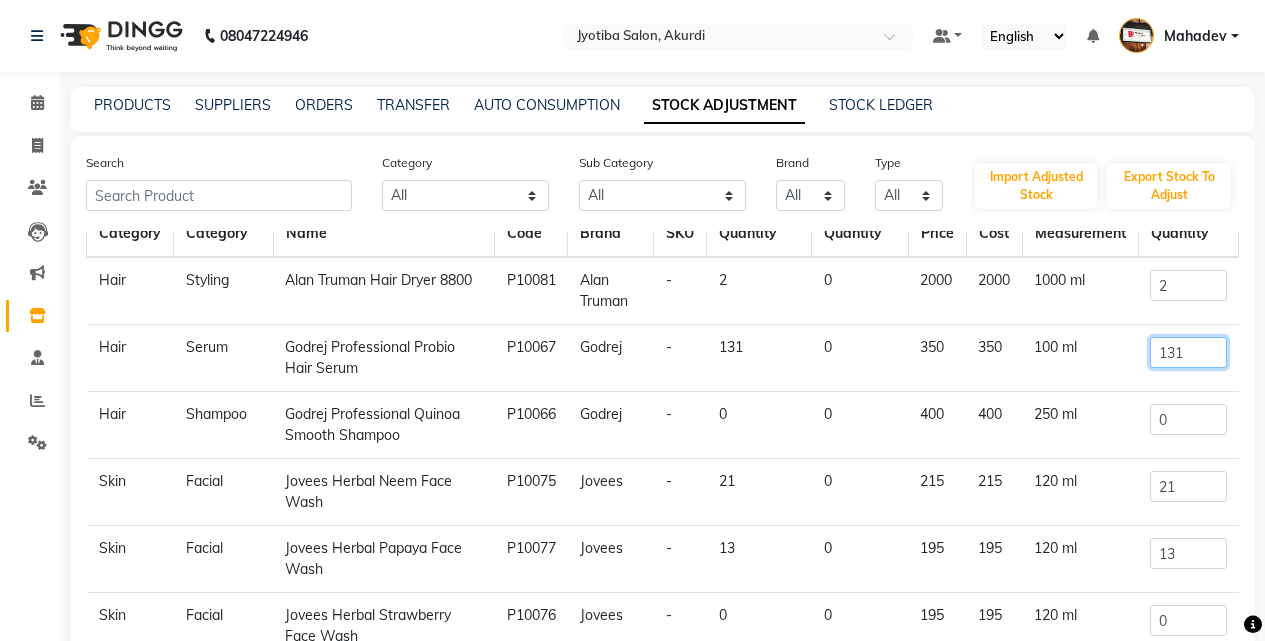 click on "131" 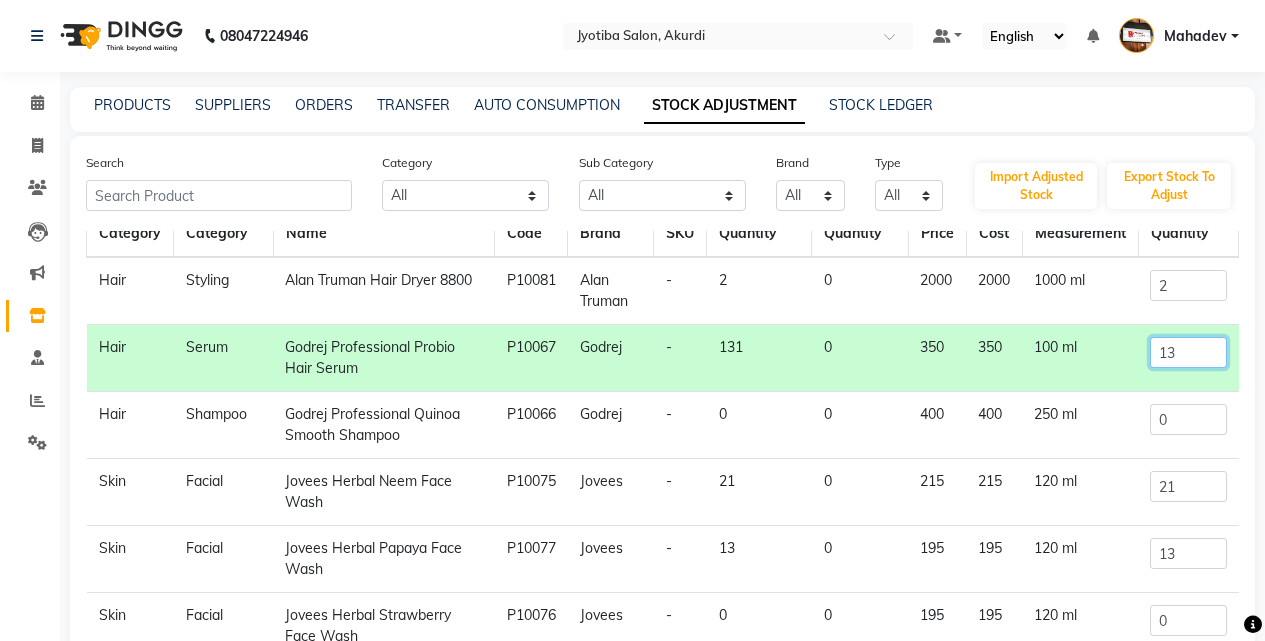 type on "1" 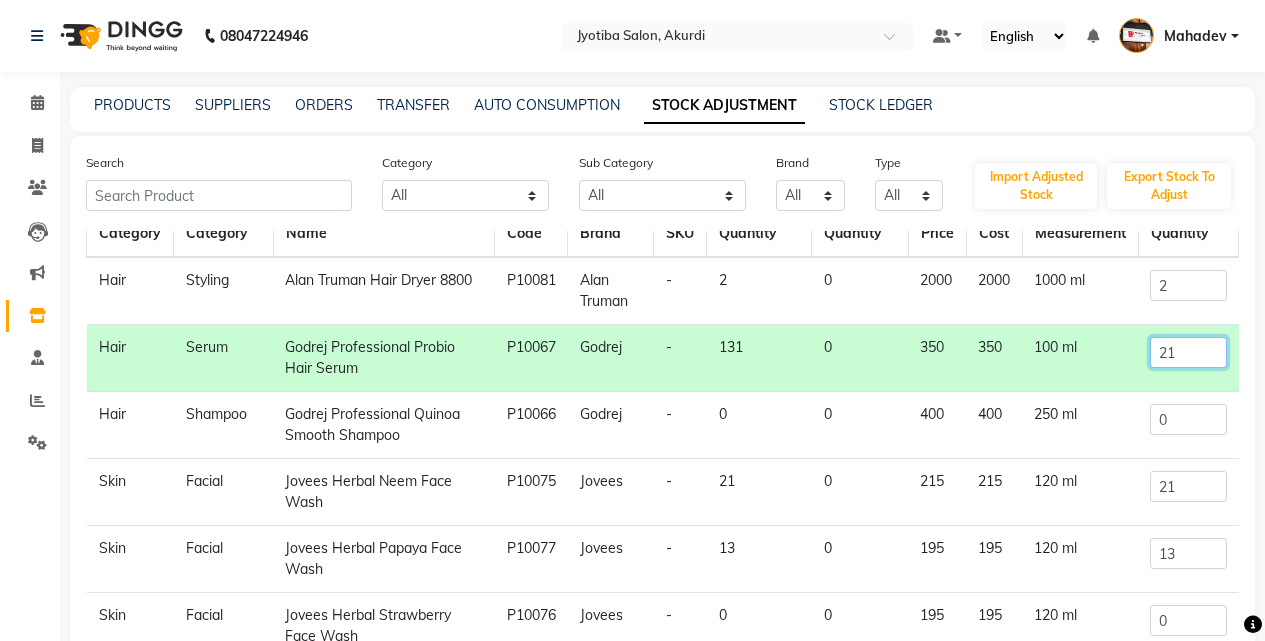 type on "21" 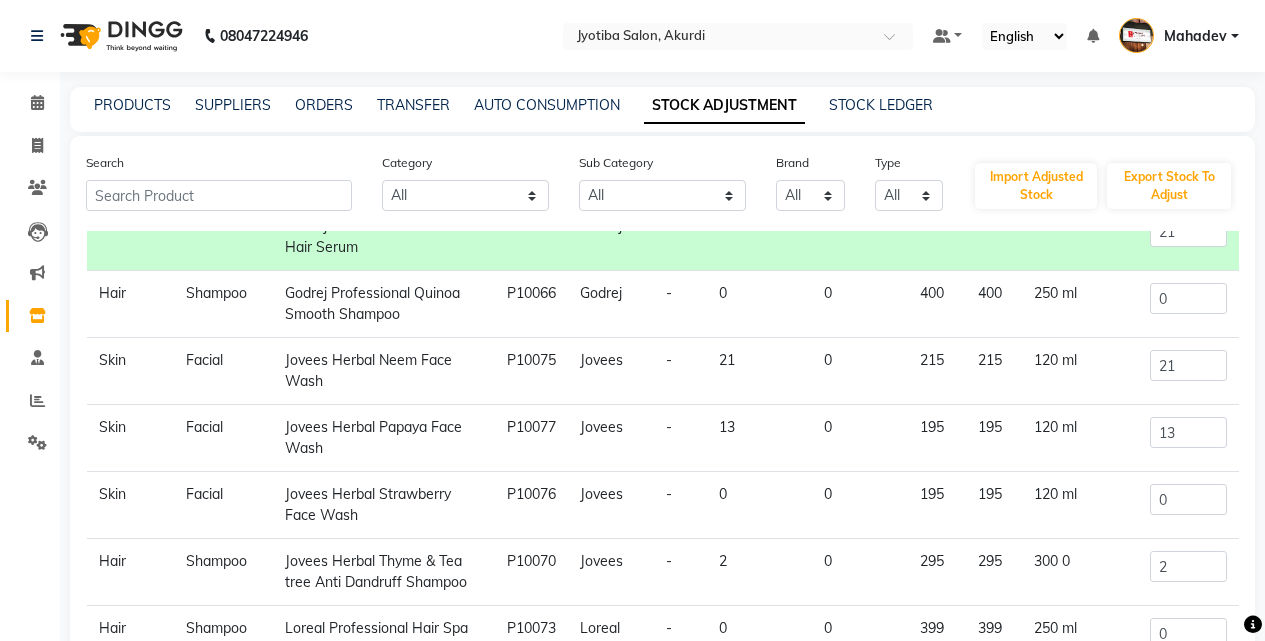 scroll, scrollTop: 233, scrollLeft: 0, axis: vertical 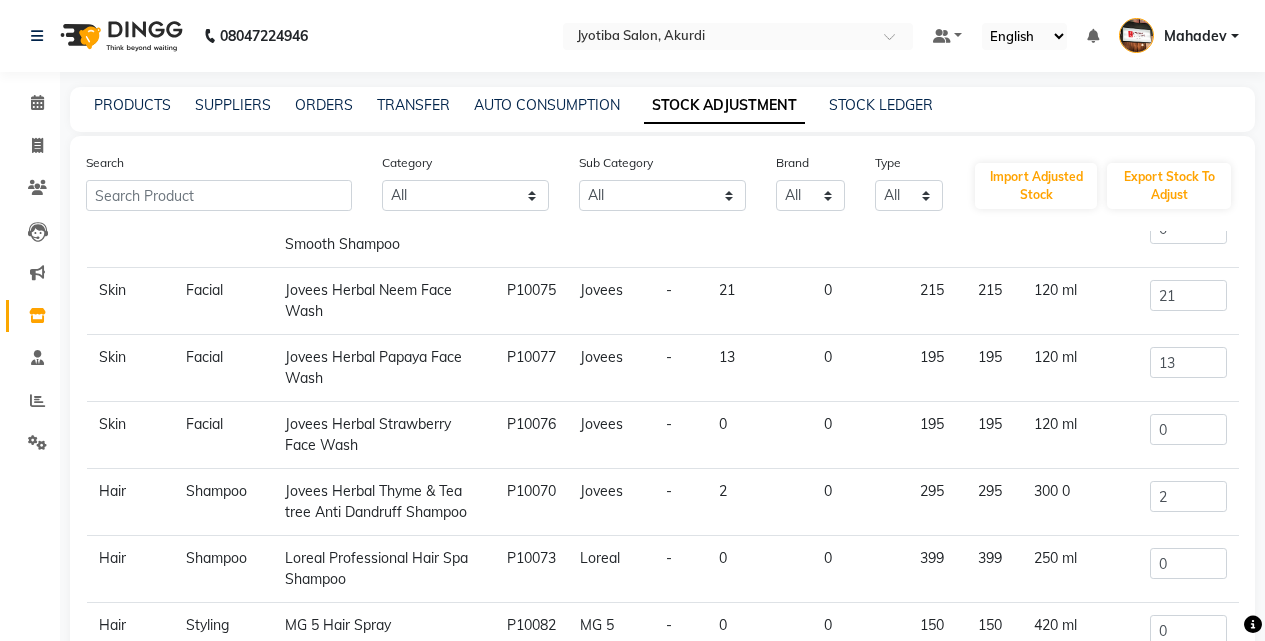 click on "08047224946 Select Location × Jyotiba Salon, Akurdi Default Panel My Panel English ENGLISH Español العربية मराठी हिंदी ગુજરાતી தமிழ் 中文 Notifications nothing to show Mahadev Manage Profile Change Password Sign out  Version:3.15.11" 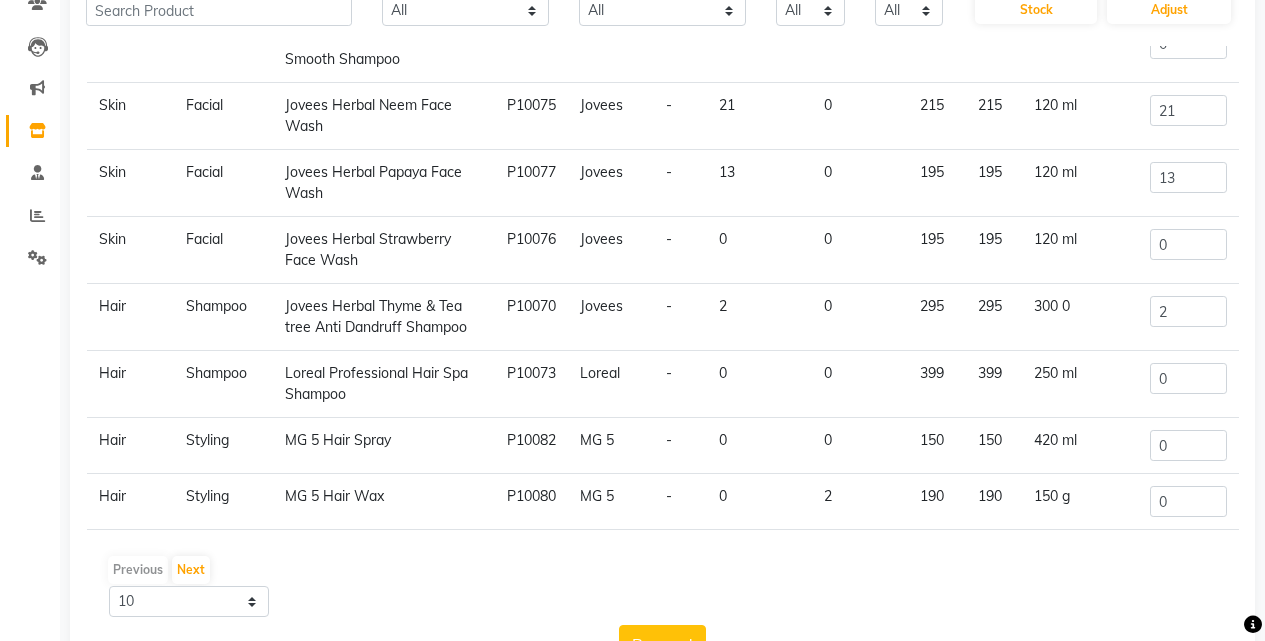 scroll, scrollTop: 253, scrollLeft: 0, axis: vertical 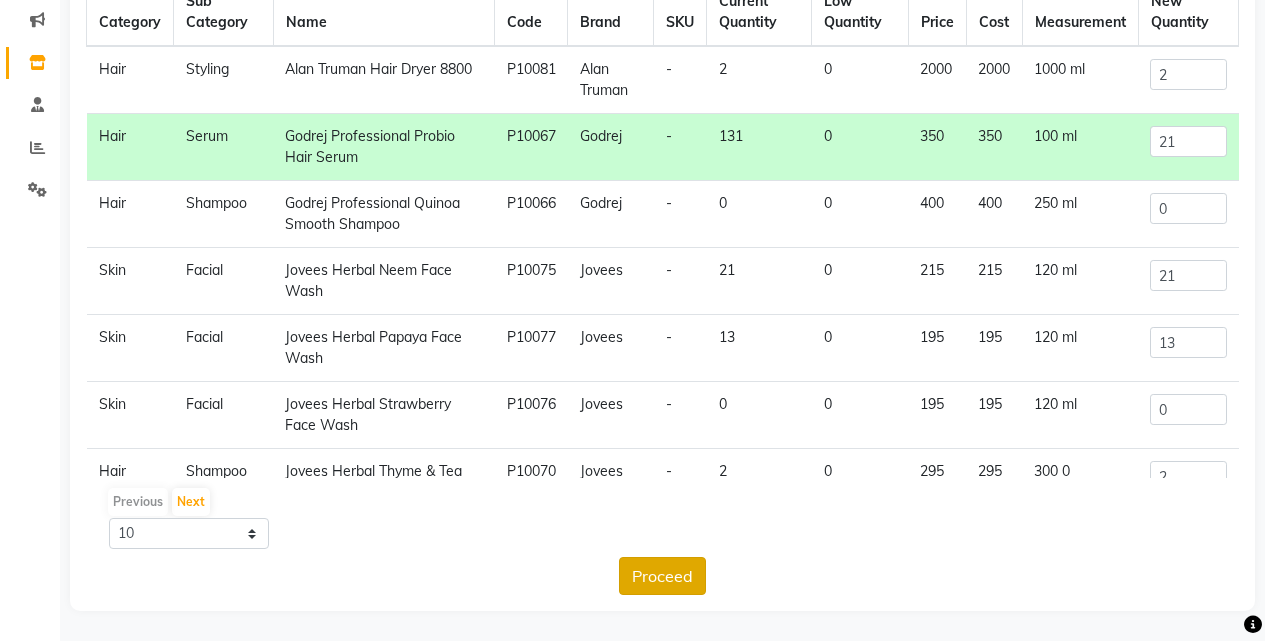 click on "Proceed" 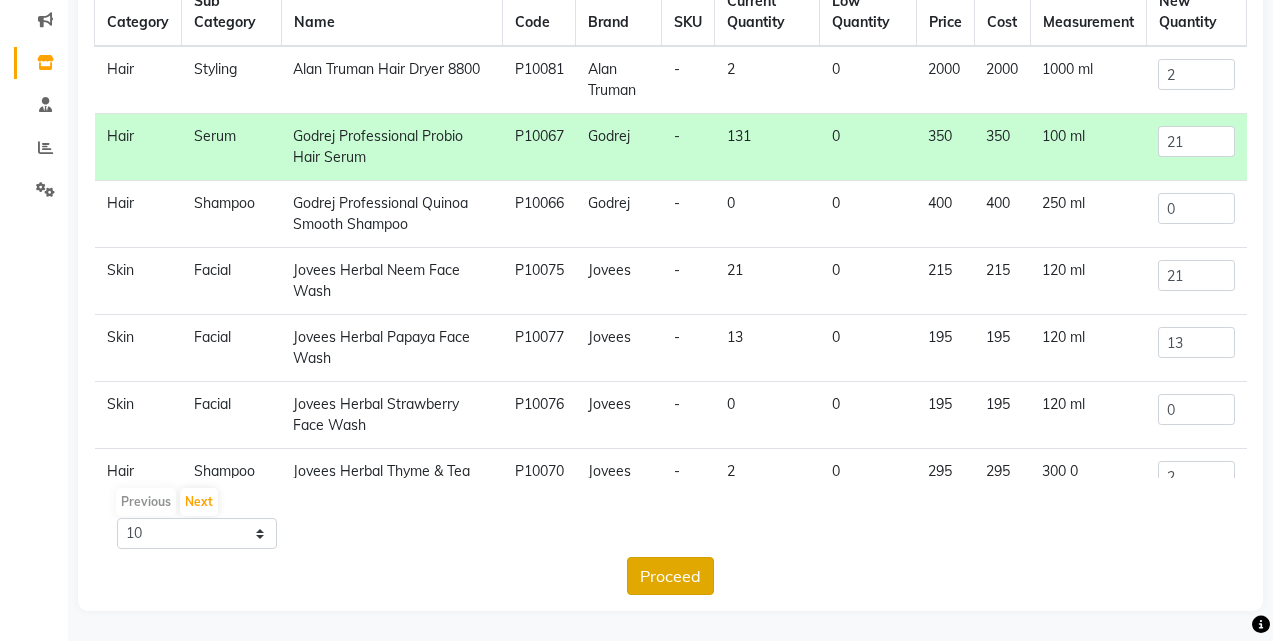 scroll, scrollTop: 0, scrollLeft: 0, axis: both 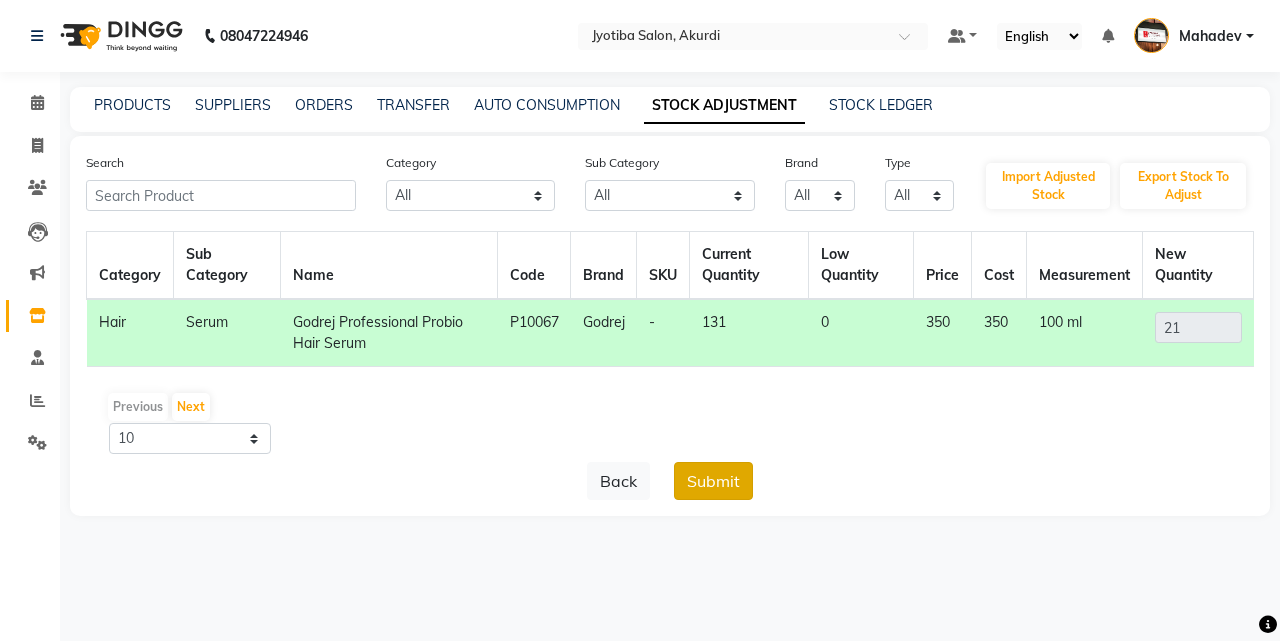 click on "Submit" 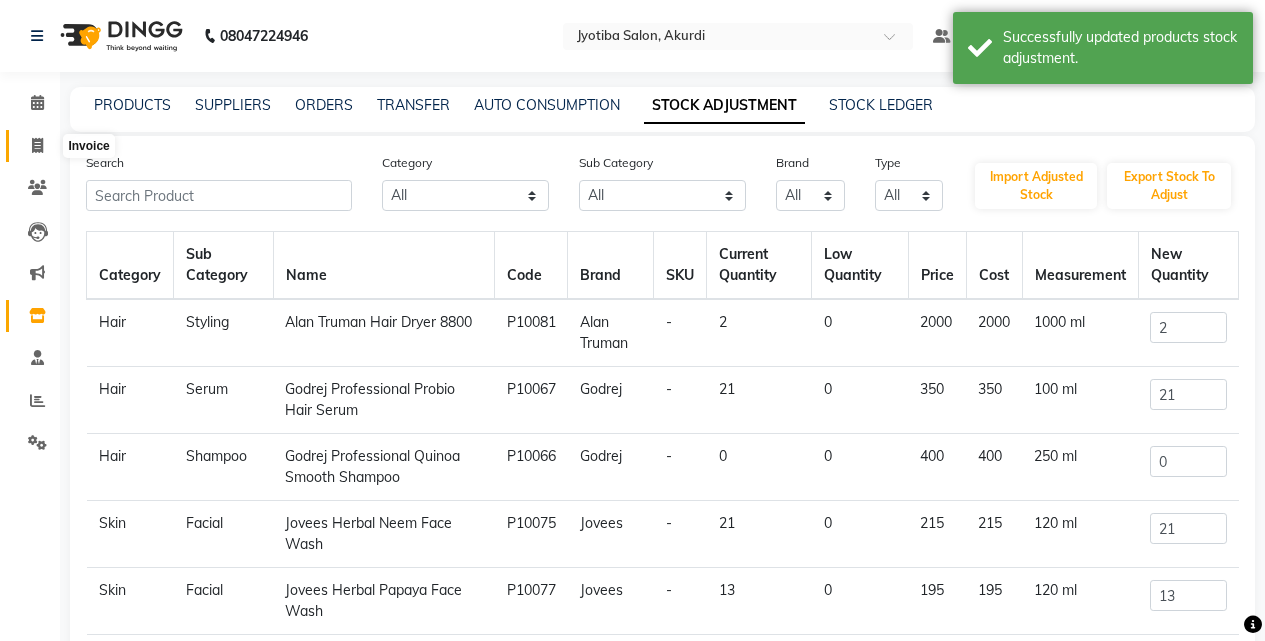 click 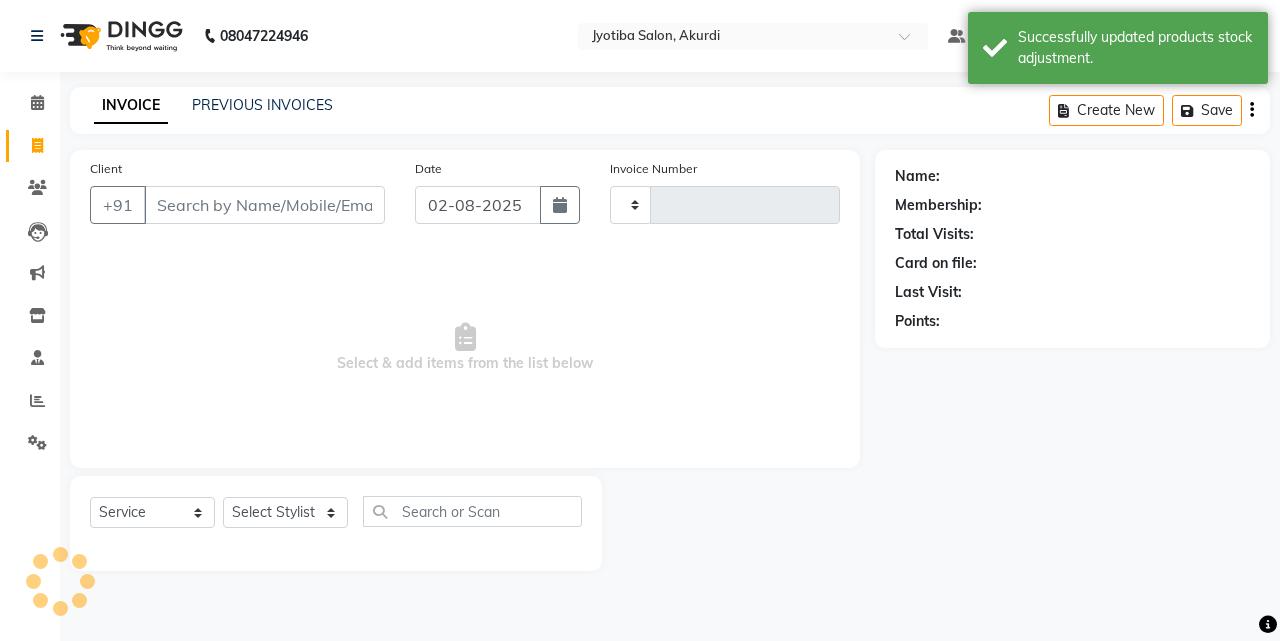 type on "4067" 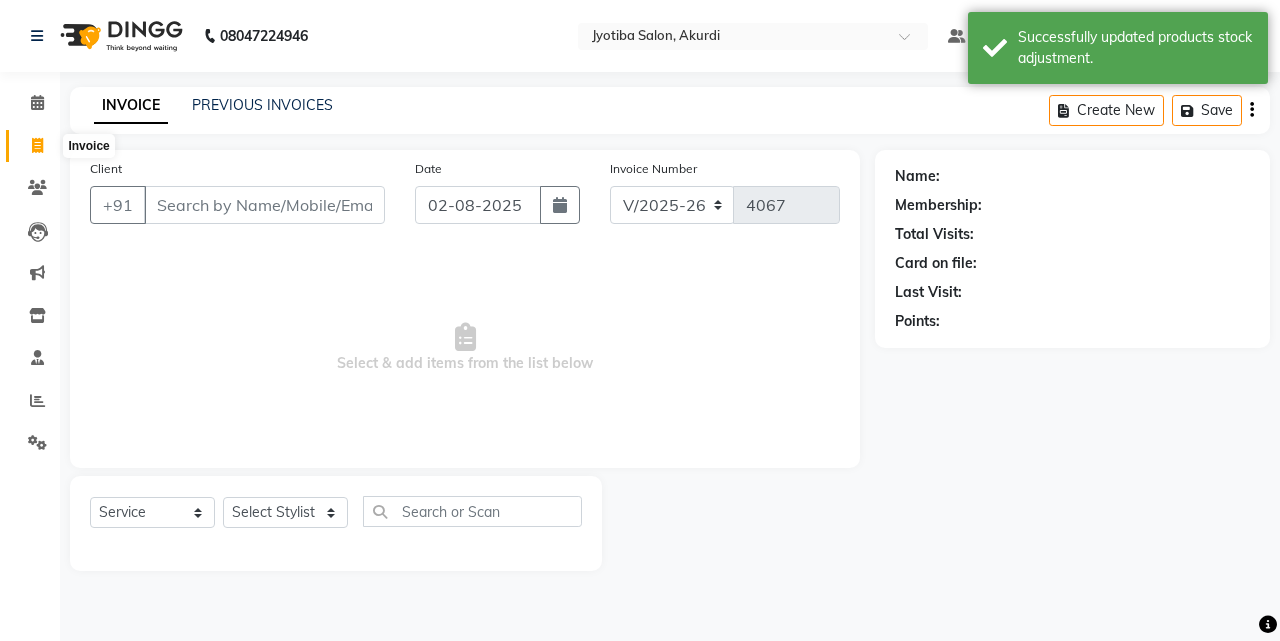 click 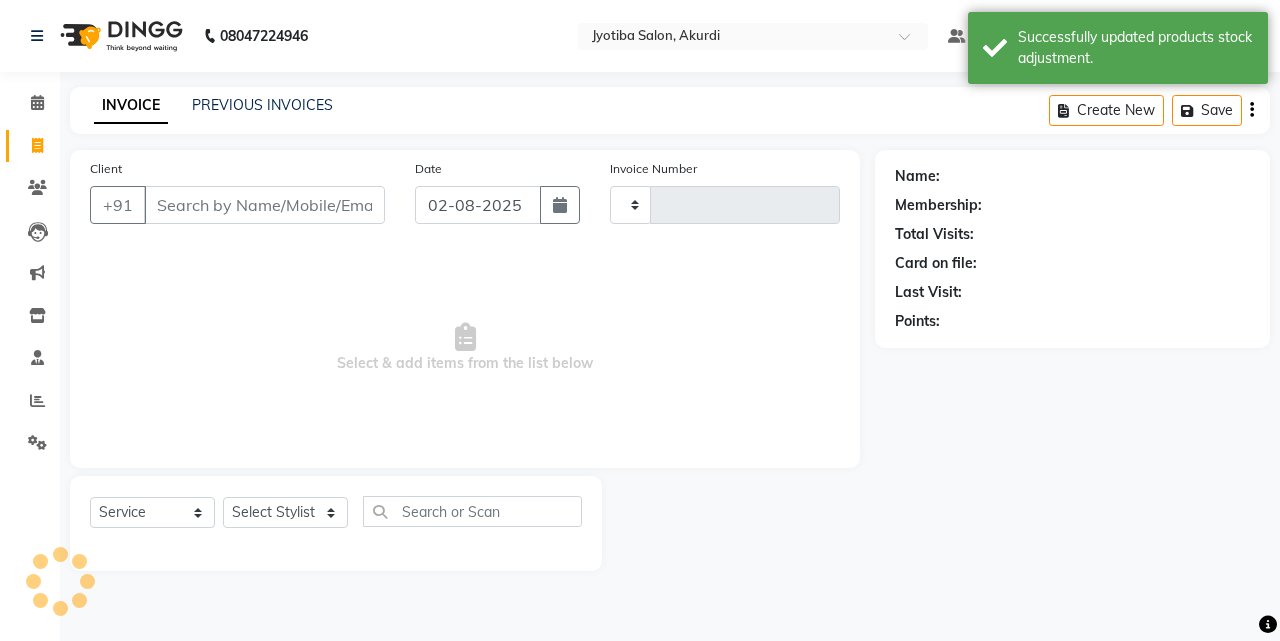 type on "4067" 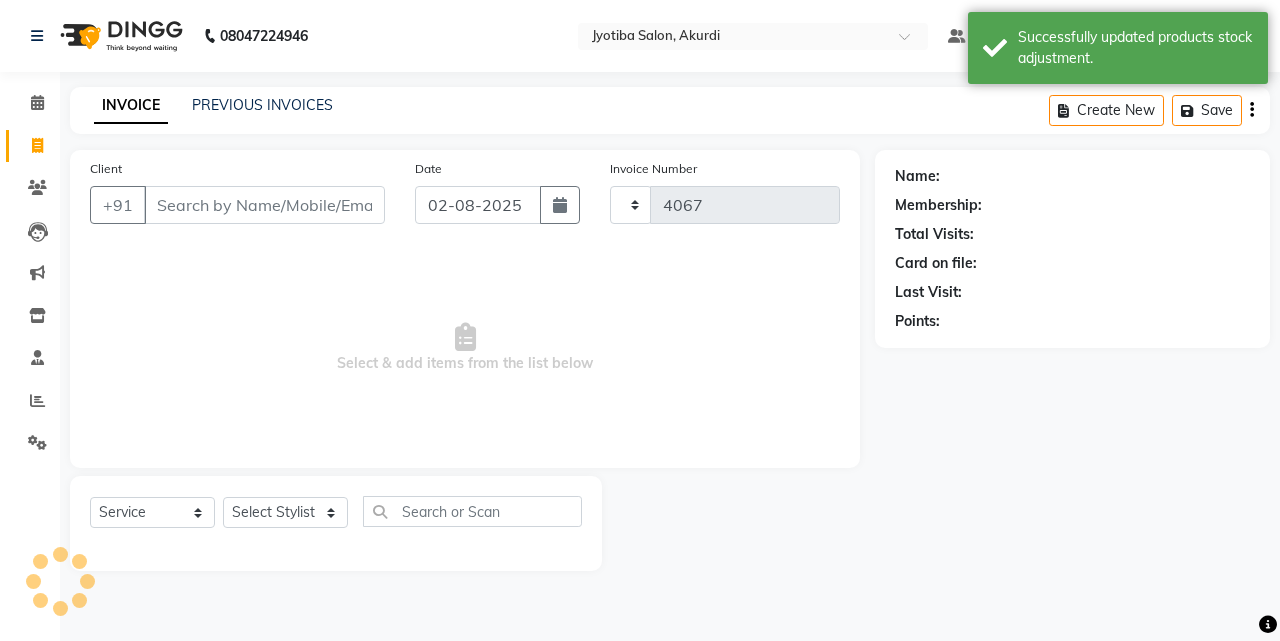 select on "557" 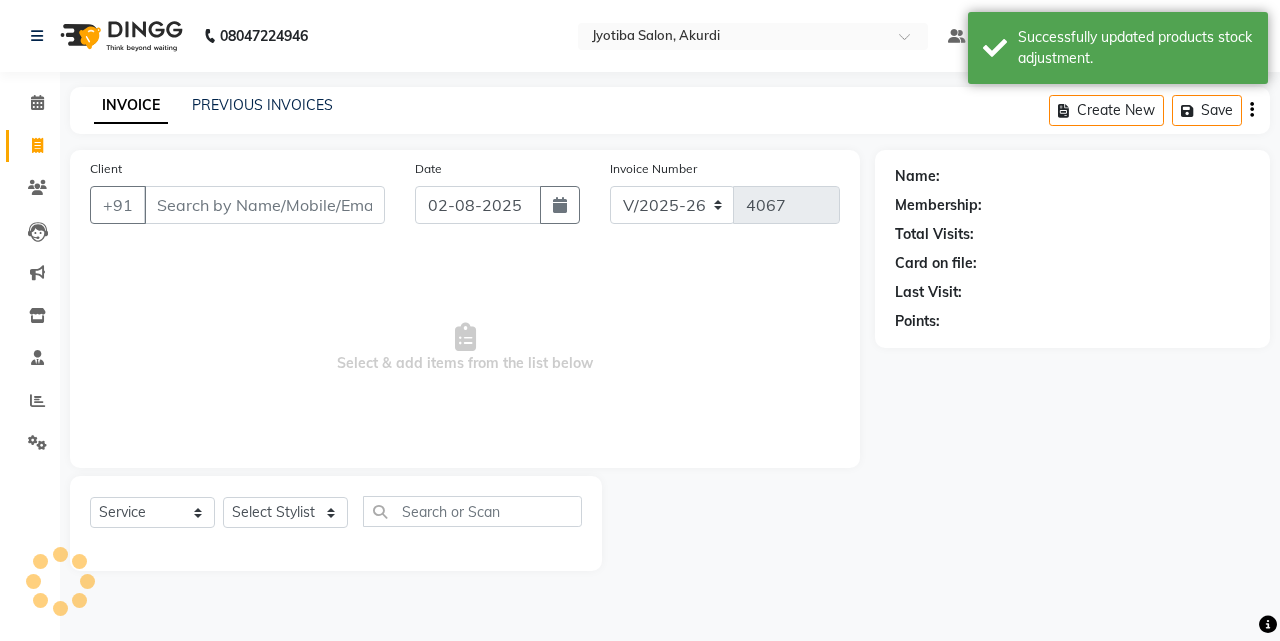 click on "Client" at bounding box center (264, 205) 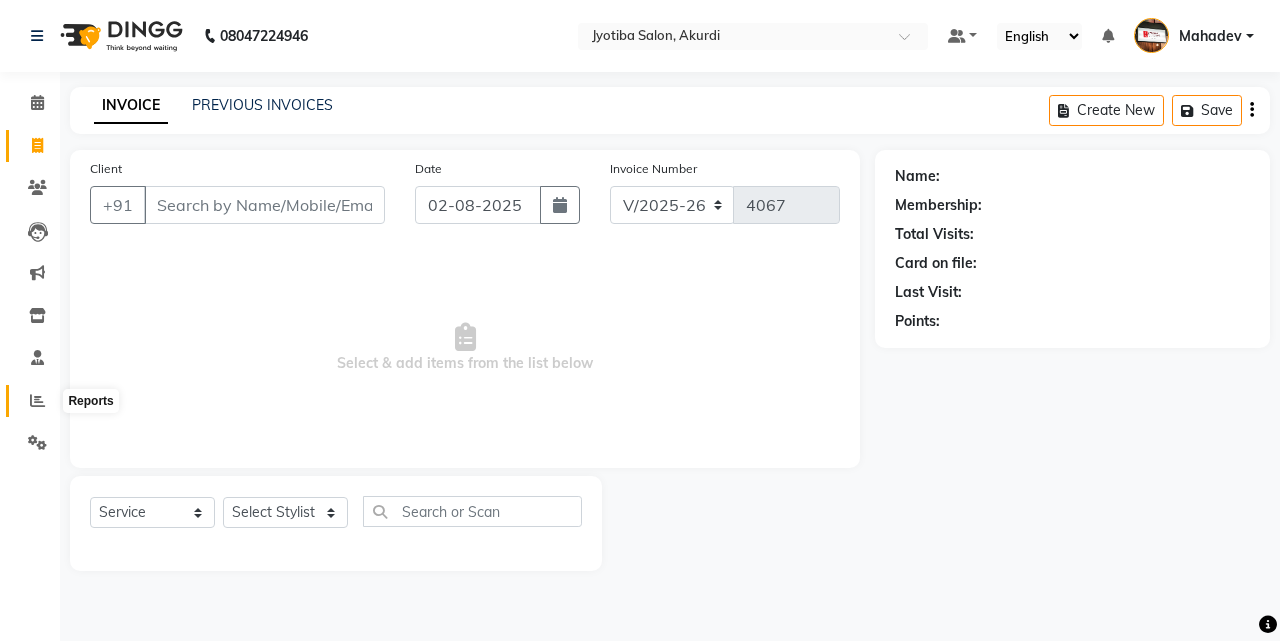 click 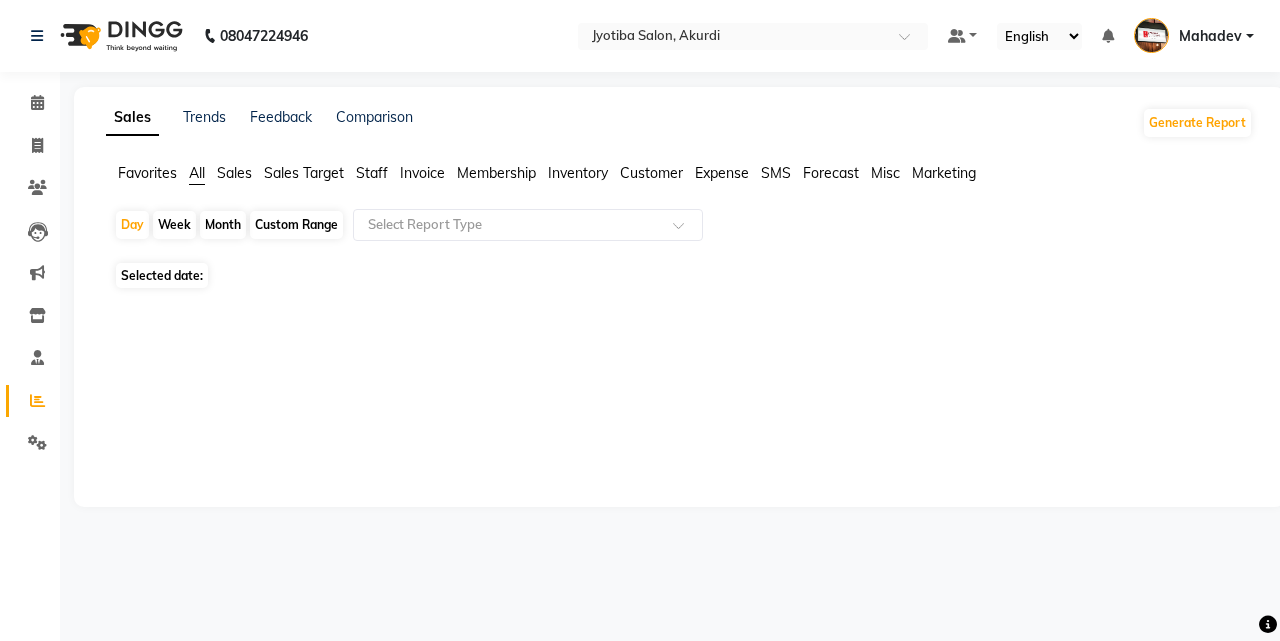 click on "Calendar" 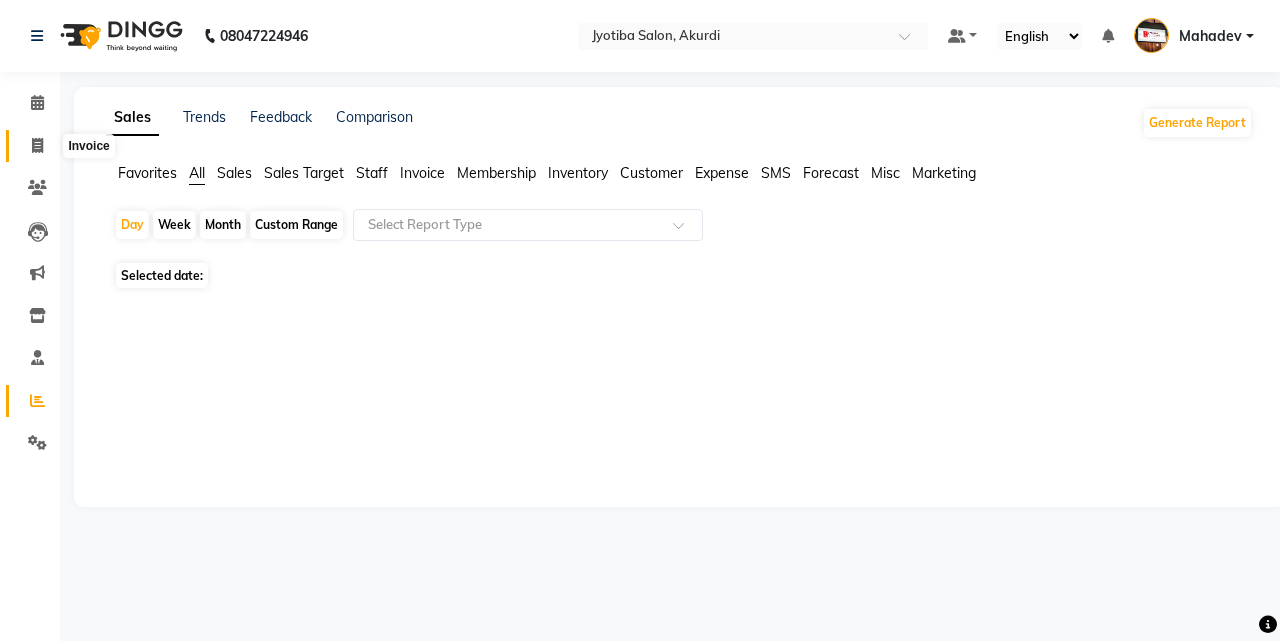 drag, startPoint x: 55, startPoint y: 122, endPoint x: 35, endPoint y: 151, distance: 35.22783 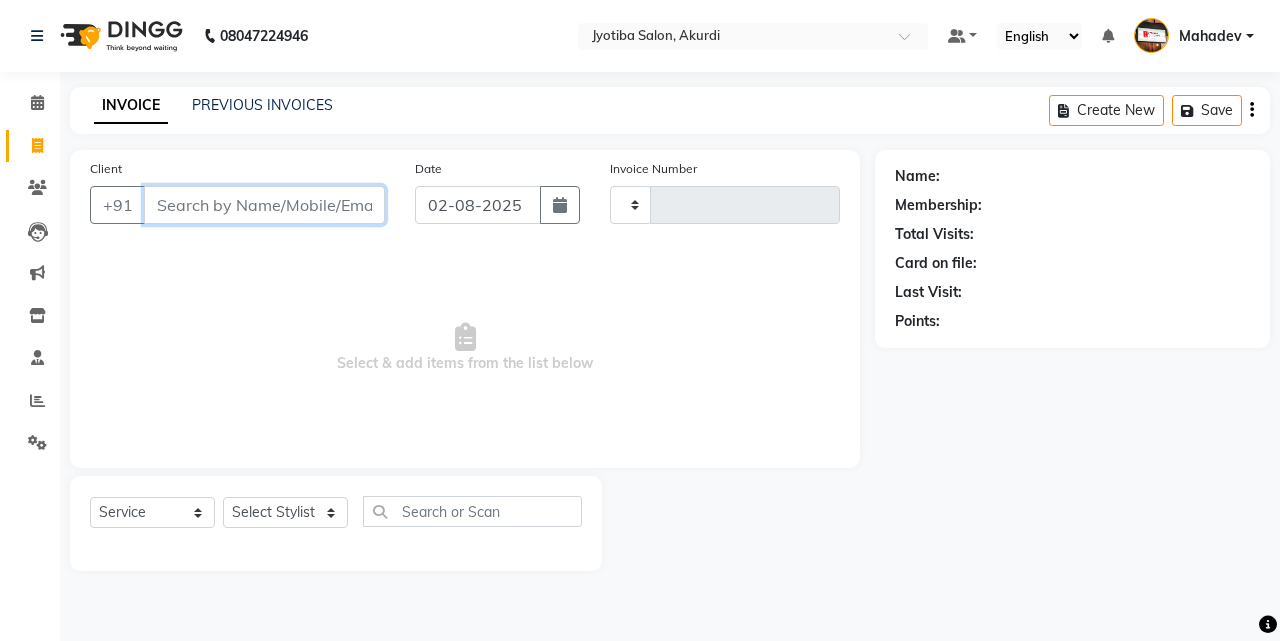 click on "Client" at bounding box center (264, 205) 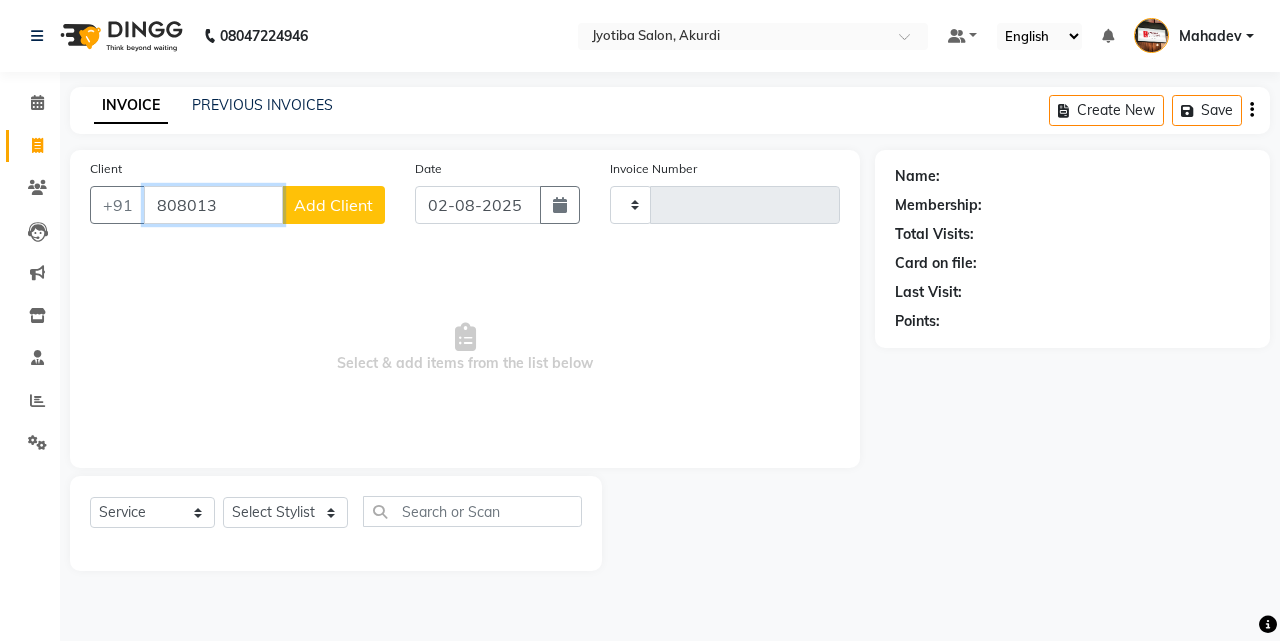 click on "808013" at bounding box center (213, 205) 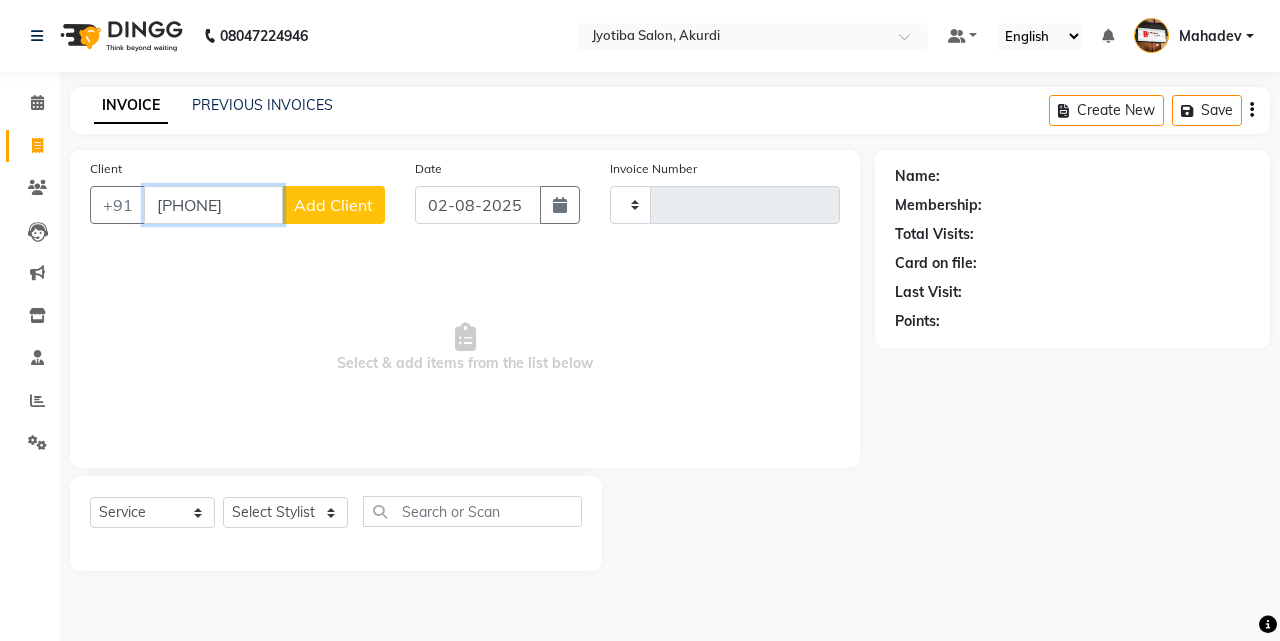 type on "8080137448" 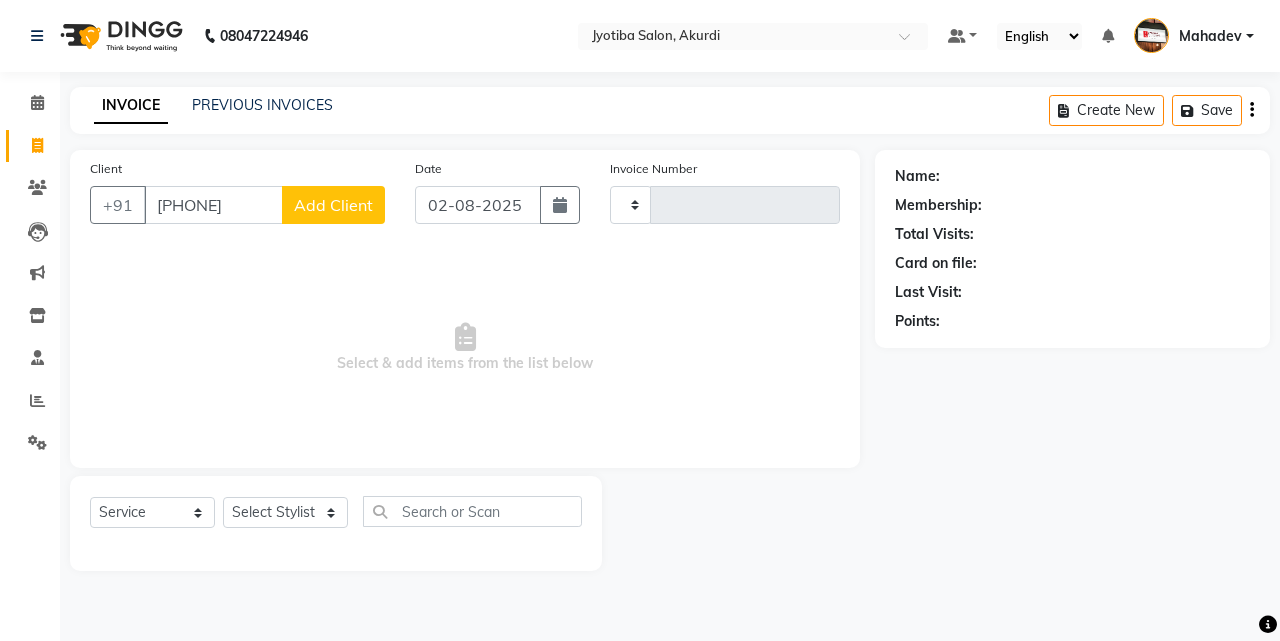 click on "Add Client" 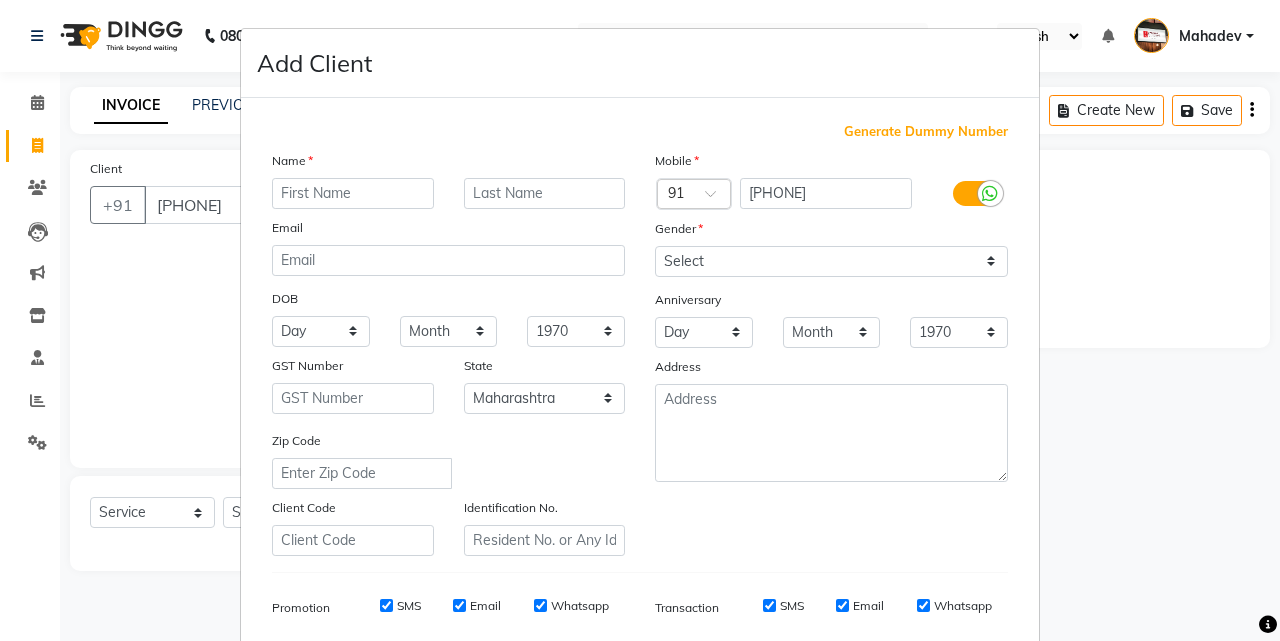 click at bounding box center (353, 193) 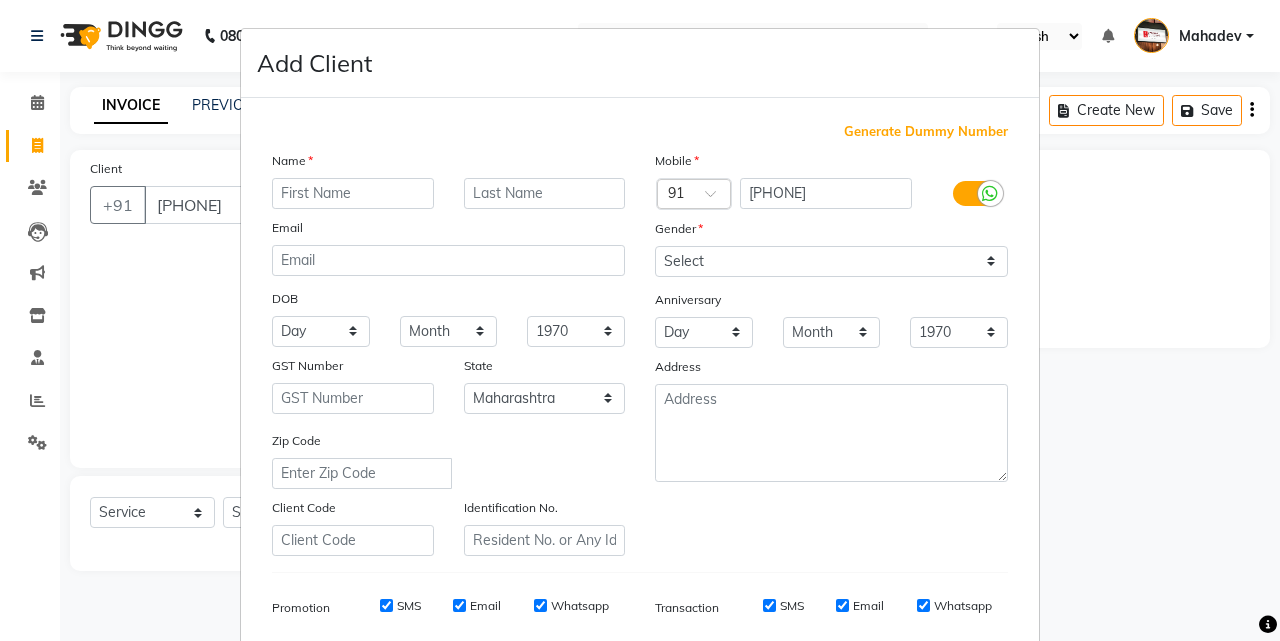 click at bounding box center (353, 193) 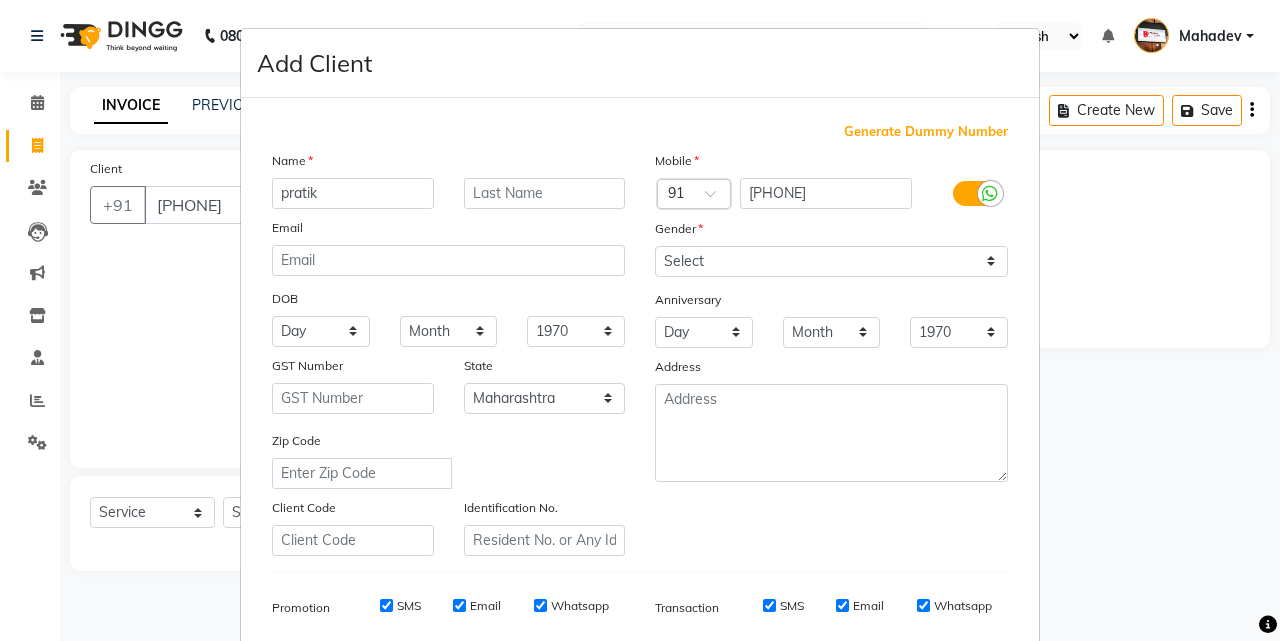 type on "pratik" 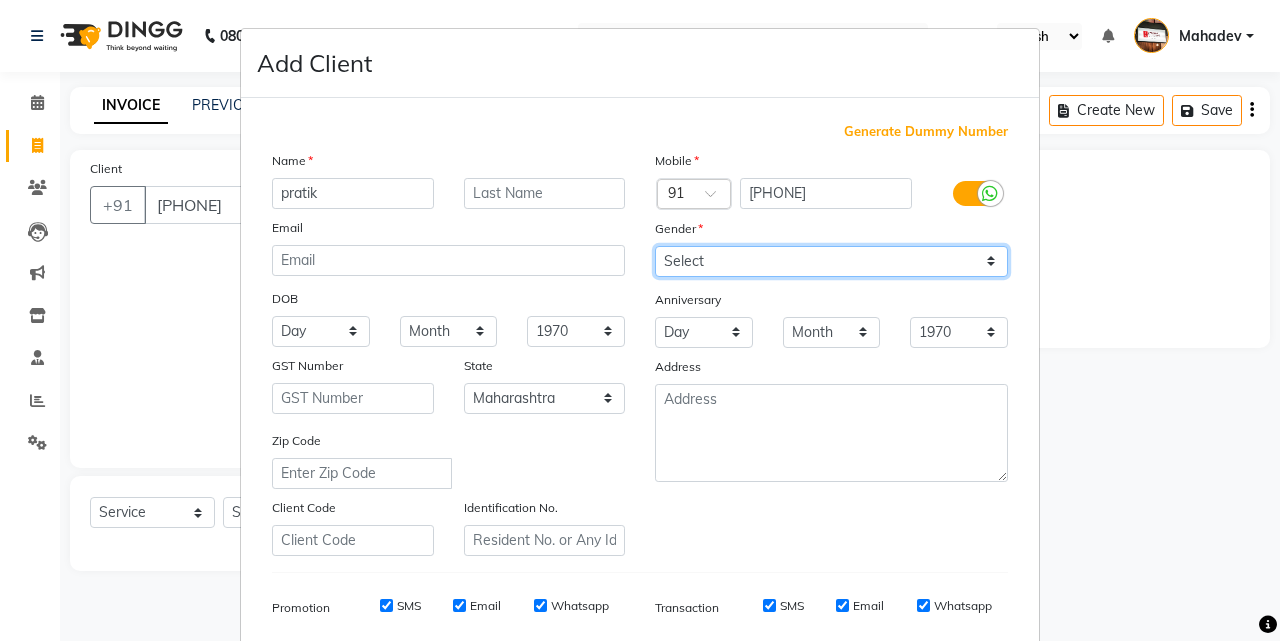 click on "Select Male Female Other Prefer Not To Say" at bounding box center [831, 261] 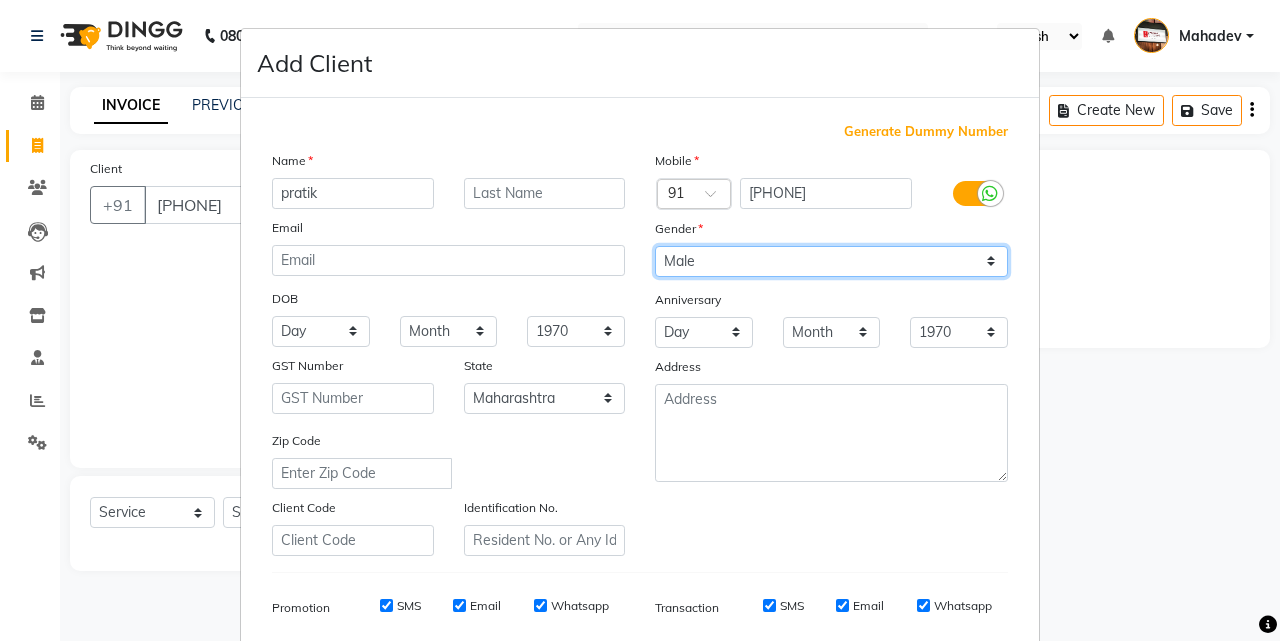 click on "Select Male Female Other Prefer Not To Say" at bounding box center [831, 261] 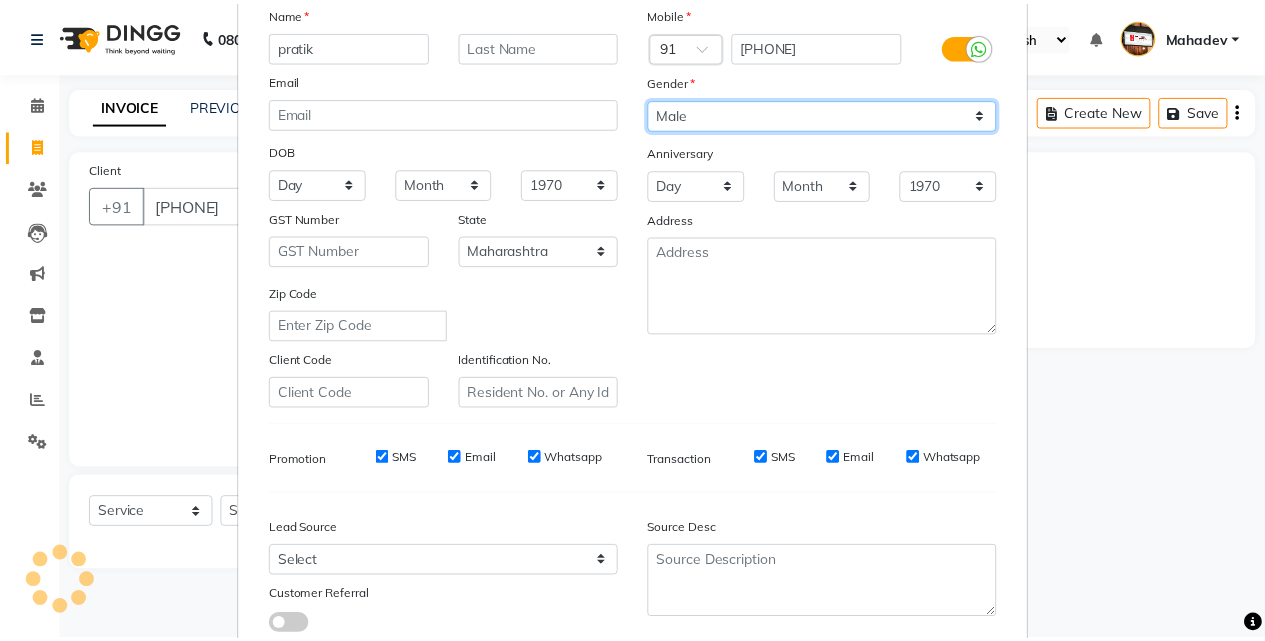 scroll, scrollTop: 282, scrollLeft: 0, axis: vertical 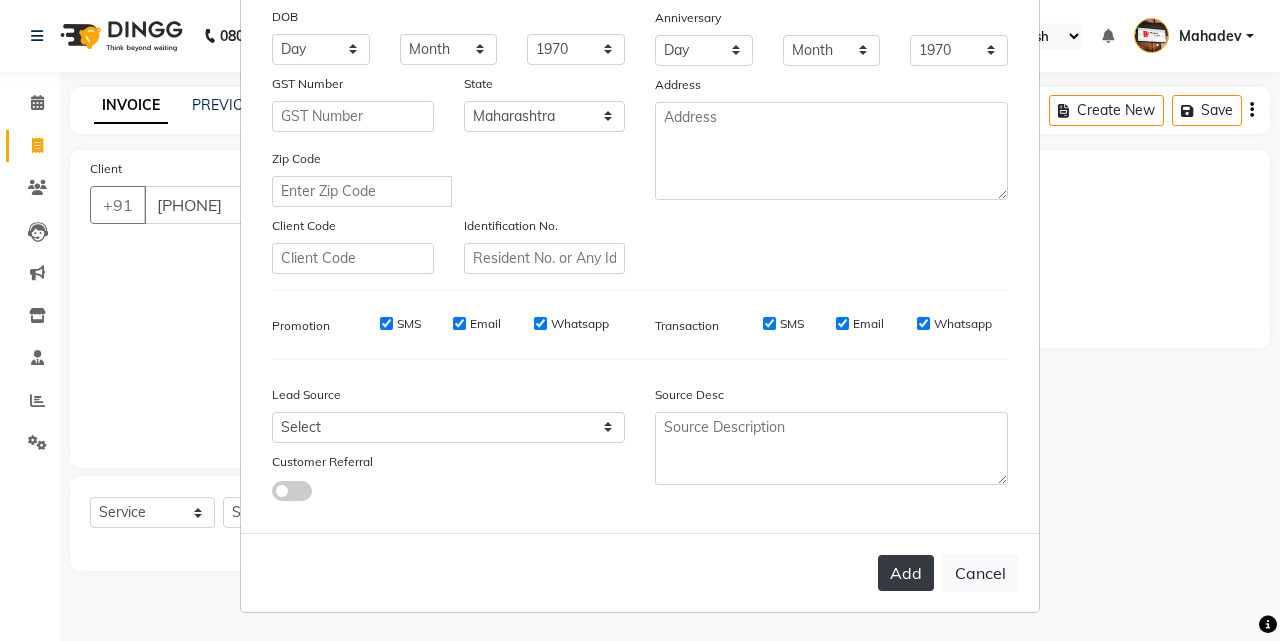 click on "Add" at bounding box center [906, 573] 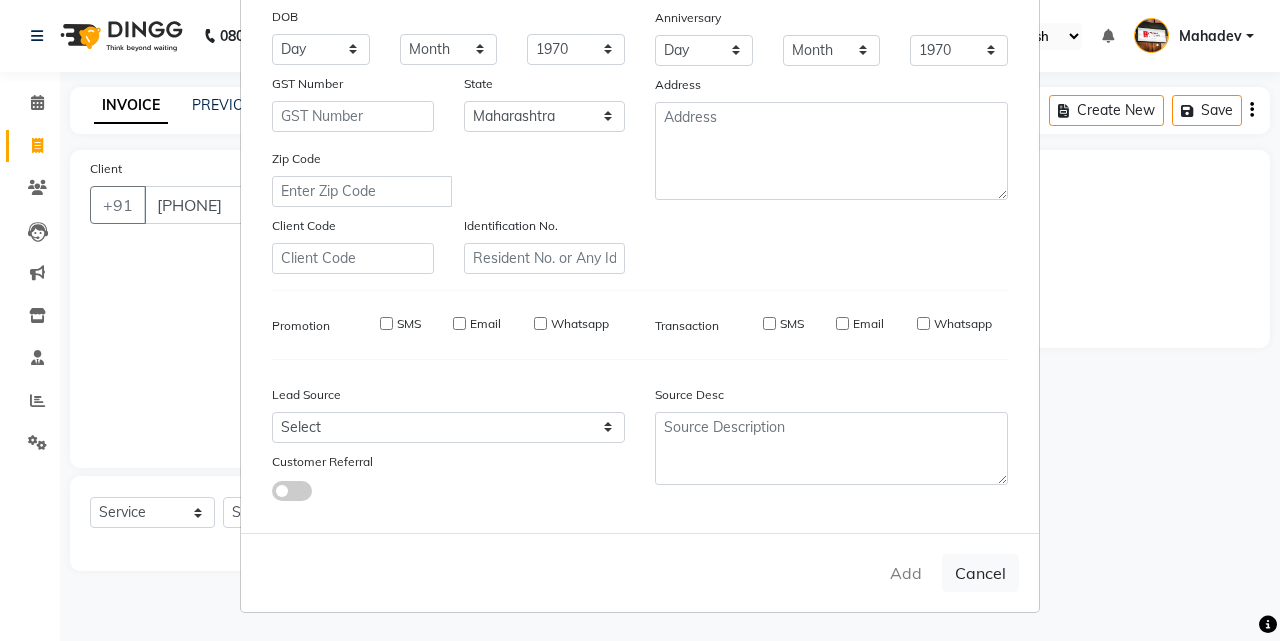 type on "80******48" 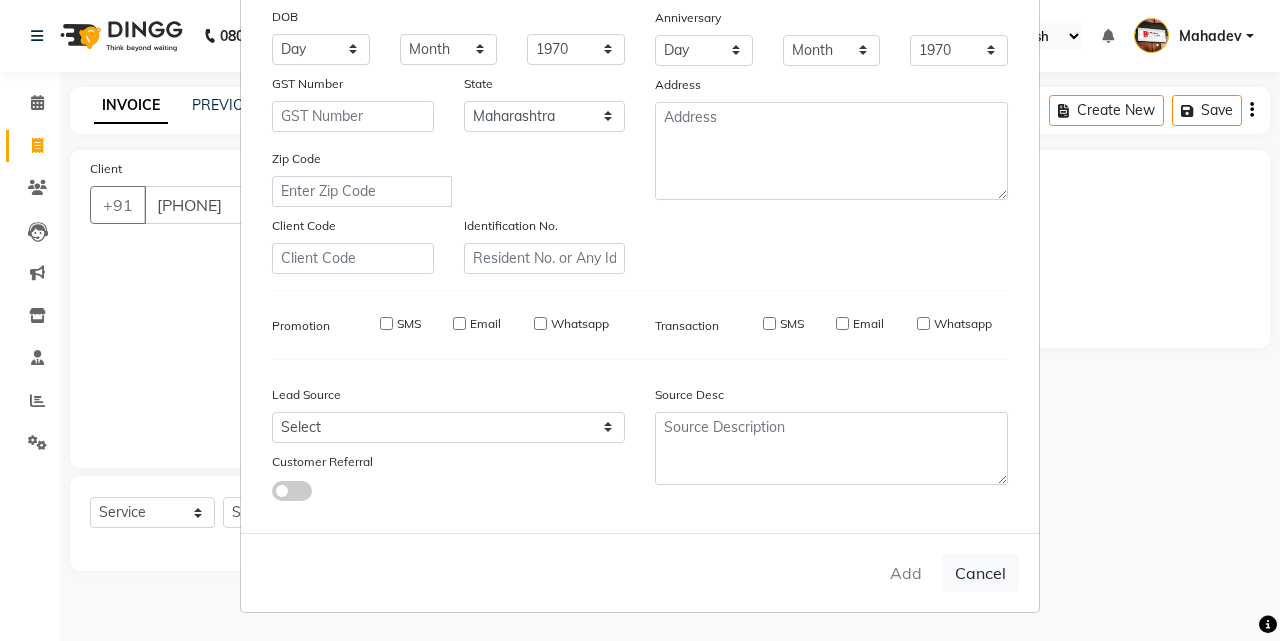 type 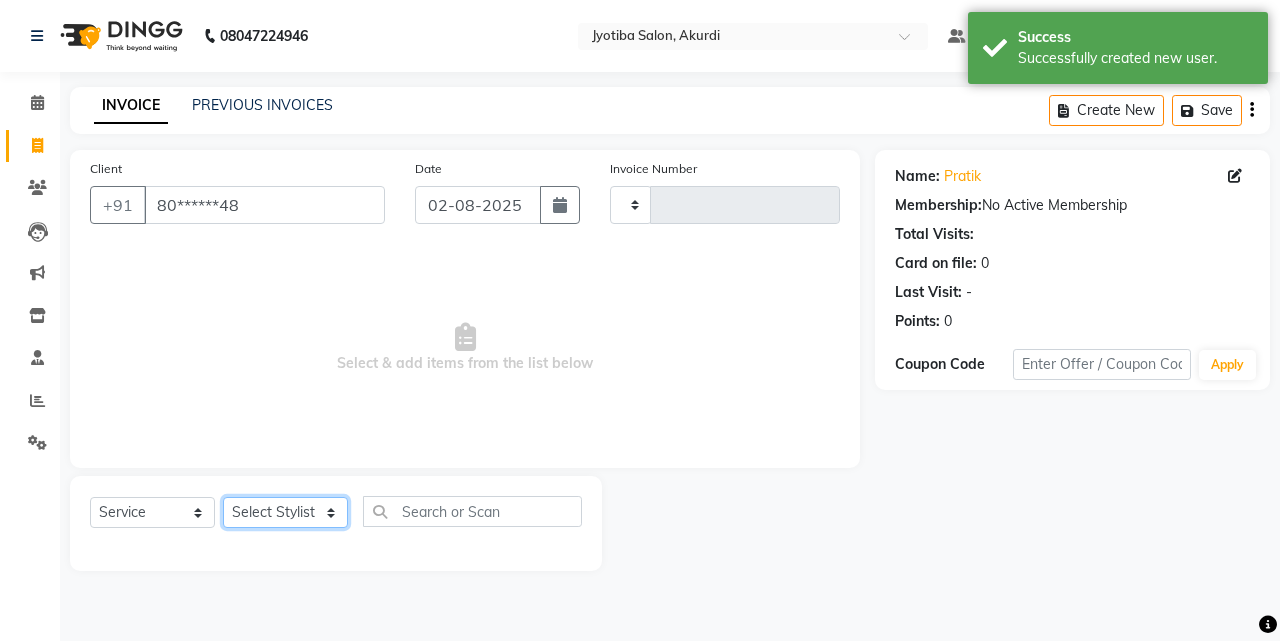 click on "Select Stylist" 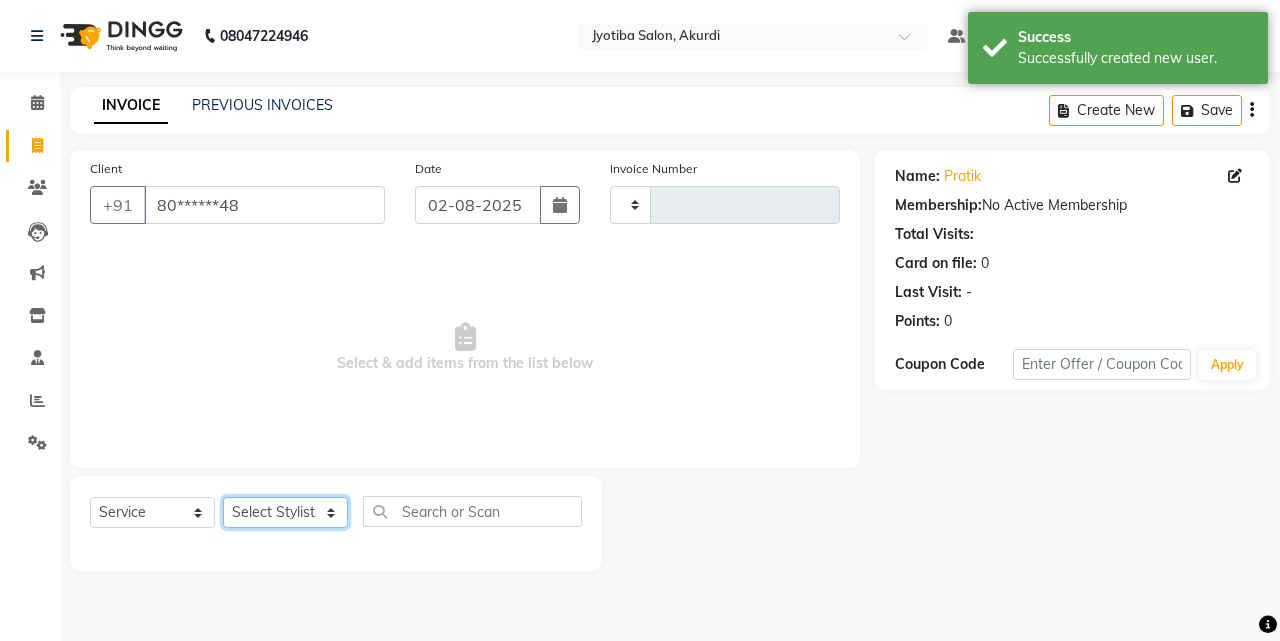 click on "Select Stylist" 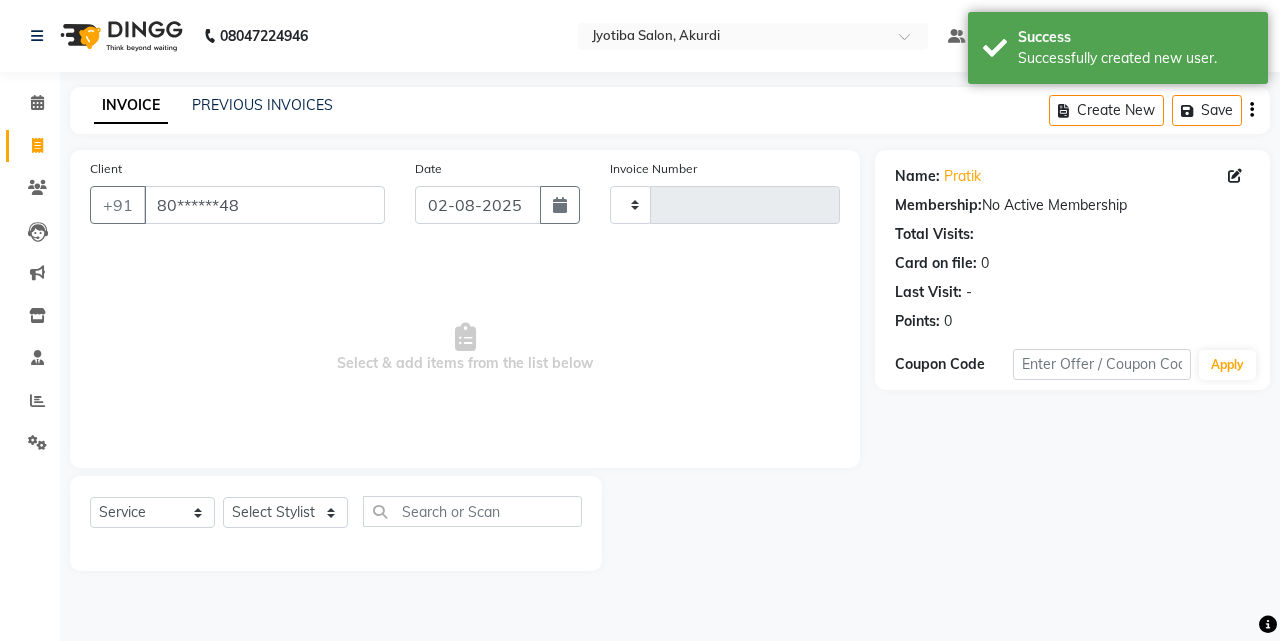 click on "Select & add items from the list below" at bounding box center [465, 348] 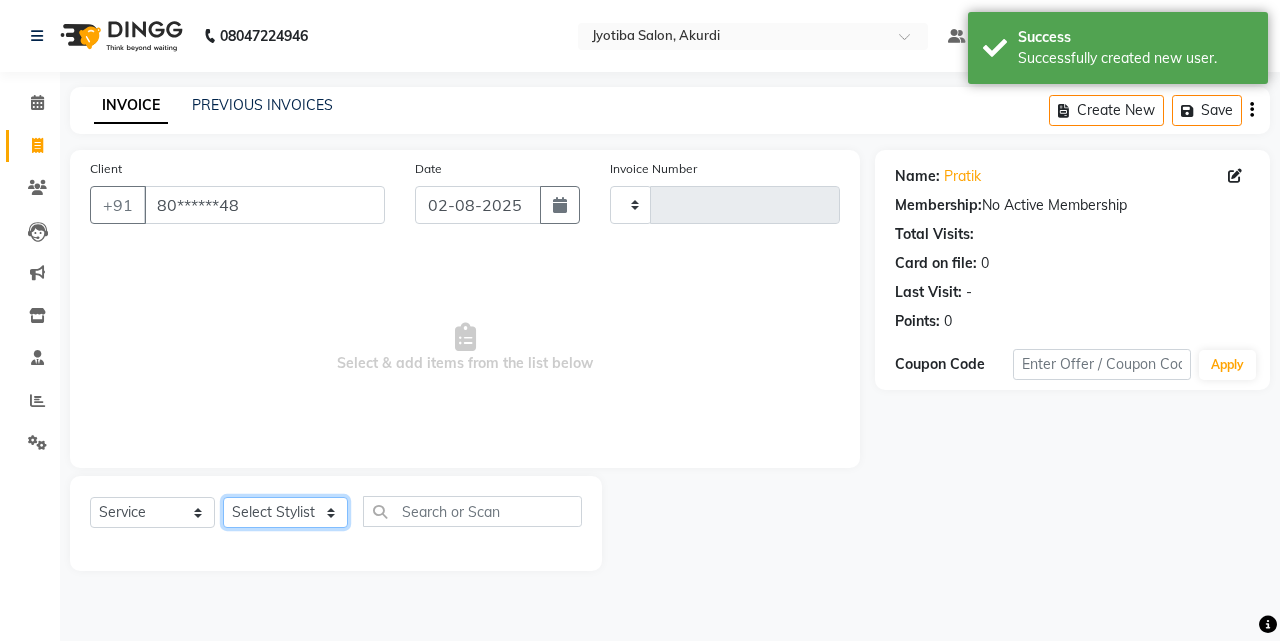click on "Select Stylist" 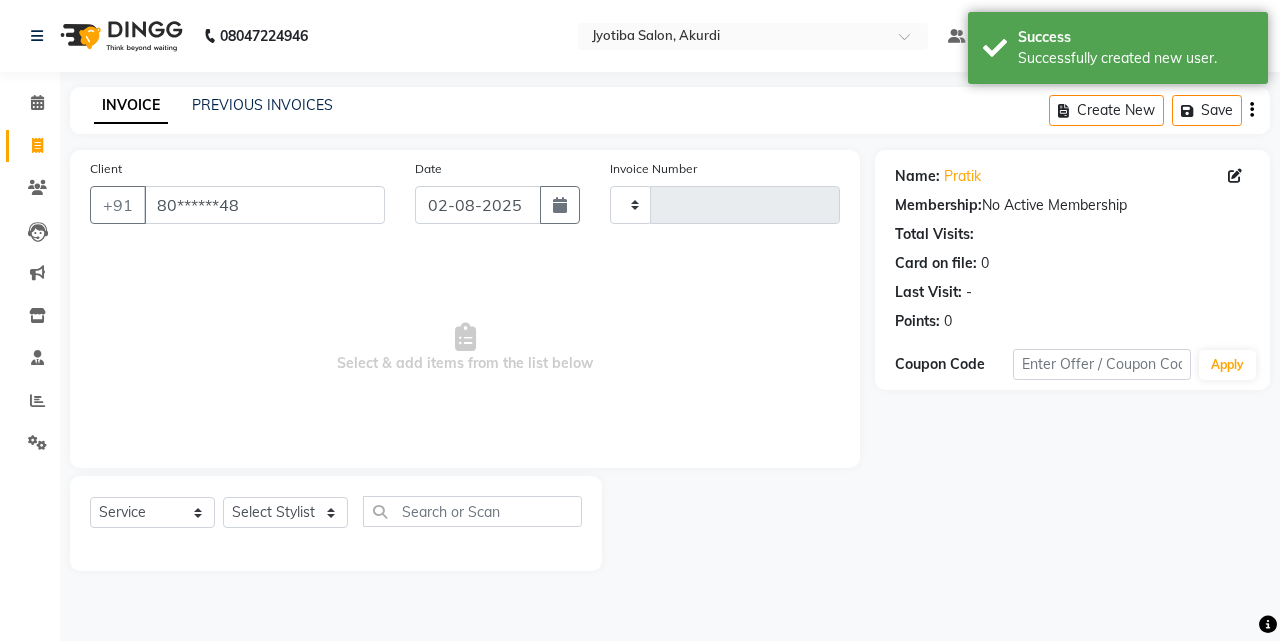 click on "Select & add items from the list below" at bounding box center (465, 348) 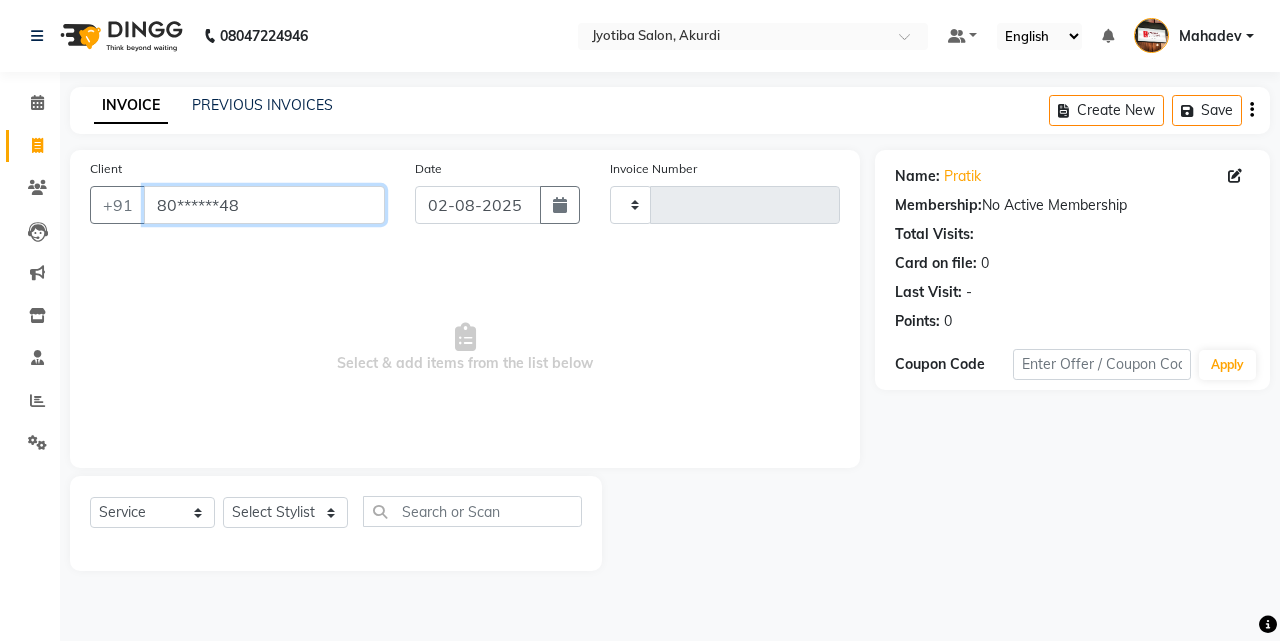 click on "80******48" at bounding box center [264, 205] 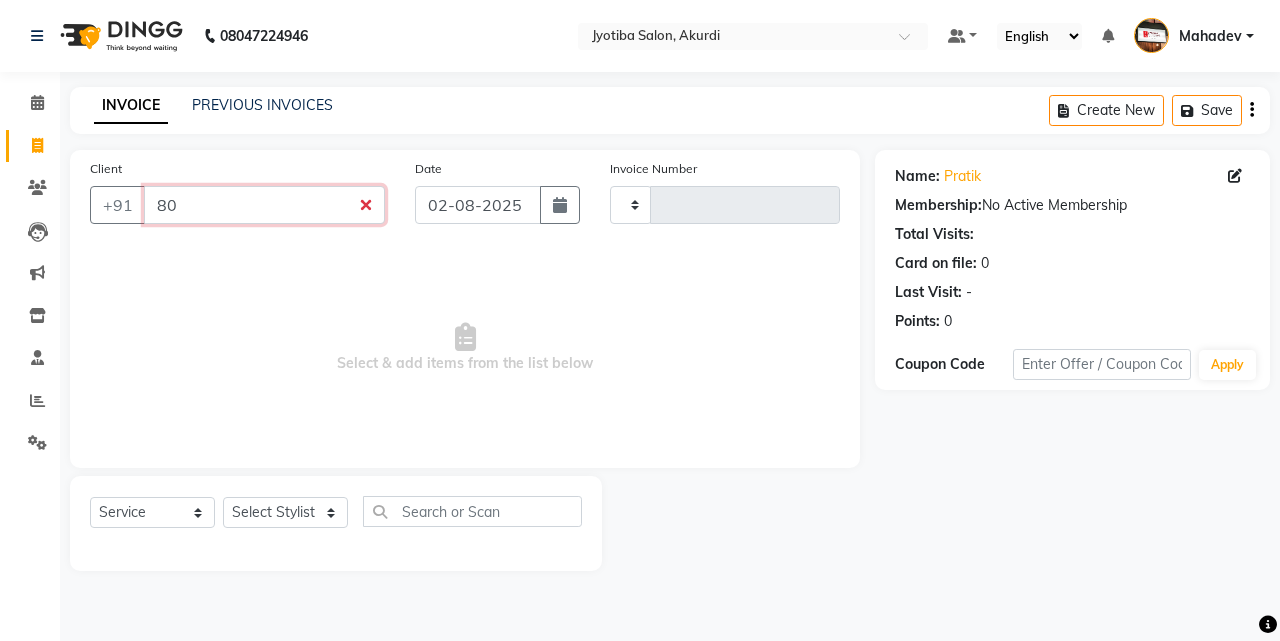 type on "8" 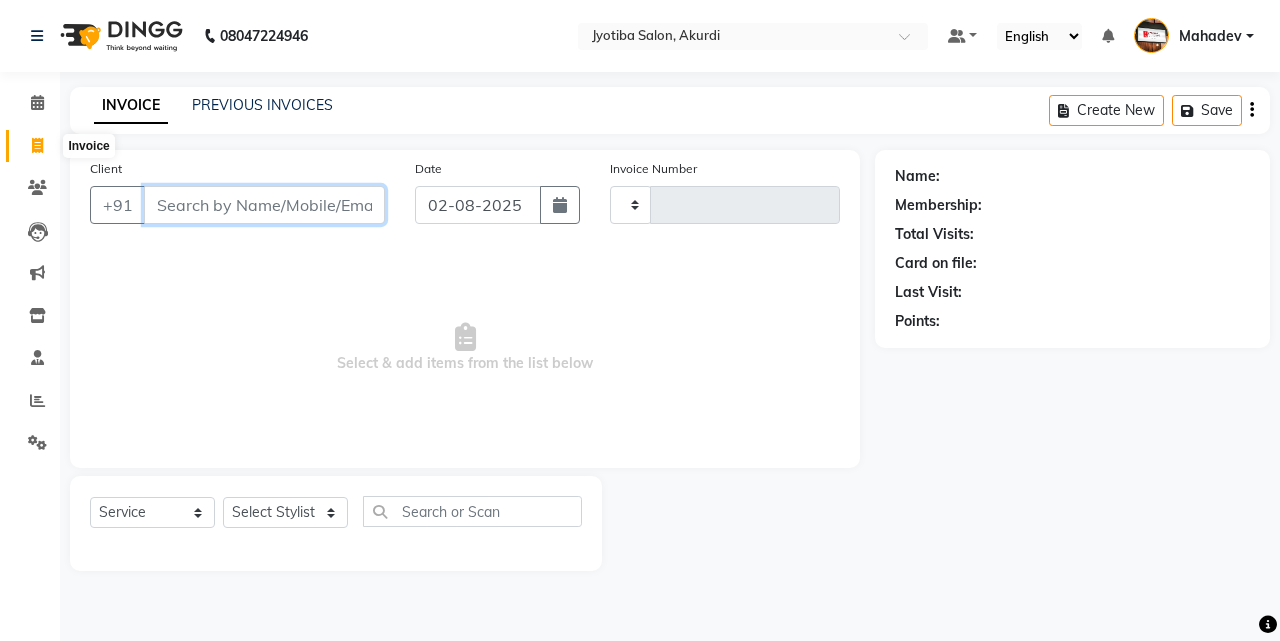 type 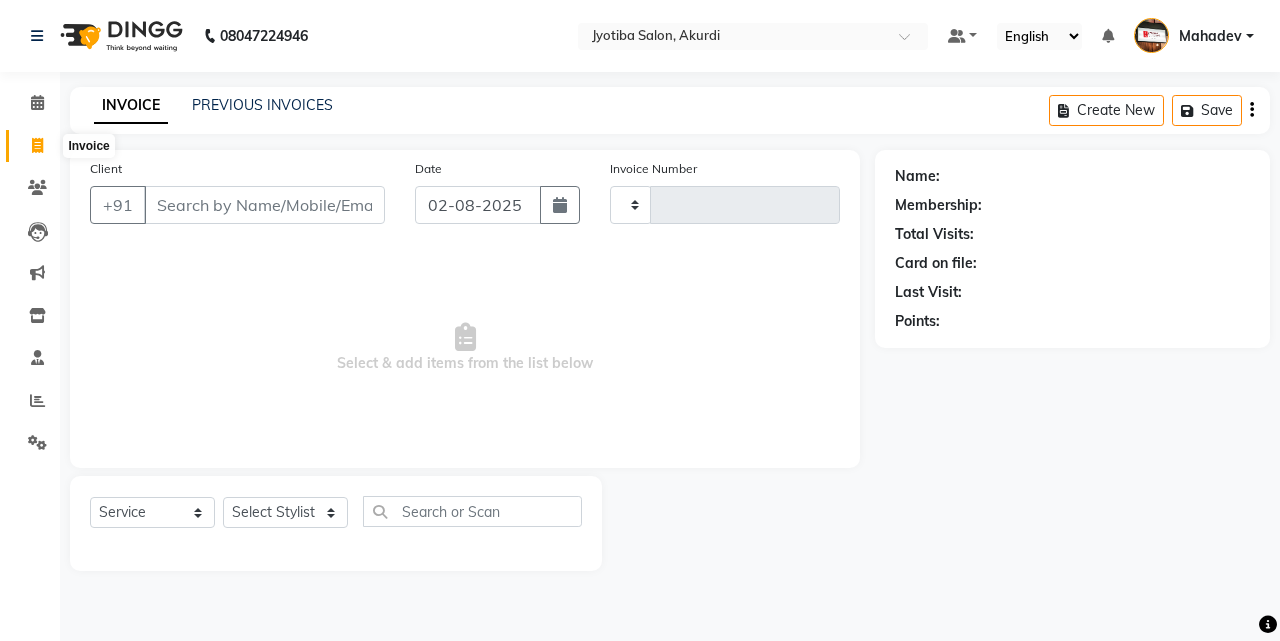 click 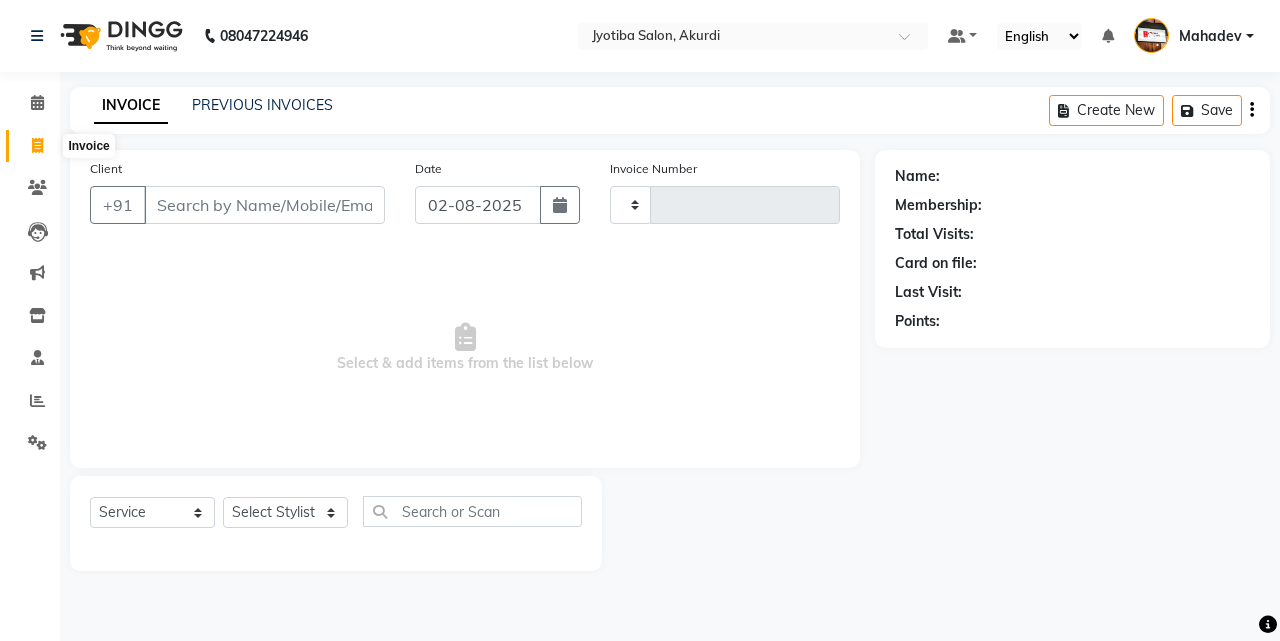 select on "service" 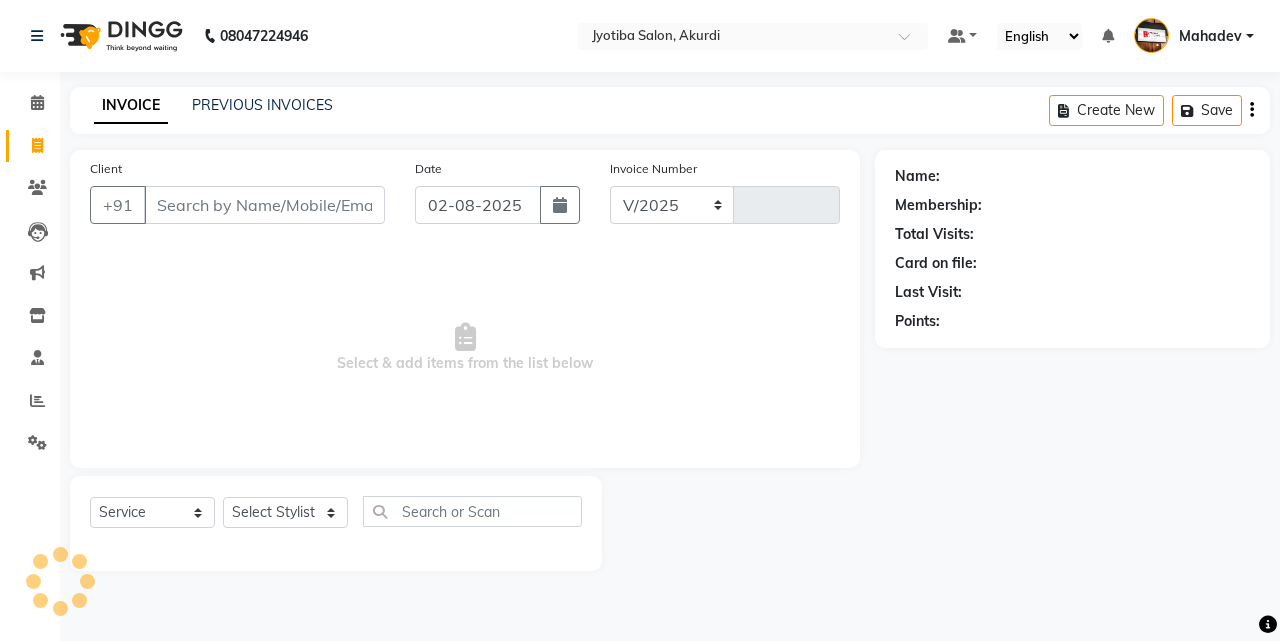 select on "557" 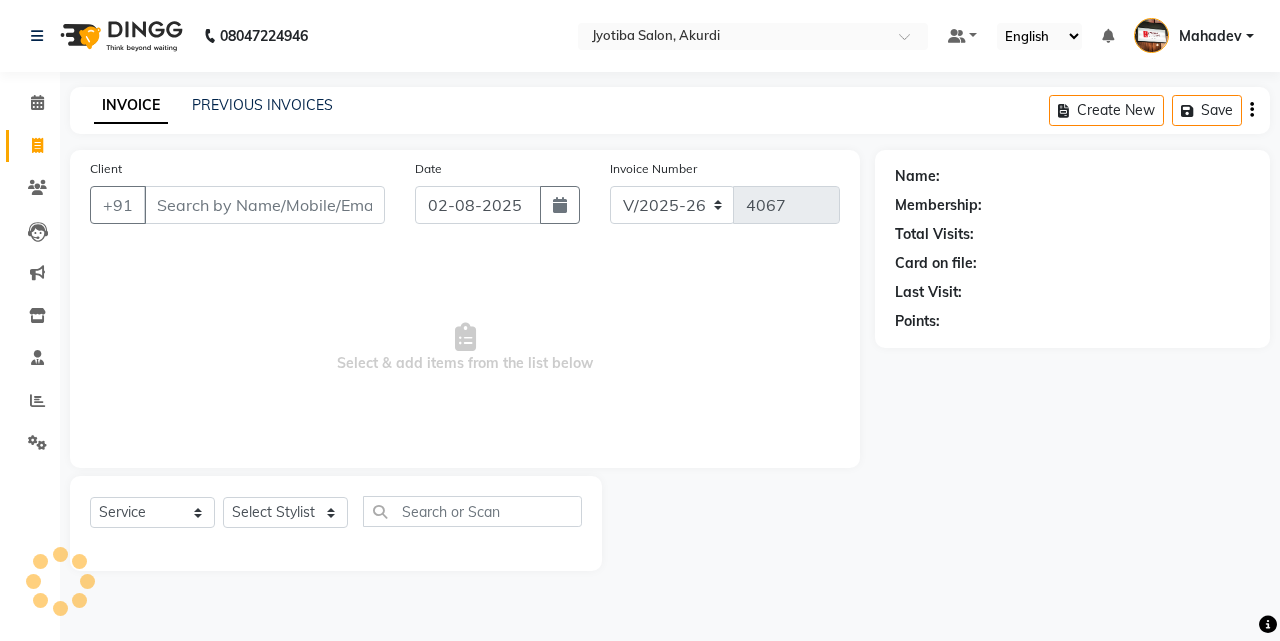 click on "Client" at bounding box center [264, 205] 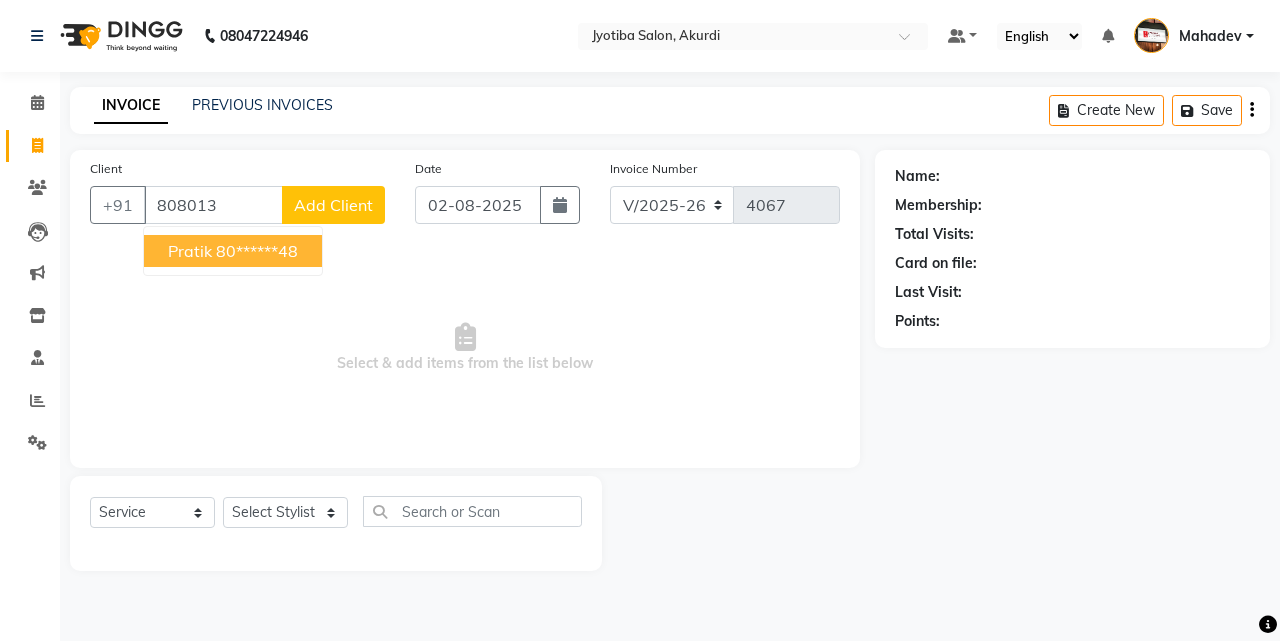 click on "80******48" at bounding box center [257, 251] 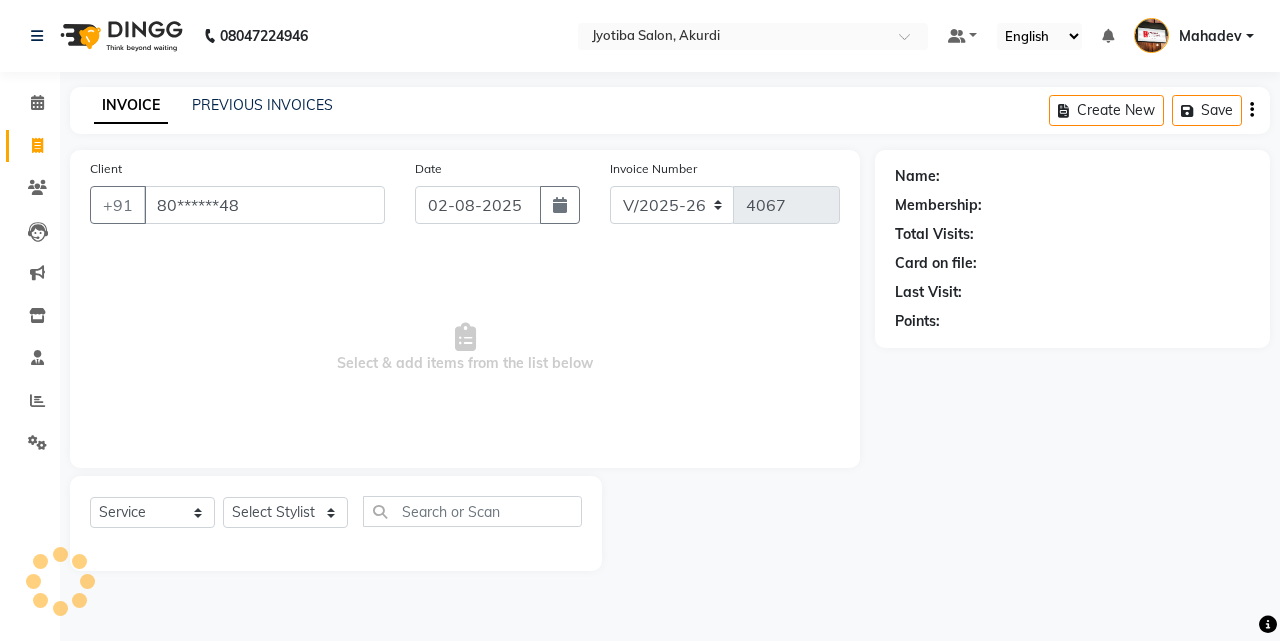 type on "80******48" 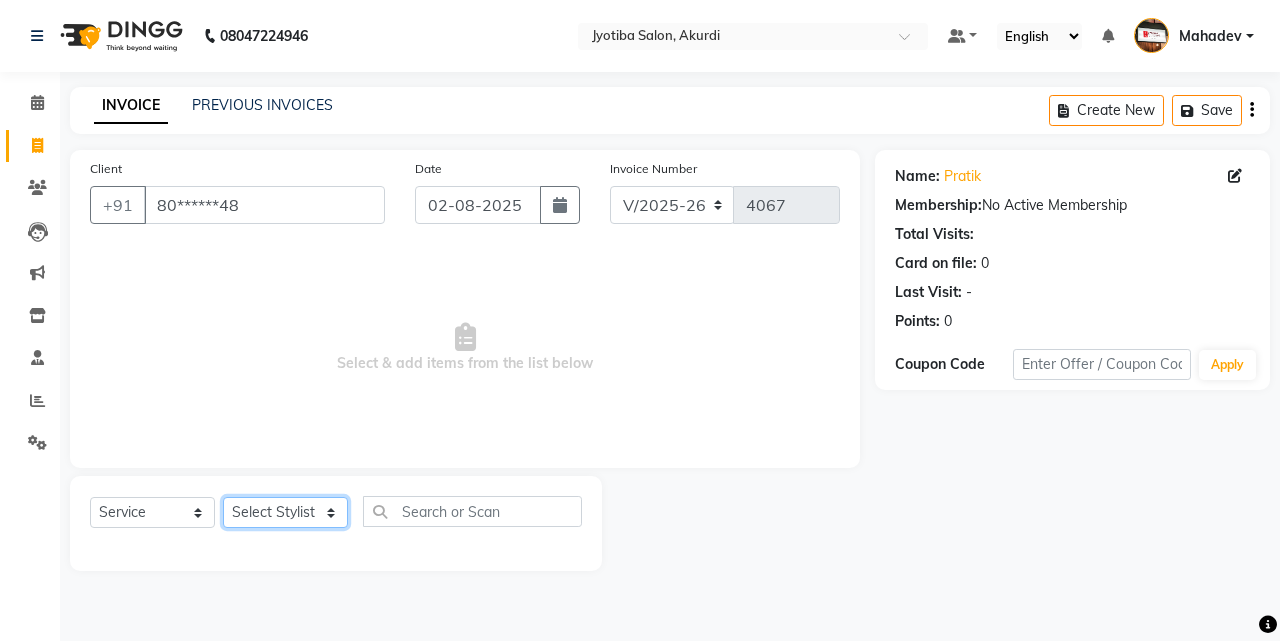 click on "Select Stylist Ajaj Ansari sahid Arif Ganpat  Mahadev manish choudhari Parmu tatya  Prem Rajan Sanjay Sanjay Santosh  Shop  Sohel  Vinod" 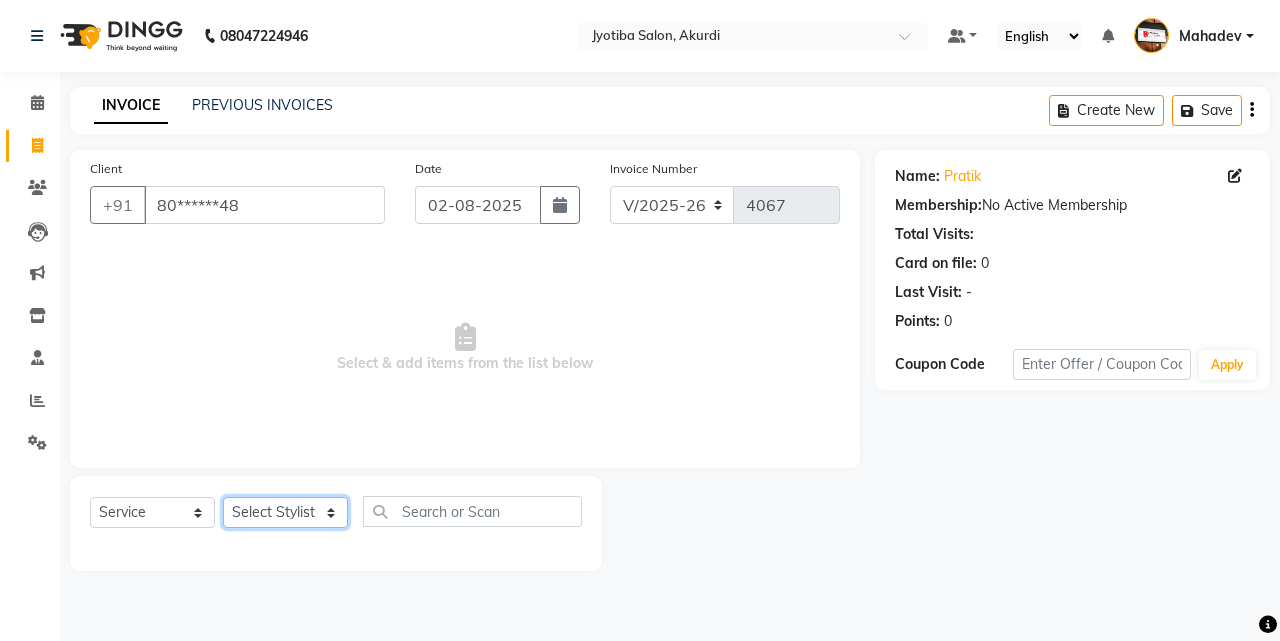 select on "78017" 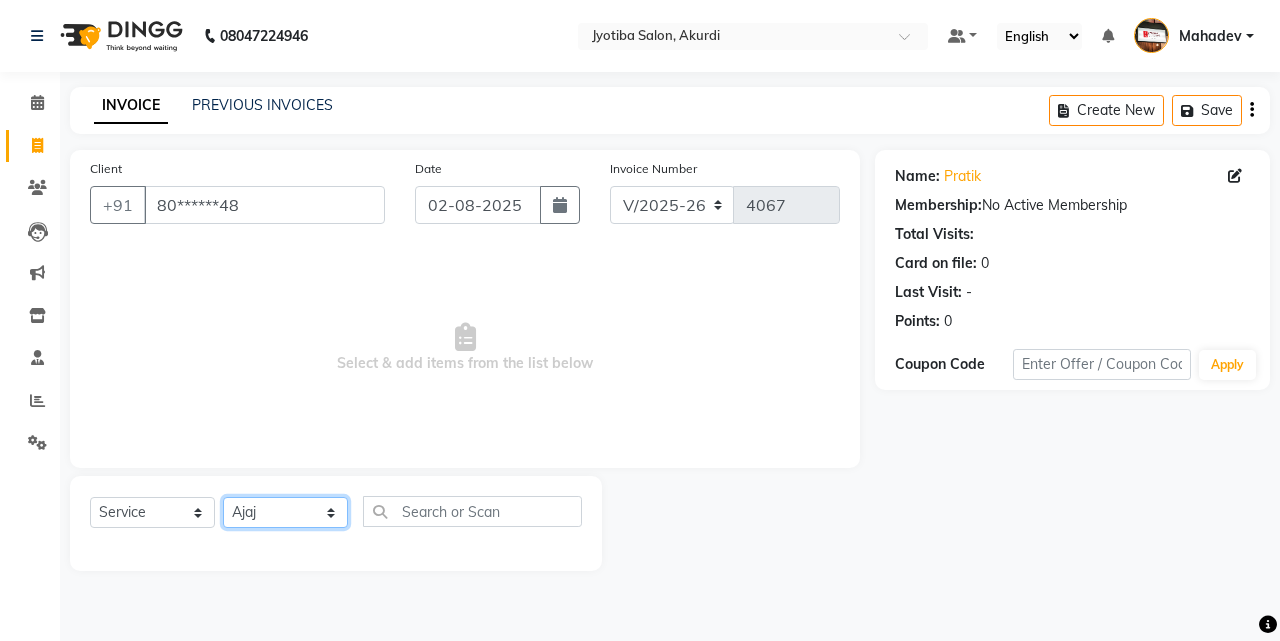 click on "Select Stylist Ajaj Ansari sahid Arif Ganpat  Mahadev manish choudhari Parmu tatya  Prem Rajan Sanjay Sanjay Santosh  Shop  Sohel  Vinod" 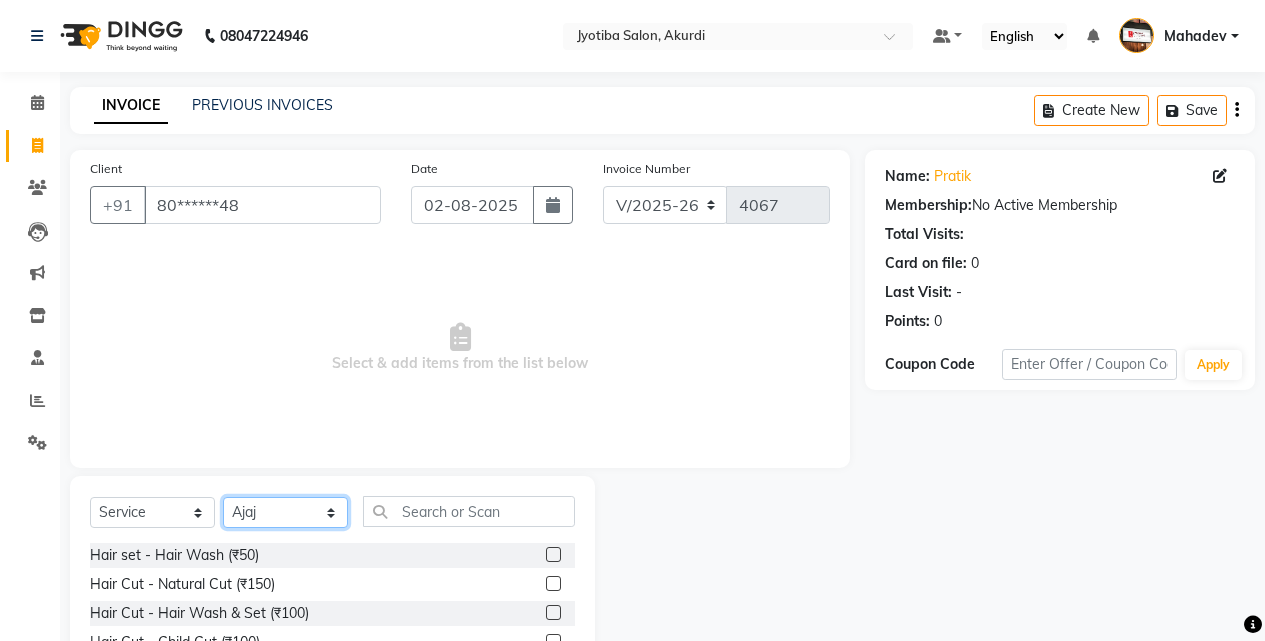 scroll, scrollTop: 160, scrollLeft: 0, axis: vertical 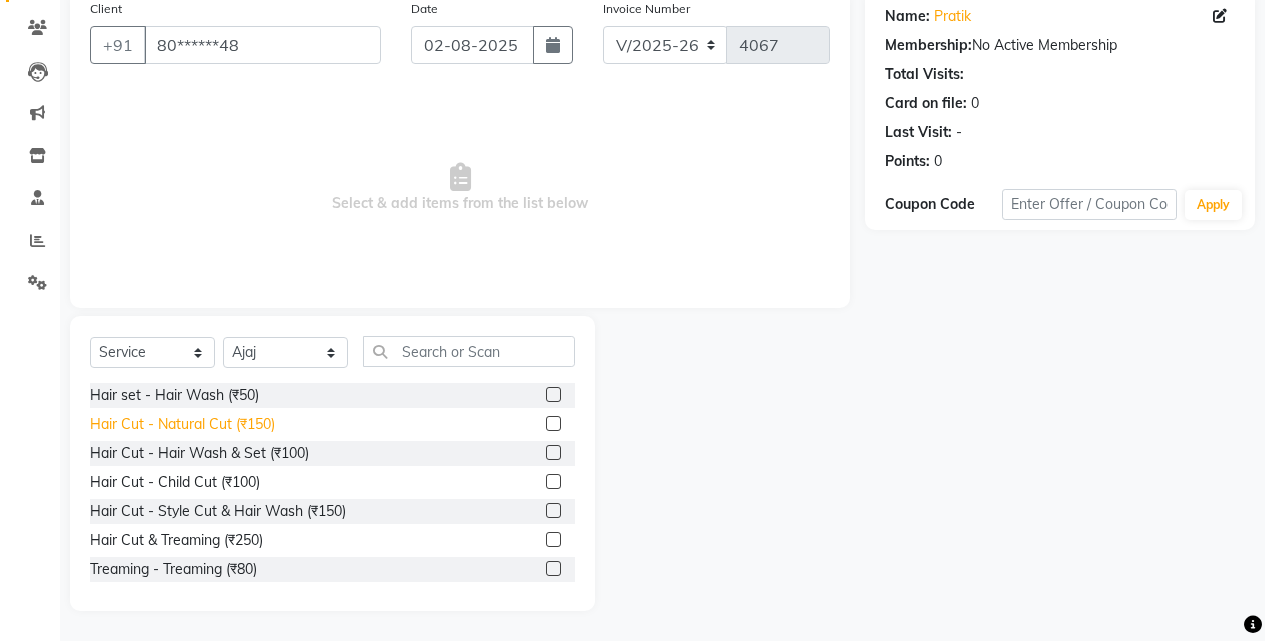 click on "Hair Cut - Natural Cut (₹150)" 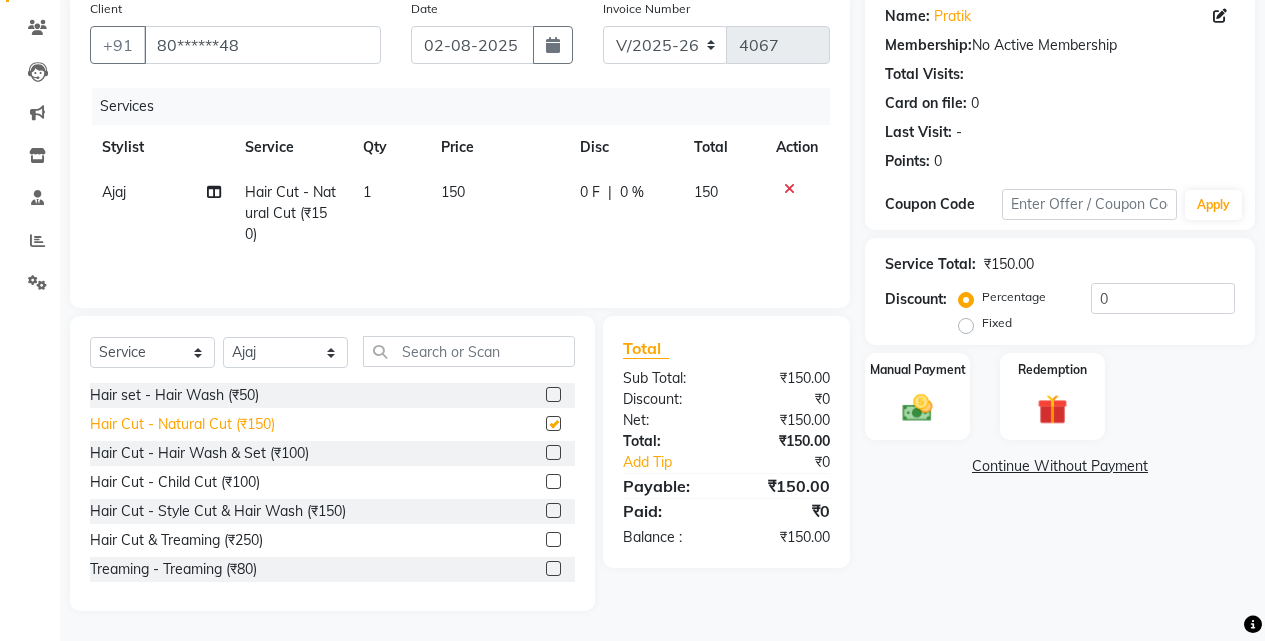 checkbox on "false" 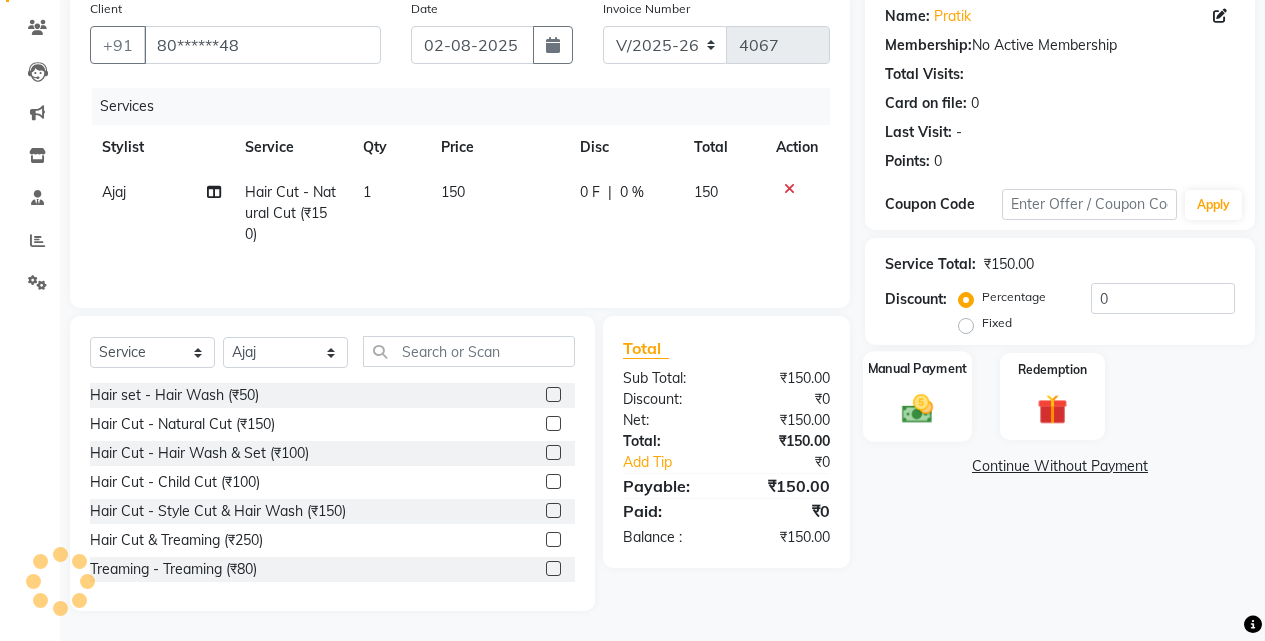 click on "Manual Payment" 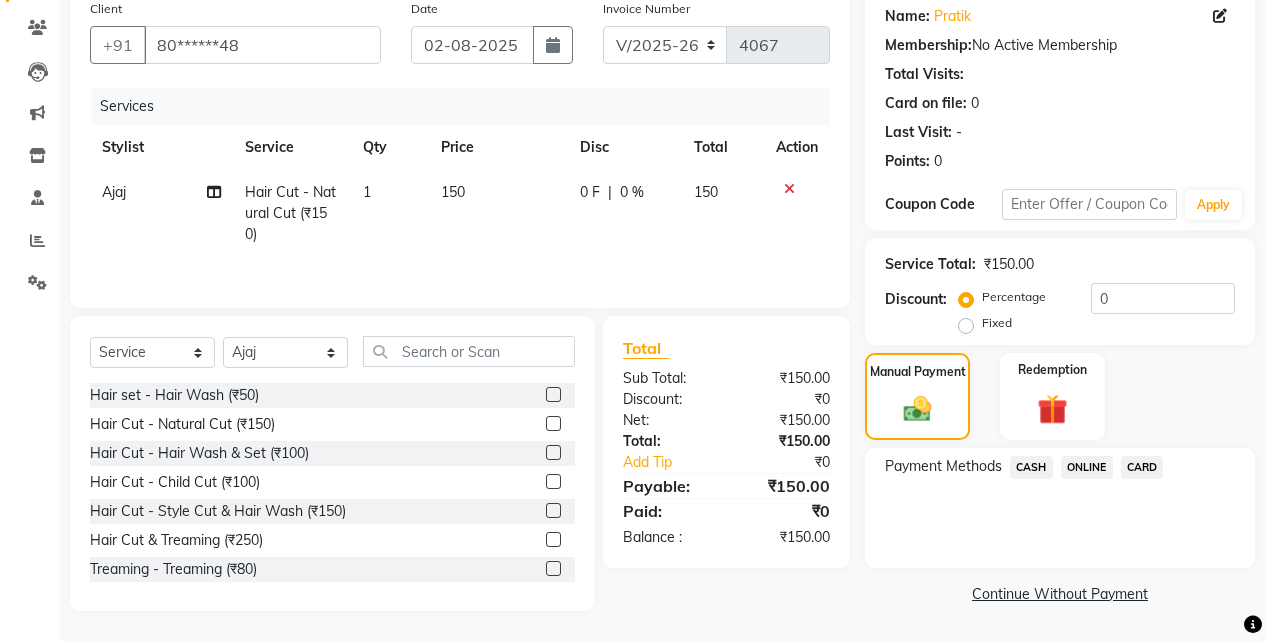 click on "ONLINE" 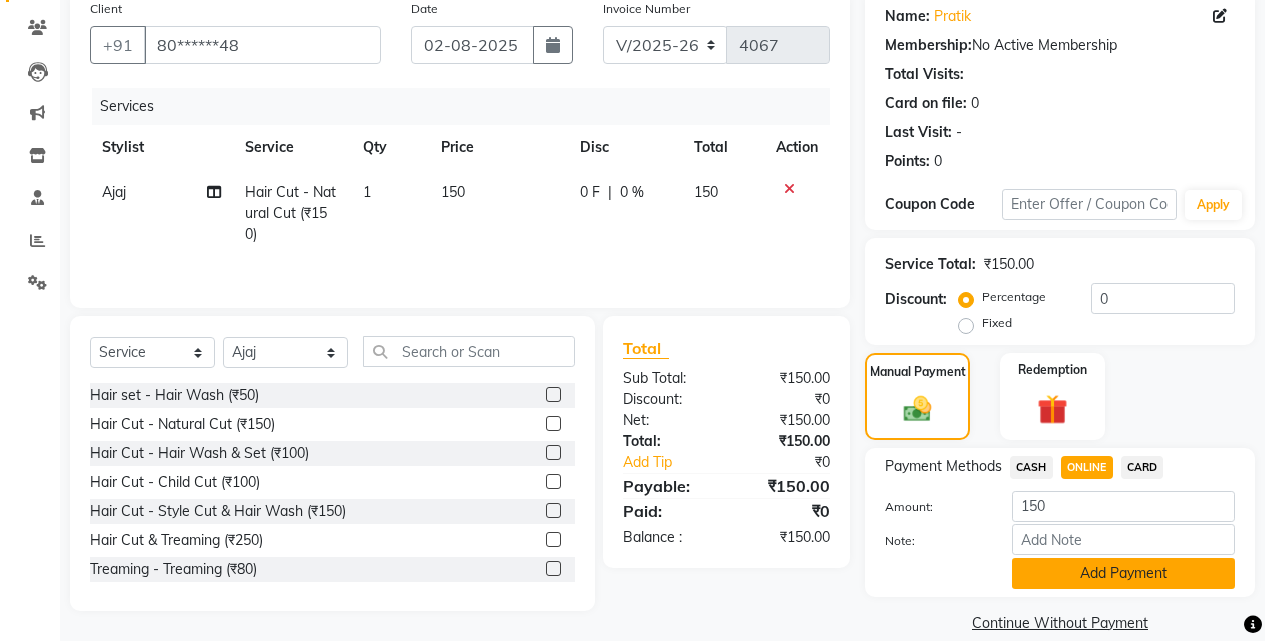 click on "Add Payment" 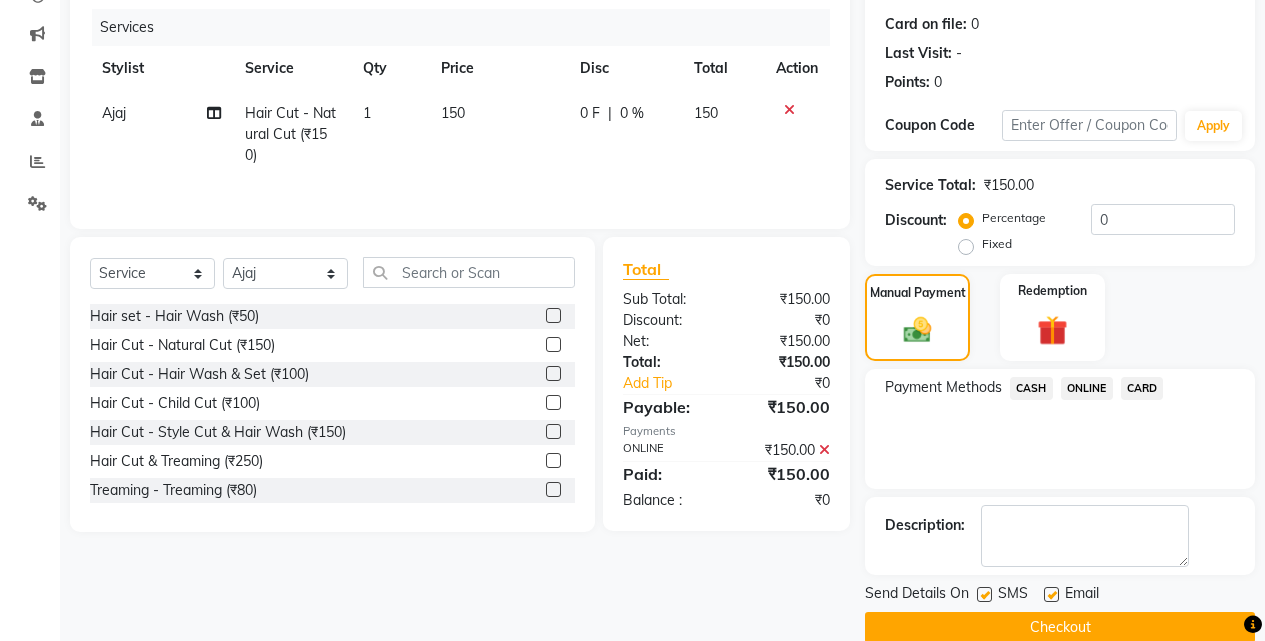 scroll, scrollTop: 271, scrollLeft: 0, axis: vertical 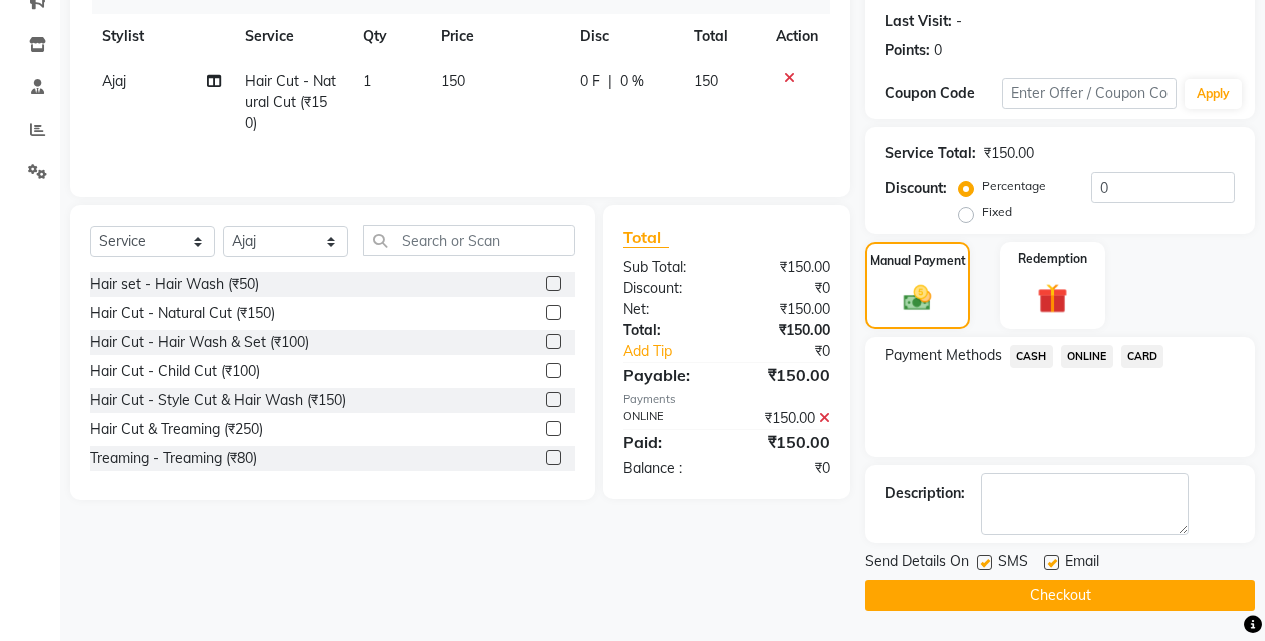 click on "Checkout" 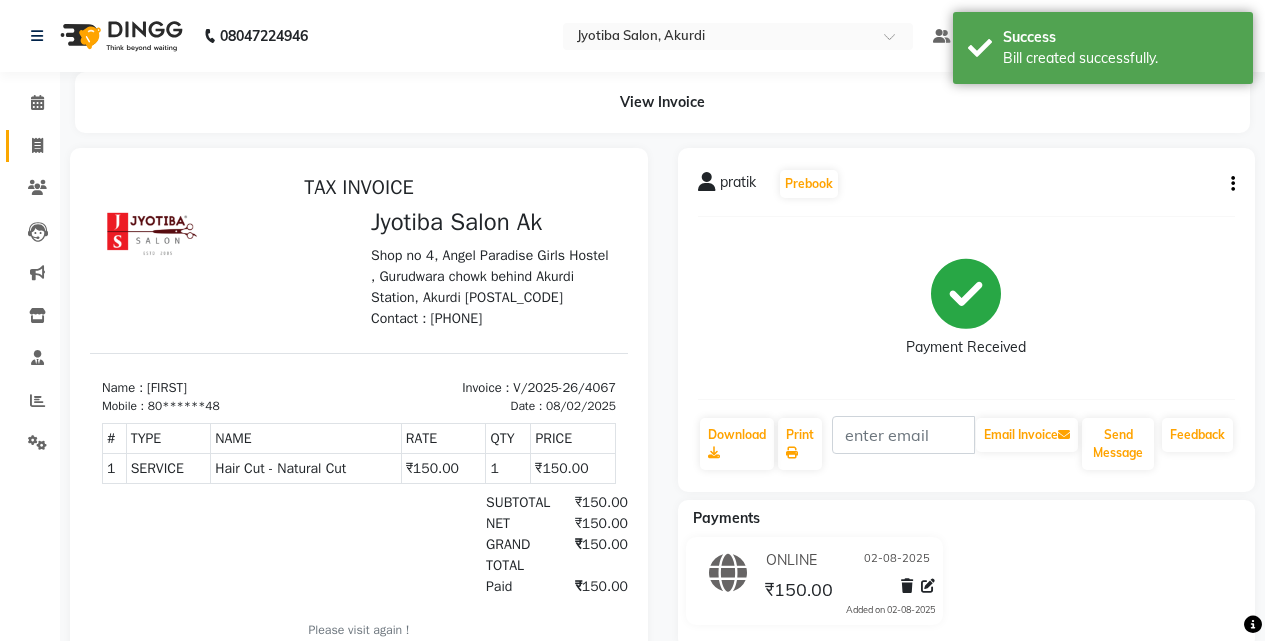 scroll, scrollTop: 0, scrollLeft: 0, axis: both 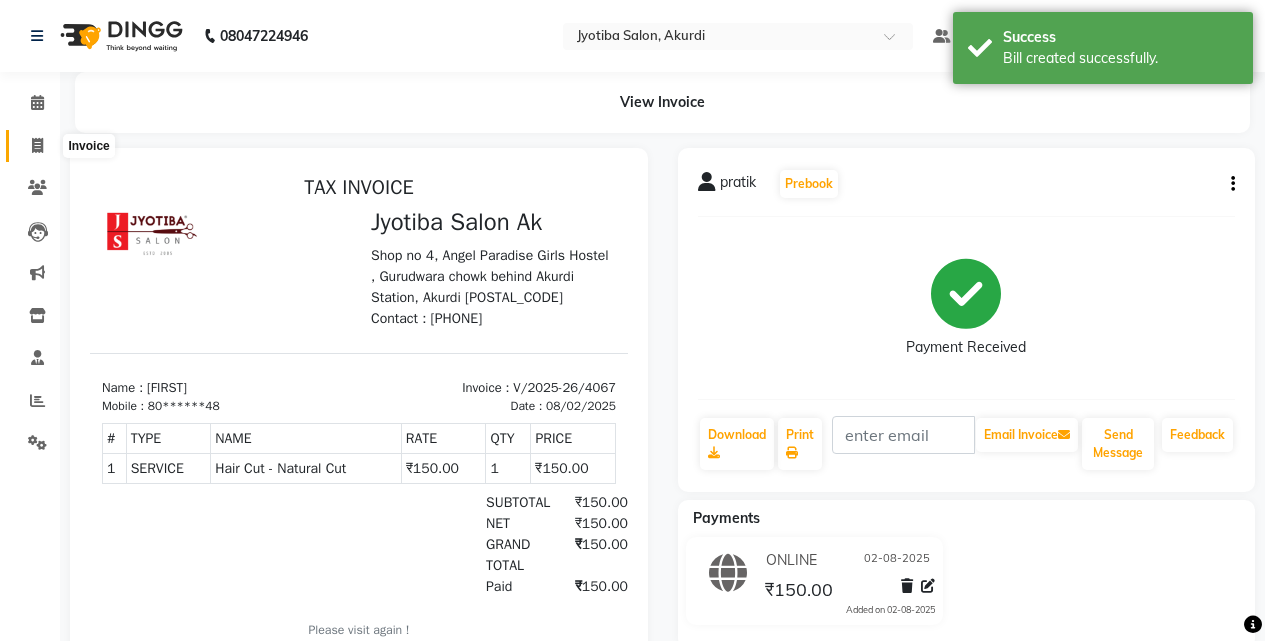 click 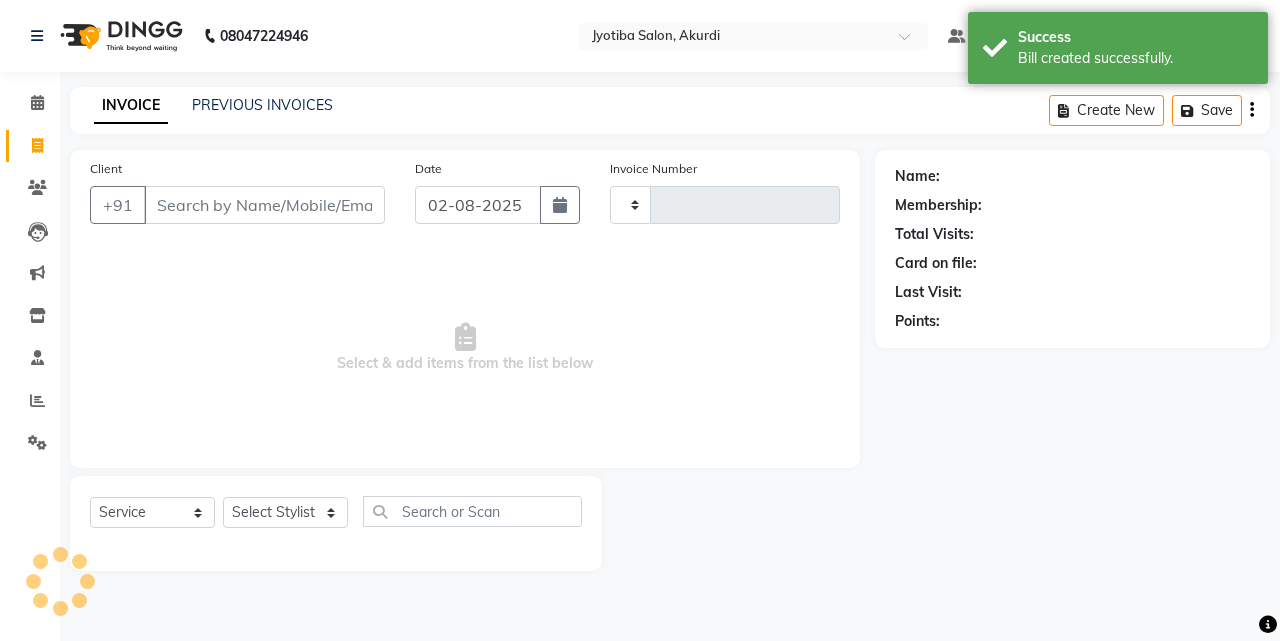 type on "4068" 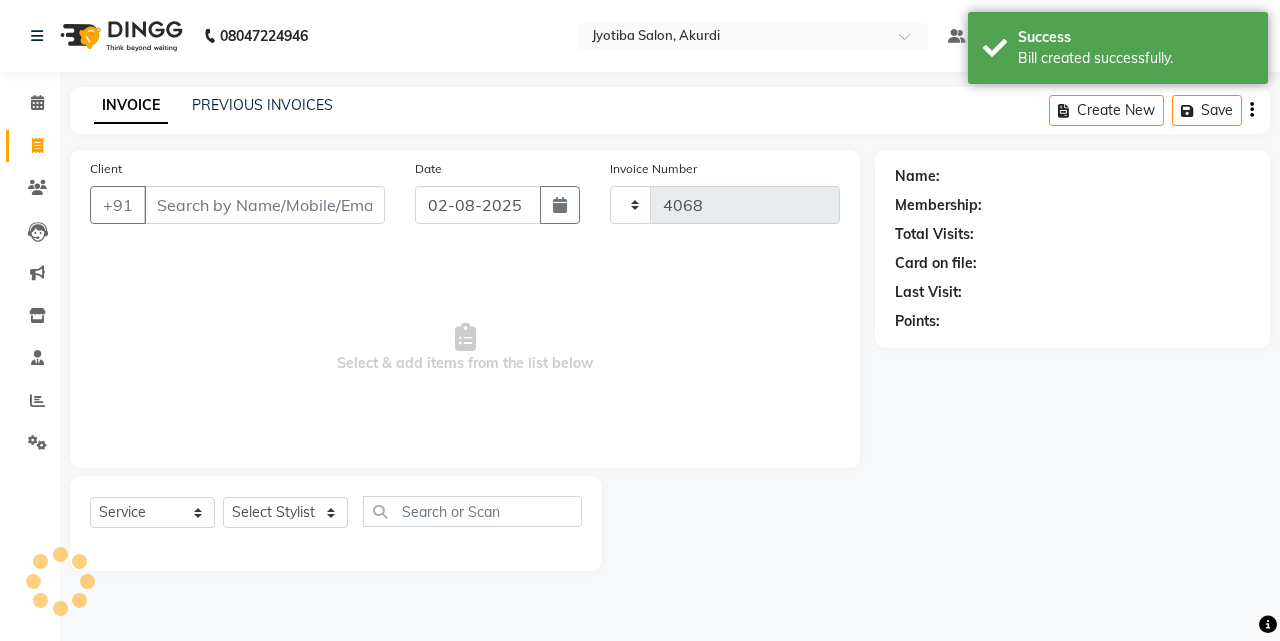select on "557" 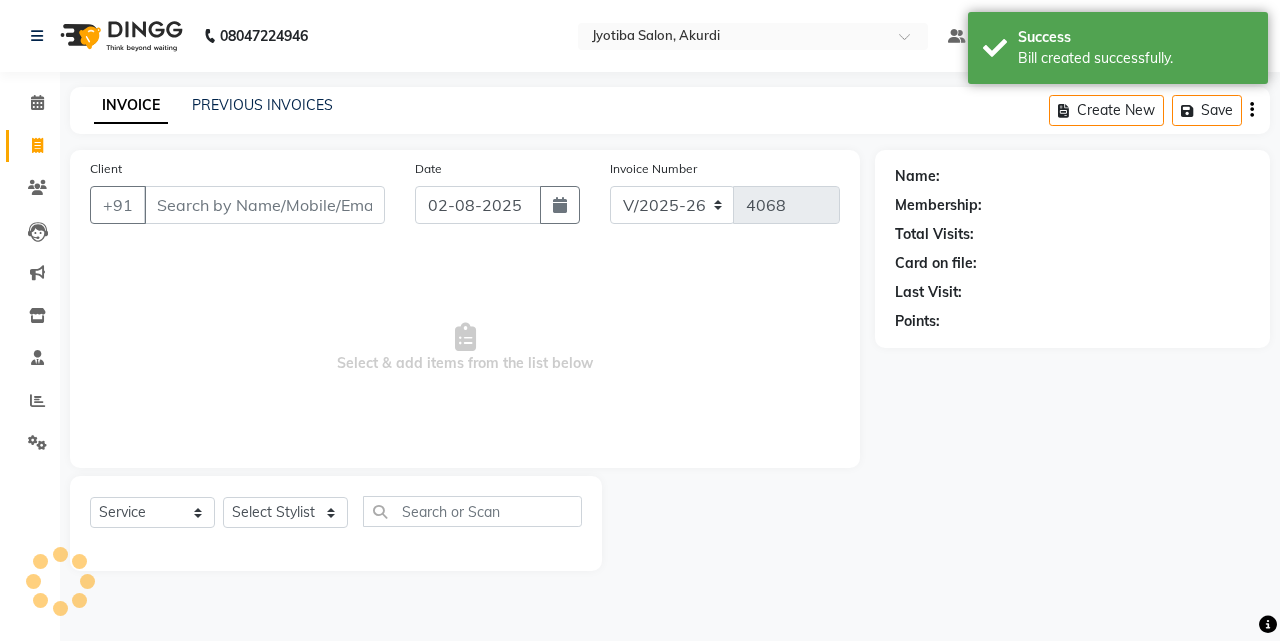 click on "Client" at bounding box center (264, 205) 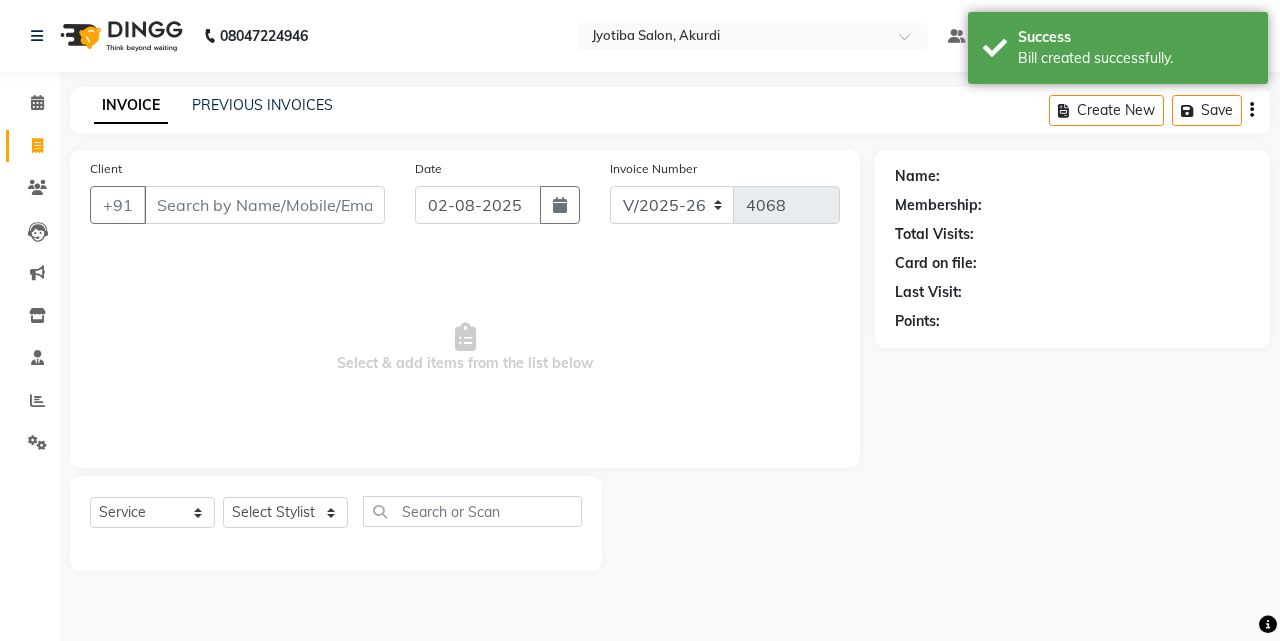 click on "Client" at bounding box center [264, 205] 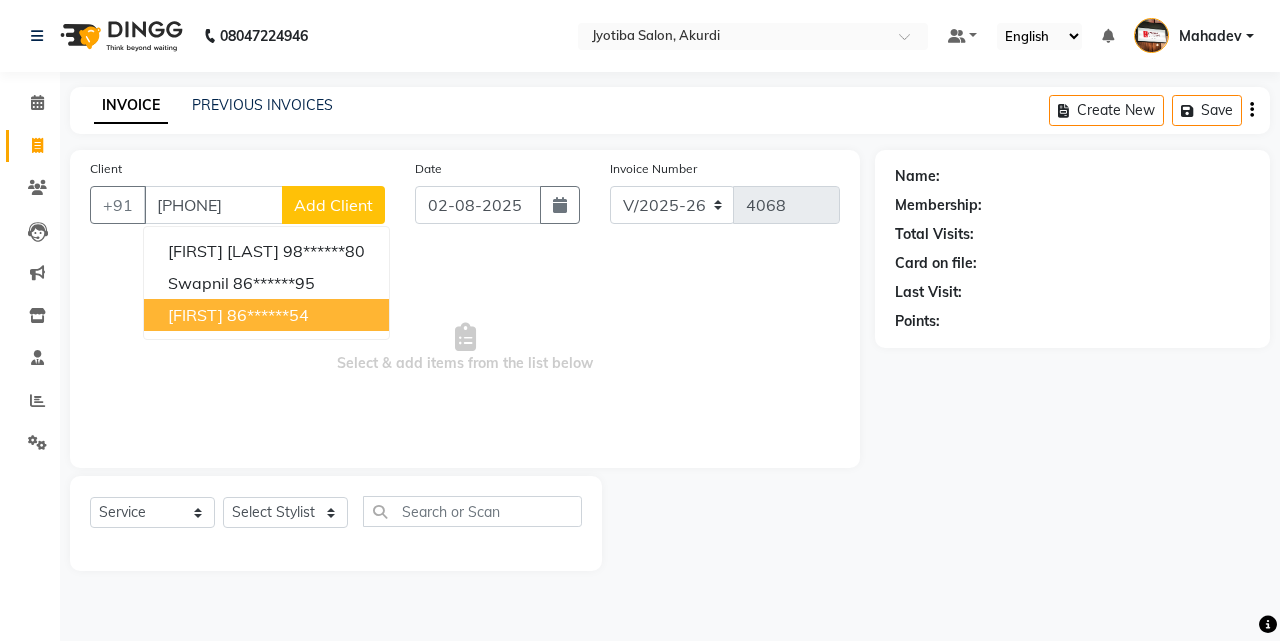 click on "sidhant" at bounding box center (195, 315) 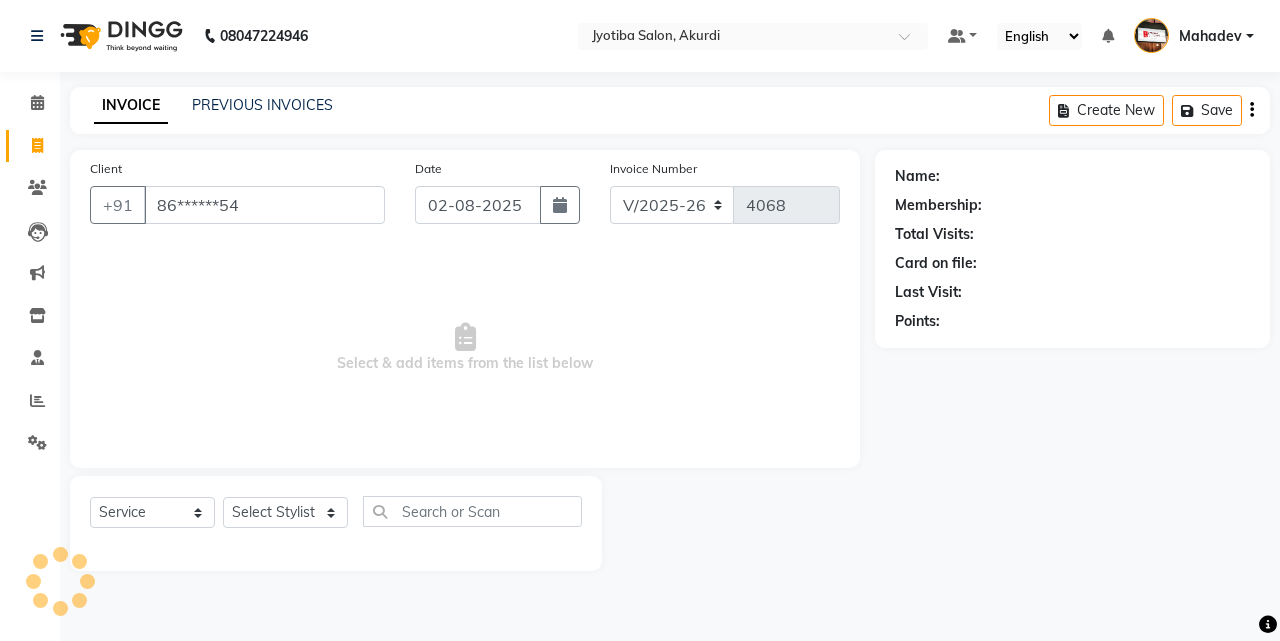 type on "86******54" 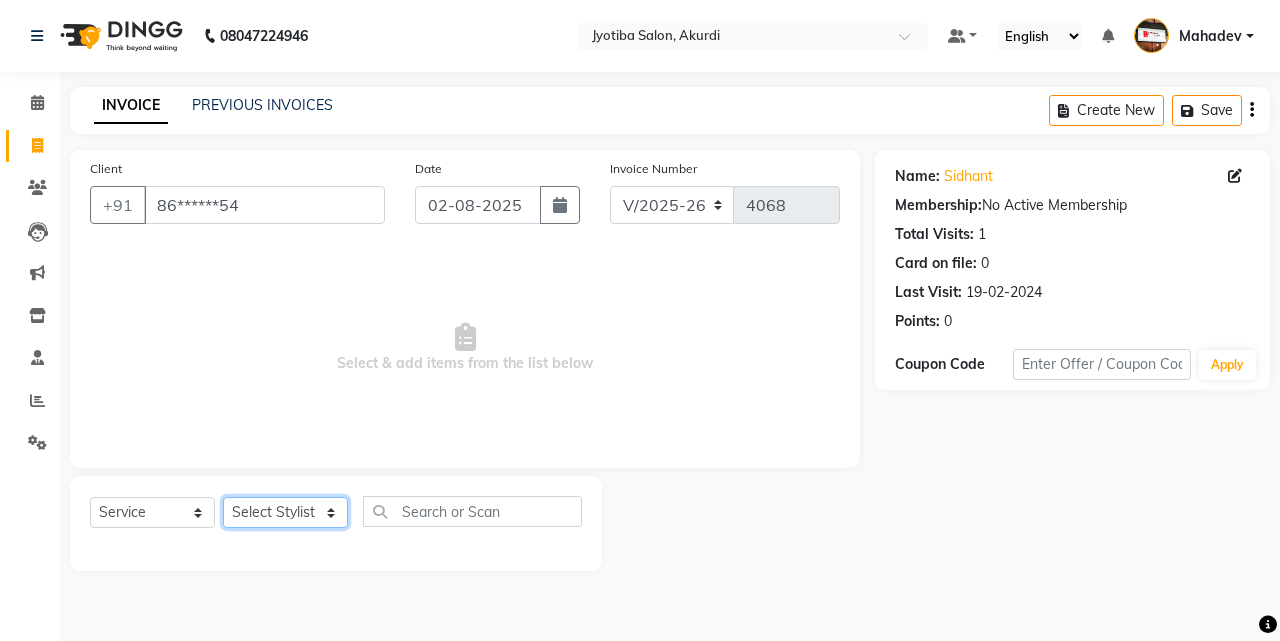 click on "Select Stylist Ajaj Ansari sahid Arif Ganpat  Mahadev manish choudhari Parmu tatya  Prem Rajan Sanjay Sanjay Santosh  Shop  Sohel  Vinod" 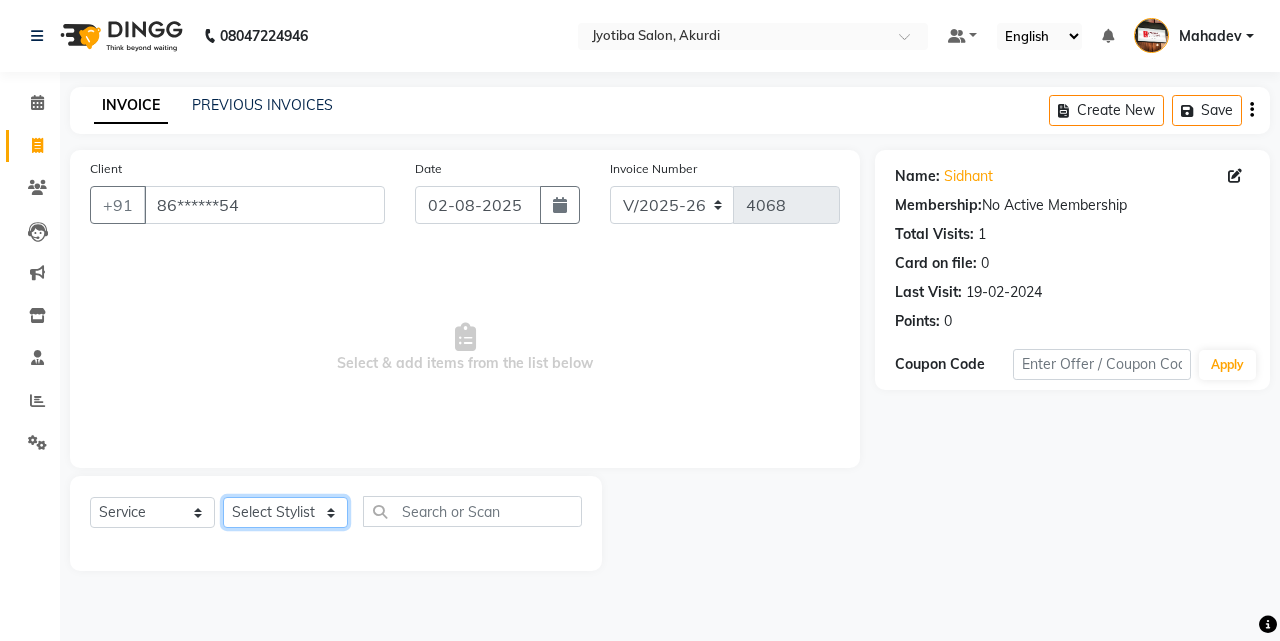 select on "79628" 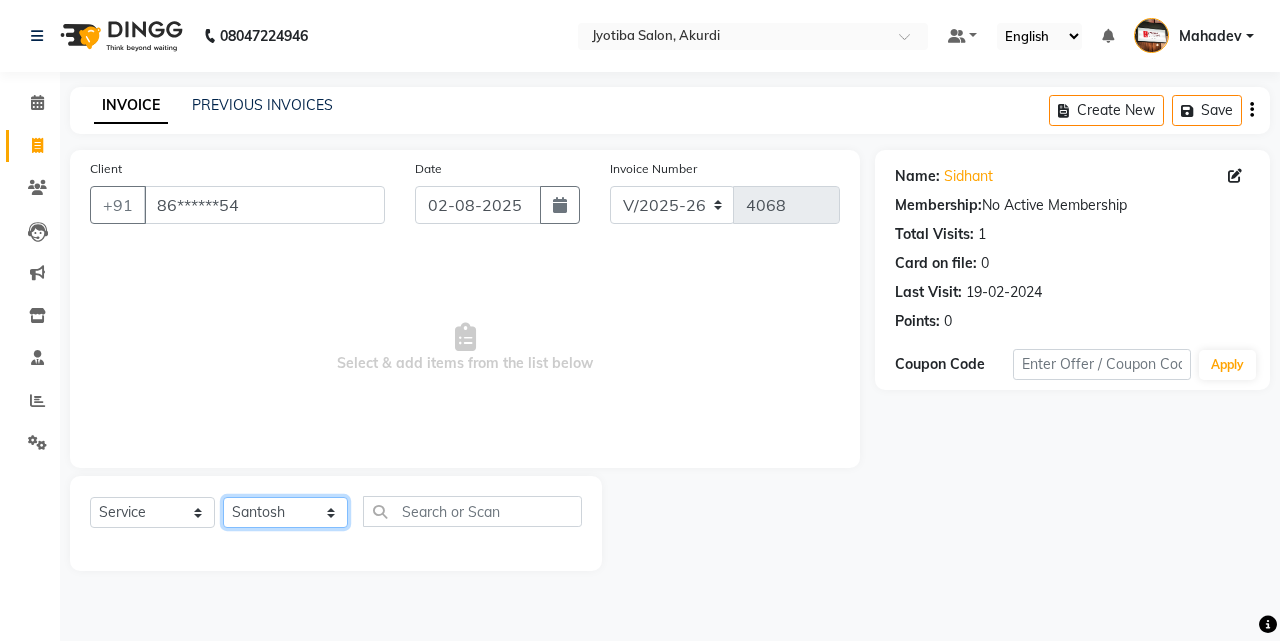 click on "Select Stylist Ajaj Ansari sahid Arif Ganpat  Mahadev manish choudhari Parmu tatya  Prem Rajan Sanjay Sanjay Santosh  Shop  Sohel  Vinod" 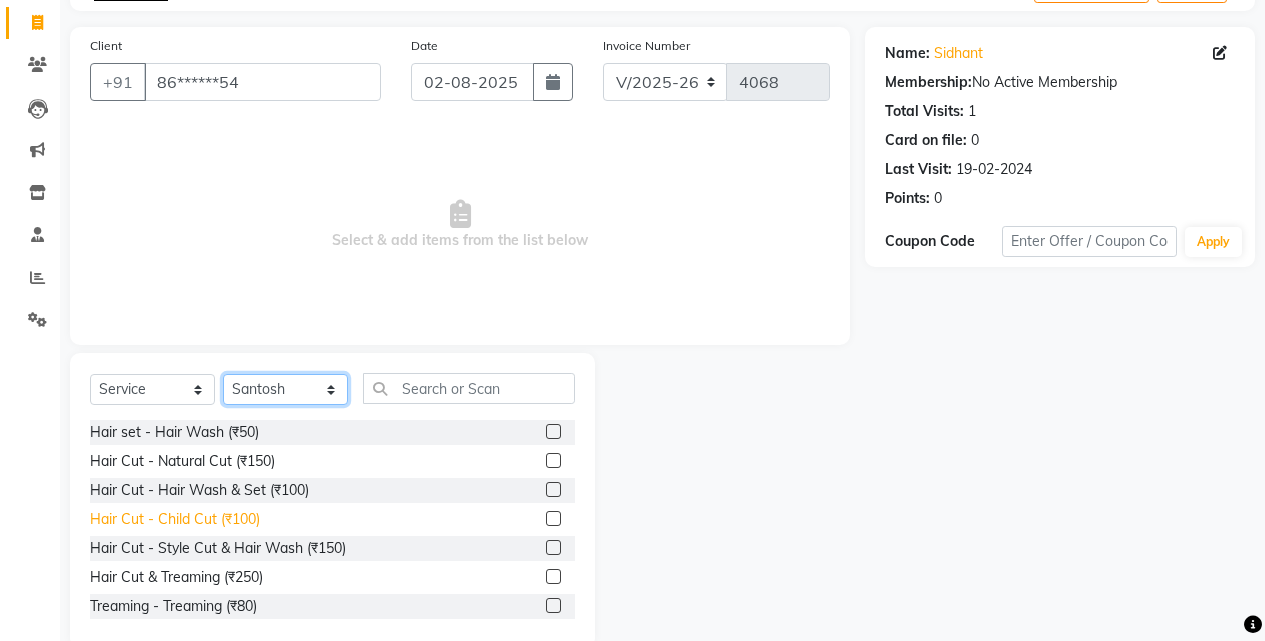 scroll, scrollTop: 160, scrollLeft: 0, axis: vertical 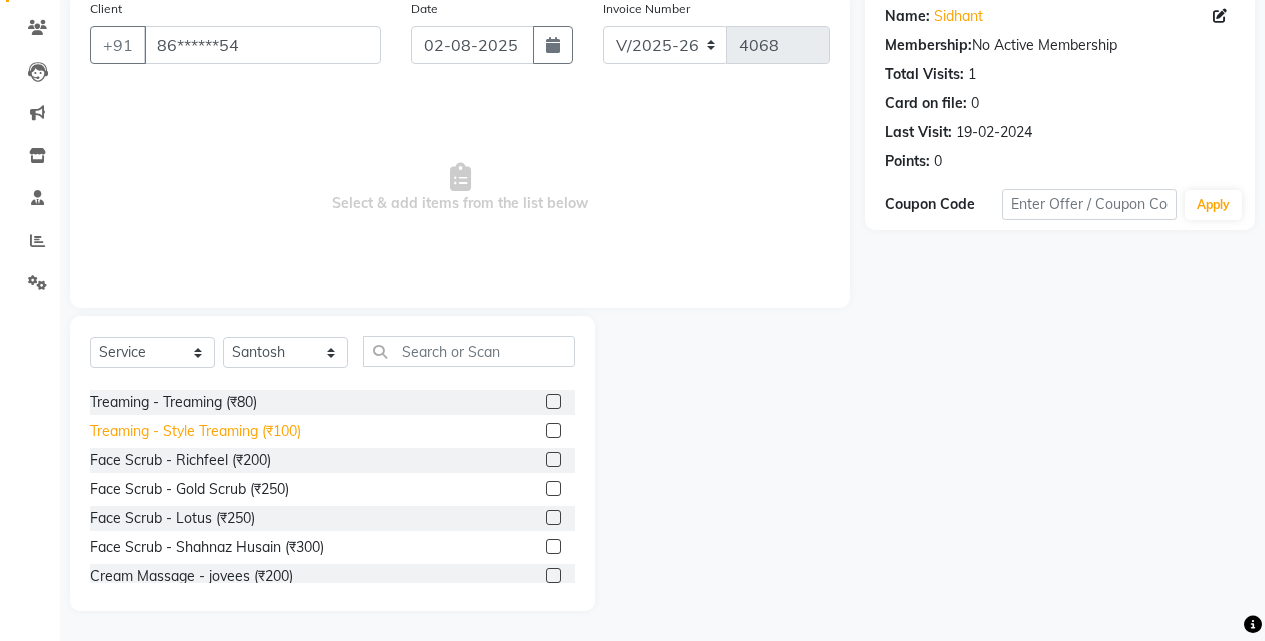 click on "Treaming - Style Treaming (₹100)" 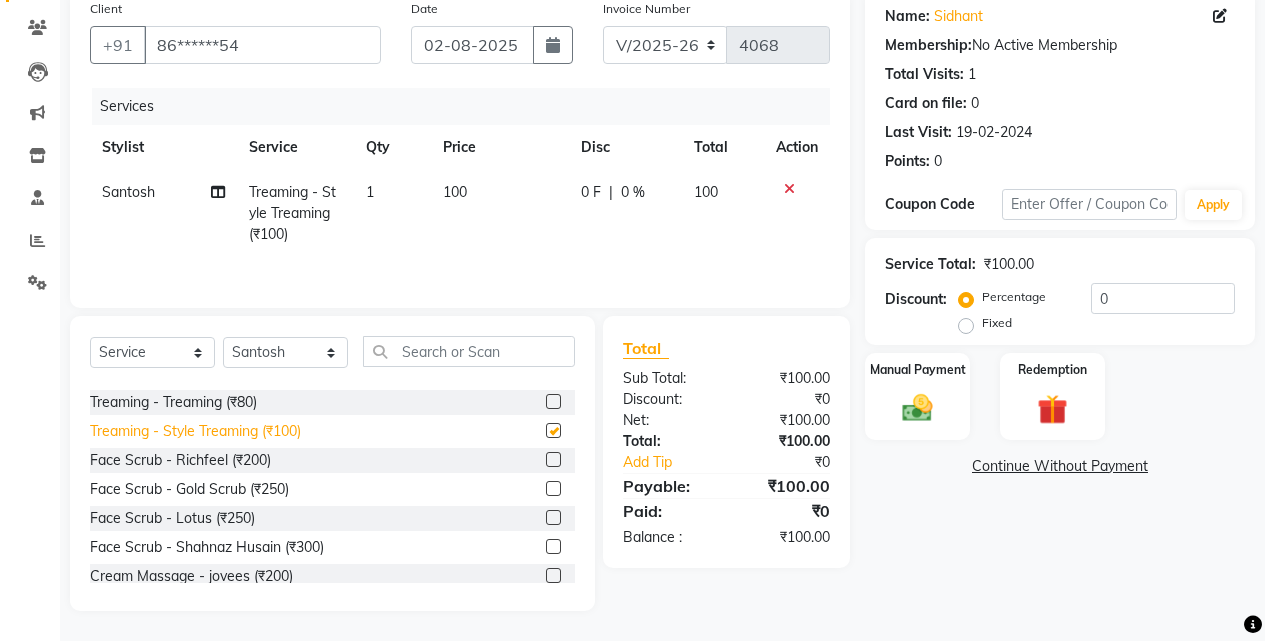 checkbox on "false" 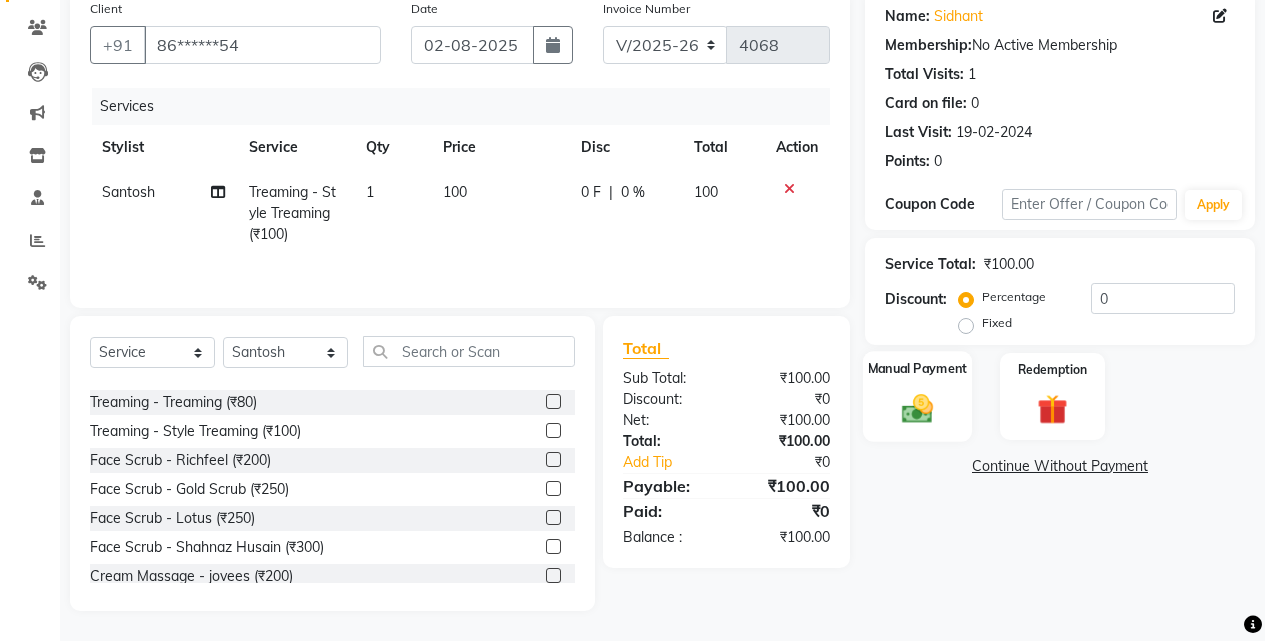 click on "Manual Payment" 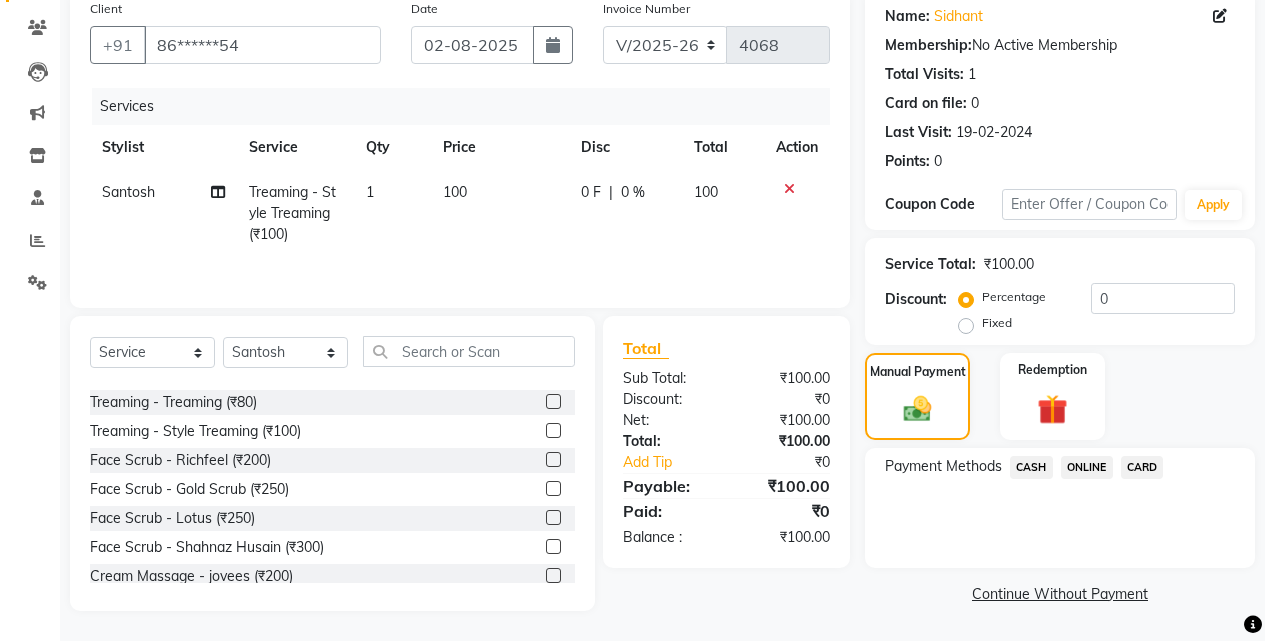 click on "ONLINE" 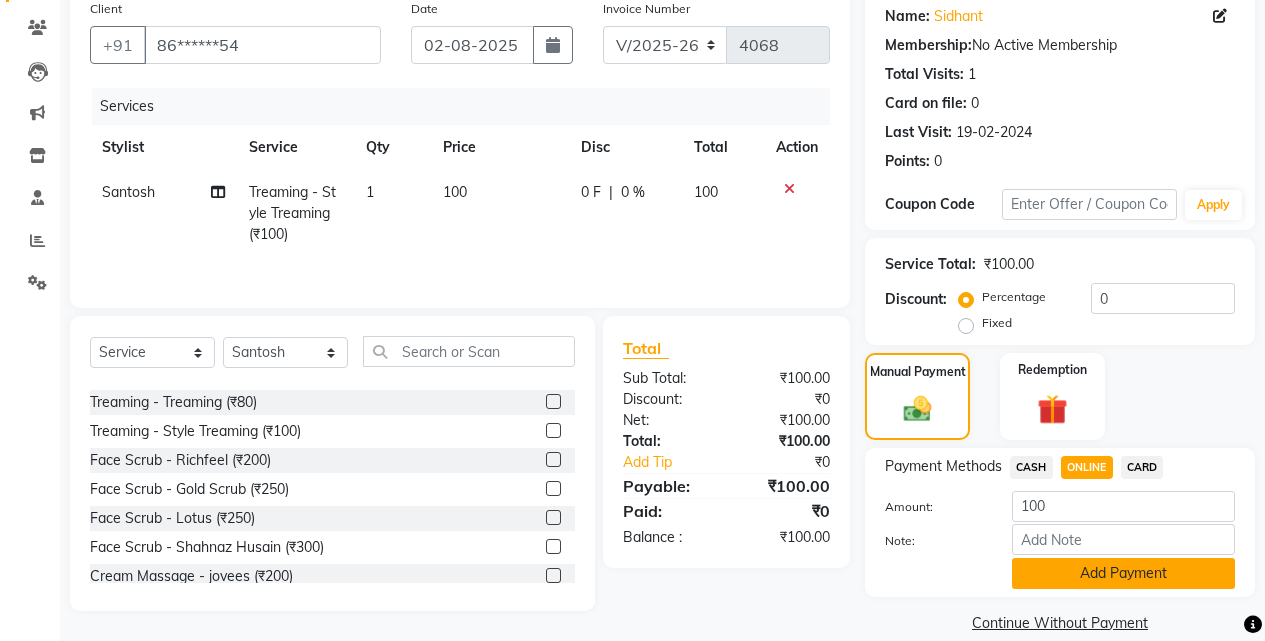 click on "Add Payment" 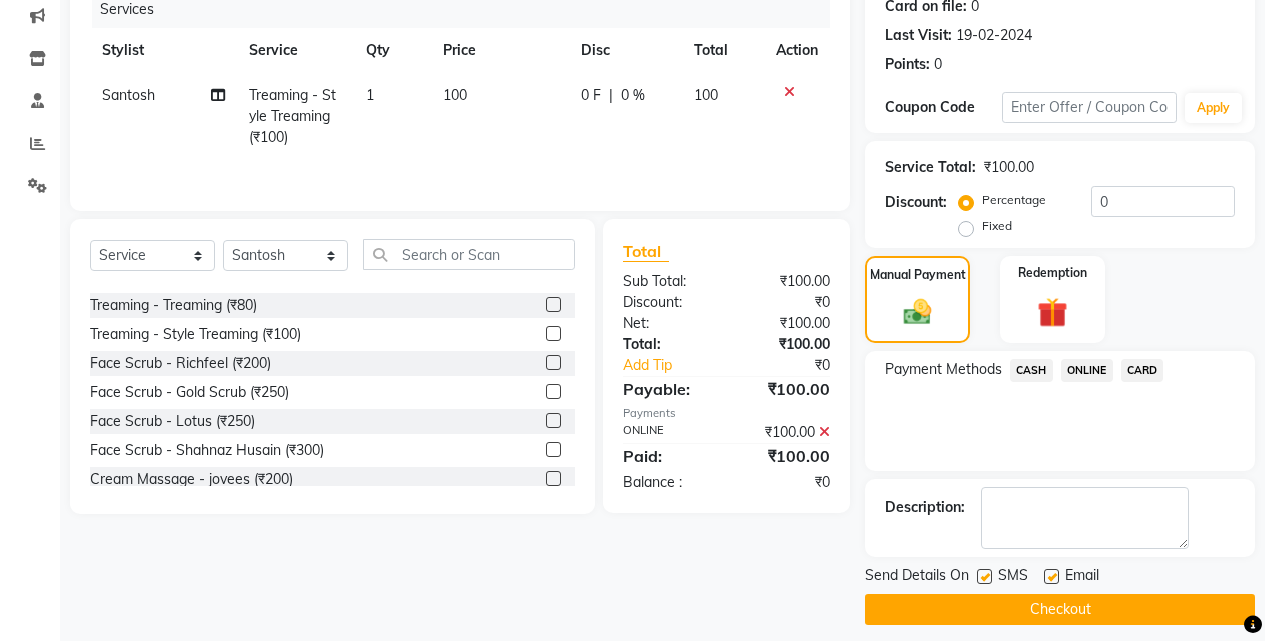 scroll, scrollTop: 271, scrollLeft: 0, axis: vertical 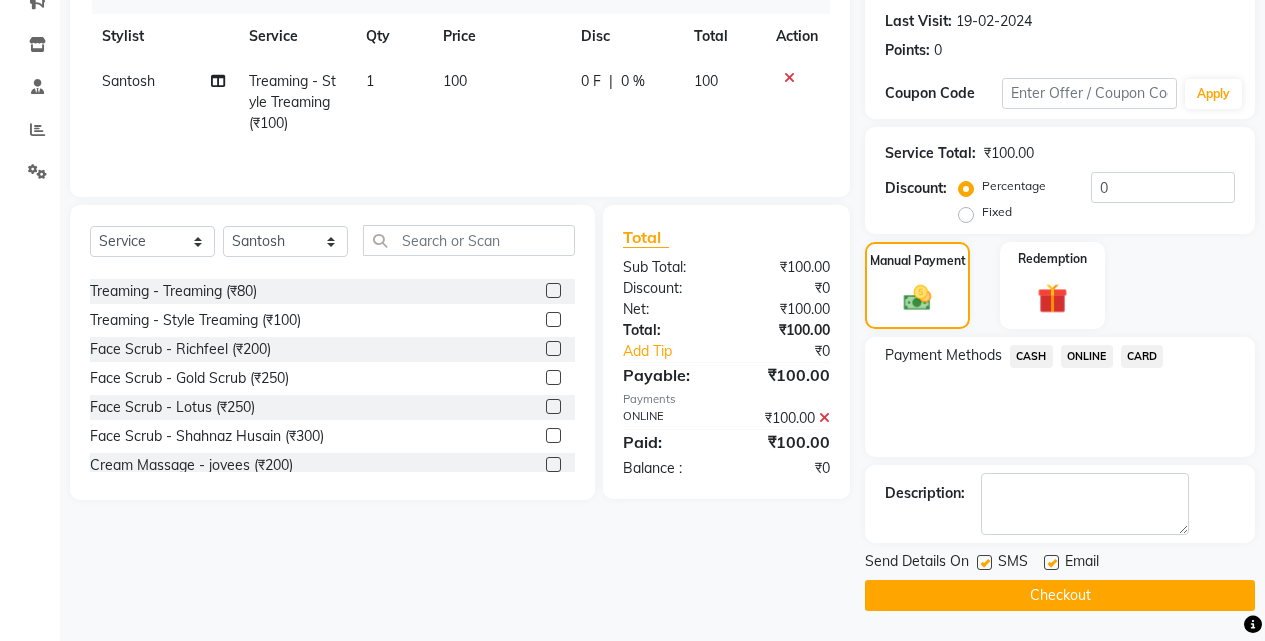 click on "Checkout" 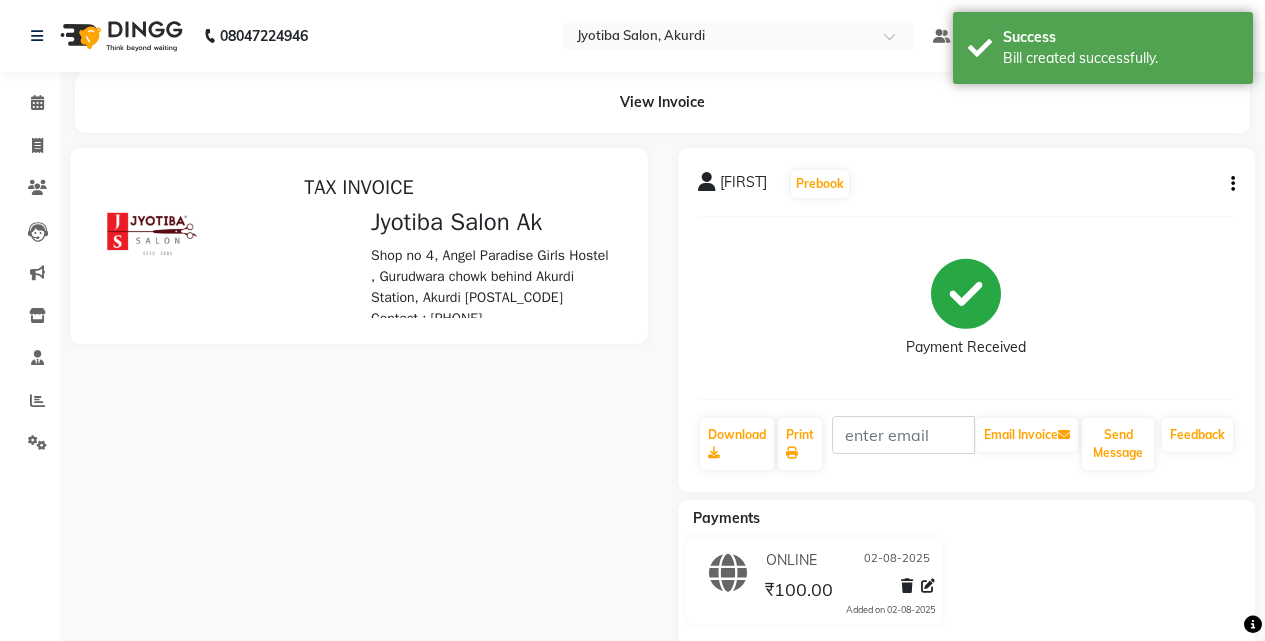 scroll, scrollTop: 0, scrollLeft: 0, axis: both 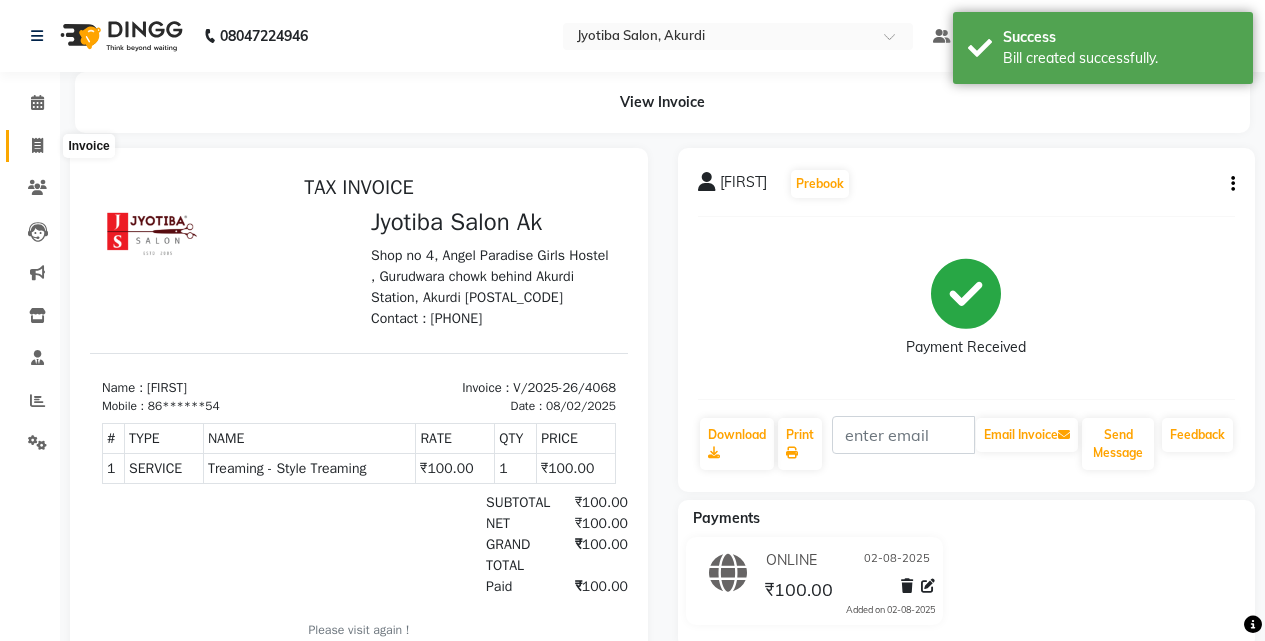 click 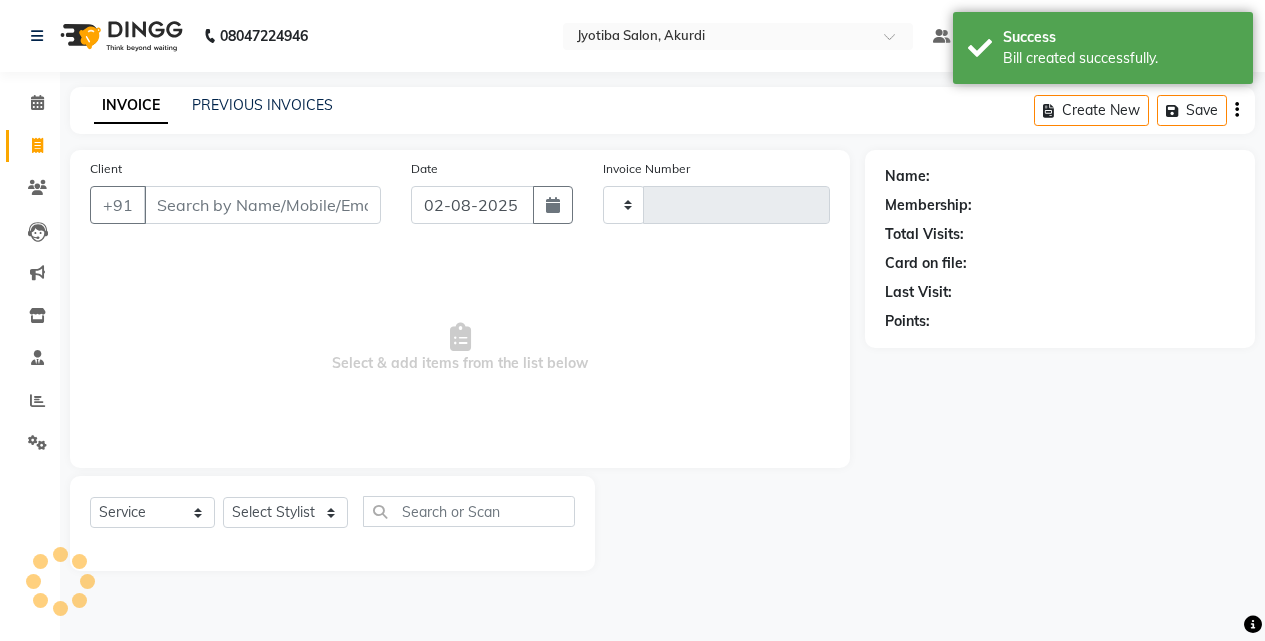 type on "4069" 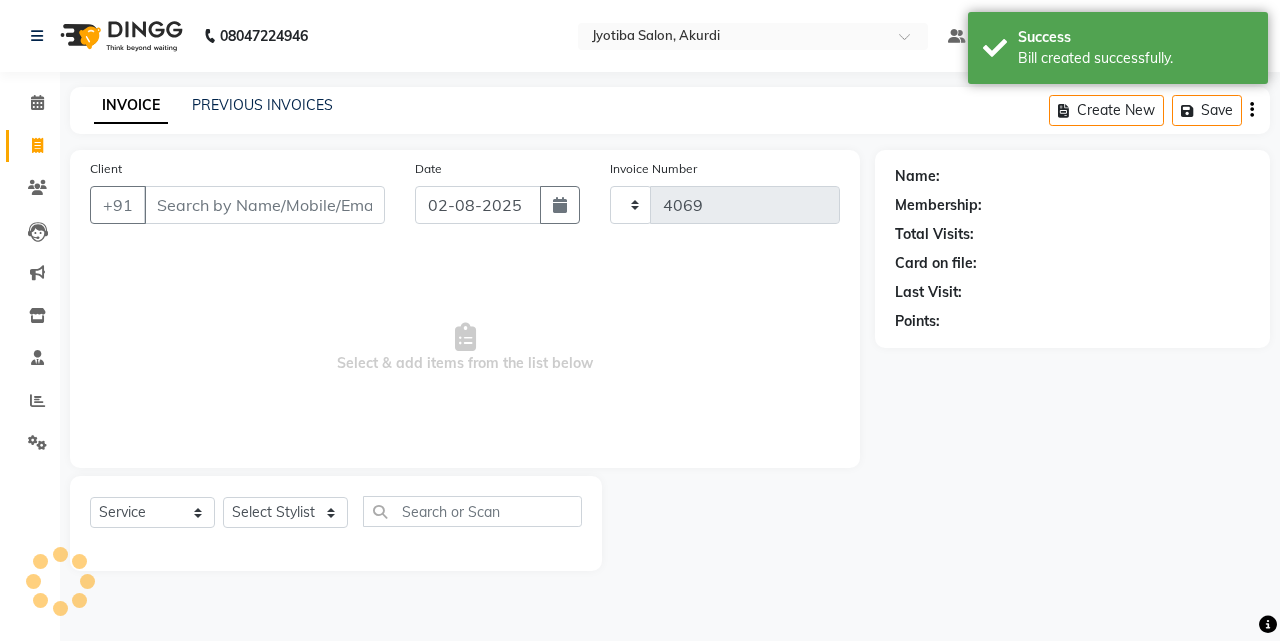 select on "557" 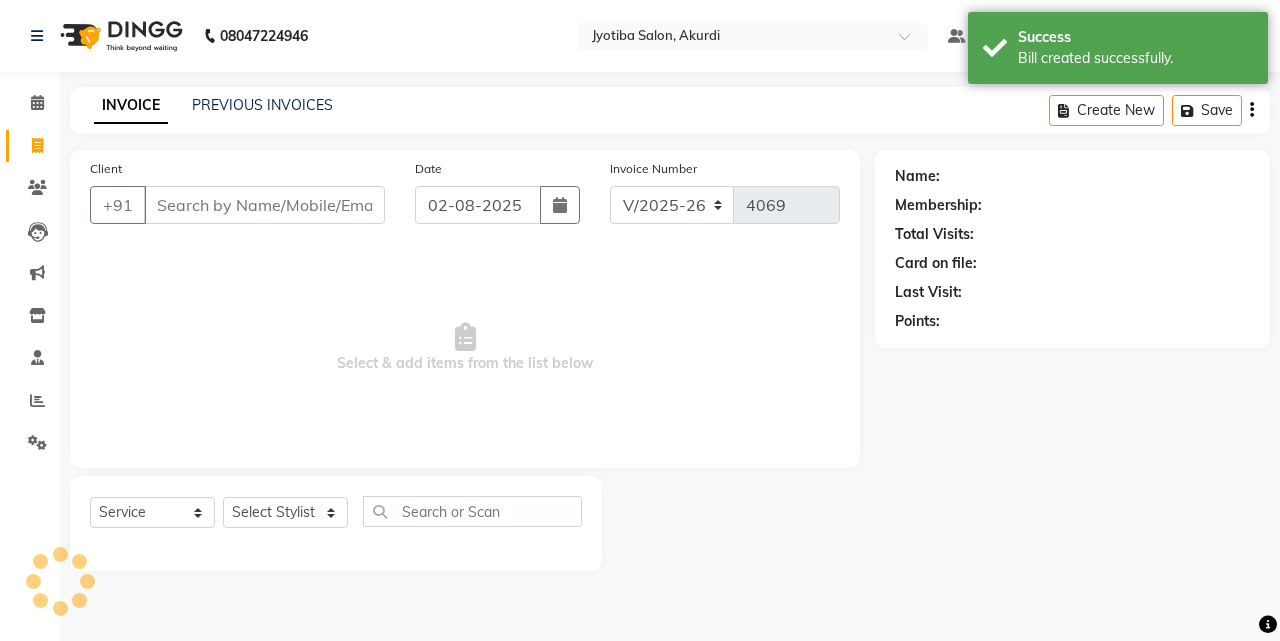 click on "Client" at bounding box center (264, 205) 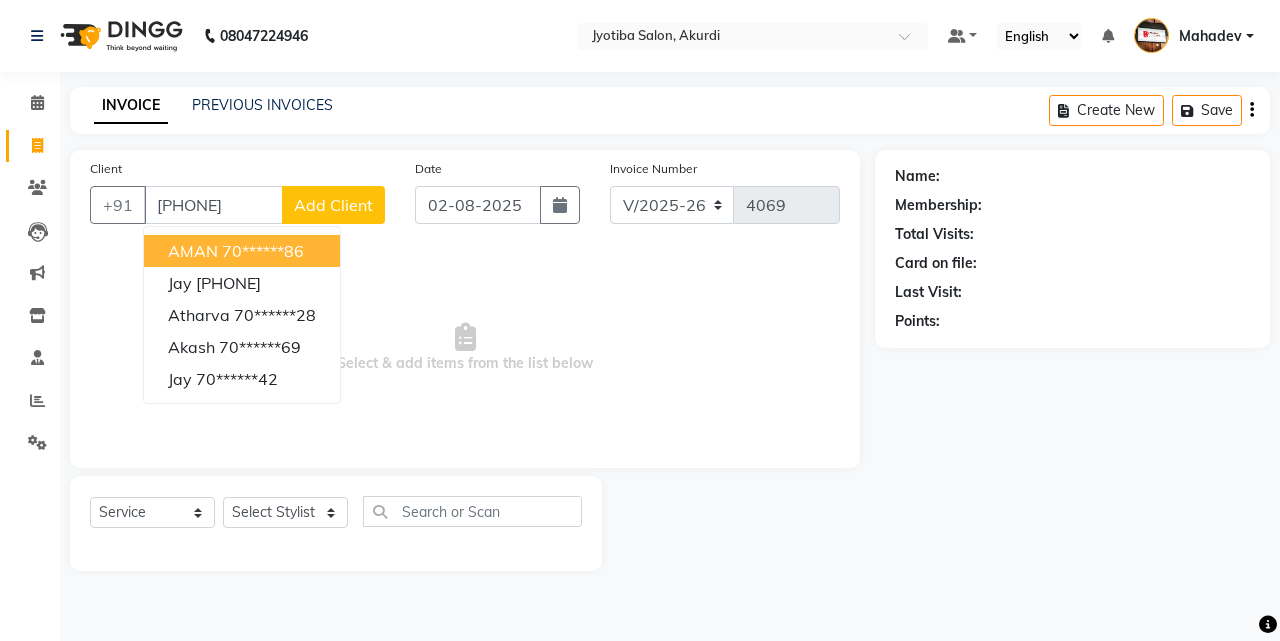 click on "70******86" at bounding box center (263, 251) 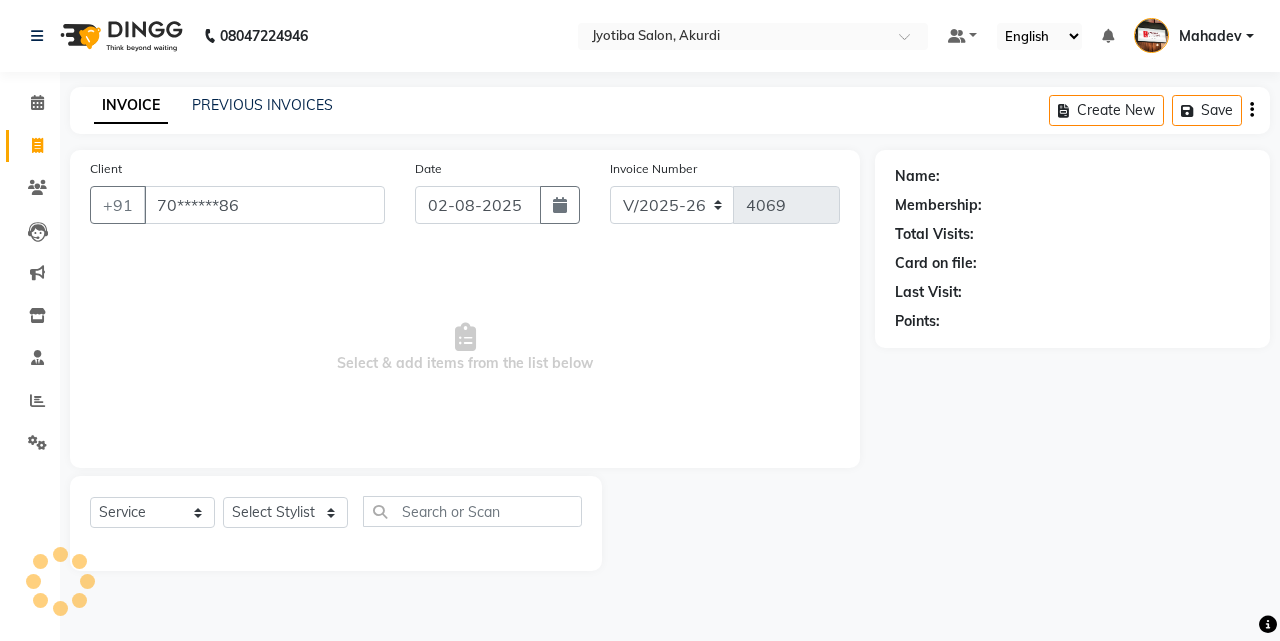 type on "70******86" 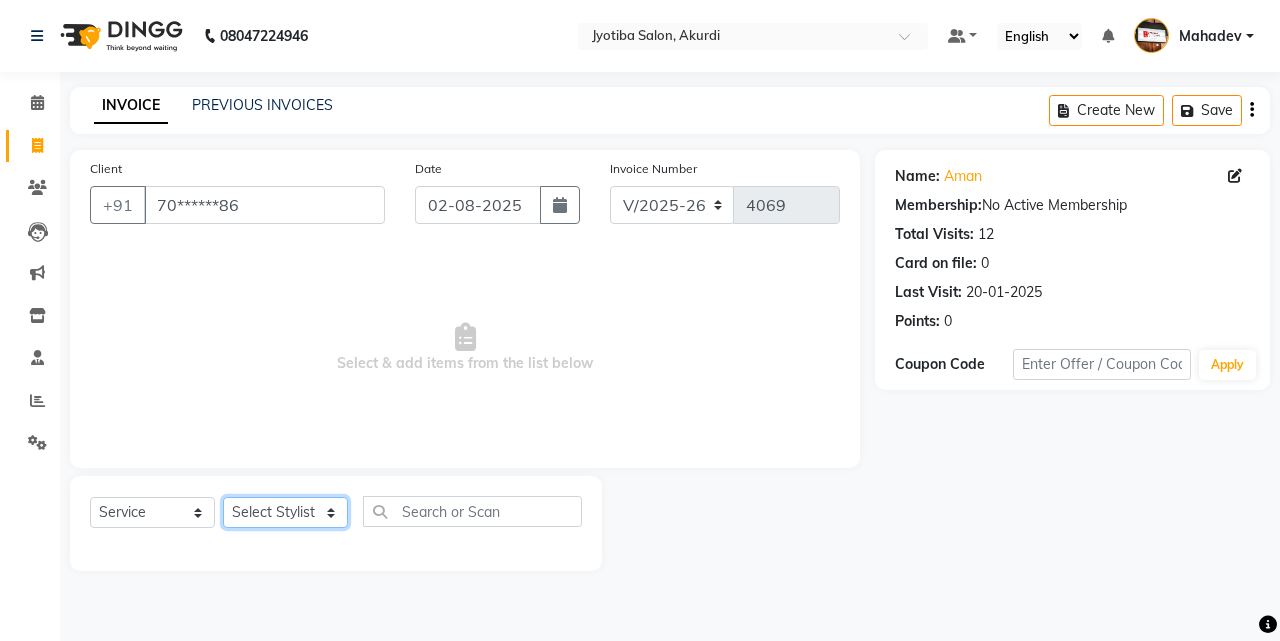 click on "Select Stylist Ajaj Ansari sahid Arif Ganpat  Mahadev manish choudhari Parmu tatya  Prem Rajan Sanjay Sanjay Santosh  Shop  Sohel  Vinod" 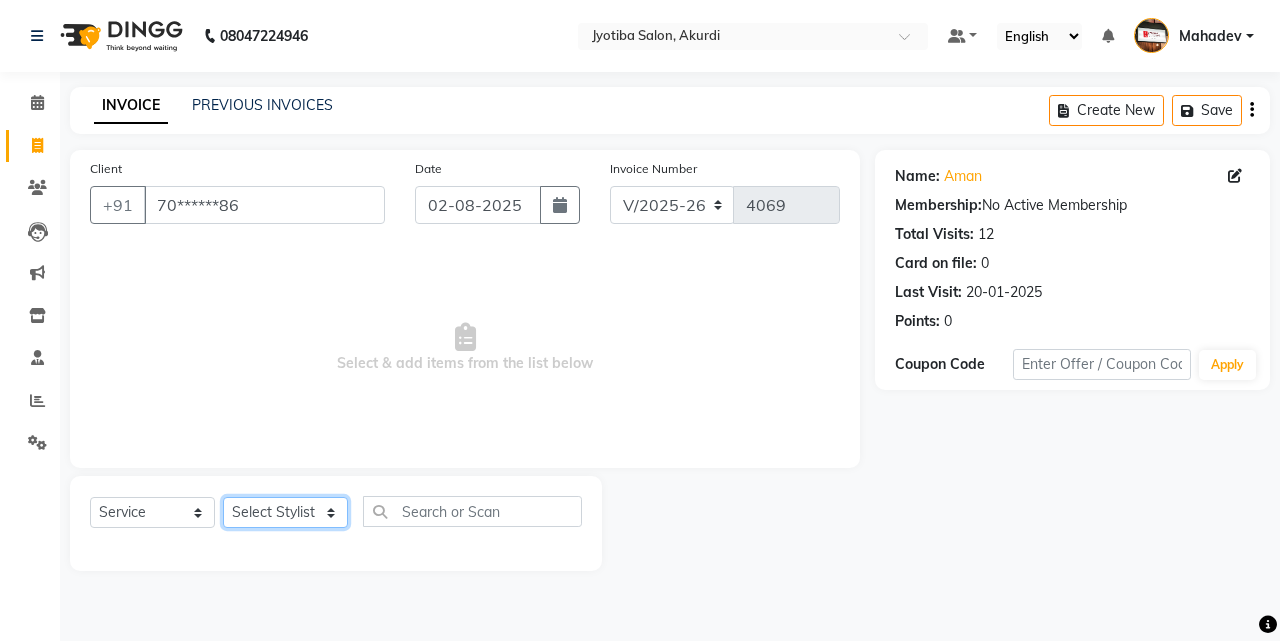 select on "86625" 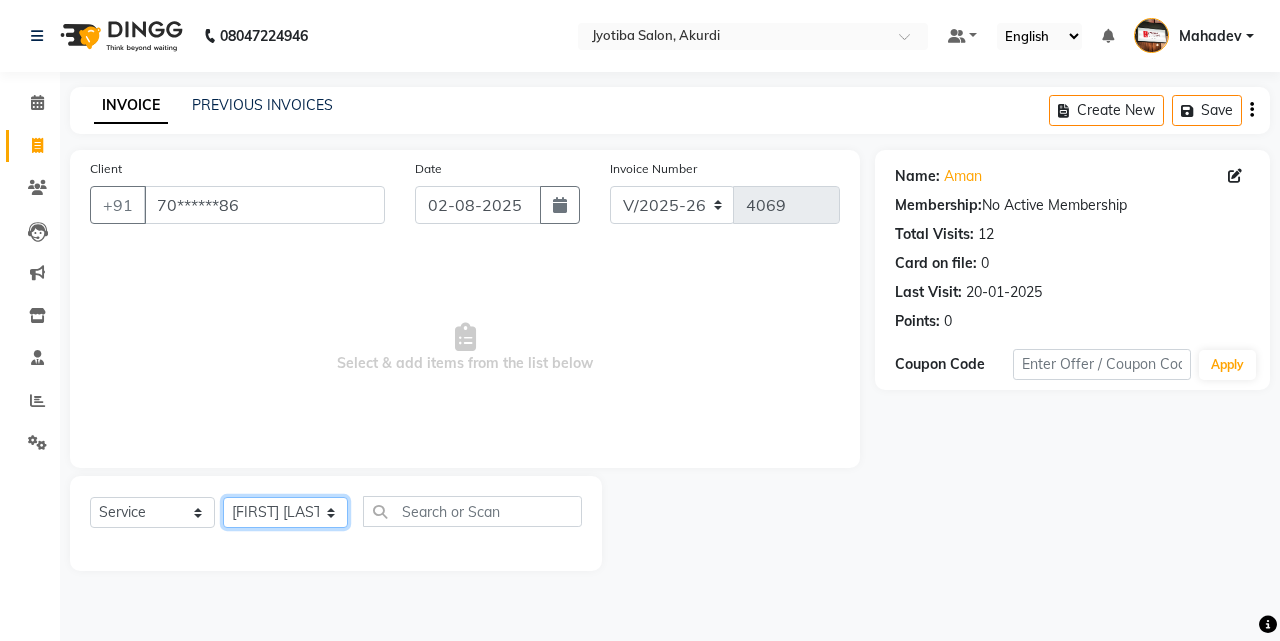 click on "Select Stylist Ajaj Ansari sahid Arif Ganpat  Mahadev manish choudhari Parmu tatya  Prem Rajan Sanjay Sanjay Santosh  Shop  Sohel  Vinod" 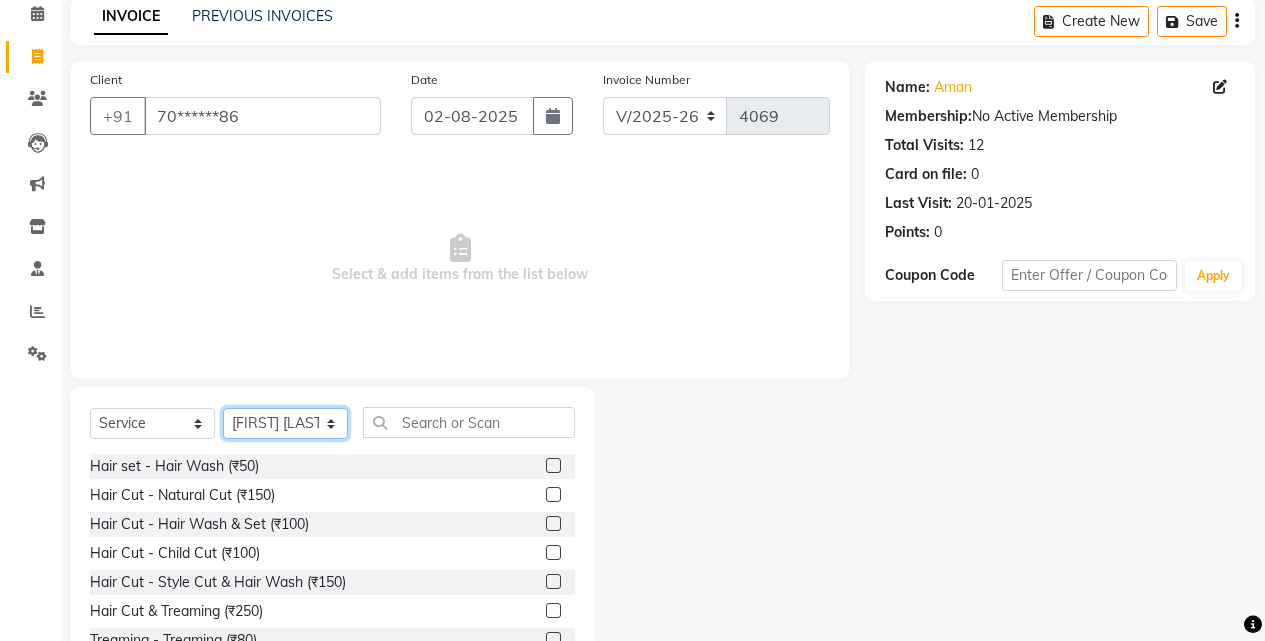 scroll, scrollTop: 160, scrollLeft: 0, axis: vertical 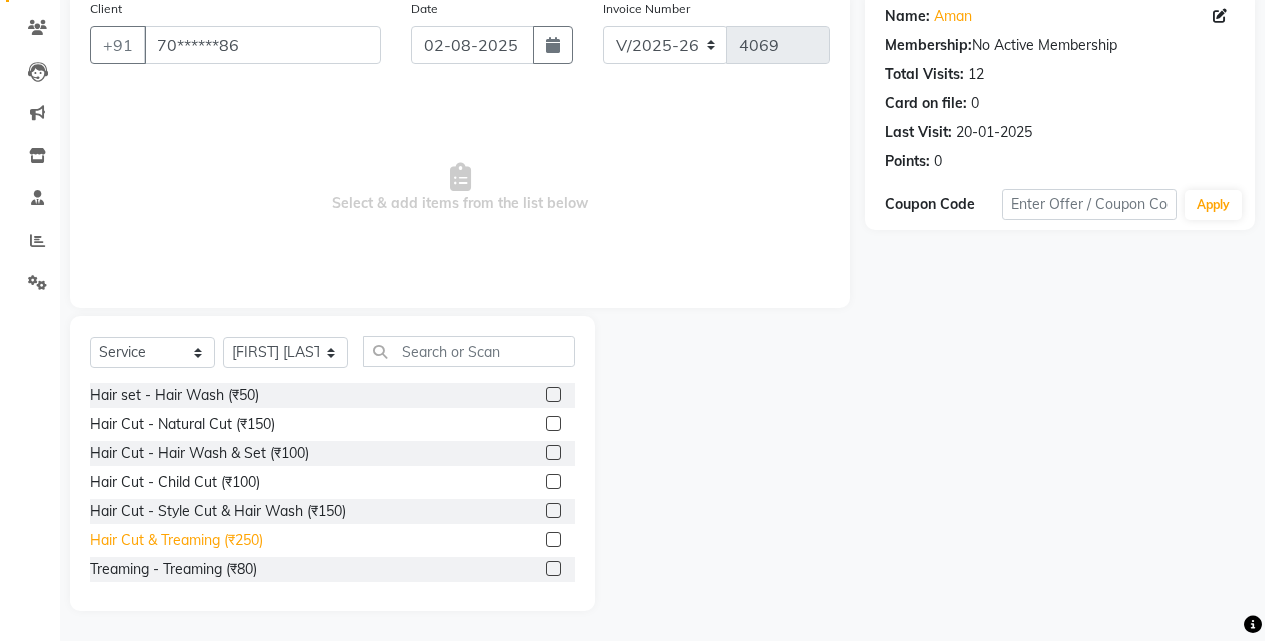 click on "Hair Cut & Treaming  (₹250)" 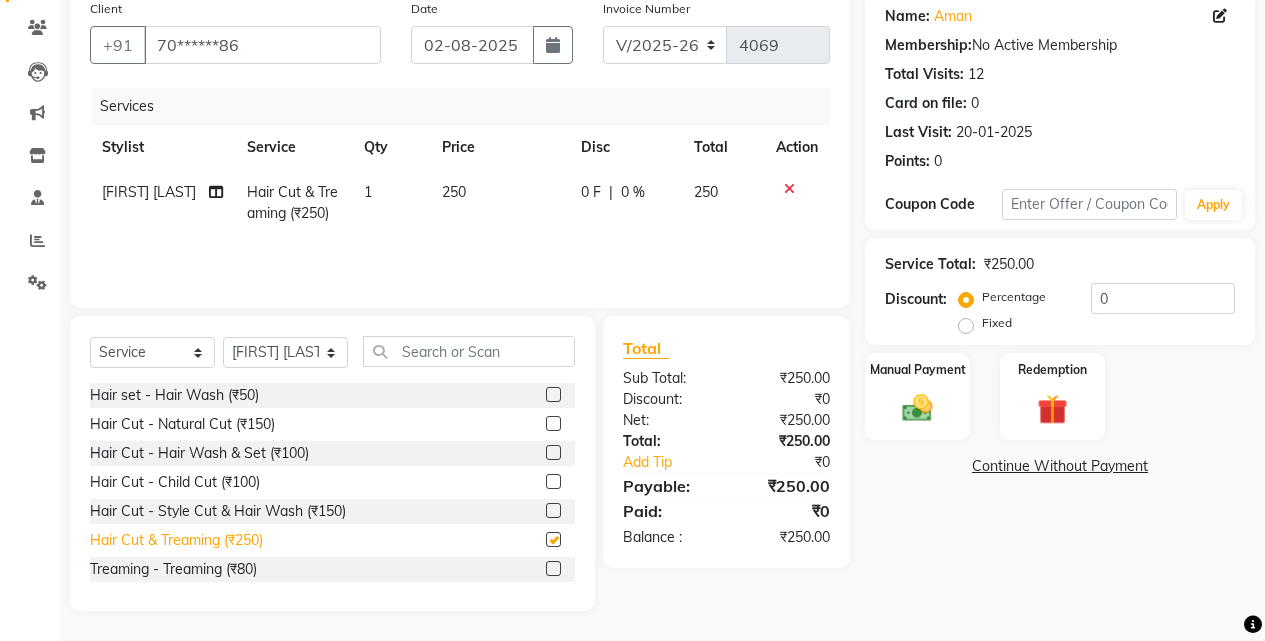 checkbox on "false" 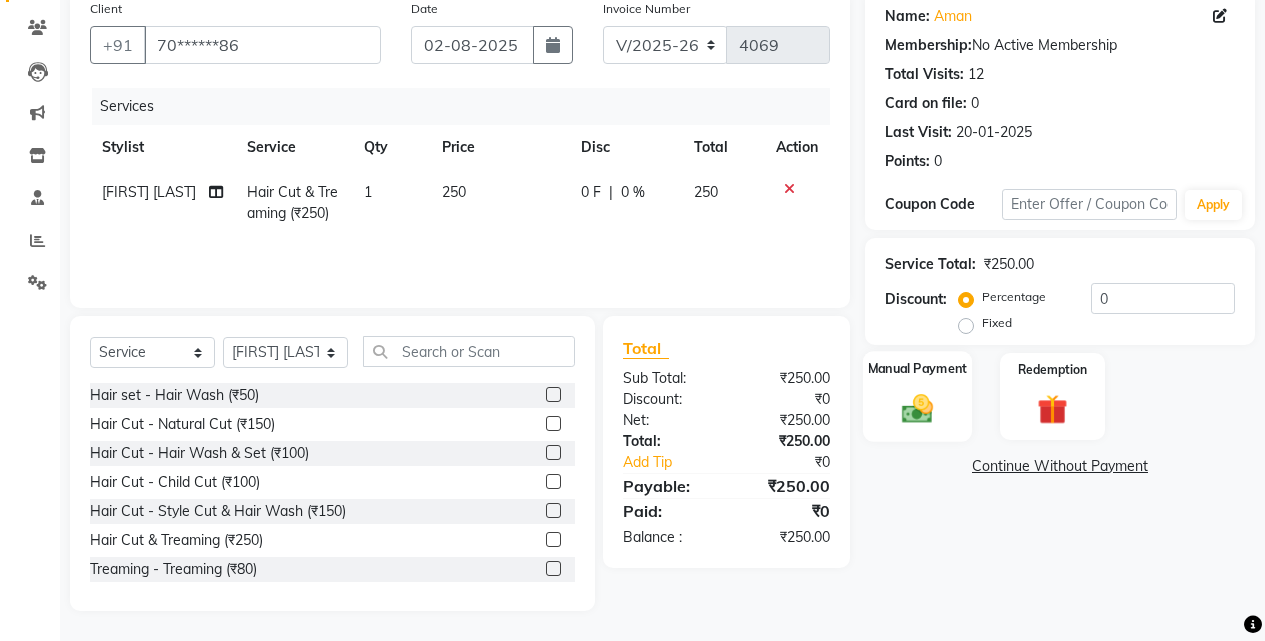 click on "Manual Payment" 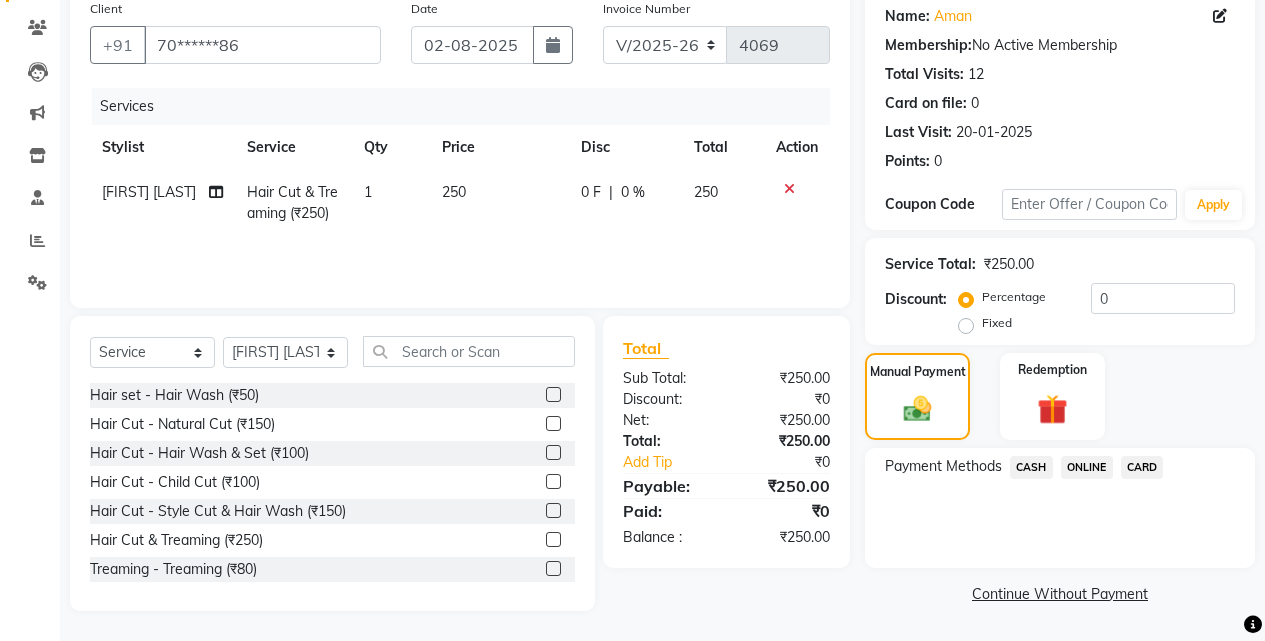 drag, startPoint x: 1074, startPoint y: 467, endPoint x: 1073, endPoint y: 488, distance: 21.023796 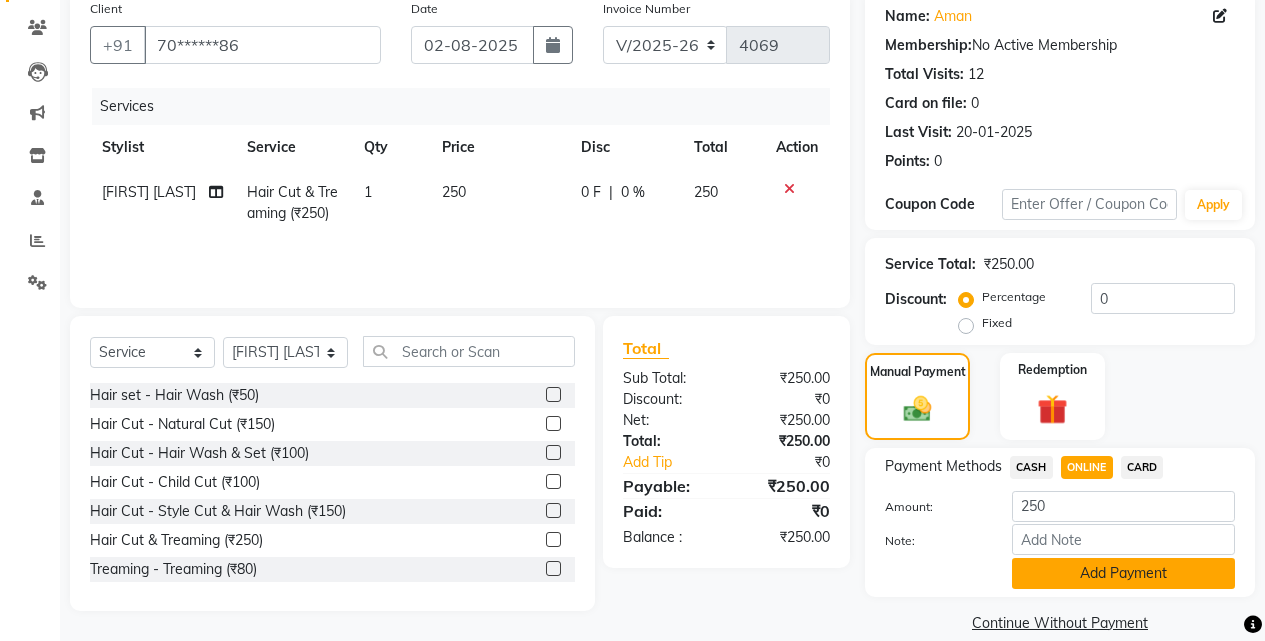 click on "Add Payment" 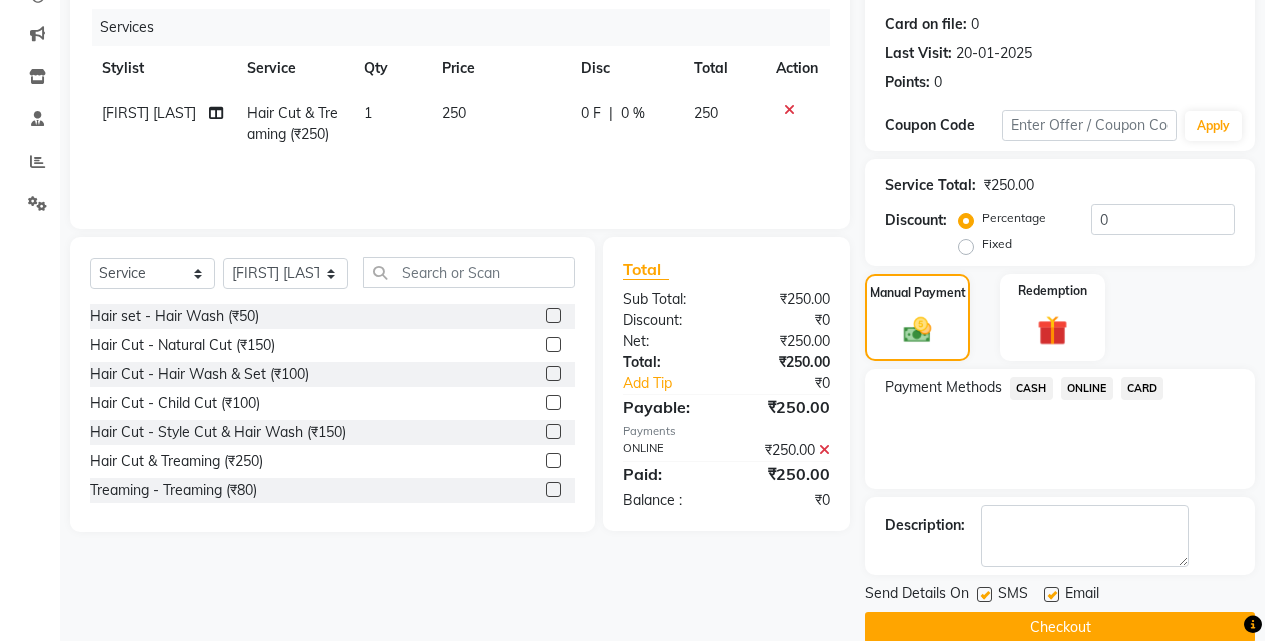 scroll, scrollTop: 271, scrollLeft: 0, axis: vertical 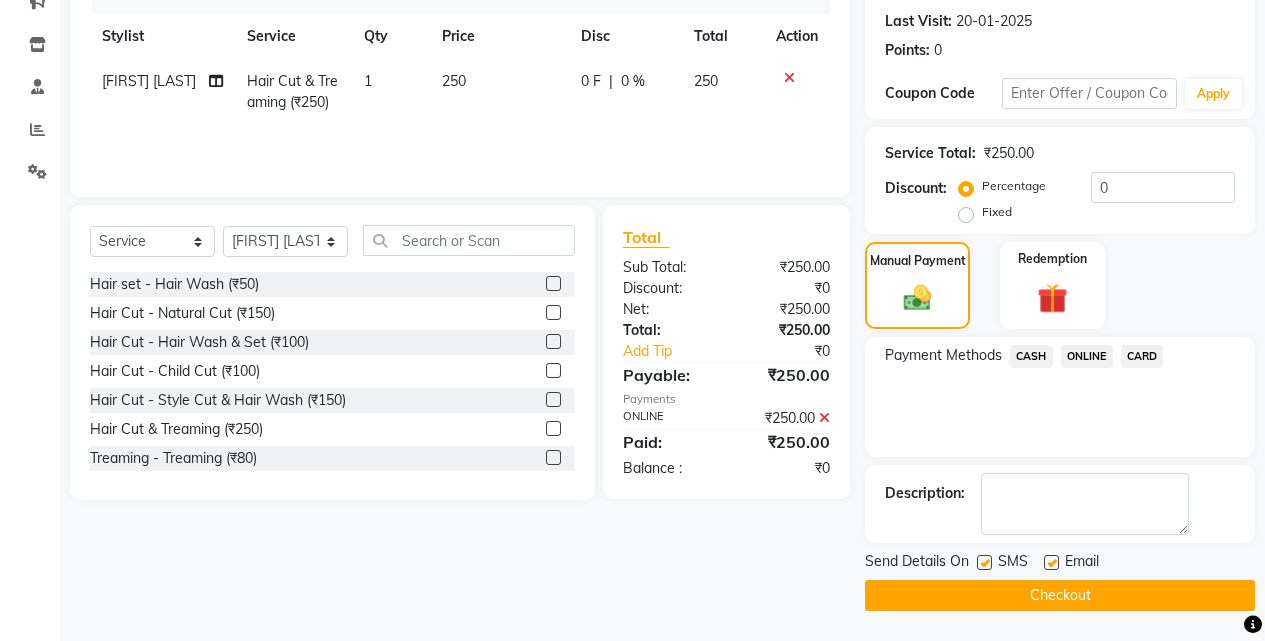 click on "Checkout" 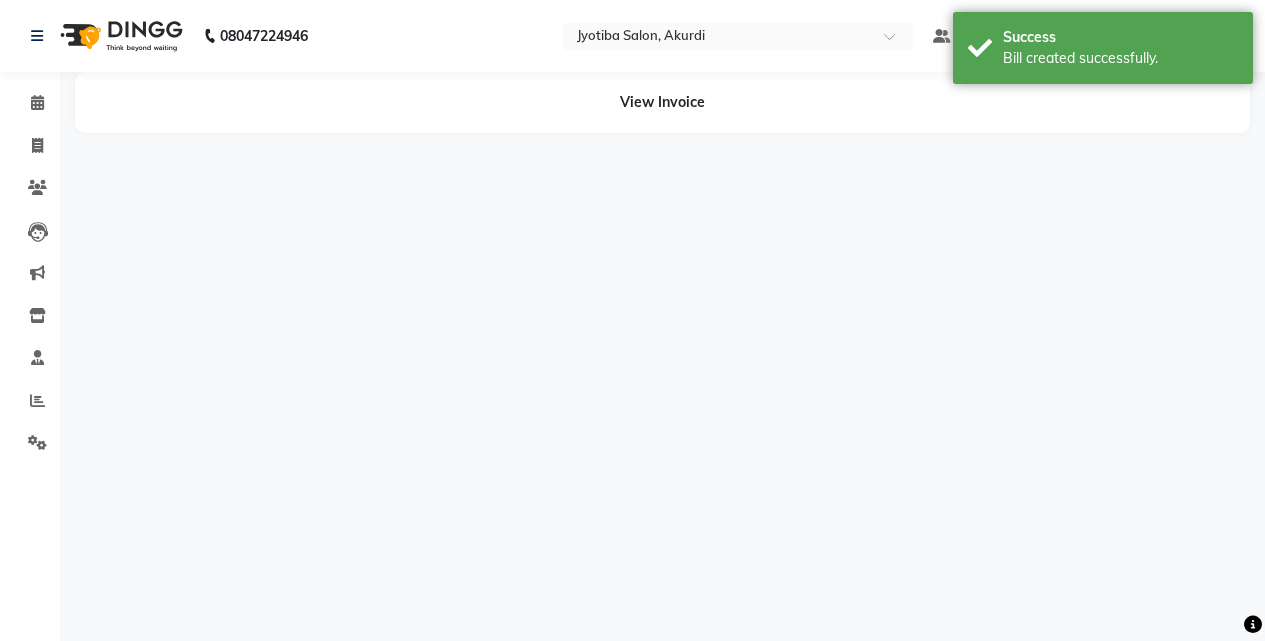 scroll, scrollTop: 0, scrollLeft: 0, axis: both 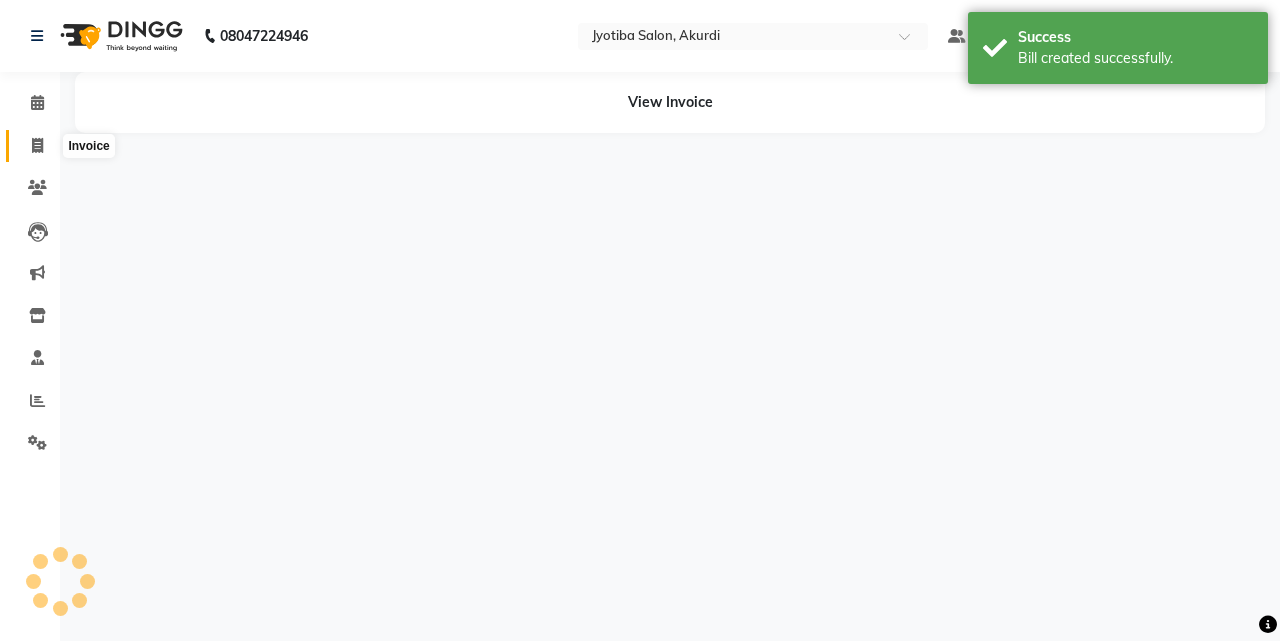 click 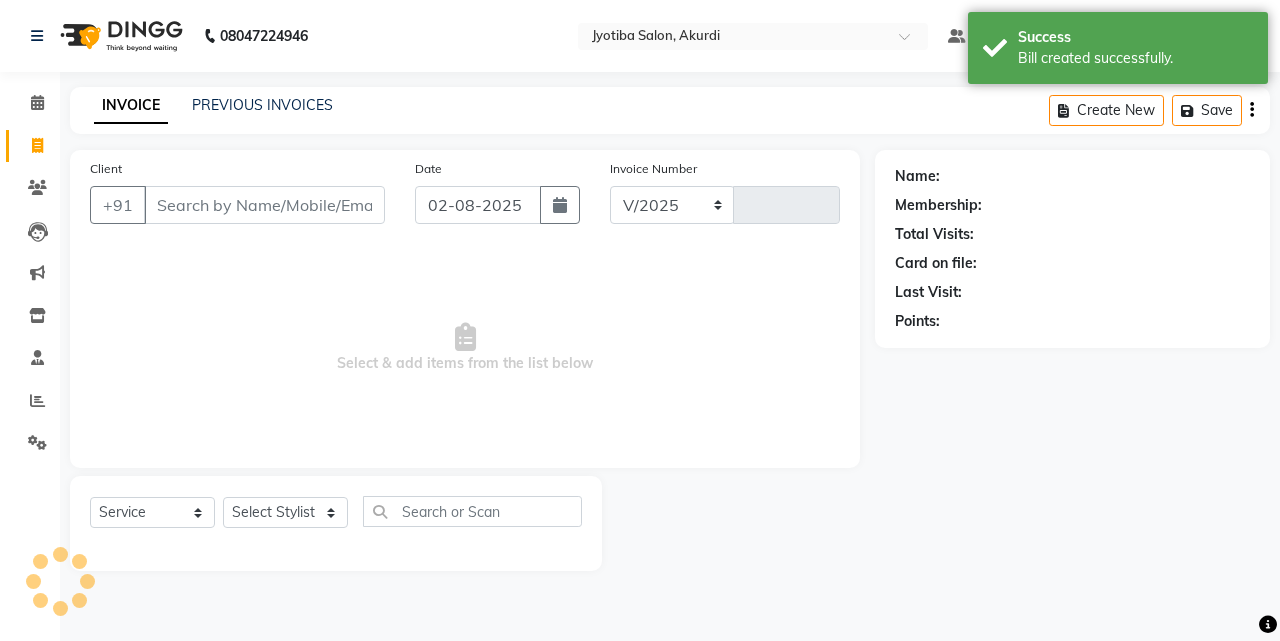 select on "557" 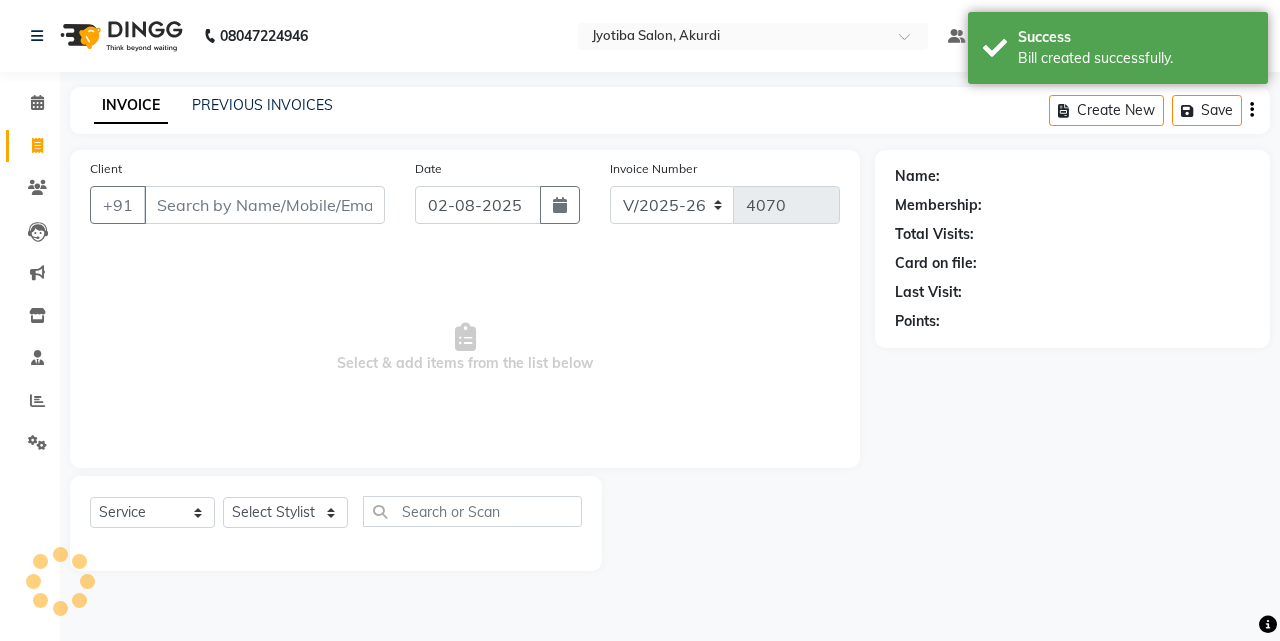 click on "Client" at bounding box center (264, 205) 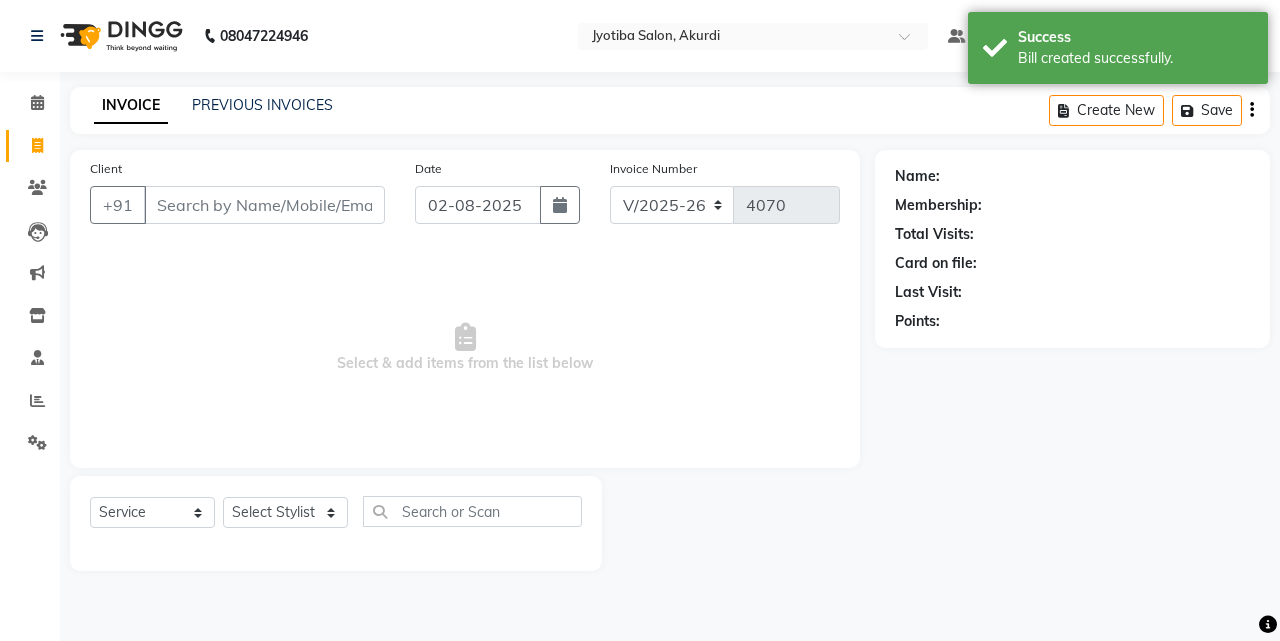 click on "Client" at bounding box center [264, 205] 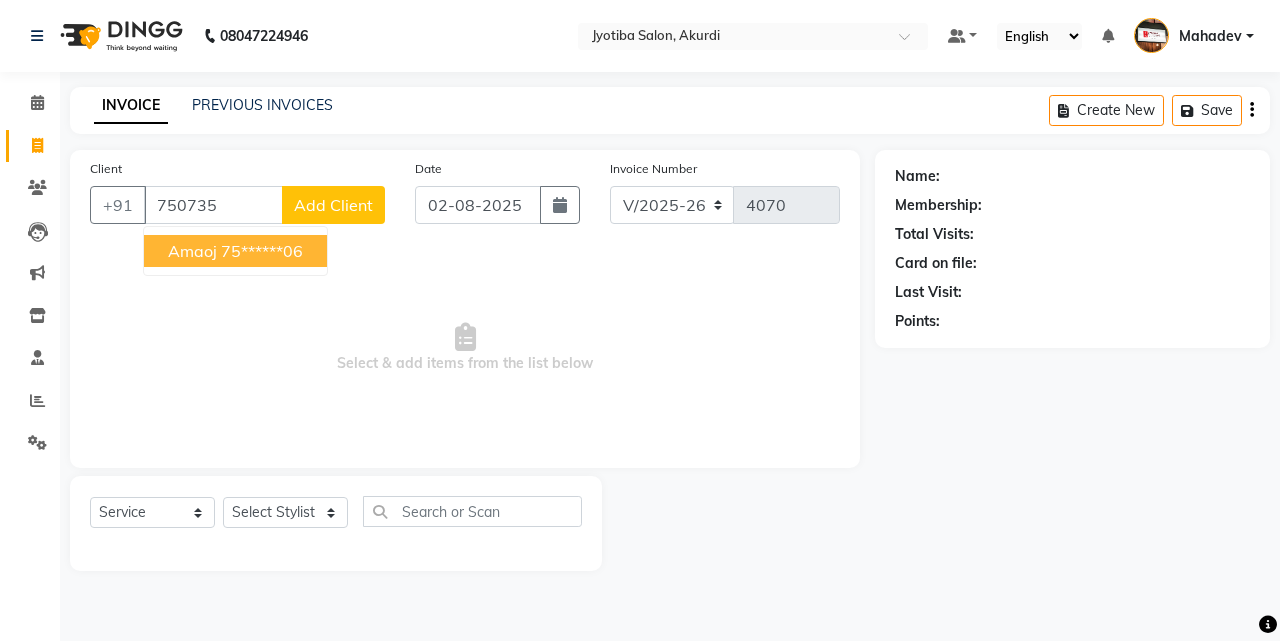 click on "amaoj  75******06" at bounding box center [235, 251] 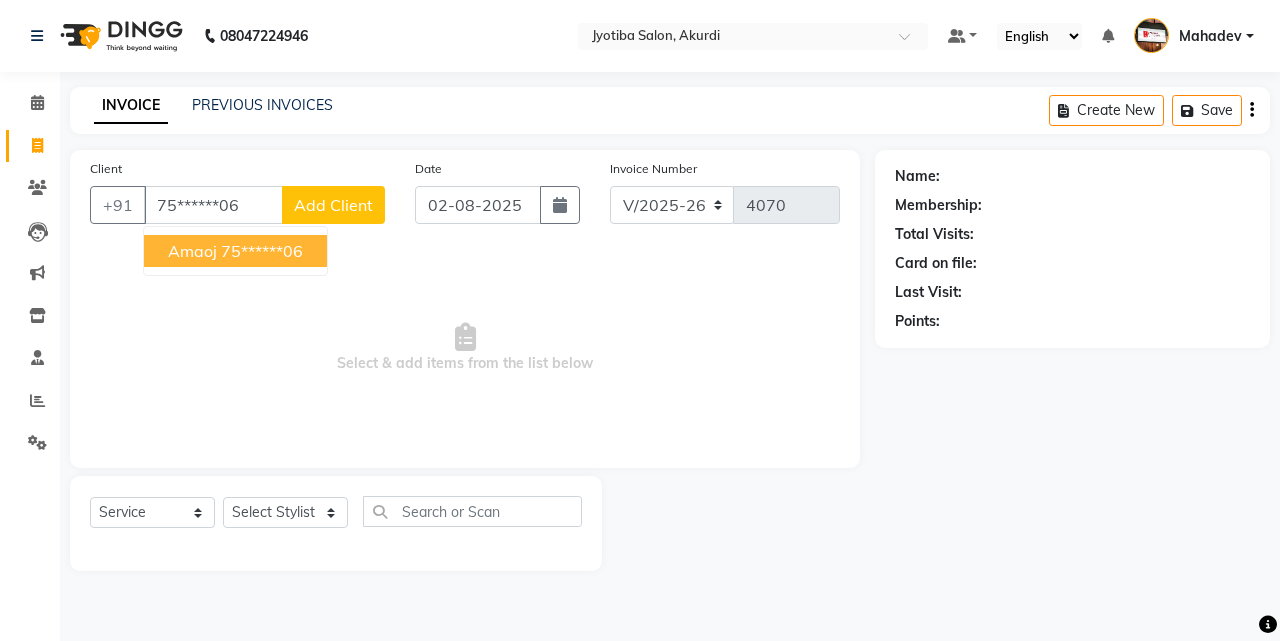 type on "75******06" 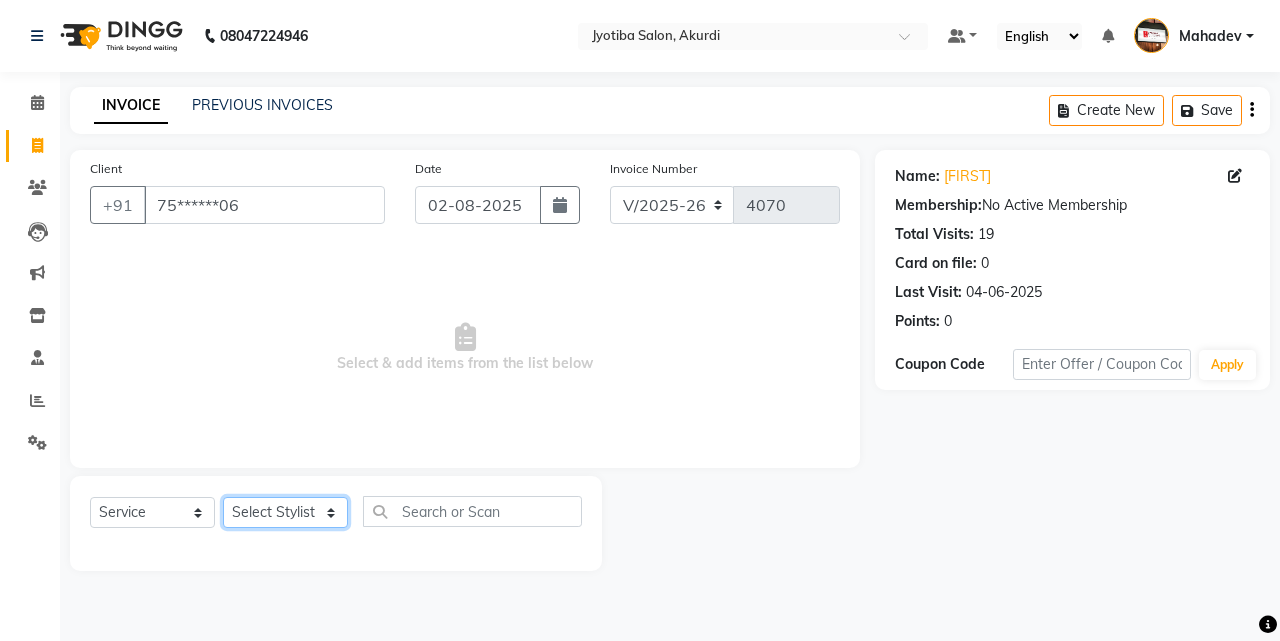 click on "Select Stylist Ajaj Ansari sahid Arif Ganpat  Mahadev manish choudhari Parmu tatya  Prem Rajan Sanjay Sanjay Santosh  Shop  Sohel  Vinod" 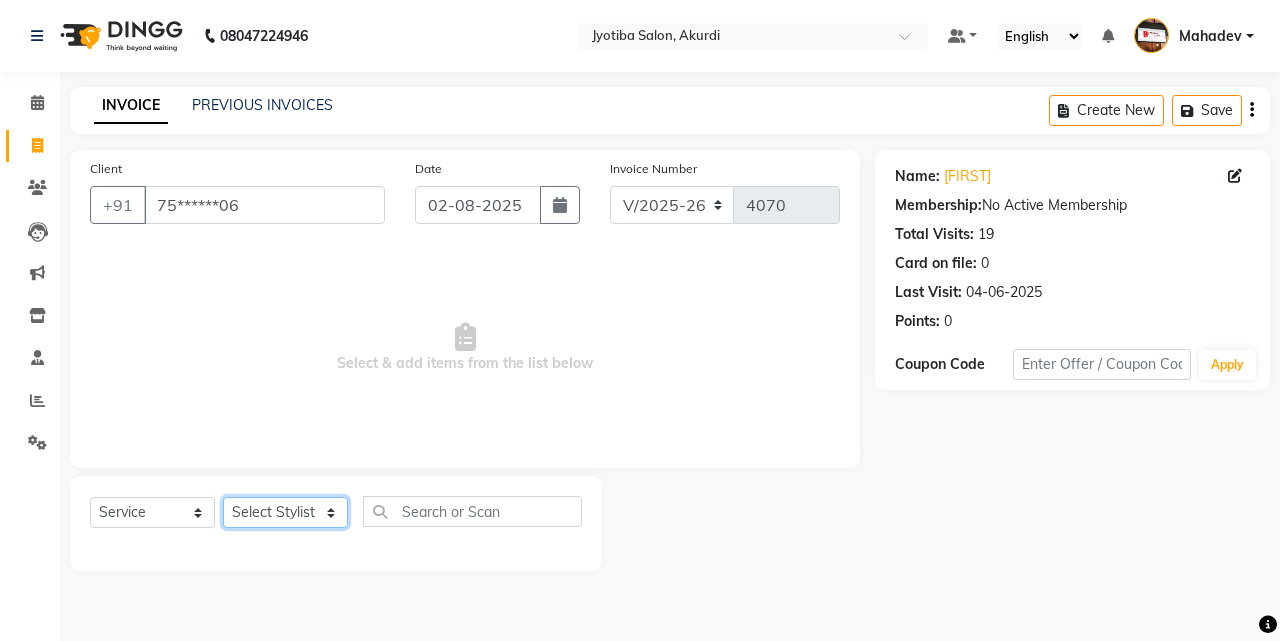 select on "86627" 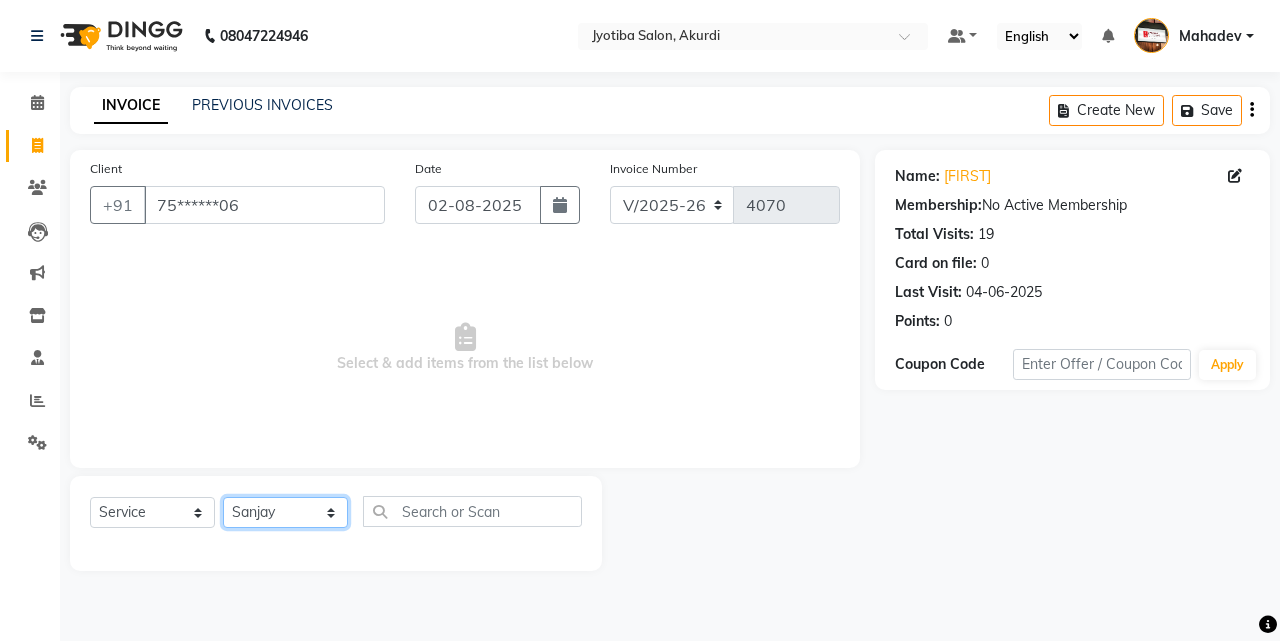 click on "Select Stylist Ajaj Ansari sahid Arif Ganpat  Mahadev manish choudhari Parmu tatya  Prem Rajan Sanjay Sanjay Santosh  Shop  Sohel  Vinod" 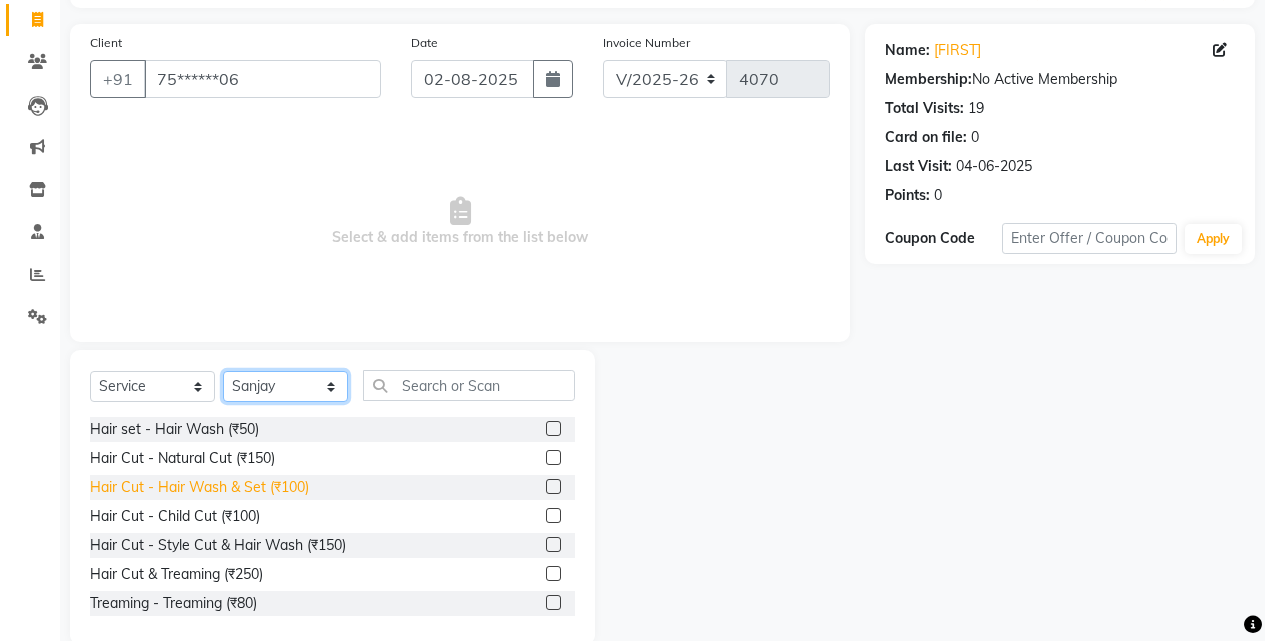 scroll, scrollTop: 160, scrollLeft: 0, axis: vertical 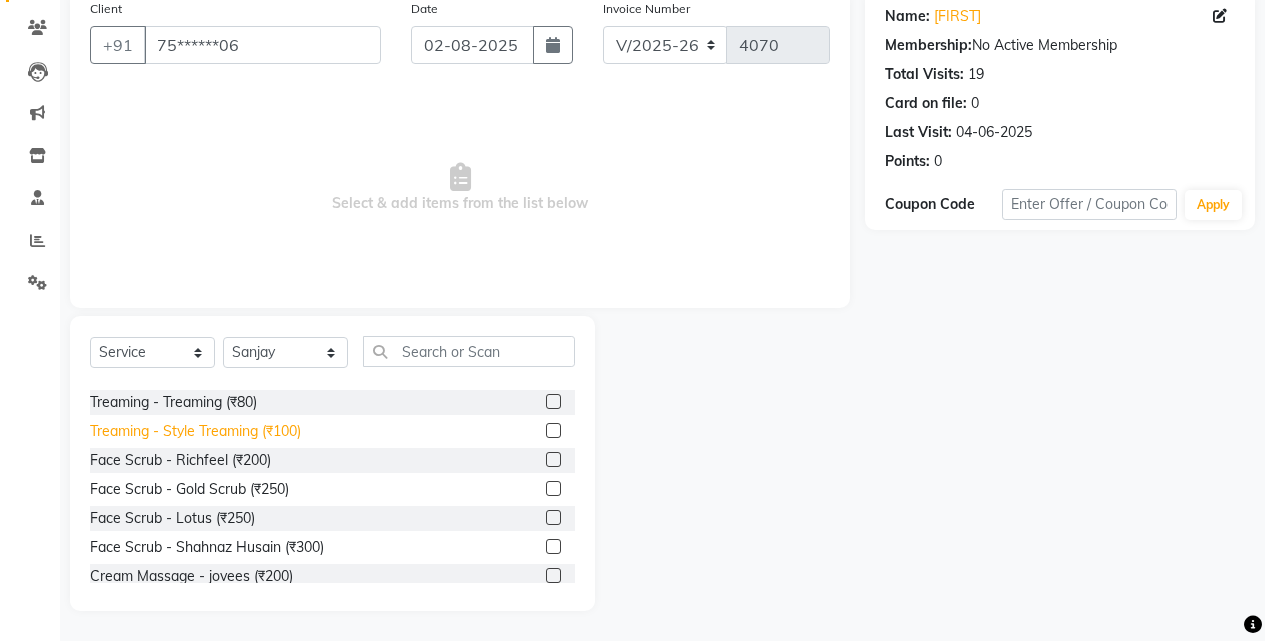 click on "Treaming - Style Treaming (₹100)" 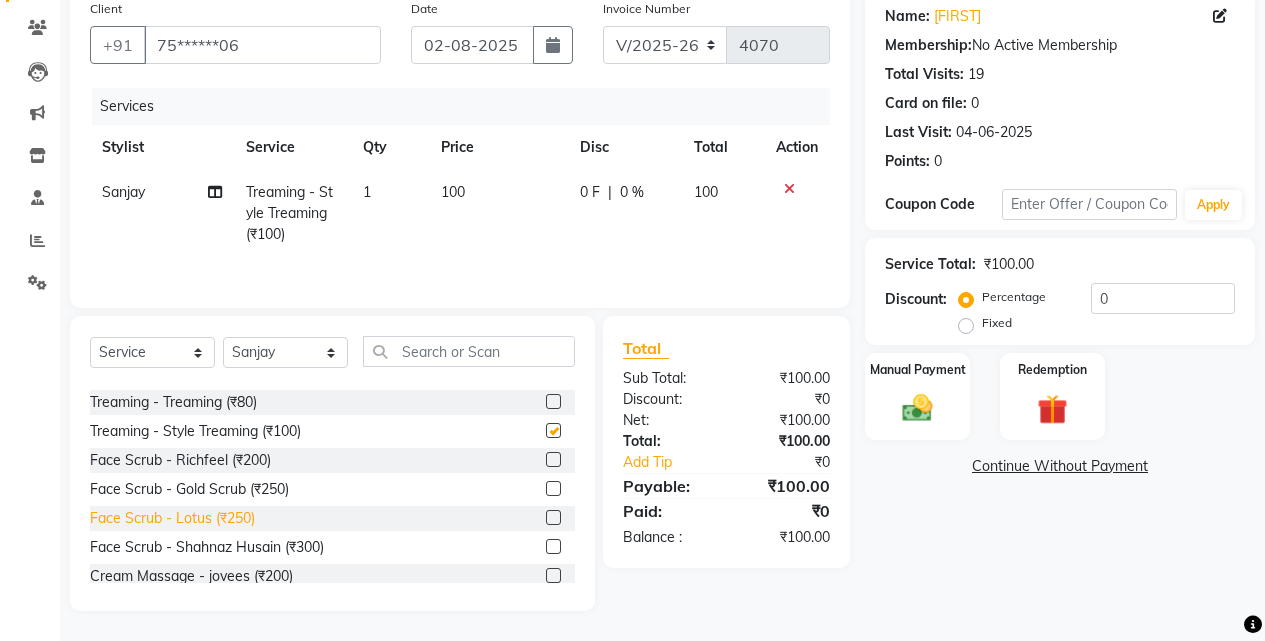 checkbox on "false" 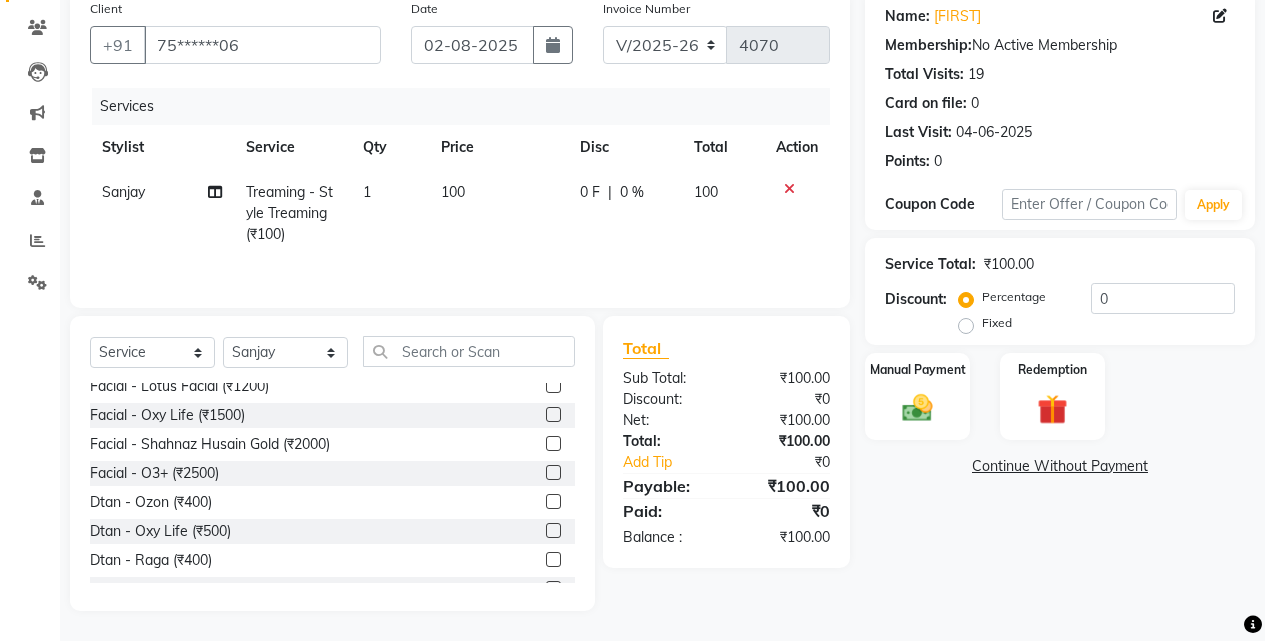 scroll, scrollTop: 833, scrollLeft: 0, axis: vertical 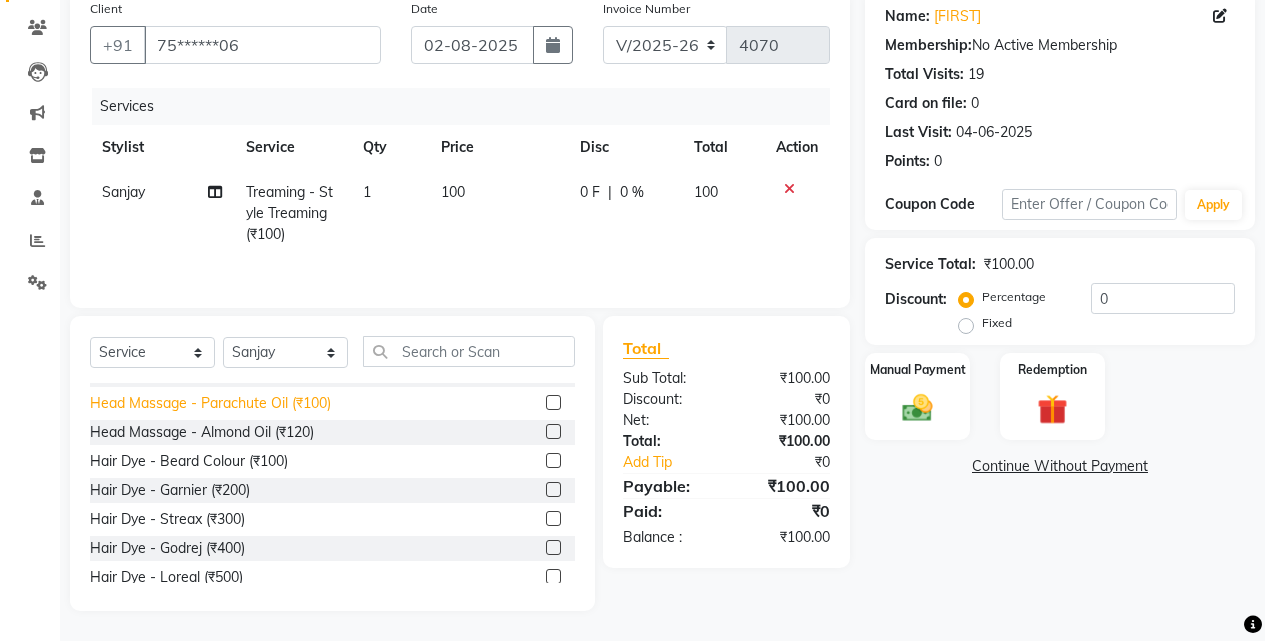 click on "Head Massage - Parachute Oil (₹100)" 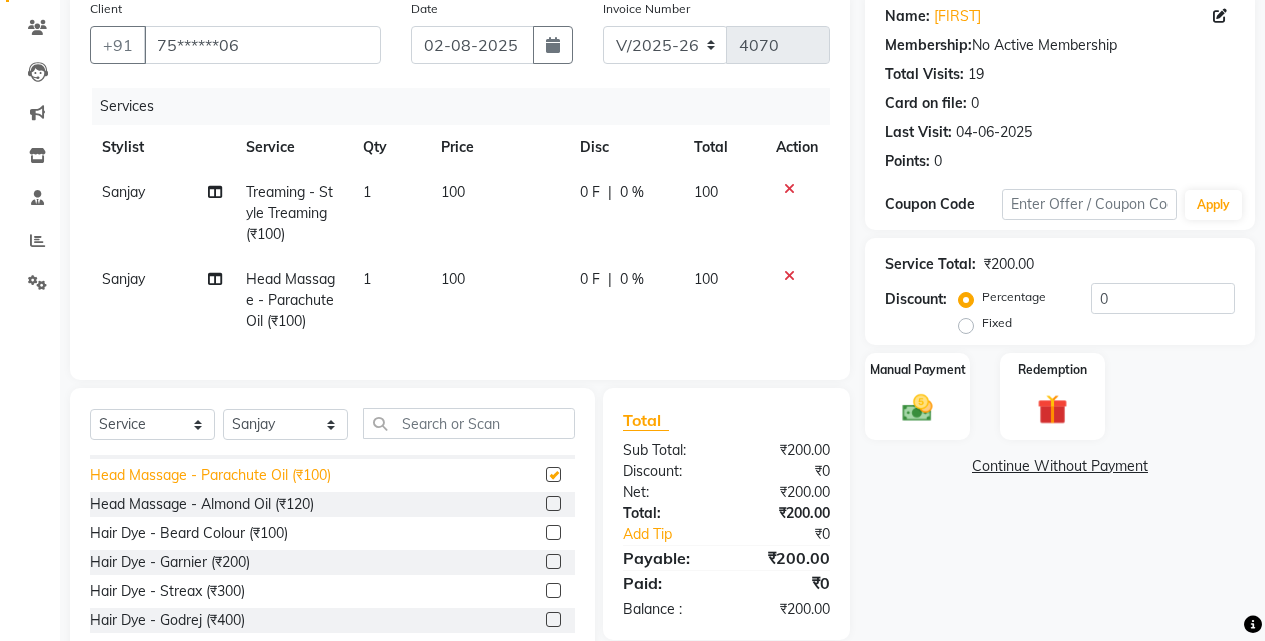 checkbox on "false" 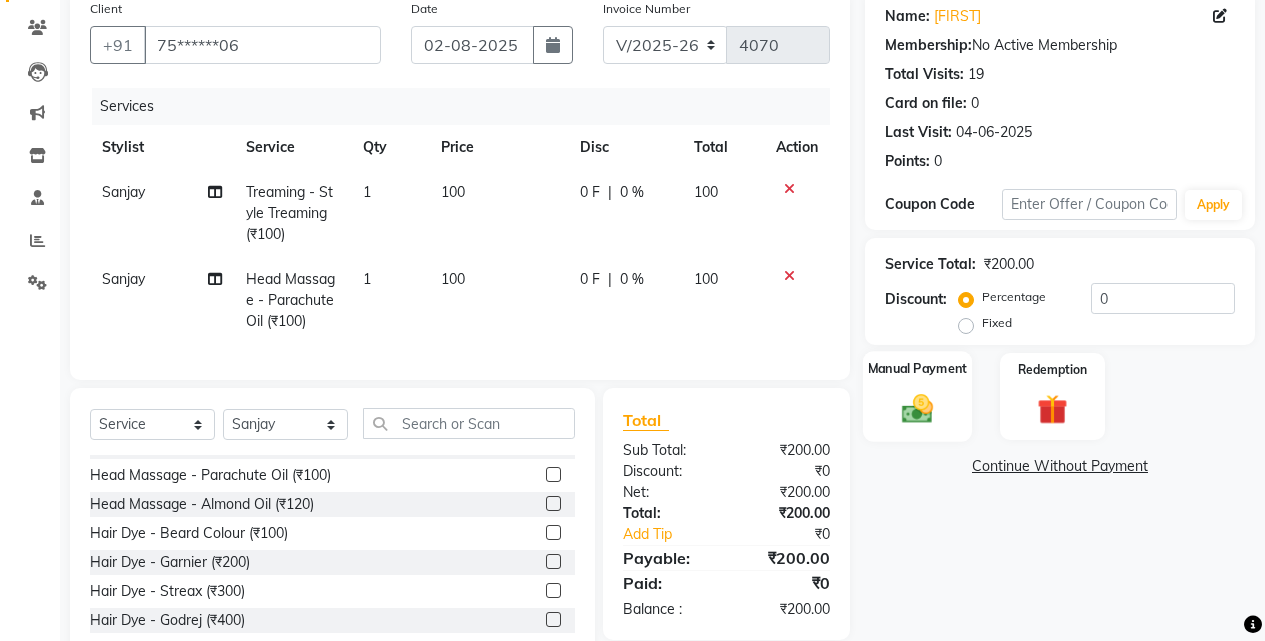 click on "Manual Payment" 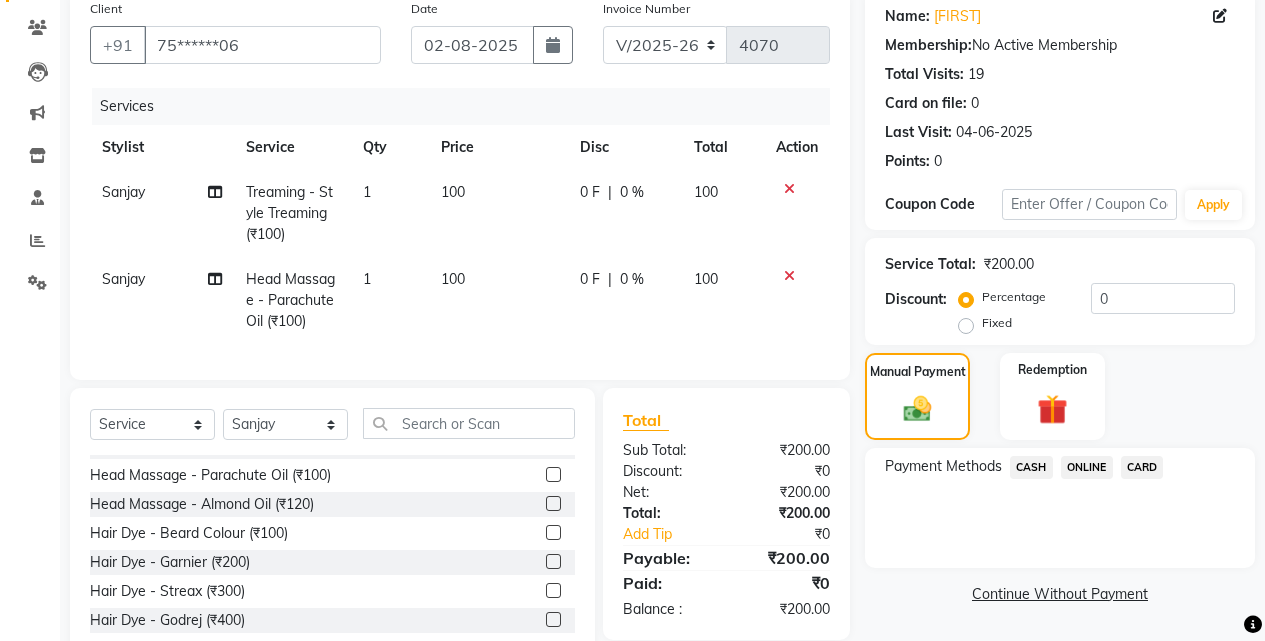 click on "ONLINE" 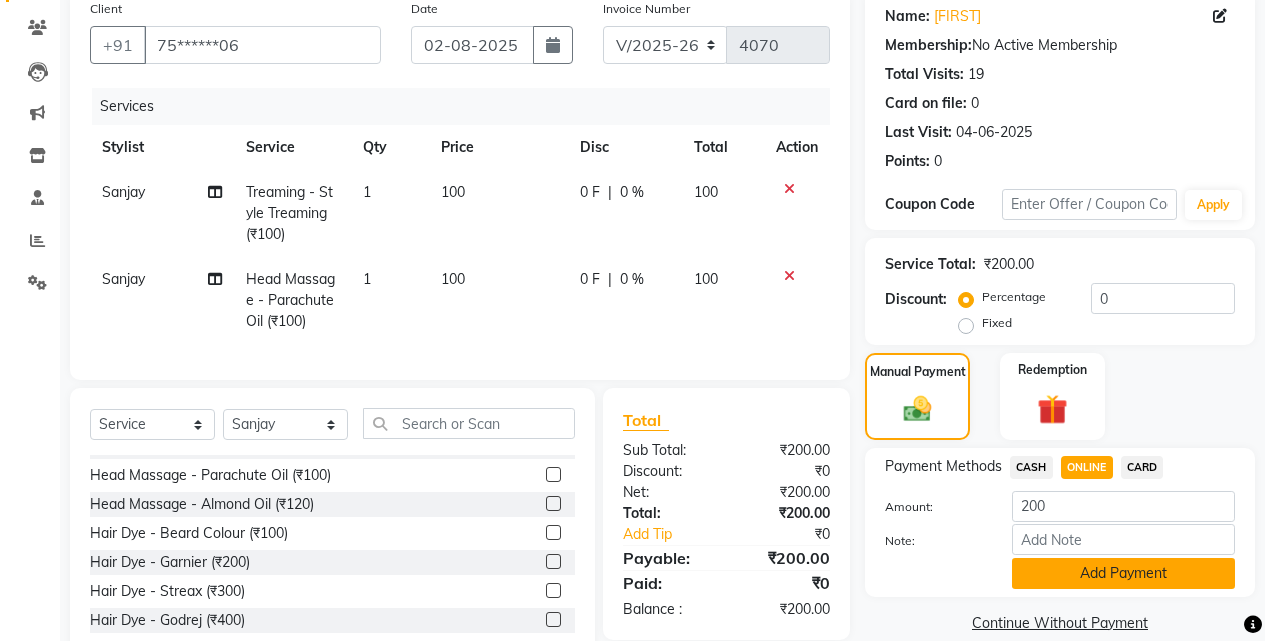 click on "Add Payment" 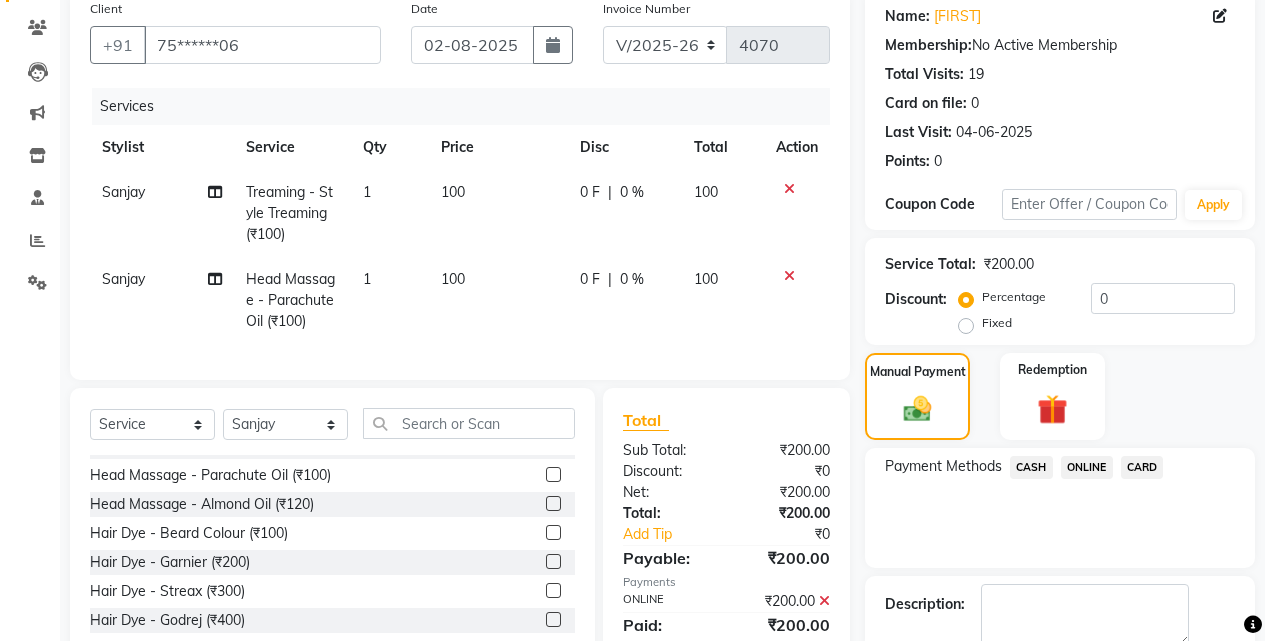 scroll, scrollTop: 271, scrollLeft: 0, axis: vertical 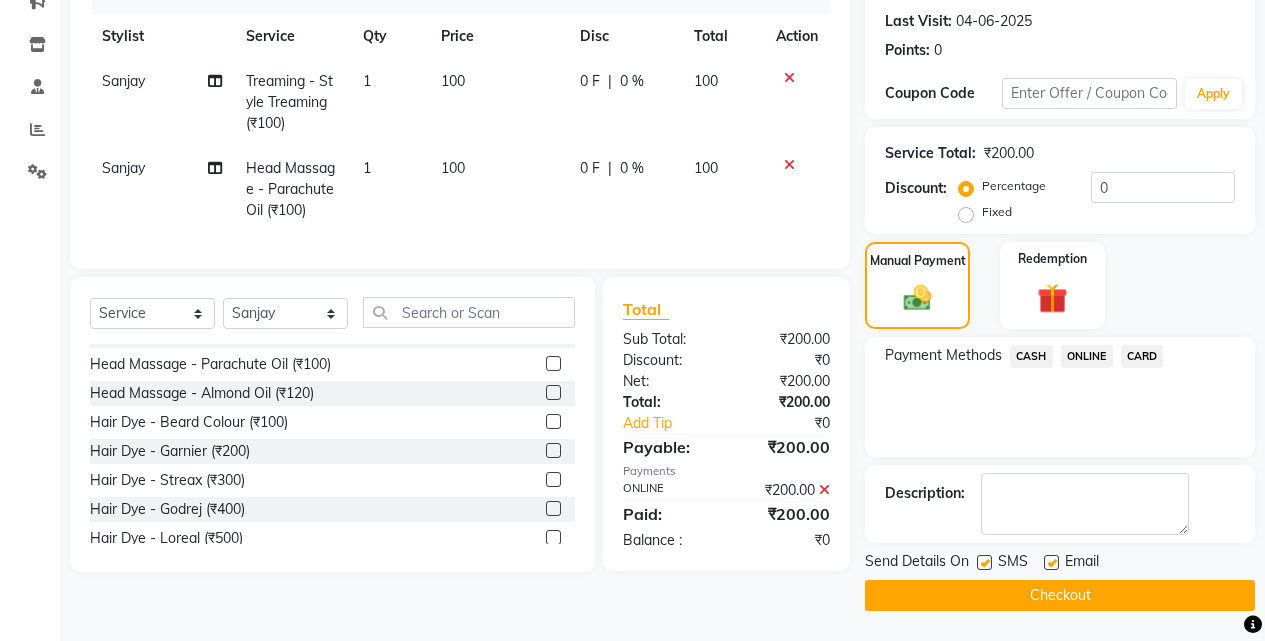 click on "Checkout" 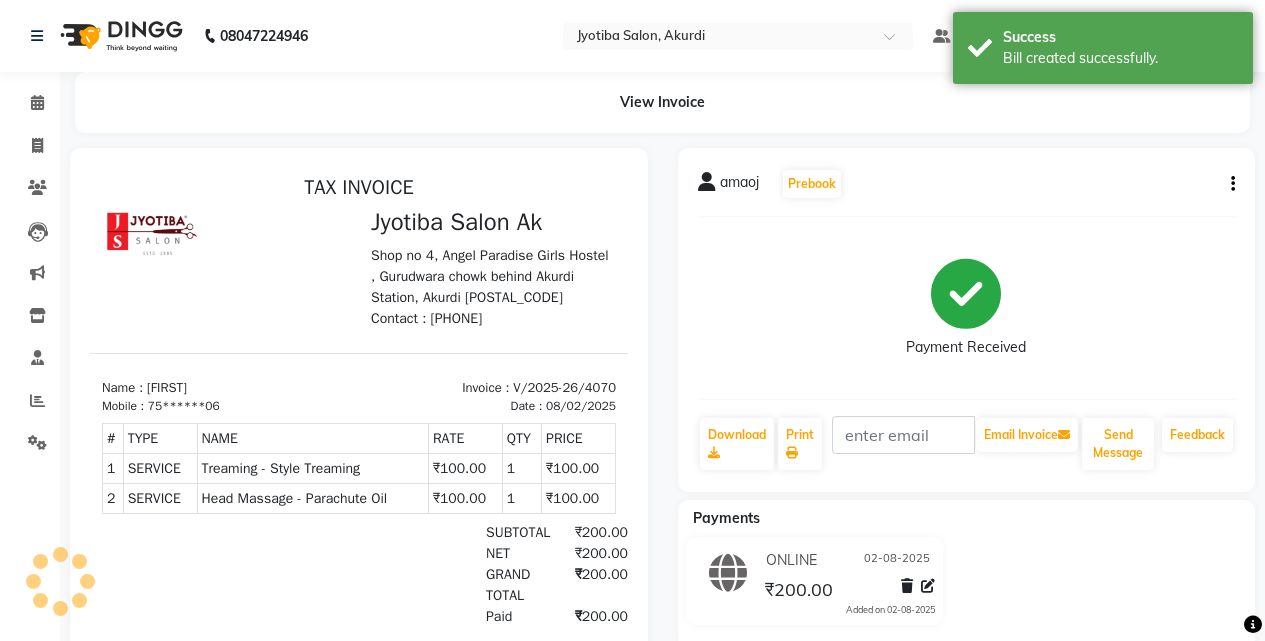scroll, scrollTop: 0, scrollLeft: 0, axis: both 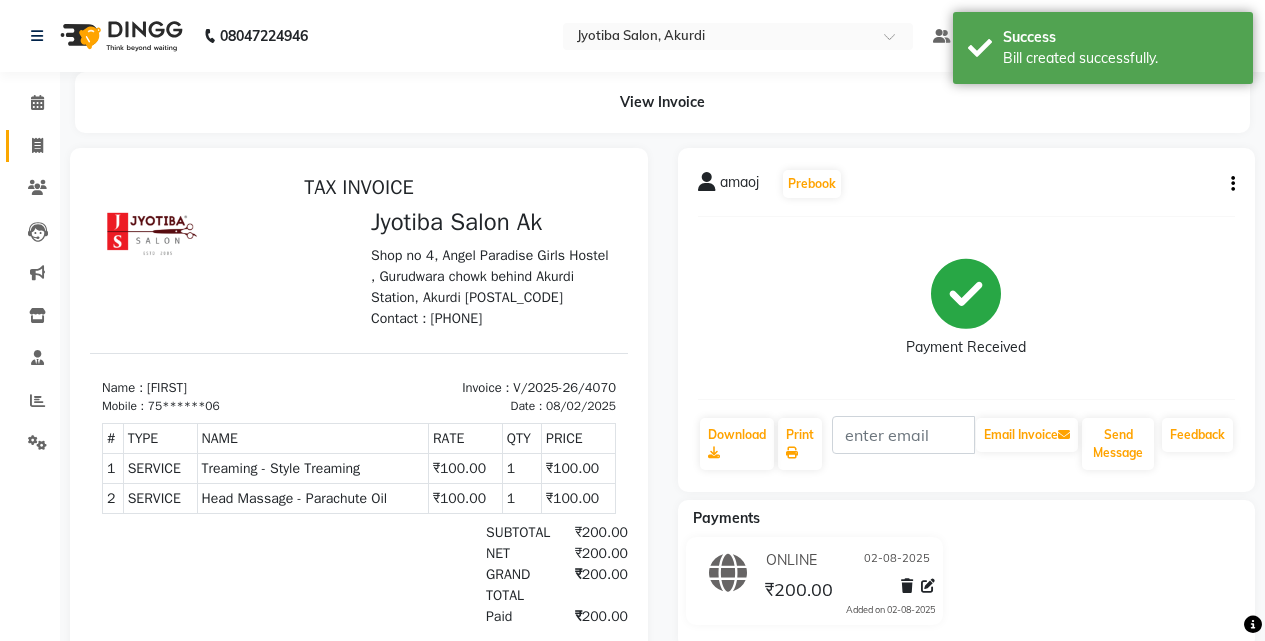 click 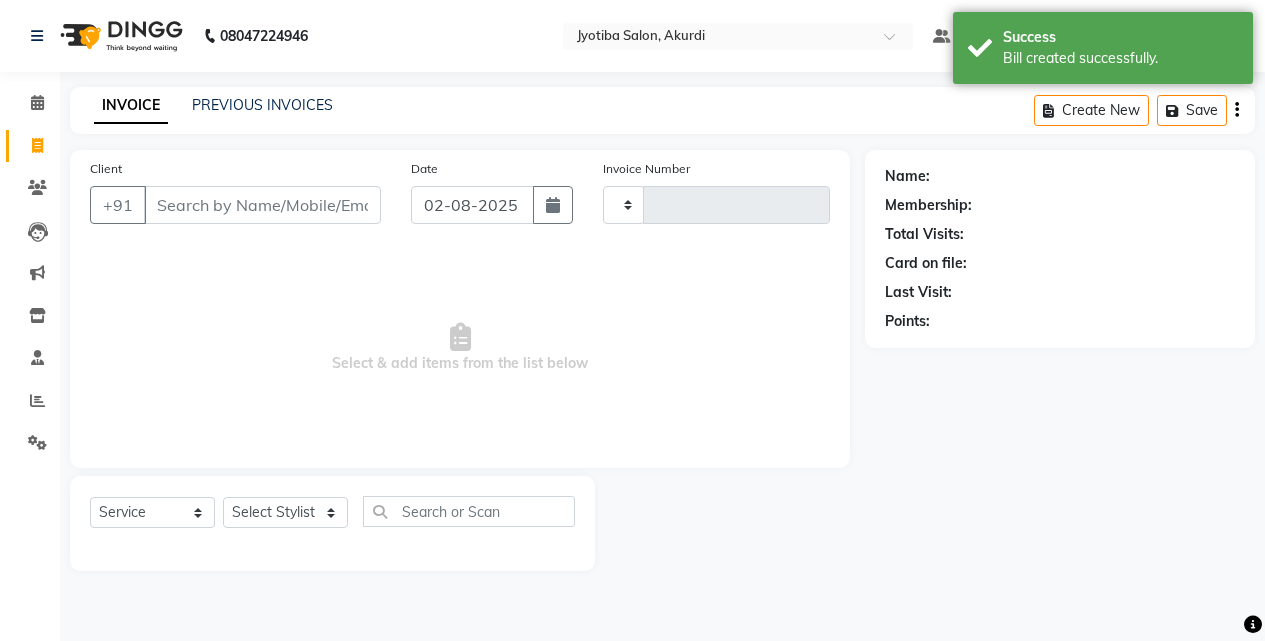 type on "4071" 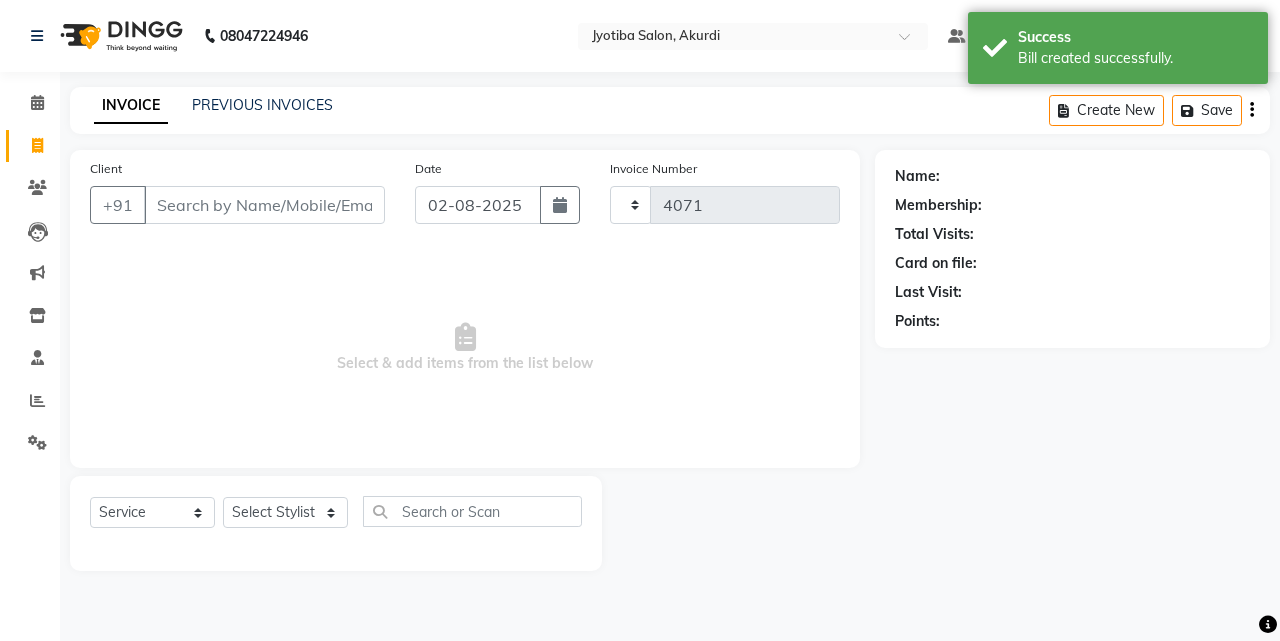select on "557" 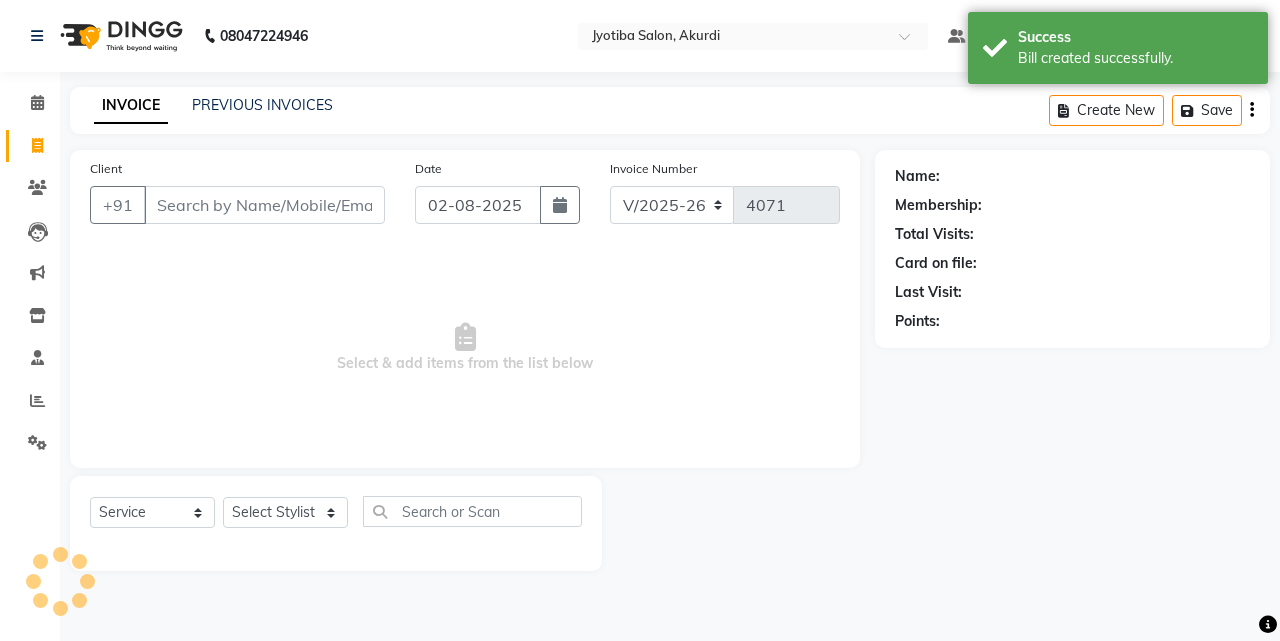 click on "Client" at bounding box center [264, 205] 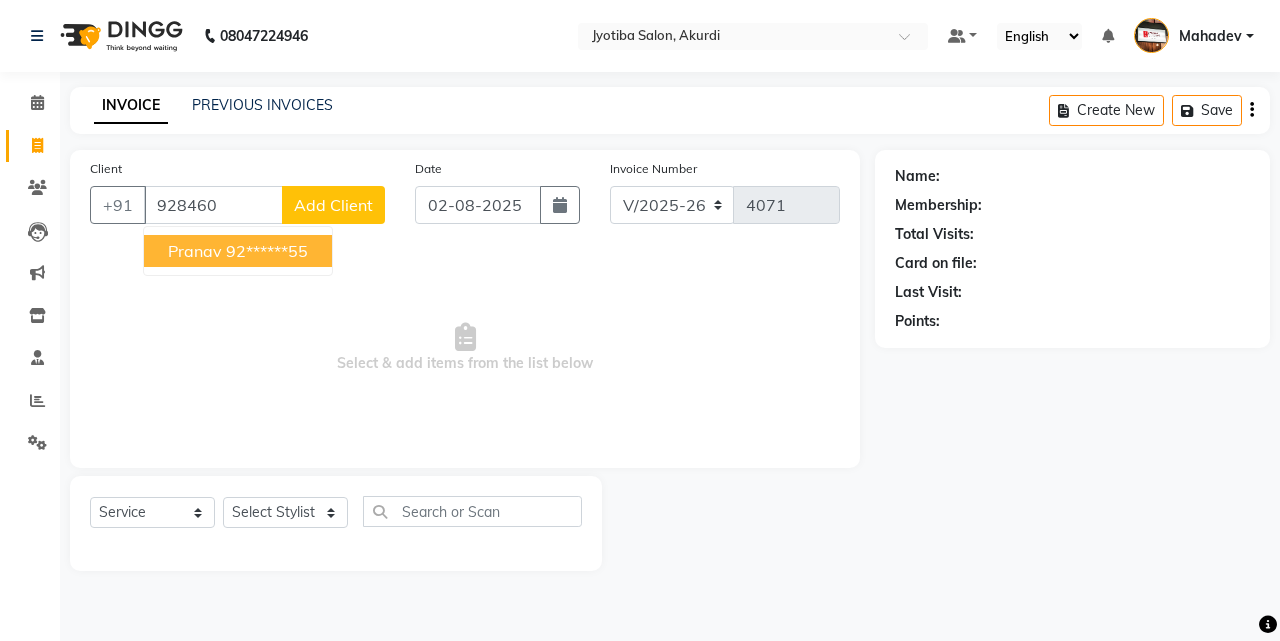 click on "Pranav" at bounding box center (195, 251) 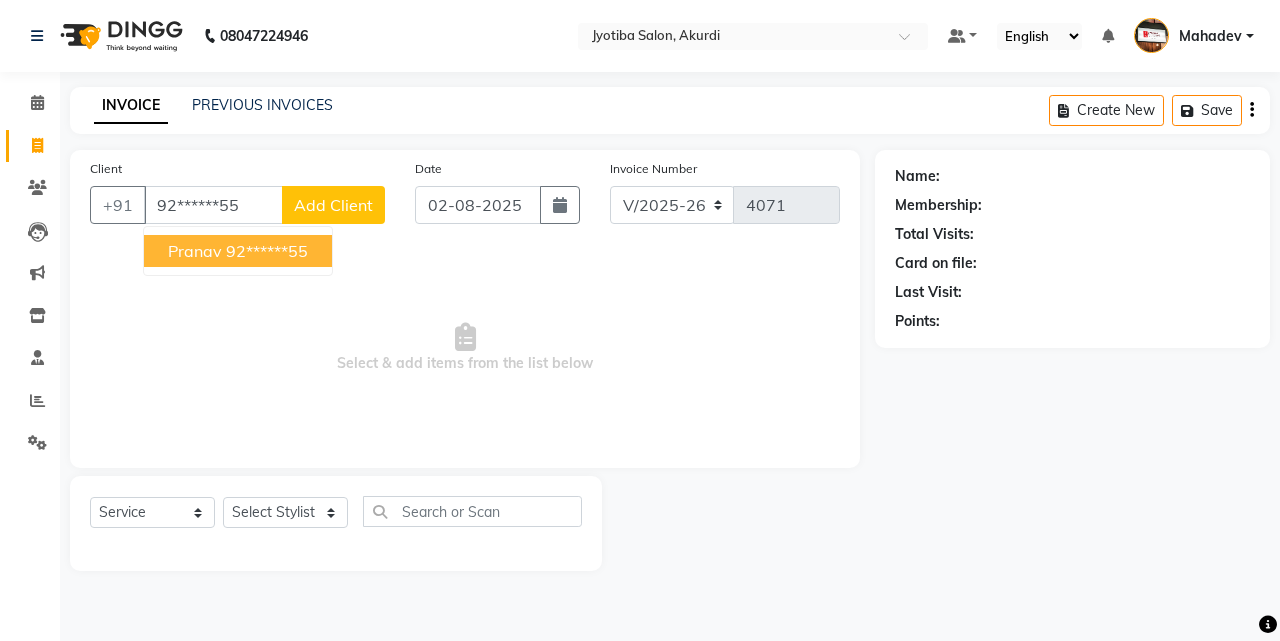 type on "92******55" 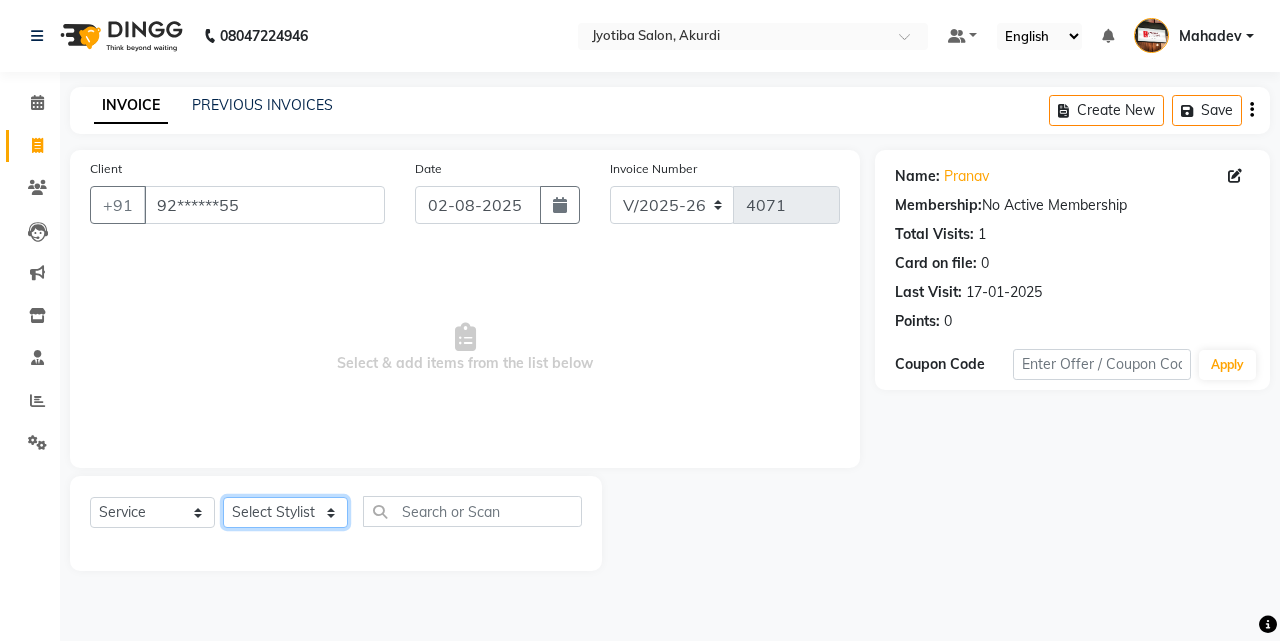 click on "Select Stylist Ajaj Ansari sahid Arif Ganpat  Mahadev manish choudhari Parmu tatya  Prem Rajan Sanjay Sanjay Santosh  Shop  Sohel  Vinod" 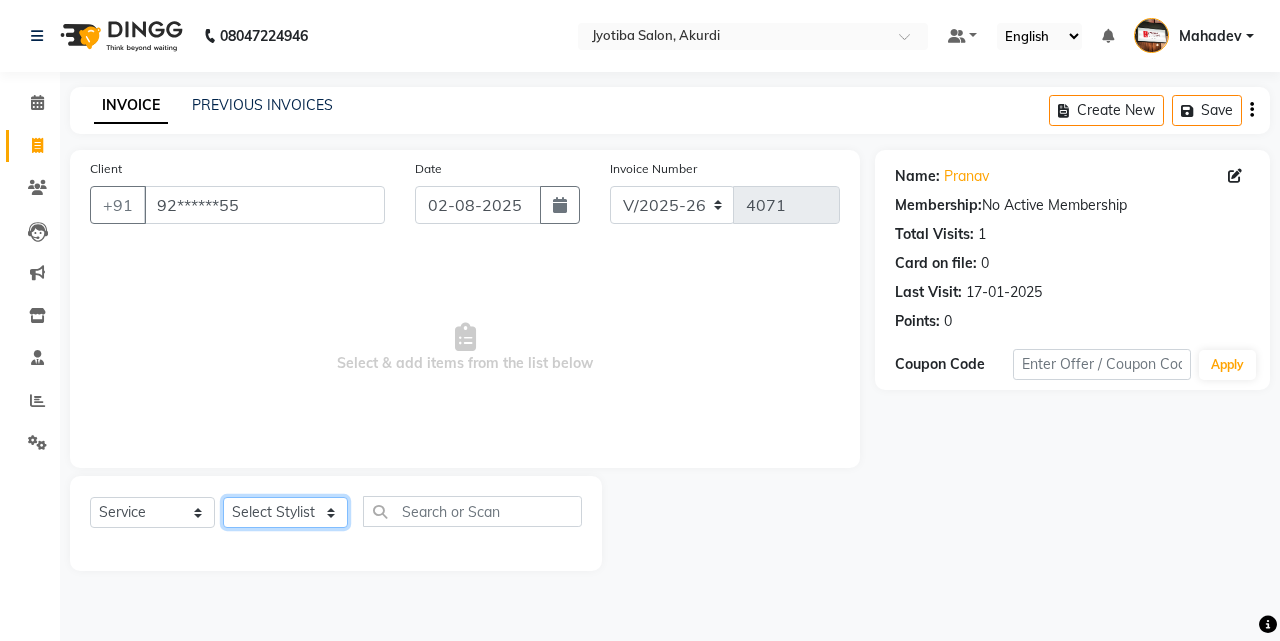 select on "11679" 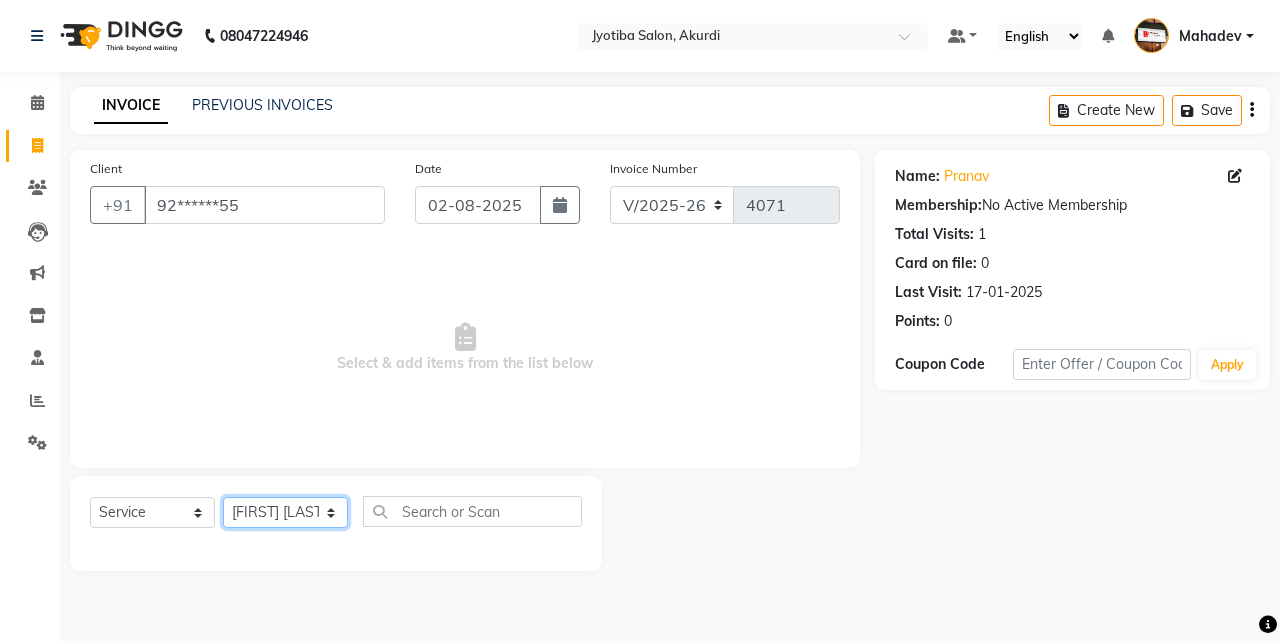 click on "Select Stylist Ajaj Ansari sahid Arif Ganpat  Mahadev manish choudhari Parmu tatya  Prem Rajan Sanjay Sanjay Santosh  Shop  Sohel  Vinod" 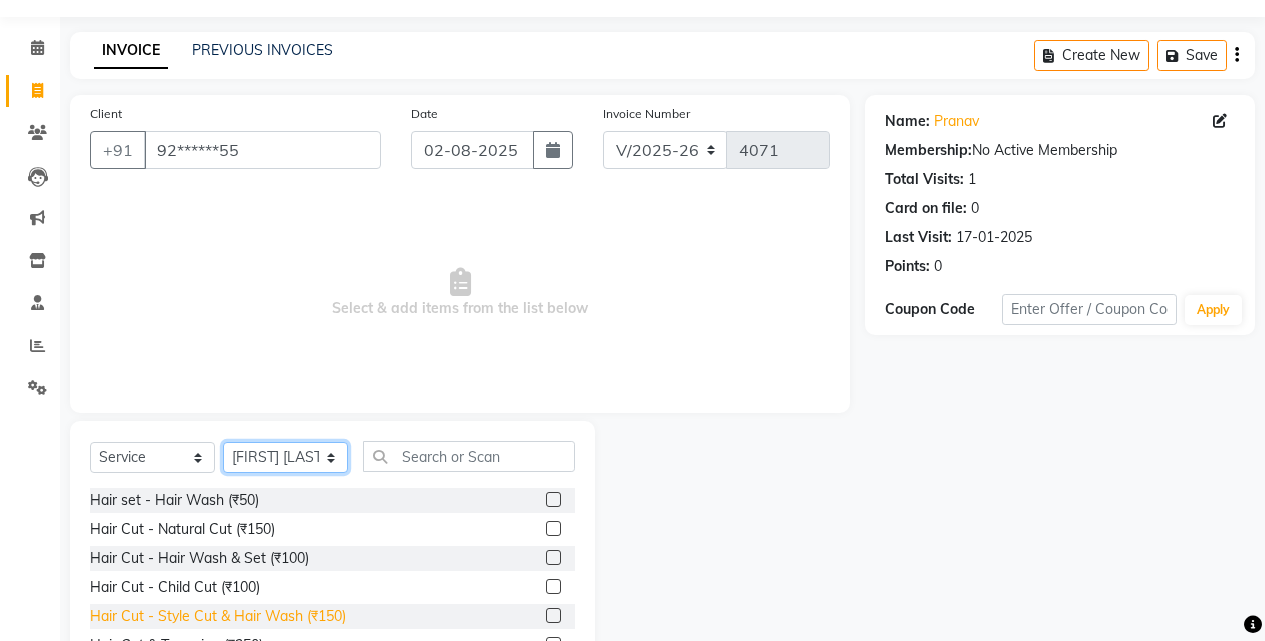 scroll, scrollTop: 160, scrollLeft: 0, axis: vertical 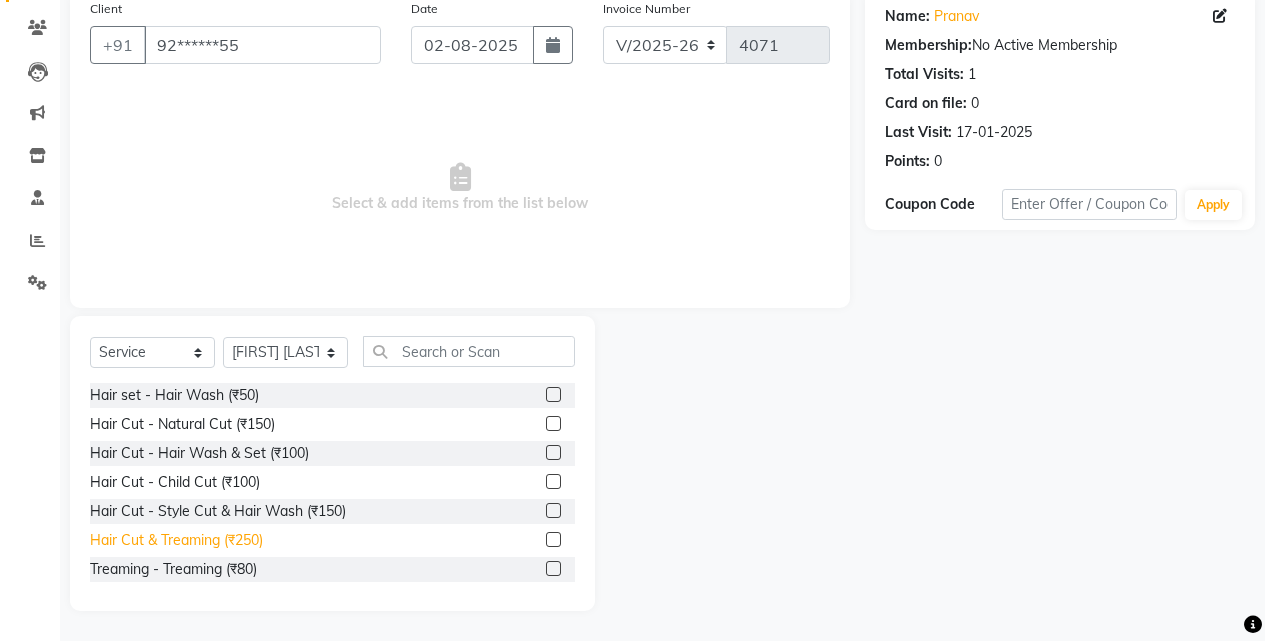 click on "Hair Cut & Treaming  (₹250)" 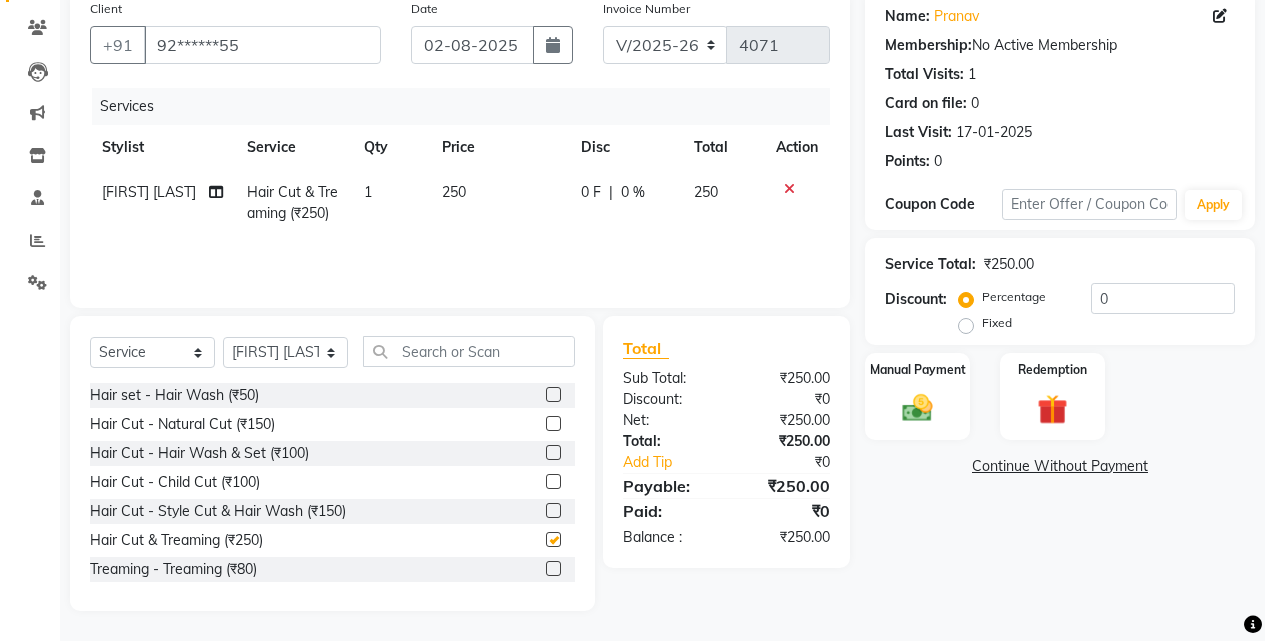 checkbox on "false" 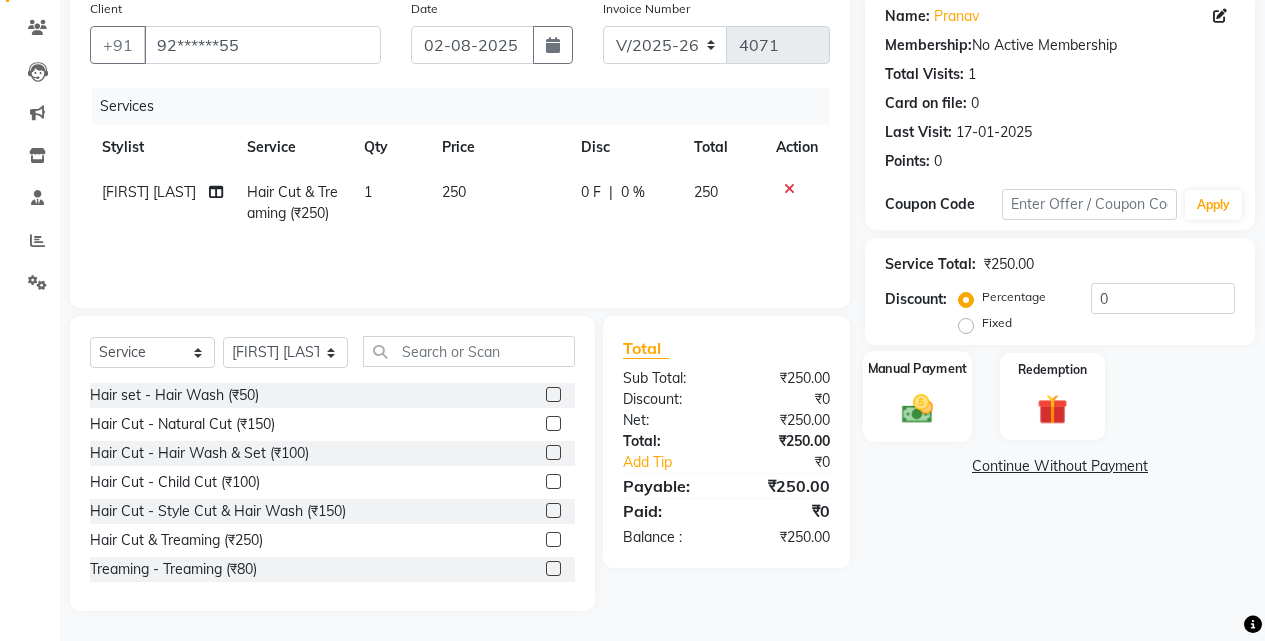 click on "Manual Payment" 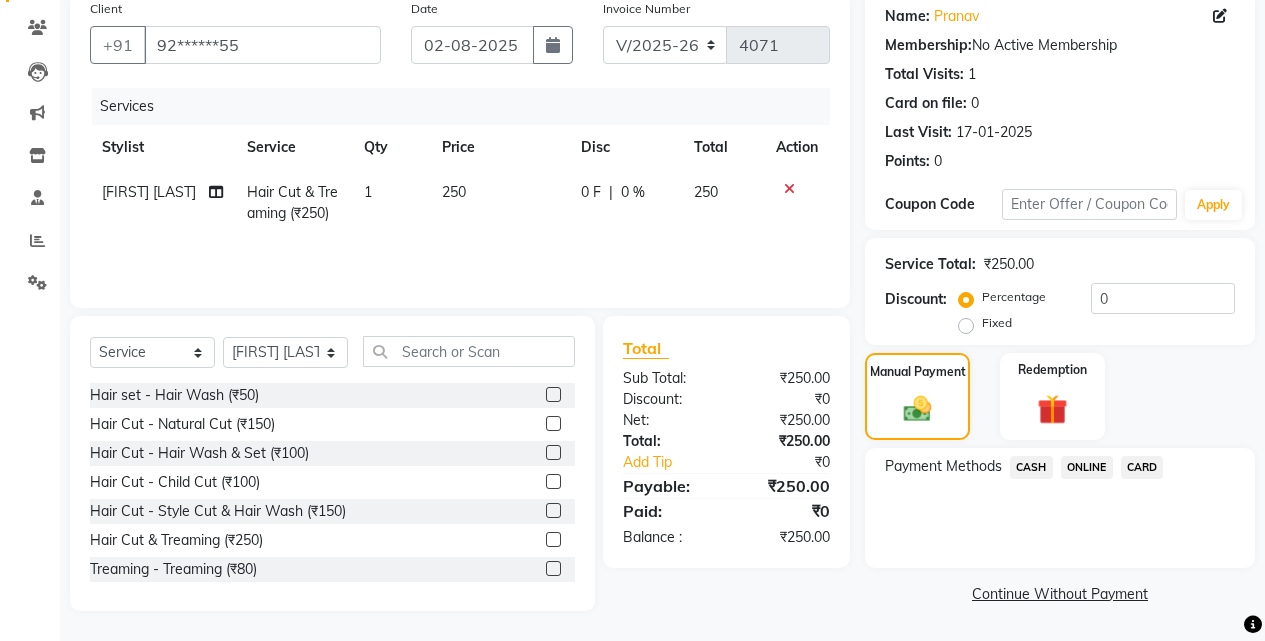 click on "ONLINE" 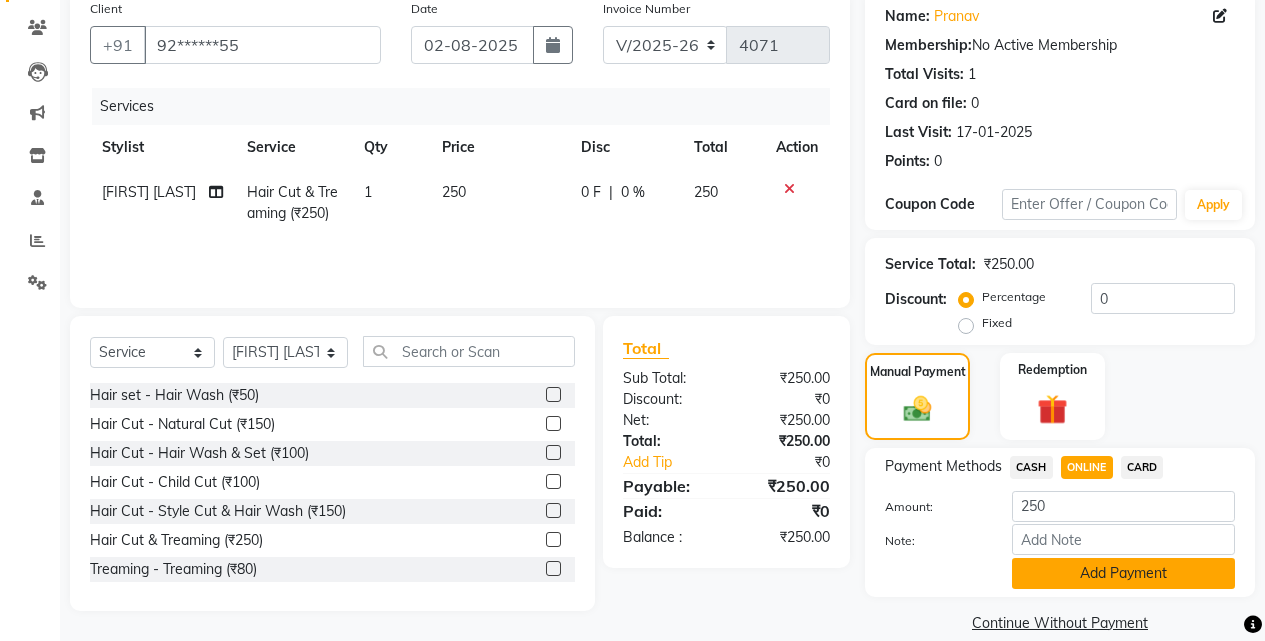 click on "Add Payment" 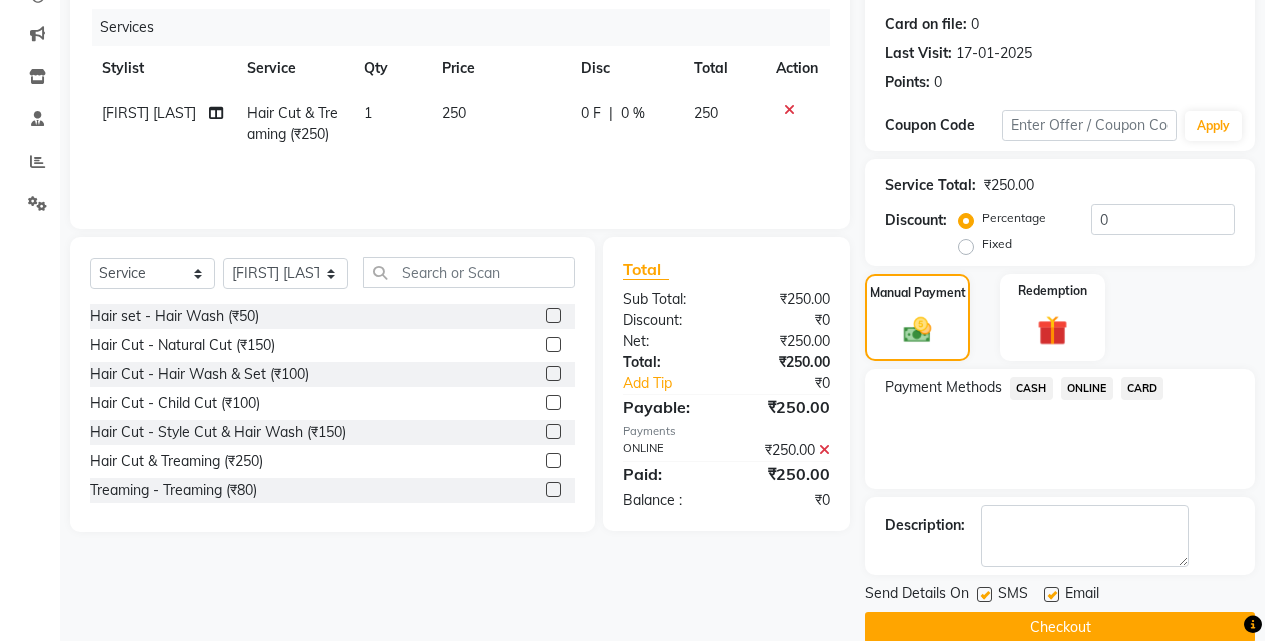scroll, scrollTop: 271, scrollLeft: 0, axis: vertical 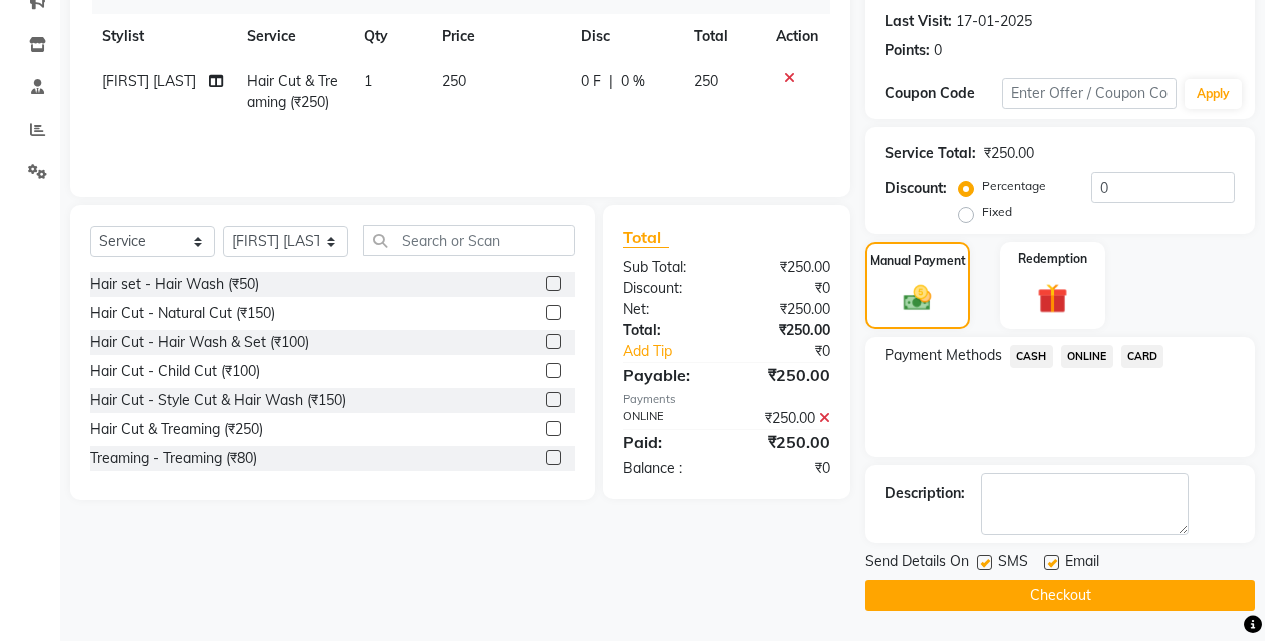 click on "Checkout" 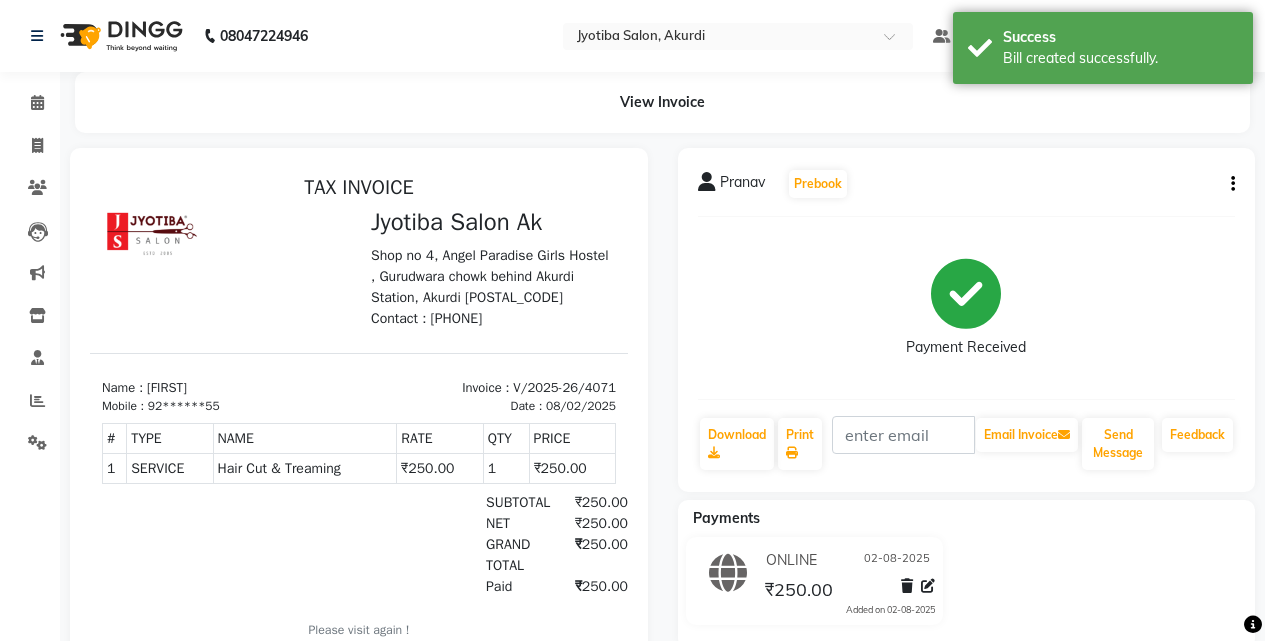scroll, scrollTop: 0, scrollLeft: 0, axis: both 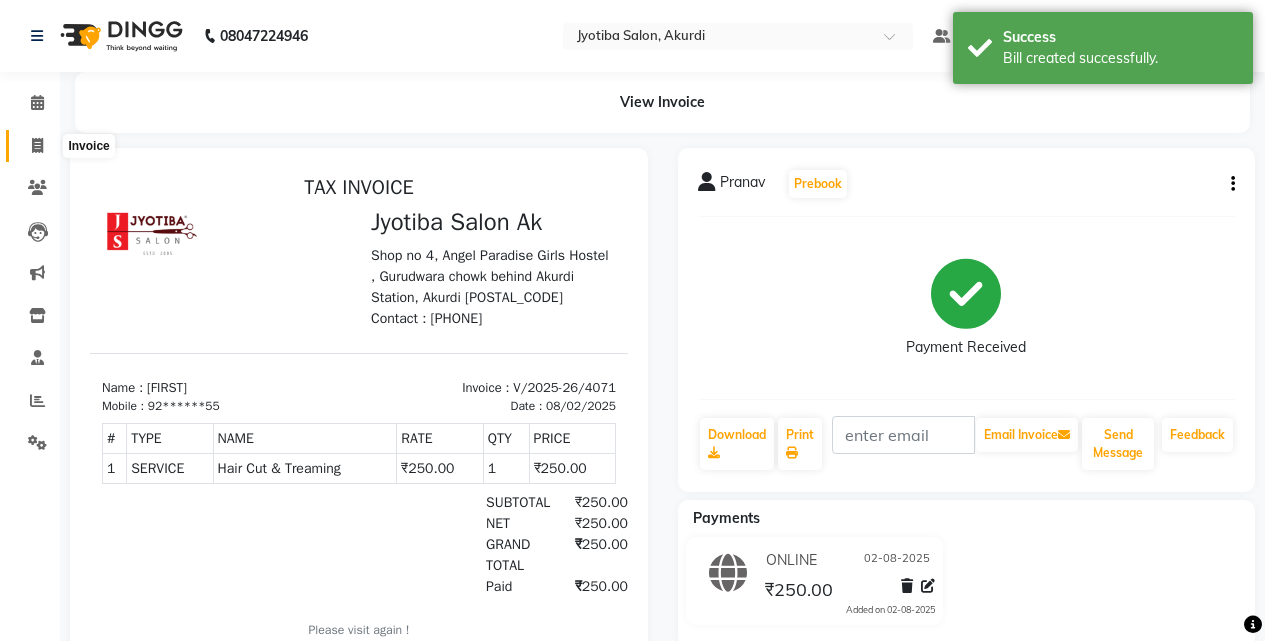 click 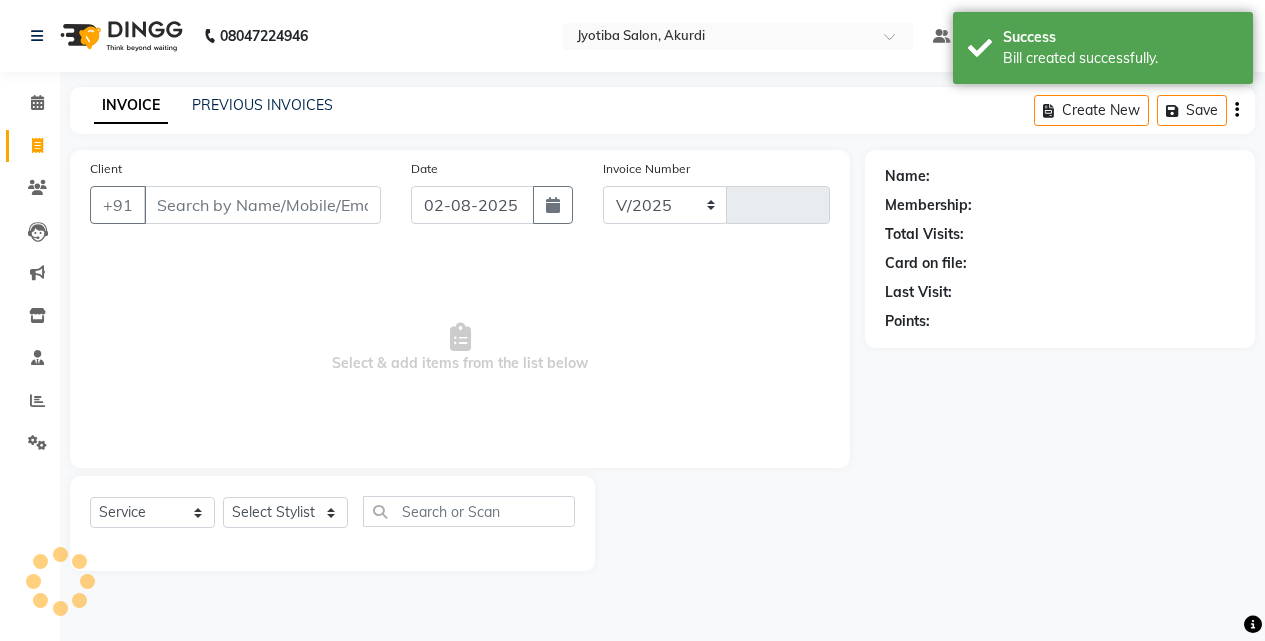 select on "557" 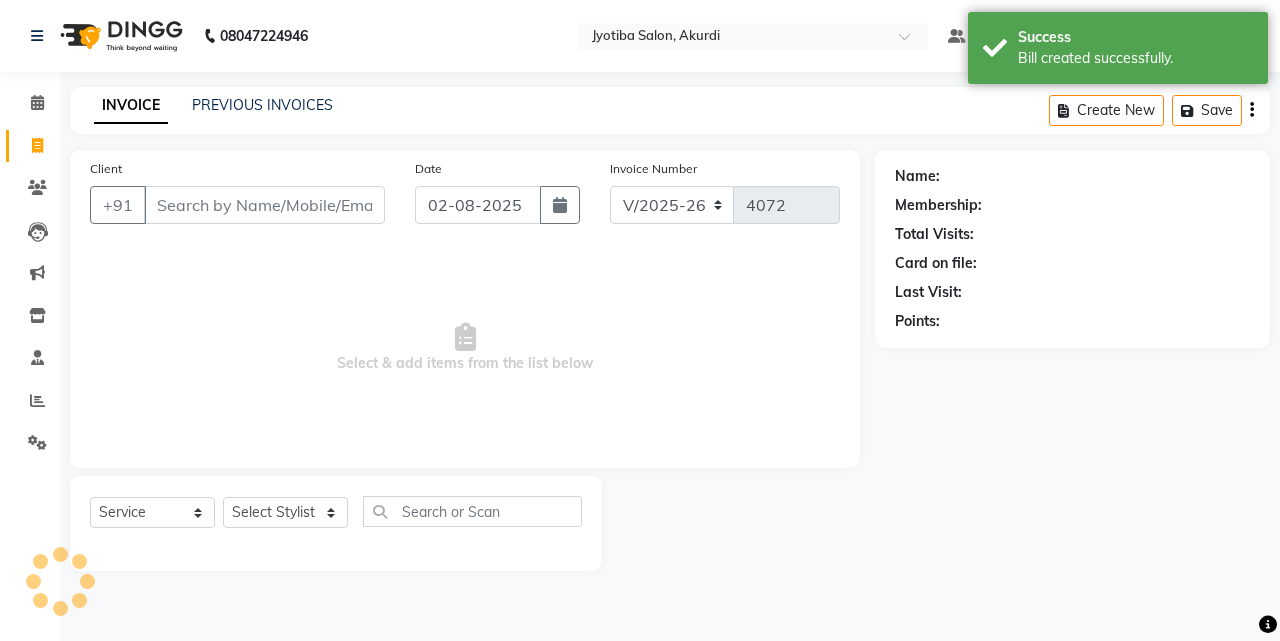 click on "Client" at bounding box center [264, 205] 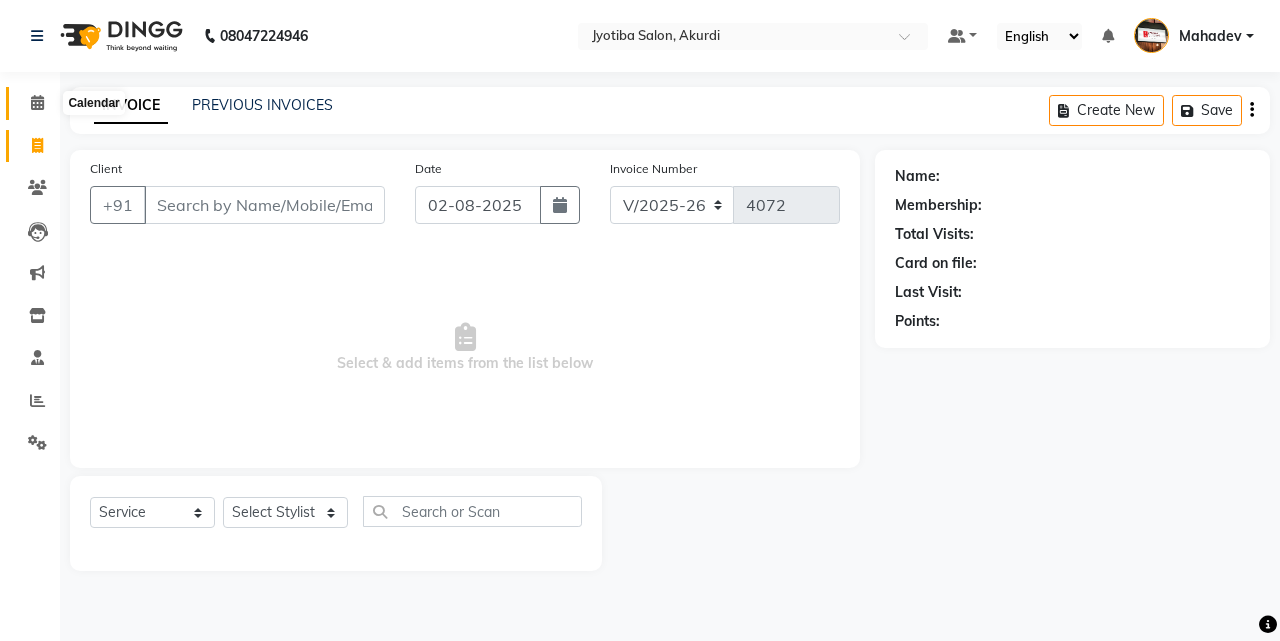 click 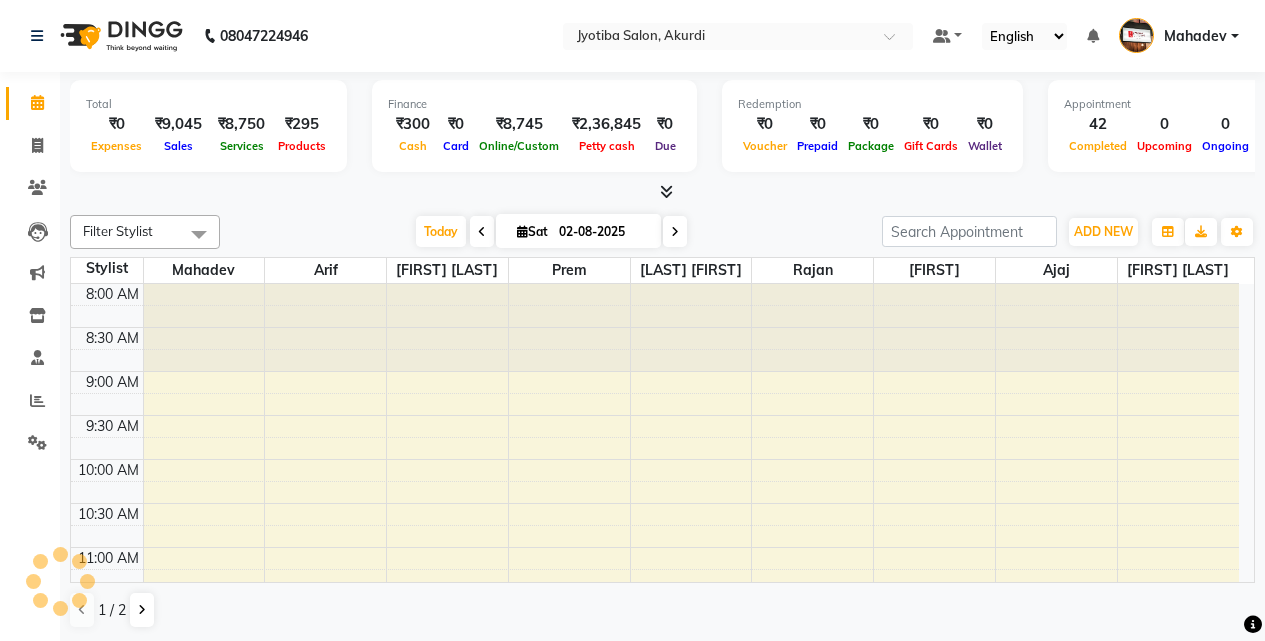 scroll, scrollTop: 0, scrollLeft: 0, axis: both 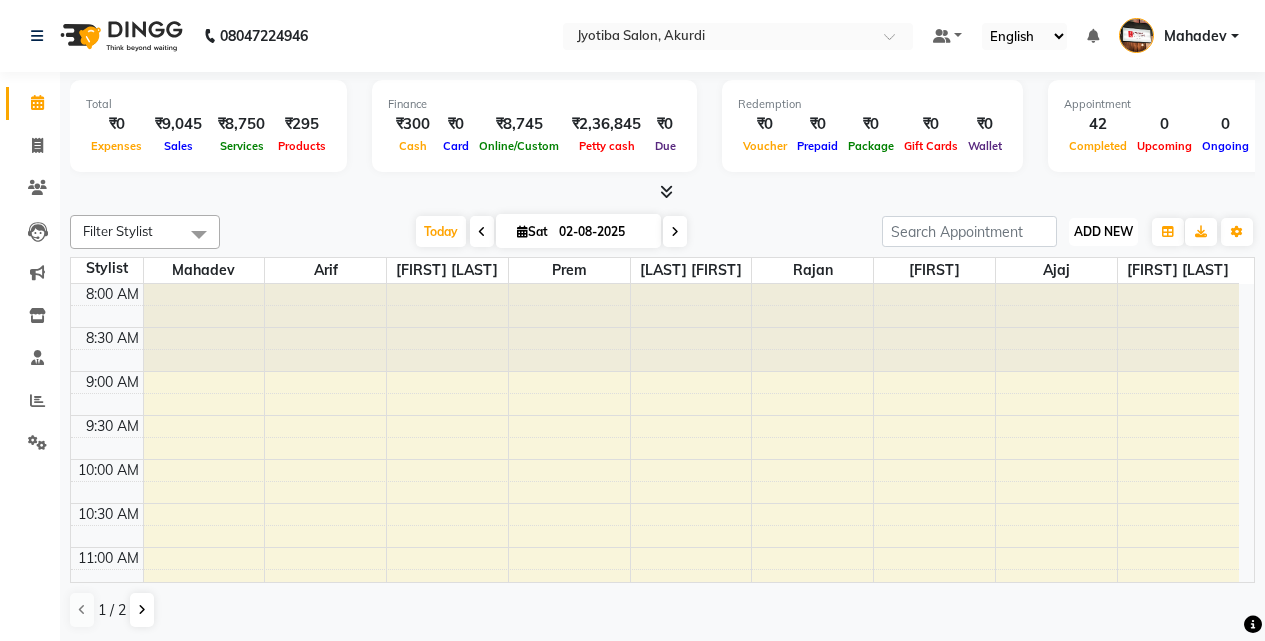 click on "ADD NEW" at bounding box center [1103, 231] 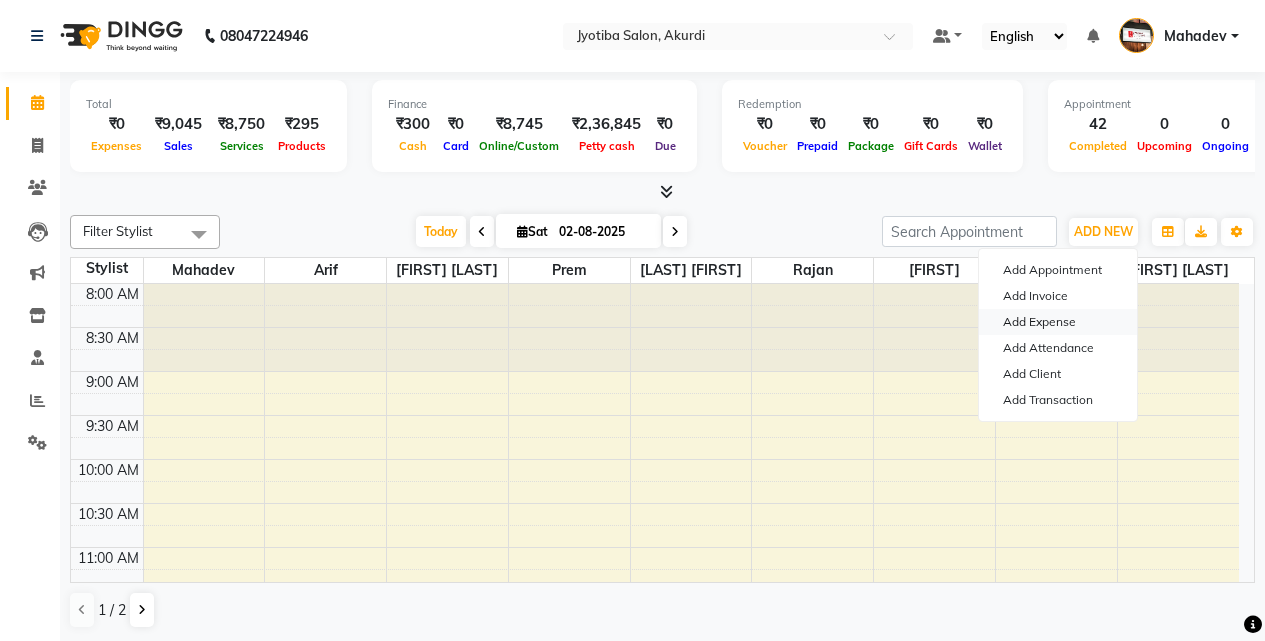 click on "Add Expense" at bounding box center [1058, 322] 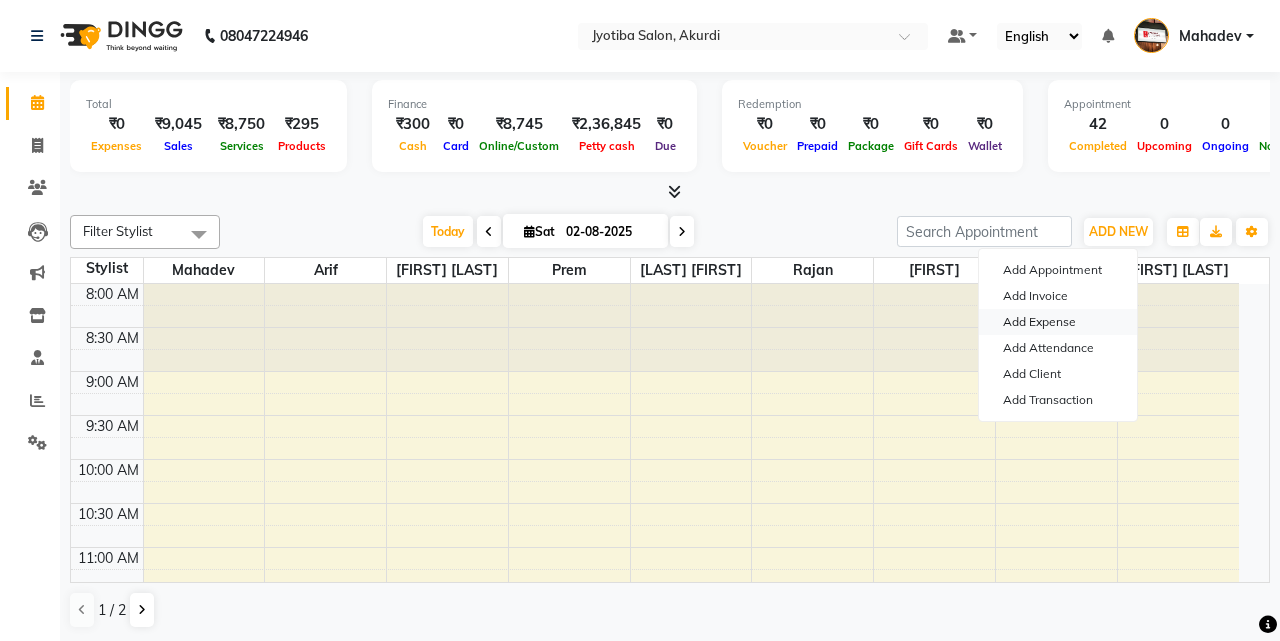select on "1" 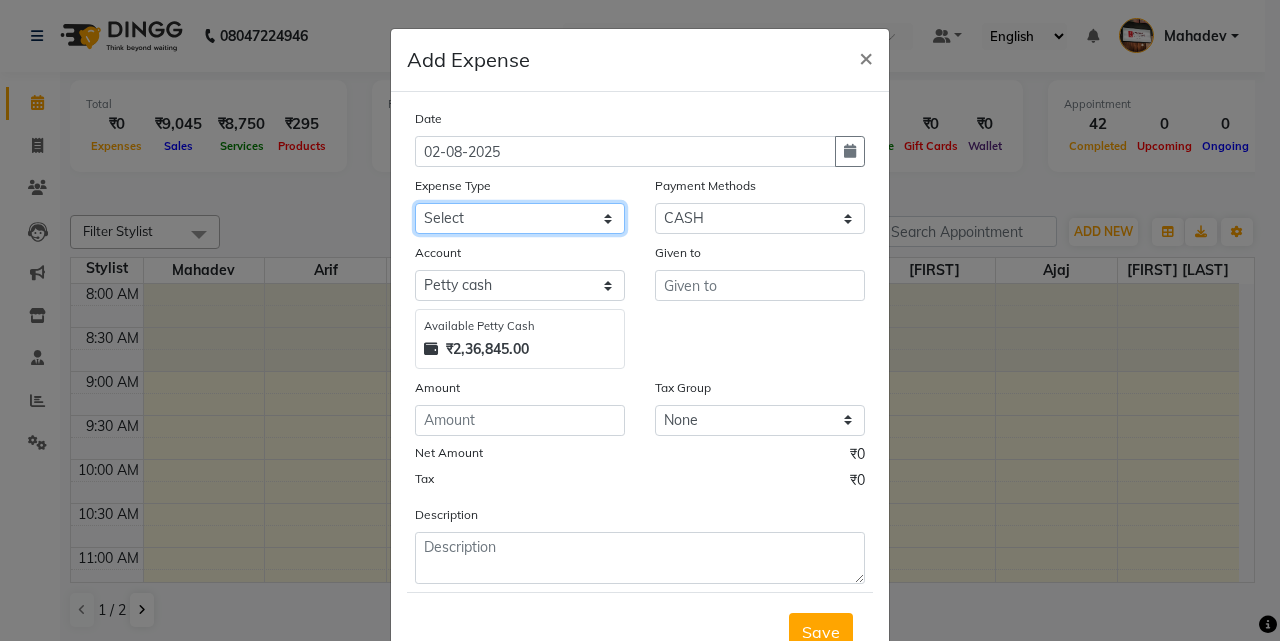 click on "Select Advance salary Advance salary ajaj Bank charges Car maintenance  Cash transfer to bank Cash transfer to hub Client Snacks Clinical charges Equipment Fuel Govt fee home Incentive Insurance International purchase Loan Repayment Maintenance Marketing Miscellaneous MRA Other Over times Pantry Product Rent Salary shop shop Staff Snacks Tax Tea & Refreshment TIP Utilities Wifi recharge" 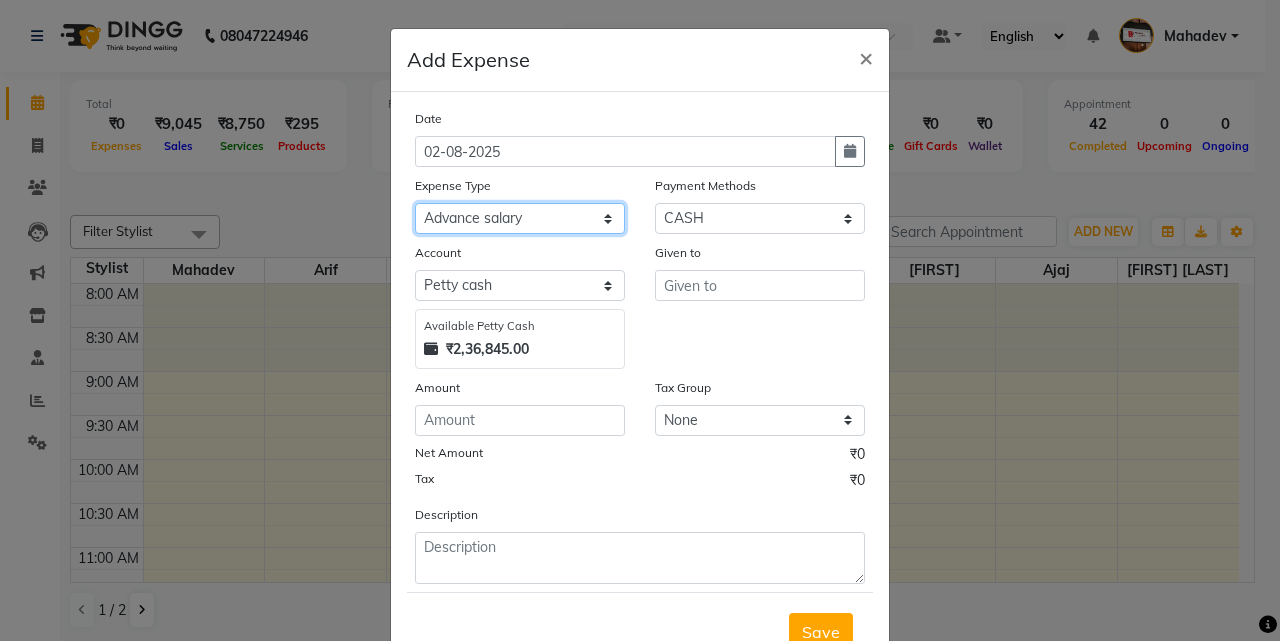 click on "Select Advance salary Advance salary ajaj Bank charges Car maintenance  Cash transfer to bank Cash transfer to hub Client Snacks Clinical charges Equipment Fuel Govt fee home Incentive Insurance International purchase Loan Repayment Maintenance Marketing Miscellaneous MRA Other Over times Pantry Product Rent Salary shop shop Staff Snacks Tax Tea & Refreshment TIP Utilities Wifi recharge" 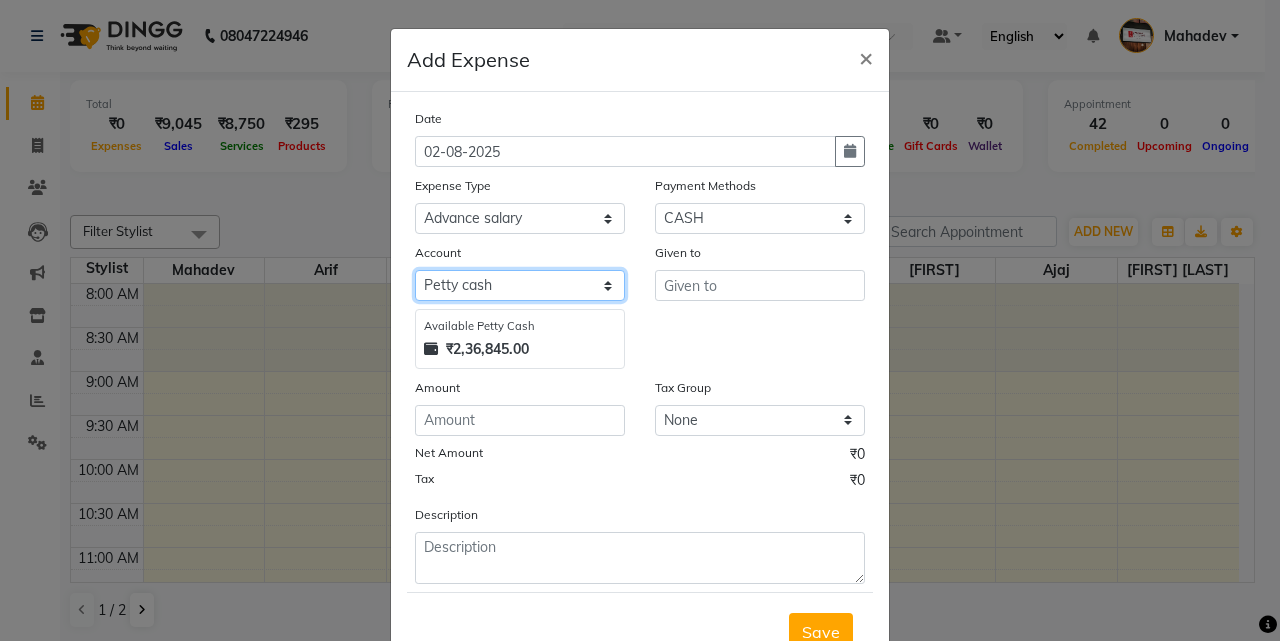 click on "Select Default account Petty cash" 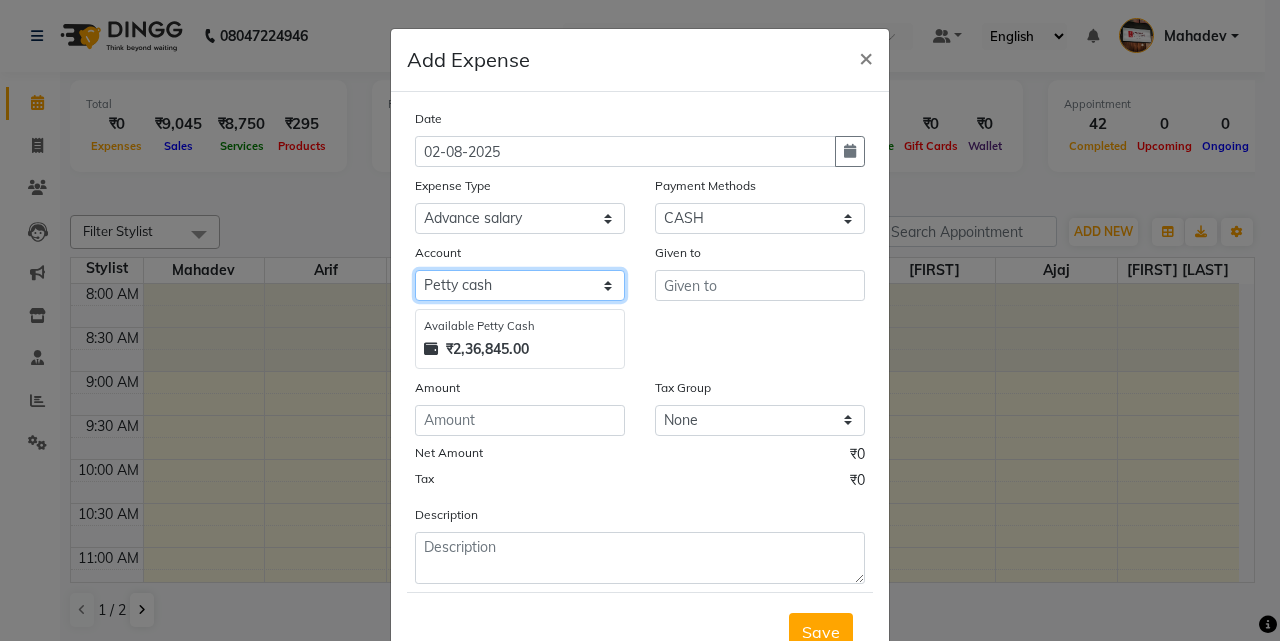 select on "295" 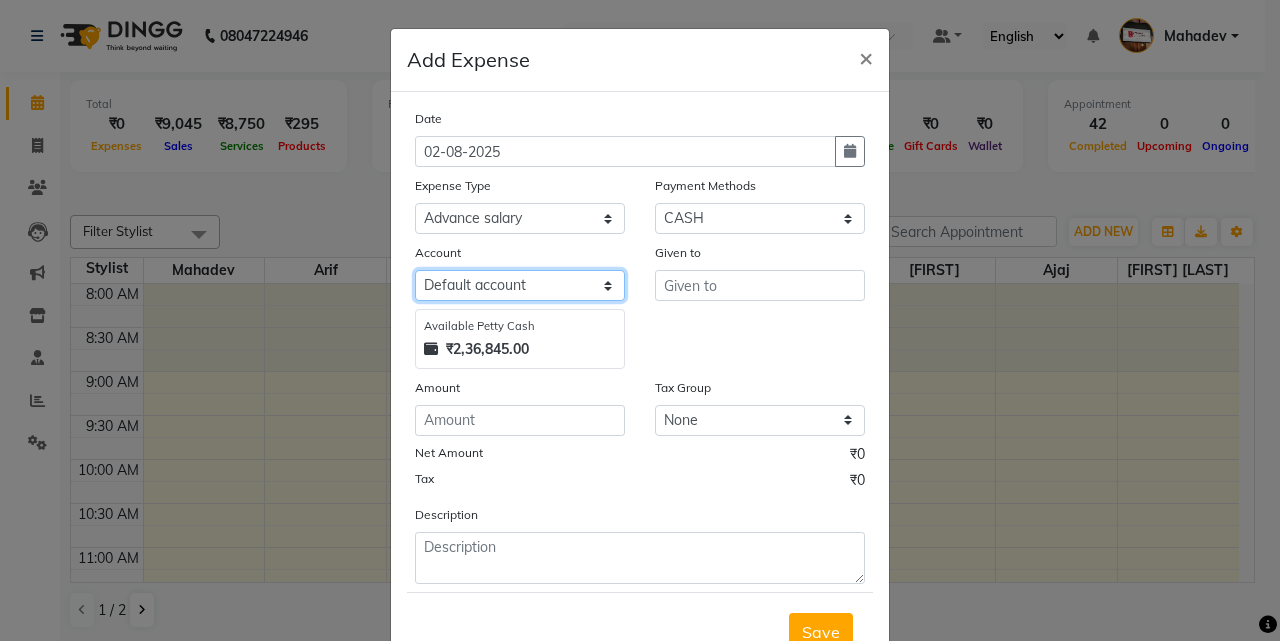 click on "Select Default account Petty cash" 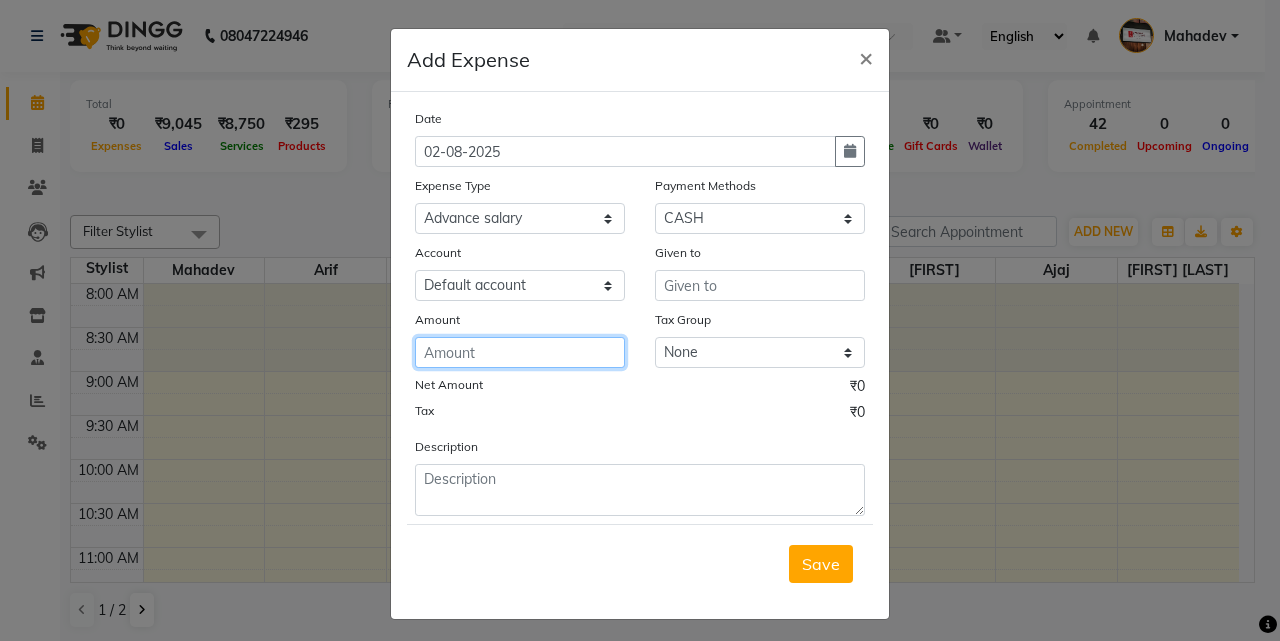 click 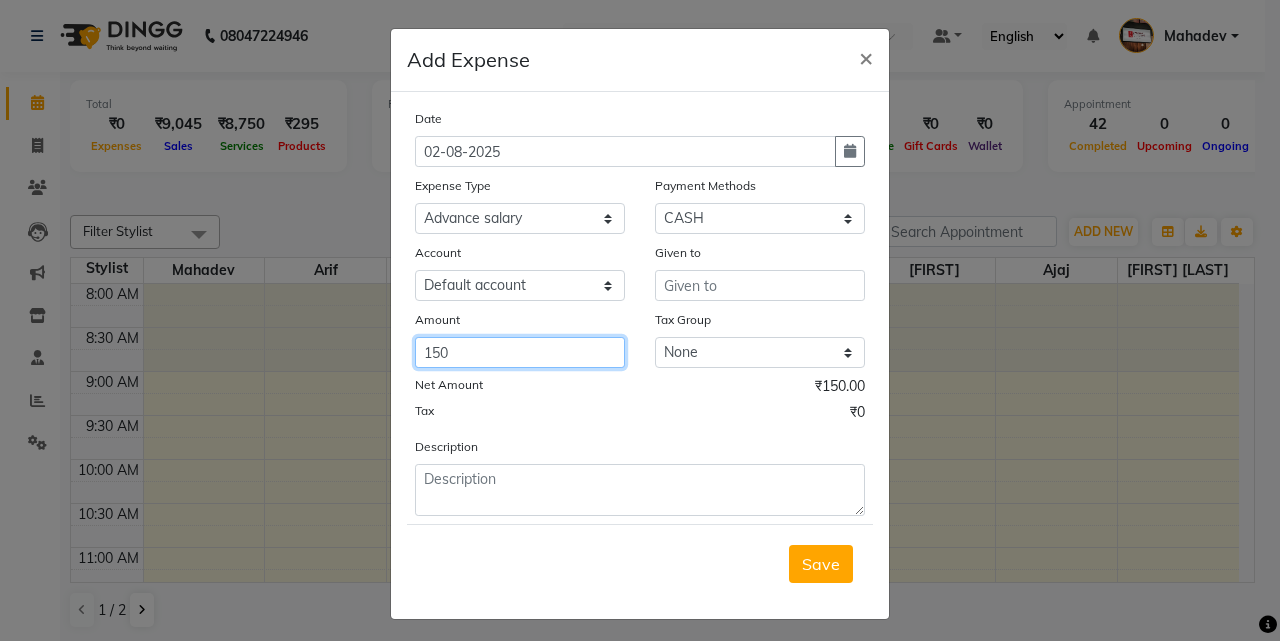 type on "150" 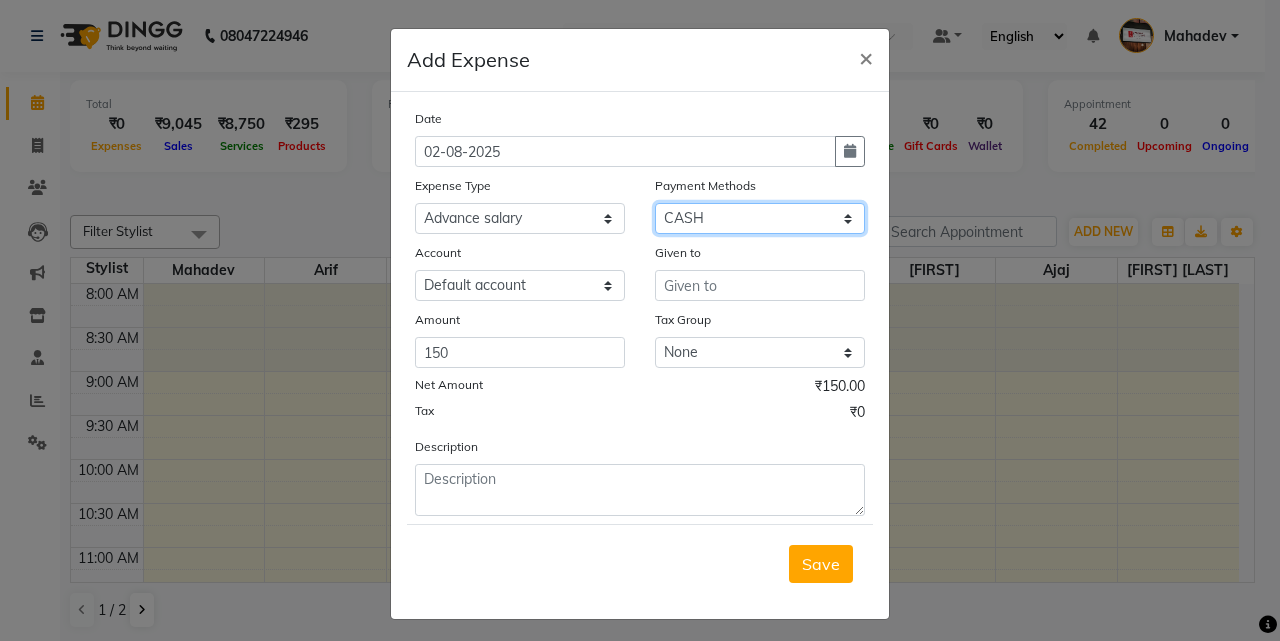 drag, startPoint x: 706, startPoint y: 213, endPoint x: 706, endPoint y: 231, distance: 18 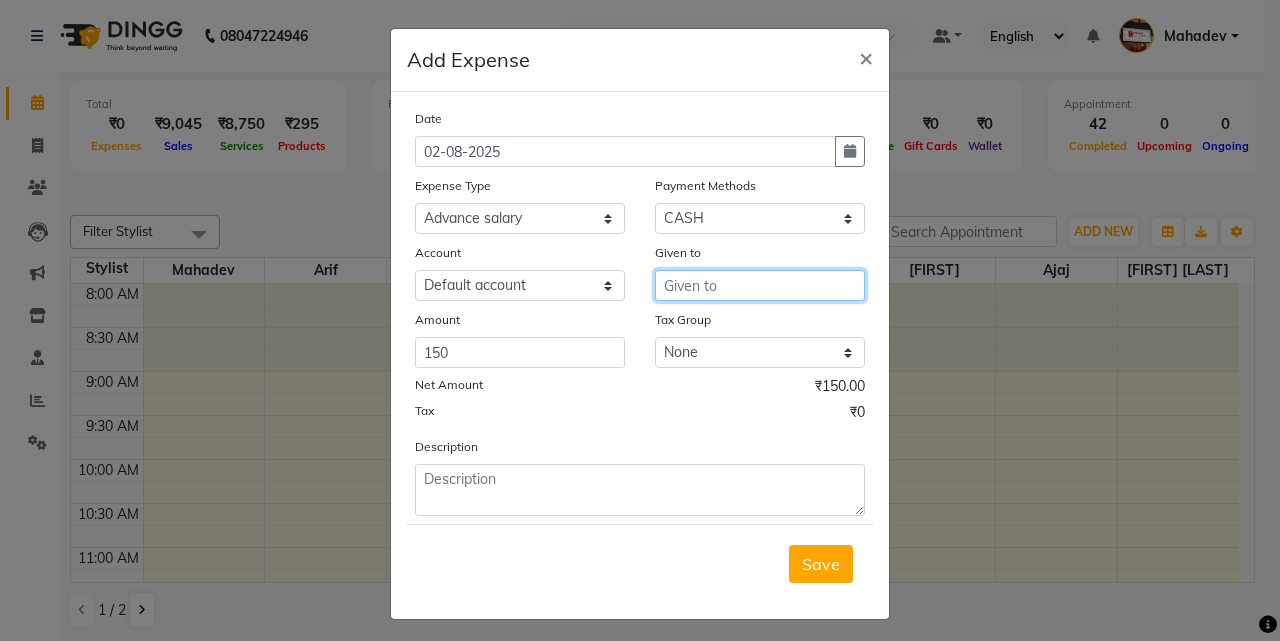 click at bounding box center (760, 285) 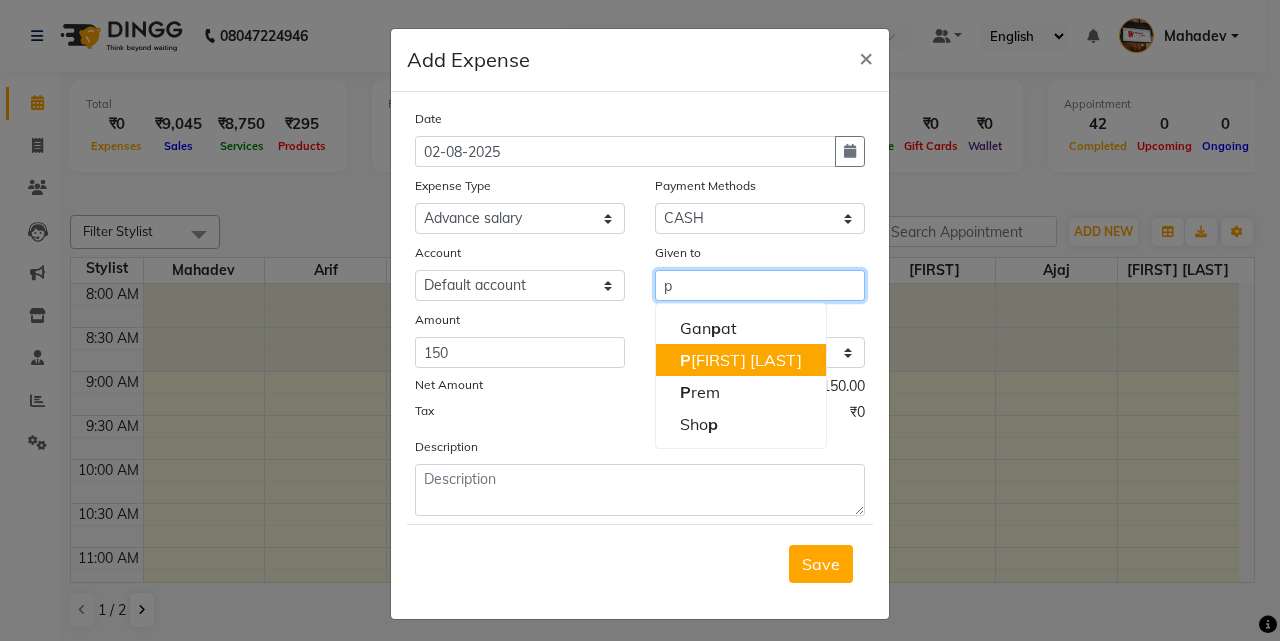 click on "P armu tatya" at bounding box center (741, 360) 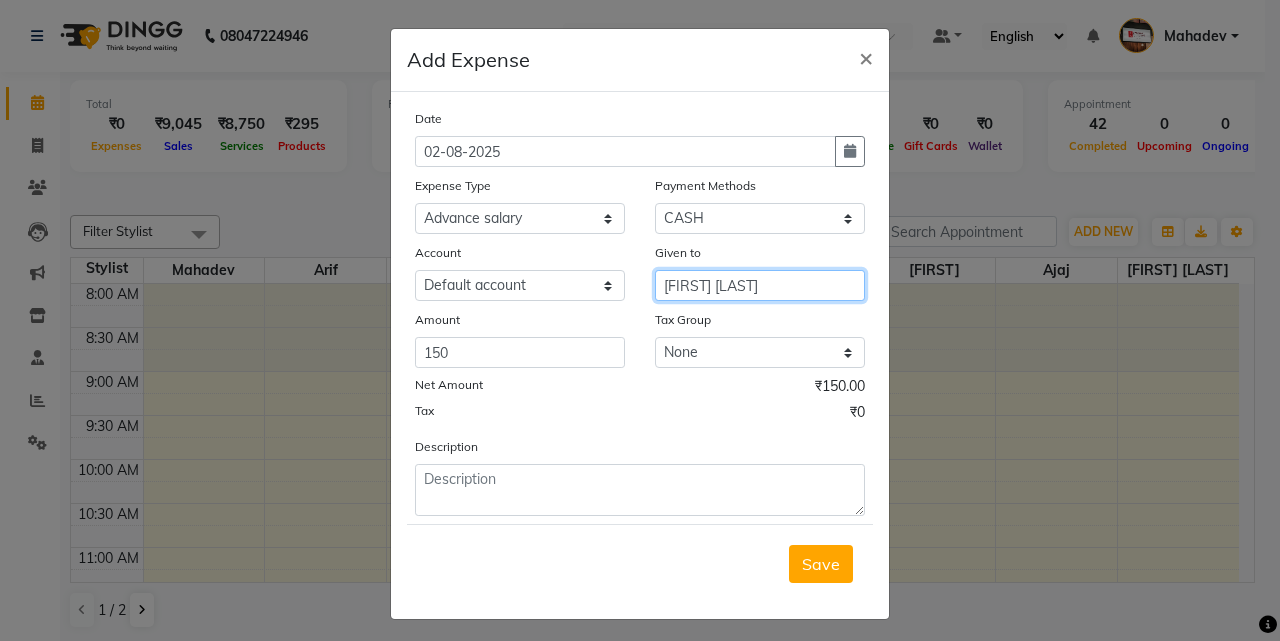 type on "[FIRST] [LAST]" 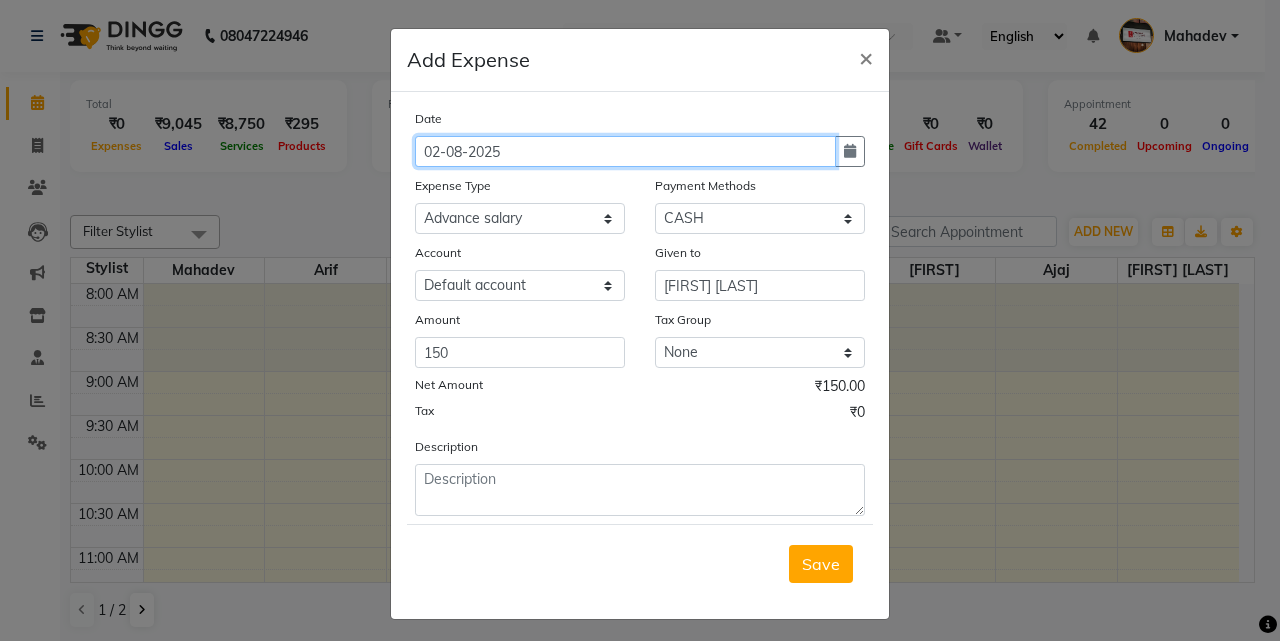 click on "02-08-2025" 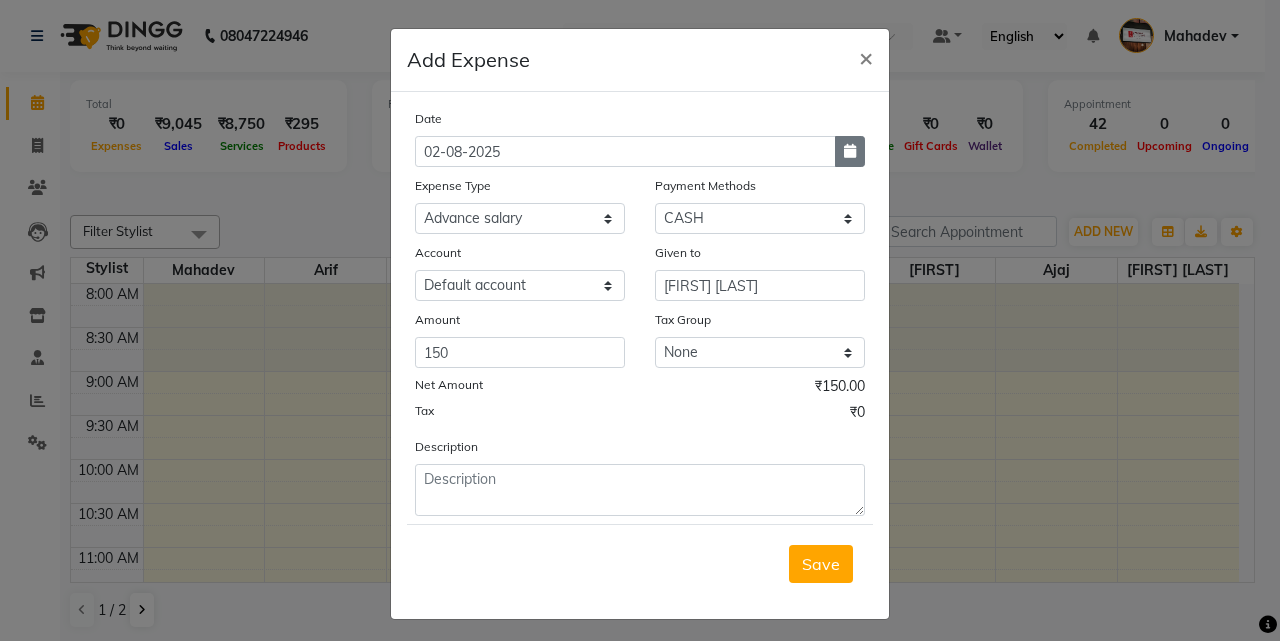 click 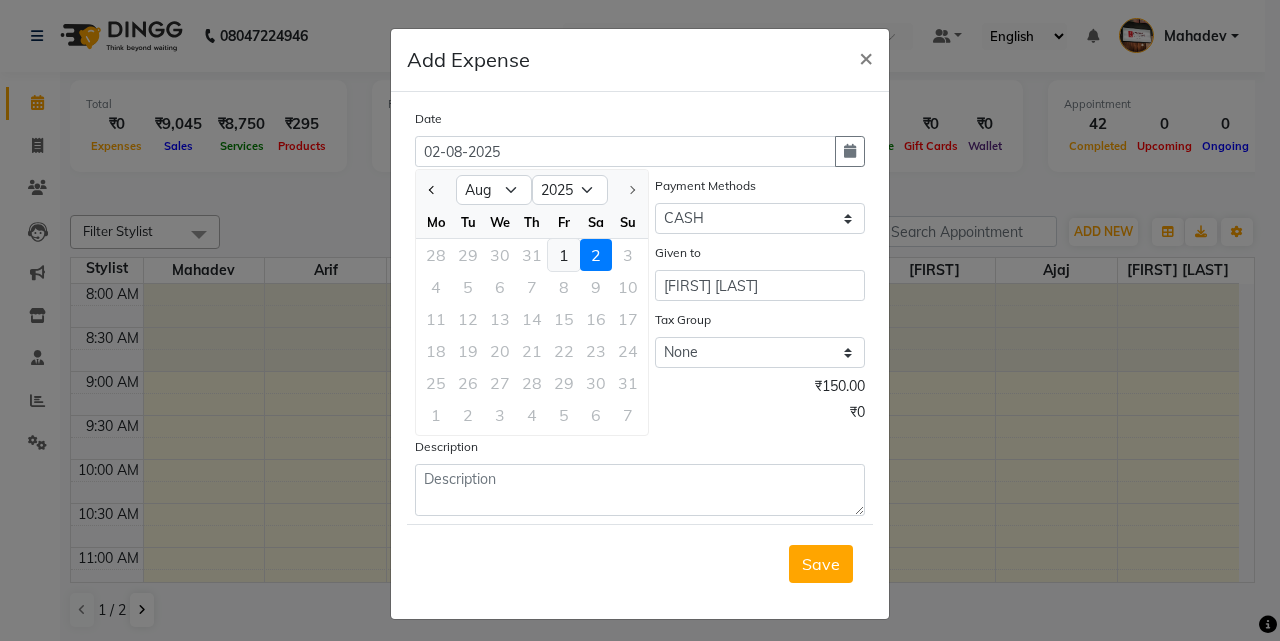 click on "1" 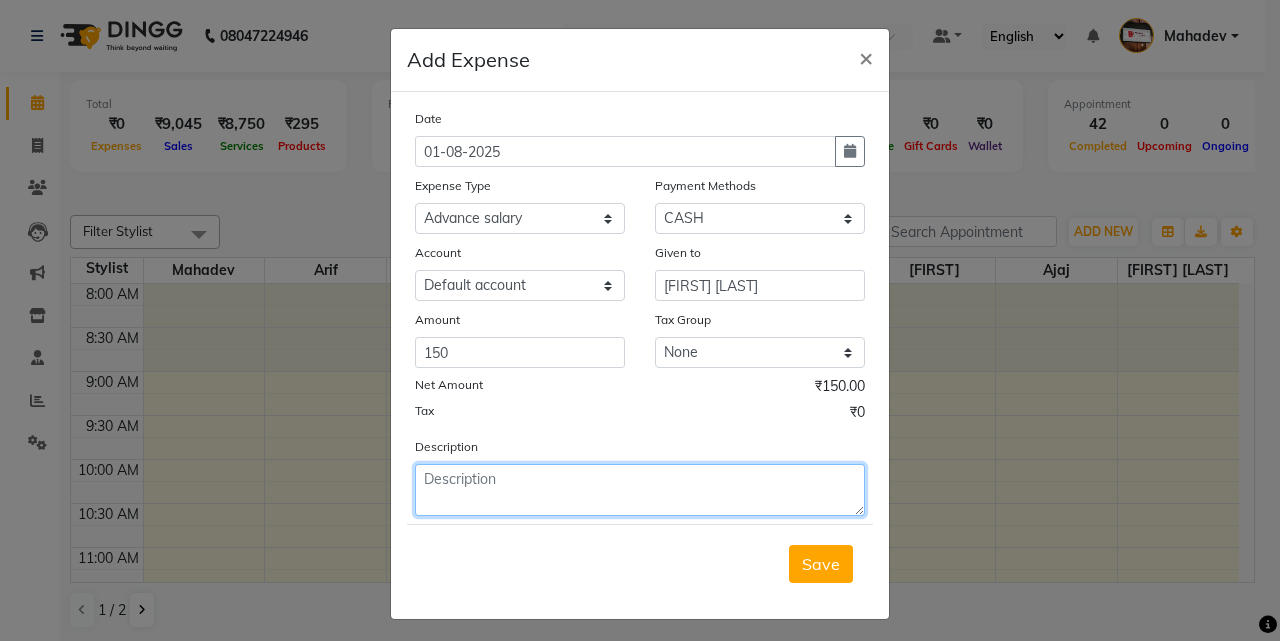 click 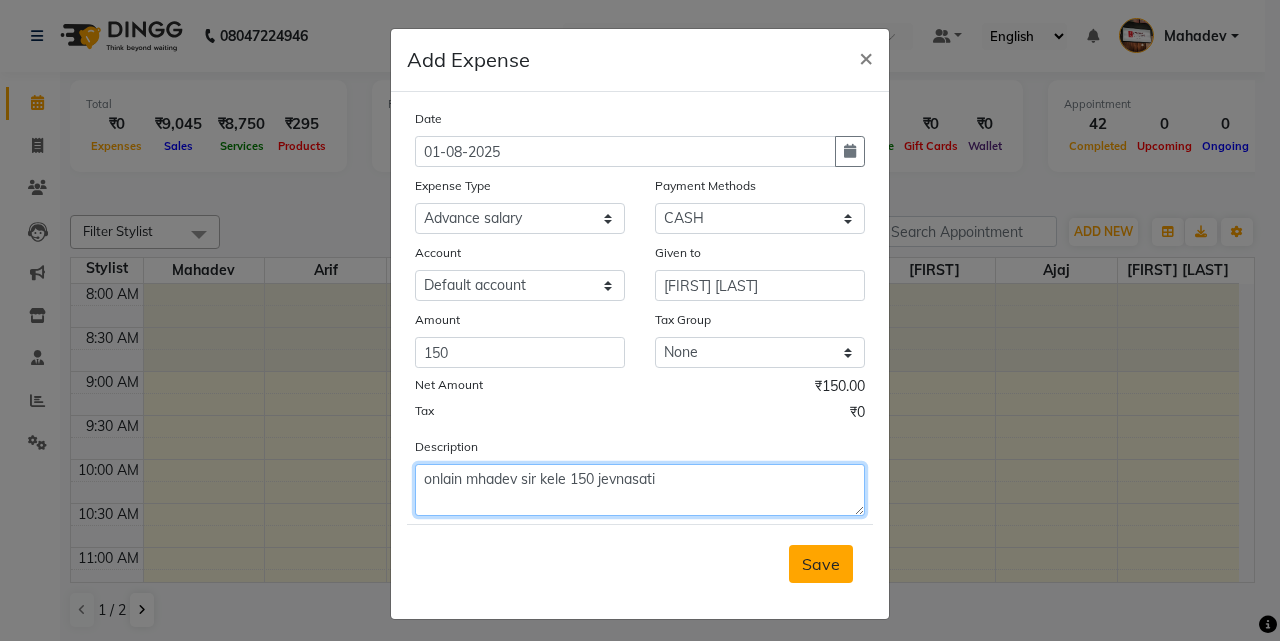 type on "onlain mhadev sir kele 150 jevnasati" 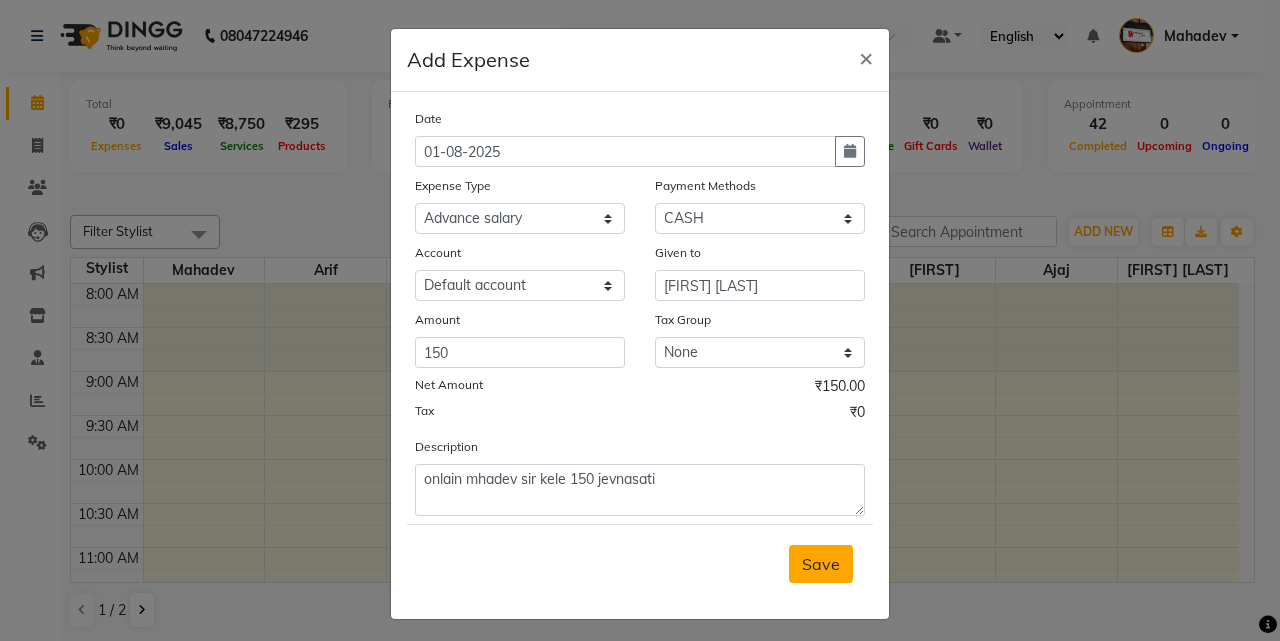 click on "Save" at bounding box center (821, 564) 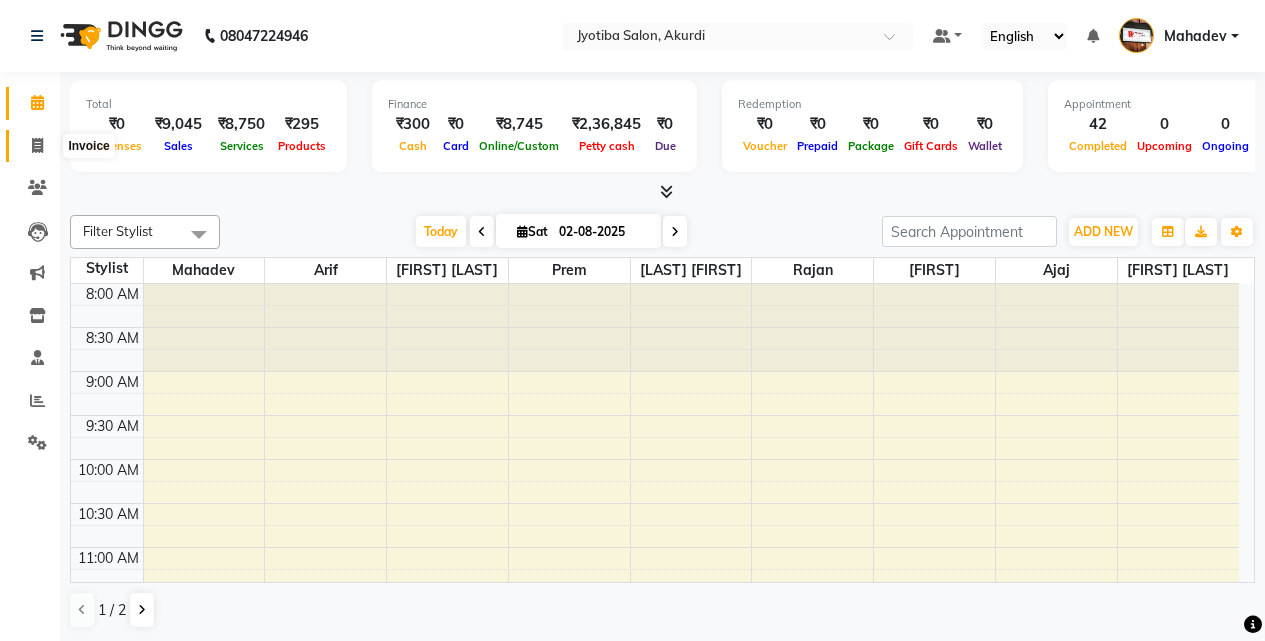 click 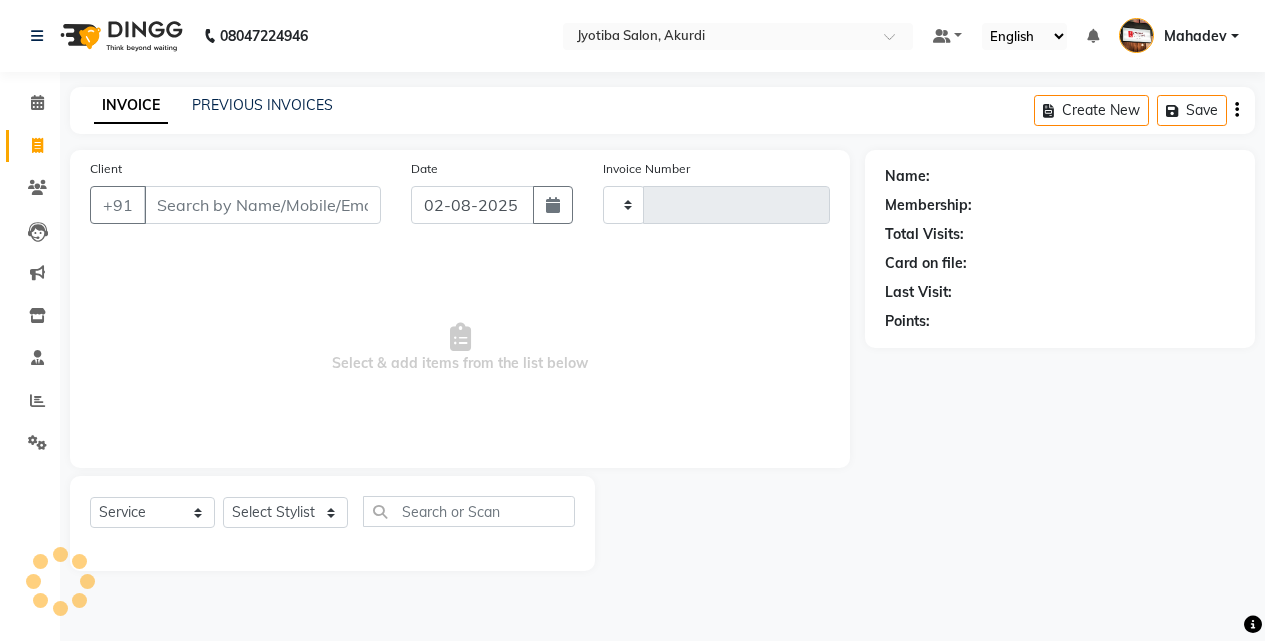 type on "4072" 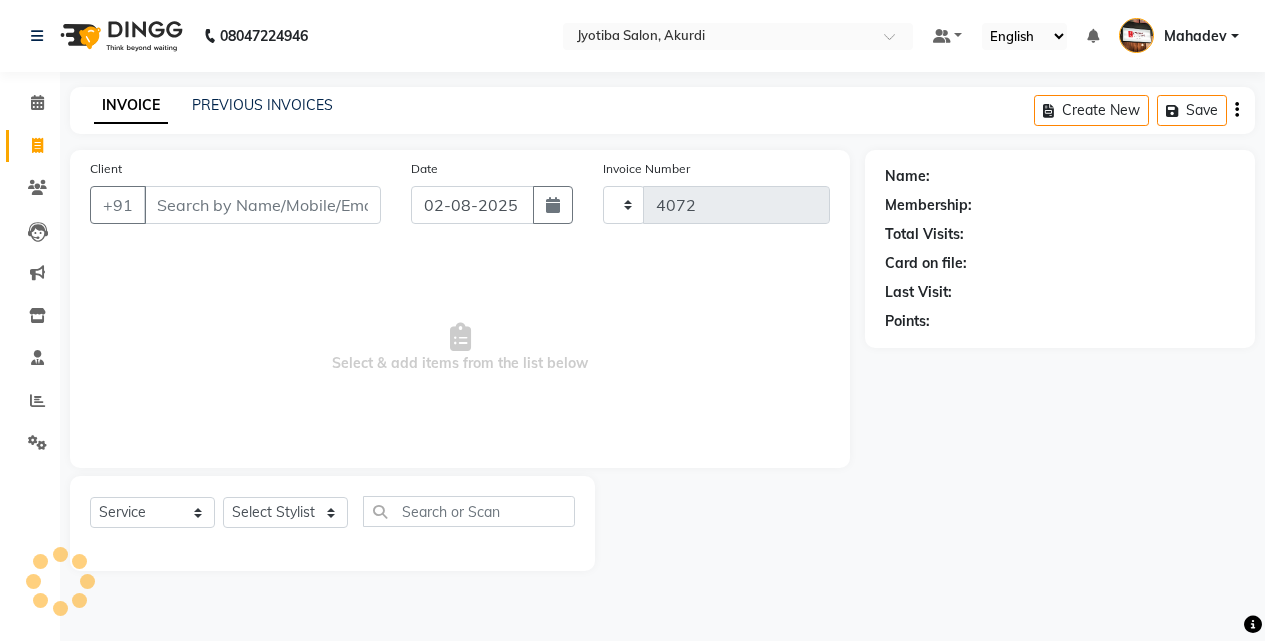 select on "557" 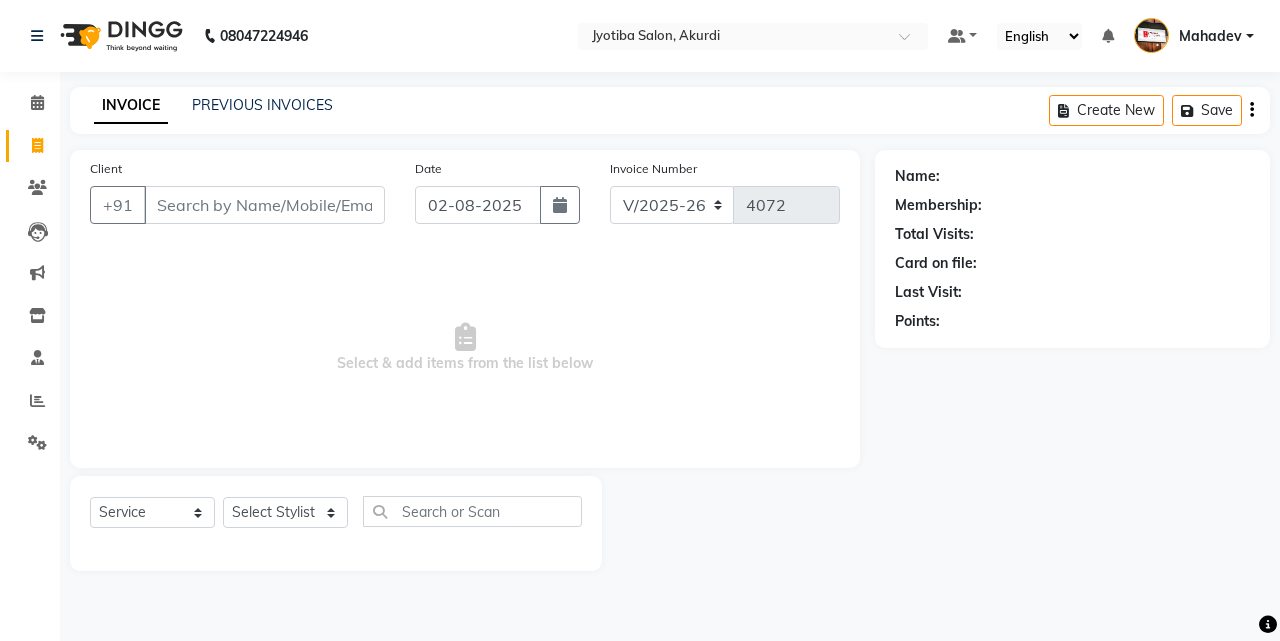 click on "Client" at bounding box center (264, 205) 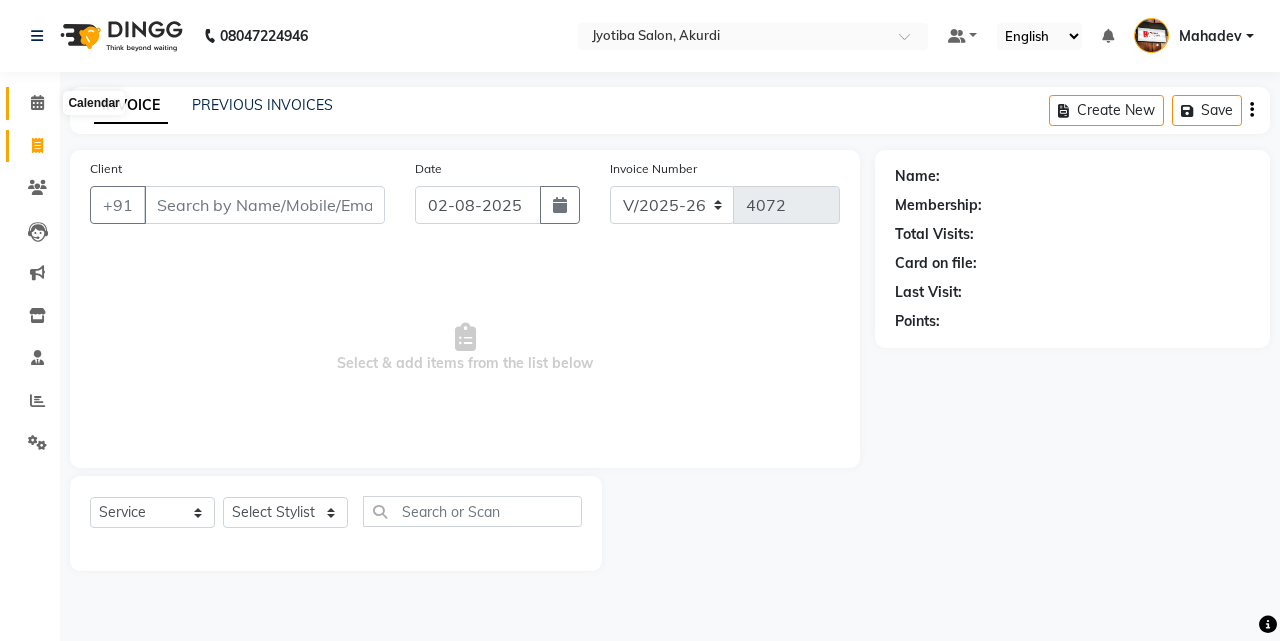 click 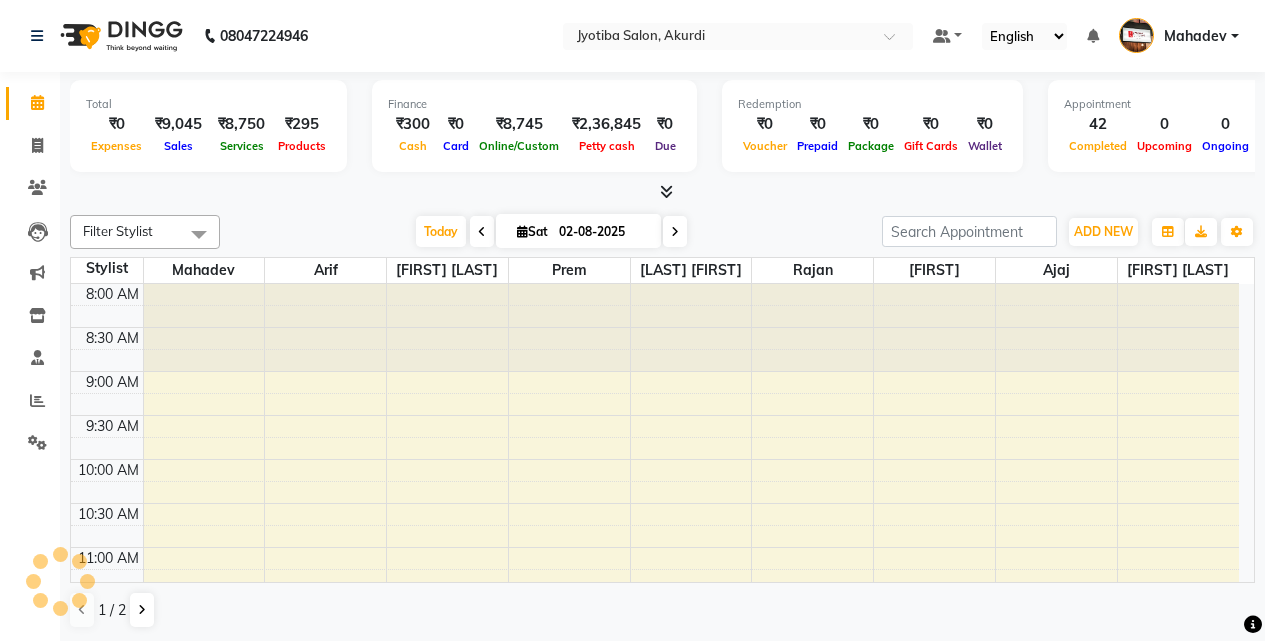 scroll, scrollTop: 916, scrollLeft: 0, axis: vertical 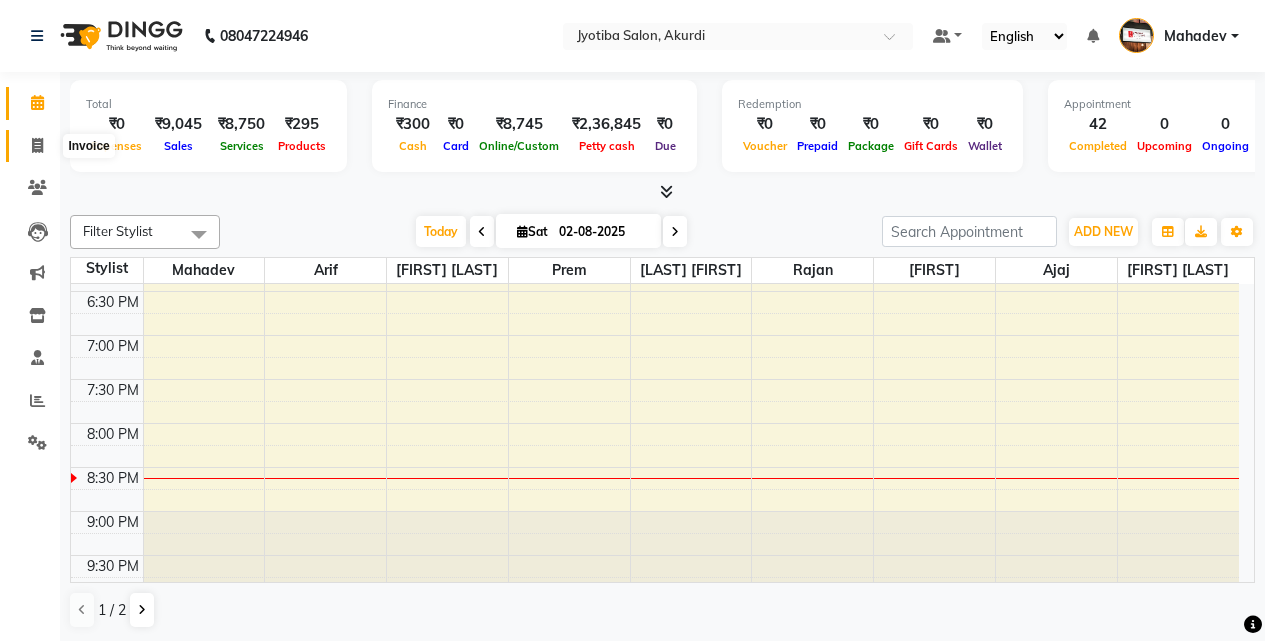 click 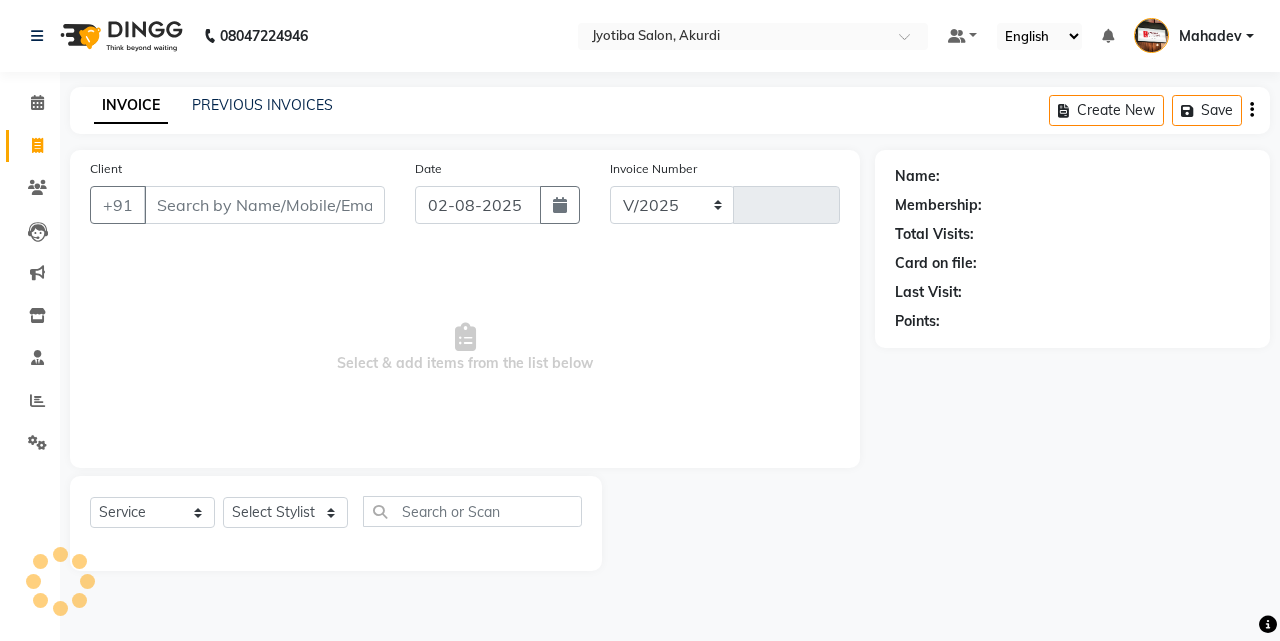 select on "557" 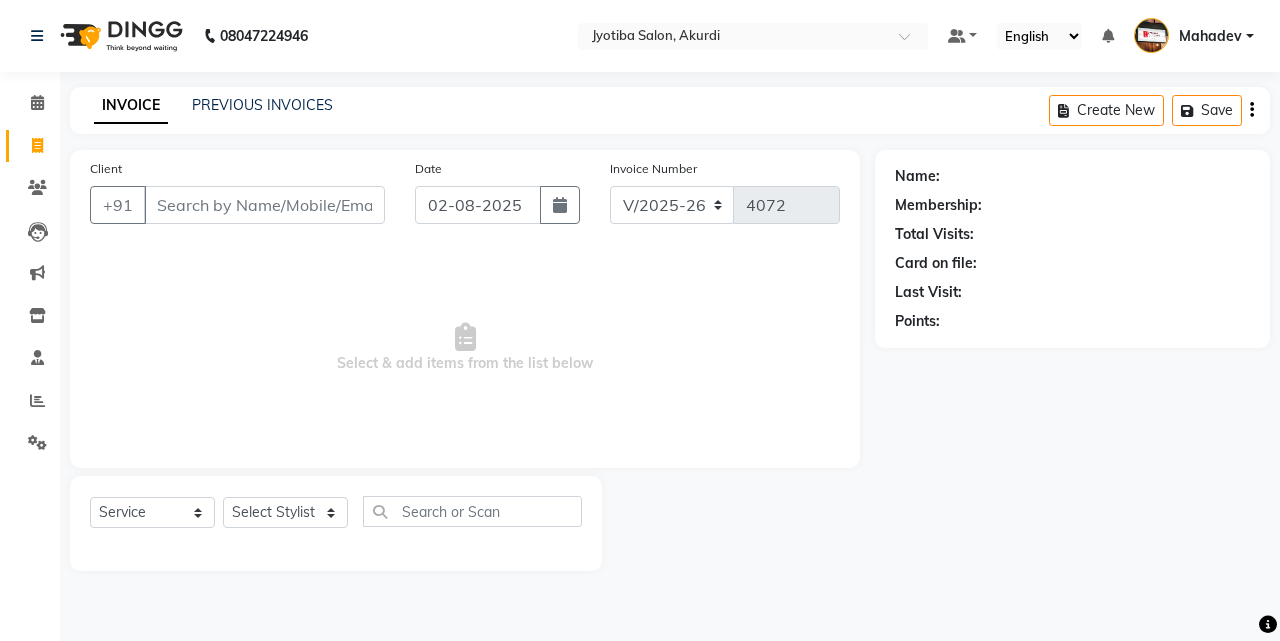 click on "Client" at bounding box center [264, 205] 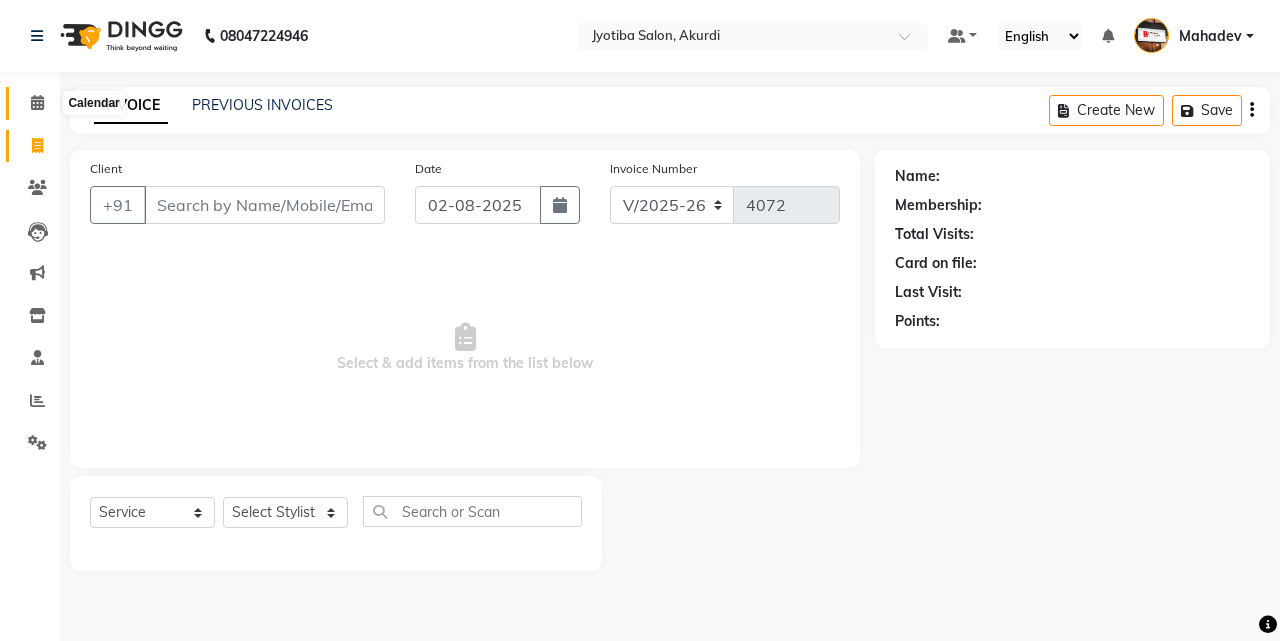 click 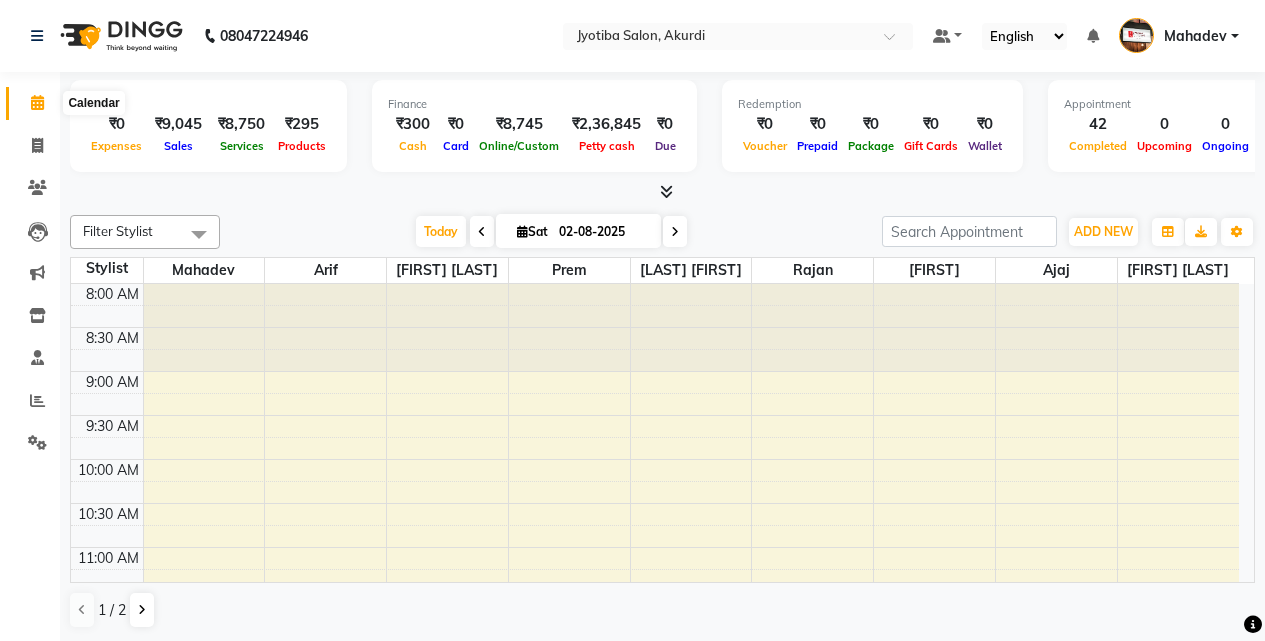 click 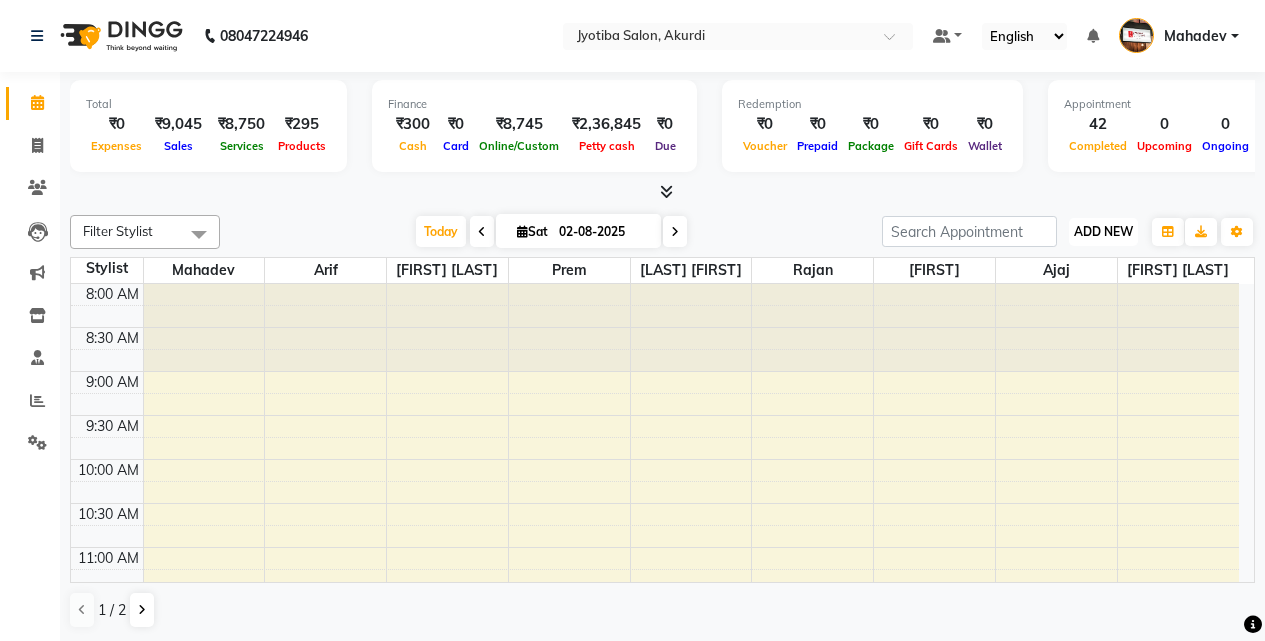 click on "ADD NEW" at bounding box center [1103, 231] 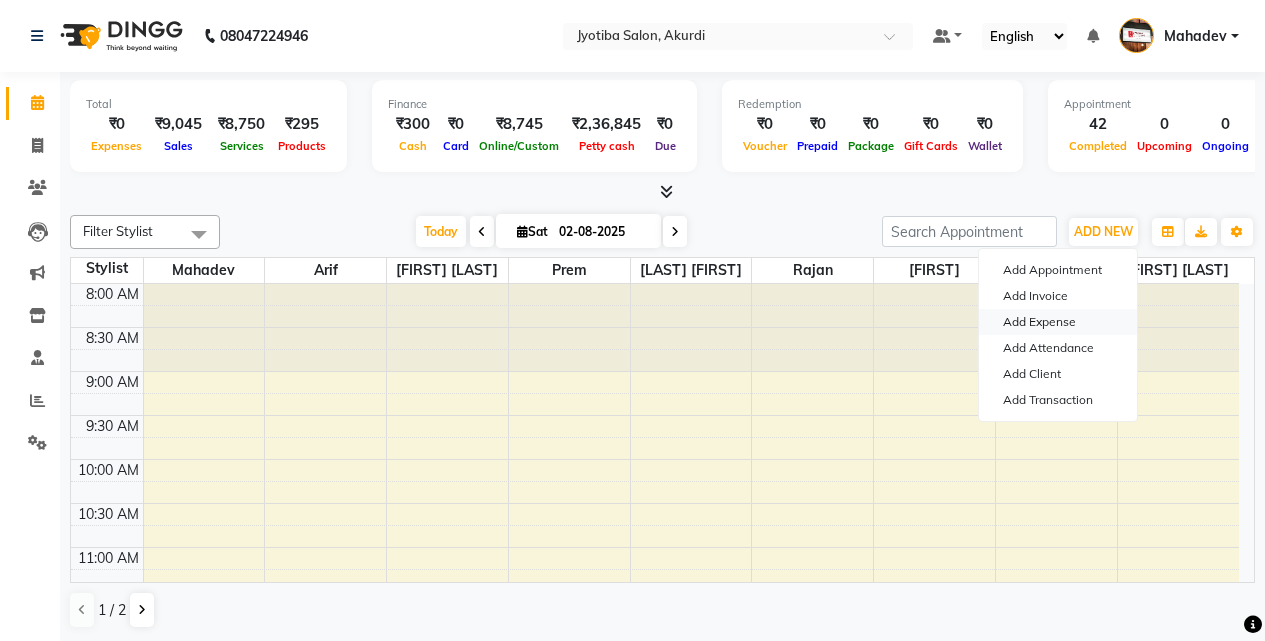 click on "Add Expense" at bounding box center (1058, 322) 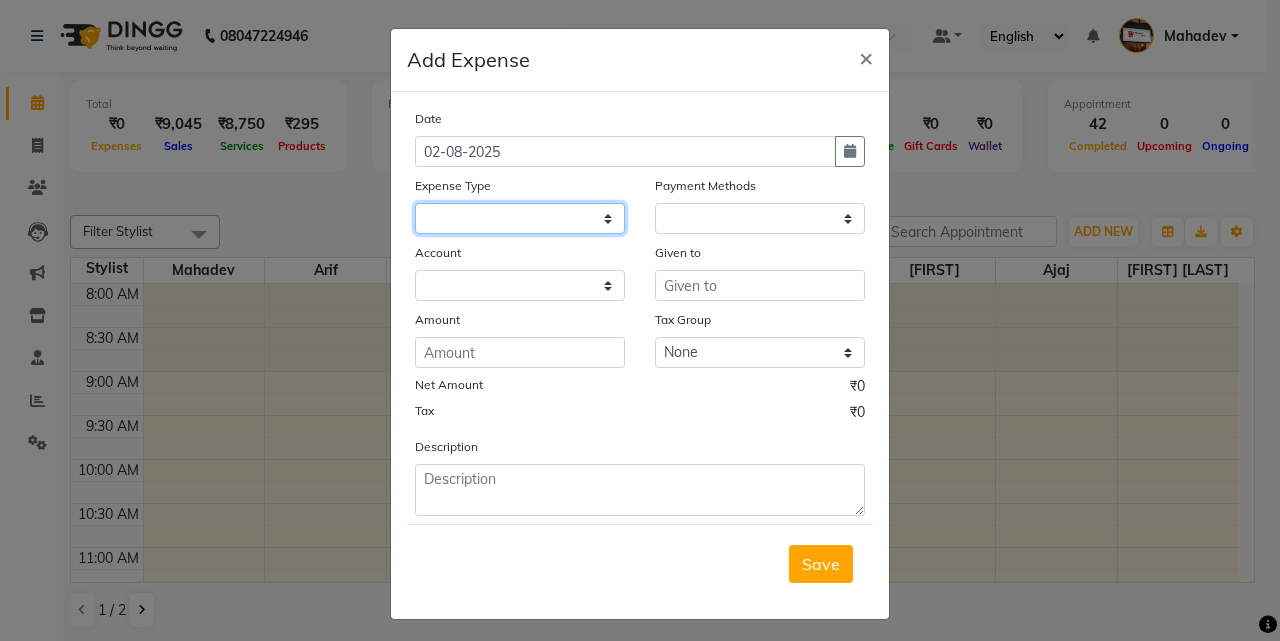 click 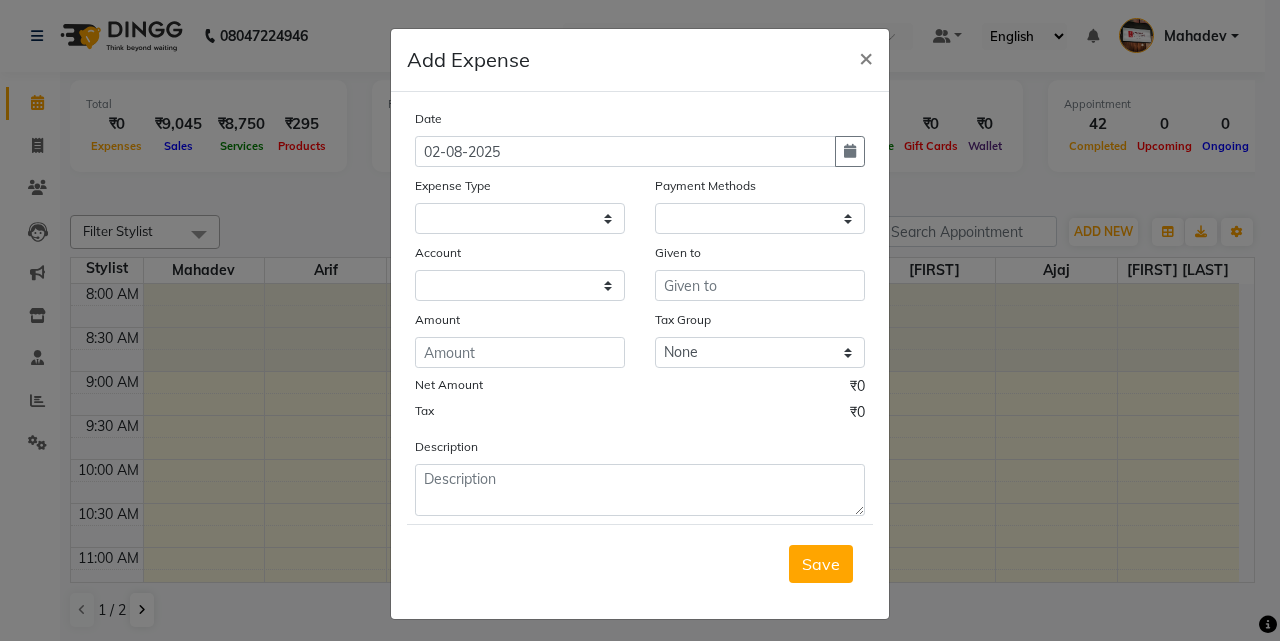 click on "Add Expense  × Date 02-08-2025 Expense Type Payment Methods Account Given to Amount Tax Group None Net Amount ₹0 Tax ₹0 Description  Save" 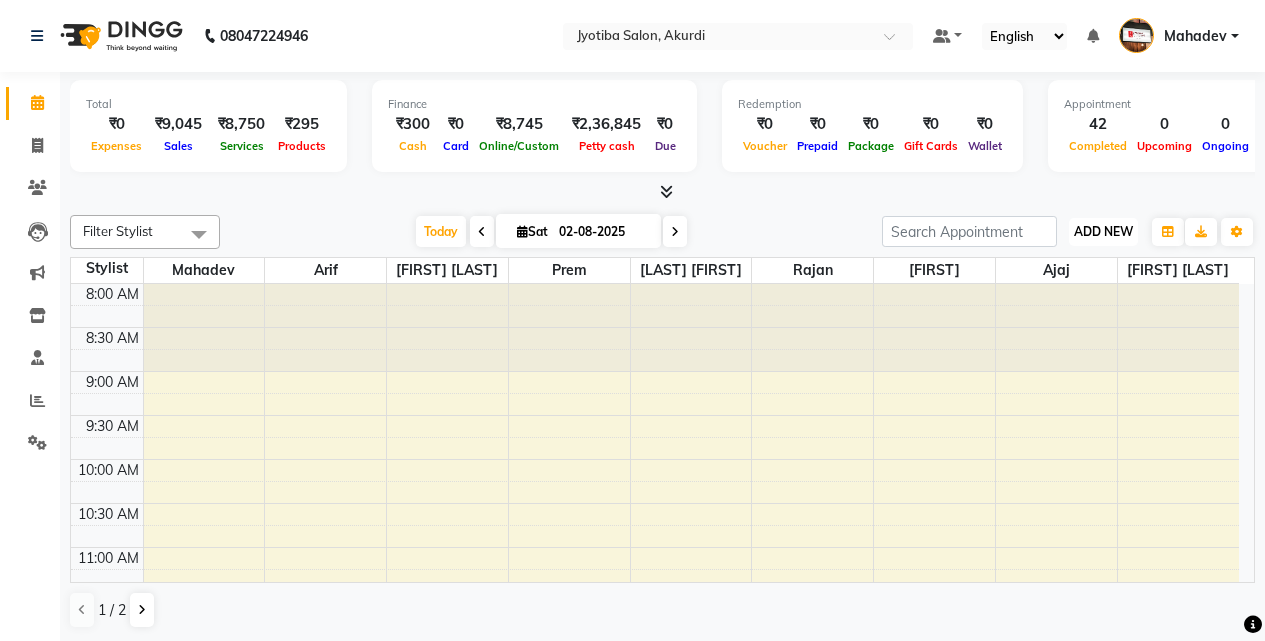 click on "ADD NEW" at bounding box center (1103, 231) 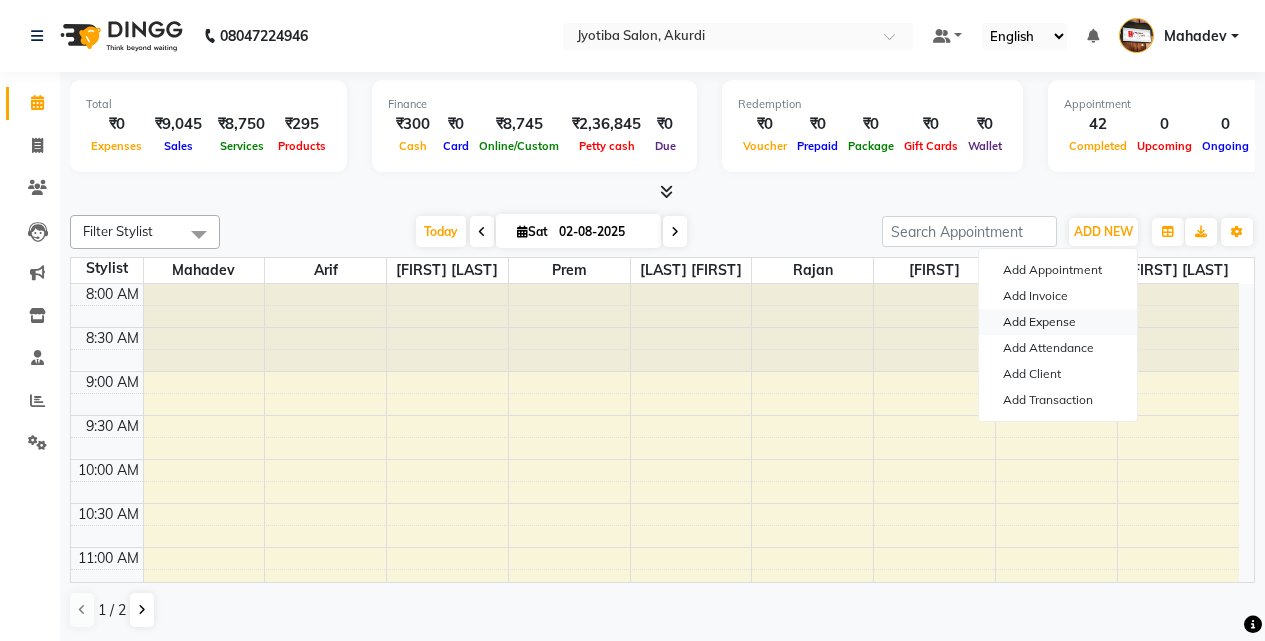 click on "Add Expense" at bounding box center (1058, 322) 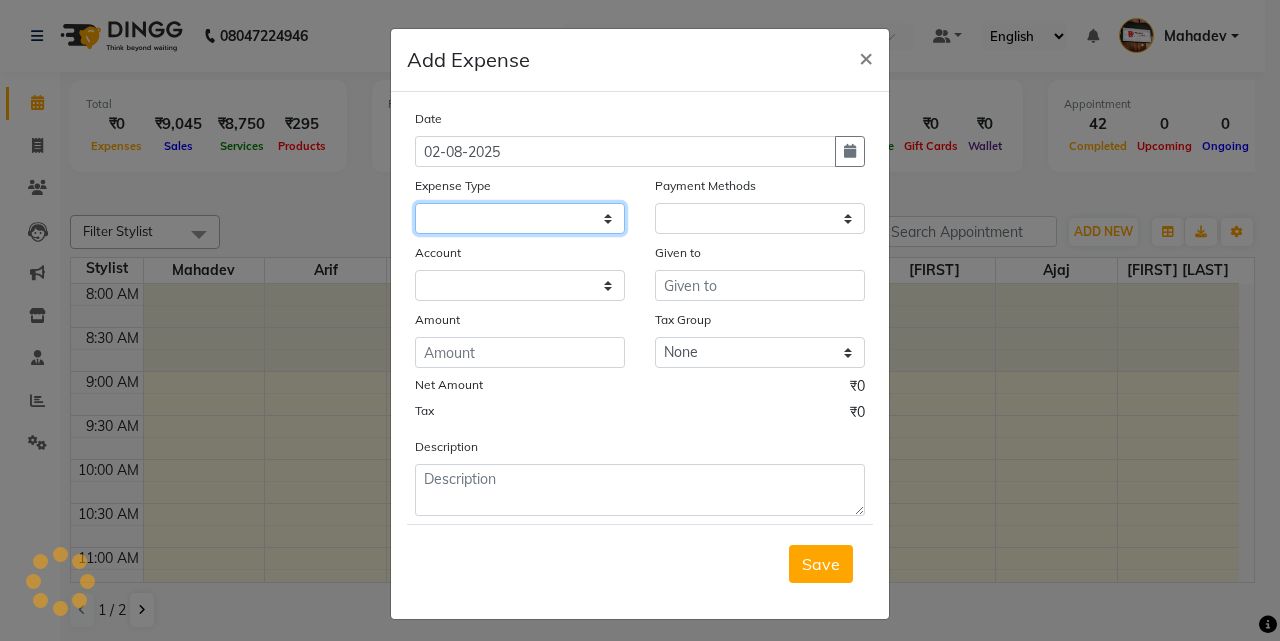 drag, startPoint x: 469, startPoint y: 213, endPoint x: 478, endPoint y: 251, distance: 39.051247 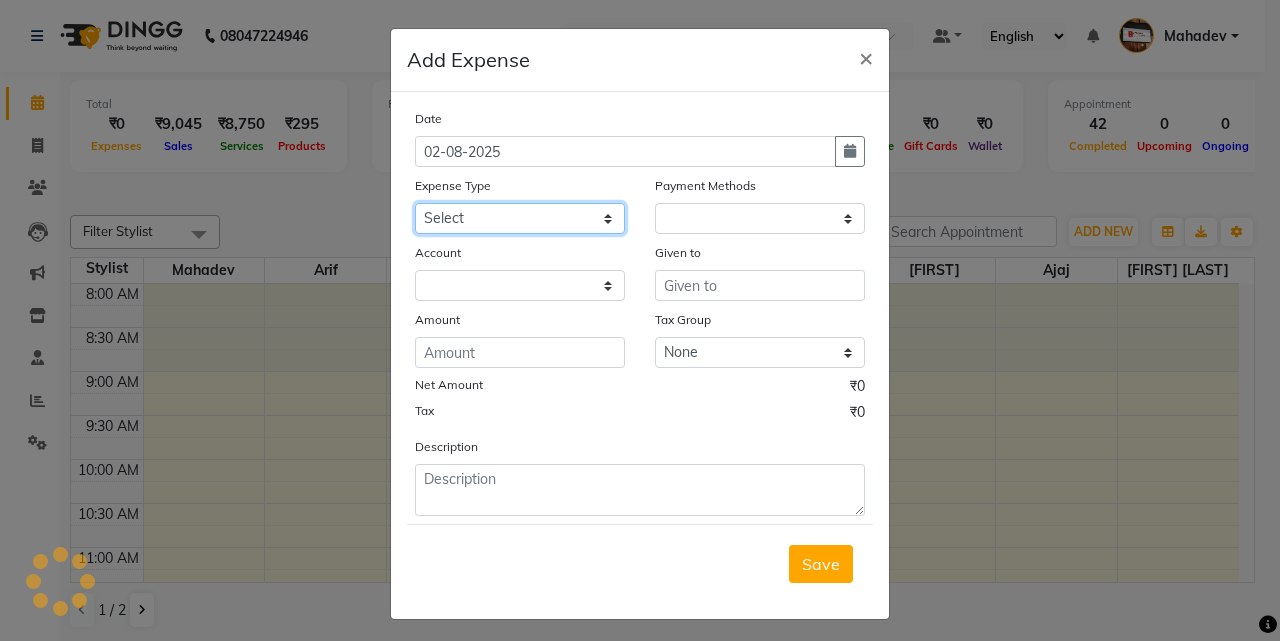click on "Select Advance salary Advance salary ajaj Bank charges Car maintenance  Cash transfer to bank Cash transfer to hub Client Snacks Clinical charges Equipment Fuel Govt fee home Incentive Insurance International purchase Loan Repayment Maintenance Marketing Miscellaneous MRA Other Over times Pantry Product Rent Salary shop shop Staff Snacks Tax Tea & Refreshment TIP Utilities Wifi recharge" 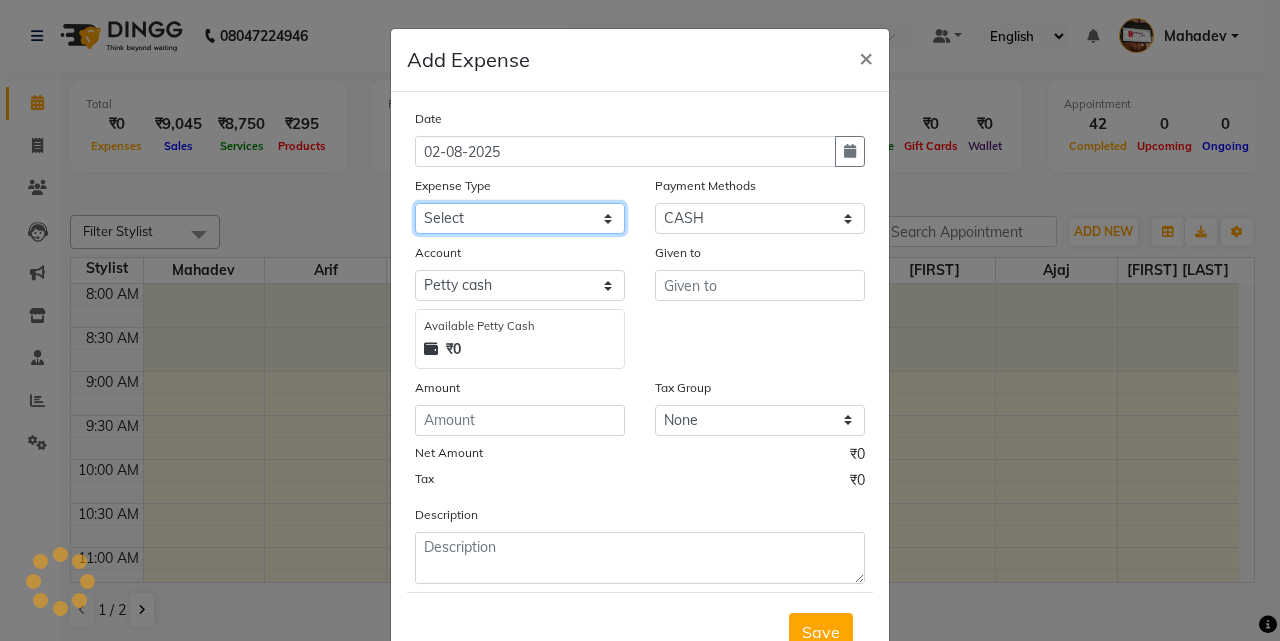 click on "Select Advance salary Advance salary ajaj Bank charges Car maintenance  Cash transfer to bank Cash transfer to hub Client Snacks Clinical charges Equipment Fuel Govt fee home Incentive Insurance International purchase Loan Repayment Maintenance Marketing Miscellaneous MRA Other Over times Pantry Product Rent Salary shop shop Staff Snacks Tax Tea & Refreshment TIP Utilities Wifi recharge" 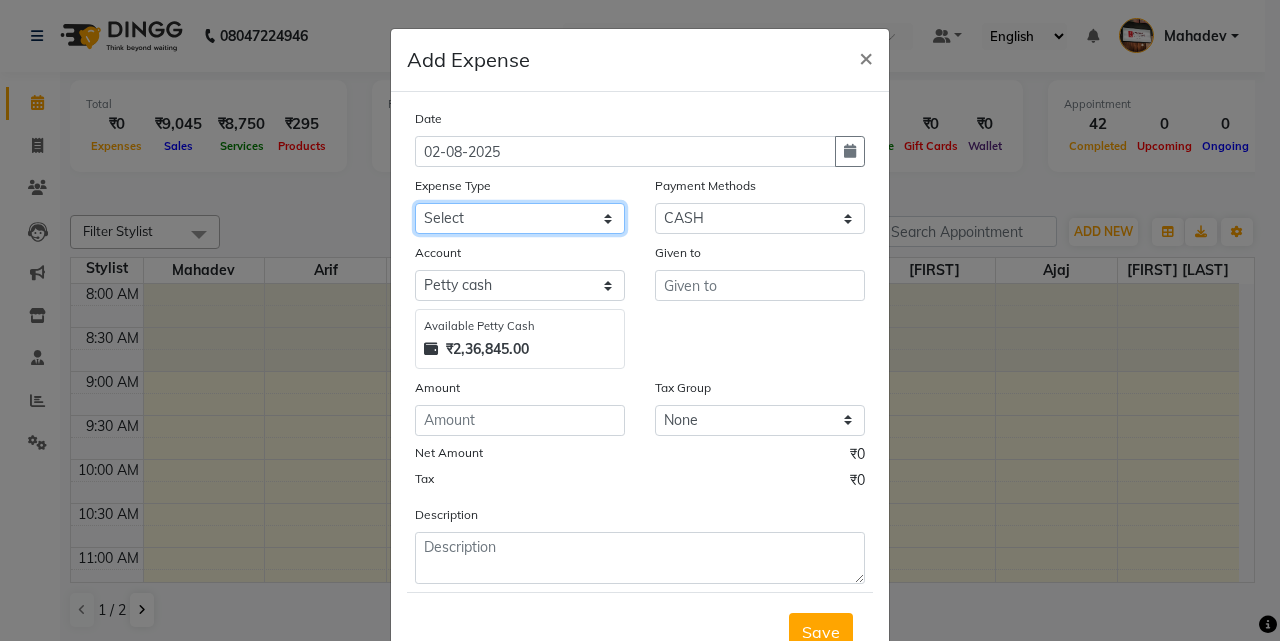 click on "Select Advance salary Advance salary ajaj Bank charges Car maintenance  Cash transfer to bank Cash transfer to hub Client Snacks Clinical charges Equipment Fuel Govt fee home Incentive Insurance International purchase Loan Repayment Maintenance Marketing Miscellaneous MRA Other Over times Pantry Product Rent Salary shop shop Staff Snacks Tax Tea & Refreshment TIP Utilities Wifi recharge" 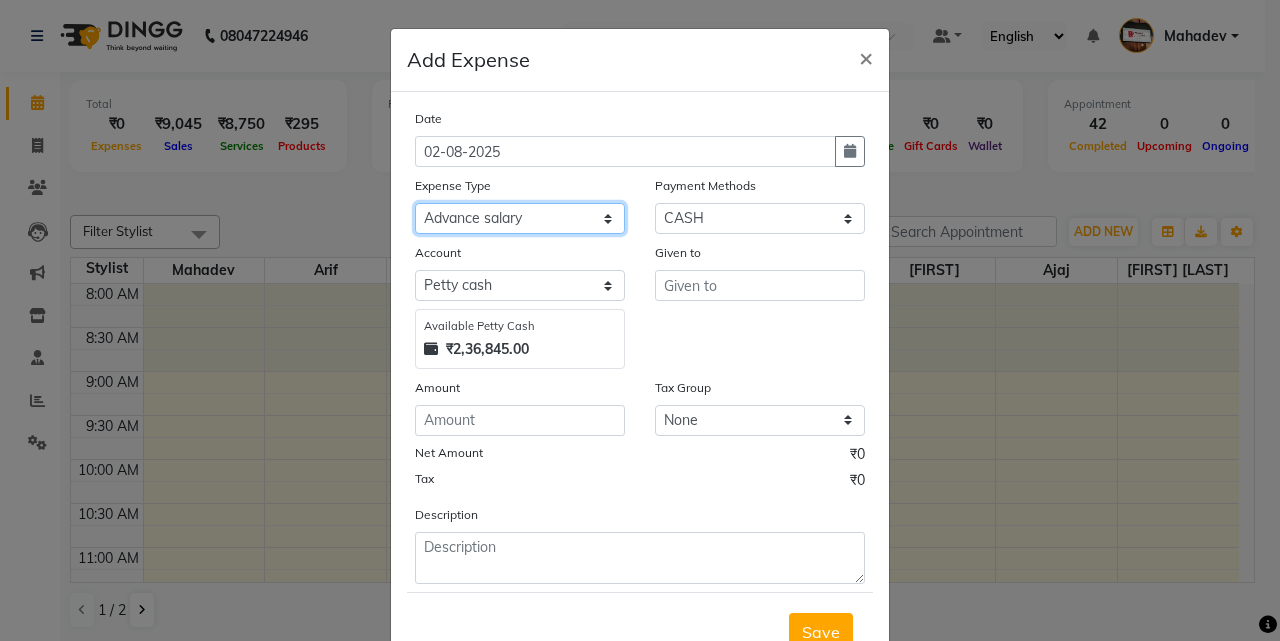 click on "Select Advance salary Advance salary ajaj Bank charges Car maintenance  Cash transfer to bank Cash transfer to hub Client Snacks Clinical charges Equipment Fuel Govt fee home Incentive Insurance International purchase Loan Repayment Maintenance Marketing Miscellaneous MRA Other Over times Pantry Product Rent Salary shop shop Staff Snacks Tax Tea & Refreshment TIP Utilities Wifi recharge" 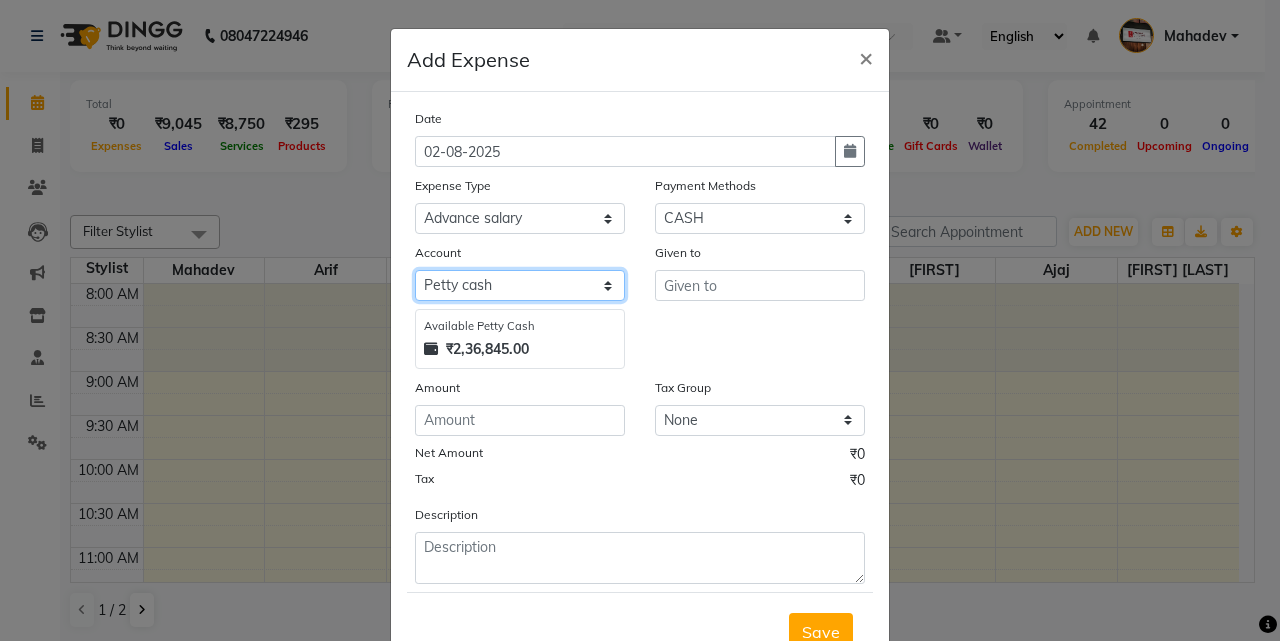 click on "Select Default account Petty cash" 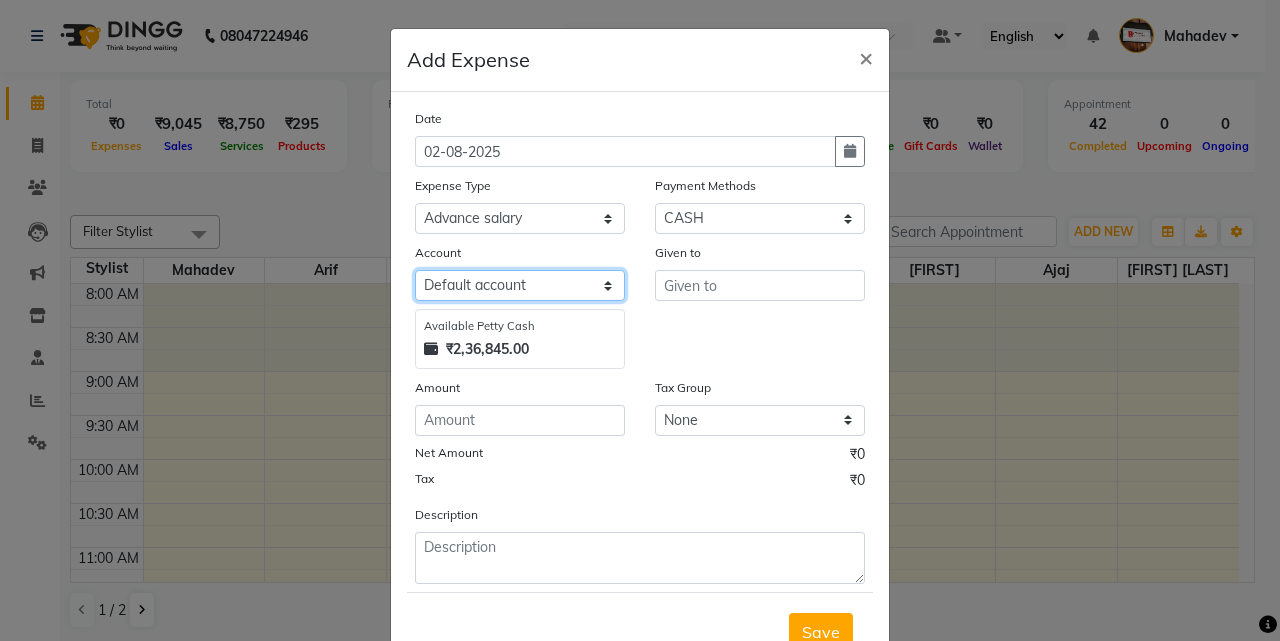 click on "Select Default account Petty cash" 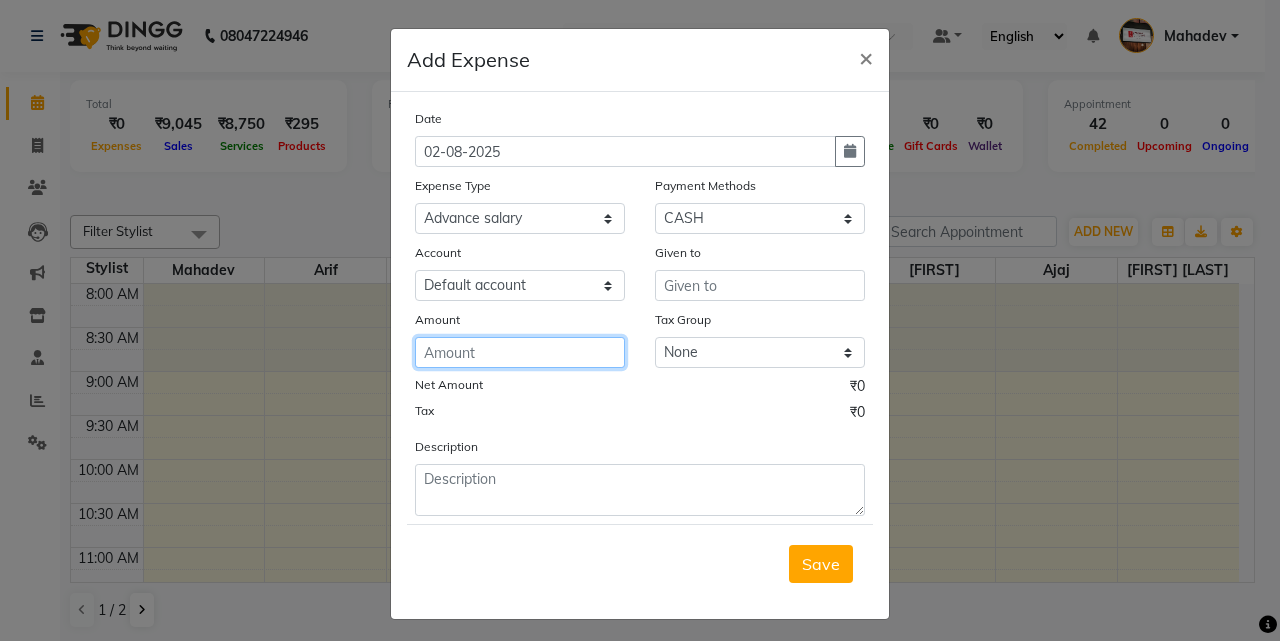 click 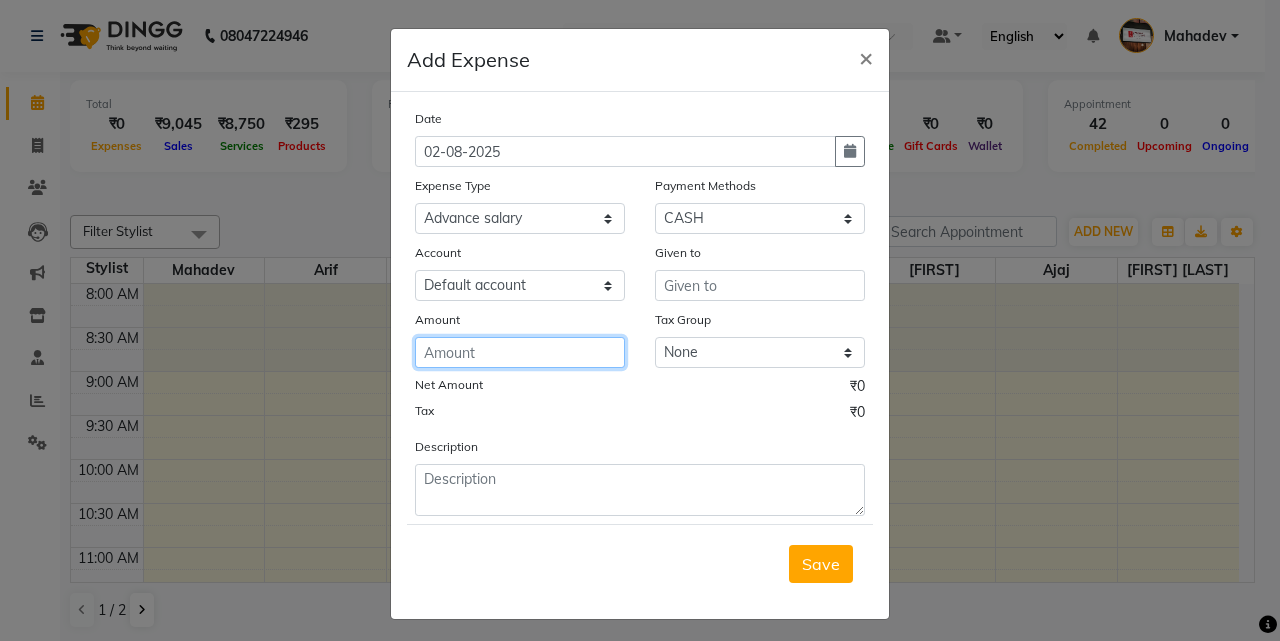 type on "1" 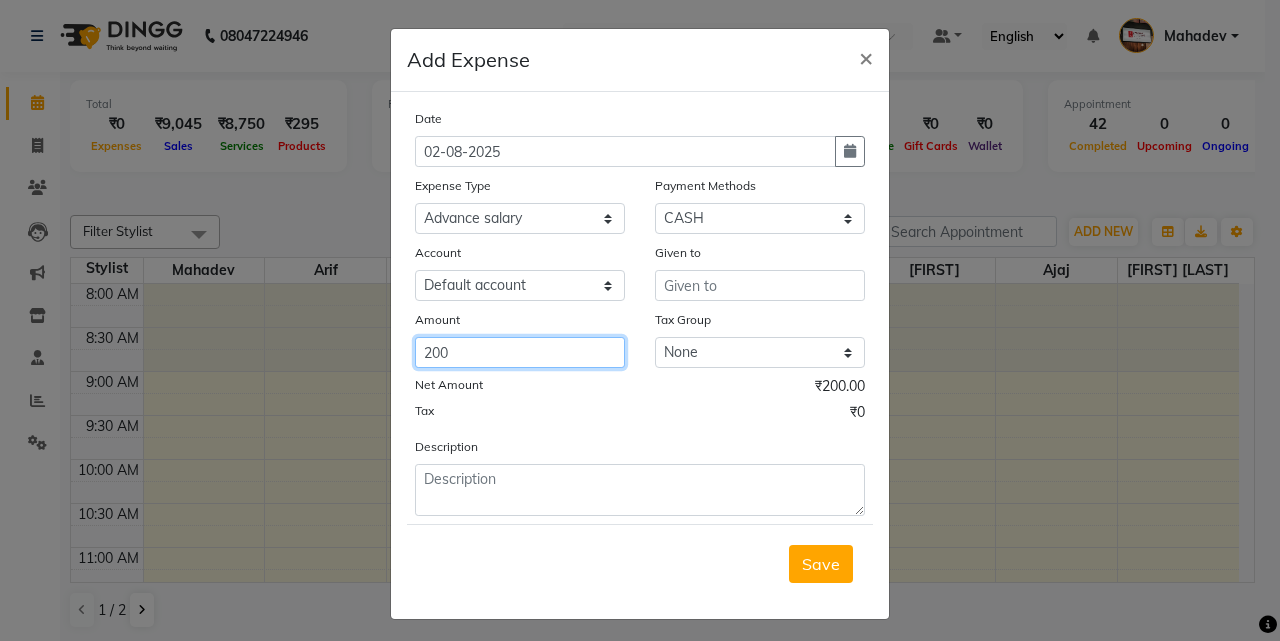 type on "200" 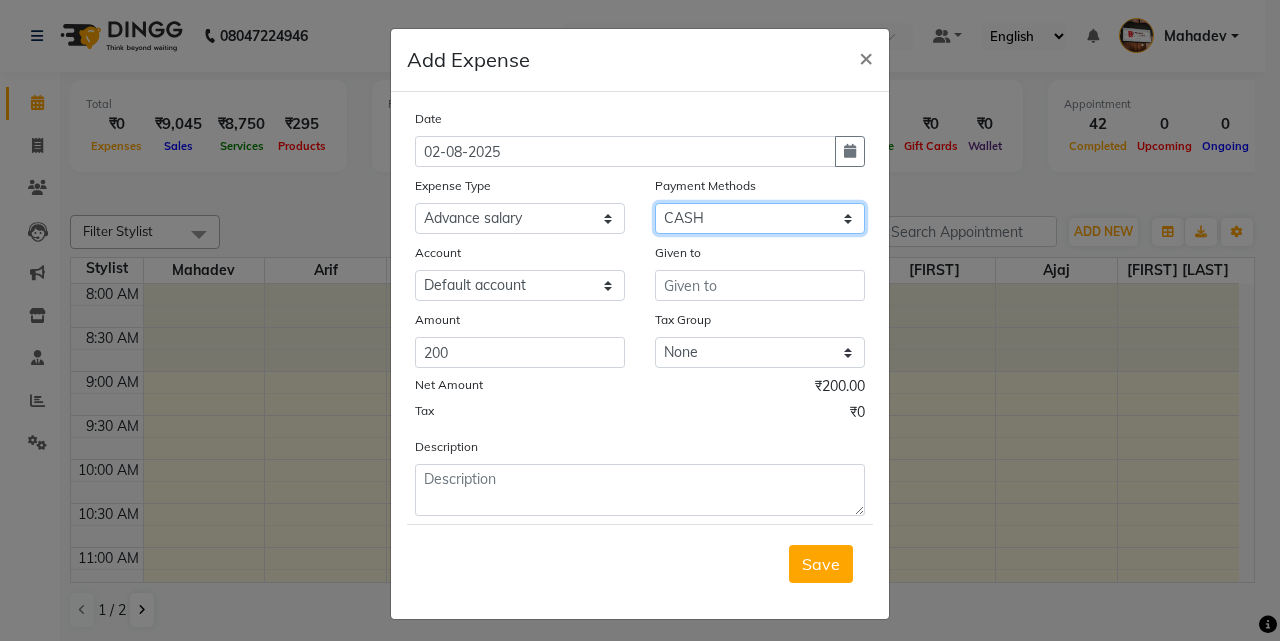 click on "Select CASH ONLINE CARD" 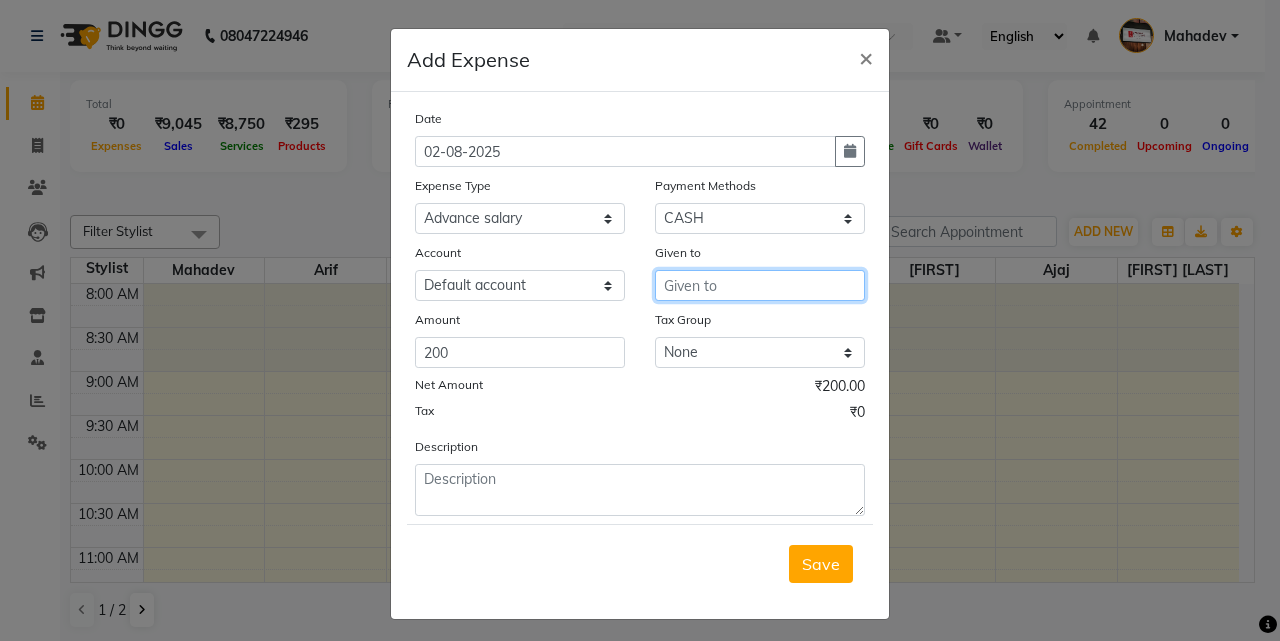 click at bounding box center [760, 285] 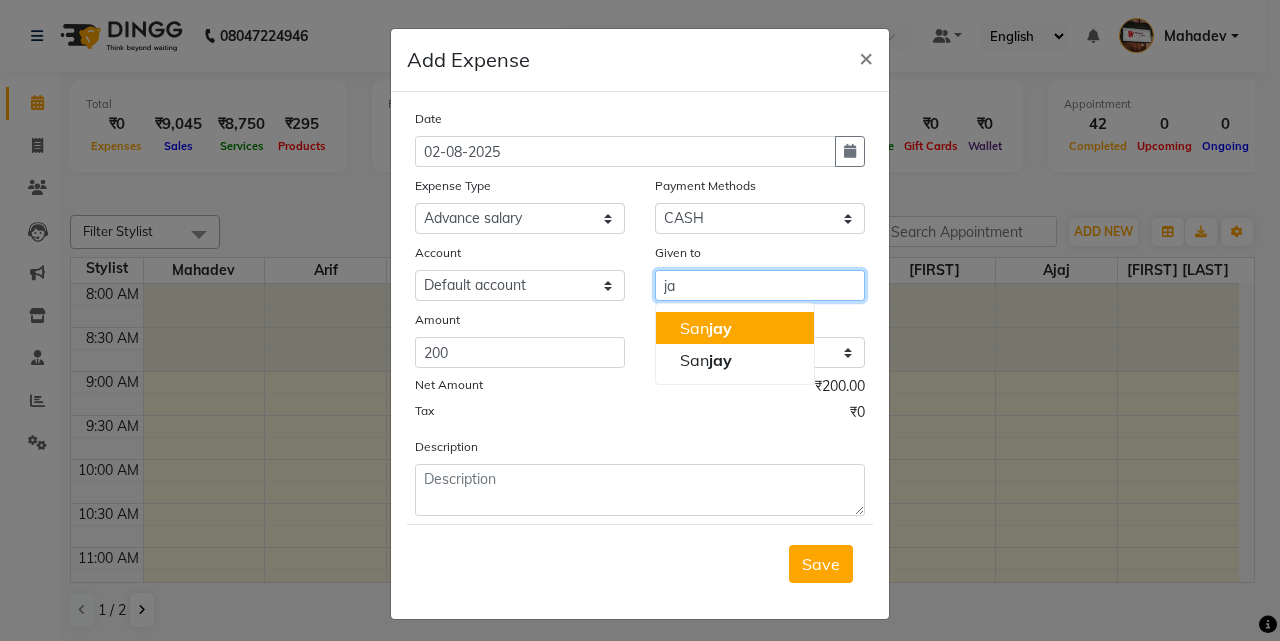 type on "j" 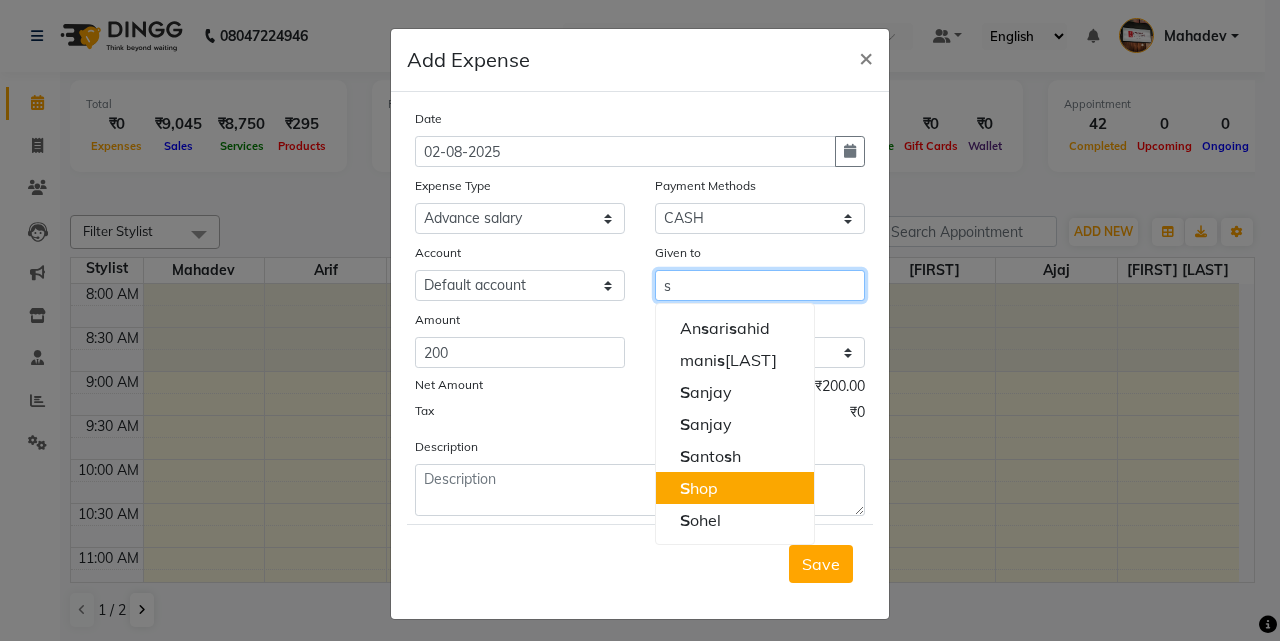 click on "S hop" at bounding box center (735, 488) 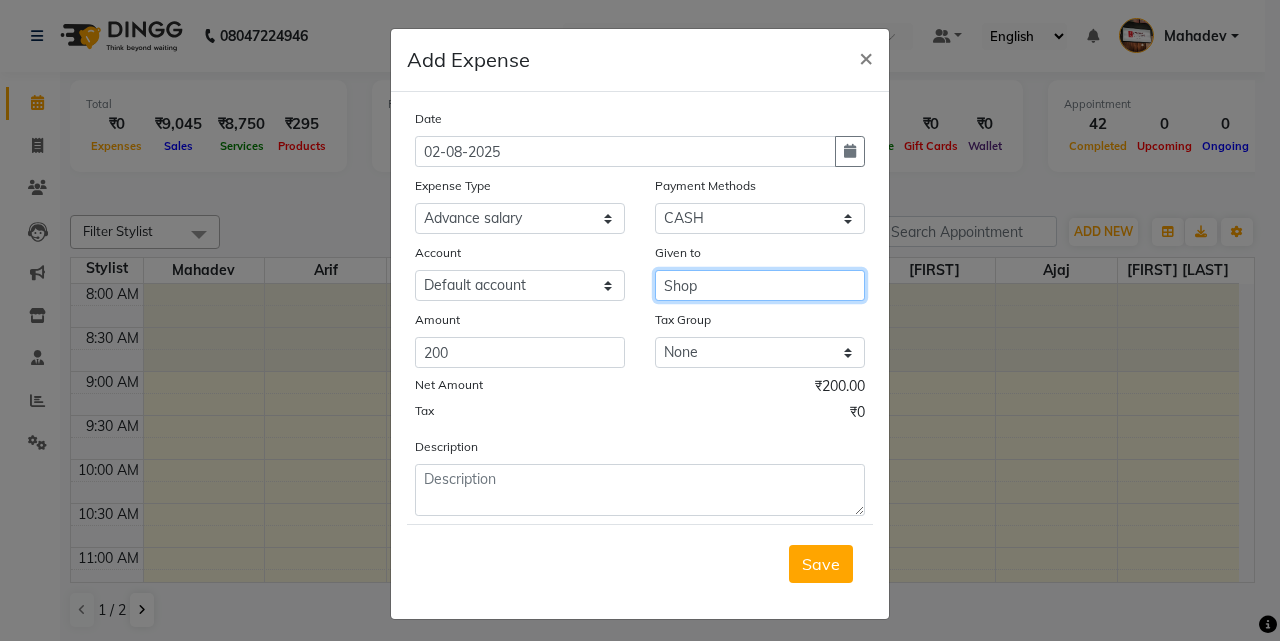 type on "Shop" 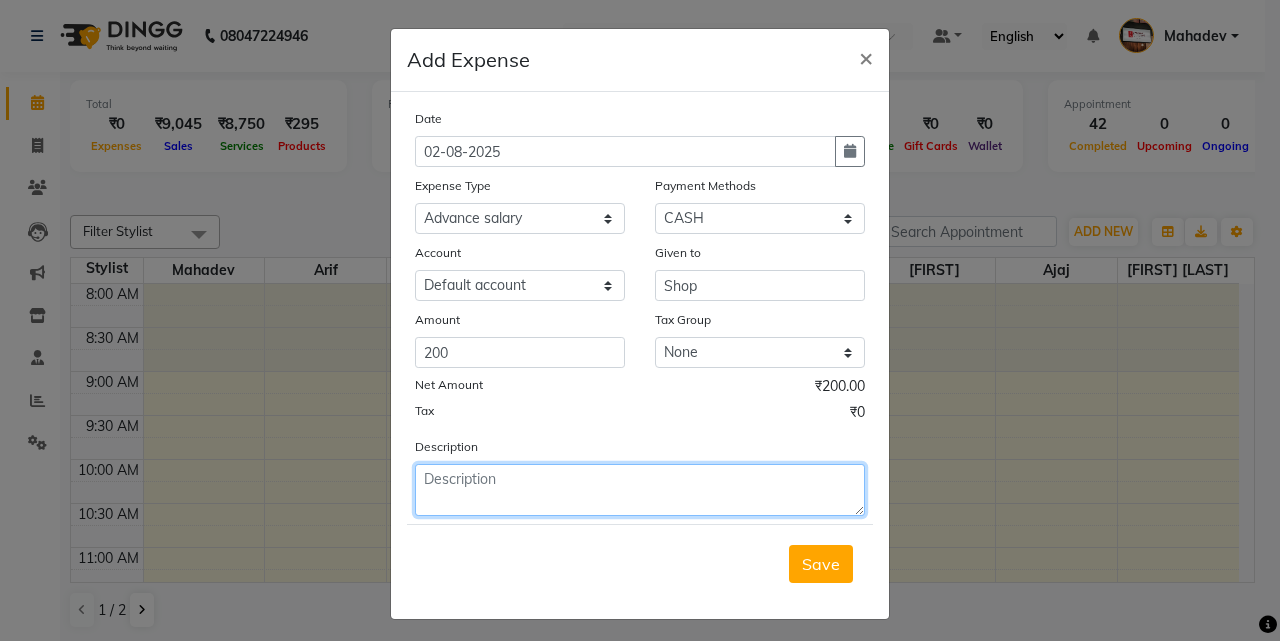 click 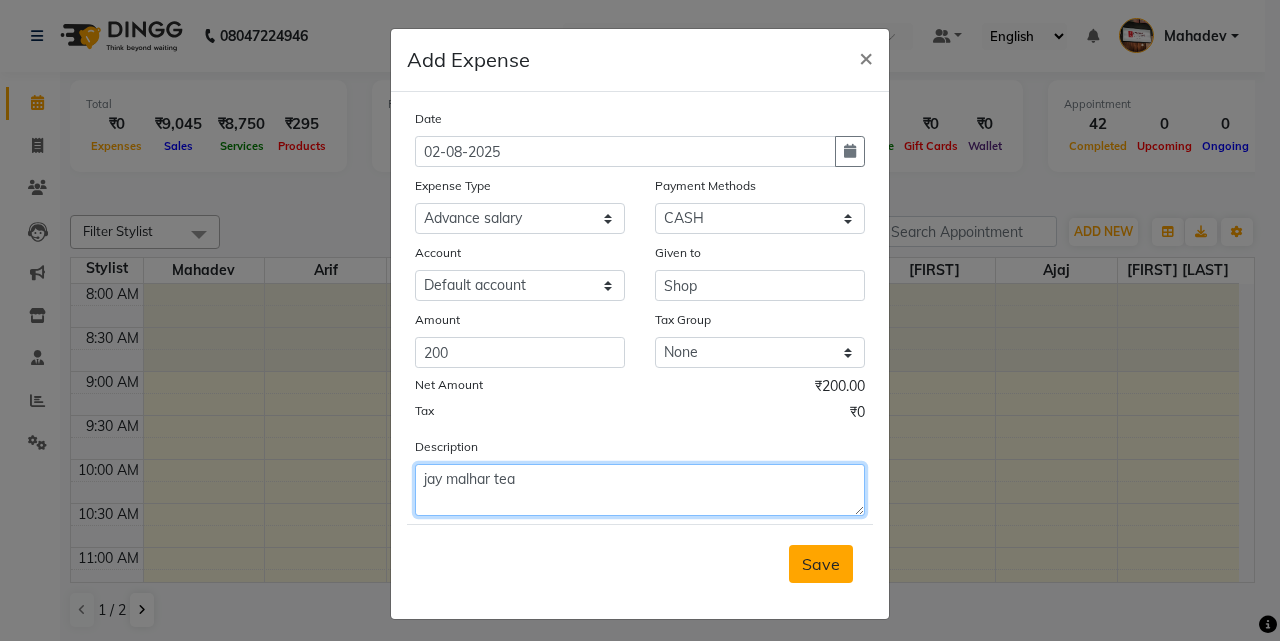 type on "jay malhar tea" 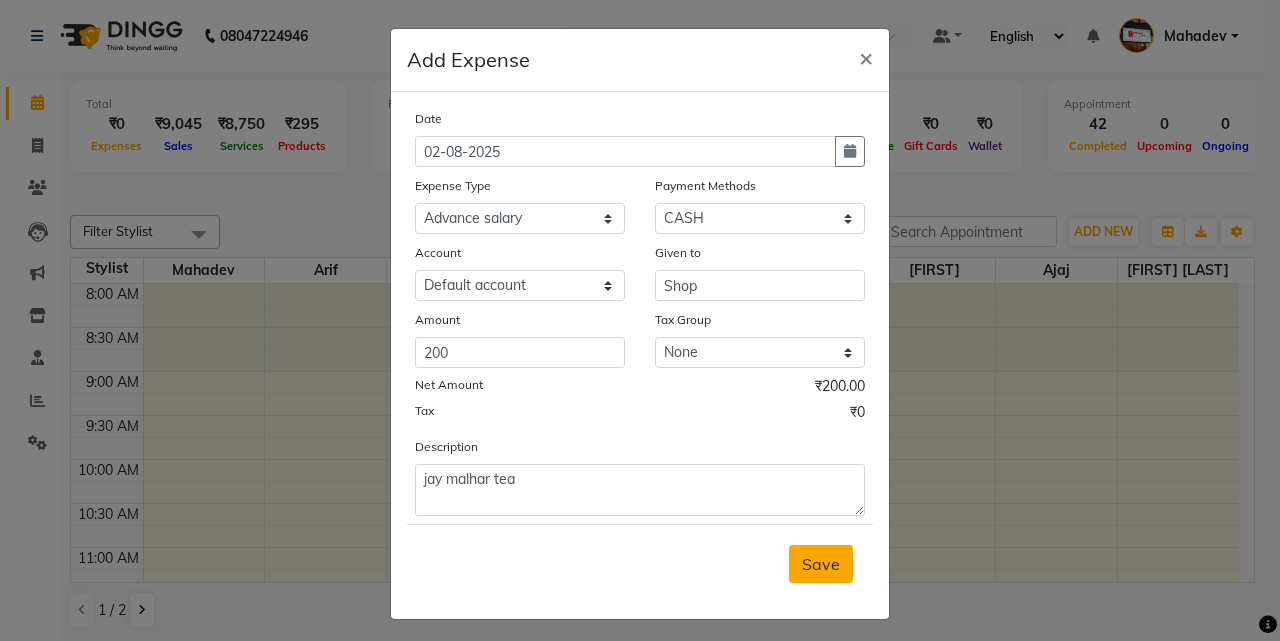 click on "Save" at bounding box center [821, 564] 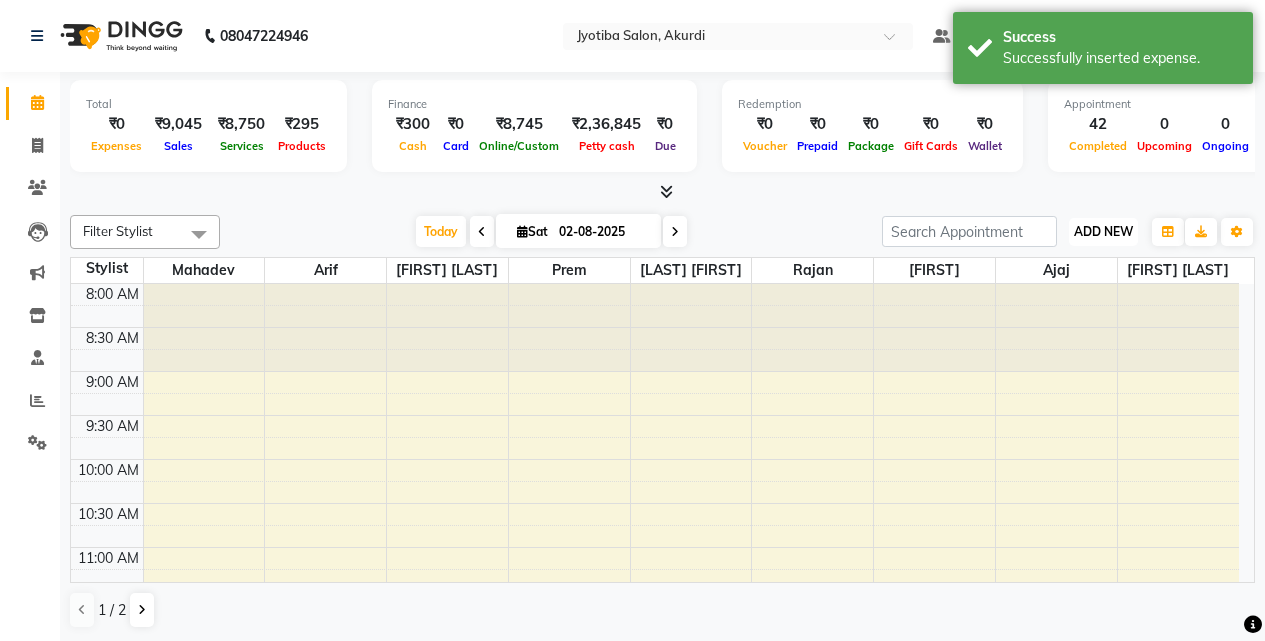 click on "ADD NEW Toggle Dropdown" at bounding box center (1103, 232) 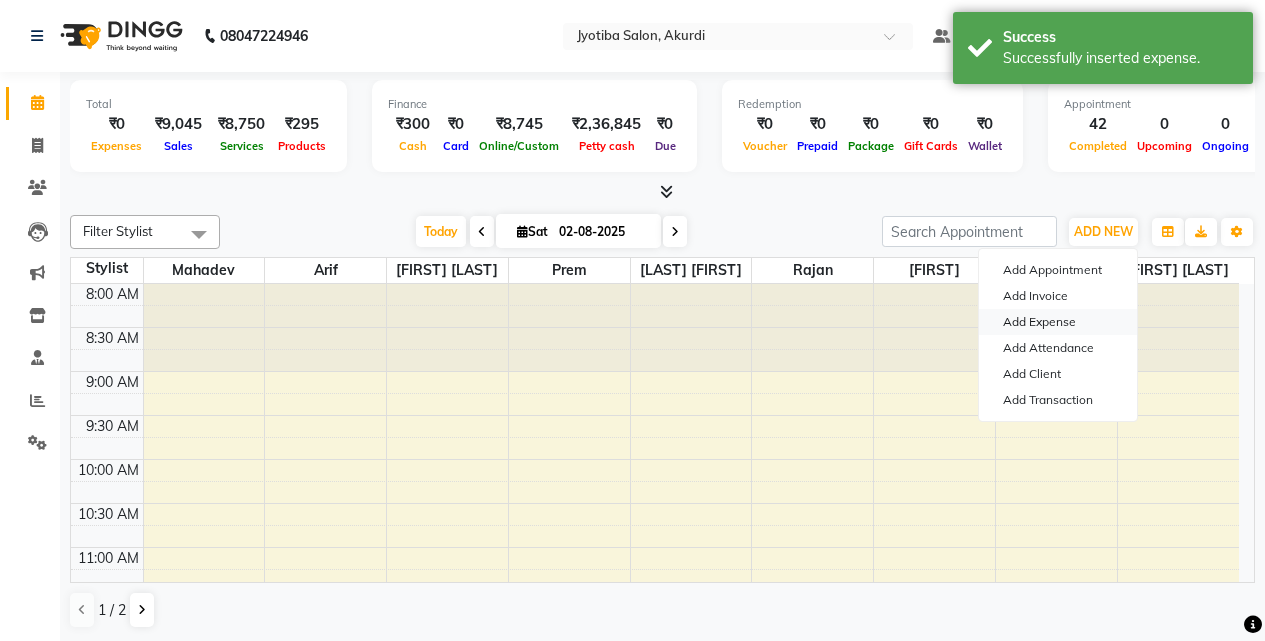 click on "Add Expense" at bounding box center [1058, 322] 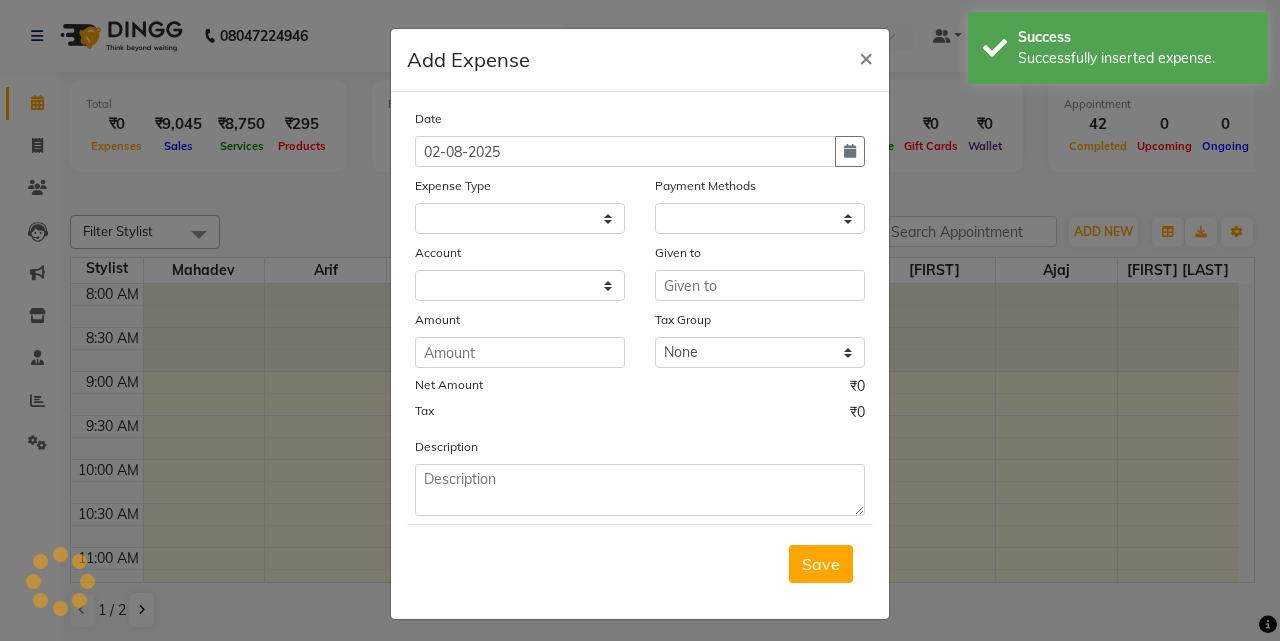 select 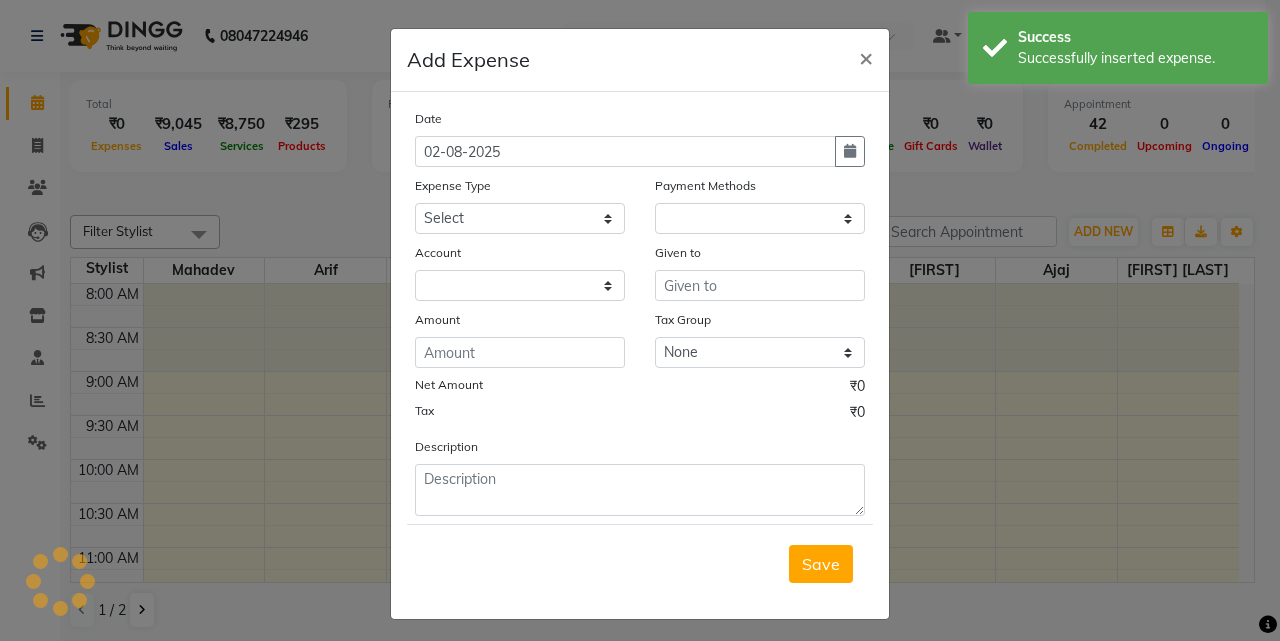 select on "1" 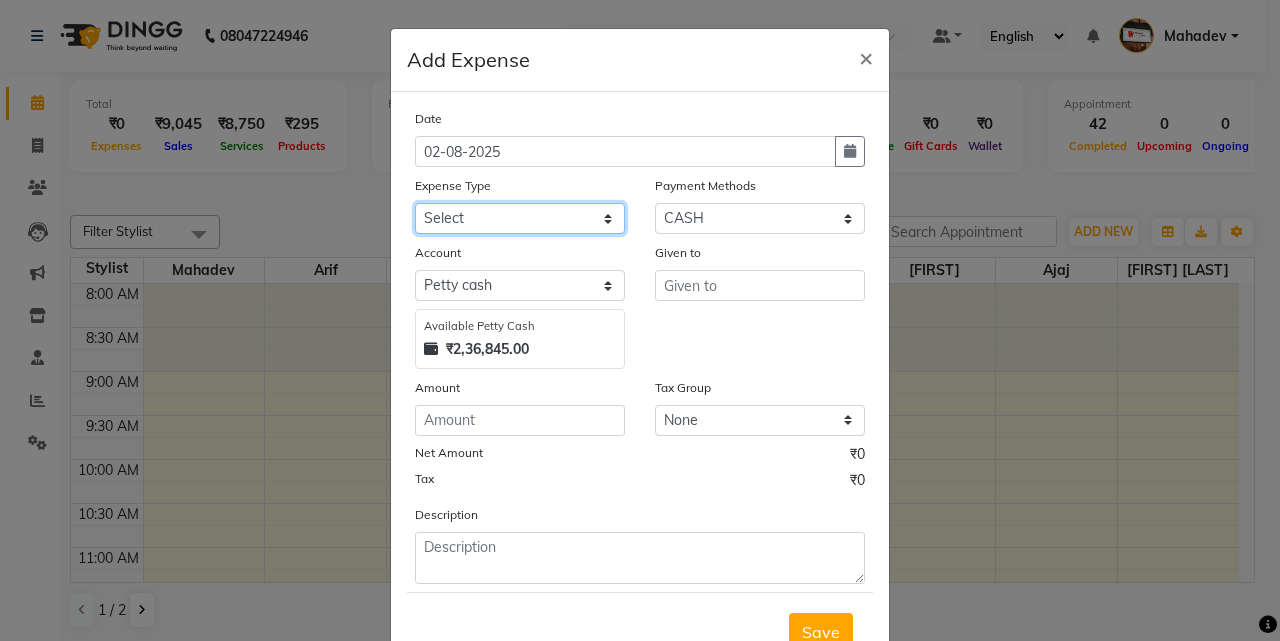 click on "Select Advance salary Advance salary ajaj Bank charges Car maintenance  Cash transfer to bank Cash transfer to hub Client Snacks Clinical charges Equipment Fuel Govt fee home Incentive Insurance International purchase Loan Repayment Maintenance Marketing Miscellaneous MRA Other Over times Pantry Product Rent Salary shop shop Staff Snacks Tax Tea & Refreshment TIP Utilities Wifi recharge" 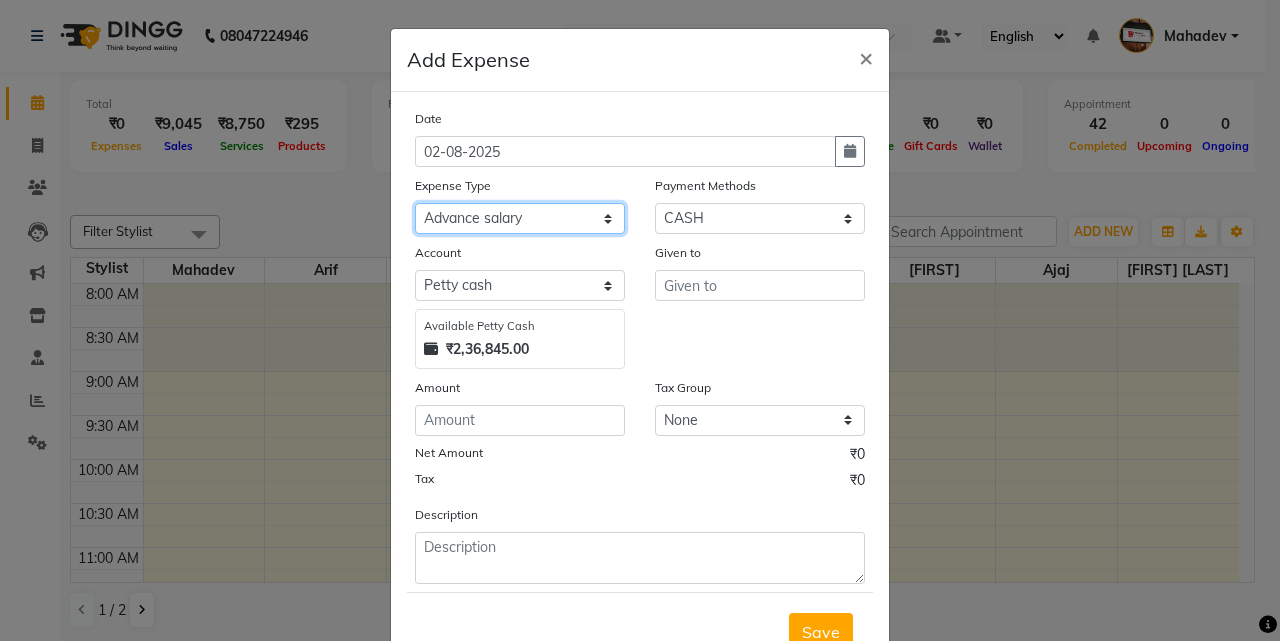 click on "Select Advance salary Advance salary ajaj Bank charges Car maintenance  Cash transfer to bank Cash transfer to hub Client Snacks Clinical charges Equipment Fuel Govt fee home Incentive Insurance International purchase Loan Repayment Maintenance Marketing Miscellaneous MRA Other Over times Pantry Product Rent Salary shop shop Staff Snacks Tax Tea & Refreshment TIP Utilities Wifi recharge" 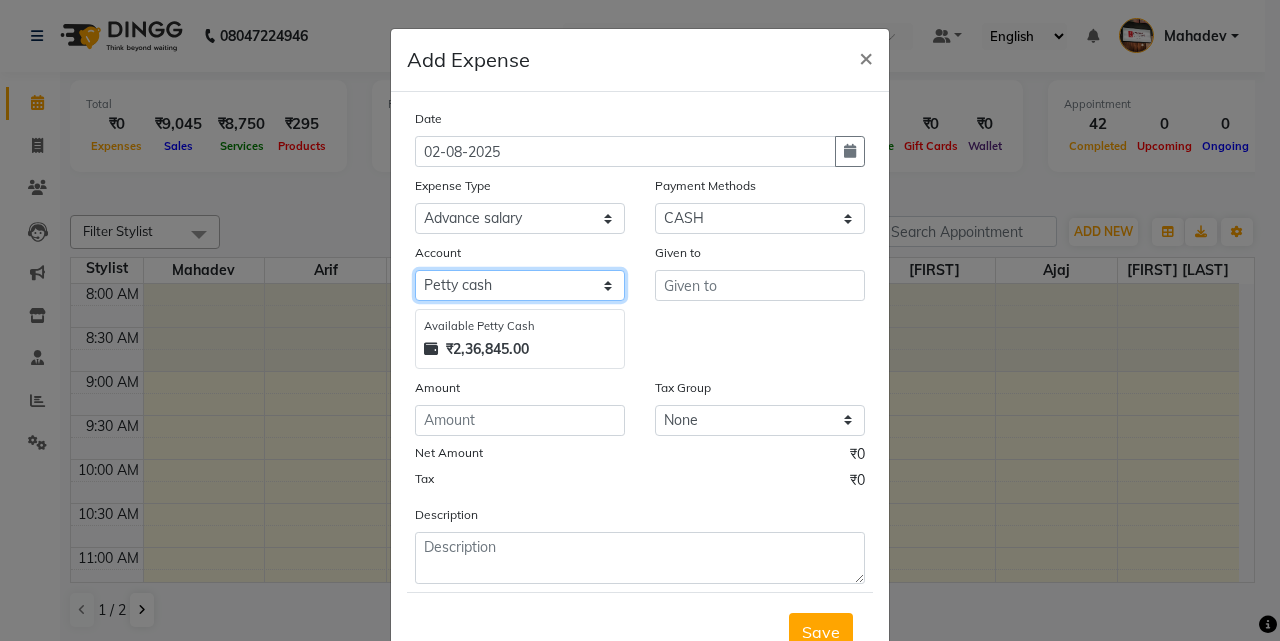 click on "Select Default account Petty cash" 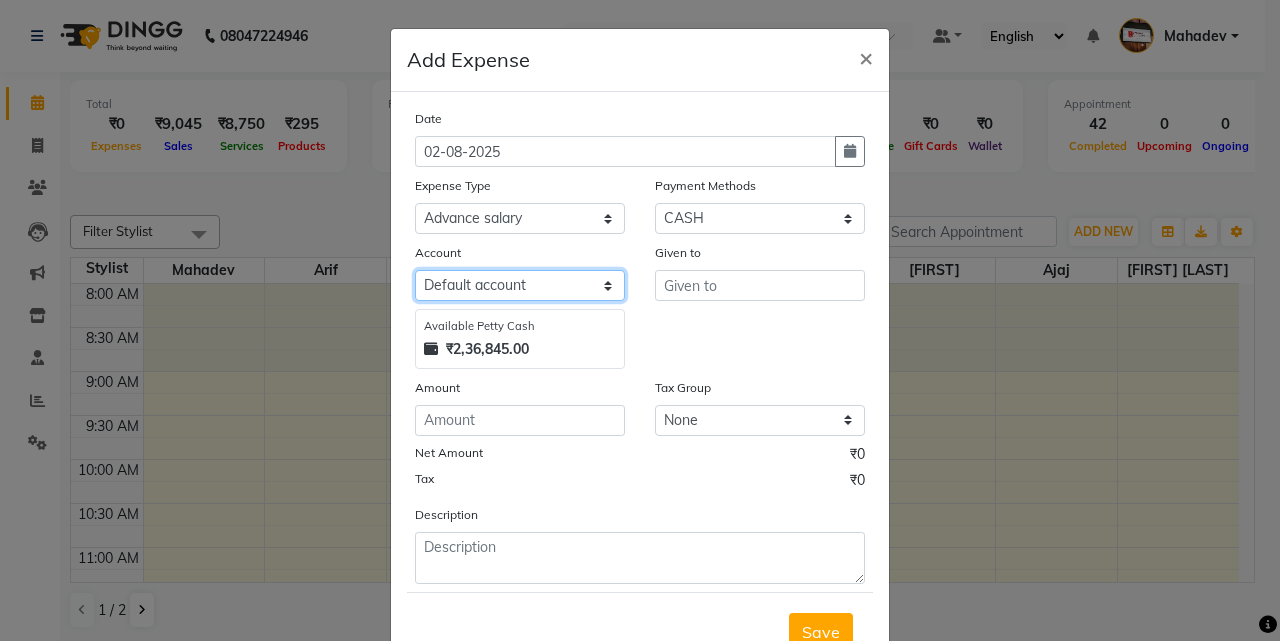 click on "Select Default account Petty cash" 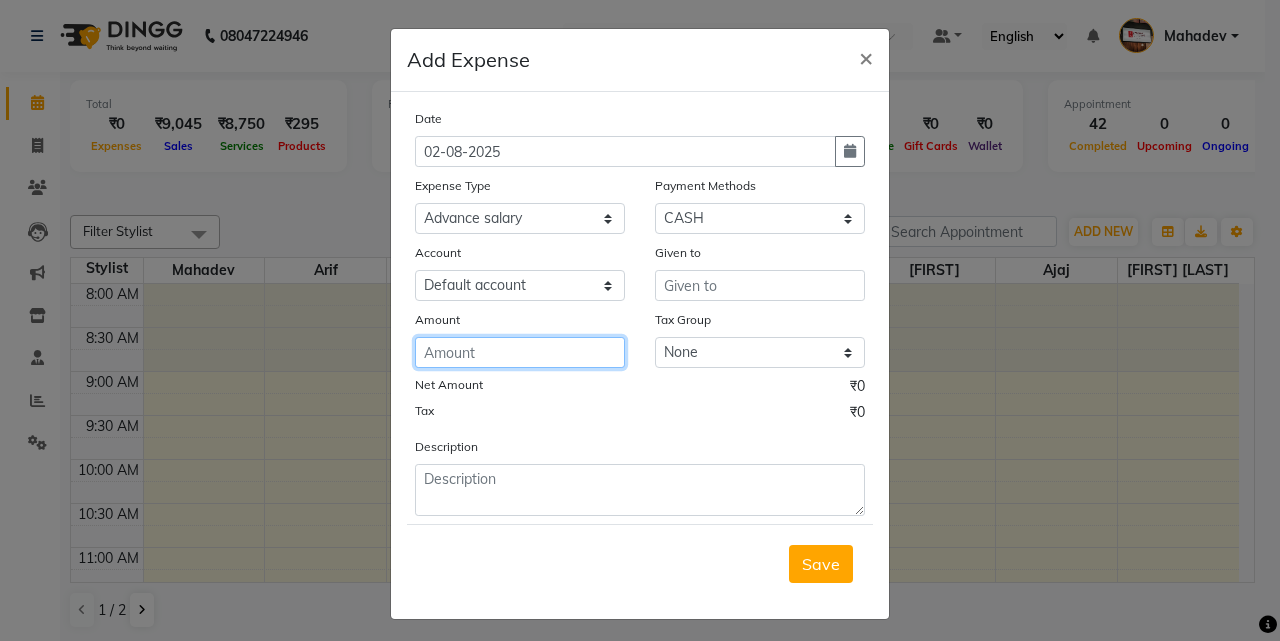 click 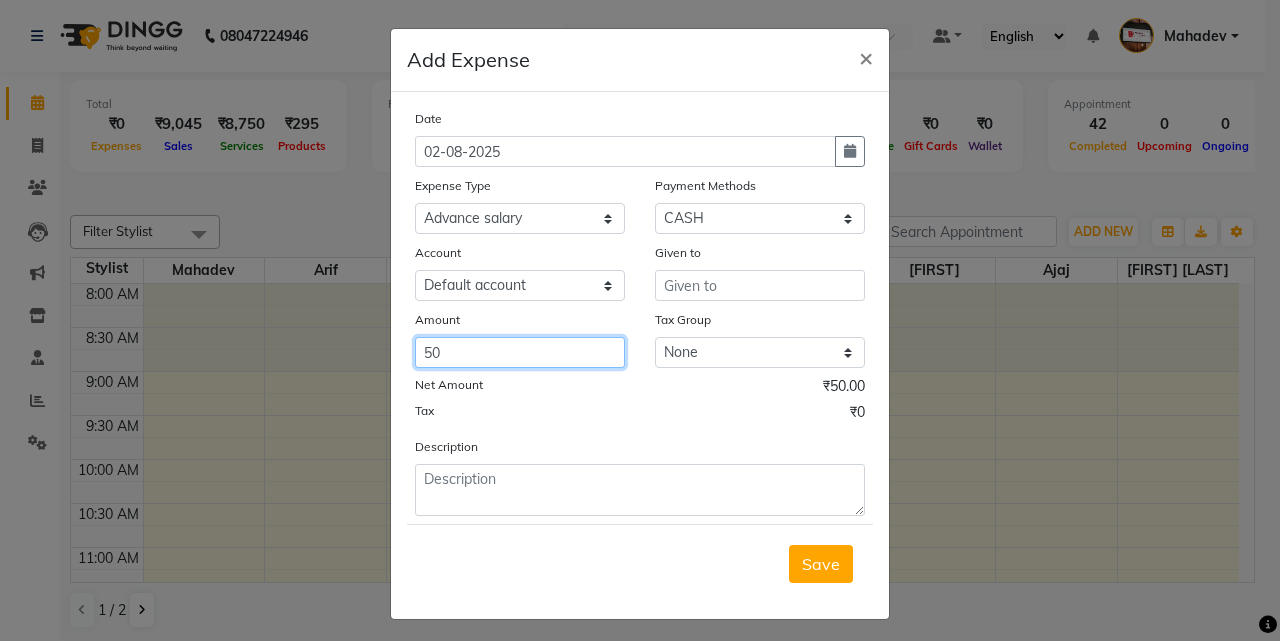 type on "50" 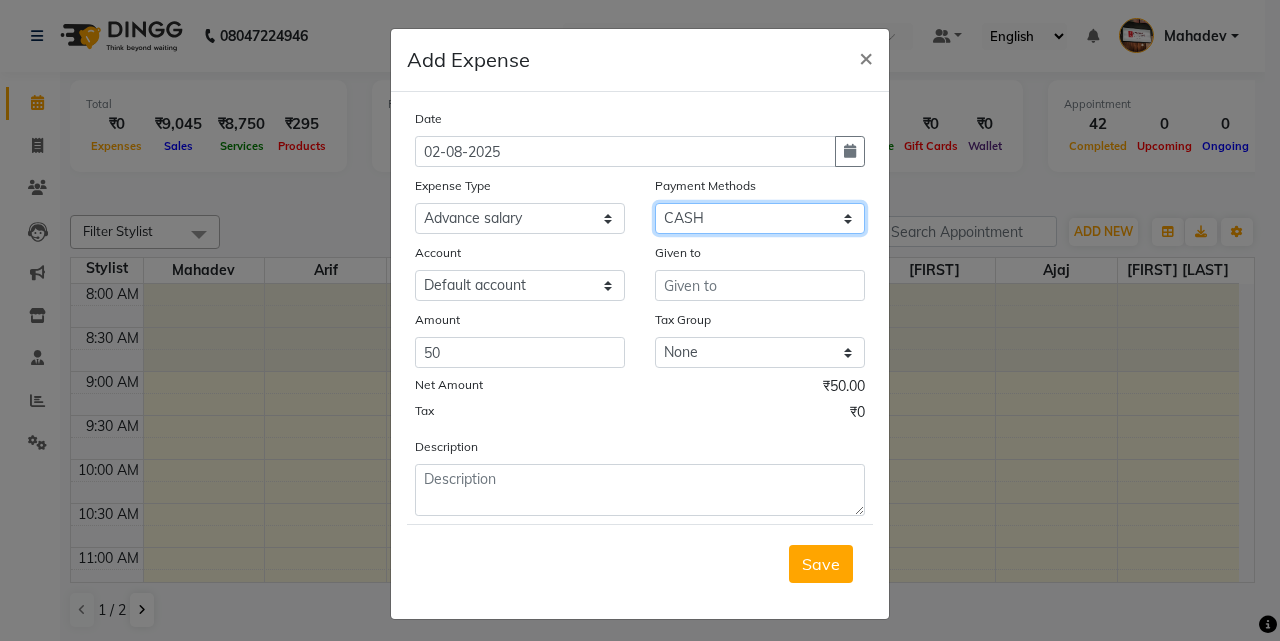 drag, startPoint x: 661, startPoint y: 224, endPoint x: 684, endPoint y: 231, distance: 24.04163 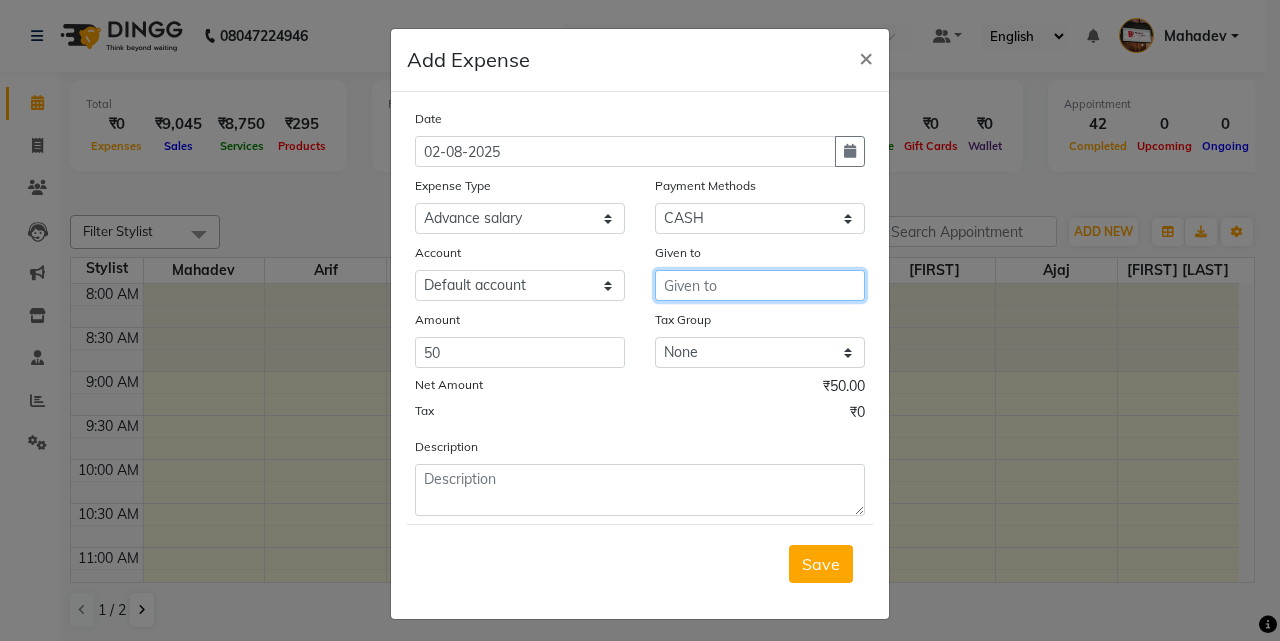 click at bounding box center (760, 285) 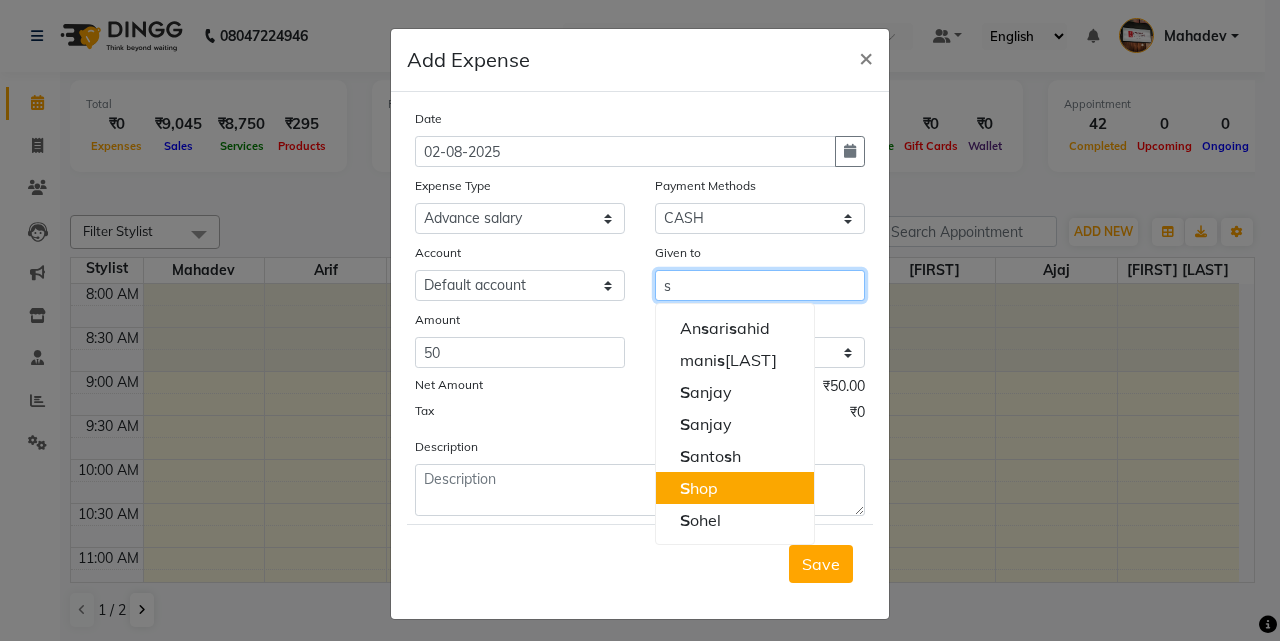click on "S hop" at bounding box center (735, 488) 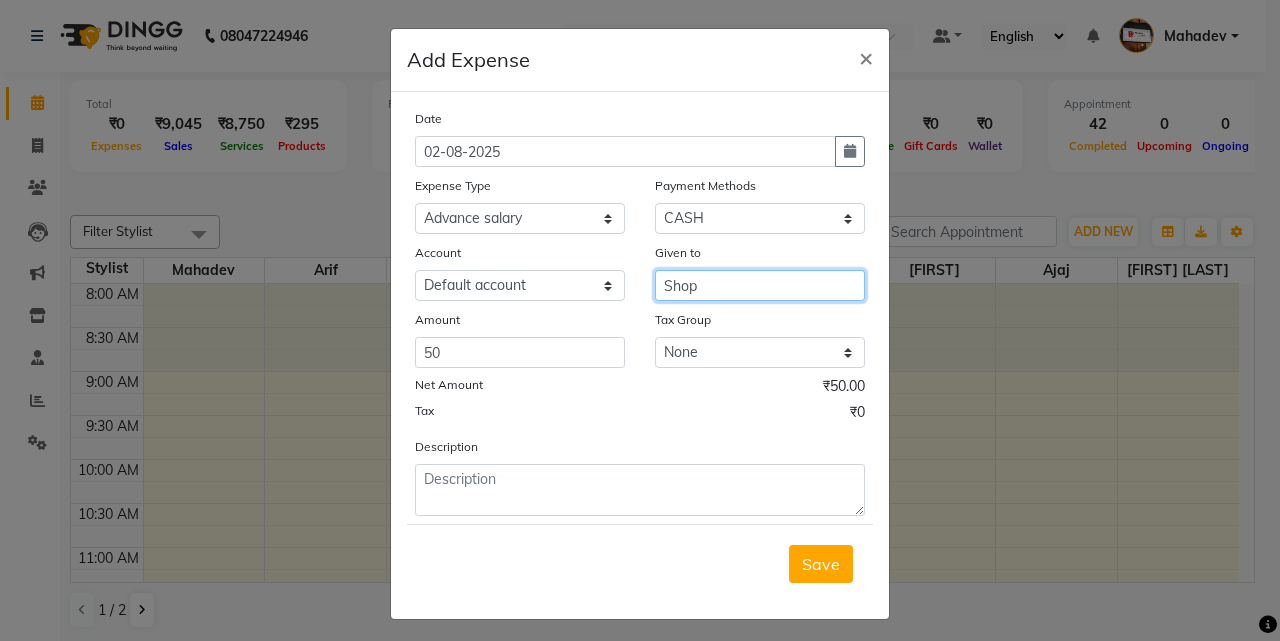 type on "Shop" 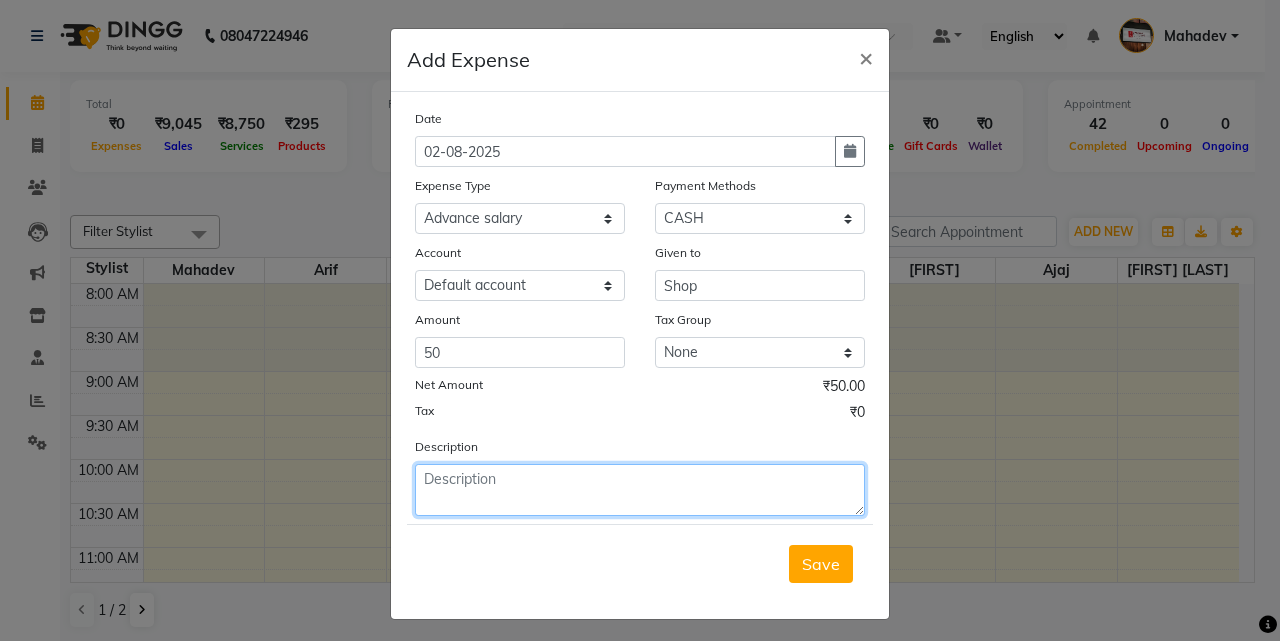 click 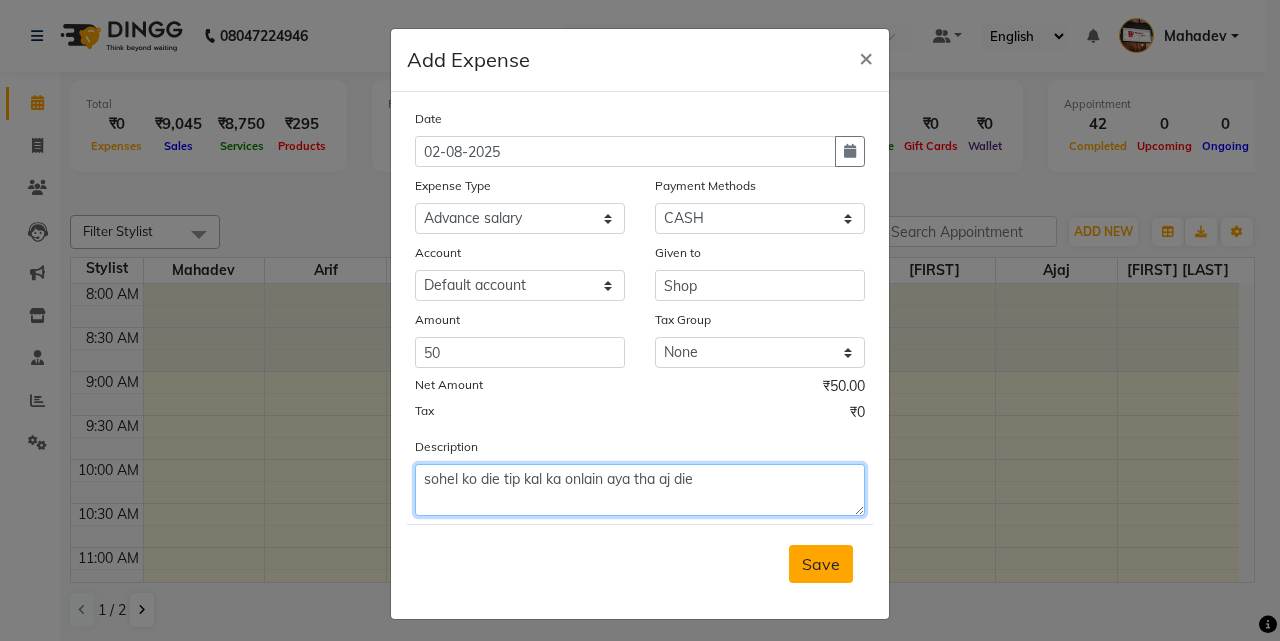 type on "sohel ko die tip kal ka onlain aya tha aj die" 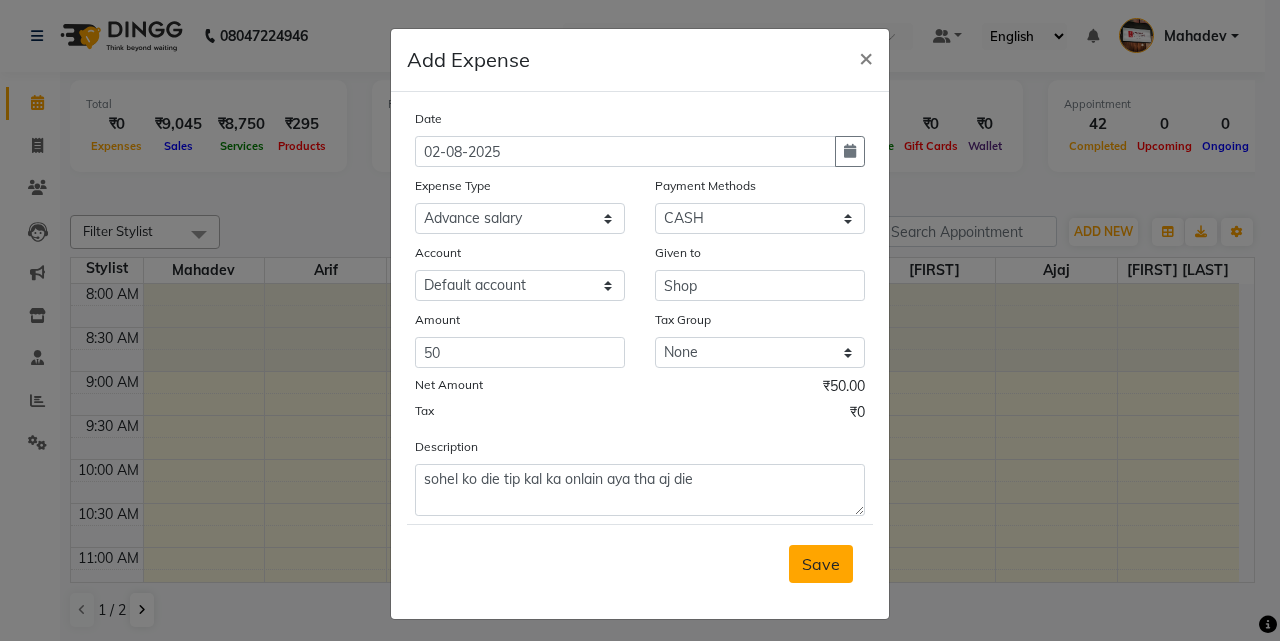 click on "Save" at bounding box center [821, 564] 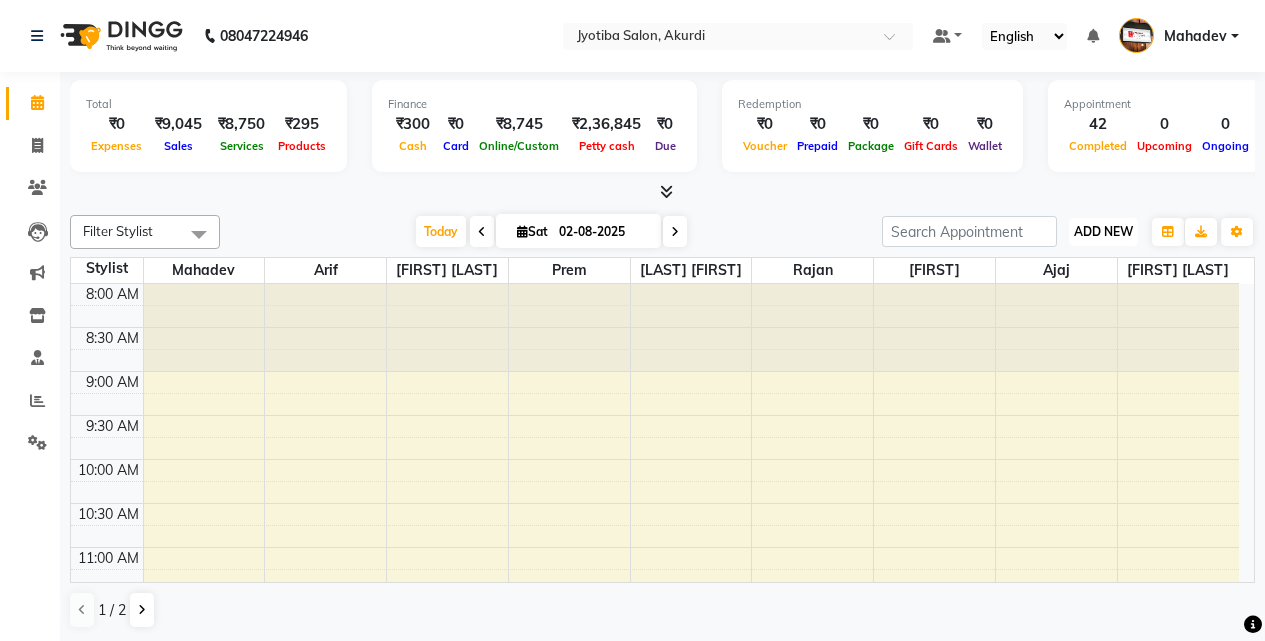click on "ADD NEW" at bounding box center (1103, 231) 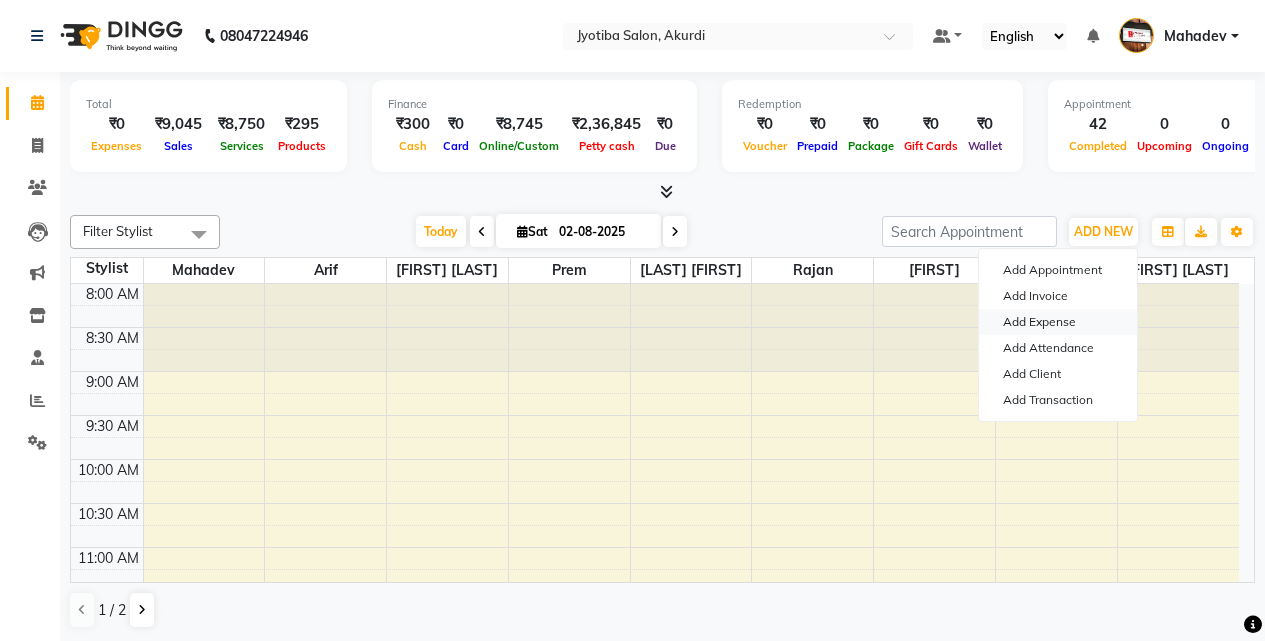 click on "Add Expense" at bounding box center (1058, 322) 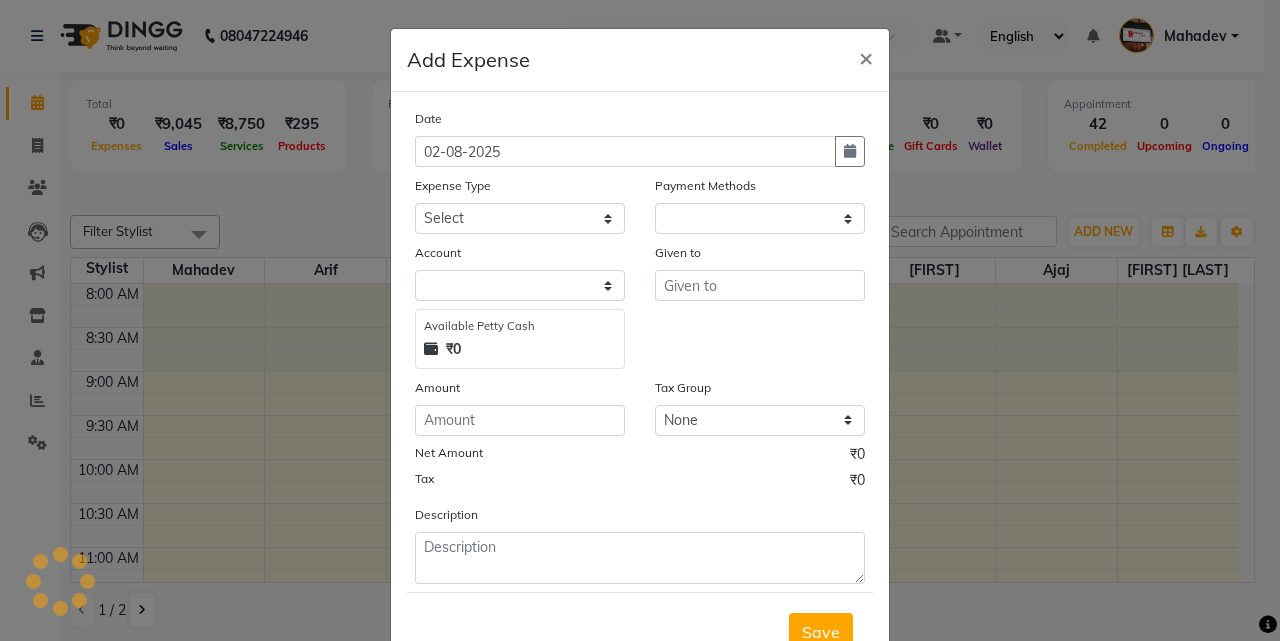 select on "1" 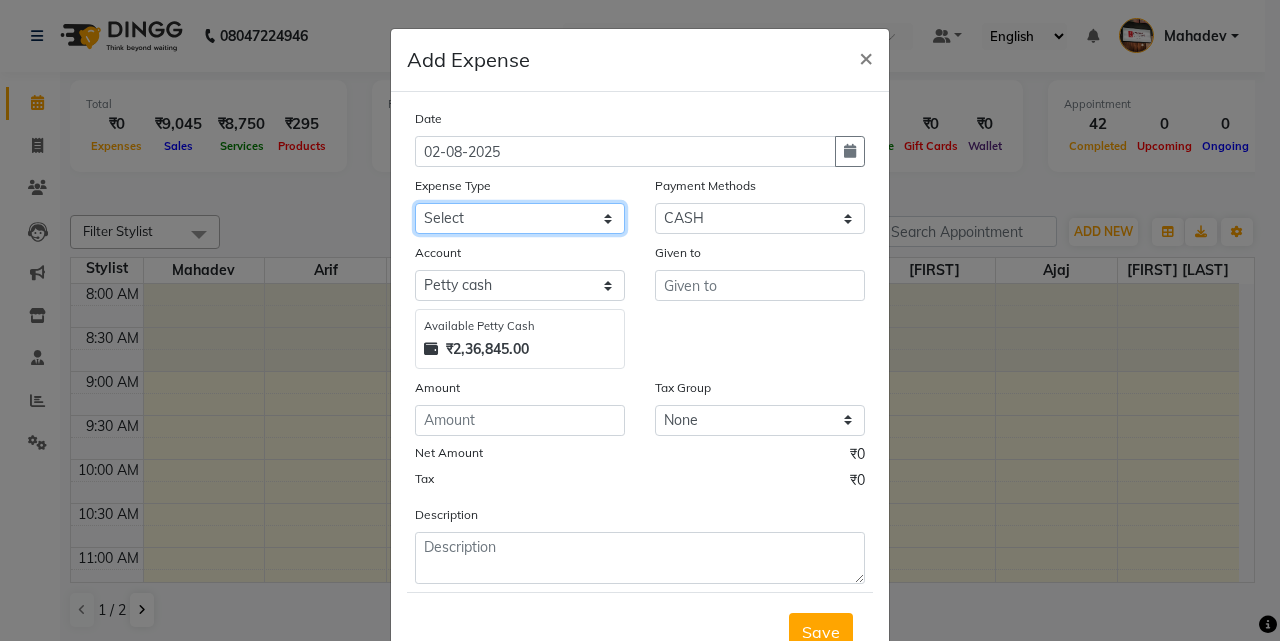drag, startPoint x: 515, startPoint y: 213, endPoint x: 515, endPoint y: 229, distance: 16 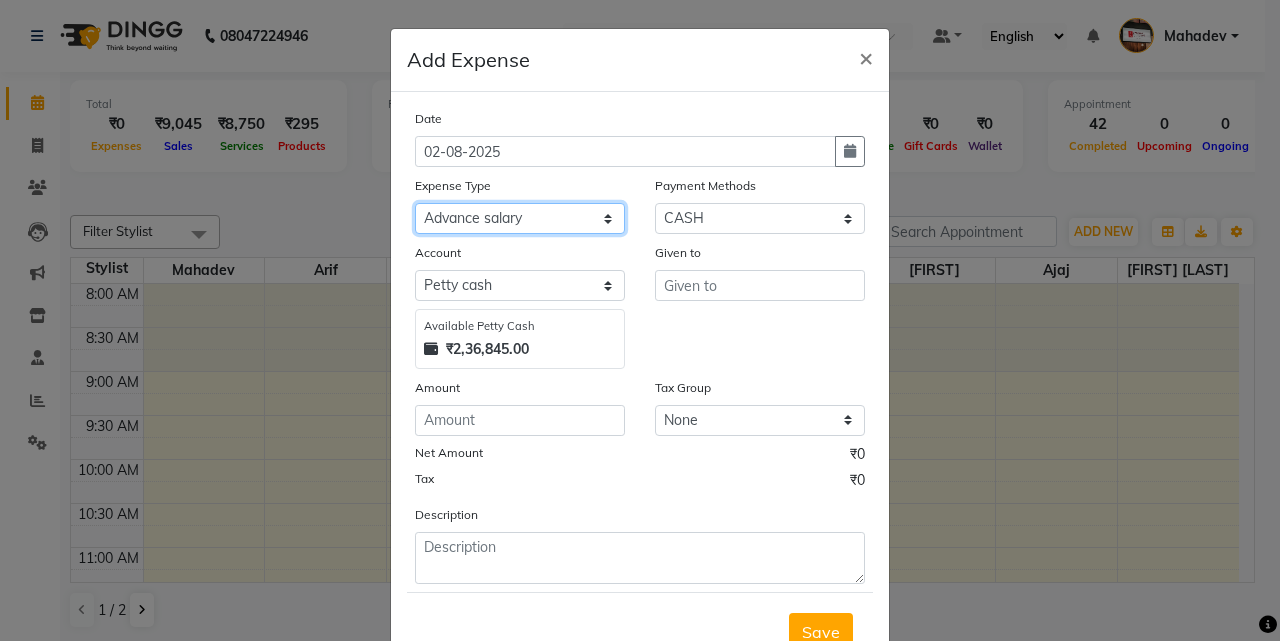 click on "Select Advance salary Advance salary ajaj Bank charges Car maintenance  Cash transfer to bank Cash transfer to hub Client Snacks Clinical charges Equipment Fuel Govt fee home Incentive Insurance International purchase Loan Repayment Maintenance Marketing Miscellaneous MRA Other Over times Pantry Product Rent Salary shop shop Staff Snacks Tax Tea & Refreshment TIP Utilities Wifi recharge" 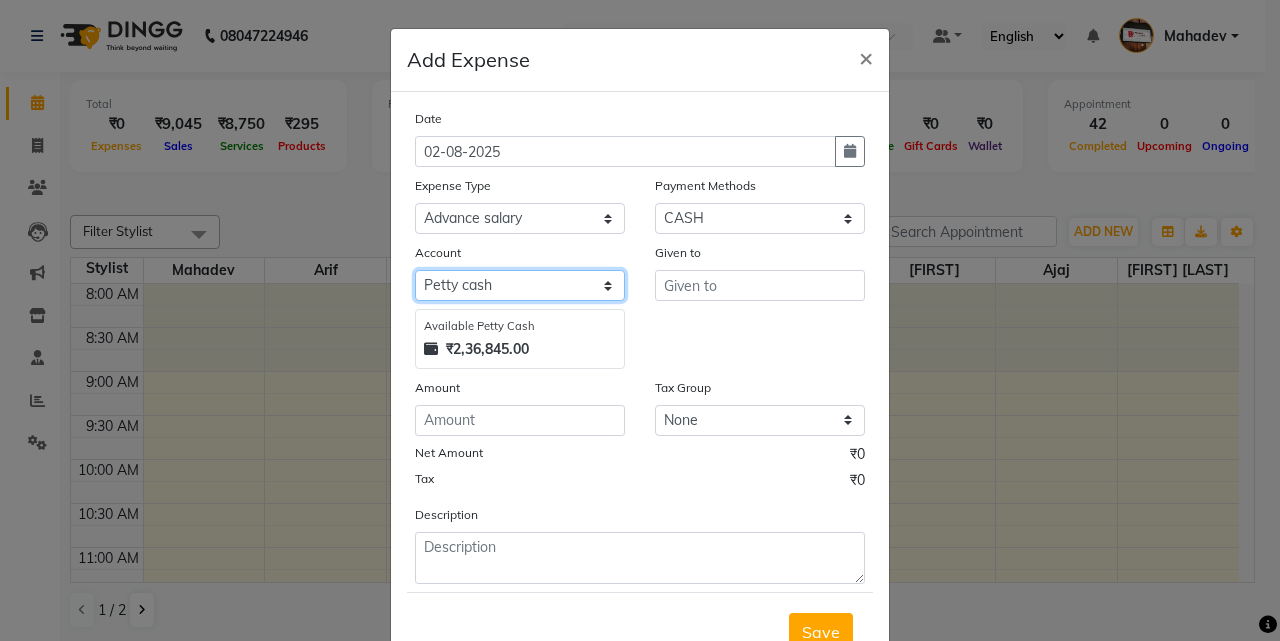 click on "Select Default account Petty cash" 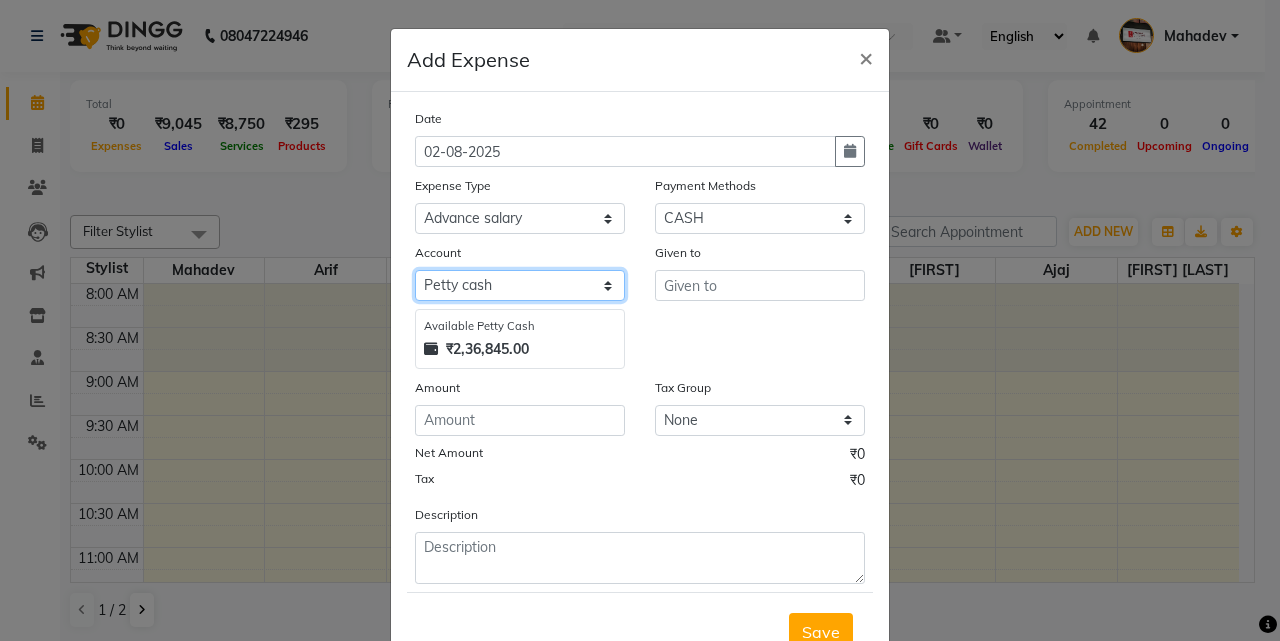 select on "295" 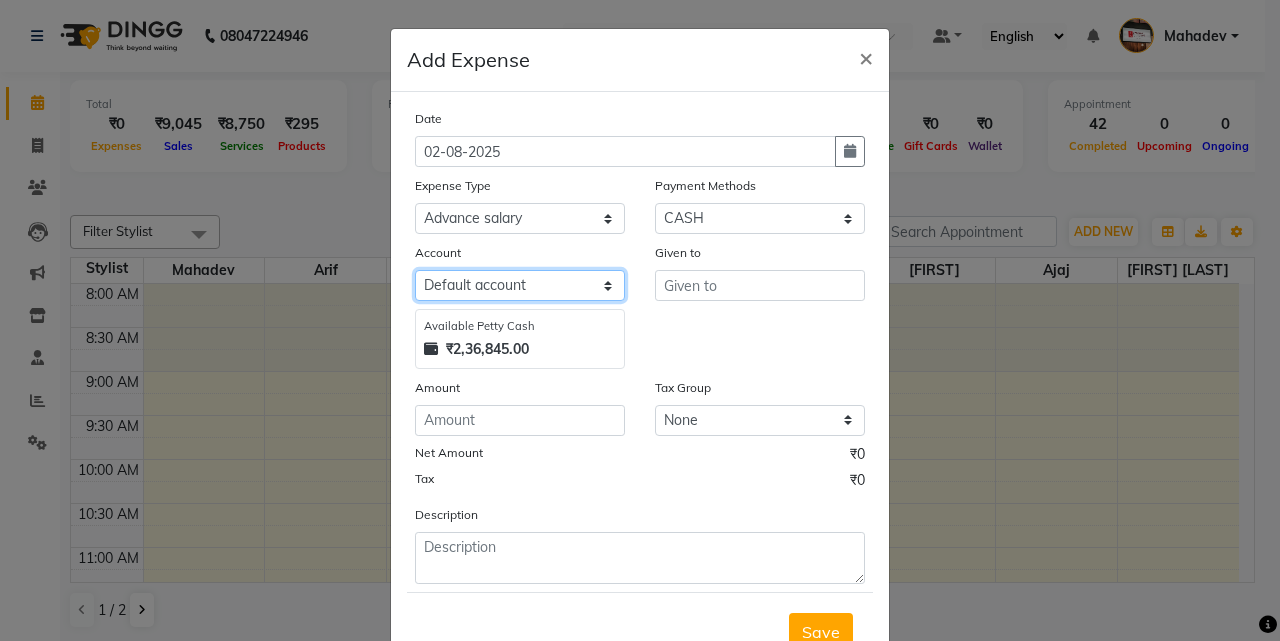 click on "Select Default account Petty cash" 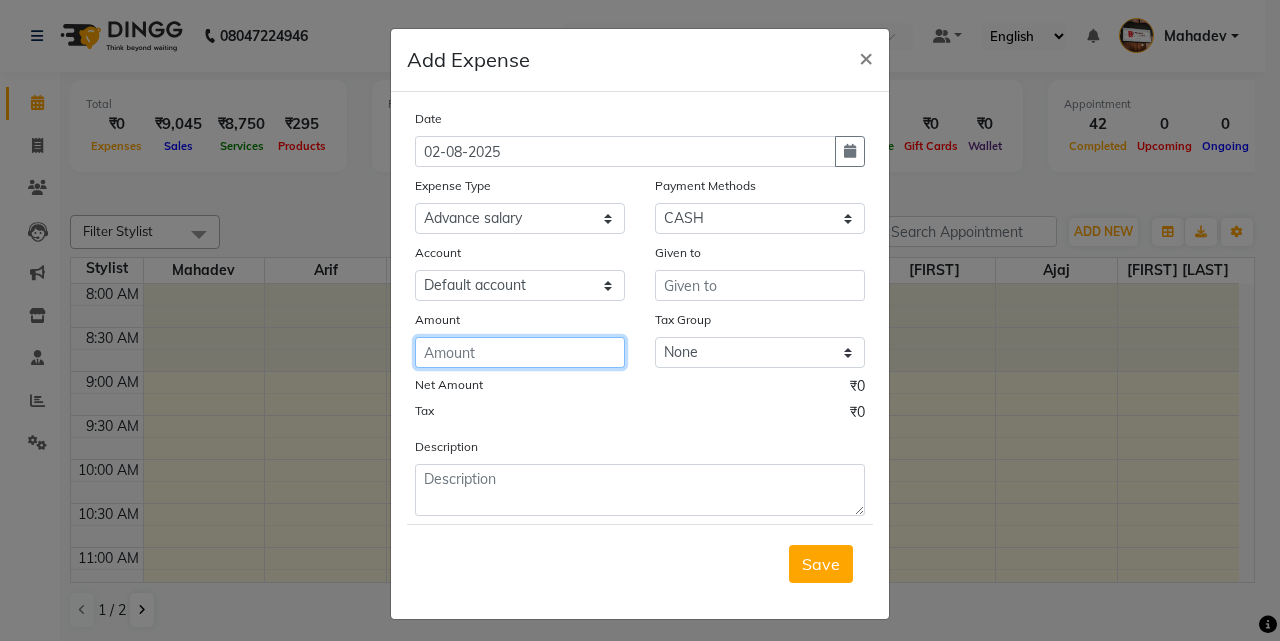 click 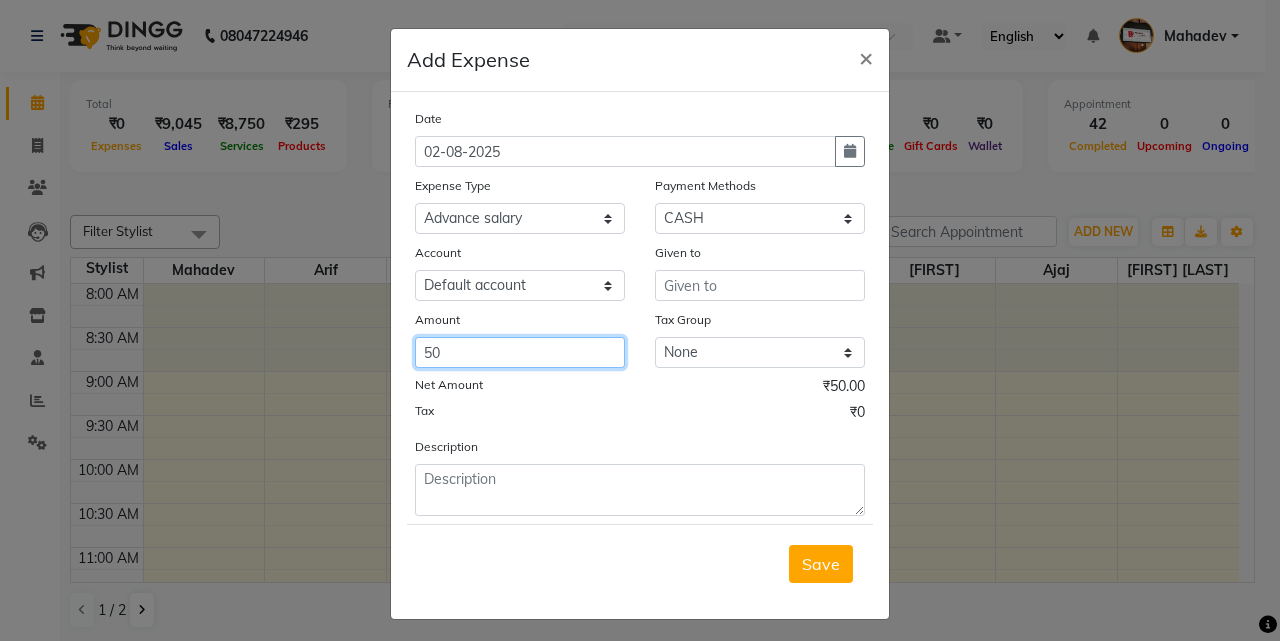 type on "50" 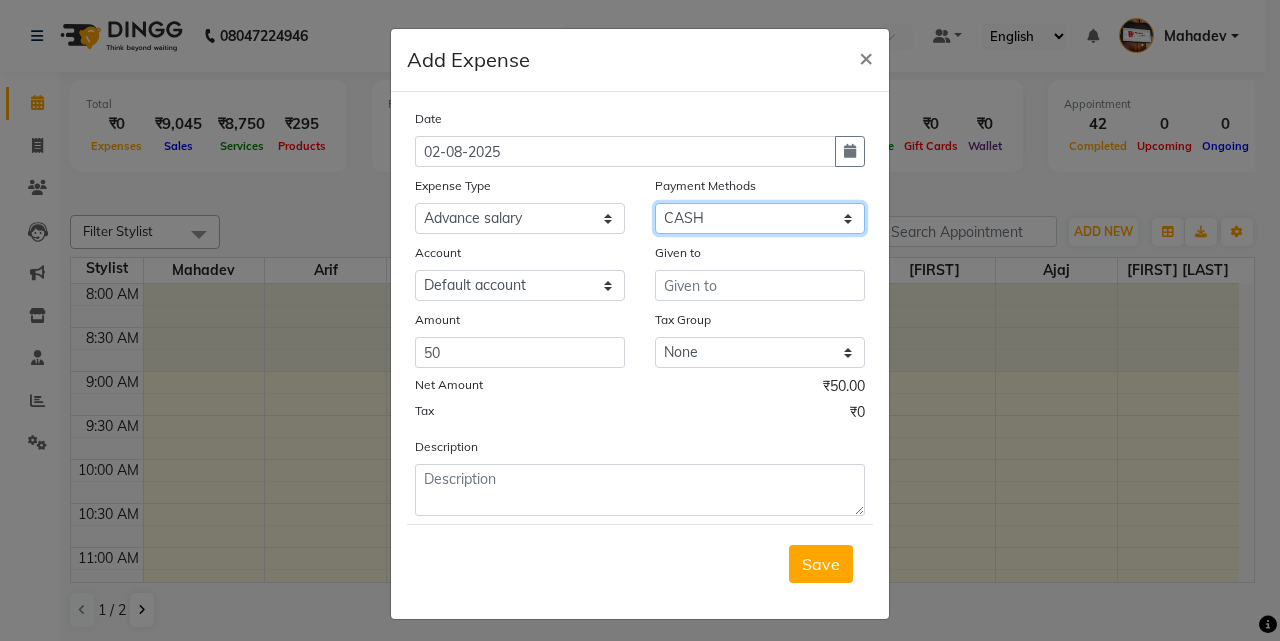 drag, startPoint x: 690, startPoint y: 213, endPoint x: 700, endPoint y: 231, distance: 20.59126 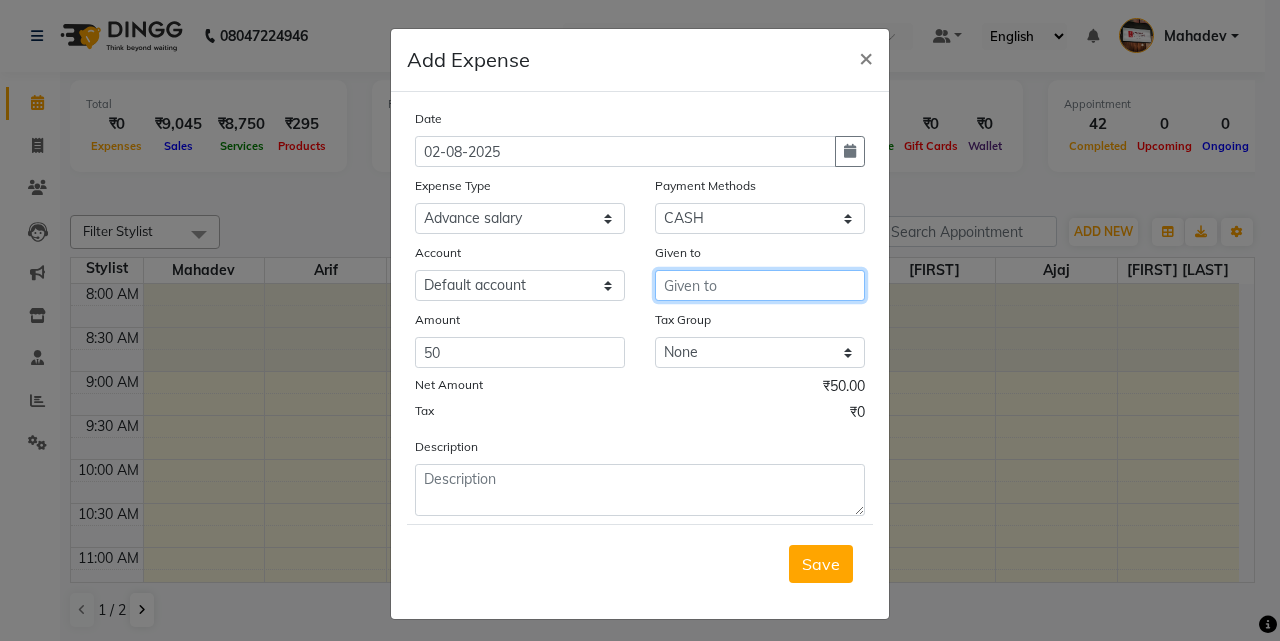 click at bounding box center (760, 285) 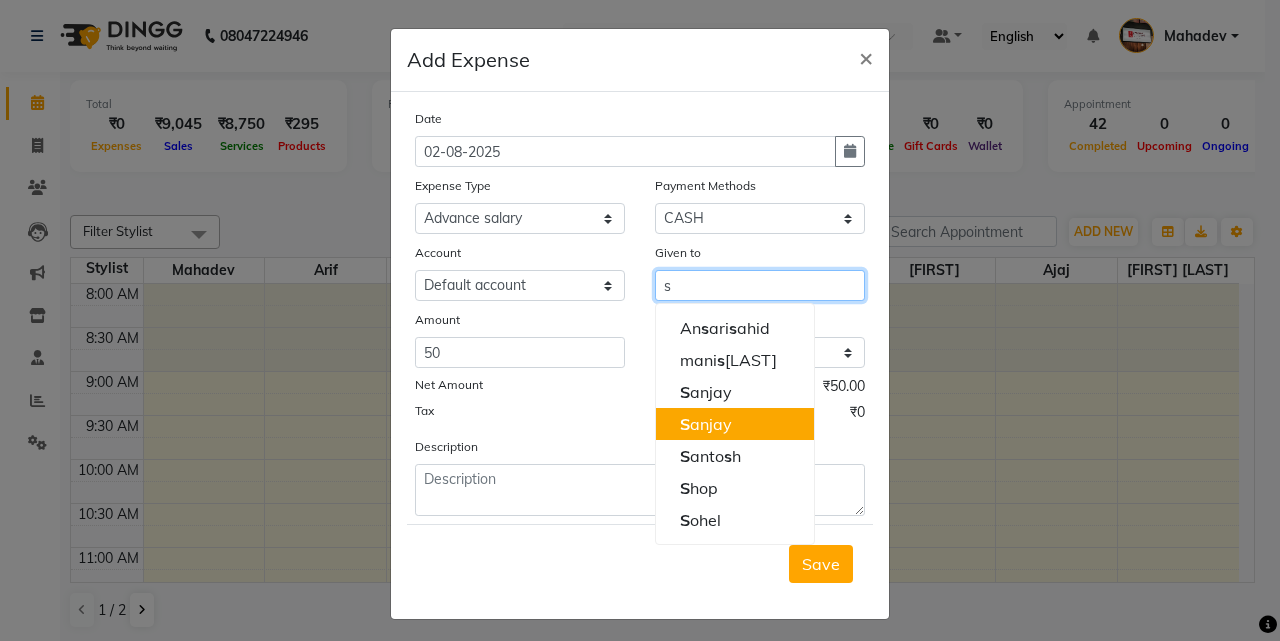 drag, startPoint x: 719, startPoint y: 439, endPoint x: 719, endPoint y: 425, distance: 14 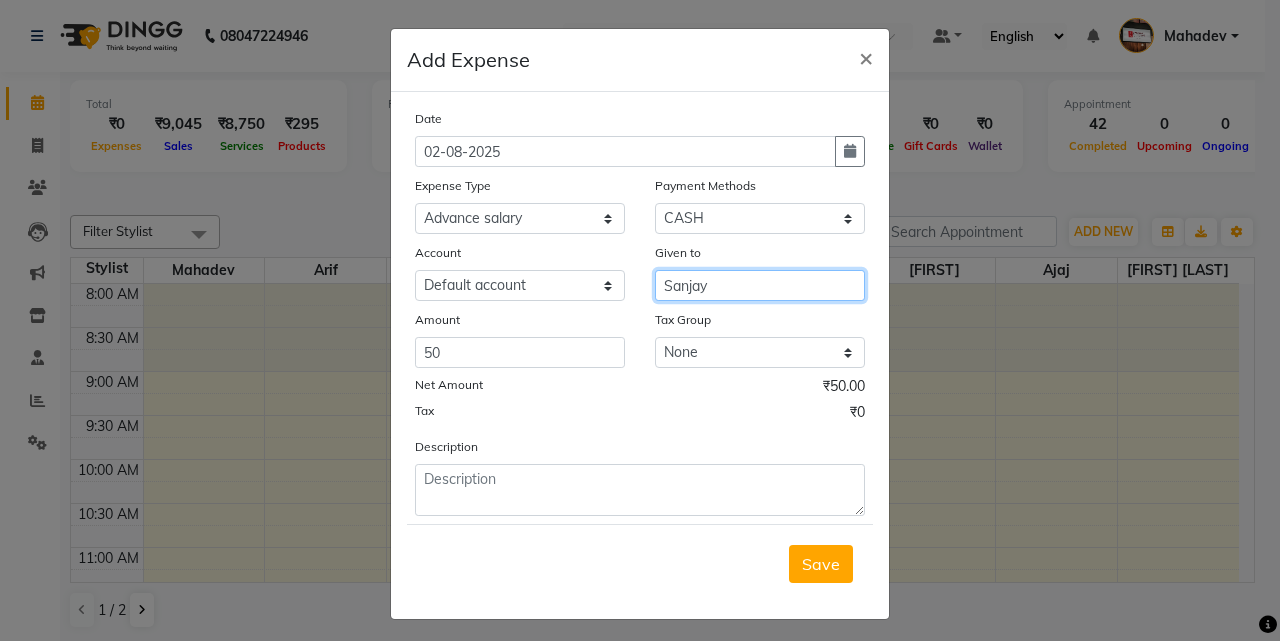 type on "Sanjay" 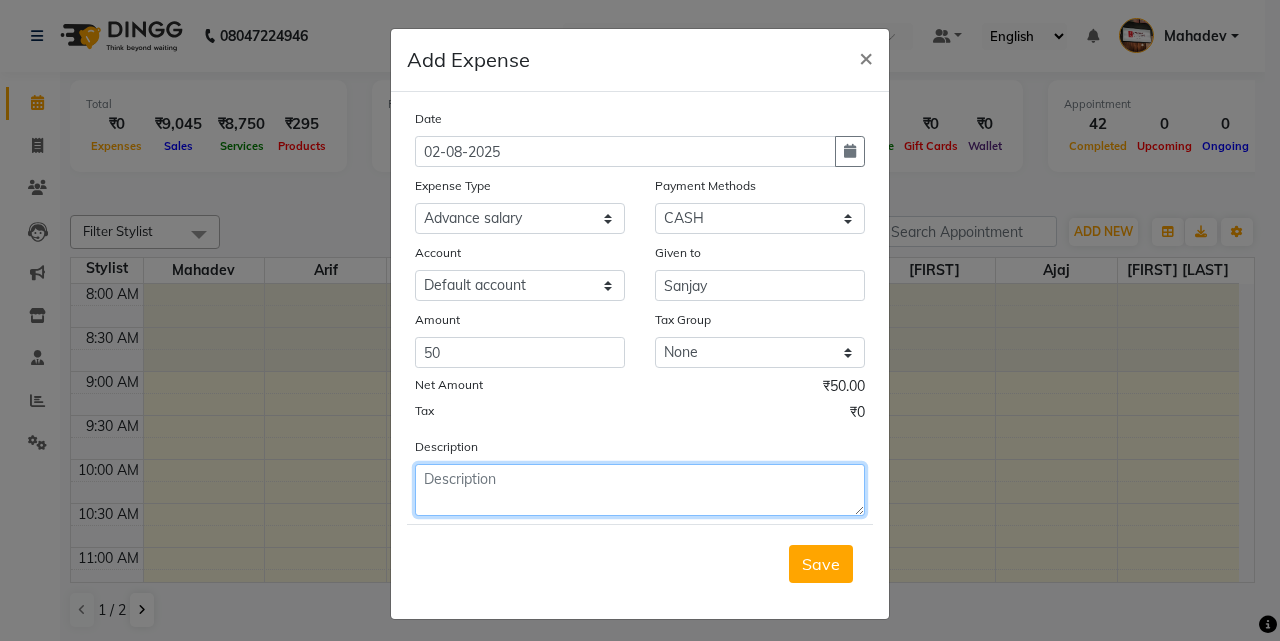 click 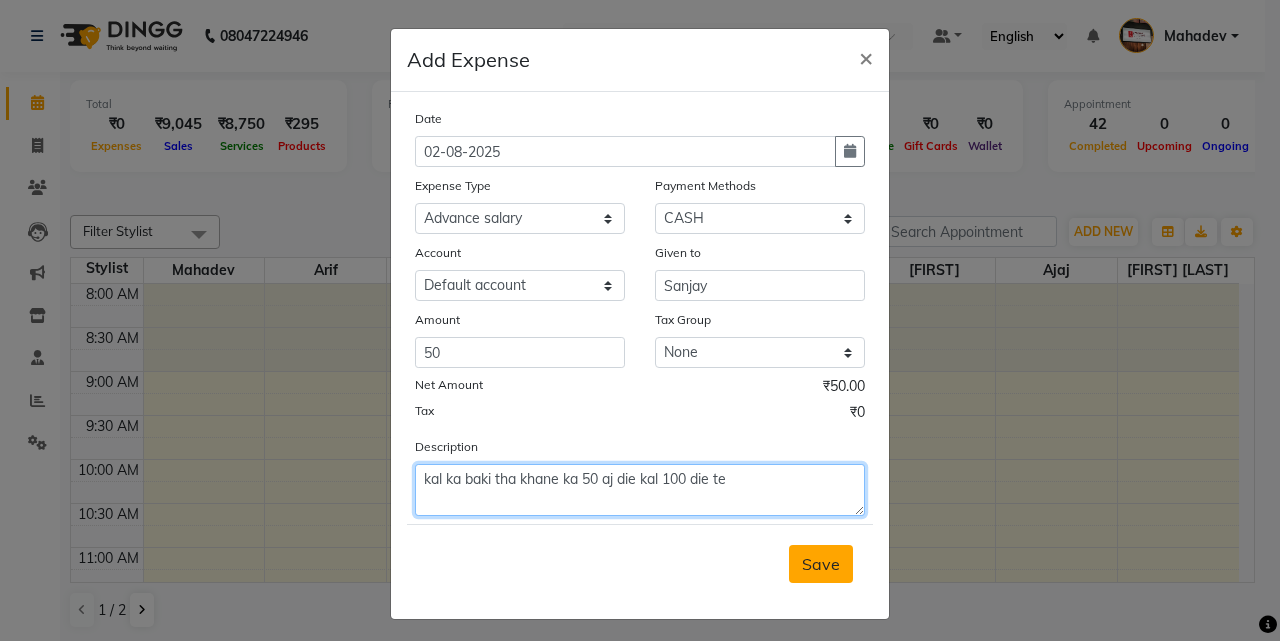 type on "kal ka baki tha khane ka 50 aj die kal 100 die te" 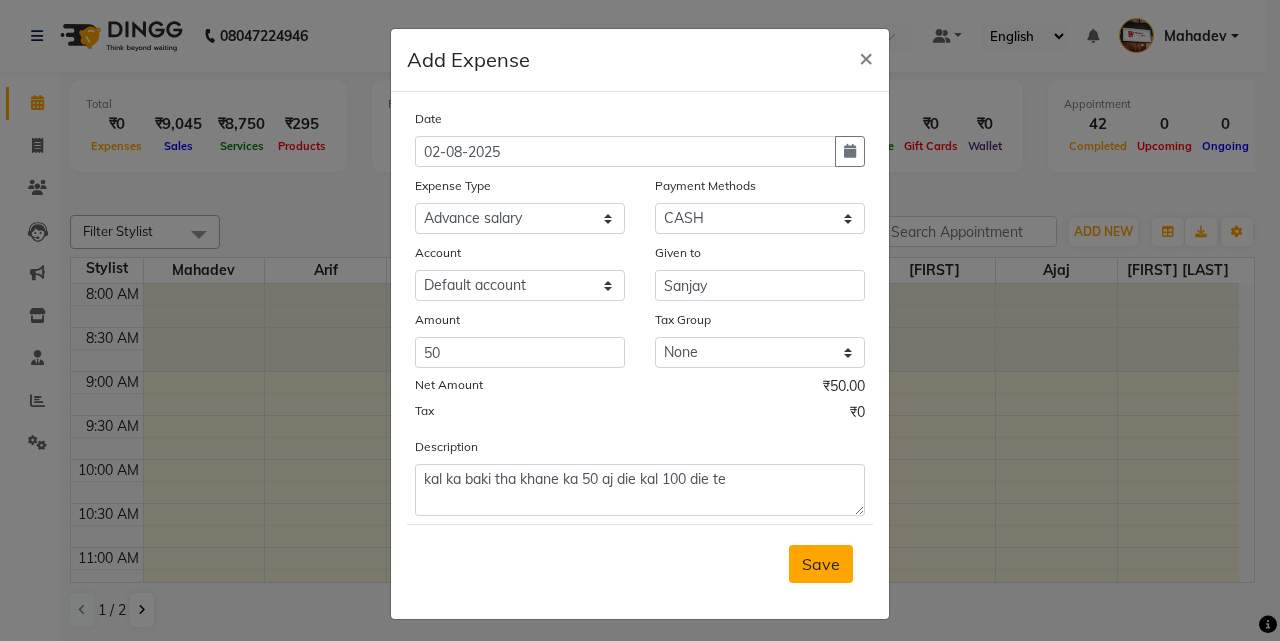 click on "Save" at bounding box center (821, 564) 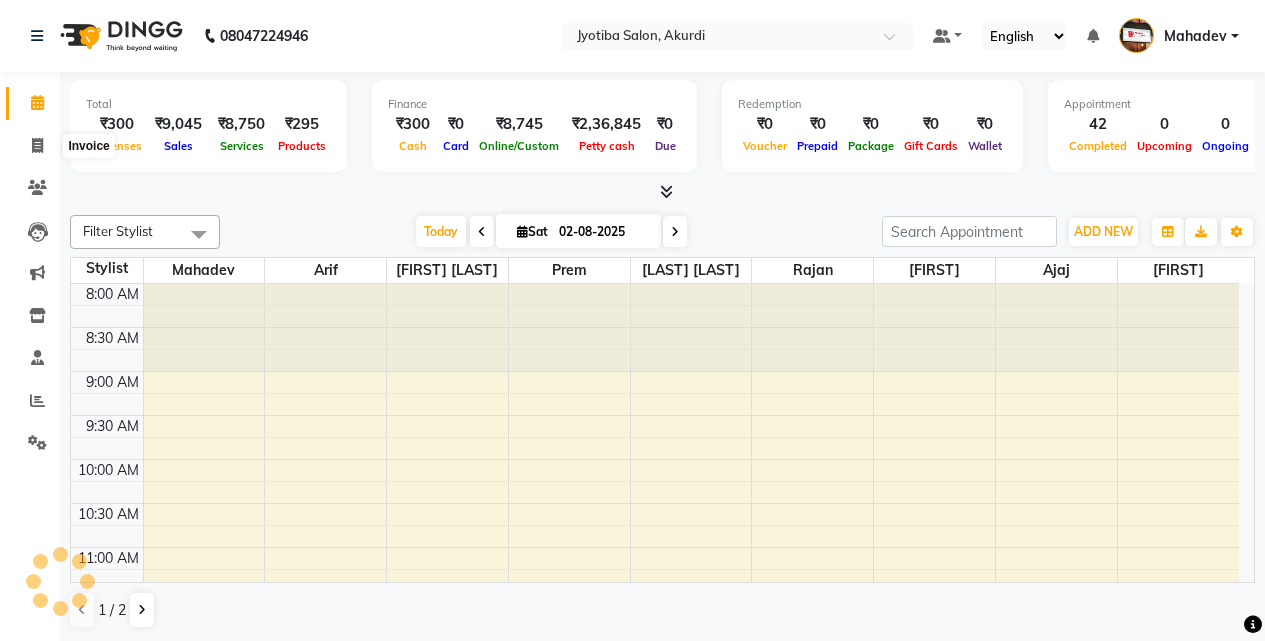 scroll, scrollTop: 0, scrollLeft: 0, axis: both 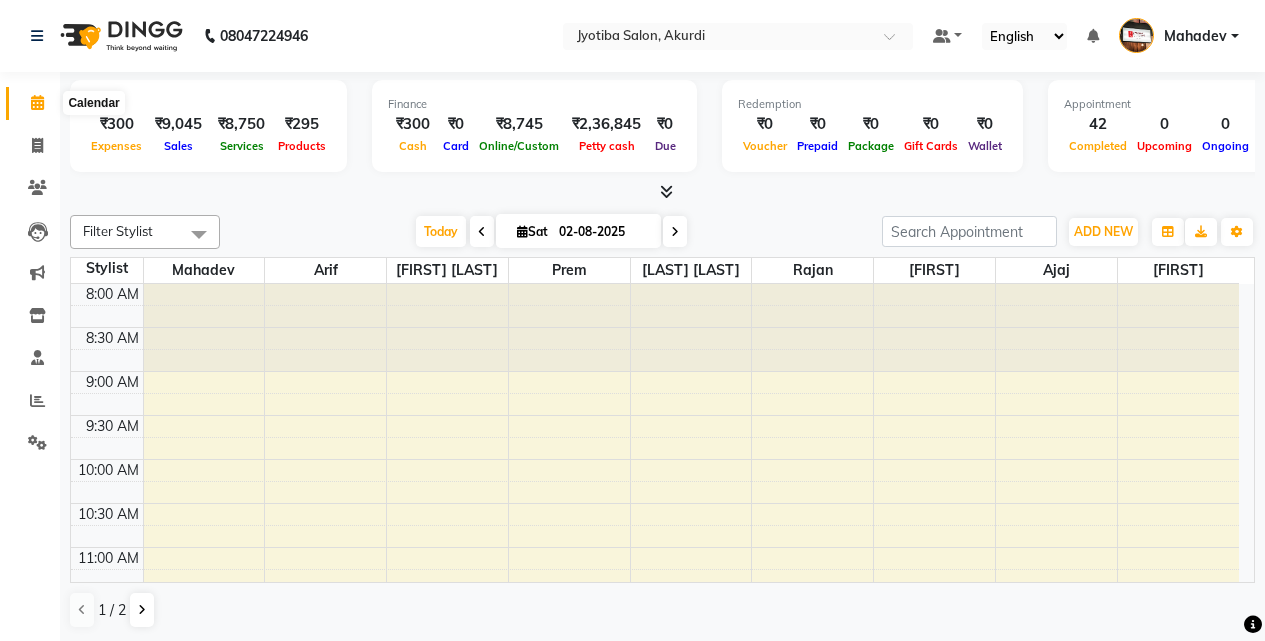 click 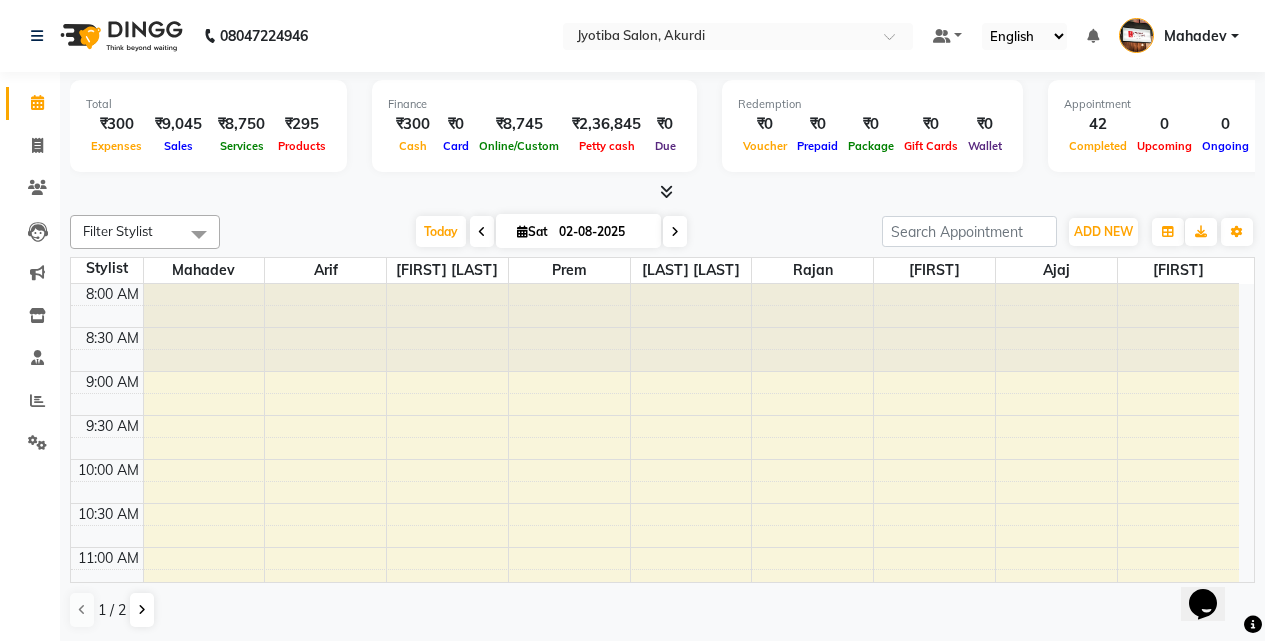 scroll, scrollTop: 0, scrollLeft: 0, axis: both 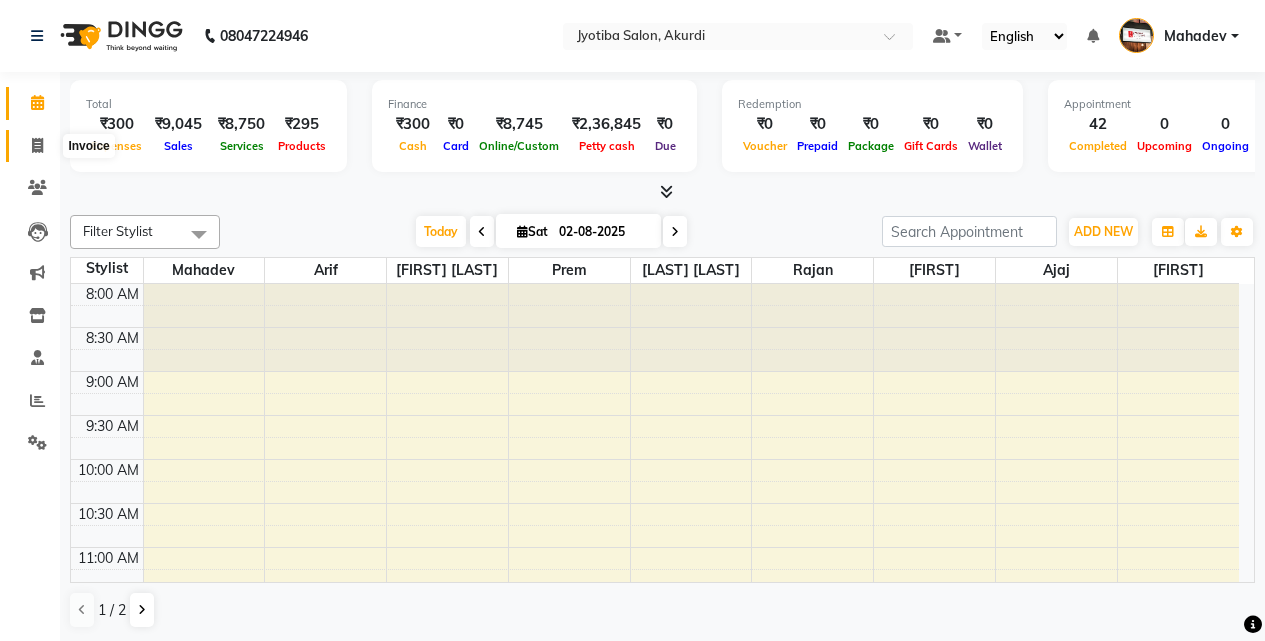 click 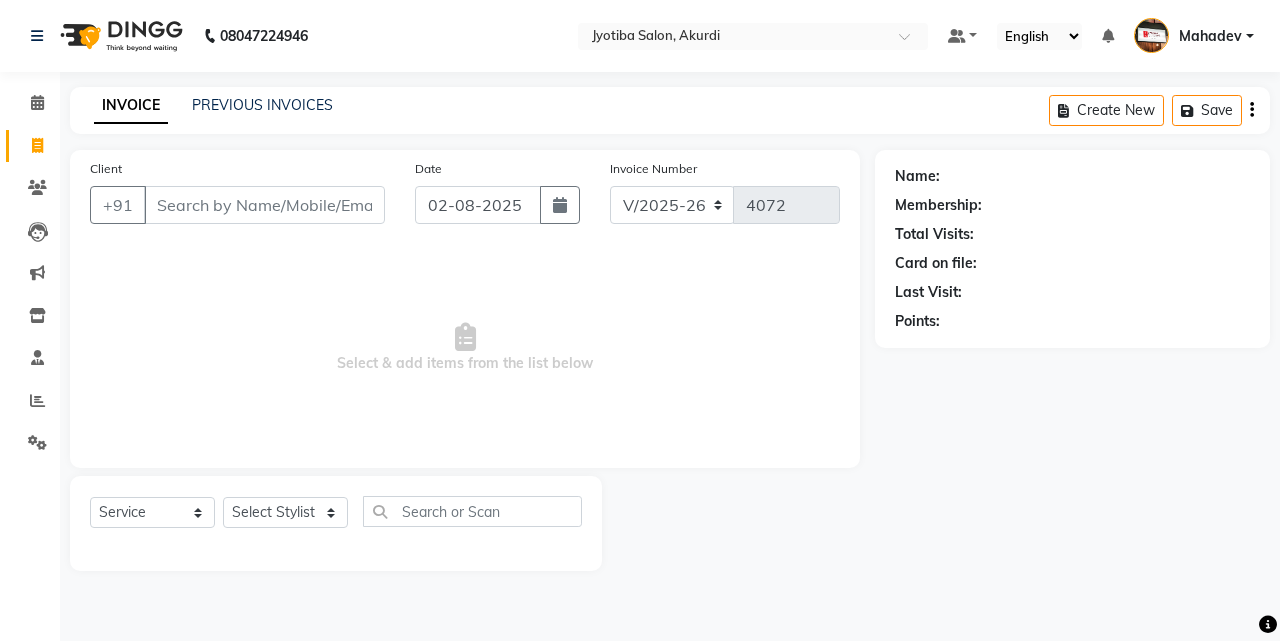 click on "Client" at bounding box center (264, 205) 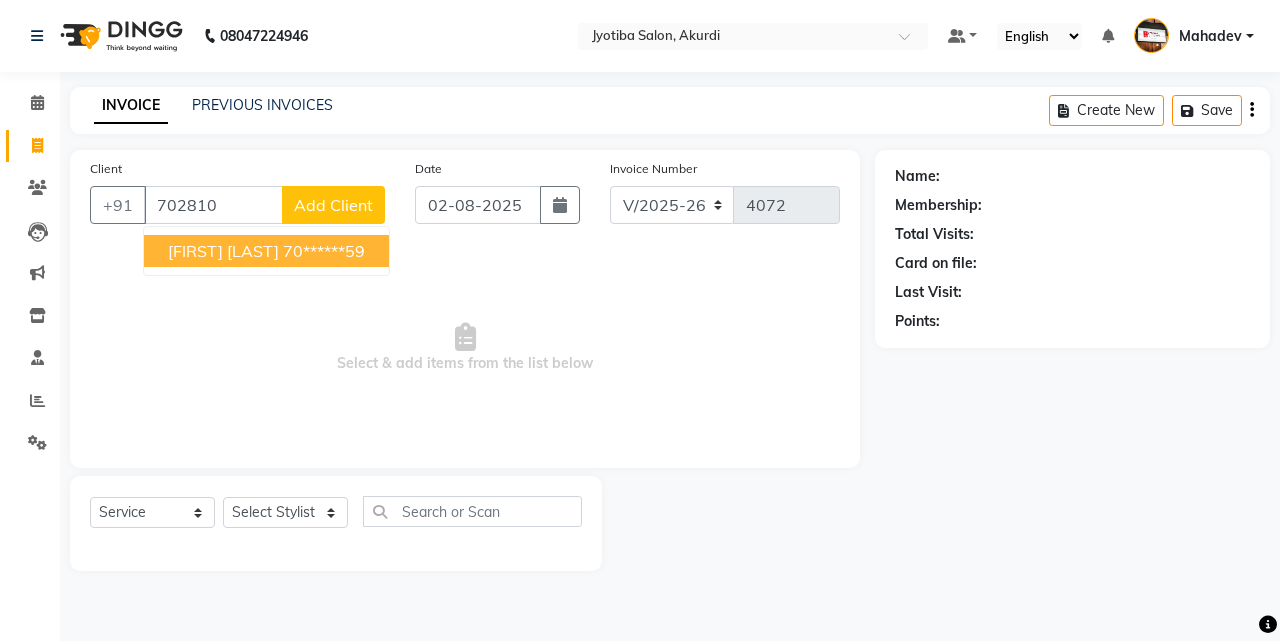 click on "SARTHAK GADE" at bounding box center [223, 251] 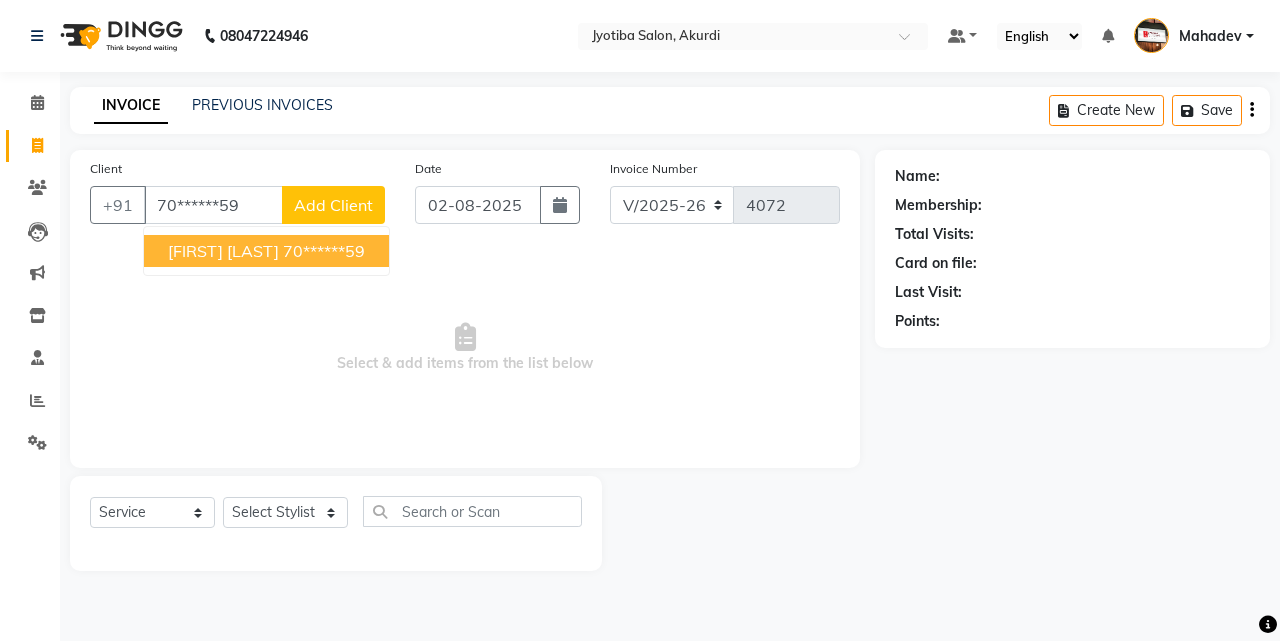 type on "70******59" 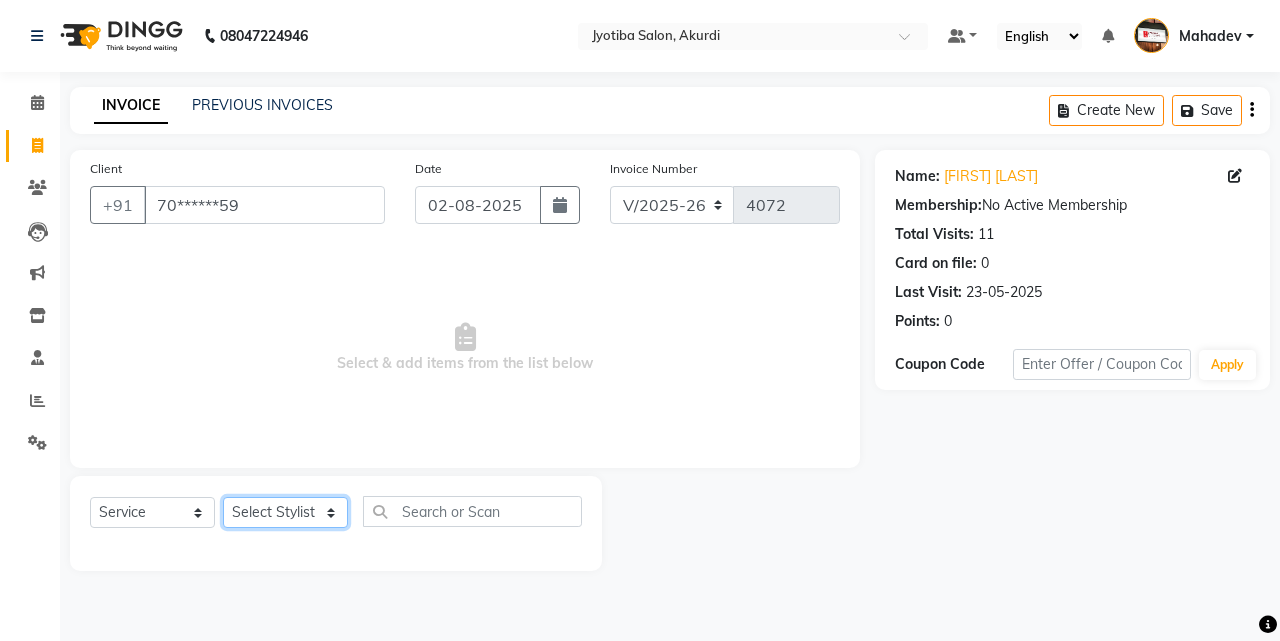 click on "Select Stylist Ajaj Ansari sahid Arif Ganpat  Mahadev manish choudhari Parmu tatya  Prem Rajan Sanjay Sanjay Santosh  Shop  Sohel  Vinod" 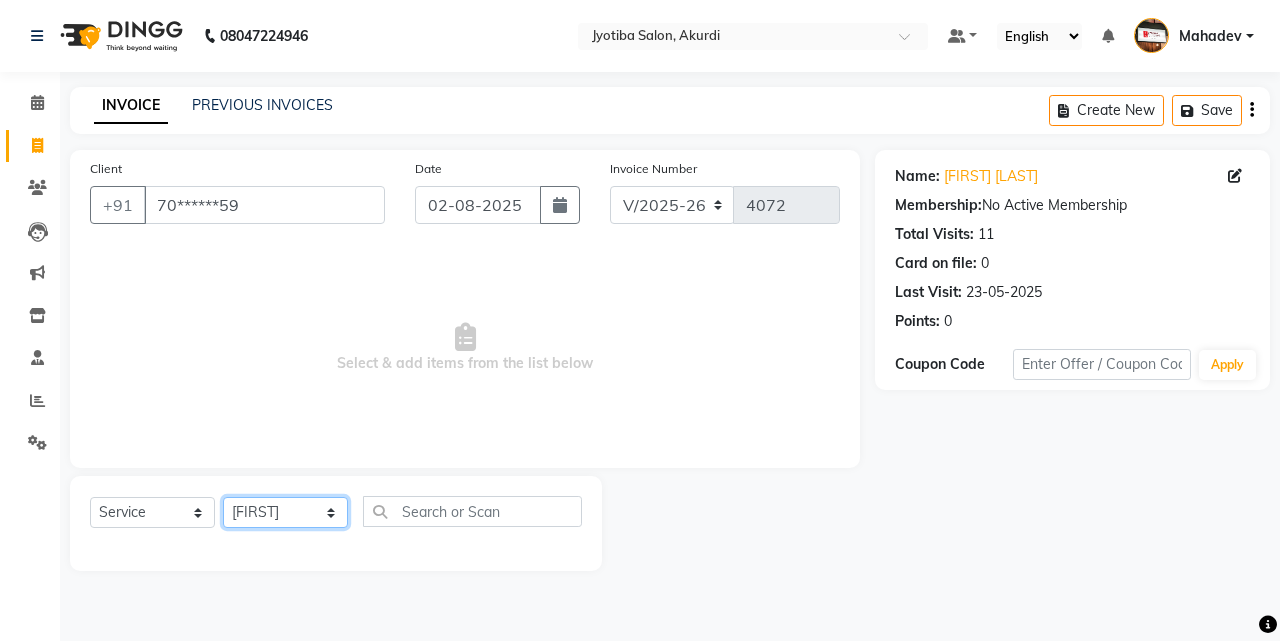 click on "Select Stylist Ajaj Ansari sahid Arif Ganpat  Mahadev manish choudhari Parmu tatya  Prem Rajan Sanjay Sanjay Santosh  Shop  Sohel  Vinod" 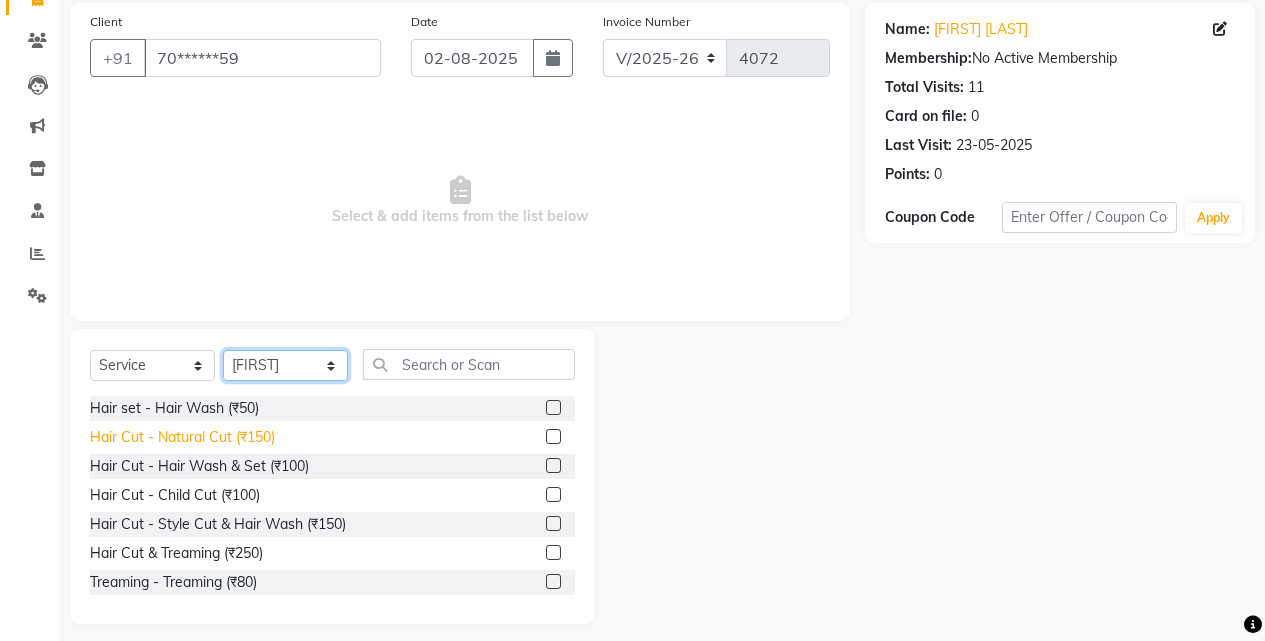 scroll, scrollTop: 160, scrollLeft: 0, axis: vertical 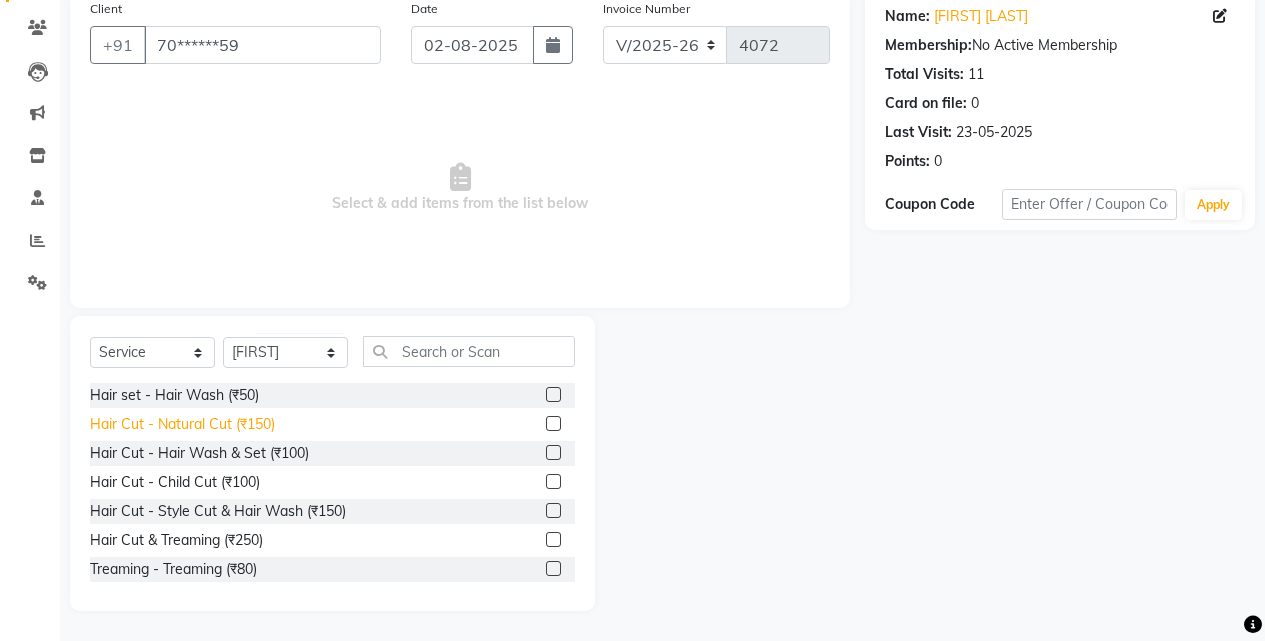 click on "Hair Cut - Natural Cut (₹150)" 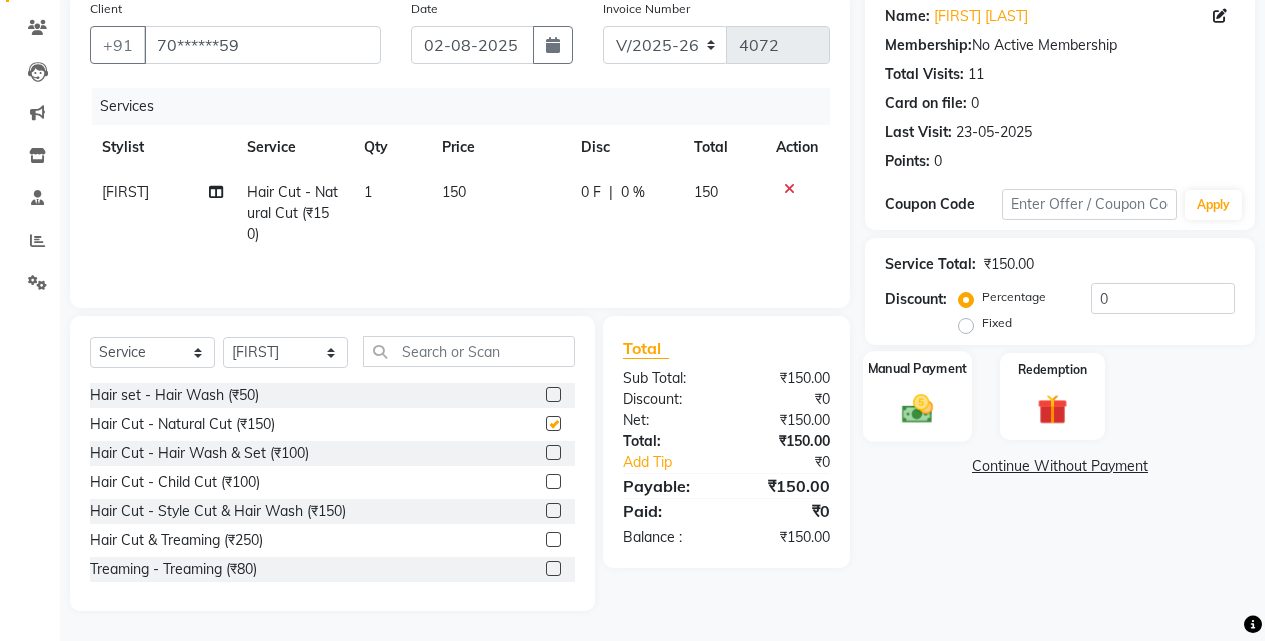 checkbox on "false" 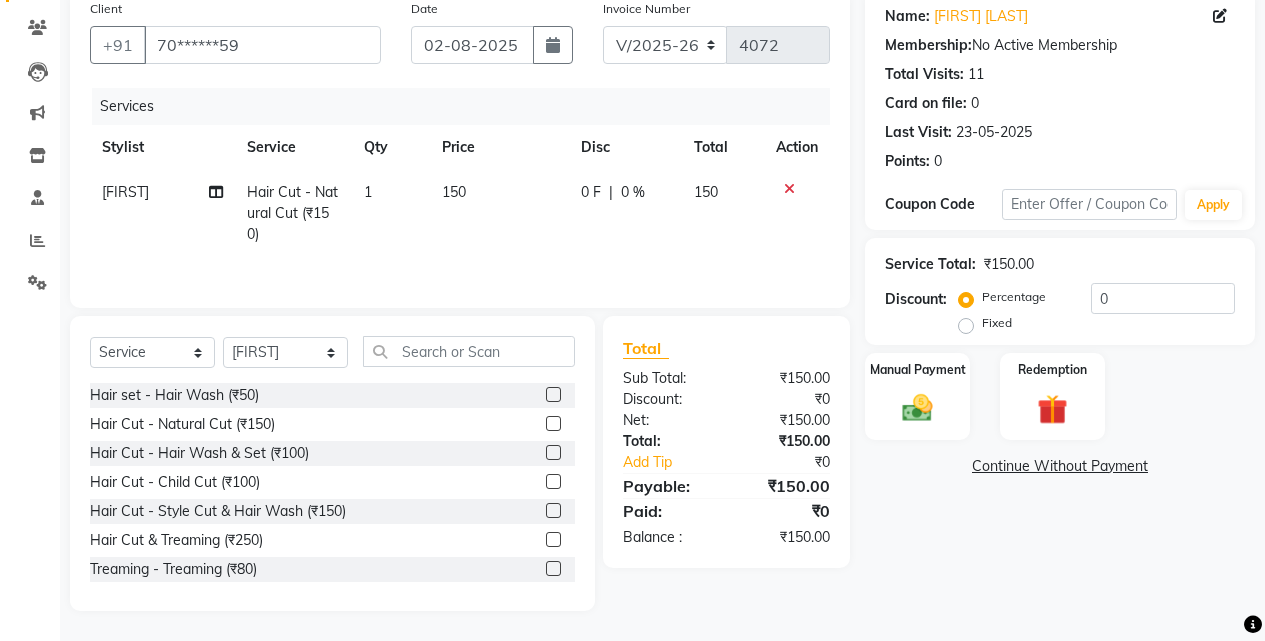 drag, startPoint x: 962, startPoint y: 421, endPoint x: 975, endPoint y: 443, distance: 25.553865 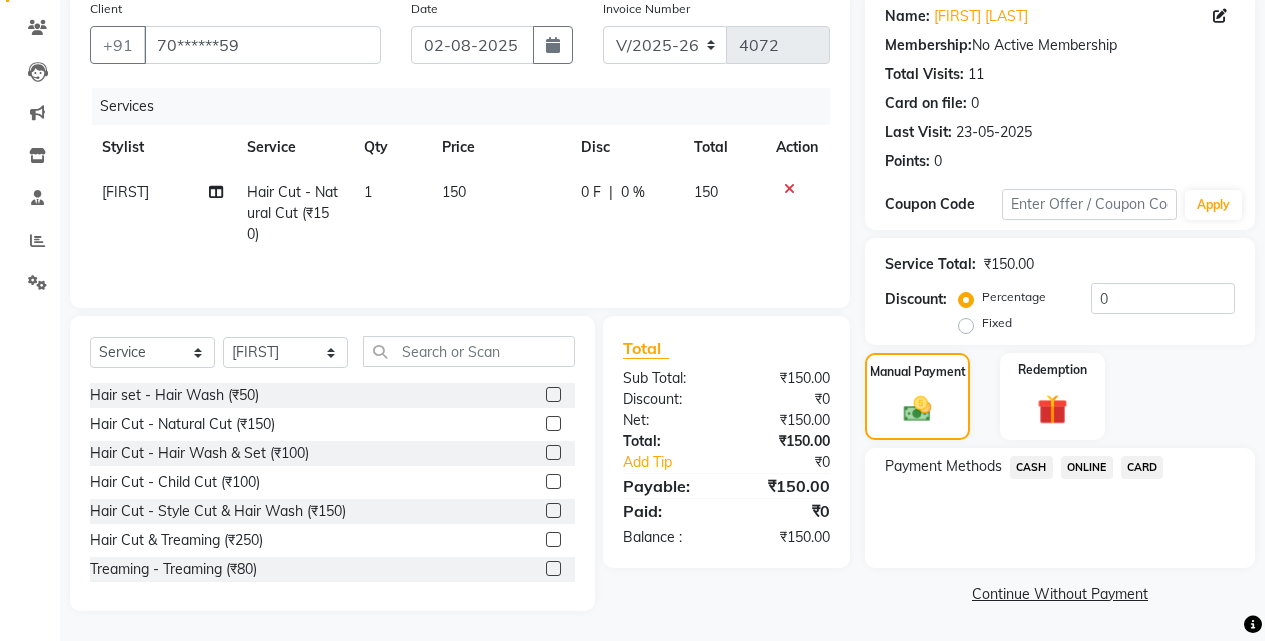 click on "ONLINE" 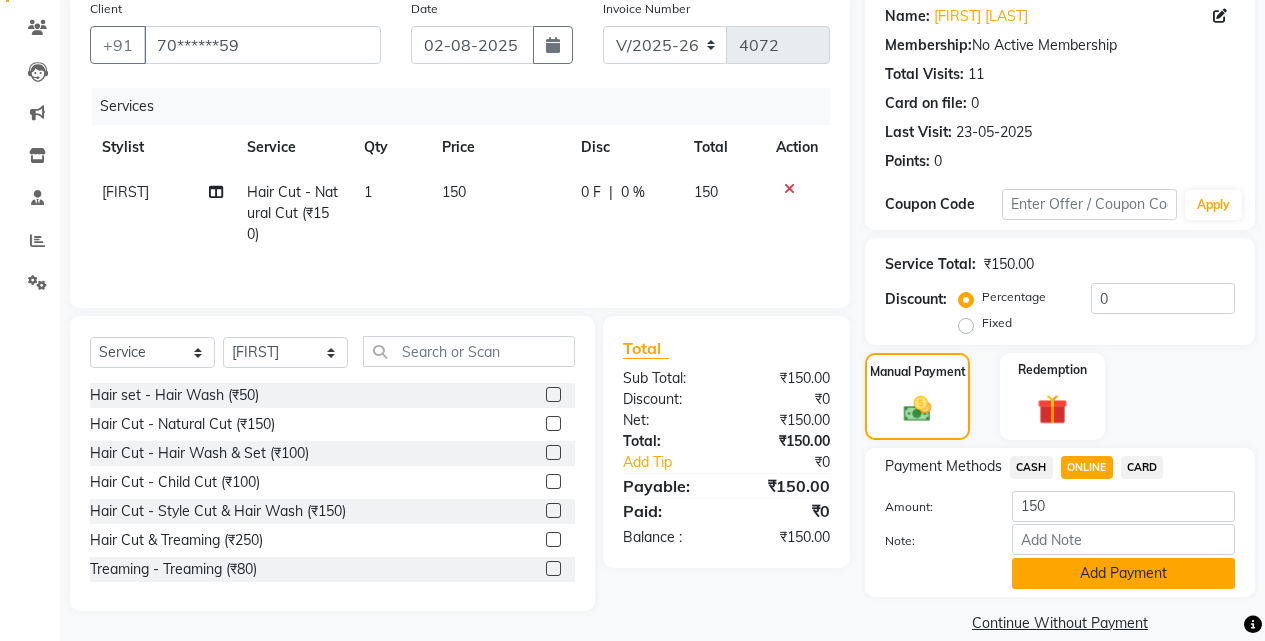 click on "Add Payment" 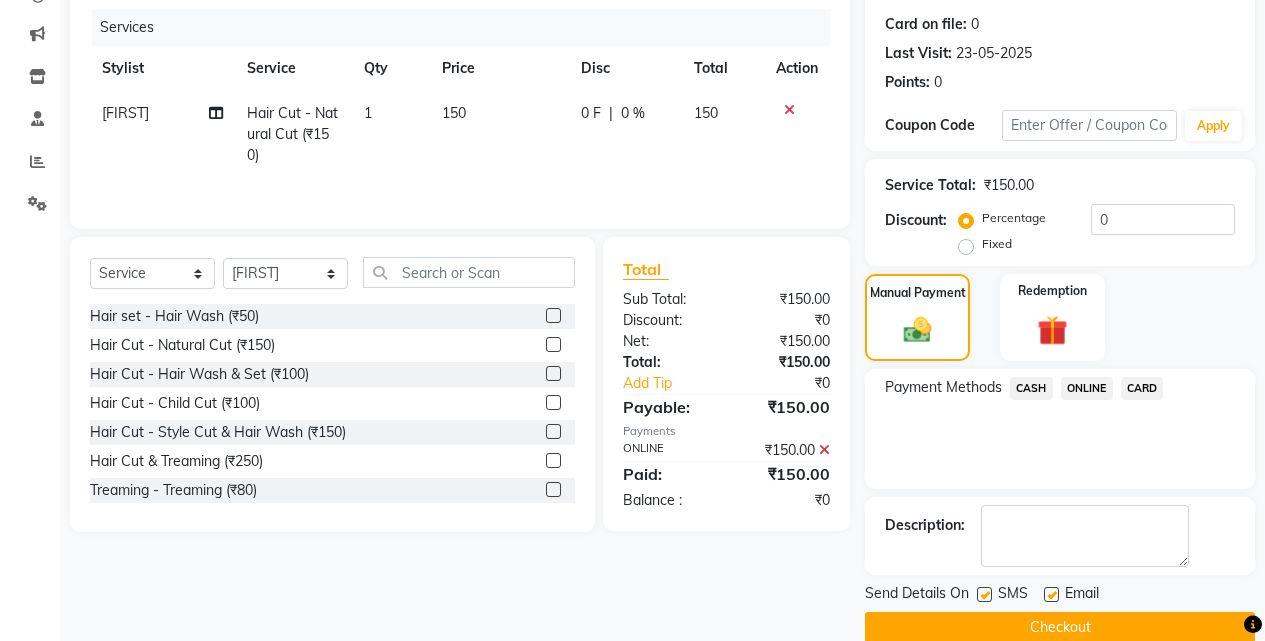 scroll, scrollTop: 271, scrollLeft: 0, axis: vertical 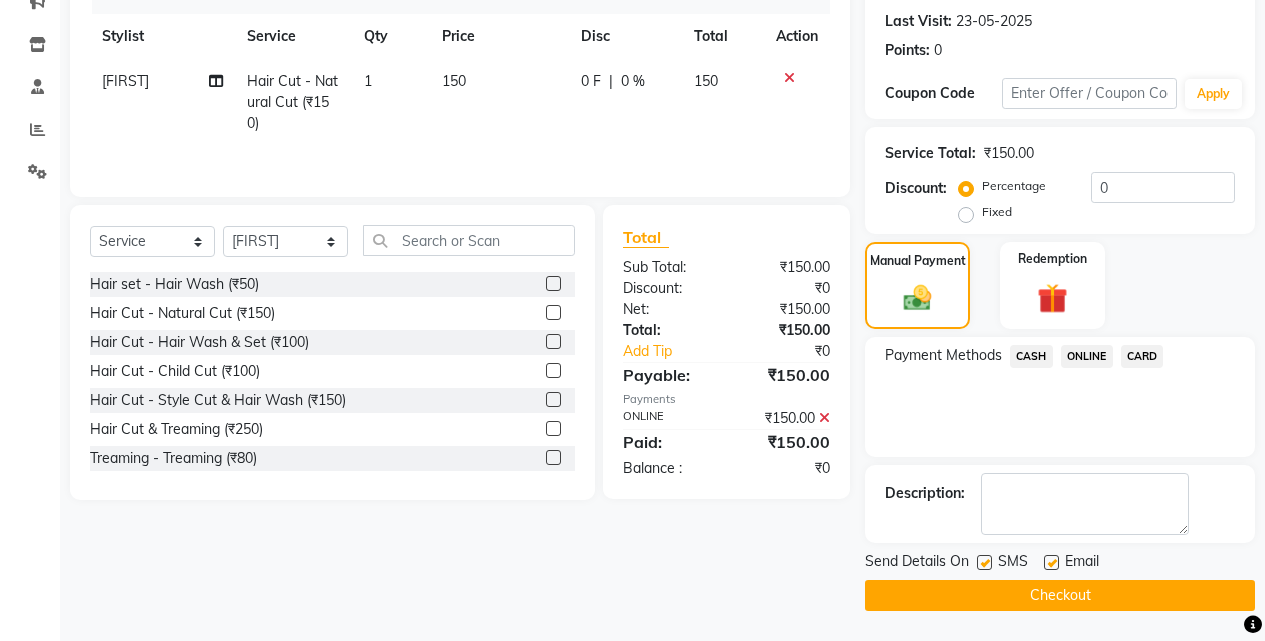 click on "Checkout" 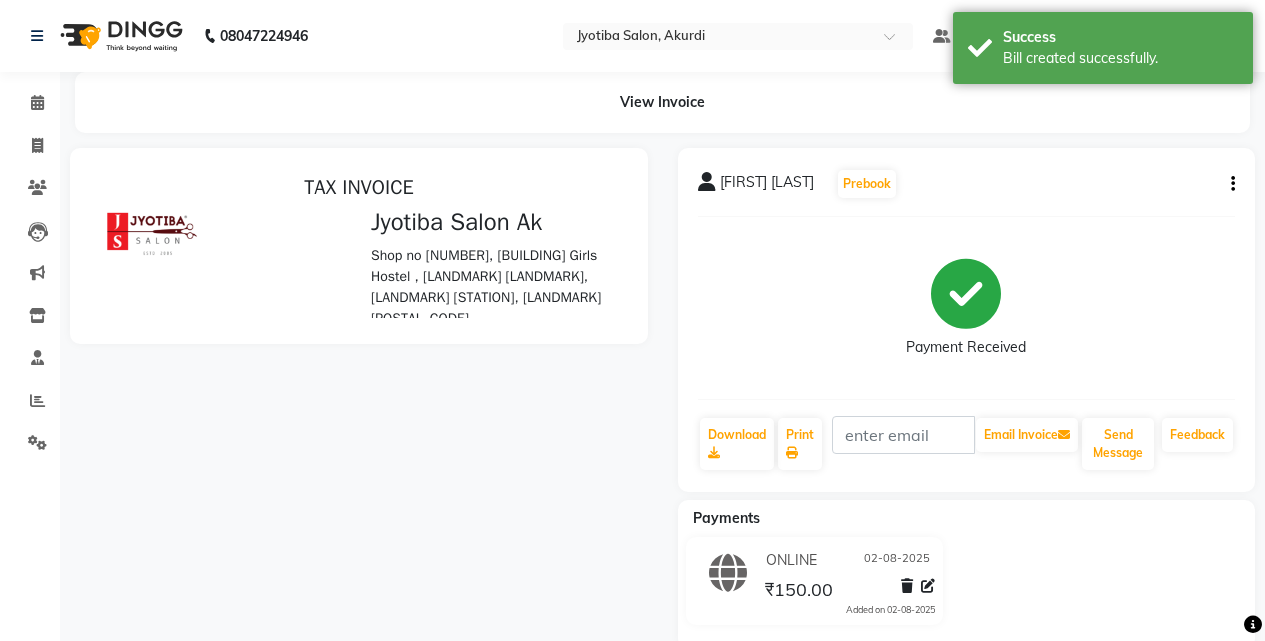 scroll, scrollTop: 0, scrollLeft: 0, axis: both 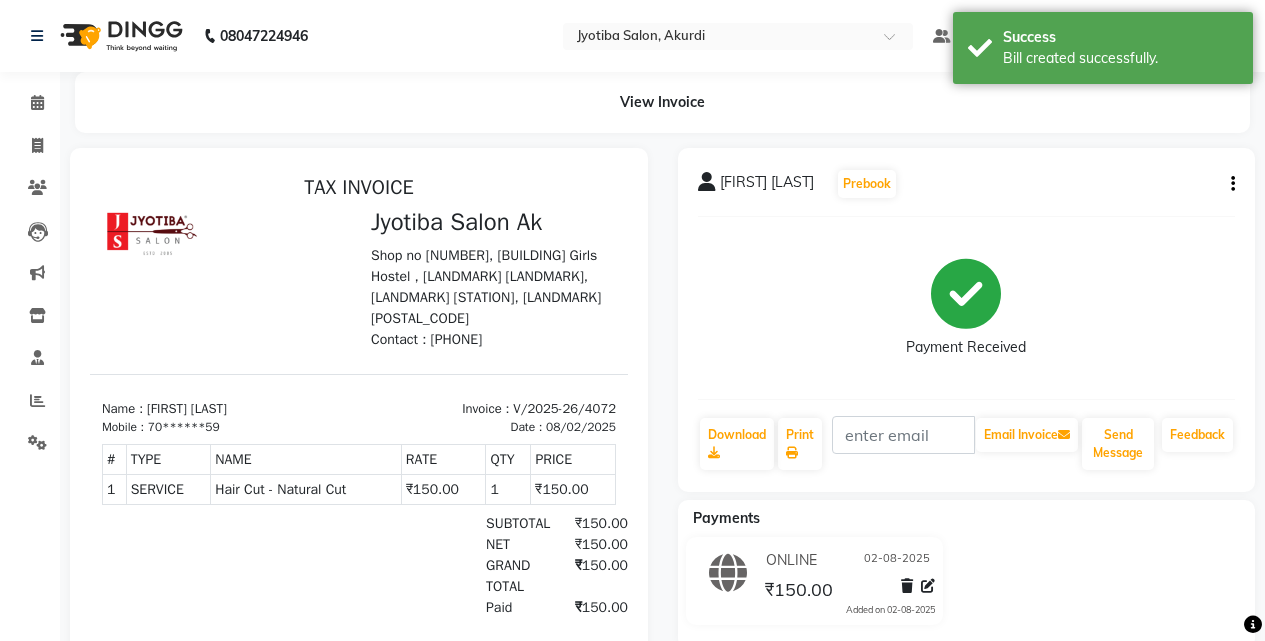 click at bounding box center (359, 416) 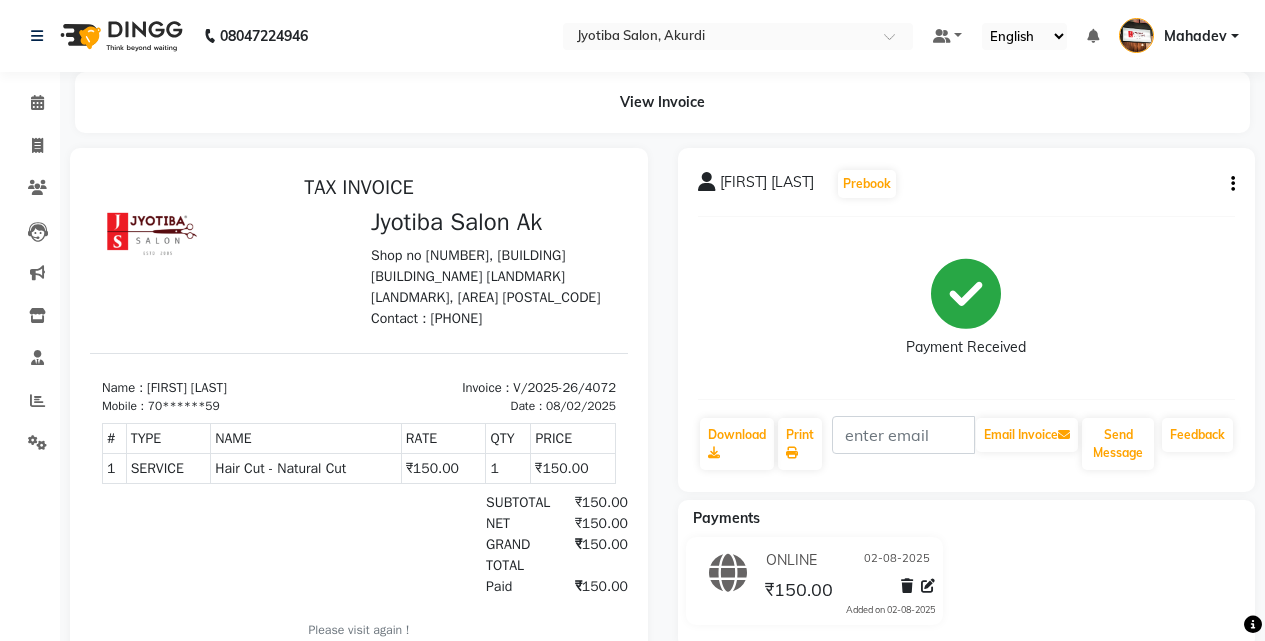 scroll, scrollTop: 0, scrollLeft: 0, axis: both 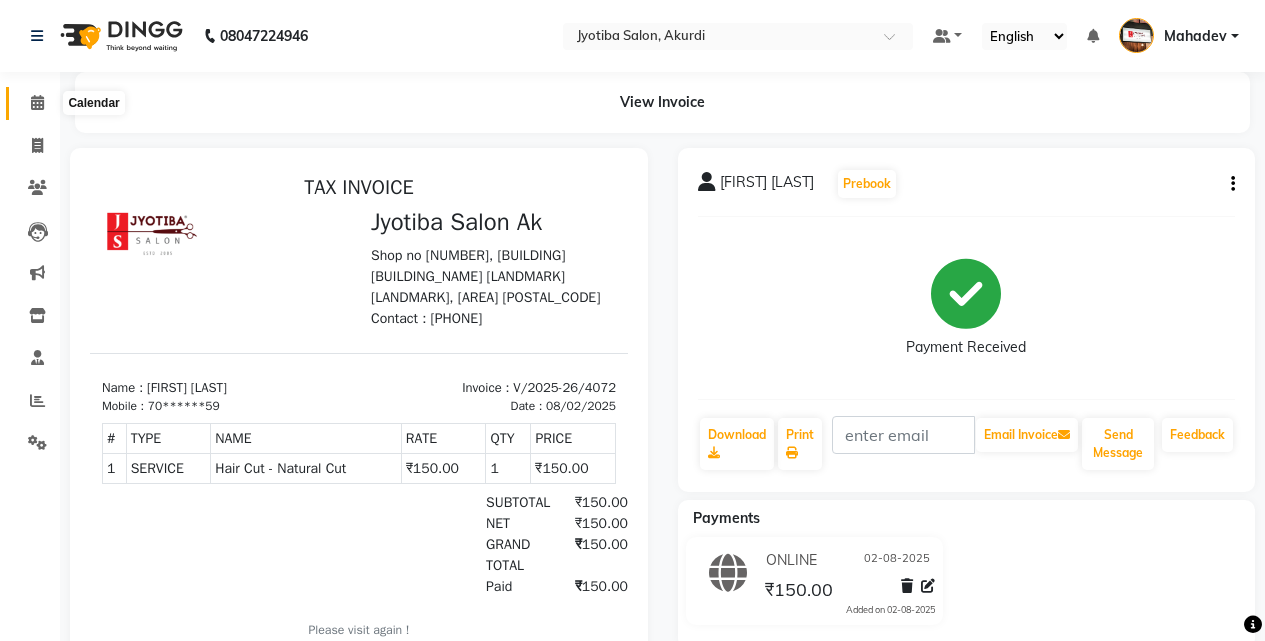click 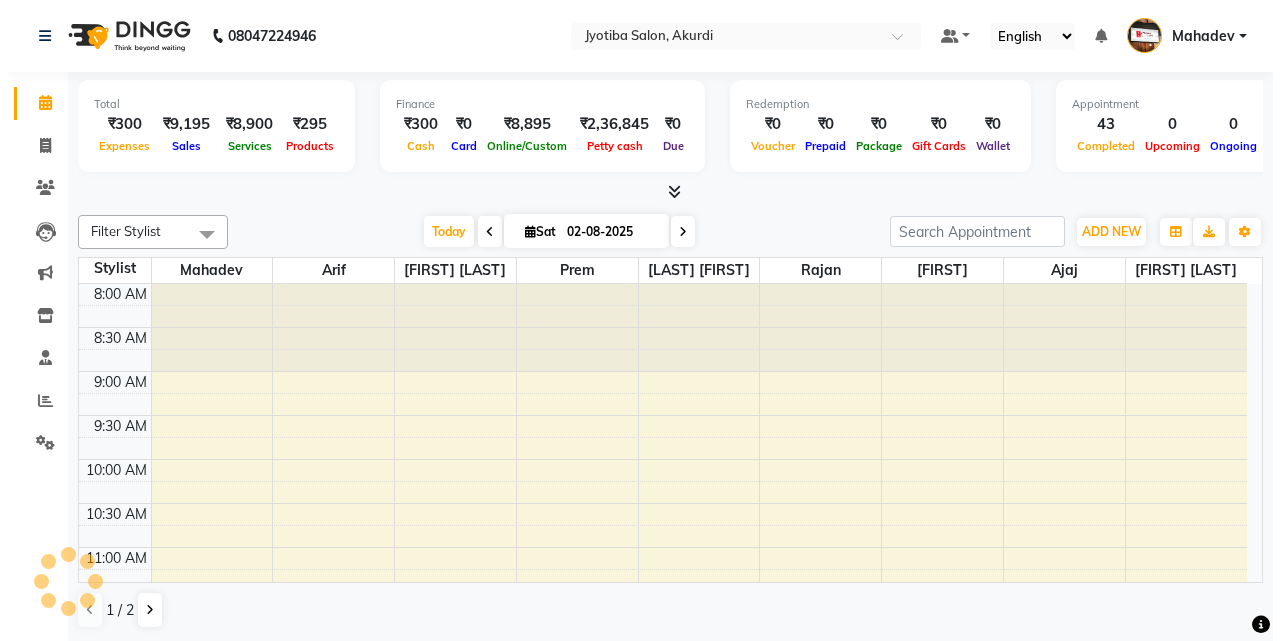 scroll, scrollTop: 954, scrollLeft: 0, axis: vertical 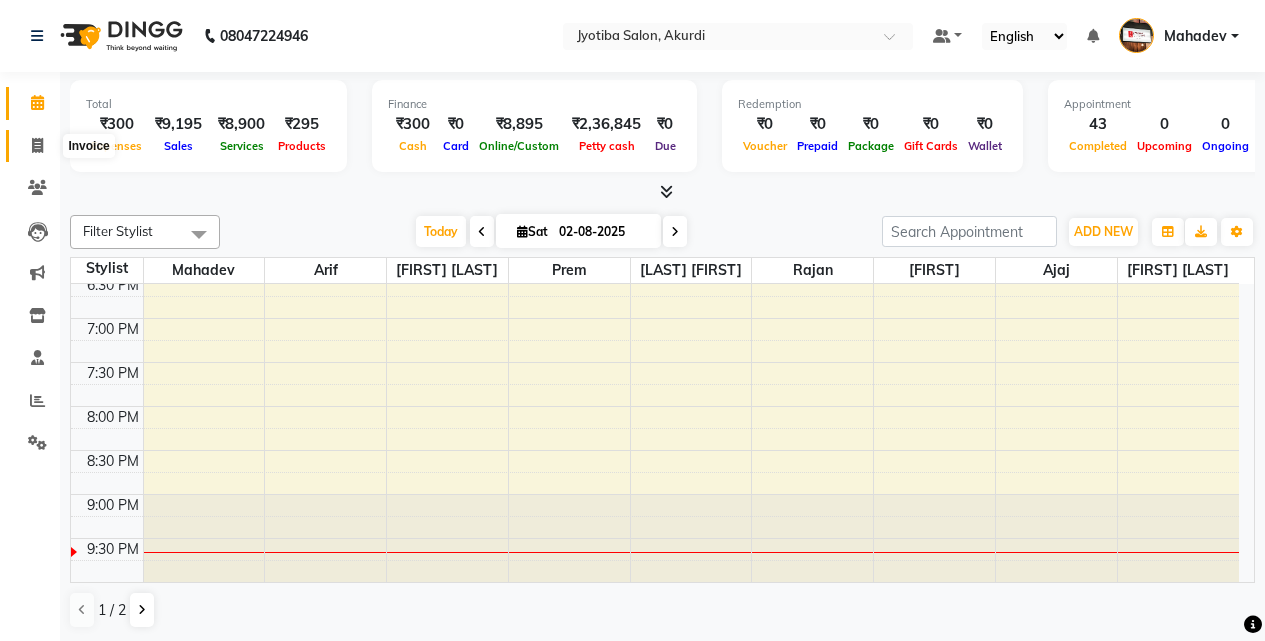 click 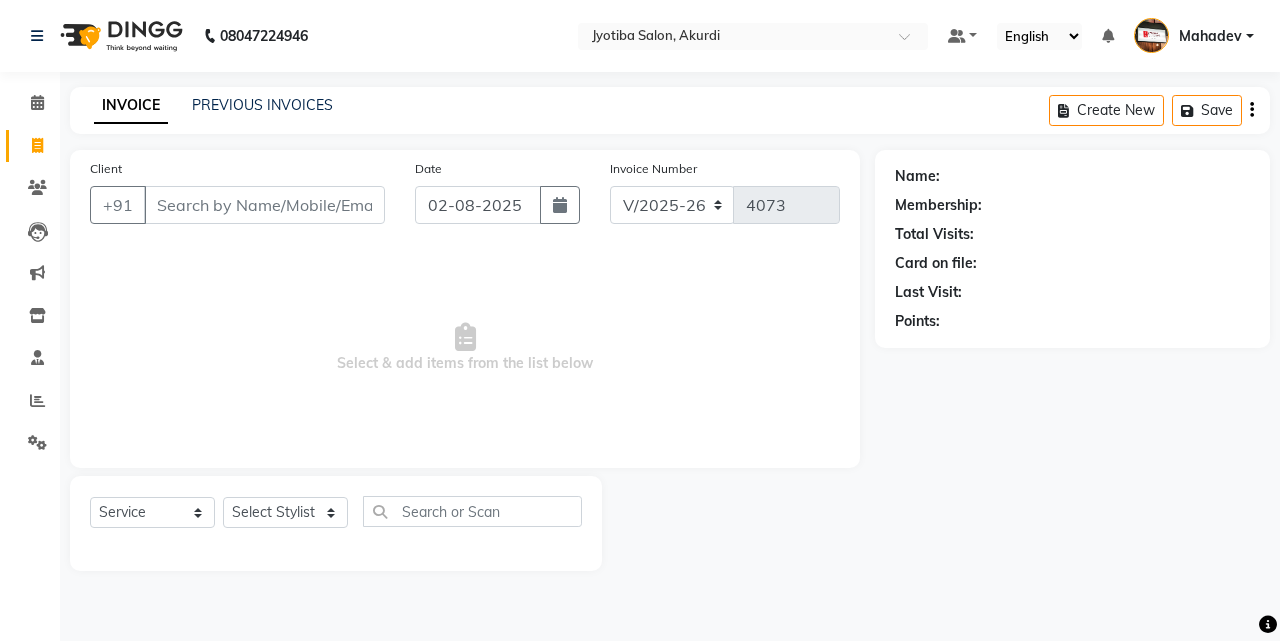 click on "Client" at bounding box center [264, 205] 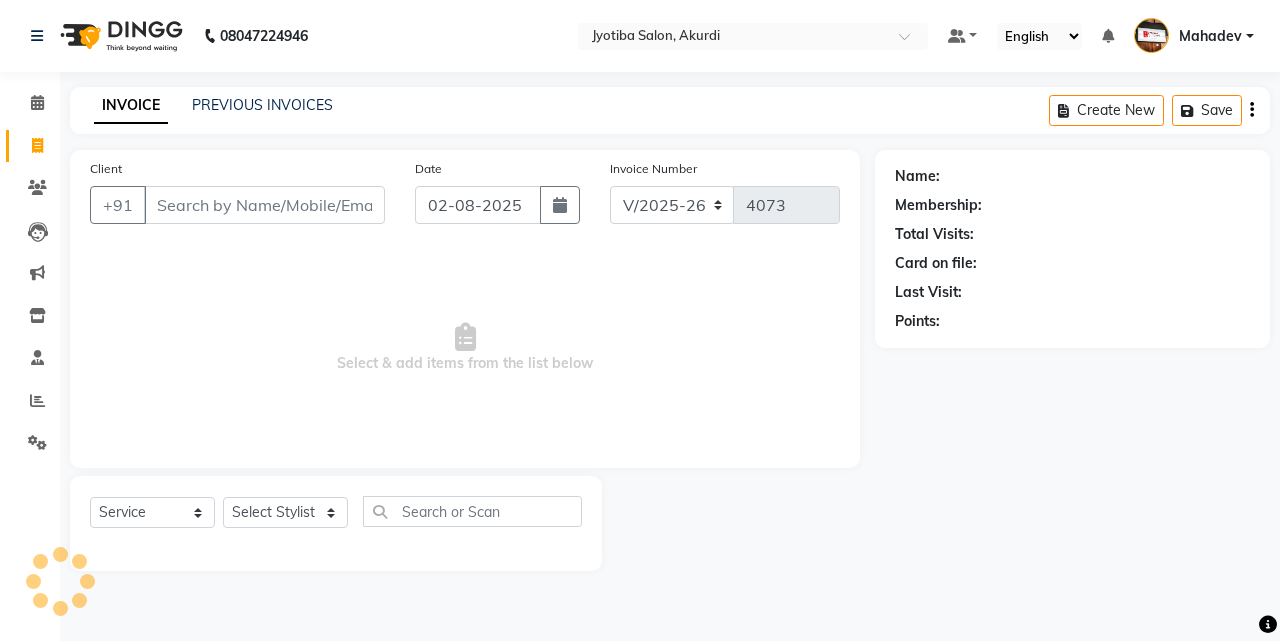 click on "Client" at bounding box center (264, 205) 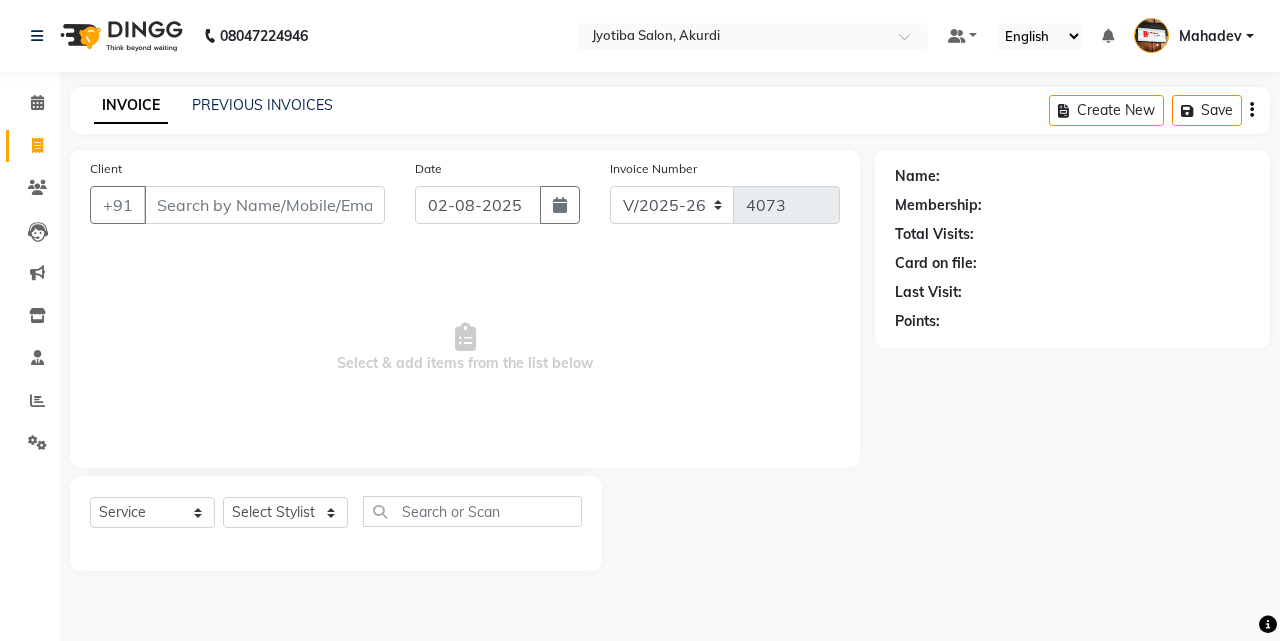 click on "Client" at bounding box center [264, 205] 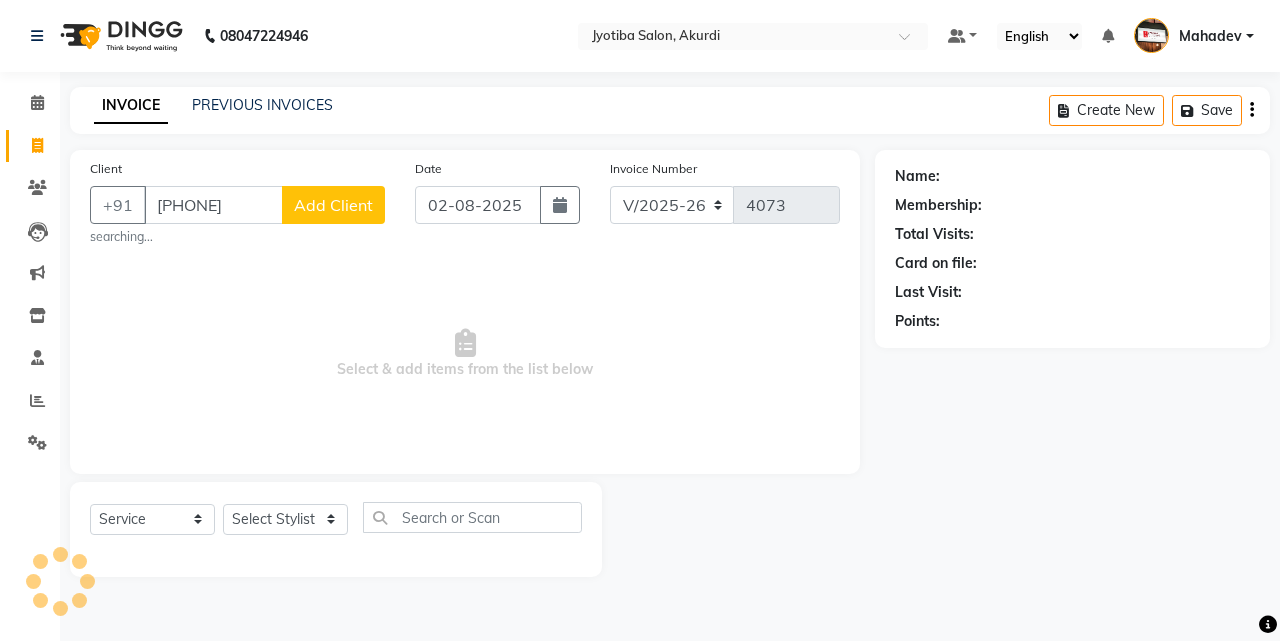type on "8525979797" 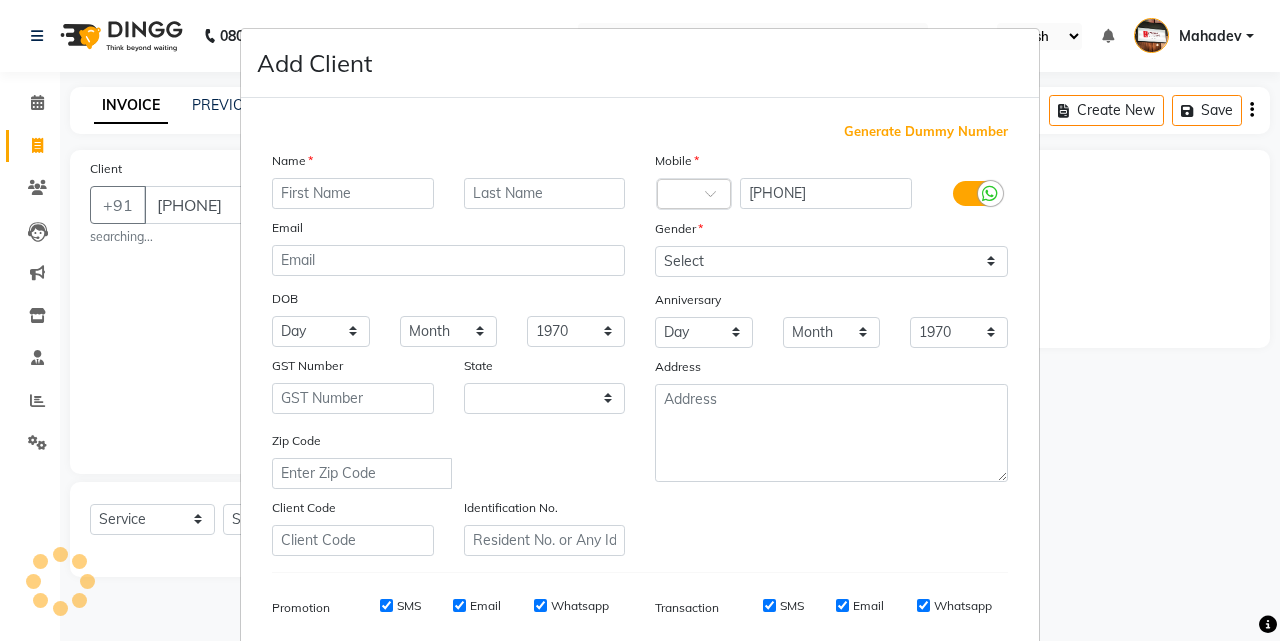 click on "Add Client Generate Dummy Number Name Email DOB Day 01 02 03 04 05 06 07 08 09 10 11 12 13 14 15 16 17 18 19 20 21 22 23 24 25 26 27 28 29 30 31 Month January February March April May June July August September October November December 1940 1941 1942 1943 1944 1945 1946 1947 1948 1949 1950 1951 1952 1953 1954 1955 1956 1957 1958 1959 1960 1961 1962 1963 1964 1965 1966 1967 1968 1969 1970 1971 1972 1973 1974 1975 1976 1977 1978 1979 1980 1981 1982 1983 1984 1985 1986 1987 1988 1989 1990 1991 1992 1993 1994 1995 1996 1997 1998 1999 2000 2001 2002 2003 2004 2005 2006 2007 2008 2009 2010 2011 2012 2013 2014 2015 2016 2017 2018 2019 2020 2021 2022 2023 2024 GST Number State Select Zip Code Client Code Identification No. Mobile Country Code × 8525979797 Gender Select Male Female Other Prefer Not To Say Anniversary Day 01 02 03 04 05 06 07 08 09 10 11 12 13 14 15 16 17 18 19 20 21 22 23 24 25 26 27 28 29 30 31 Month January February March April May June July August September October November December 1970 1971 SMS" at bounding box center [640, 320] 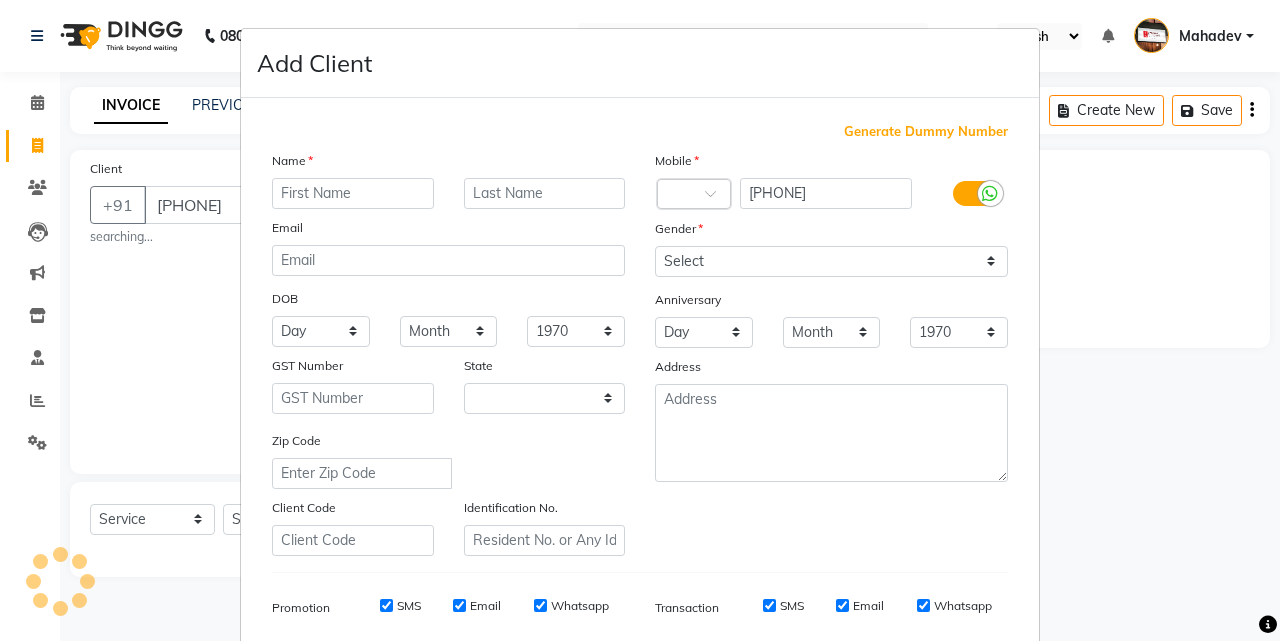drag, startPoint x: 1247, startPoint y: 354, endPoint x: 1230, endPoint y: 357, distance: 17.262676 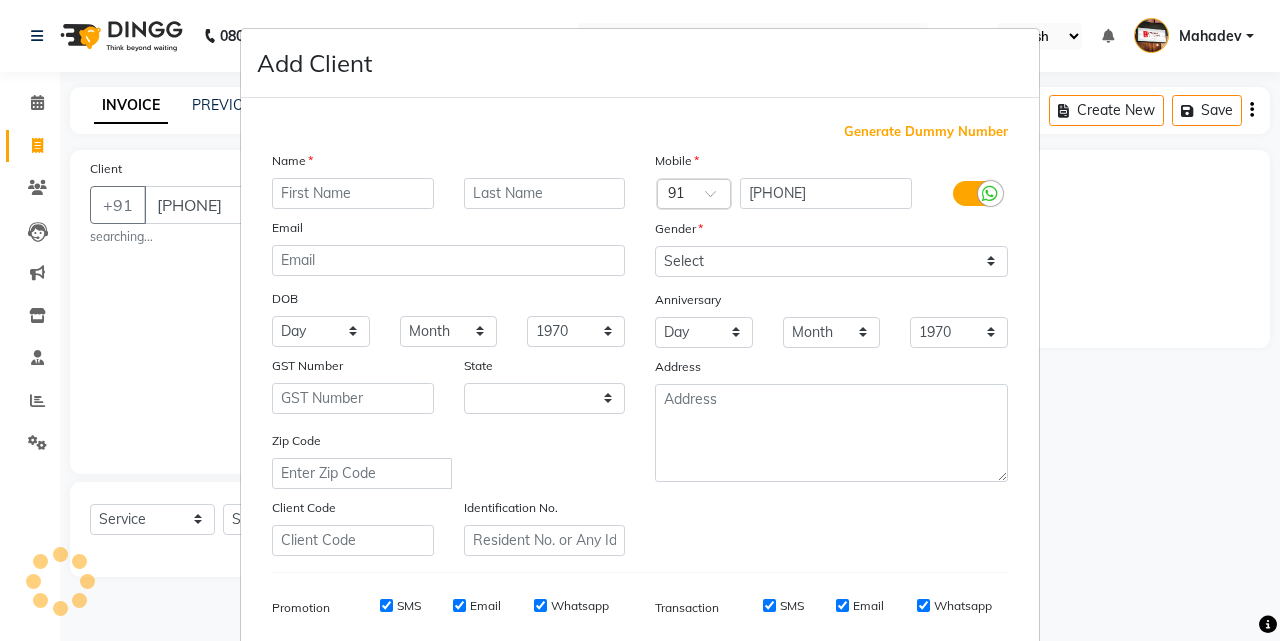 select on "22" 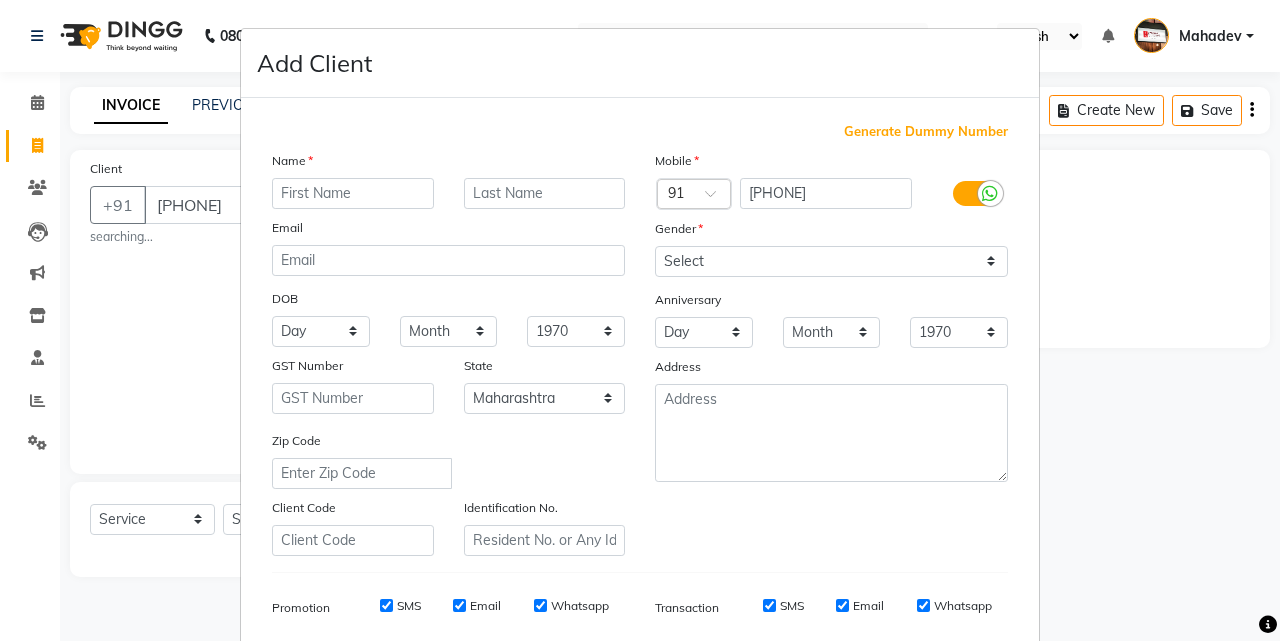 click on "Add Client Generate Dummy Number Name Email DOB Day 01 02 03 04 05 06 07 08 09 10 11 12 13 14 15 16 17 18 19 20 21 22 23 24 25 26 27 28 29 30 31 Month January February March April May June July August September October November December 1940 1941 1942 1943 1944 1945 1946 1947 1948 1949 1950 1951 1952 1953 1954 1955 1956 1957 1958 1959 1960 1961 1962 1963 1964 1965 1966 1967 1968 1969 1970 1971 1972 1973 1974 1975 1976 1977 1978 1979 1980 1981 1982 1983 1984 1985 1986 1987 1988 1989 1990 1991 1992 1993 1994 1995 1996 1997 1998 1999 2000 2001 2002 2003 2004 2005 2006 2007 2008 2009 2010 2011 2012 2013 2014 2015 2016 2017 2018 2019 2020 2021 2022 2023 2024 GST Number State Select Andaman and Nicobar Islands Andhra Pradesh Arunachal Pradesh Assam Bihar Chandigarh Chhattisgarh Dadra and Nagar Haveli Daman and Diu Delhi Goa Gujarat Haryana Himachal Pradesh Jammu and Kashmir Jharkhand Karnataka Kerala Lakshadweep Madhya Pradesh Maharashtra Manipur Meghalaya Mizoram Nagaland Odisha Pondicherry Punjab Rajasthan Sikkim" at bounding box center (640, 320) 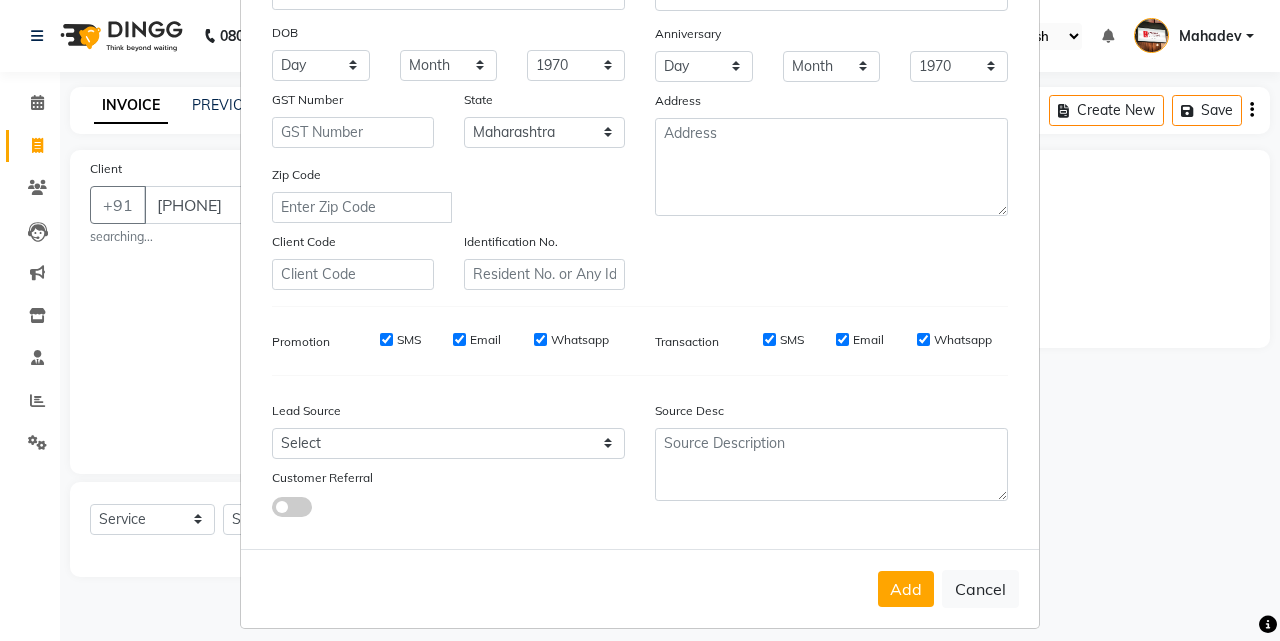 scroll, scrollTop: 282, scrollLeft: 0, axis: vertical 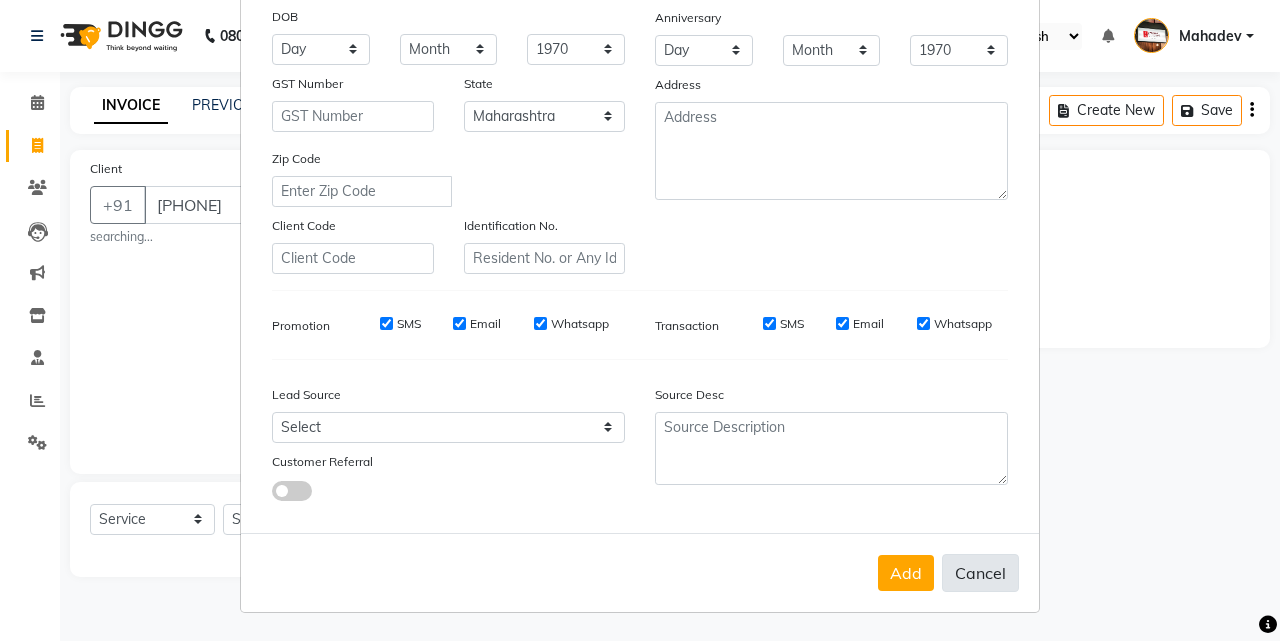 click on "Cancel" at bounding box center (980, 573) 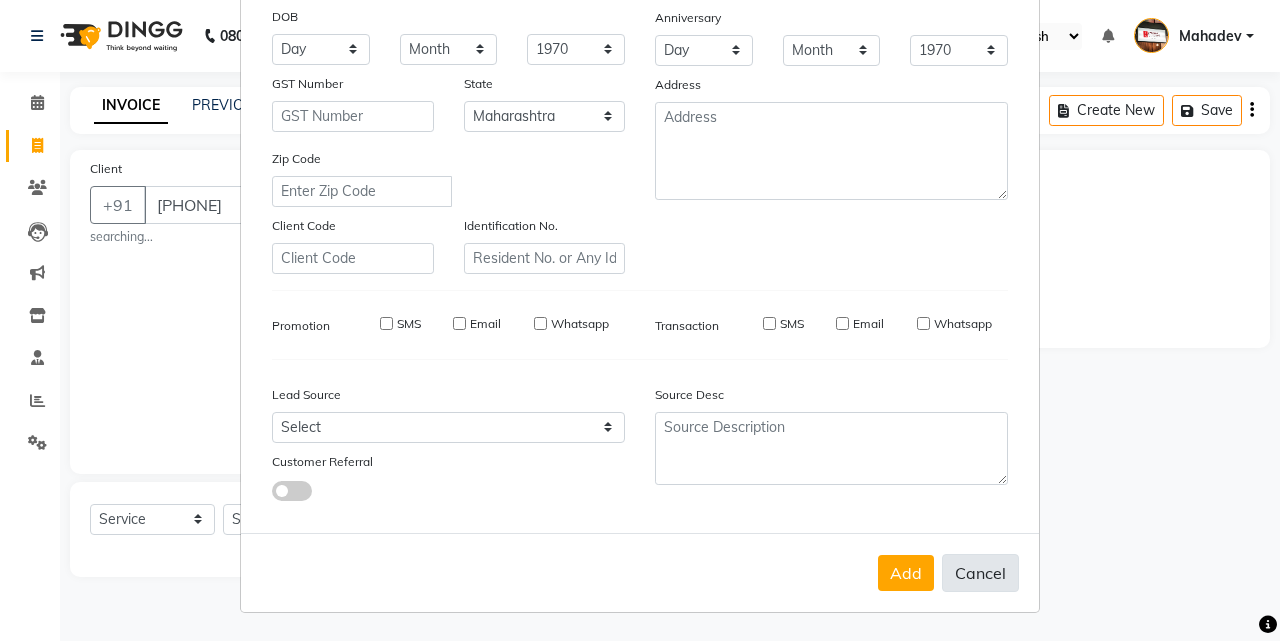 select 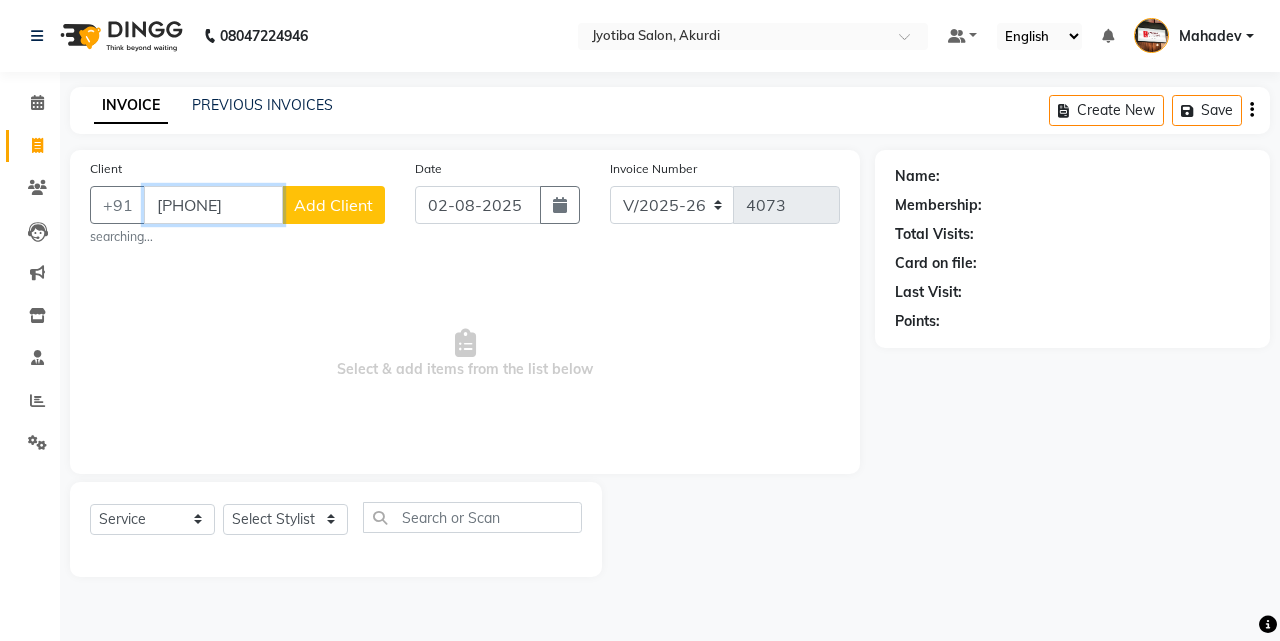 click on "8525979797" at bounding box center [213, 205] 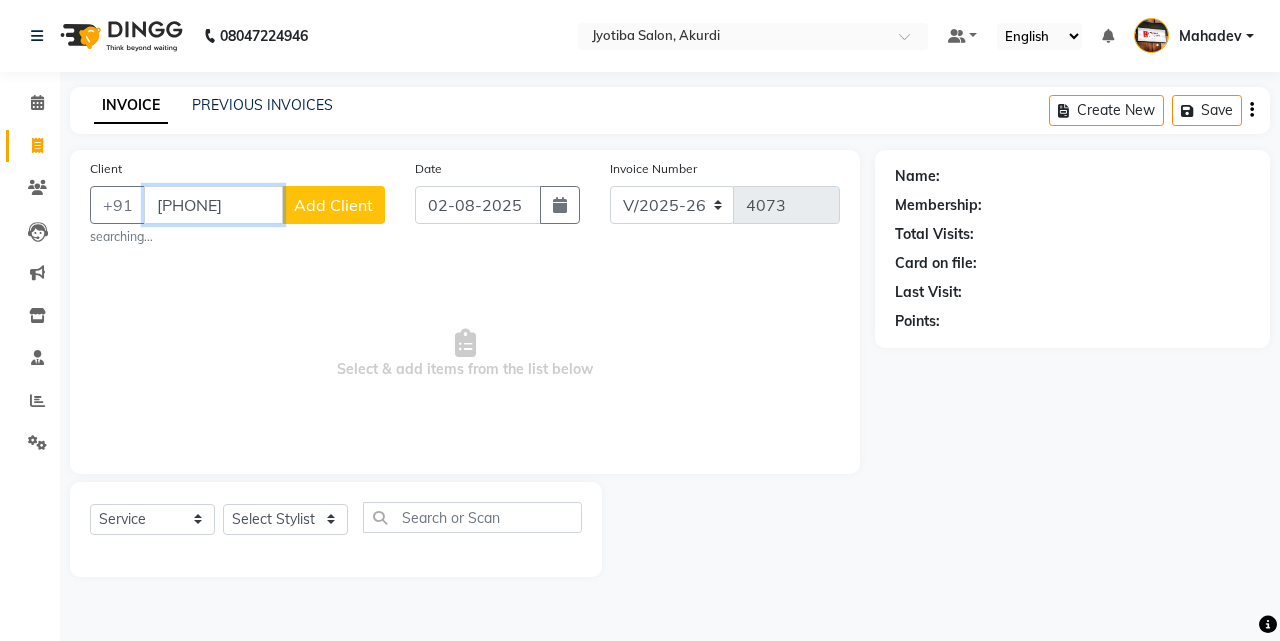 type on "8525979797" 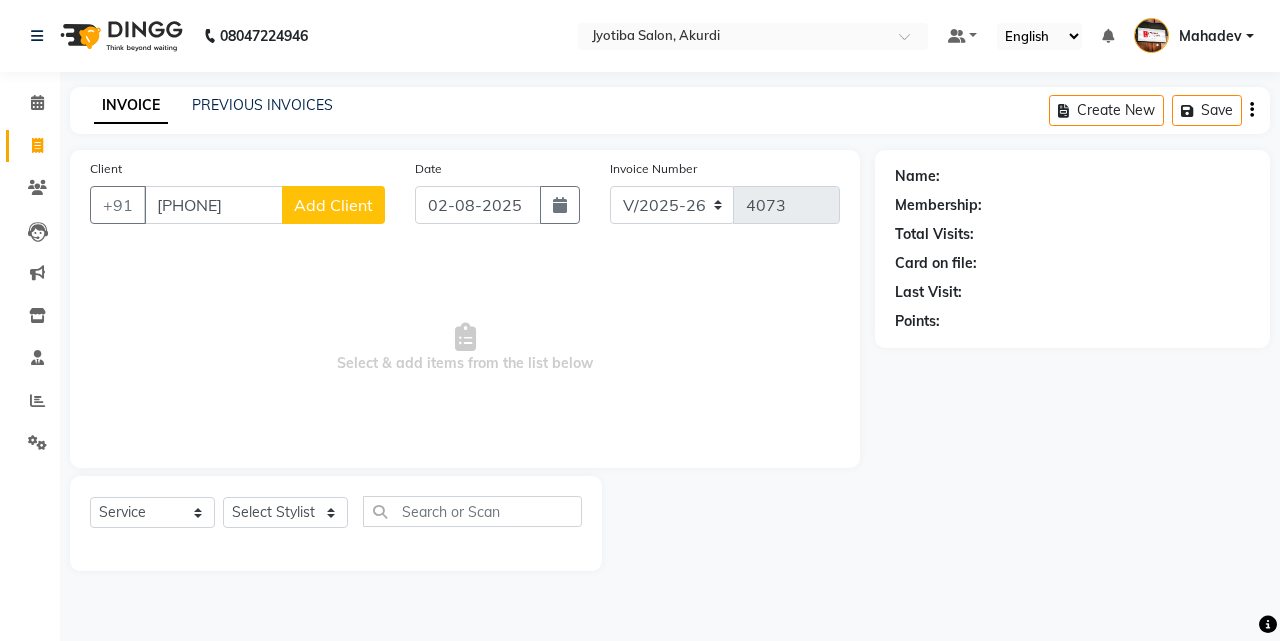 click on "Add Client" 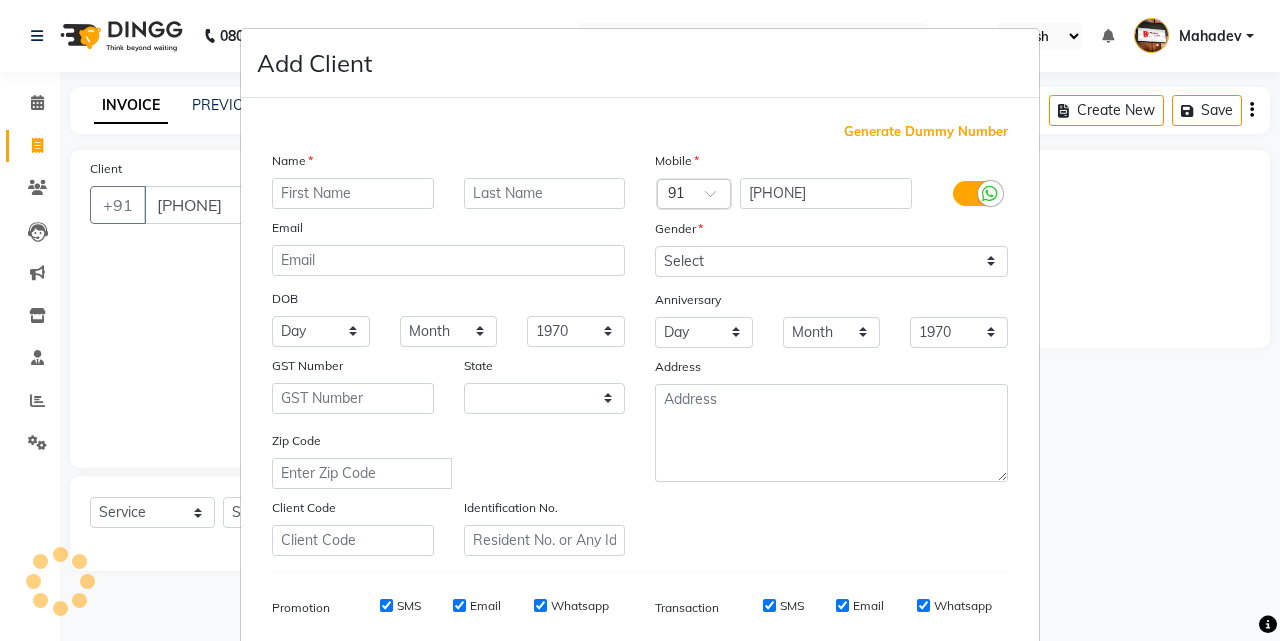 select on "22" 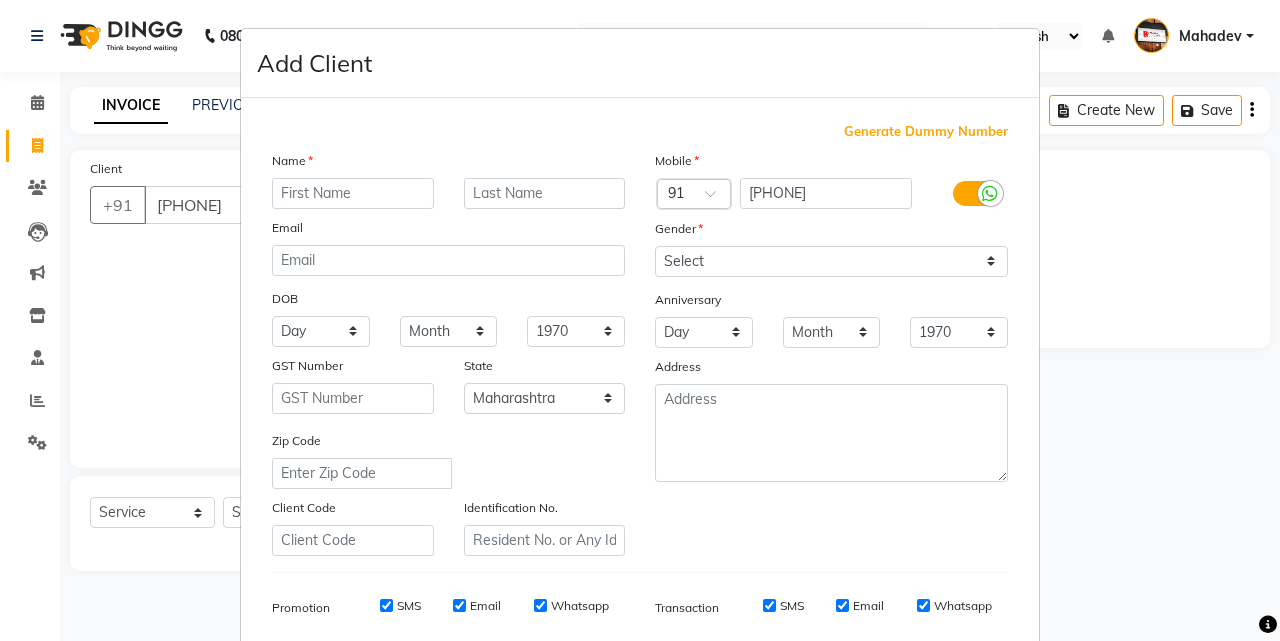 click at bounding box center (353, 193) 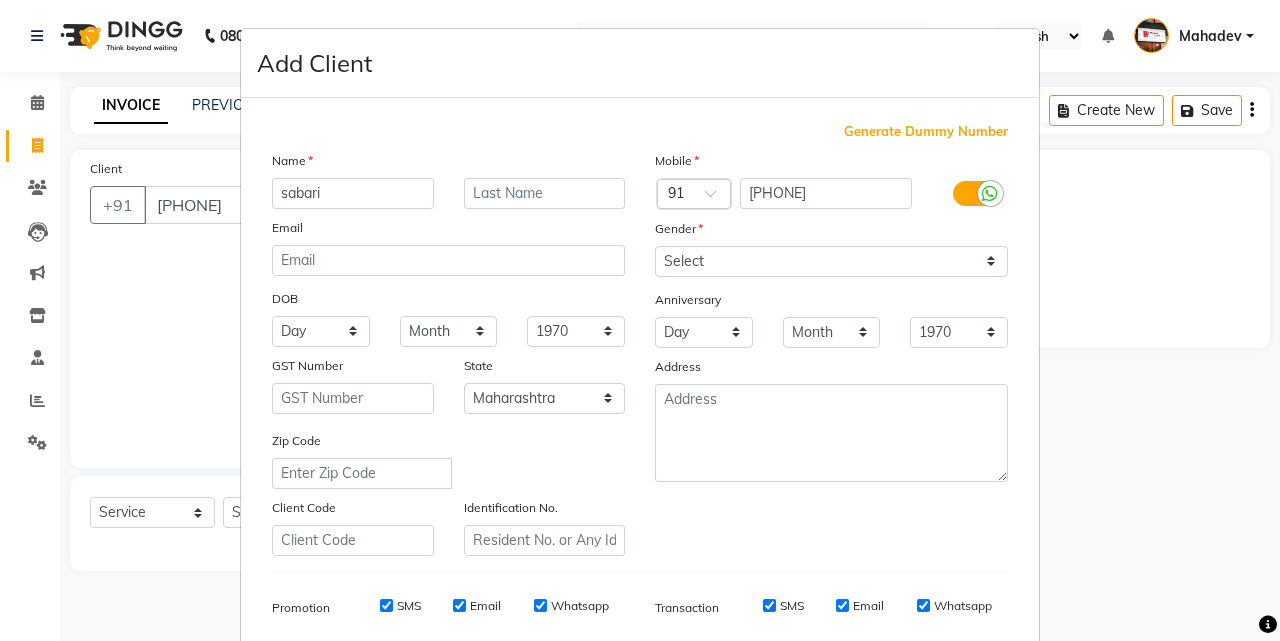 type on "sabari" 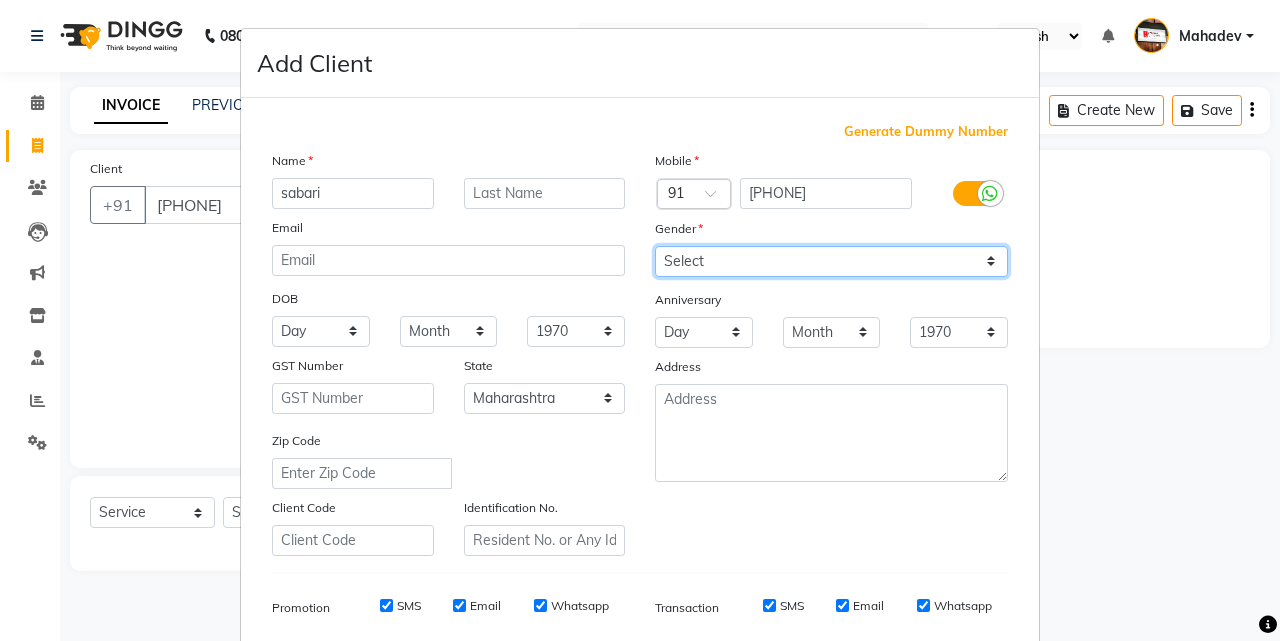 click on "Select Male Female Other Prefer Not To Say" at bounding box center [831, 261] 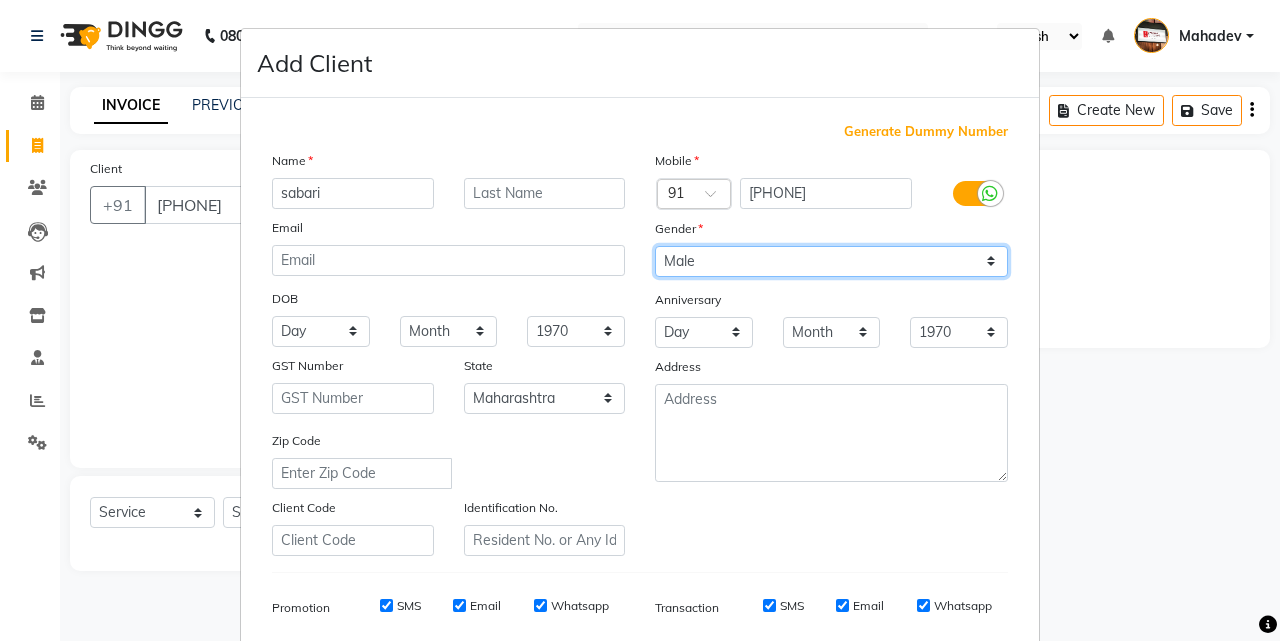 click on "Select Male Female Other Prefer Not To Say" at bounding box center (831, 261) 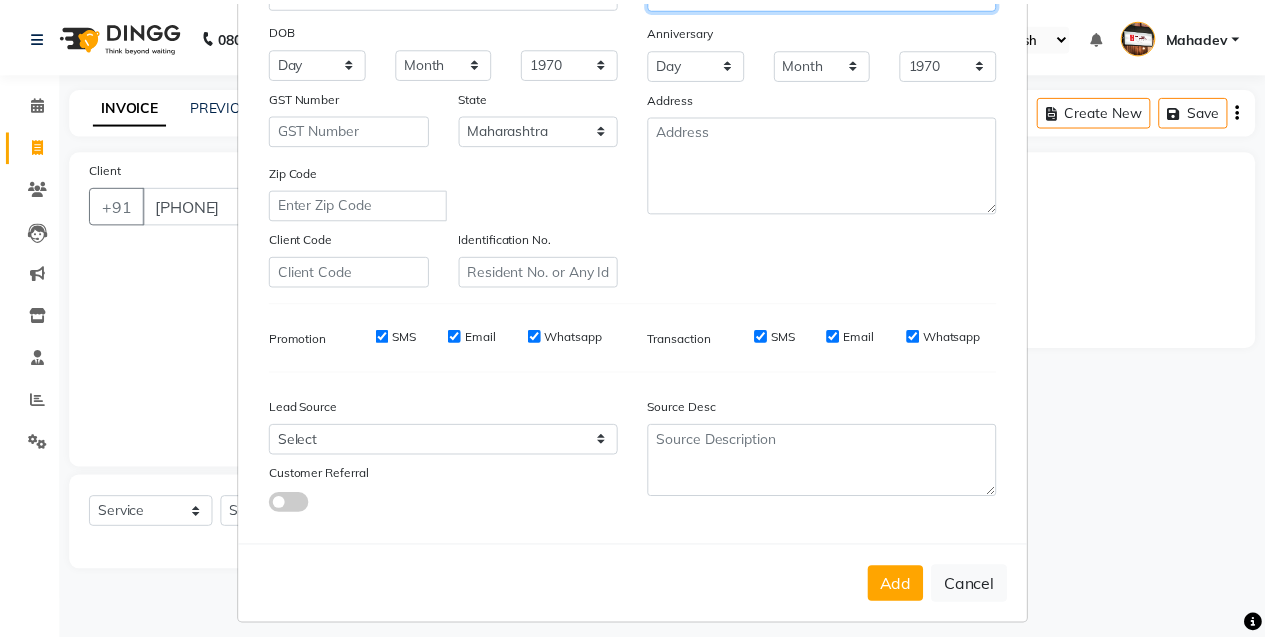 scroll, scrollTop: 282, scrollLeft: 0, axis: vertical 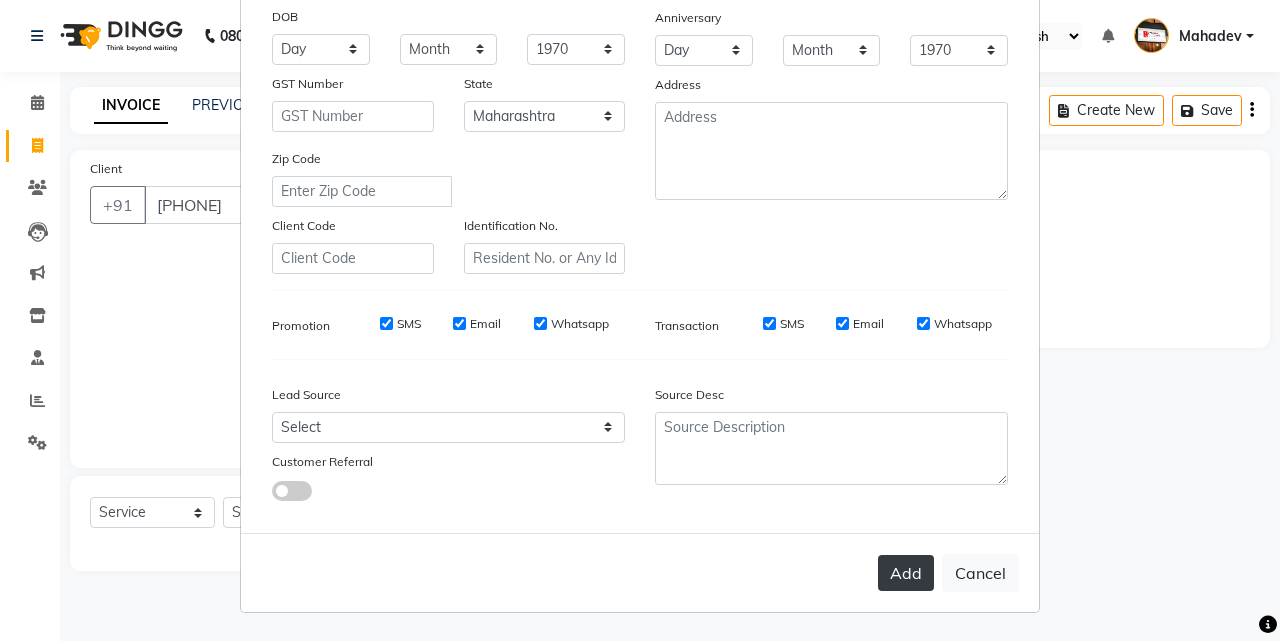 click on "Add" at bounding box center [906, 573] 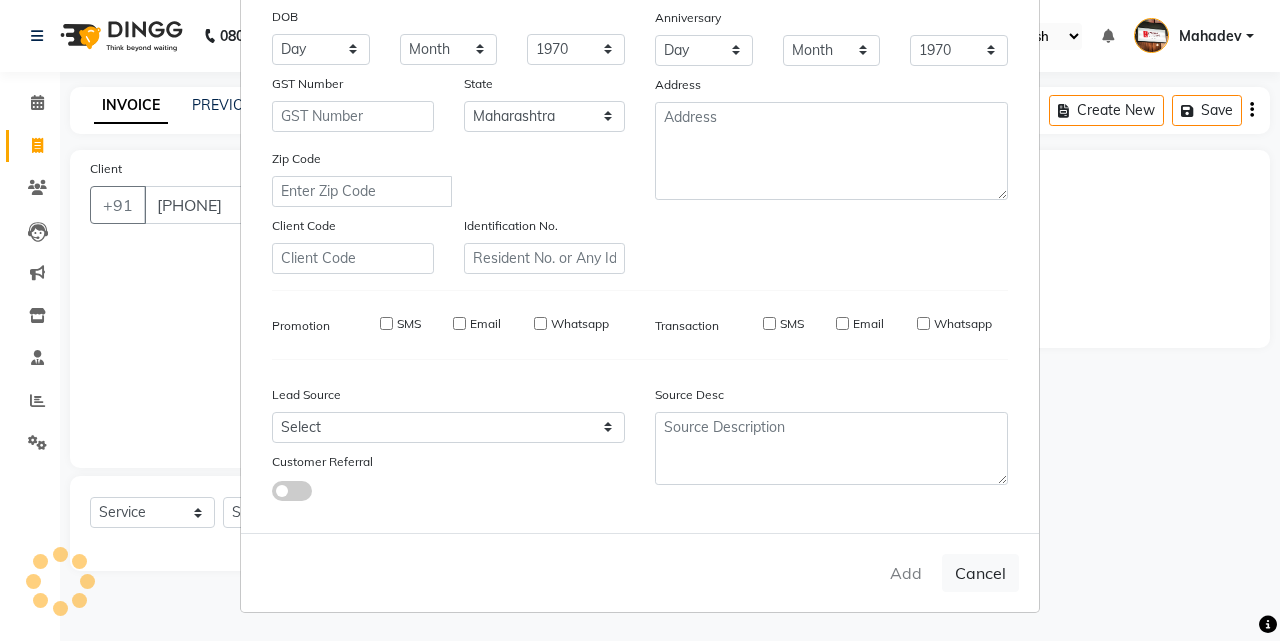 type on "85******97" 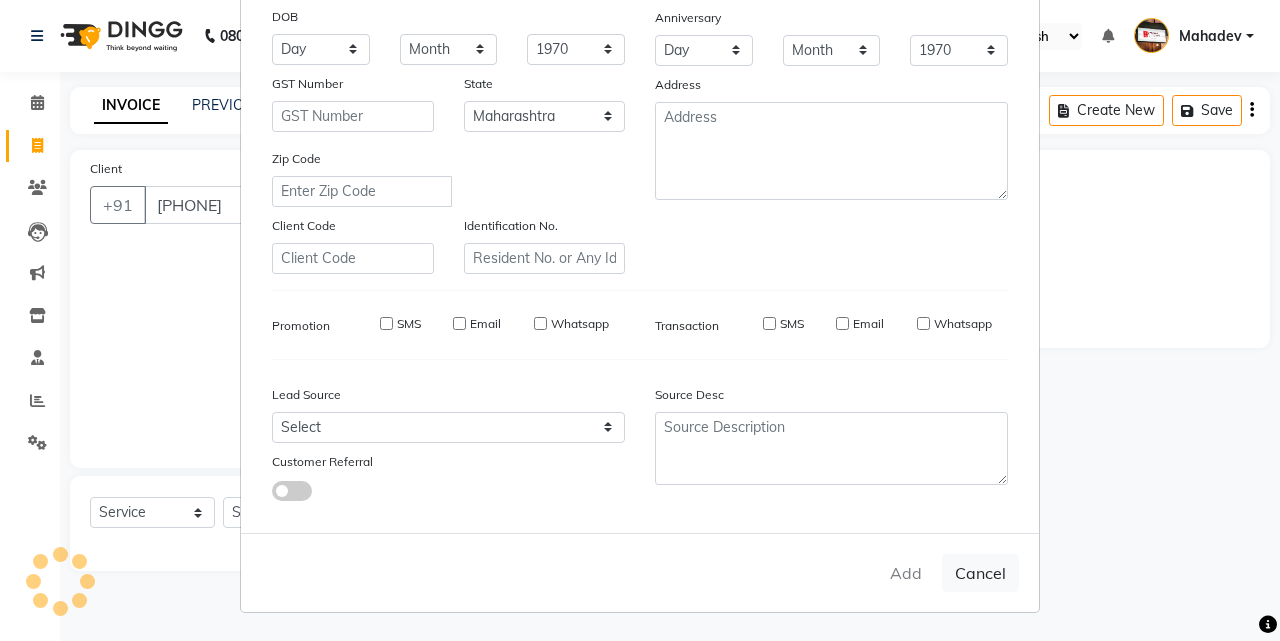 type 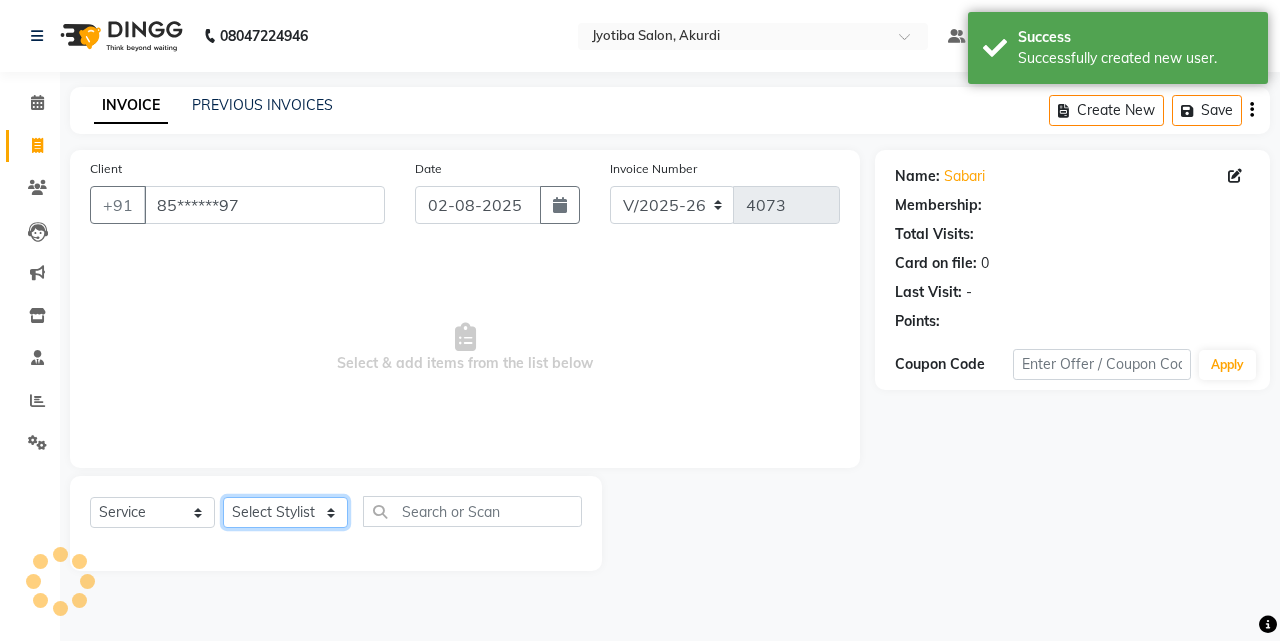 click on "Select Stylist Ajaj Ansari sahid Arif Ganpat  Mahadev manish choudhari Parmu tatya  Prem Rajan Sanjay Sanjay Santosh  Shop  Sohel  Vinod" 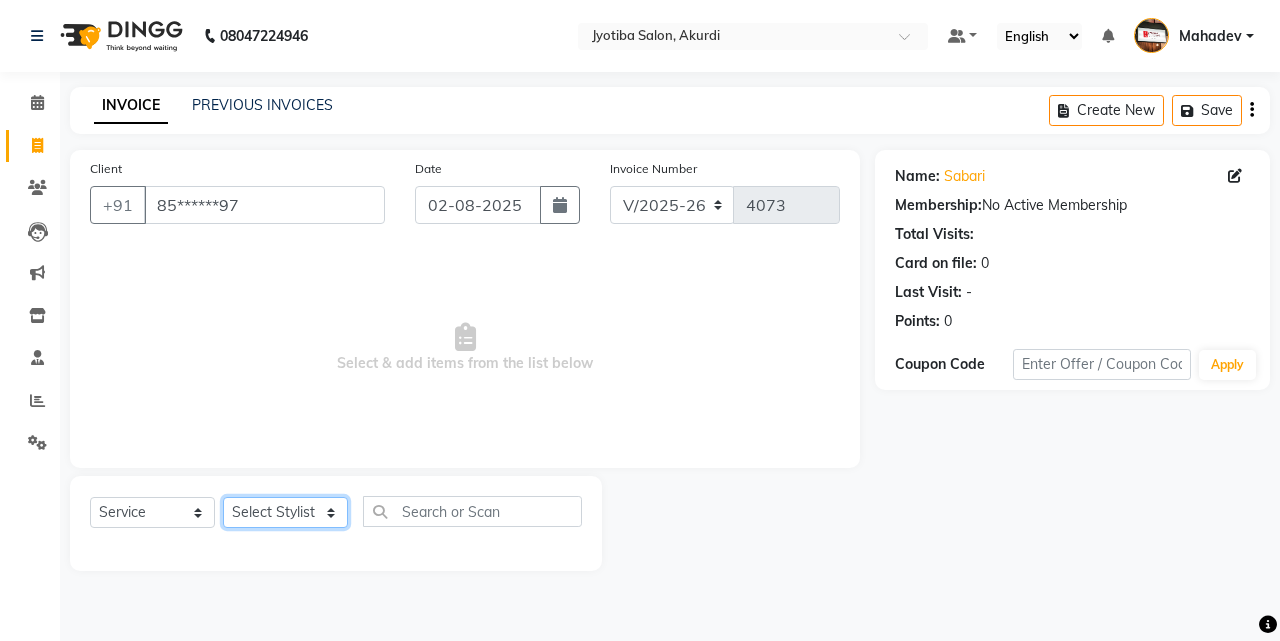 select on "43504" 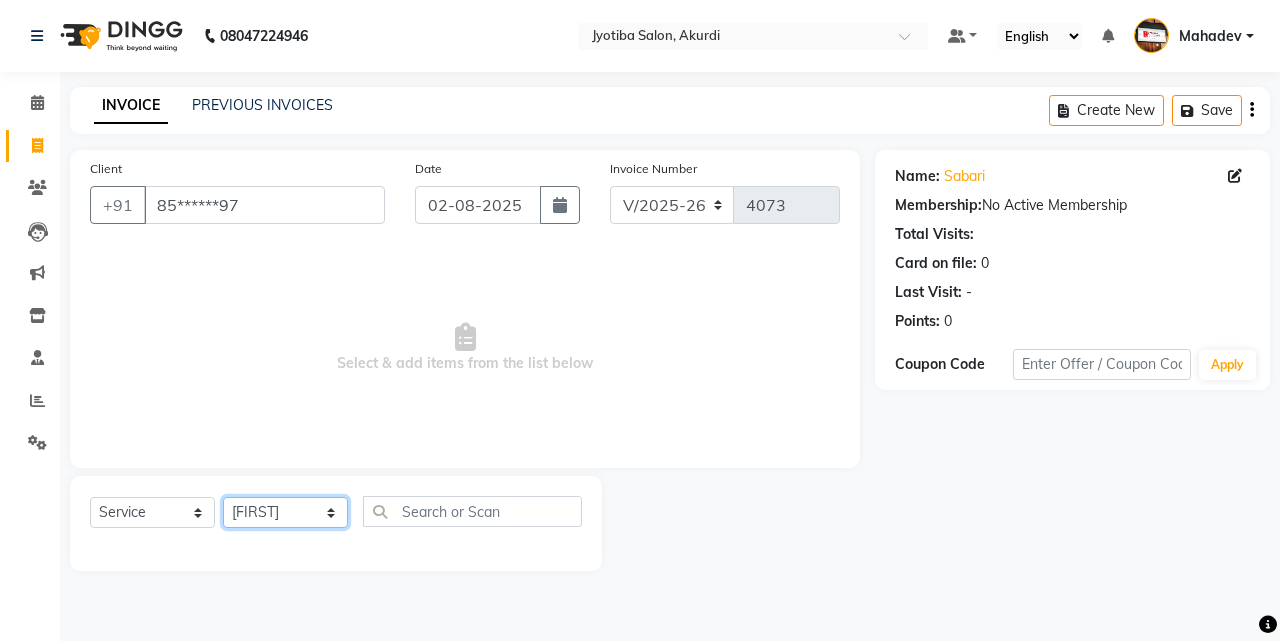 click on "Select Stylist Ajaj Ansari sahid Arif Ganpat  Mahadev manish choudhari Parmu tatya  Prem Rajan Sanjay Sanjay Santosh  Shop  Sohel  Vinod" 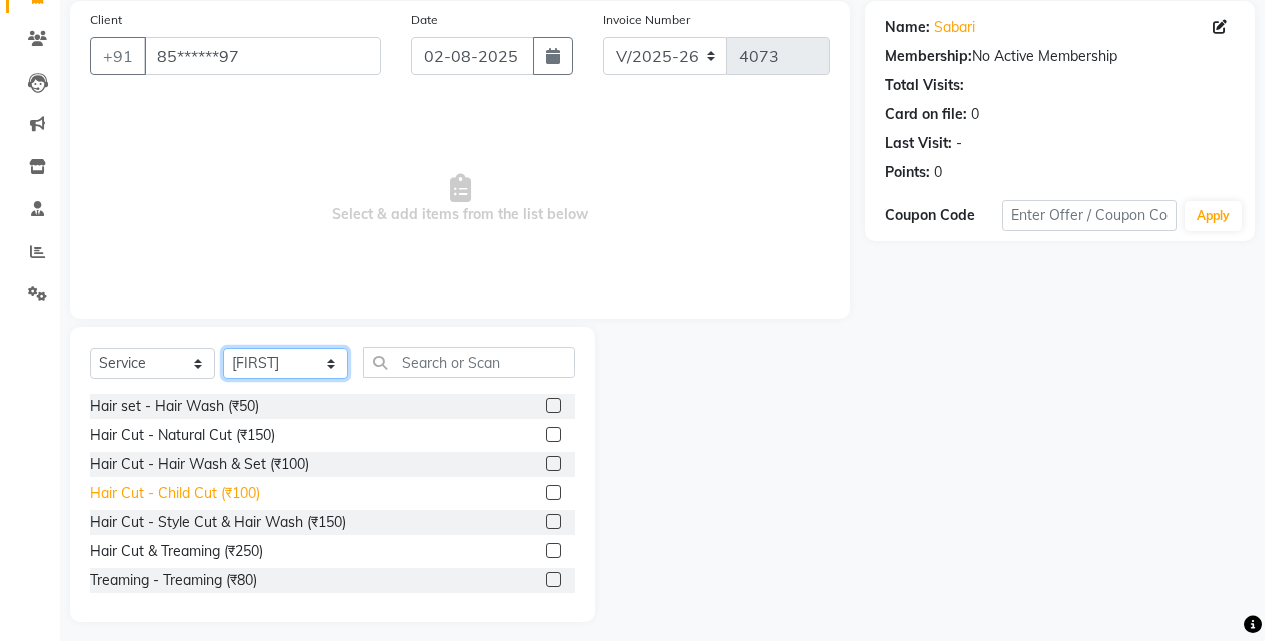 scroll, scrollTop: 160, scrollLeft: 0, axis: vertical 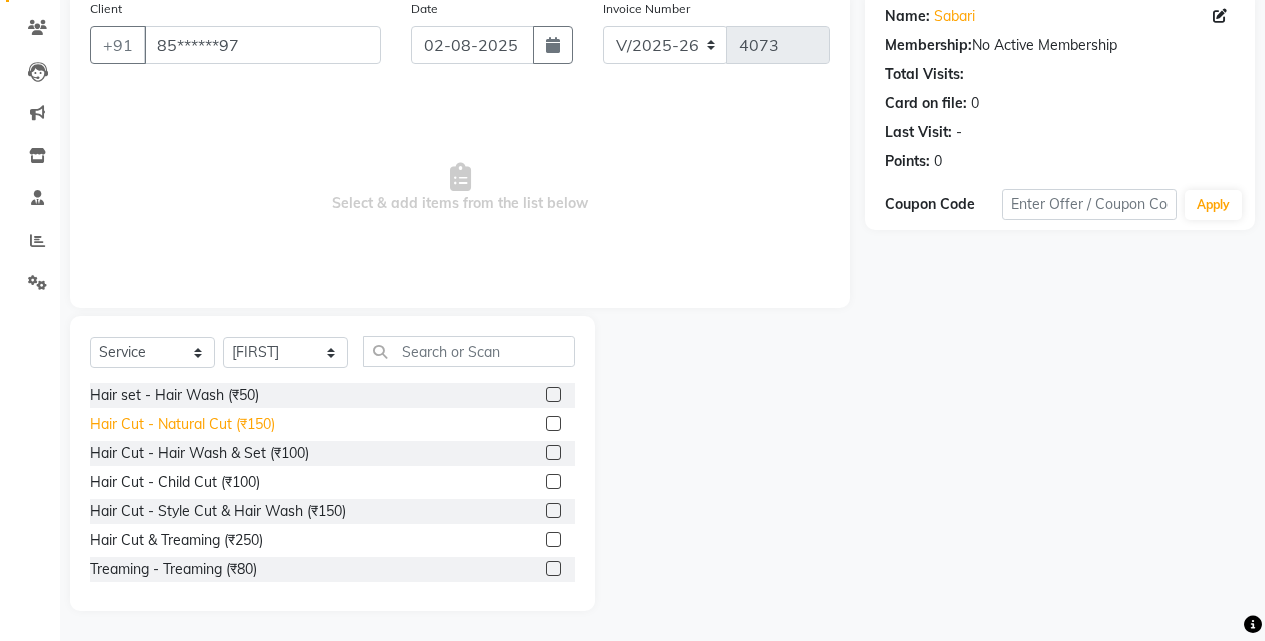 click on "Hair Cut - Natural Cut (₹150)" 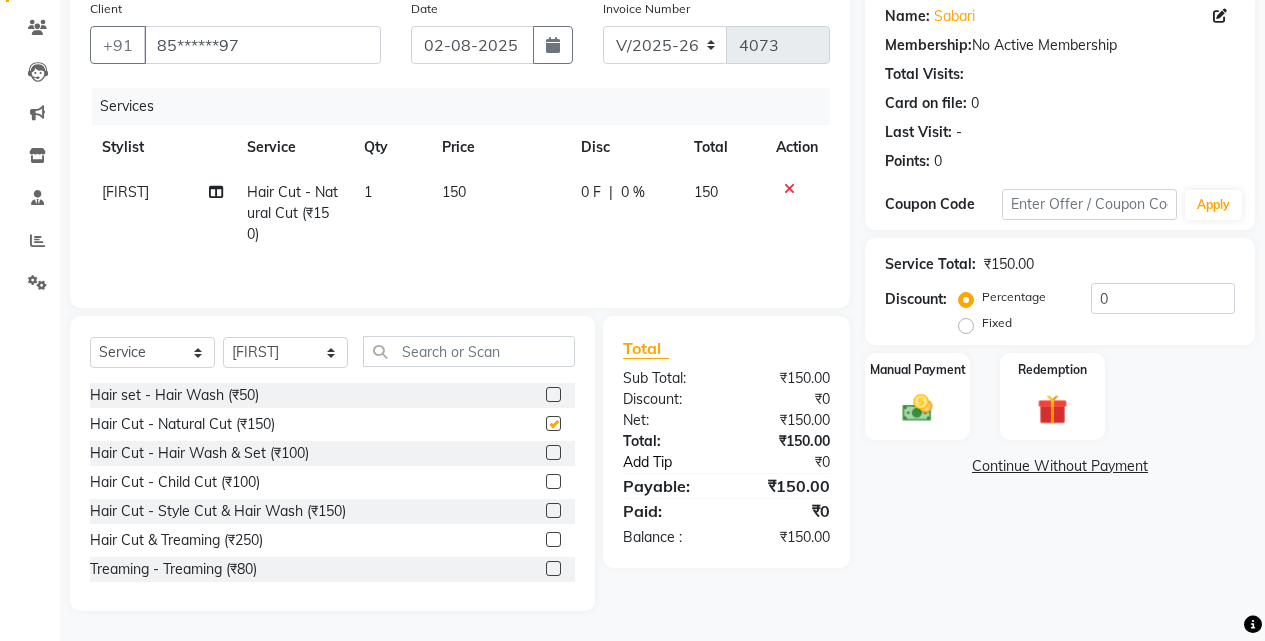 checkbox on "false" 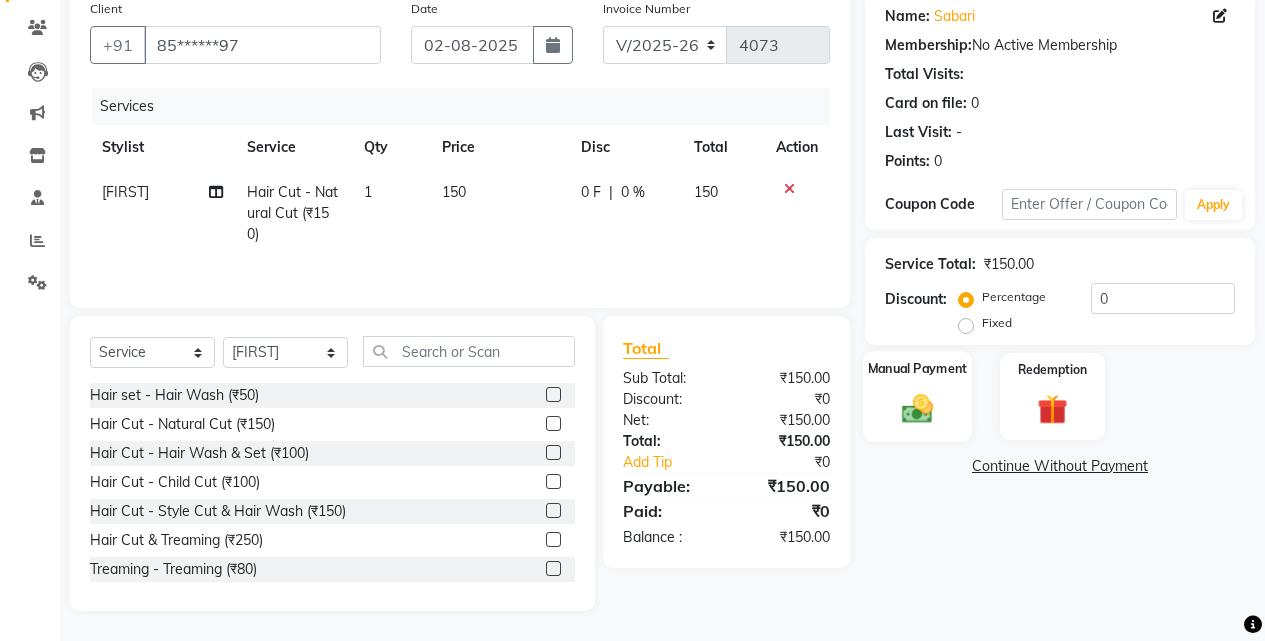 click on "Manual Payment" 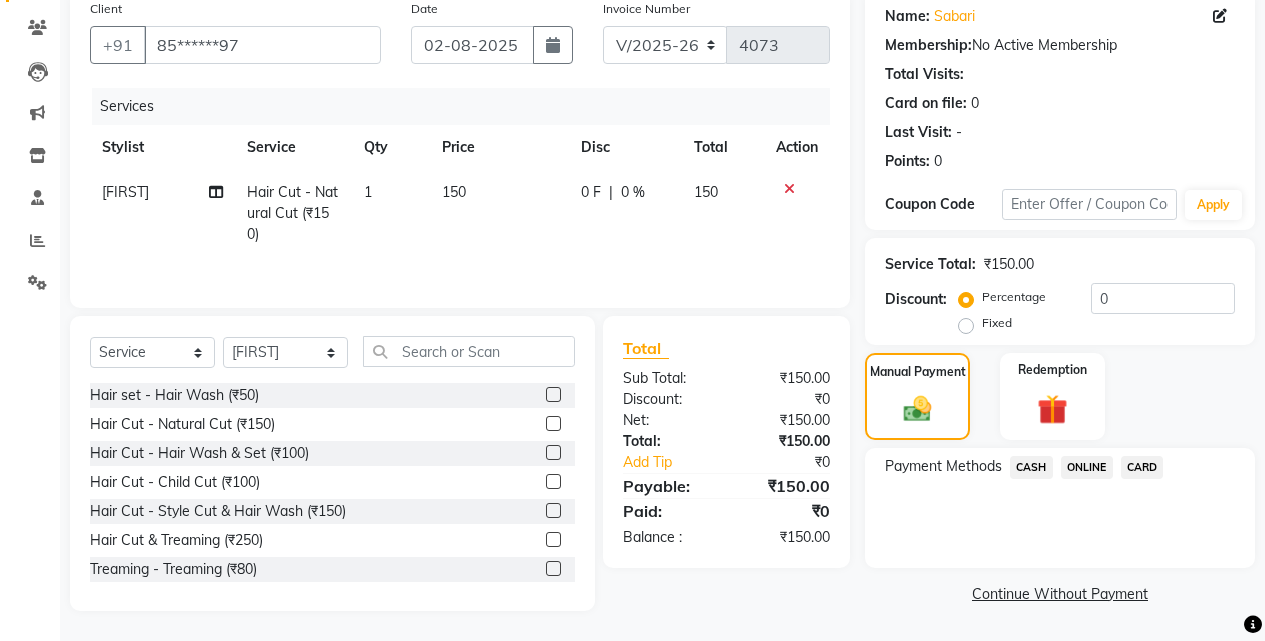 click on "ONLINE" 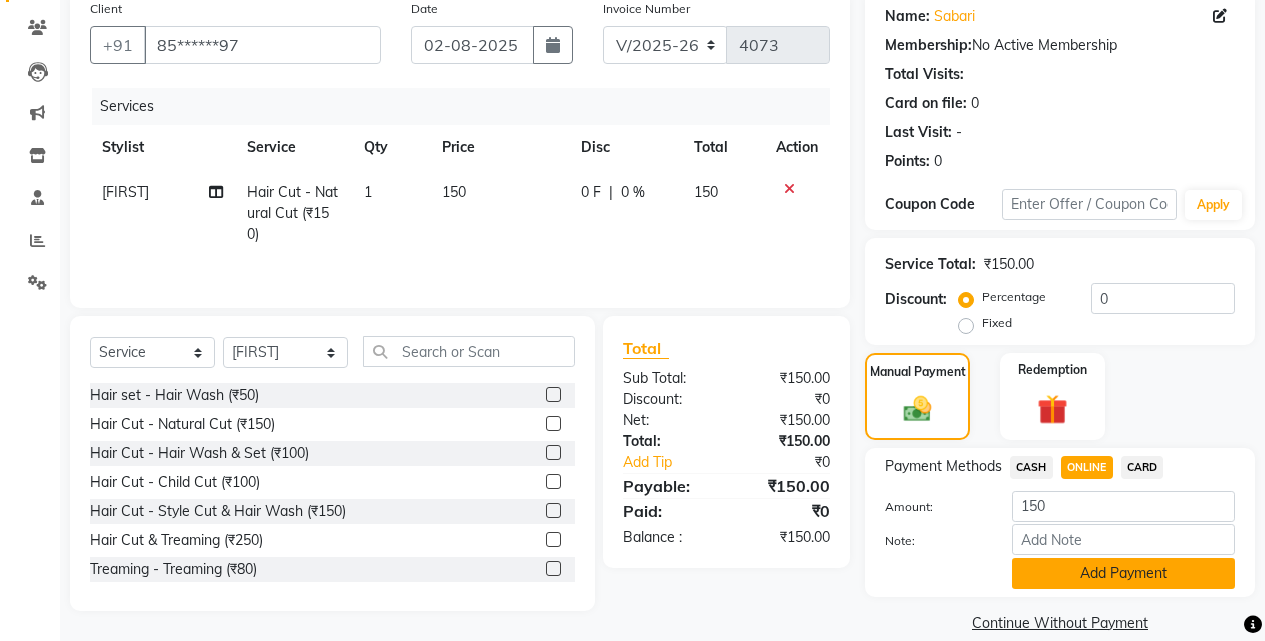 click on "Add Payment" 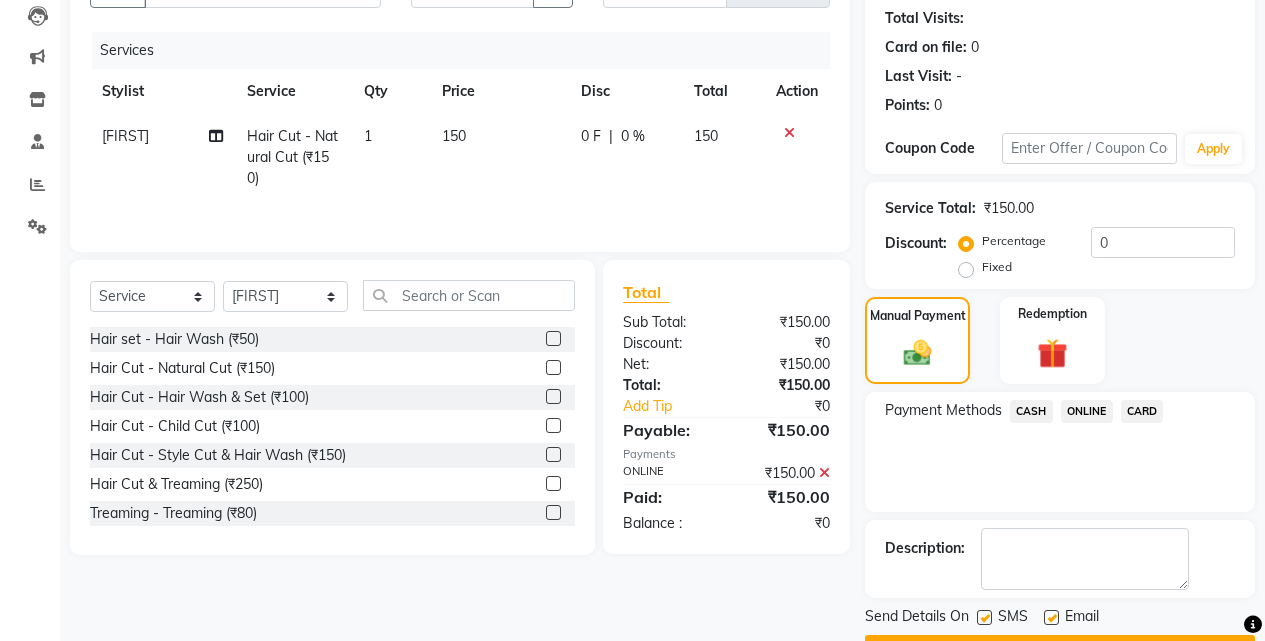 scroll, scrollTop: 271, scrollLeft: 0, axis: vertical 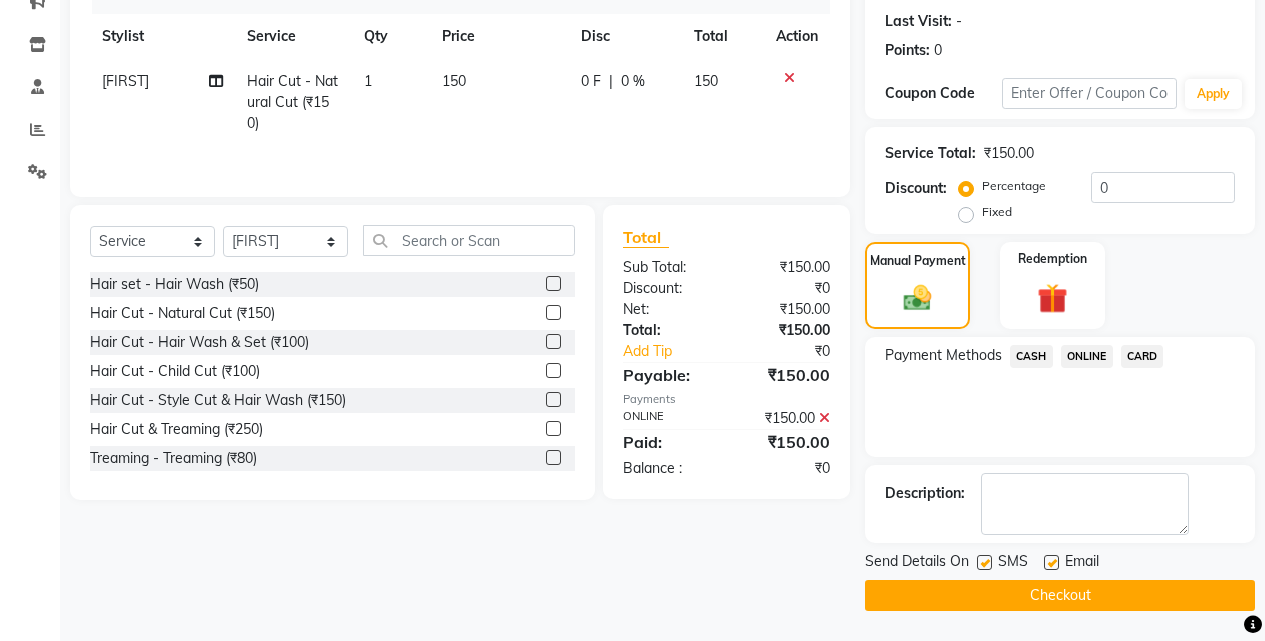 click on "Checkout" 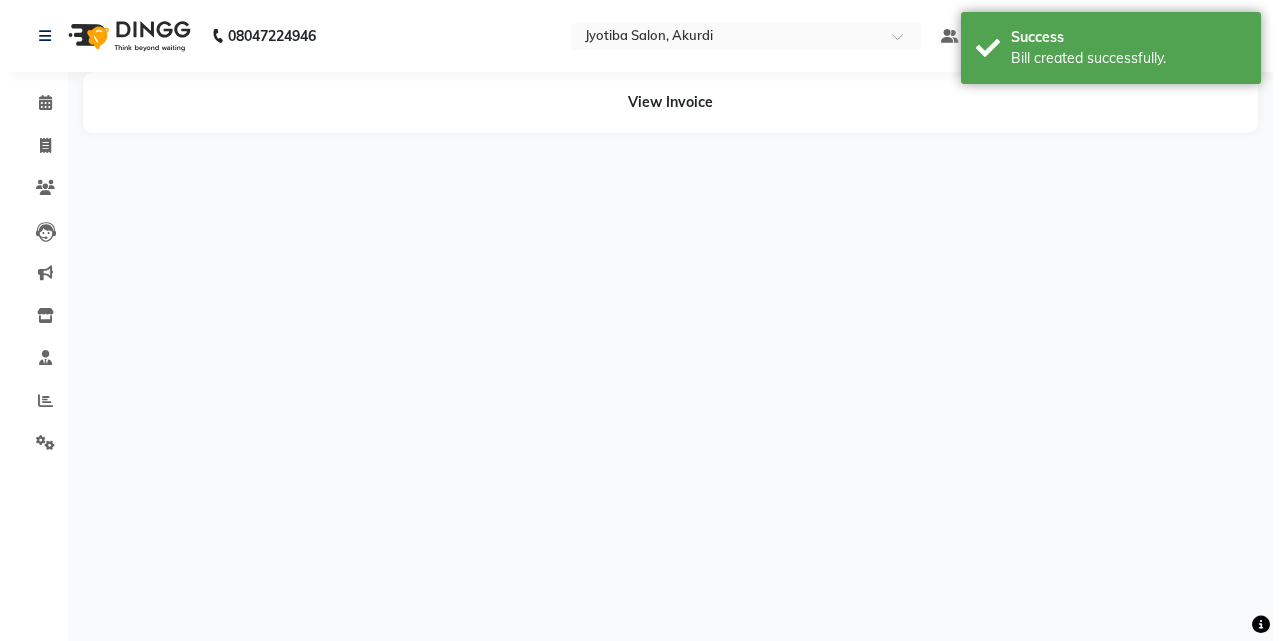 scroll, scrollTop: 0, scrollLeft: 0, axis: both 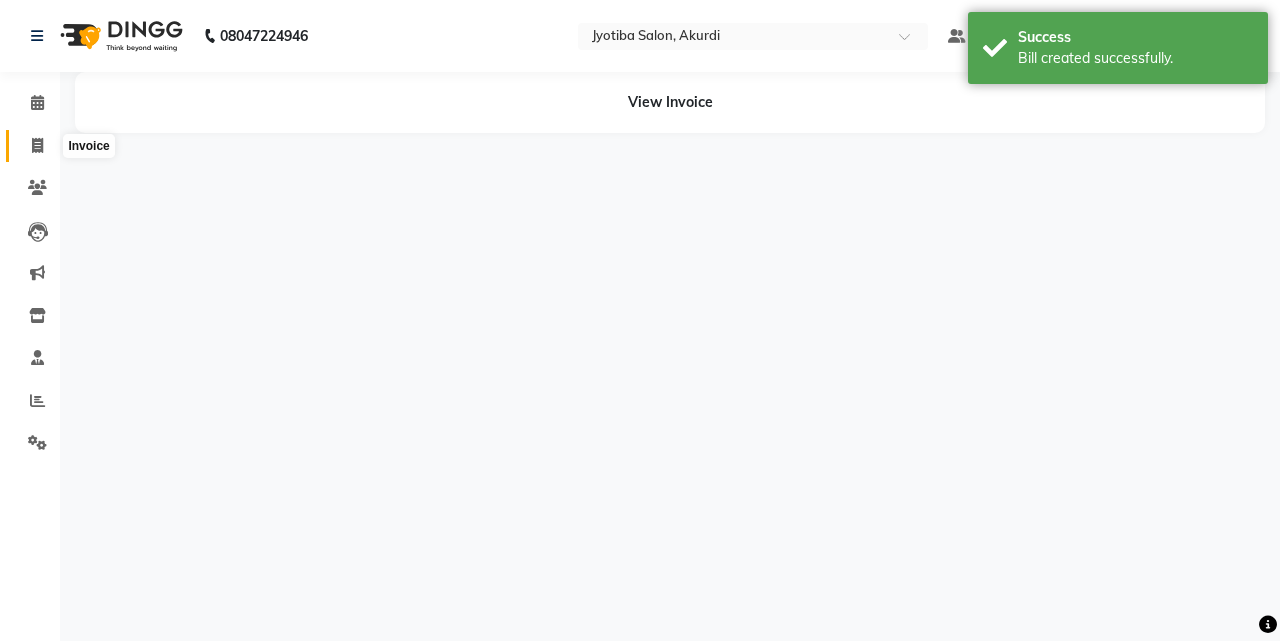 click 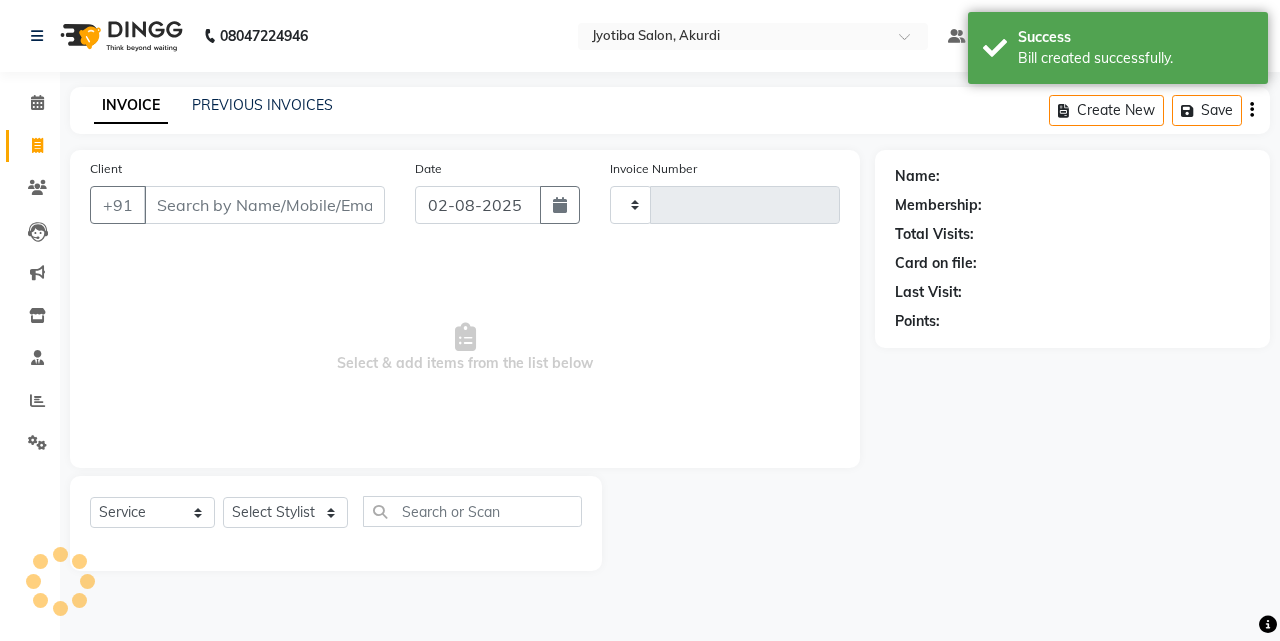 click on "Client" at bounding box center (264, 205) 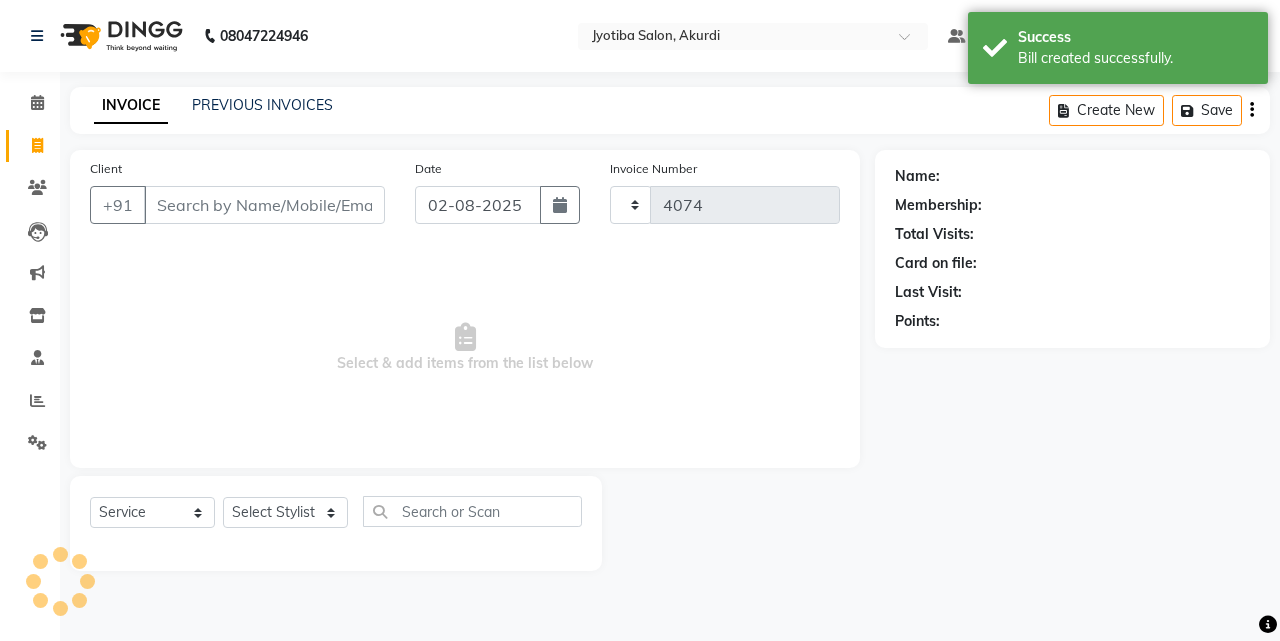 select on "557" 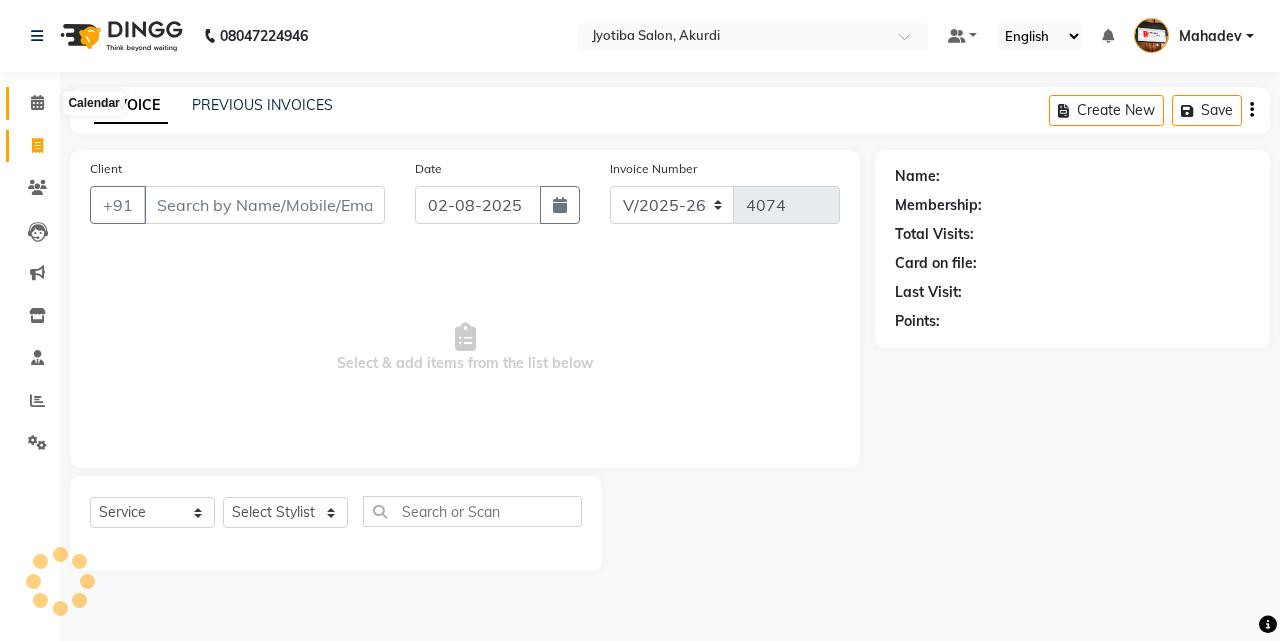 click 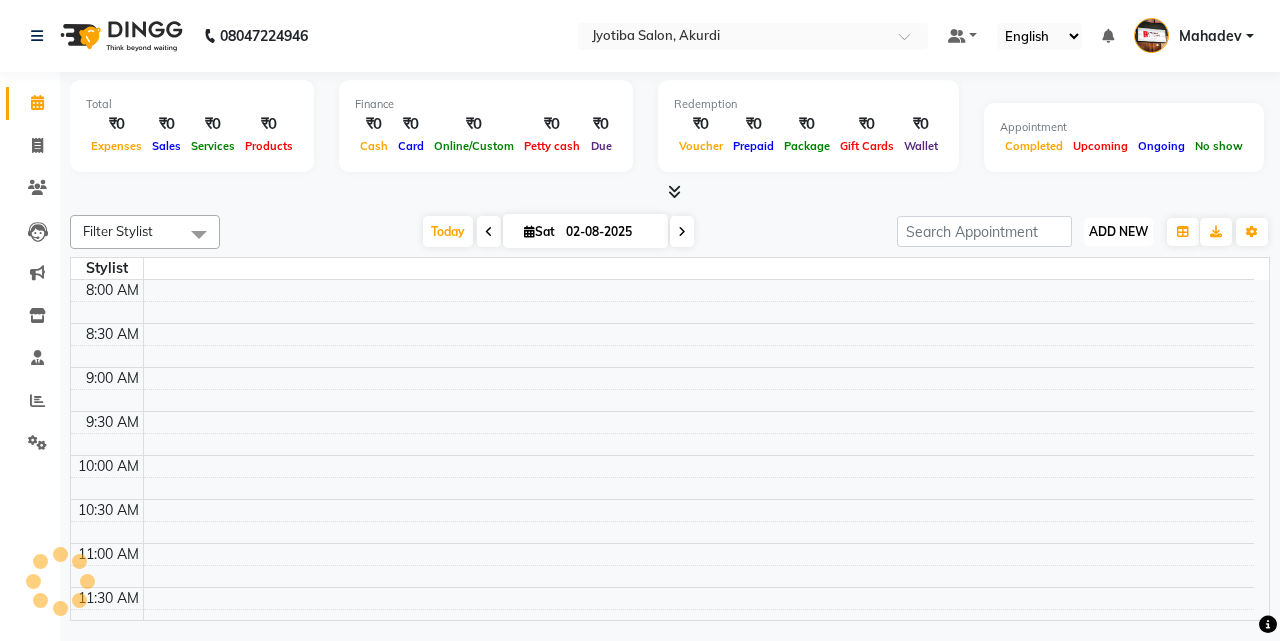 click on "ADD NEW" at bounding box center [1118, 231] 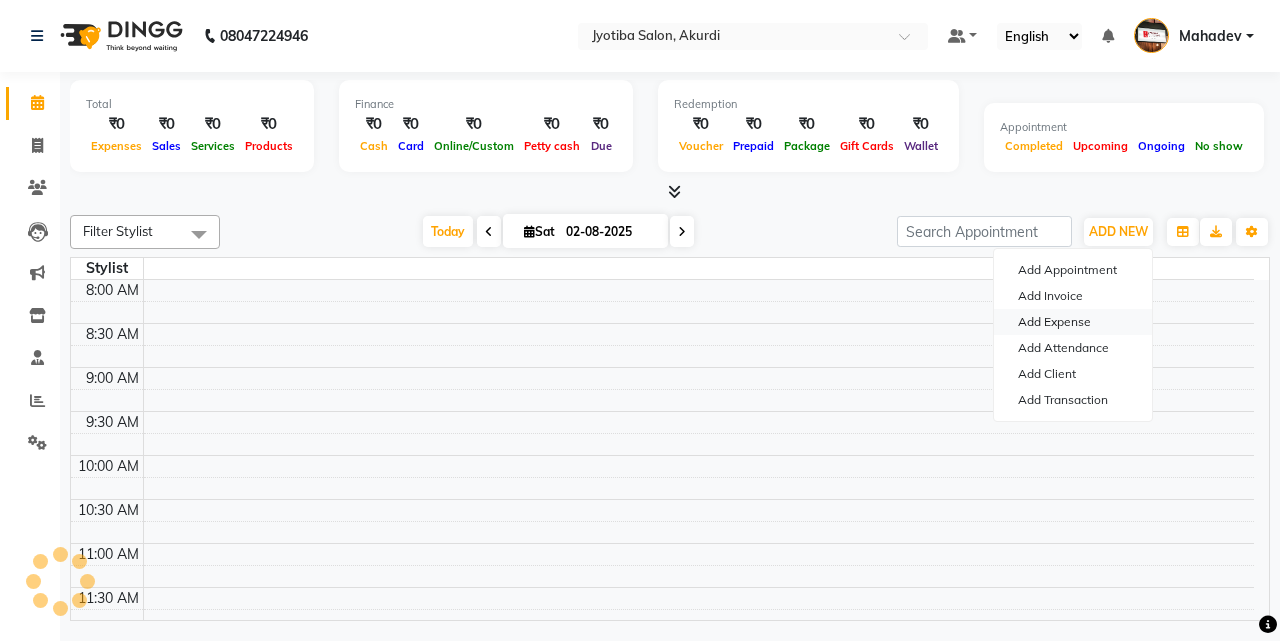 click on "Add Expense" at bounding box center [1073, 322] 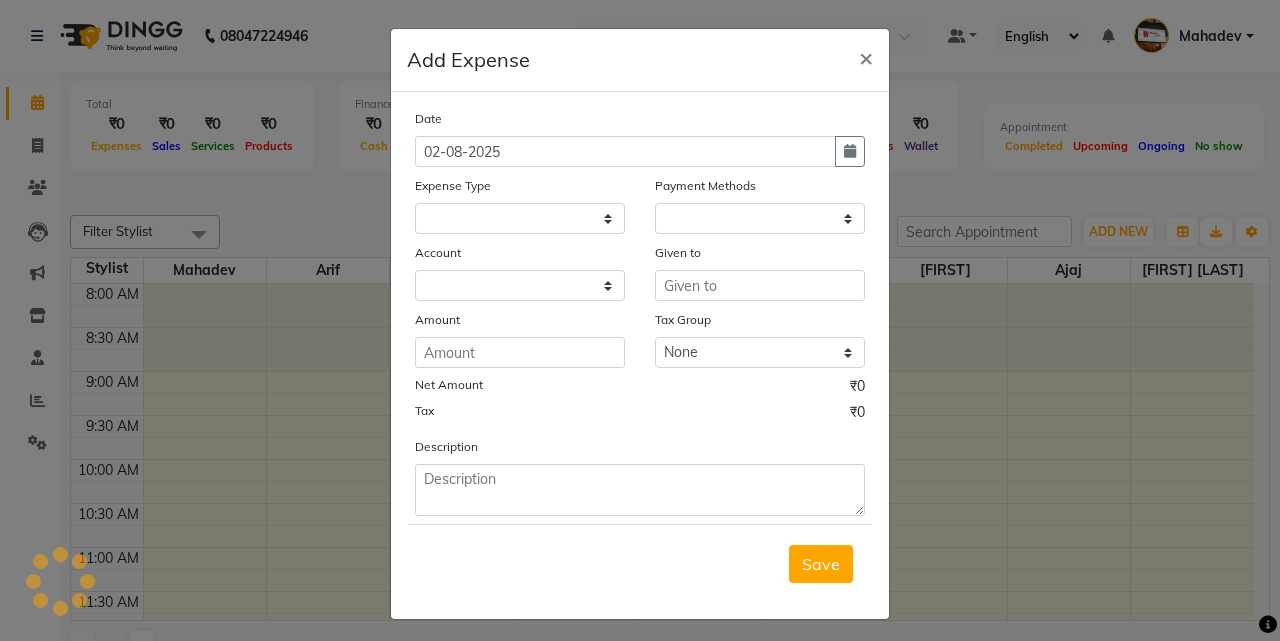 scroll, scrollTop: 891, scrollLeft: 0, axis: vertical 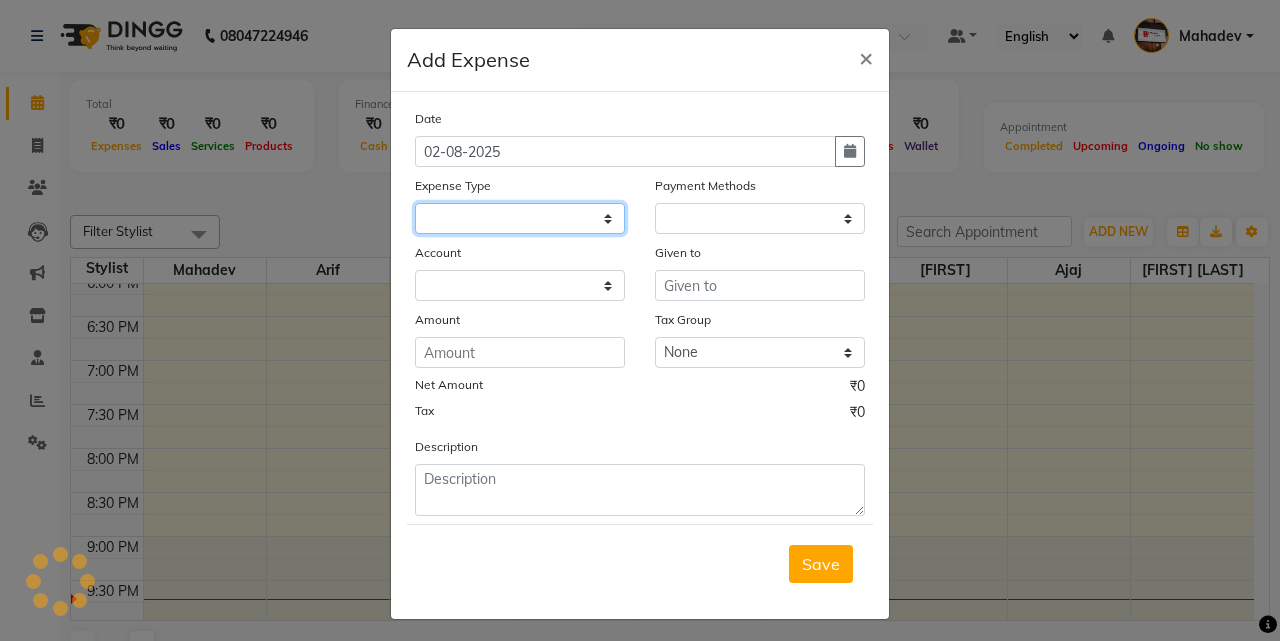 click 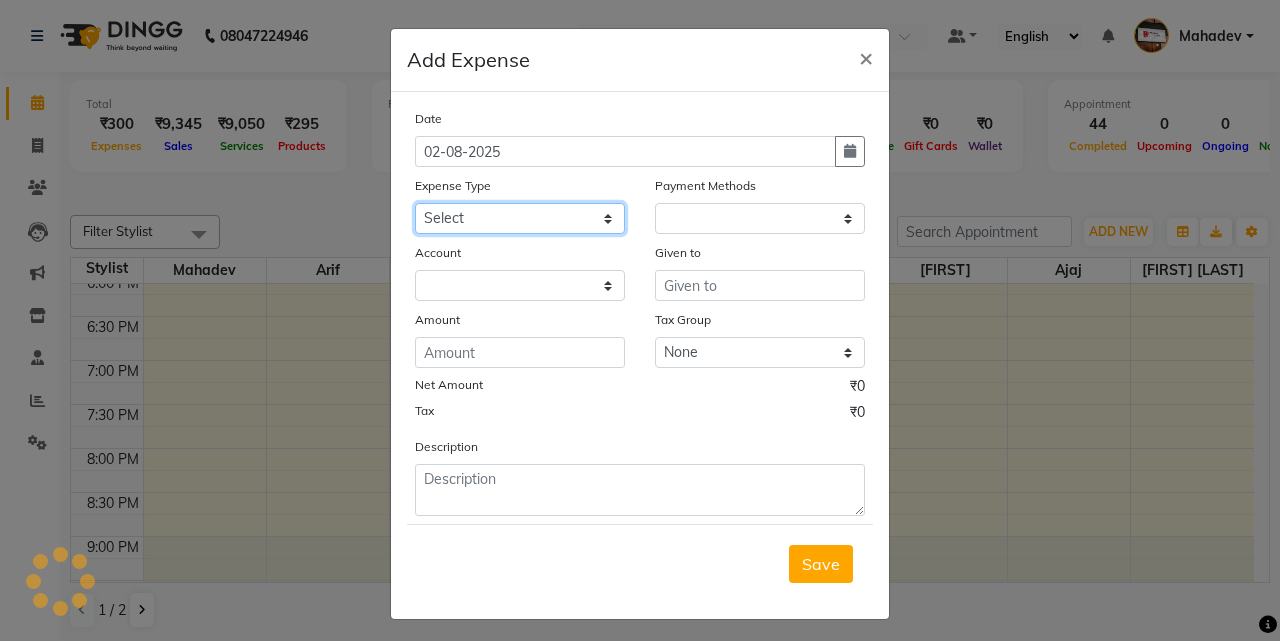 select 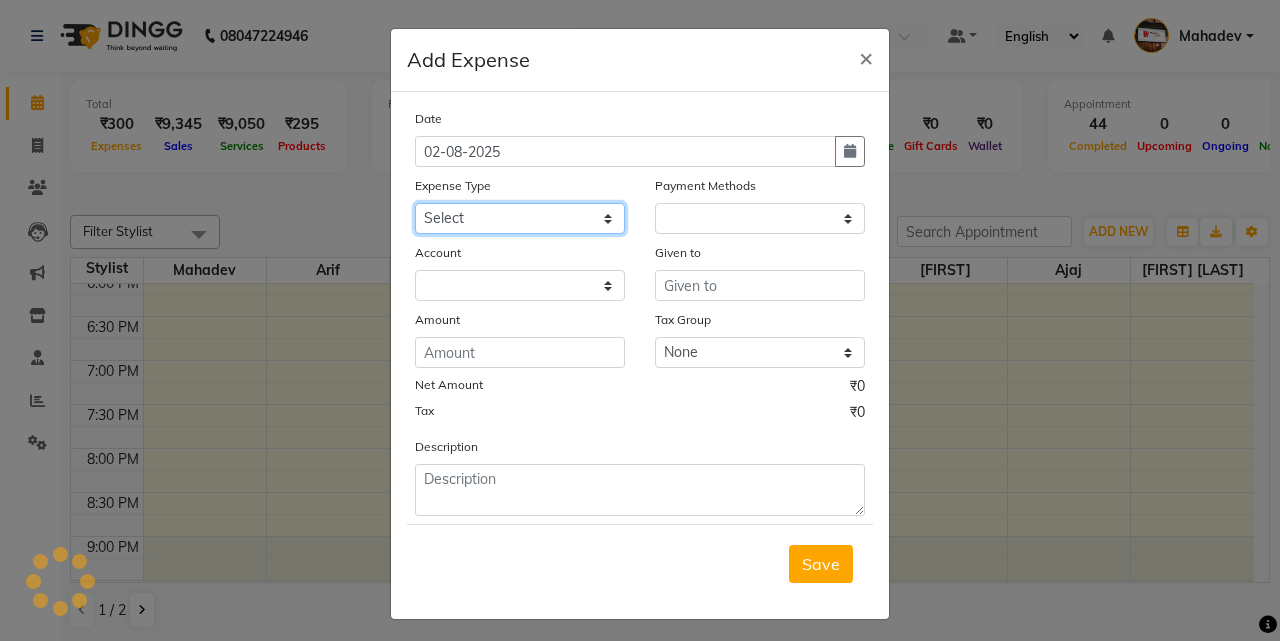 click on "Select Advance salary Advance salary ajaj Bank charges Car maintenance  Cash transfer to bank Cash transfer to hub Client Snacks Clinical charges Equipment Fuel Govt fee home Incentive Insurance International purchase Loan Repayment Maintenance Marketing Miscellaneous MRA Other Over times Pantry Product Rent Salary shop shop Staff Snacks Tax Tea & Refreshment TIP Utilities Wifi recharge" 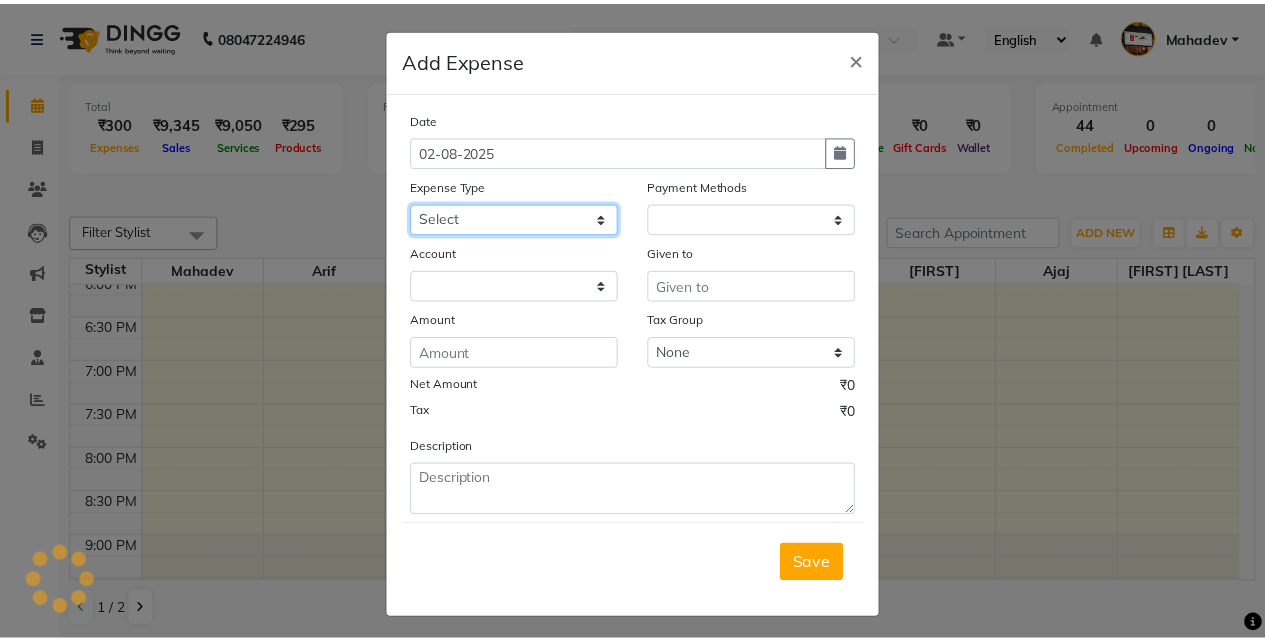 scroll, scrollTop: 0, scrollLeft: 0, axis: both 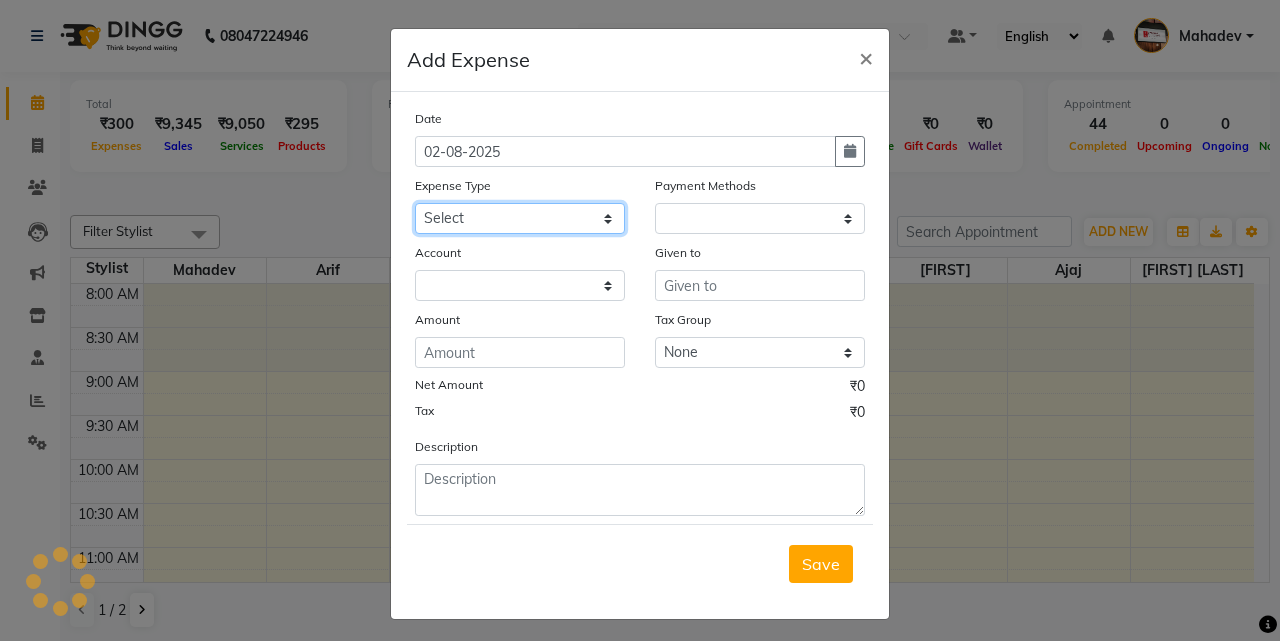 select on "1" 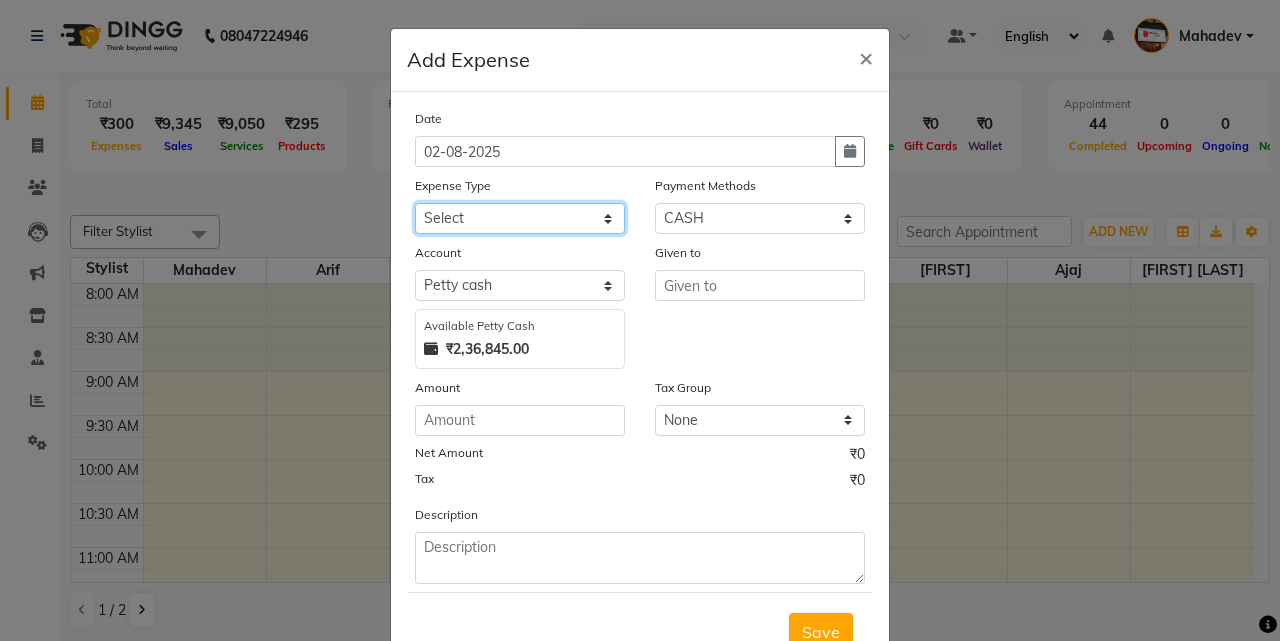 click on "Select Advance salary Advance salary ajaj Bank charges Car maintenance  Cash transfer to bank Cash transfer to hub Client Snacks Clinical charges Equipment Fuel Govt fee home Incentive Insurance International purchase Loan Repayment Maintenance Marketing Miscellaneous MRA Other Over times Pantry Product Rent Salary shop shop Staff Snacks Tax Tea & Refreshment TIP Utilities Wifi recharge" 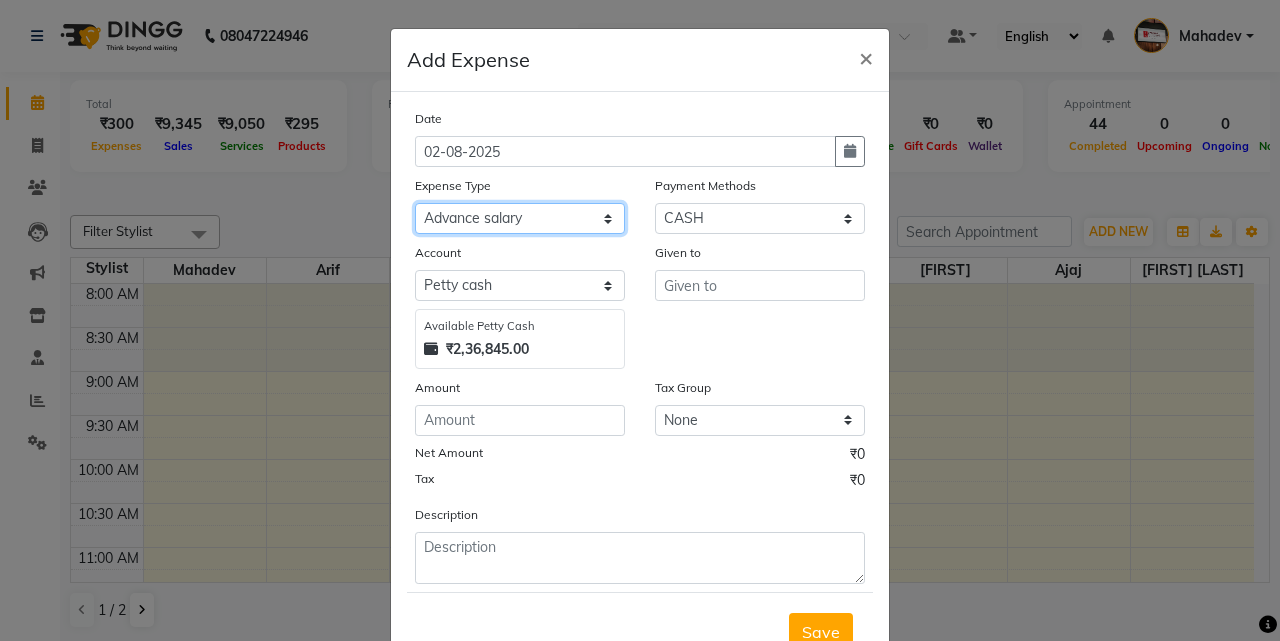 click on "Select Advance salary Advance salary ajaj Bank charges Car maintenance  Cash transfer to bank Cash transfer to hub Client Snacks Clinical charges Equipment Fuel Govt fee home Incentive Insurance International purchase Loan Repayment Maintenance Marketing Miscellaneous MRA Other Over times Pantry Product Rent Salary shop shop Staff Snacks Tax Tea & Refreshment TIP Utilities Wifi recharge" 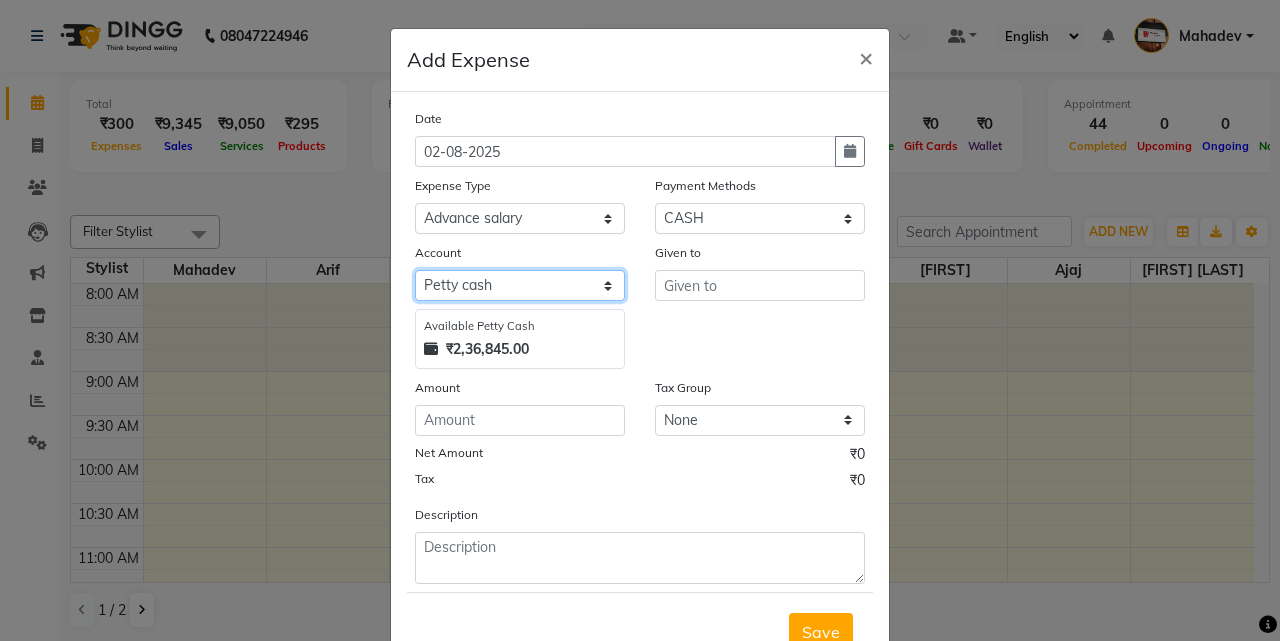 click on "Select Default account Petty cash" 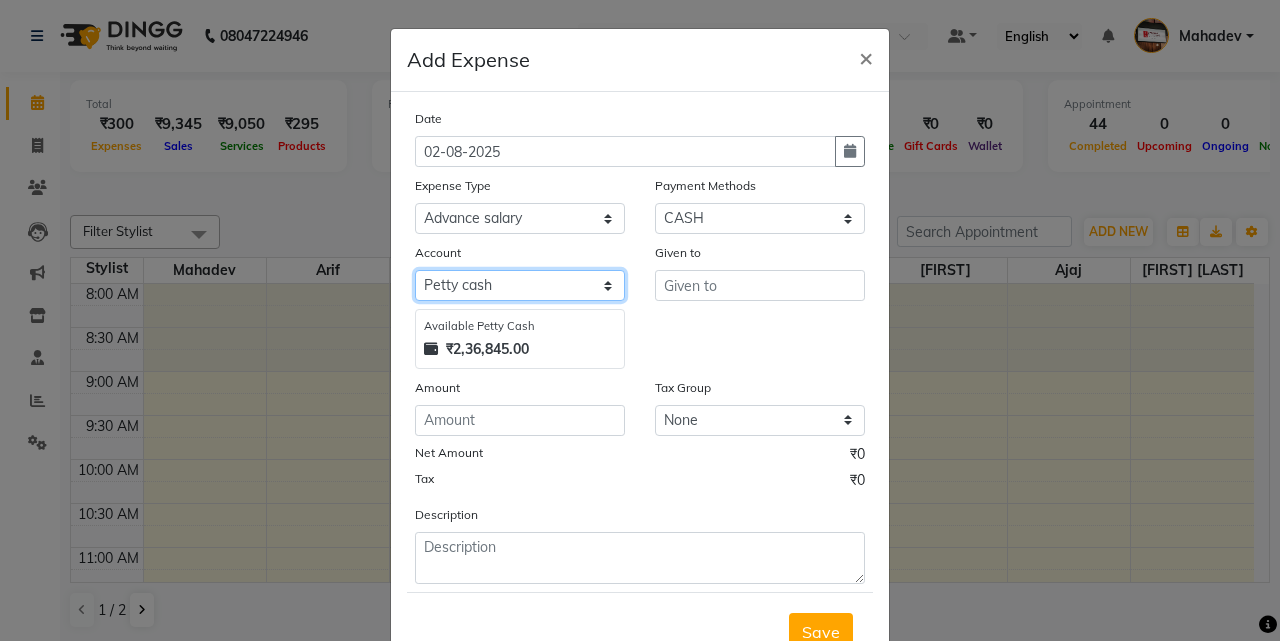 select on "295" 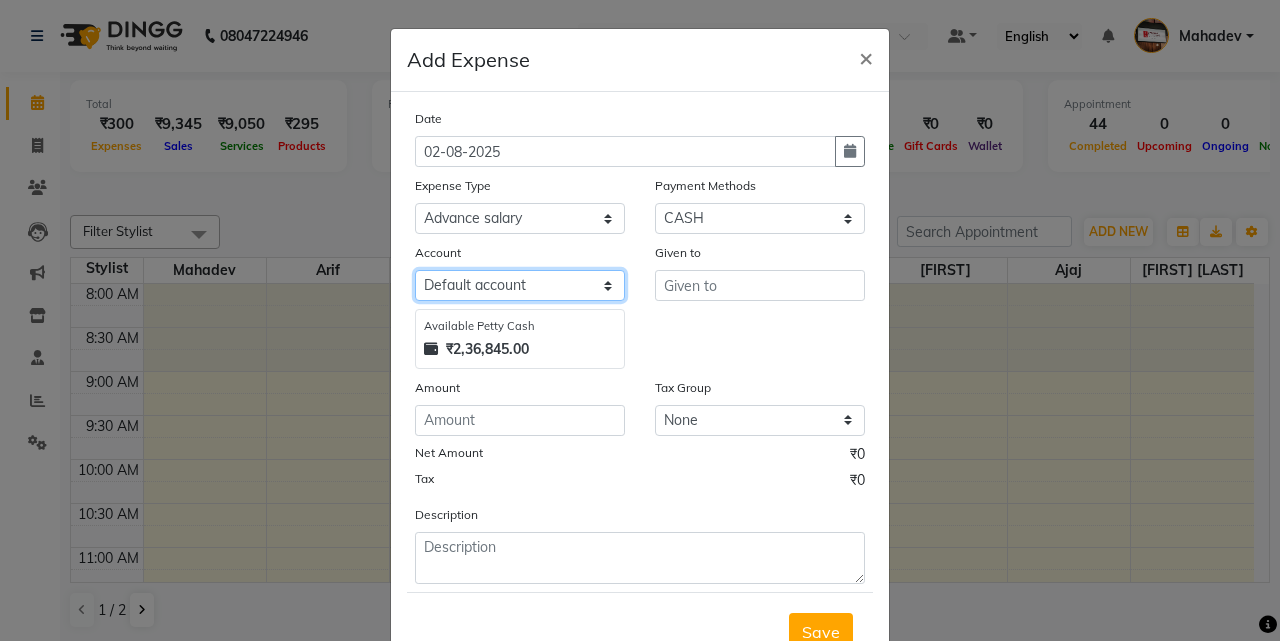 click on "Select Default account Petty cash" 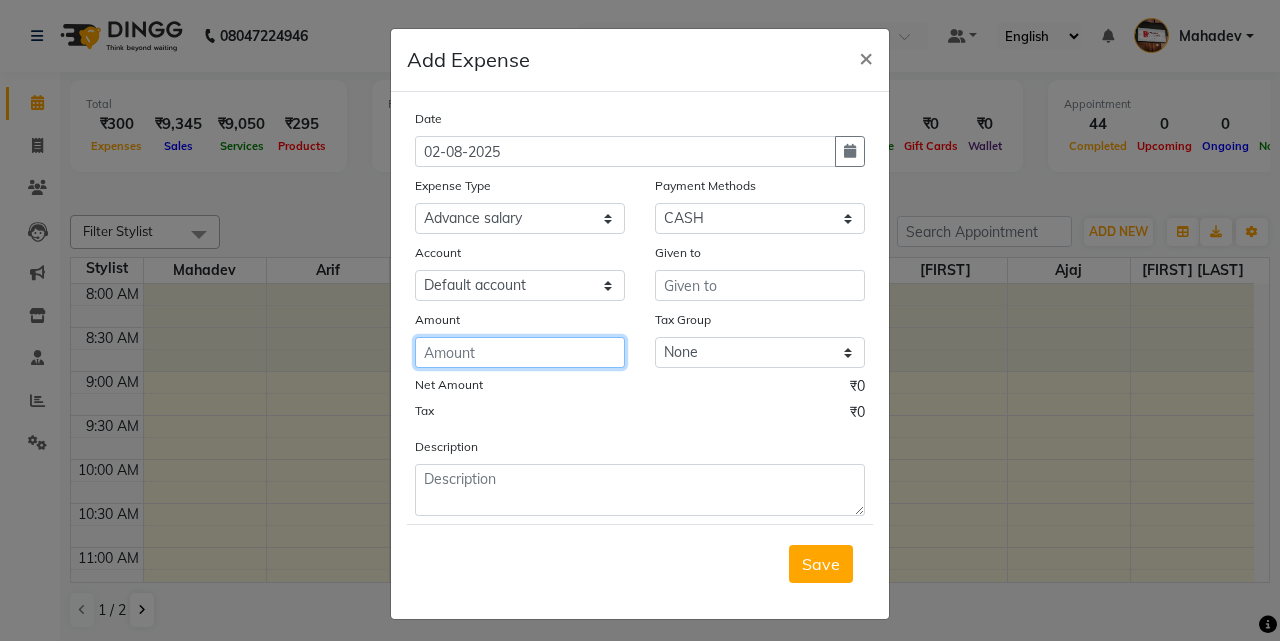 click 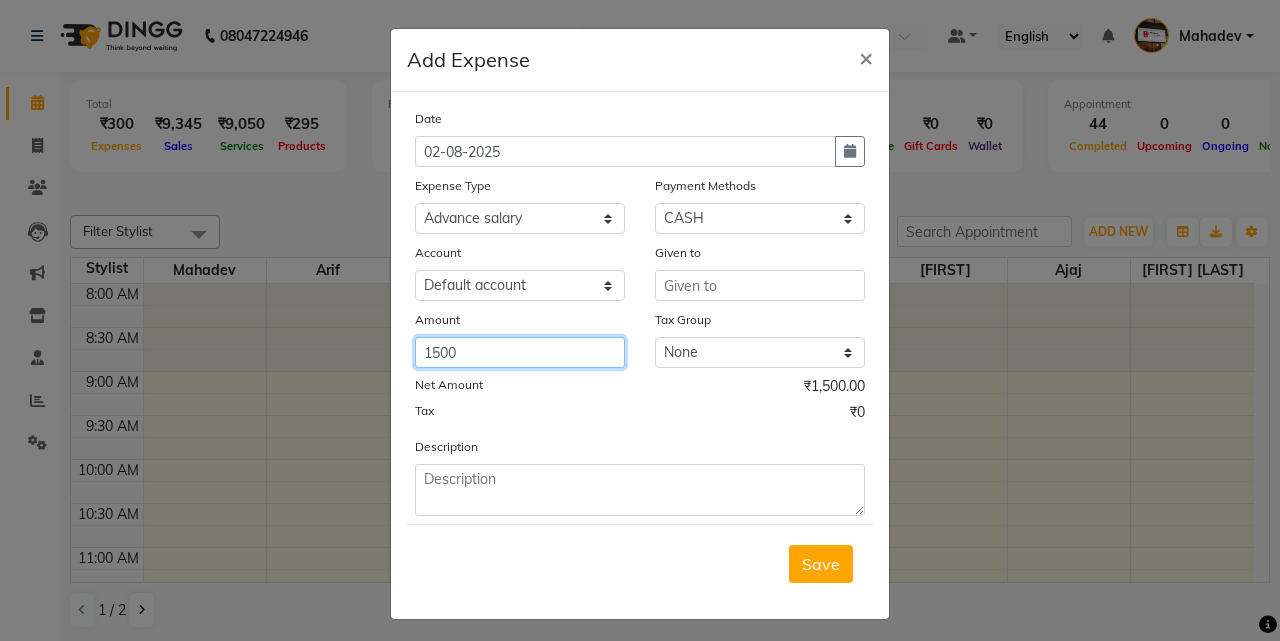 type on "1500" 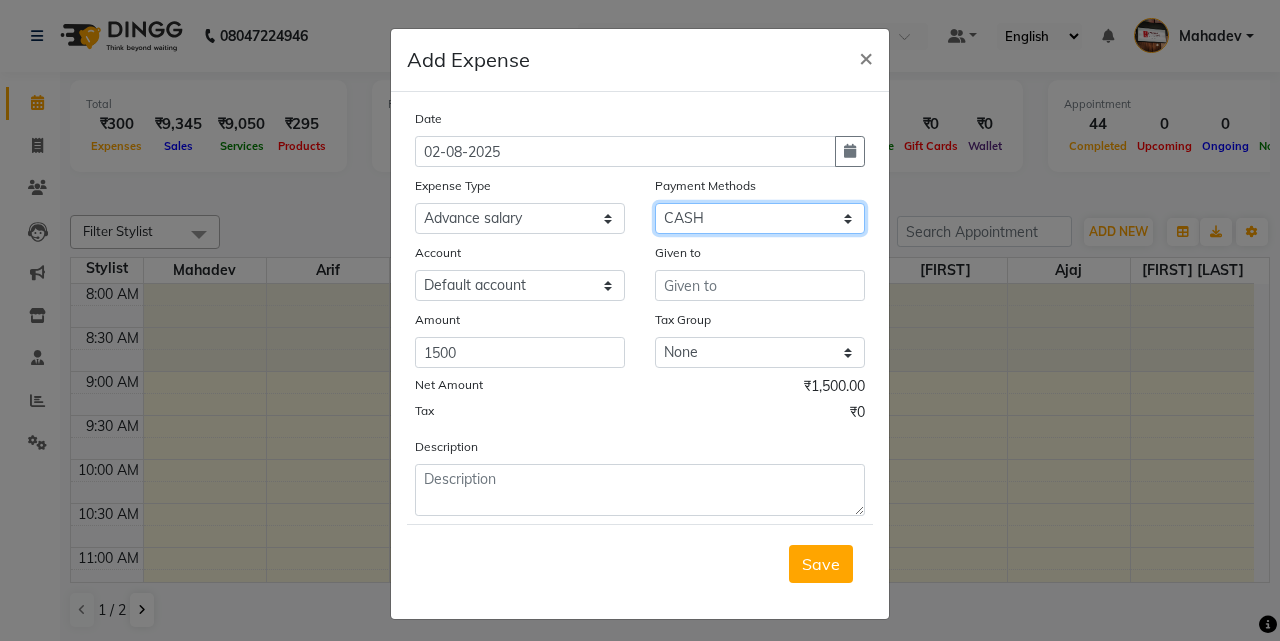 click on "Select CASH ONLINE CARD" 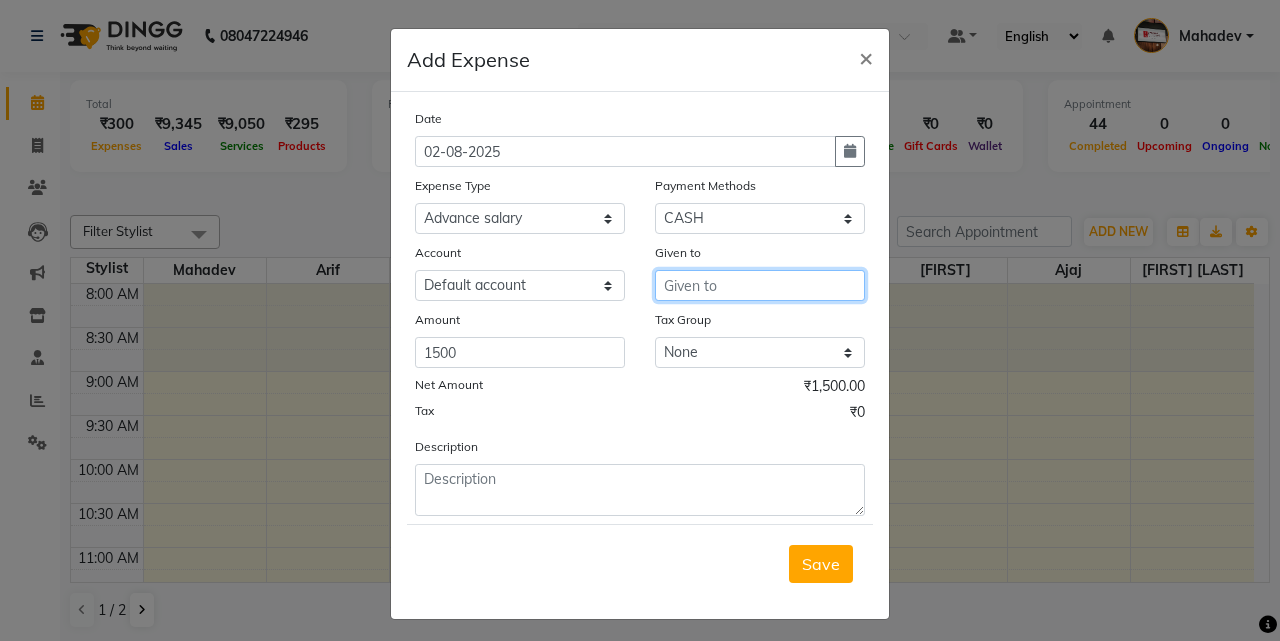click at bounding box center [760, 285] 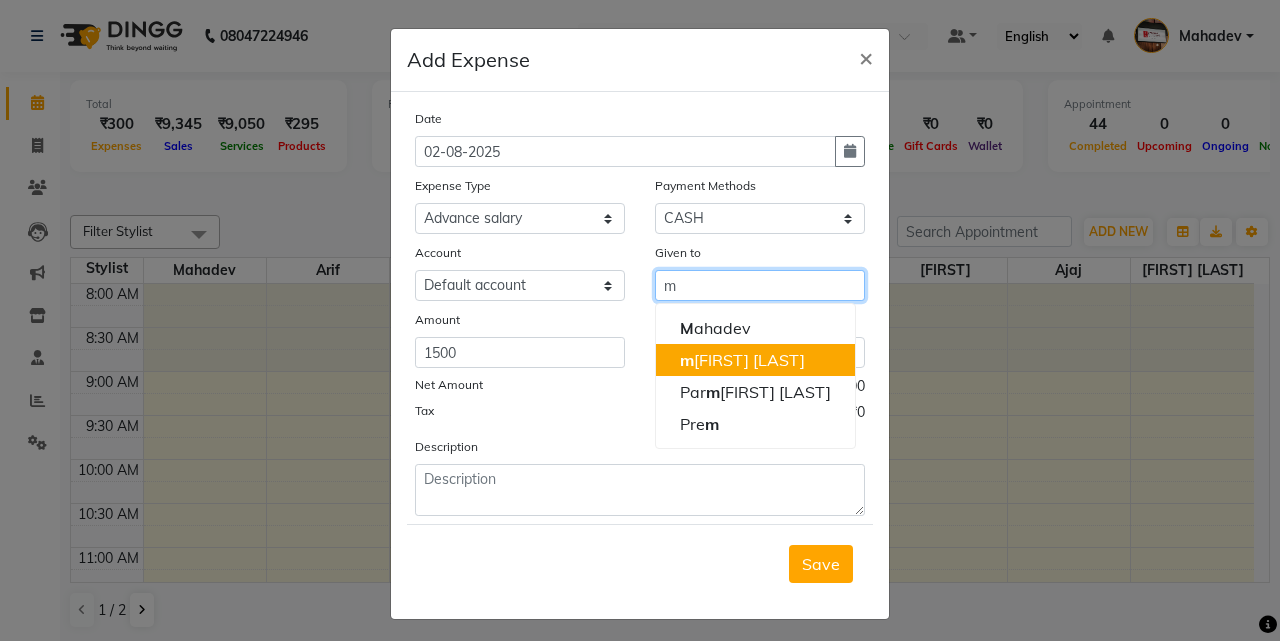 click on "m anish choudhari" at bounding box center [742, 360] 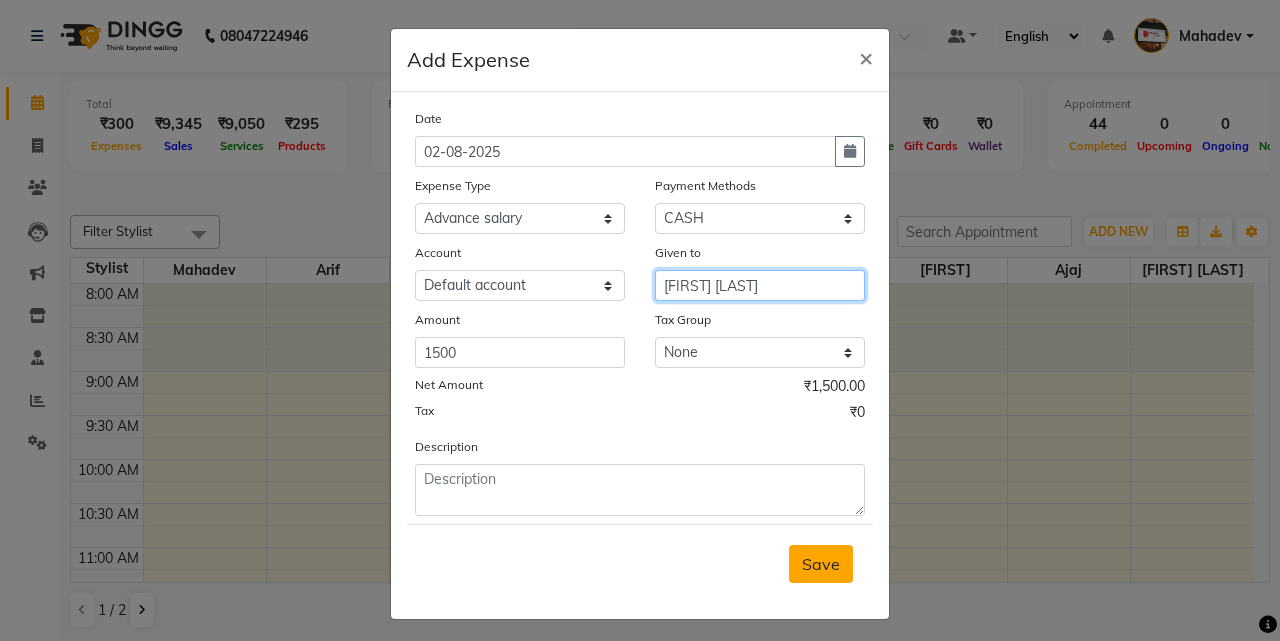 type on "[FIRST] [LAST]" 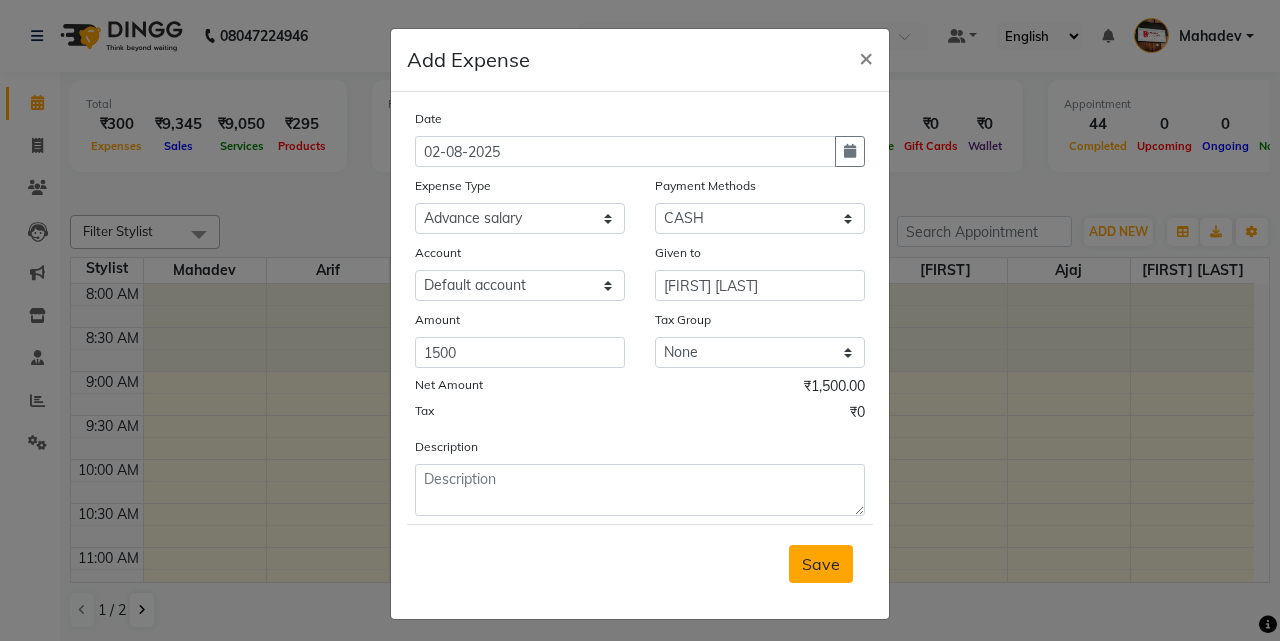 click on "Save" at bounding box center [821, 564] 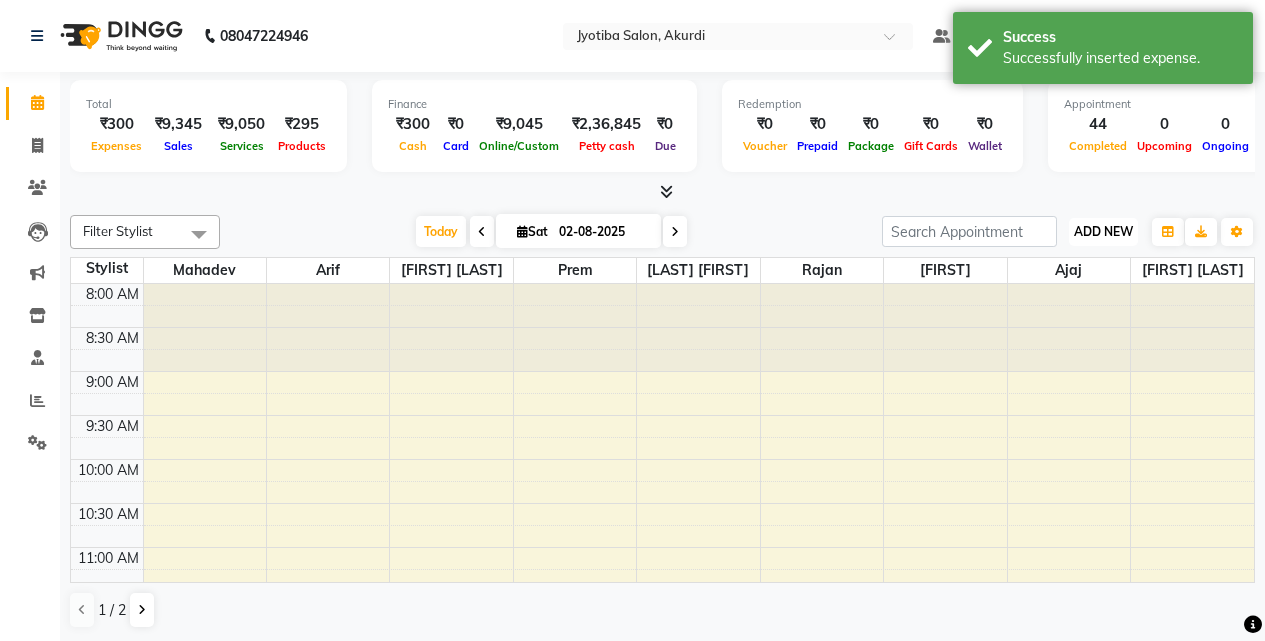 click on "ADD NEW" at bounding box center [1103, 231] 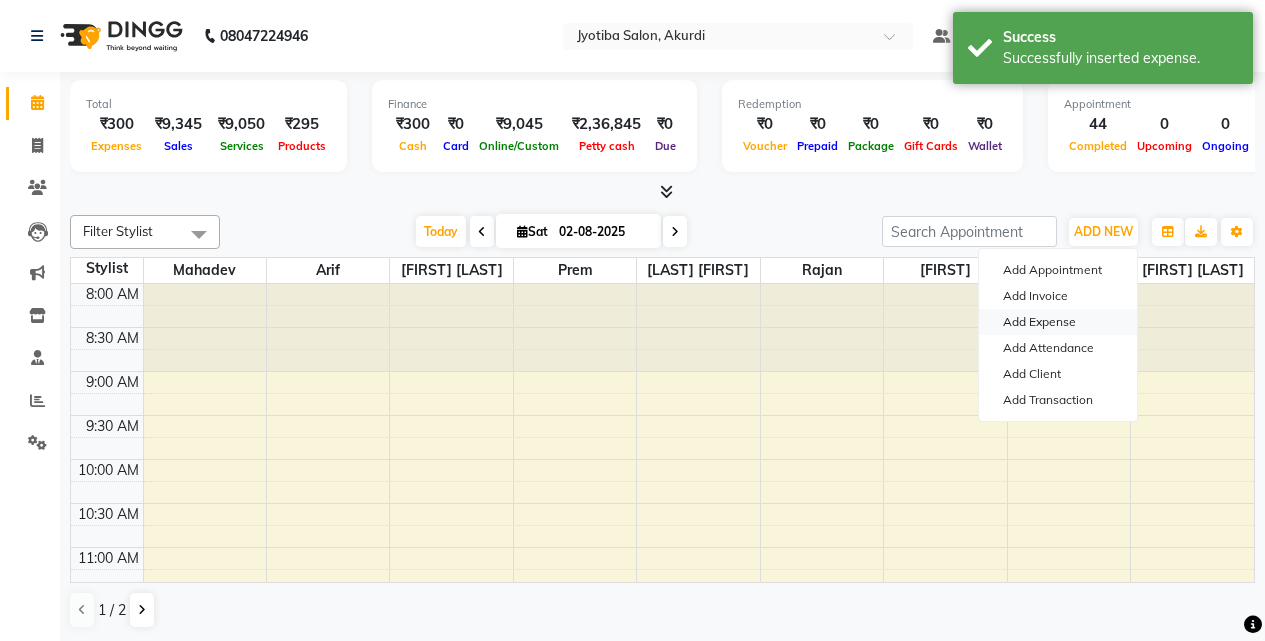 click on "Add Expense" at bounding box center (1058, 322) 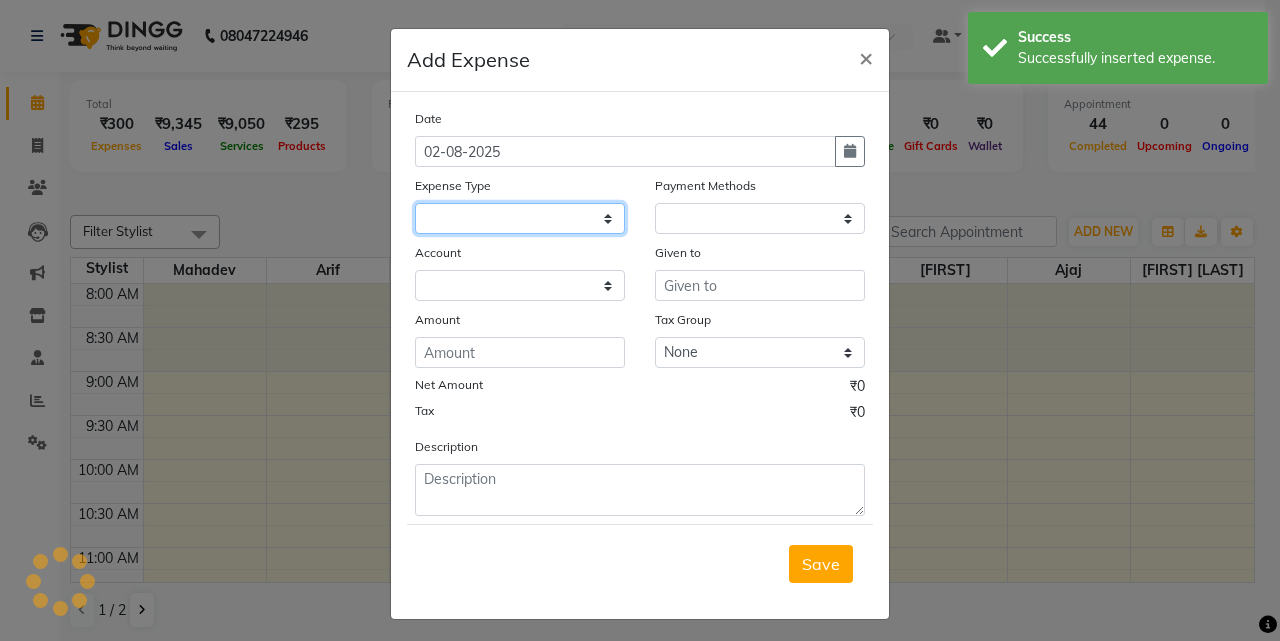 click 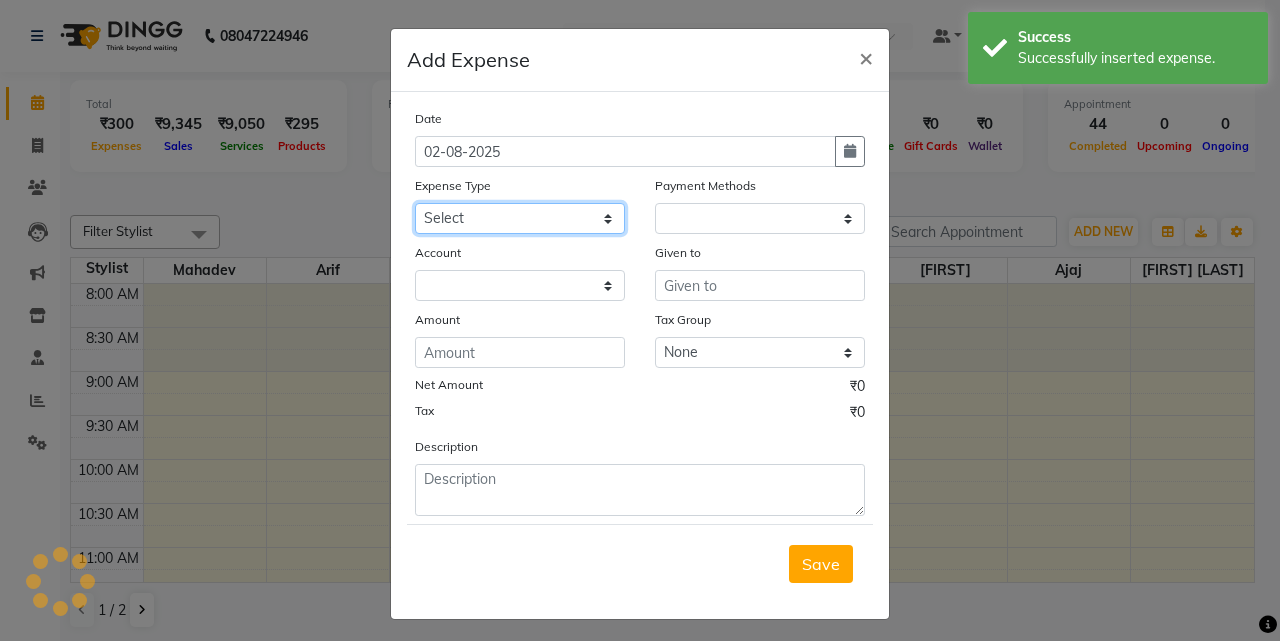 click on "Select Advance salary Advance salary ajaj Bank charges Car maintenance  Cash transfer to bank Cash transfer to hub Client Snacks Clinical charges Equipment Fuel Govt fee home Incentive Insurance International purchase Loan Repayment Maintenance Marketing Miscellaneous MRA Other Over times Pantry Product Rent Salary shop shop Staff Snacks Tax Tea & Refreshment TIP Utilities Wifi recharge" 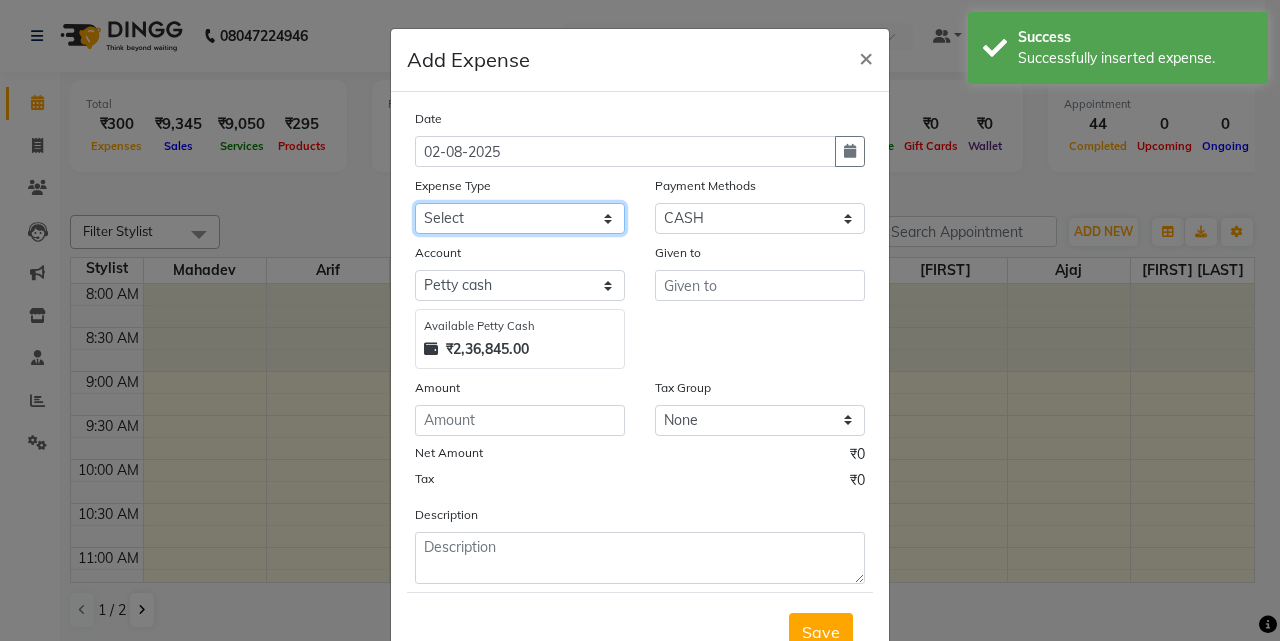 select on "18043" 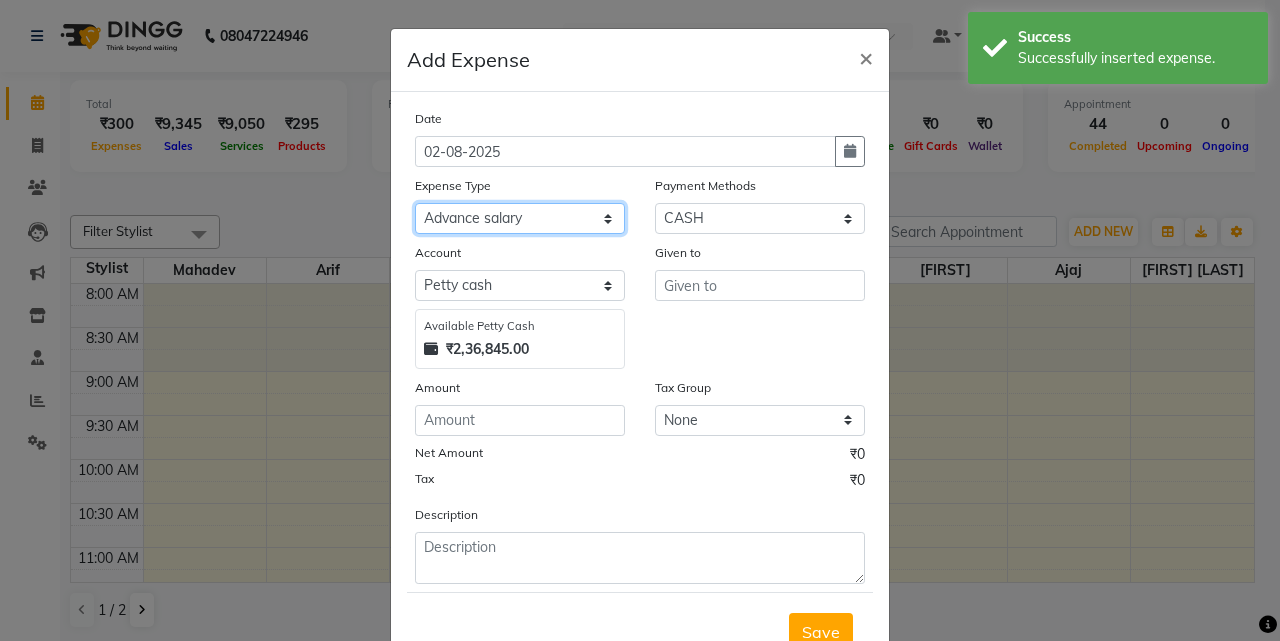 click on "Select Advance salary Advance salary ajaj Bank charges Car maintenance  Cash transfer to bank Cash transfer to hub Client Snacks Clinical charges Equipment Fuel Govt fee home Incentive Insurance International purchase Loan Repayment Maintenance Marketing Miscellaneous MRA Other Over times Pantry Product Rent Salary shop shop Staff Snacks Tax Tea & Refreshment TIP Utilities Wifi recharge" 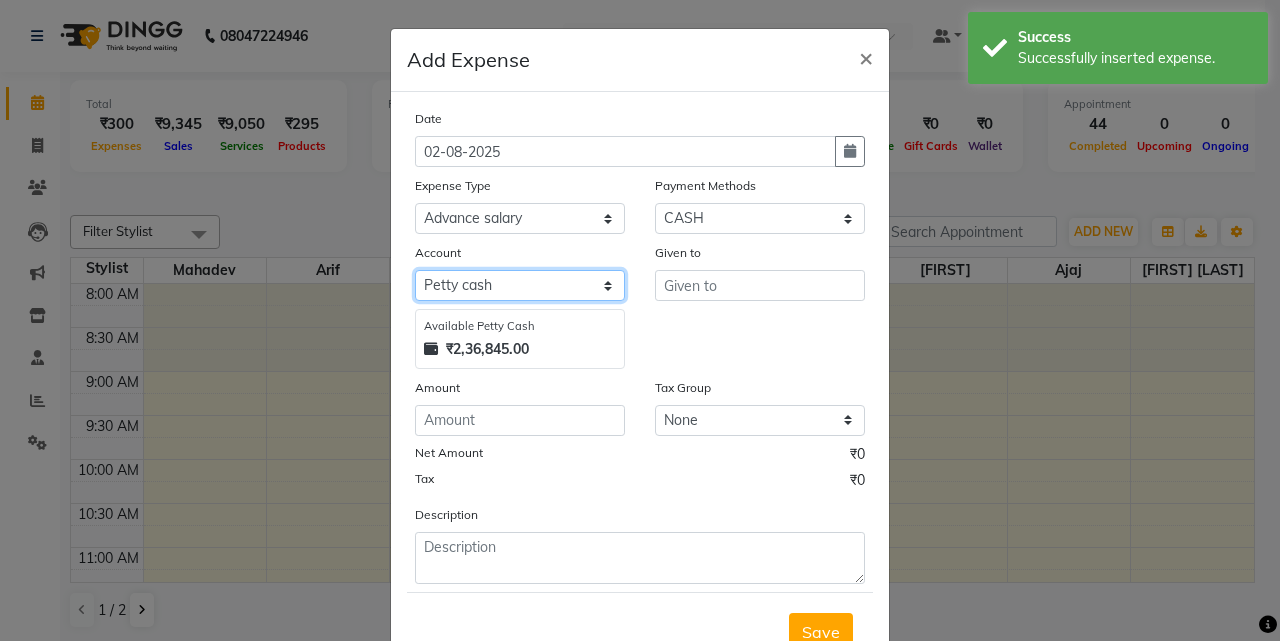 click on "Select Default account Petty cash" 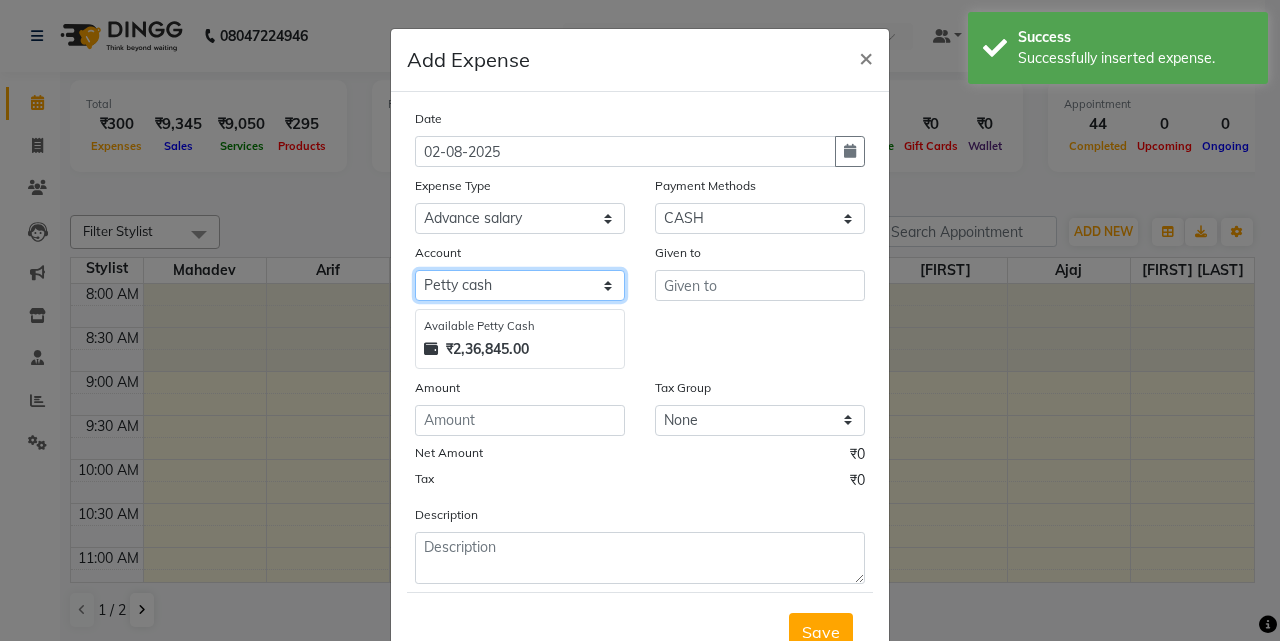 select on "295" 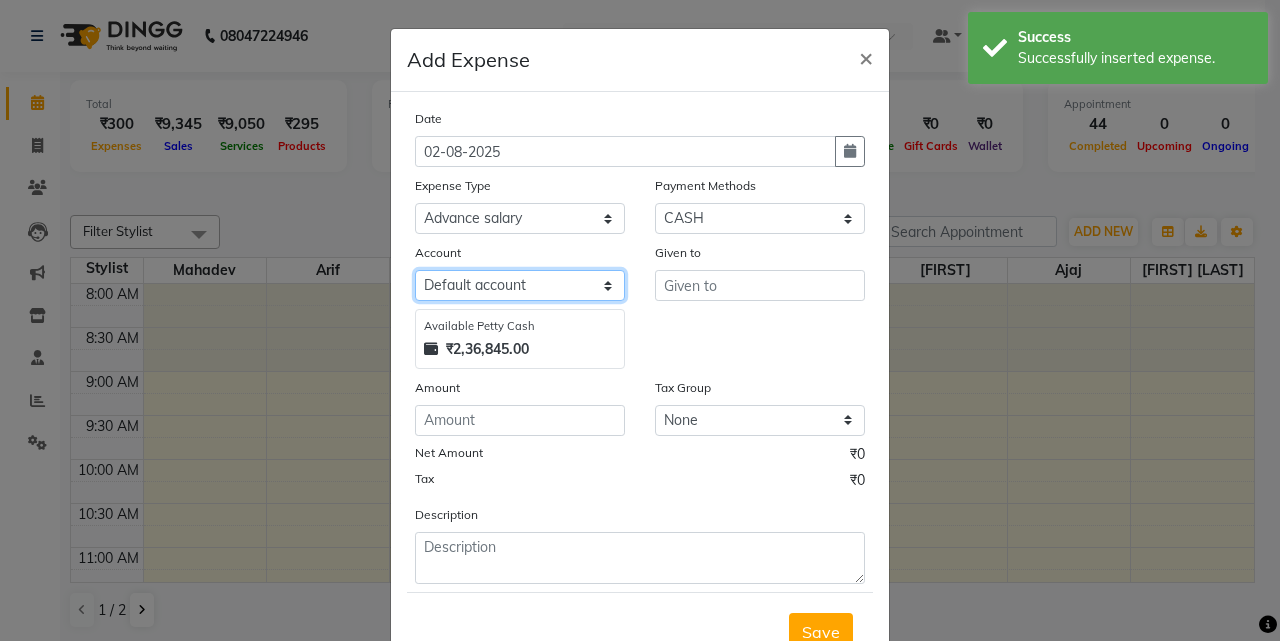 click on "Select Default account Petty cash" 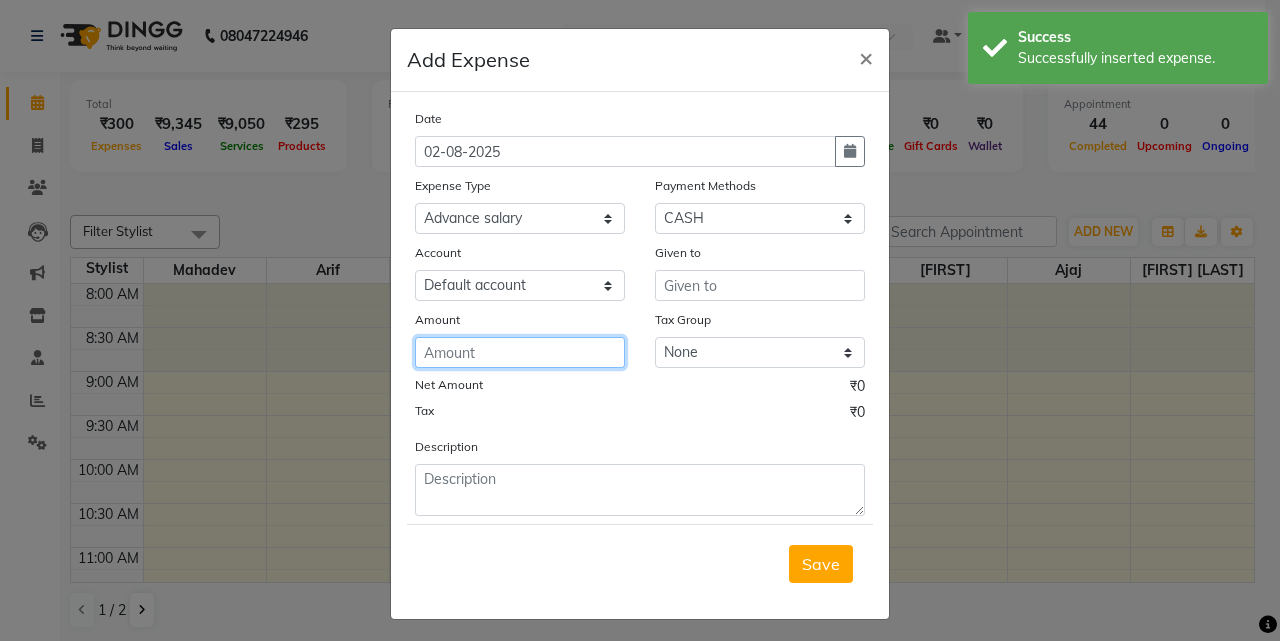 click 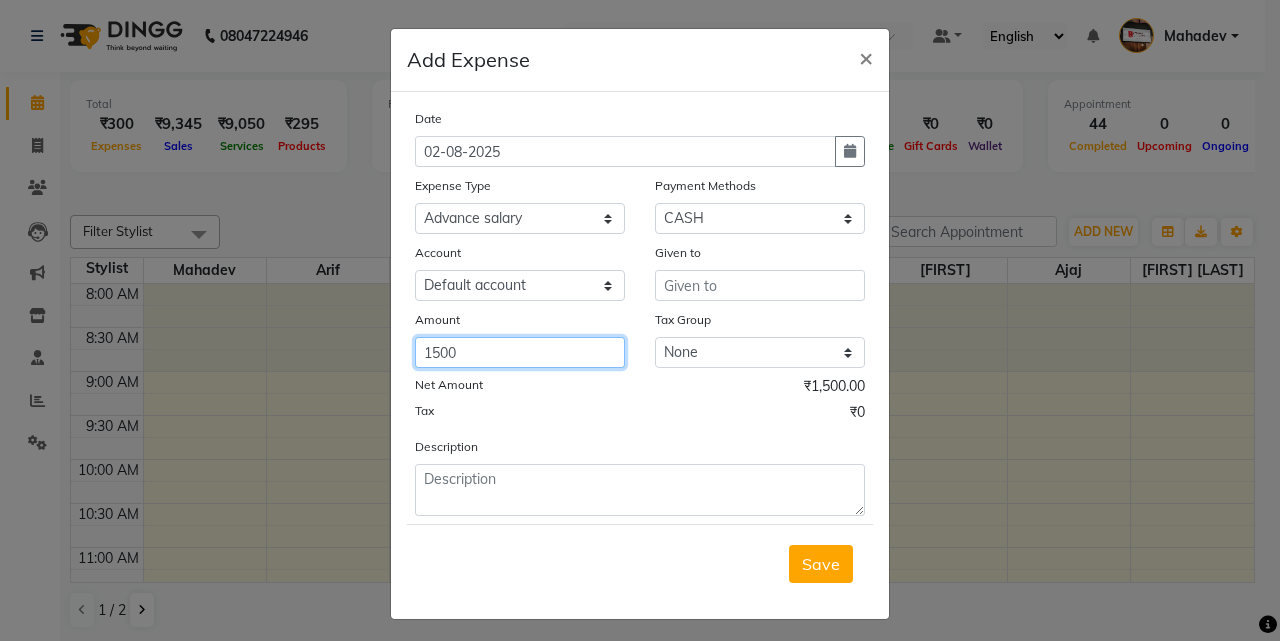 type on "1500" 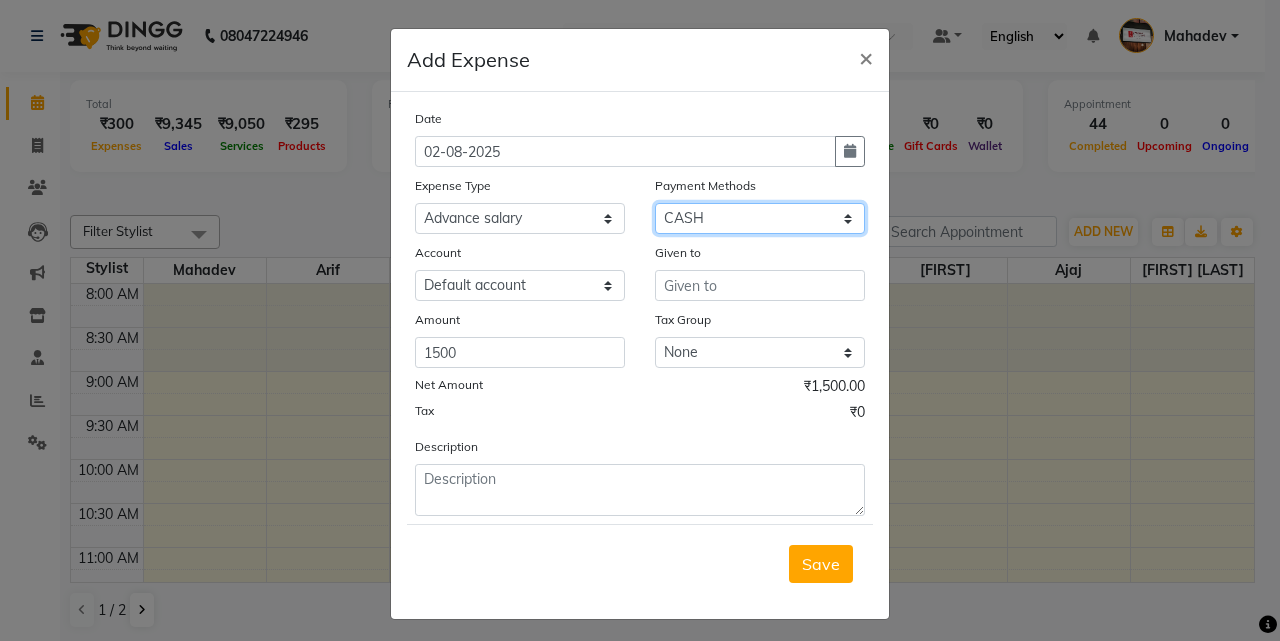 drag, startPoint x: 685, startPoint y: 215, endPoint x: 685, endPoint y: 231, distance: 16 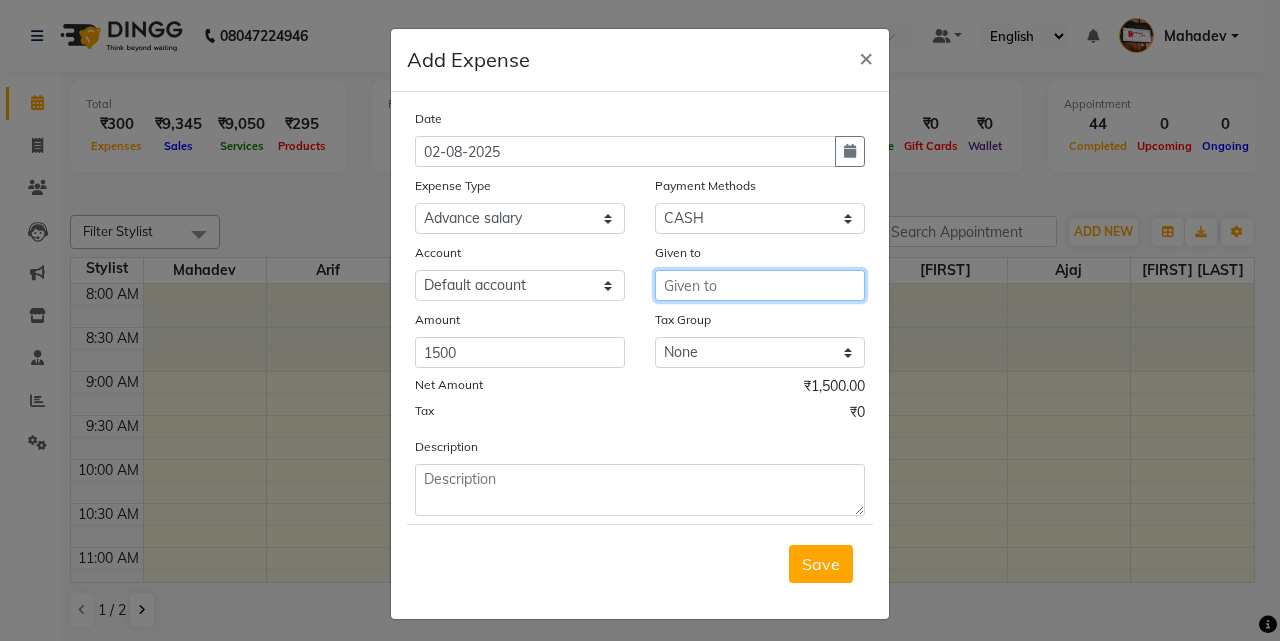 click at bounding box center [760, 285] 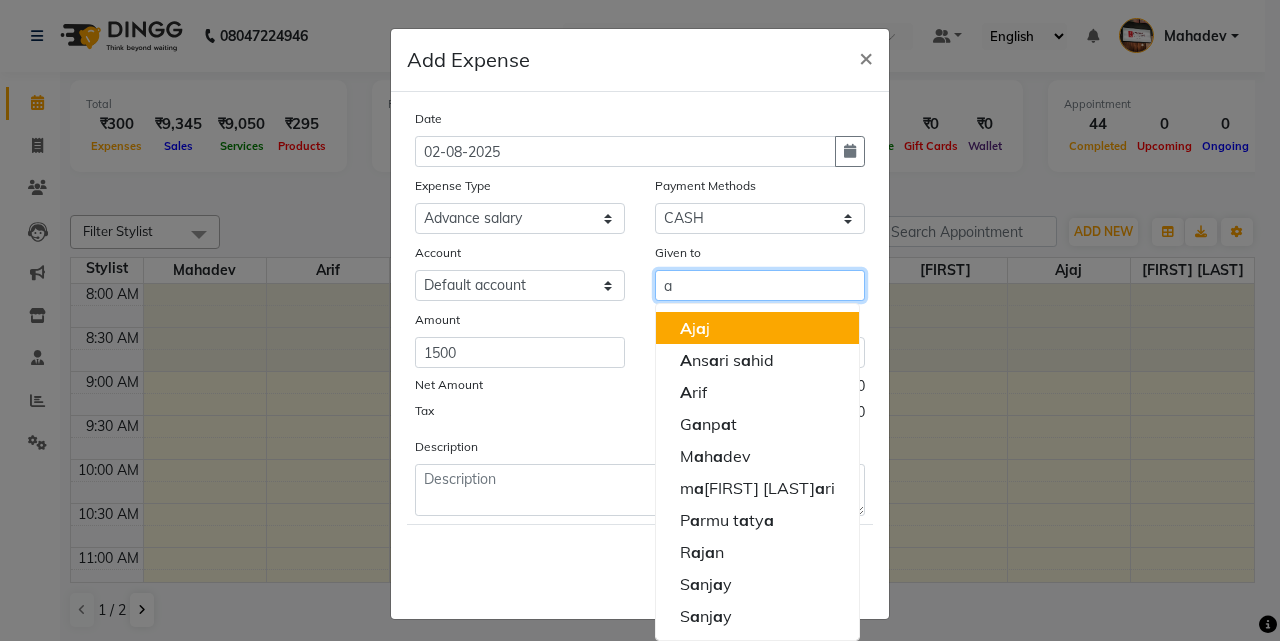 click on "A j a j" at bounding box center [757, 328] 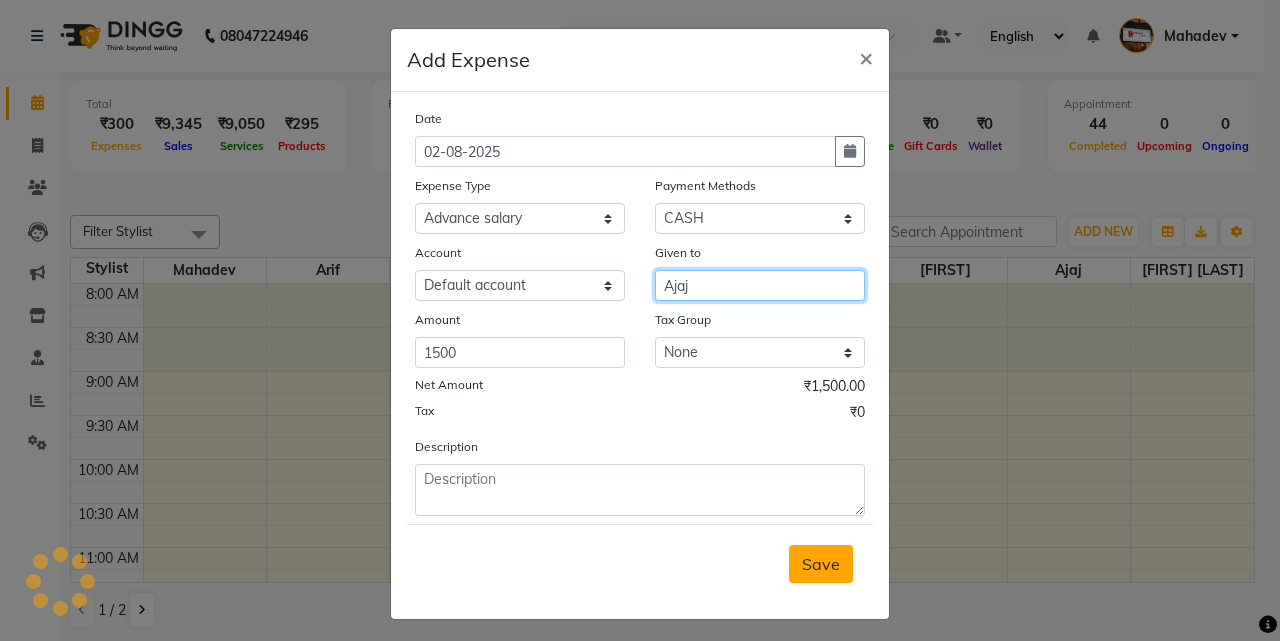 type on "Ajaj" 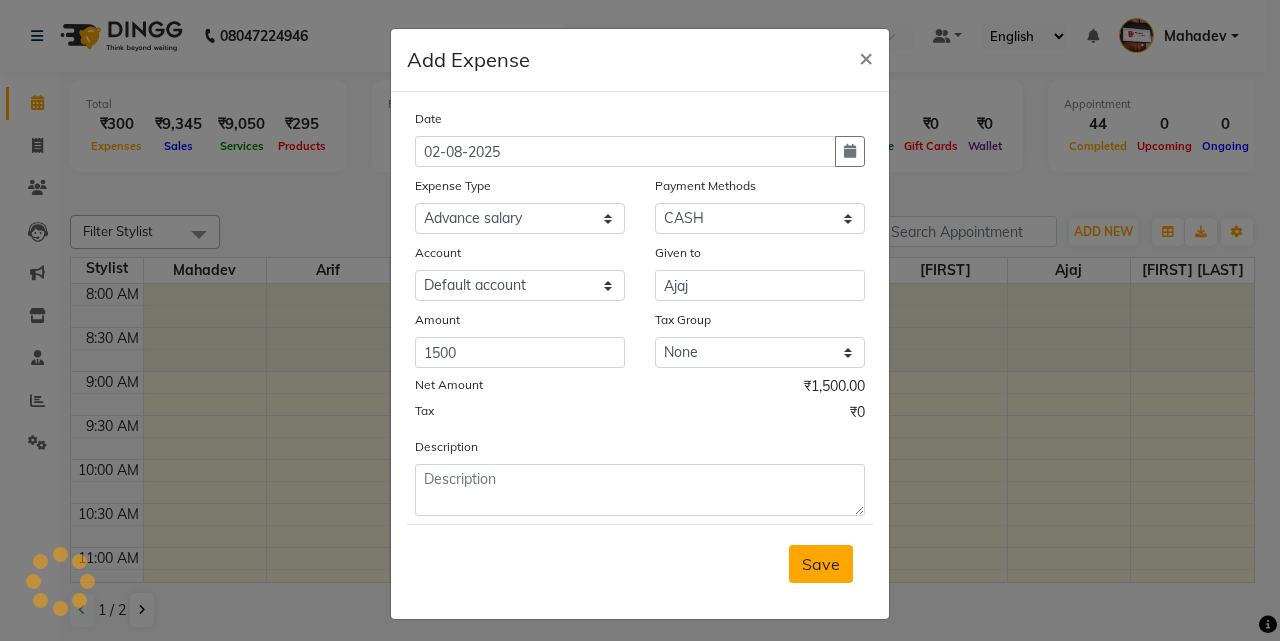 click on "Save" at bounding box center (821, 564) 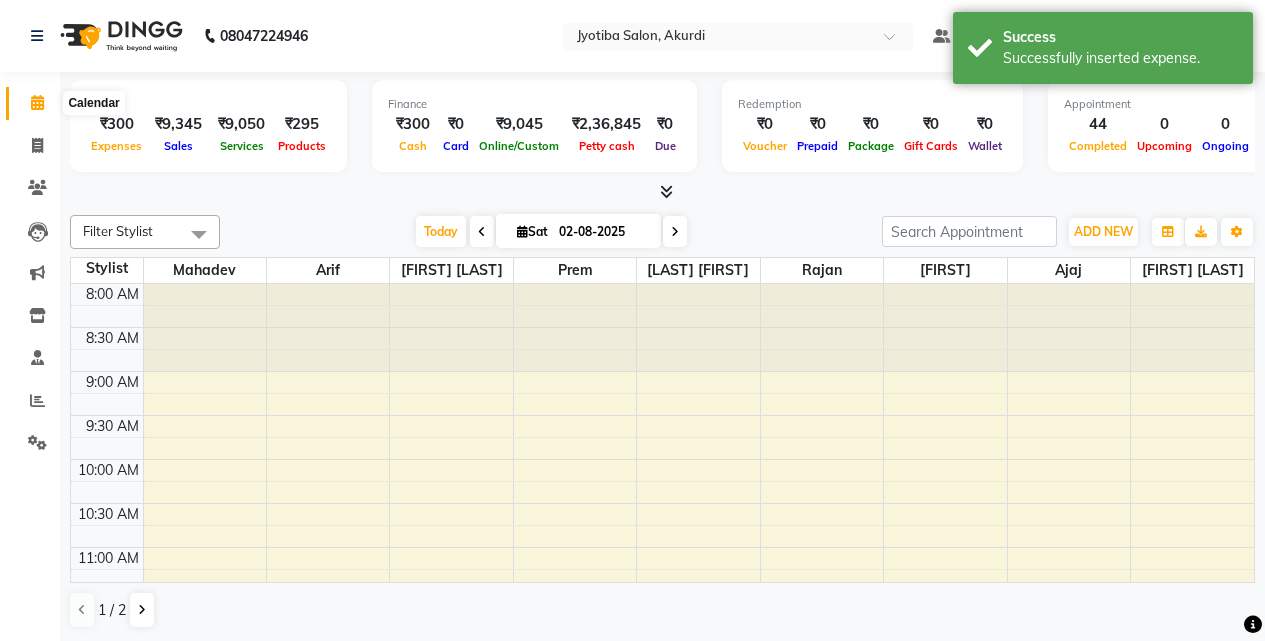 click 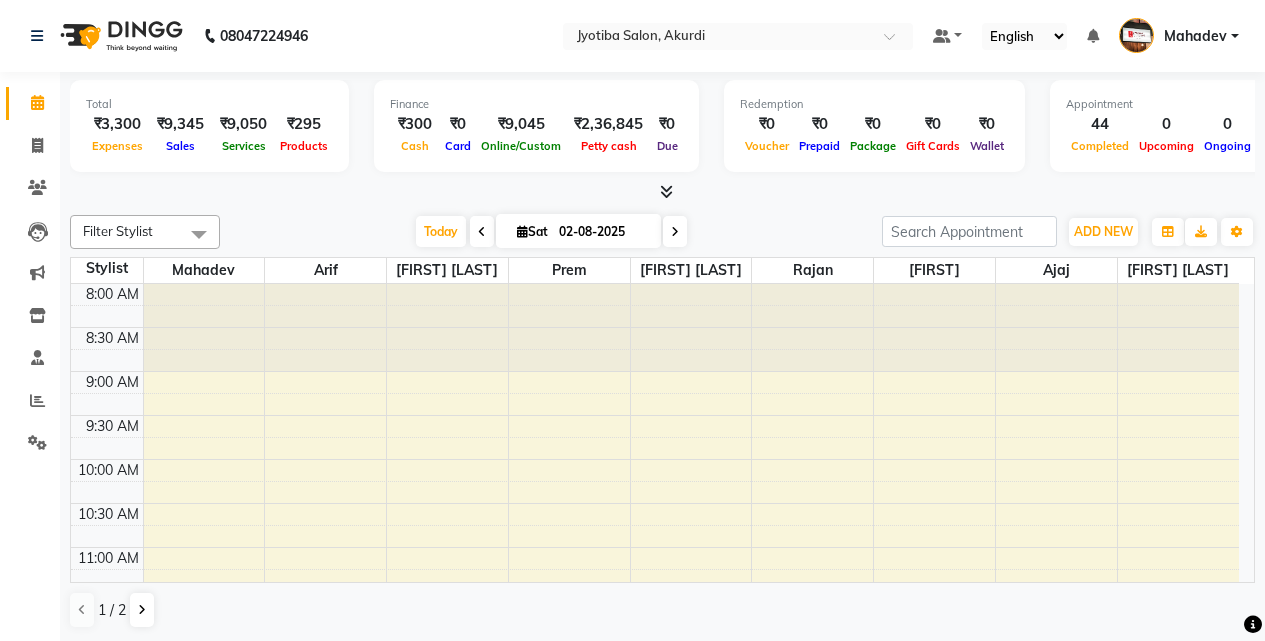 scroll, scrollTop: 0, scrollLeft: 0, axis: both 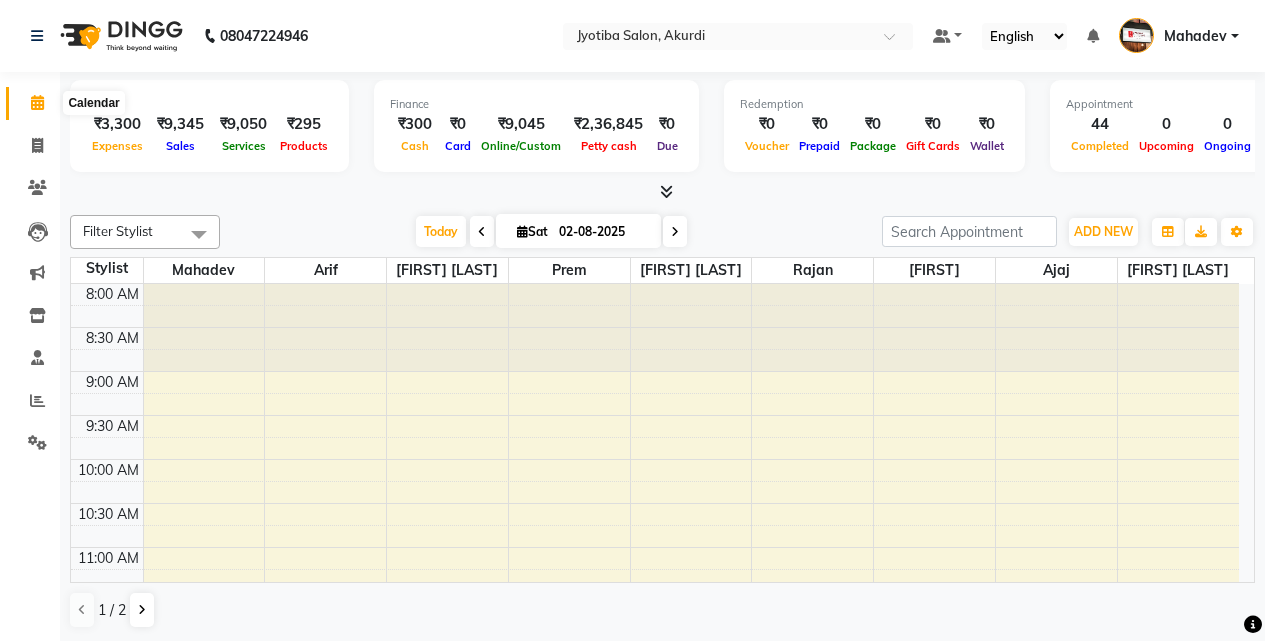 click 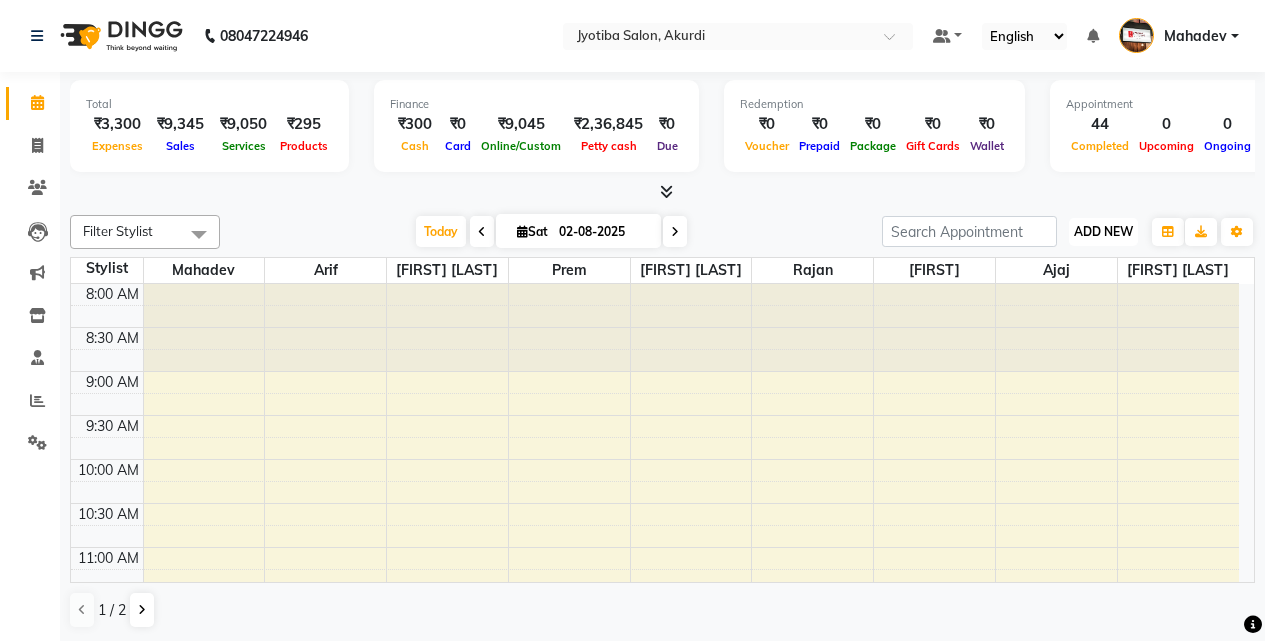 click on "ADD NEW" at bounding box center (1103, 231) 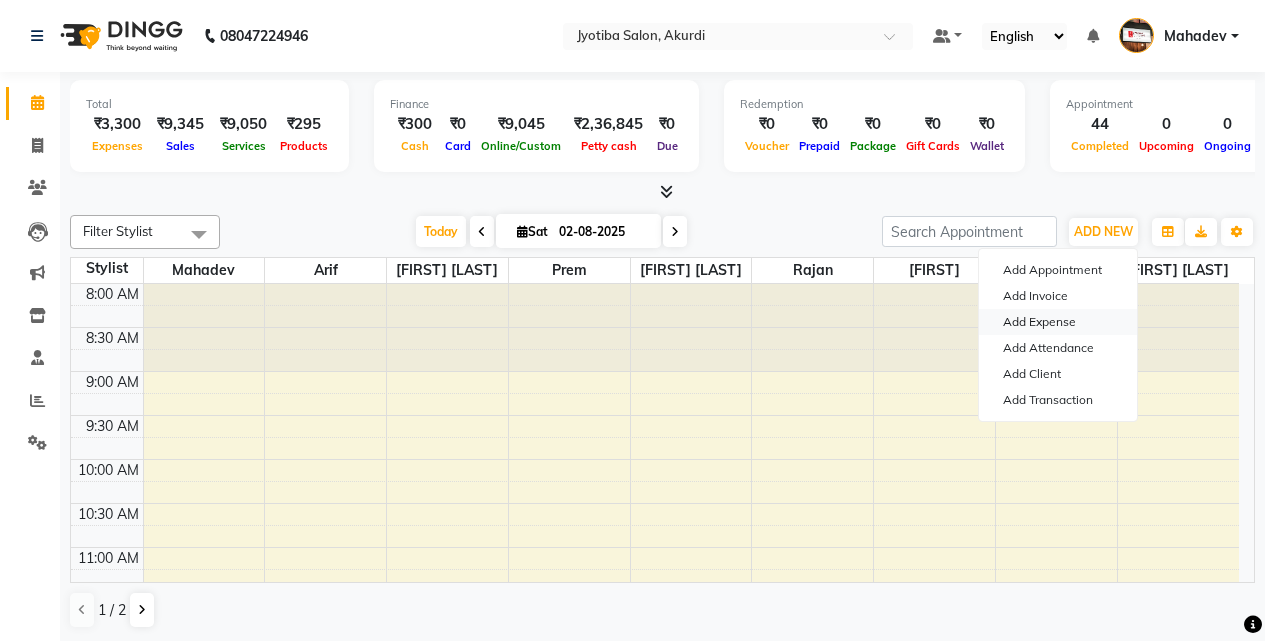 click on "Add Expense" at bounding box center [1058, 322] 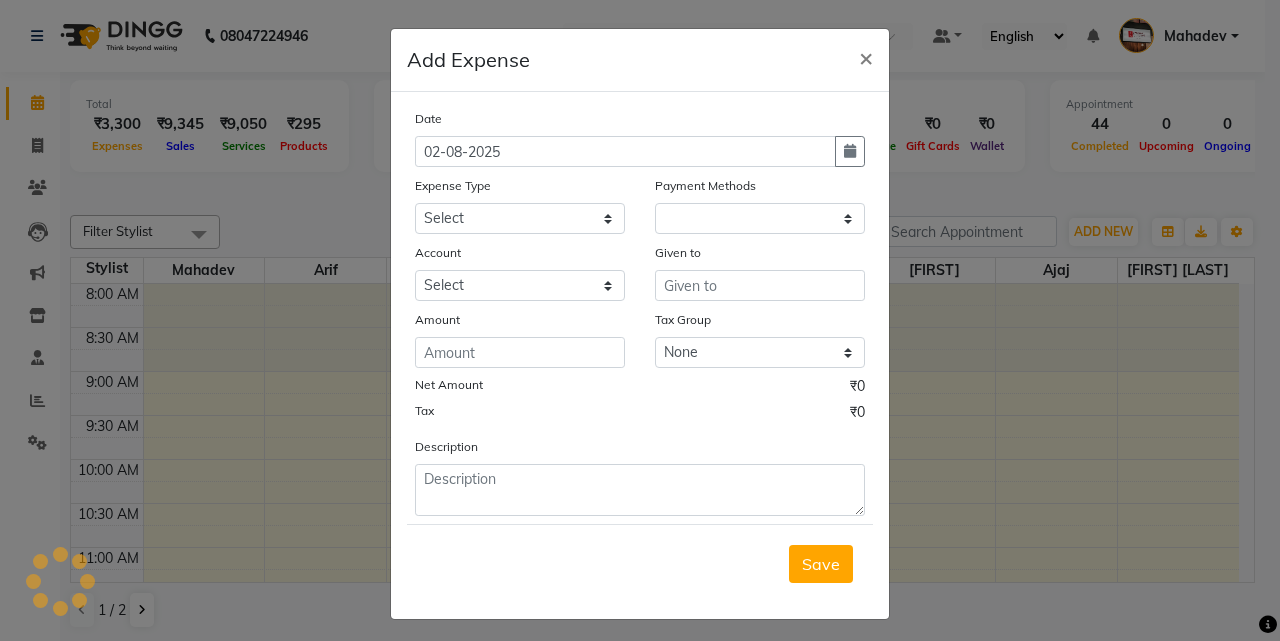 select on "295" 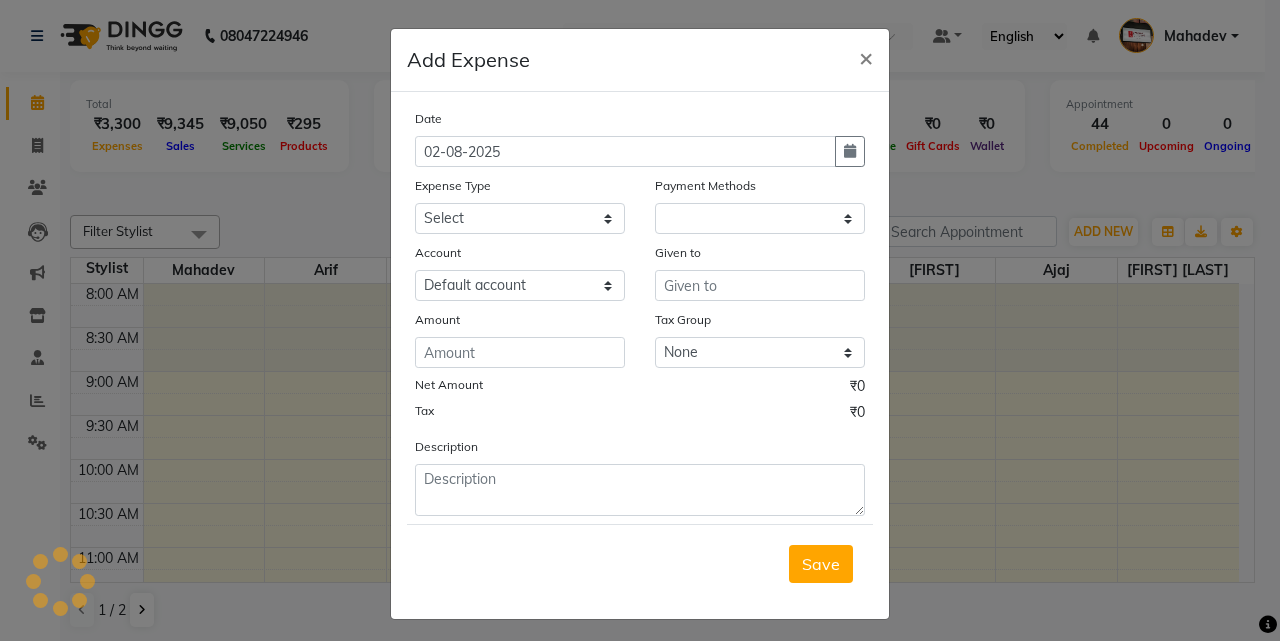 select on "1" 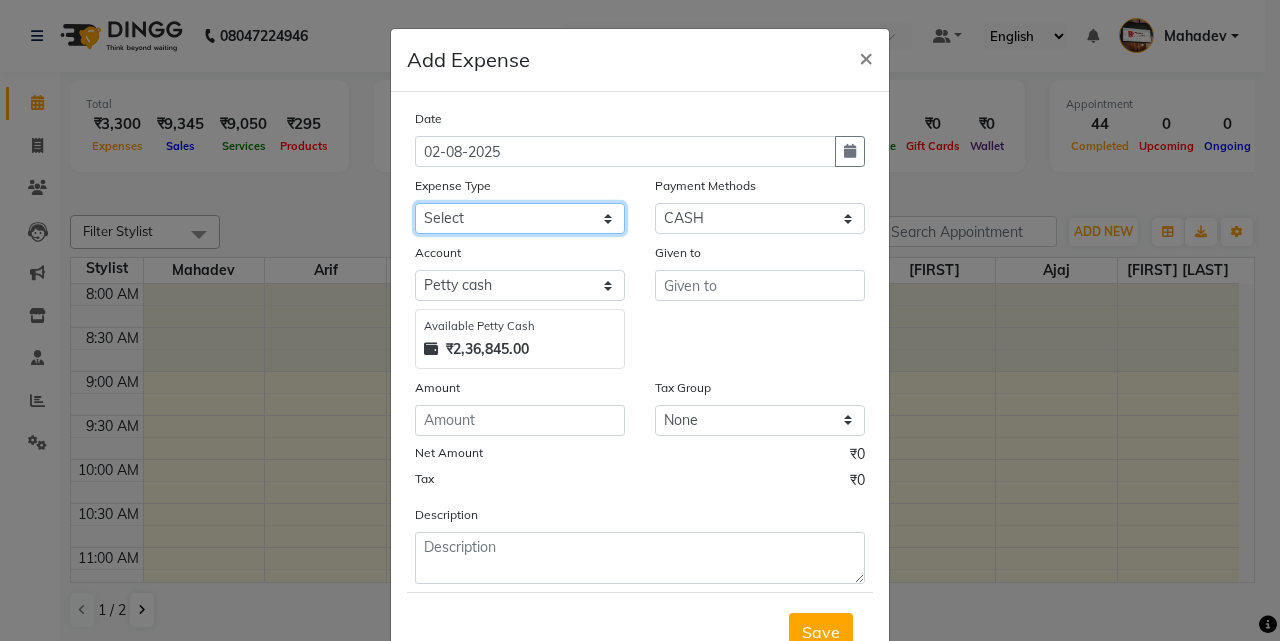 click on "Select Advance salary Advance salary ajaj Bank charges Car maintenance  Cash transfer to bank Cash transfer to hub Client Snacks Clinical charges Equipment Fuel Govt fee home Incentive Insurance International purchase Loan Repayment Maintenance Marketing Miscellaneous MRA Other Over times Pantry Product Rent Salary shop shop Staff Snacks Tax Tea & Refreshment TIP Utilities Wifi recharge" 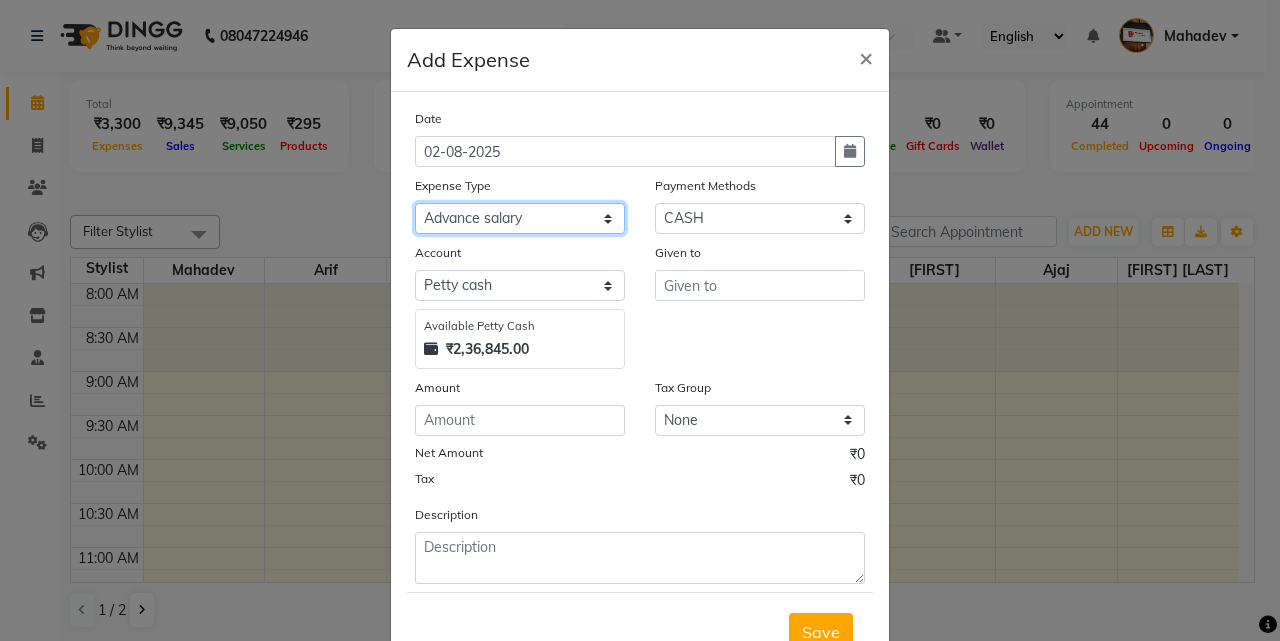click on "Select Advance salary Advance salary ajaj Bank charges Car maintenance  Cash transfer to bank Cash transfer to hub Client Snacks Clinical charges Equipment Fuel Govt fee home Incentive Insurance International purchase Loan Repayment Maintenance Marketing Miscellaneous MRA Other Over times Pantry Product Rent Salary shop shop Staff Snacks Tax Tea & Refreshment TIP Utilities Wifi recharge" 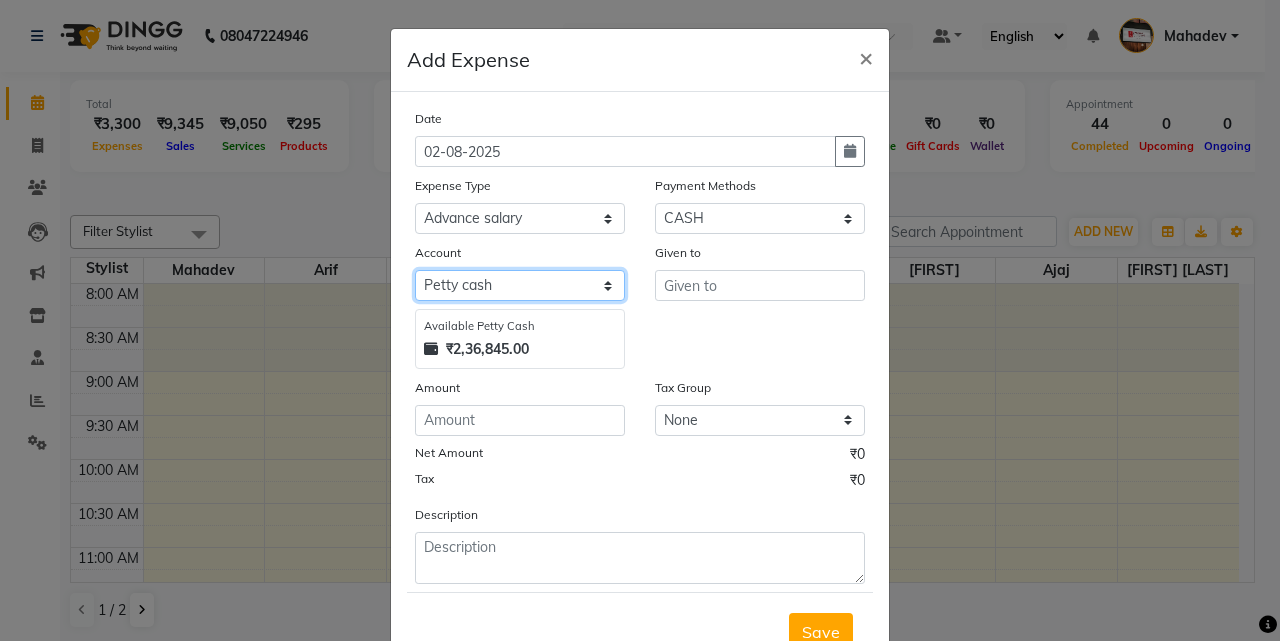 click on "Select Default account Petty cash" 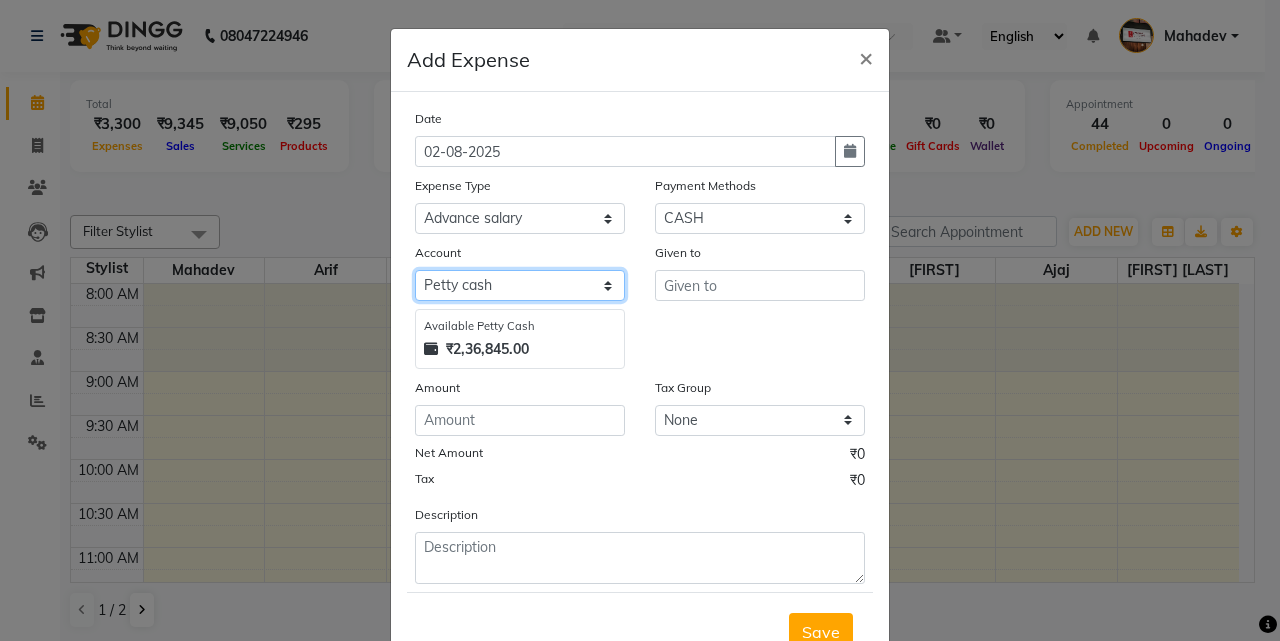 select on "295" 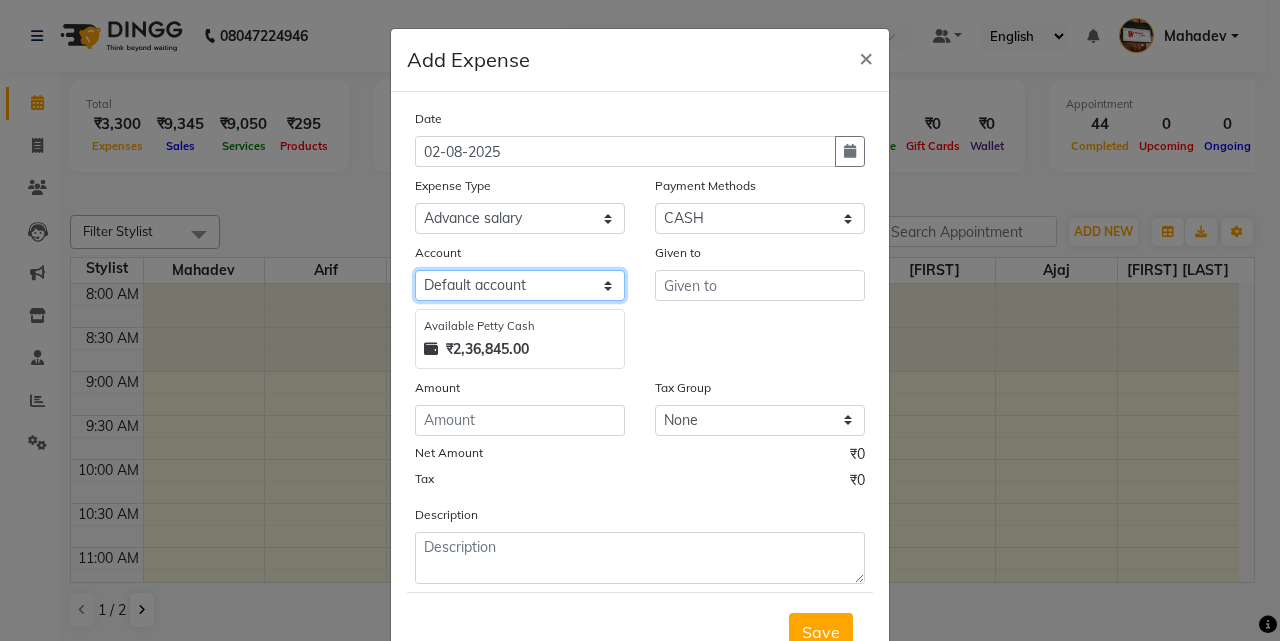 click on "Select Default account Petty cash" 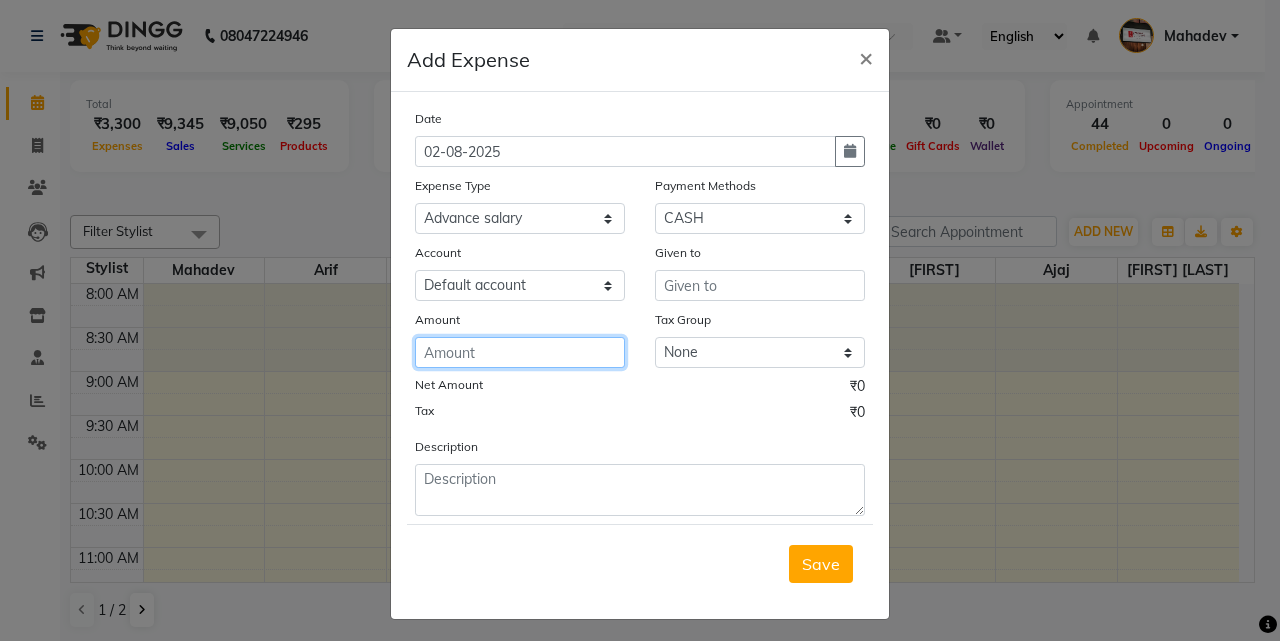 click 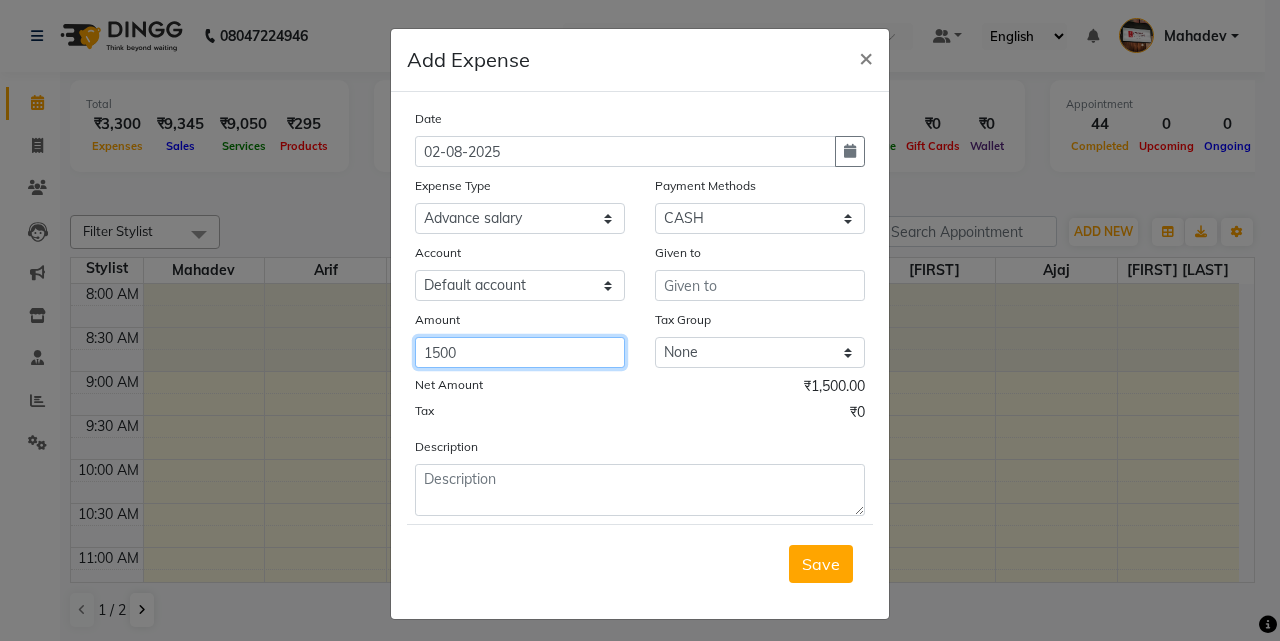 type on "1500" 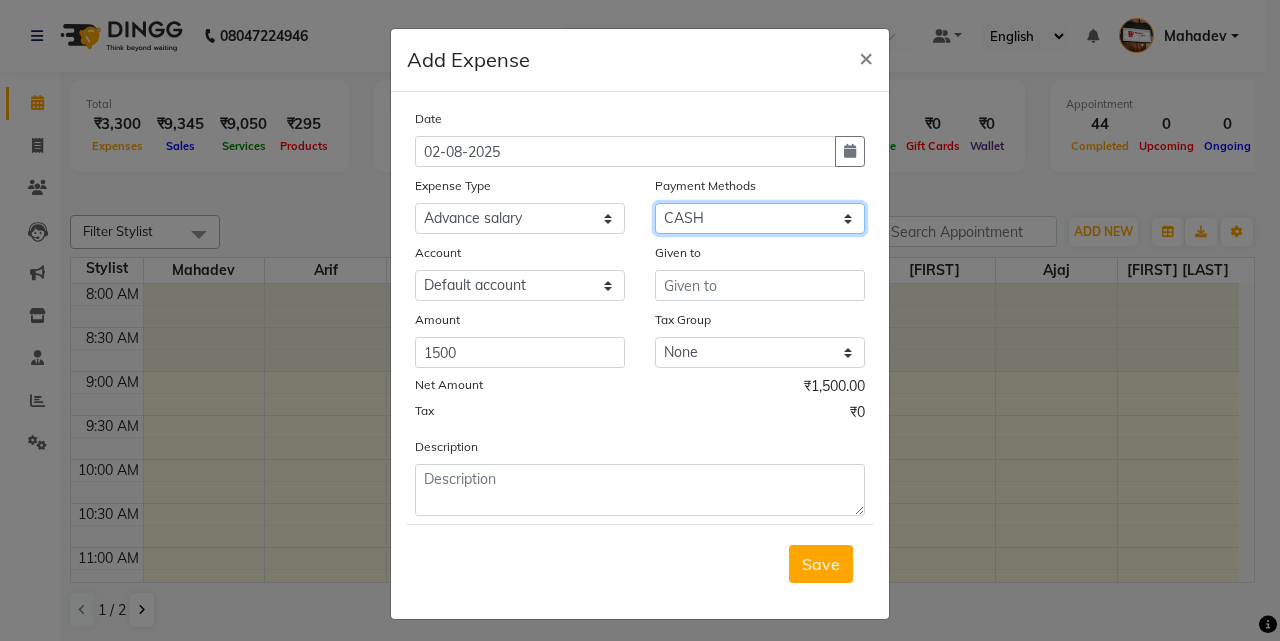 click on "Select CASH ONLINE CARD" 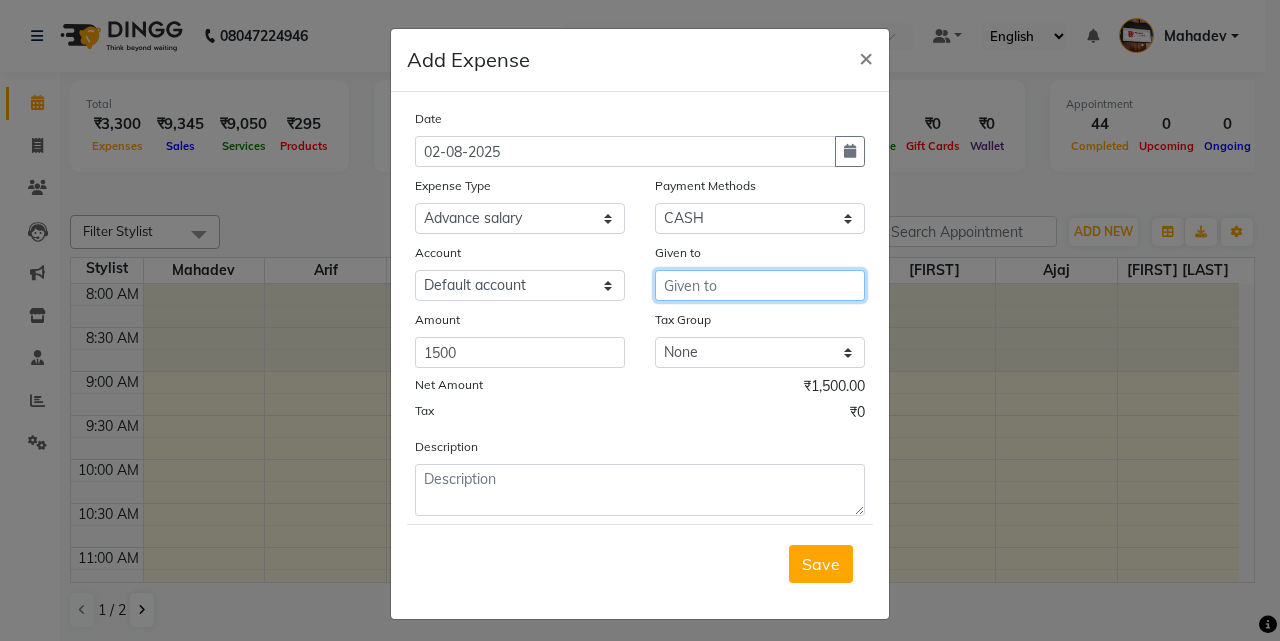 click at bounding box center [760, 285] 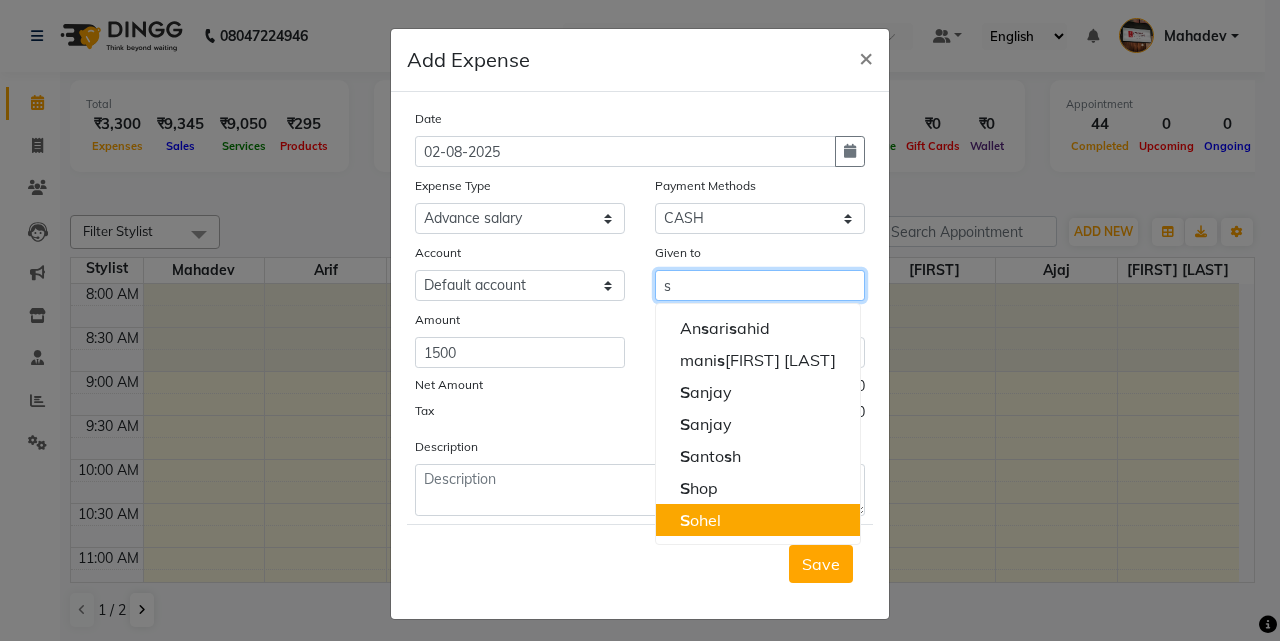 click on "S ohel" at bounding box center (758, 520) 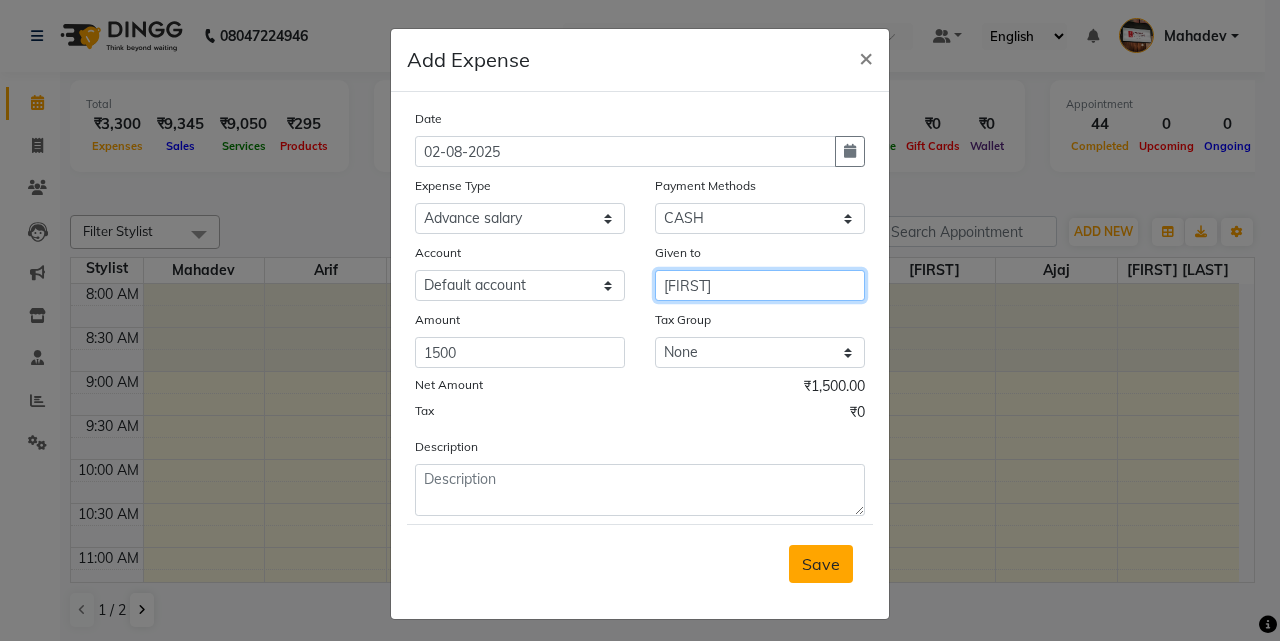 type on "[FIRST]" 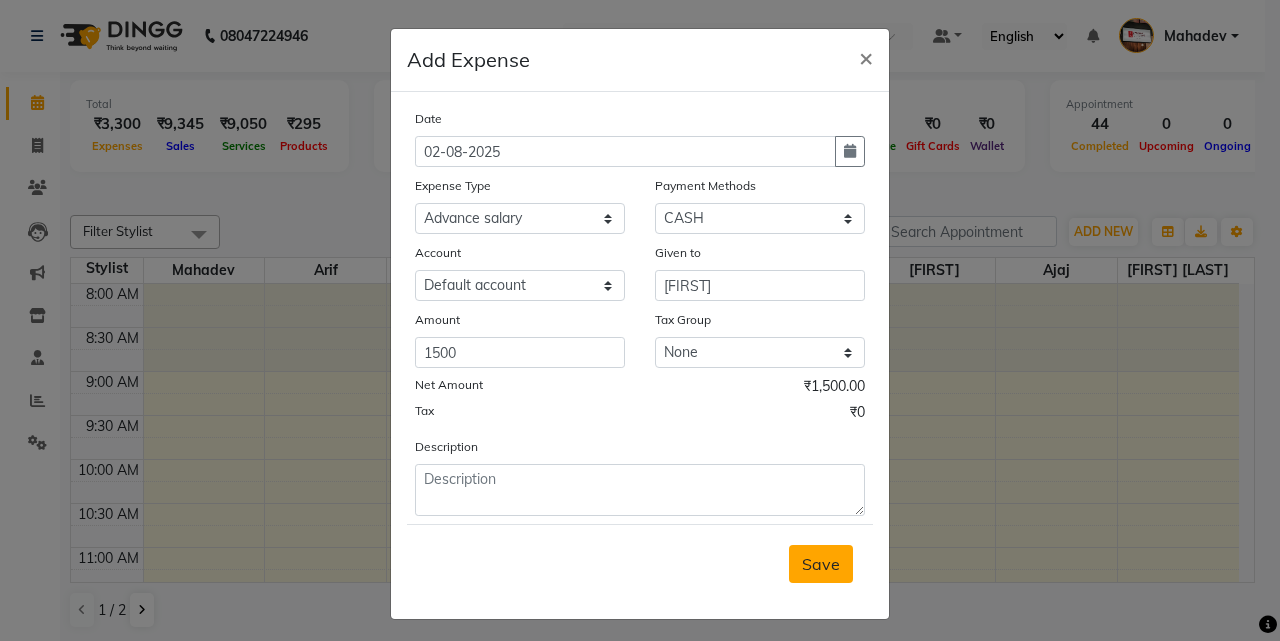 click on "Save" at bounding box center (821, 564) 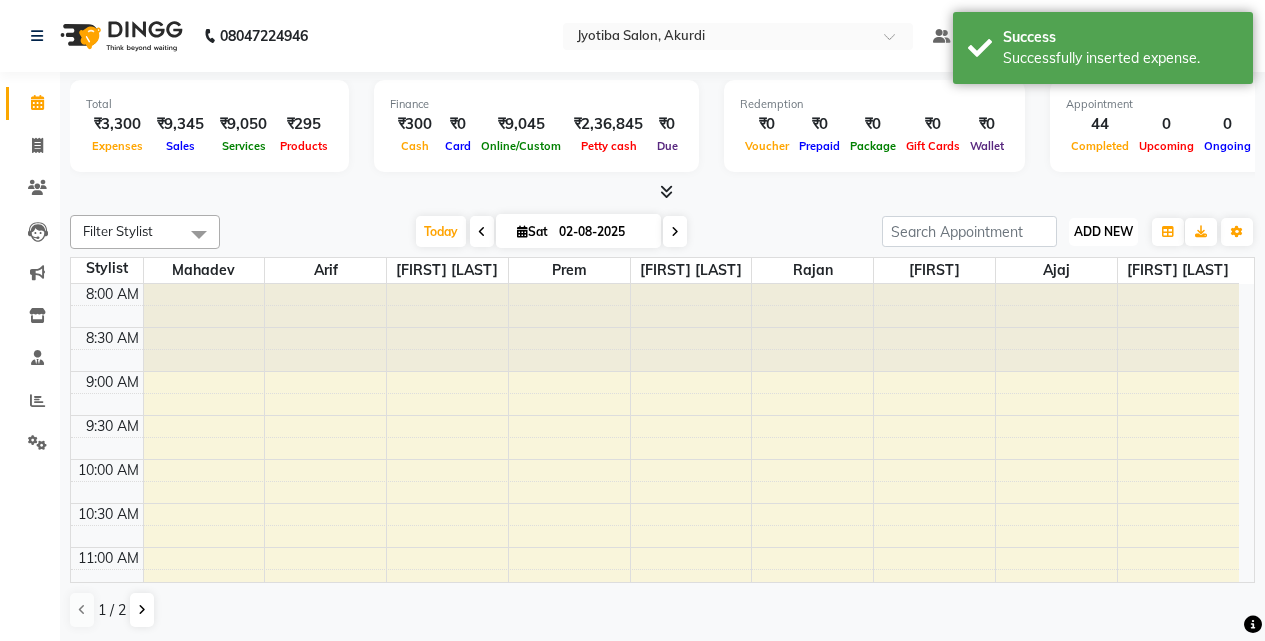 click on "ADD NEW" at bounding box center [1103, 231] 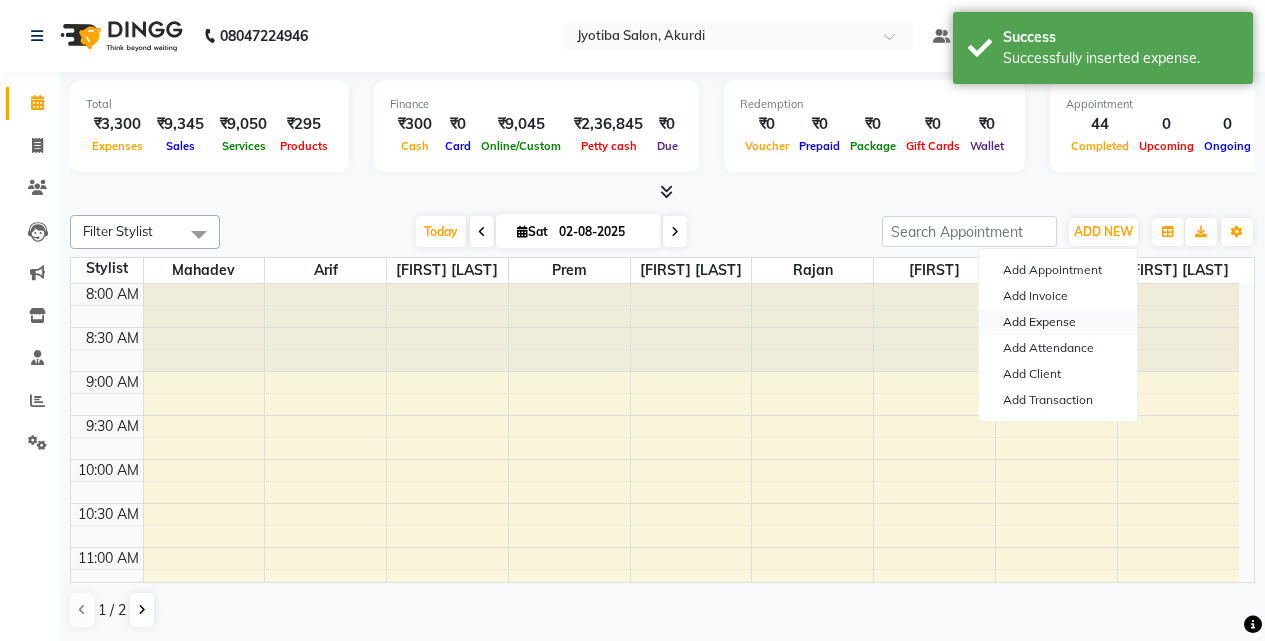 click on "Add Expense" at bounding box center (1058, 322) 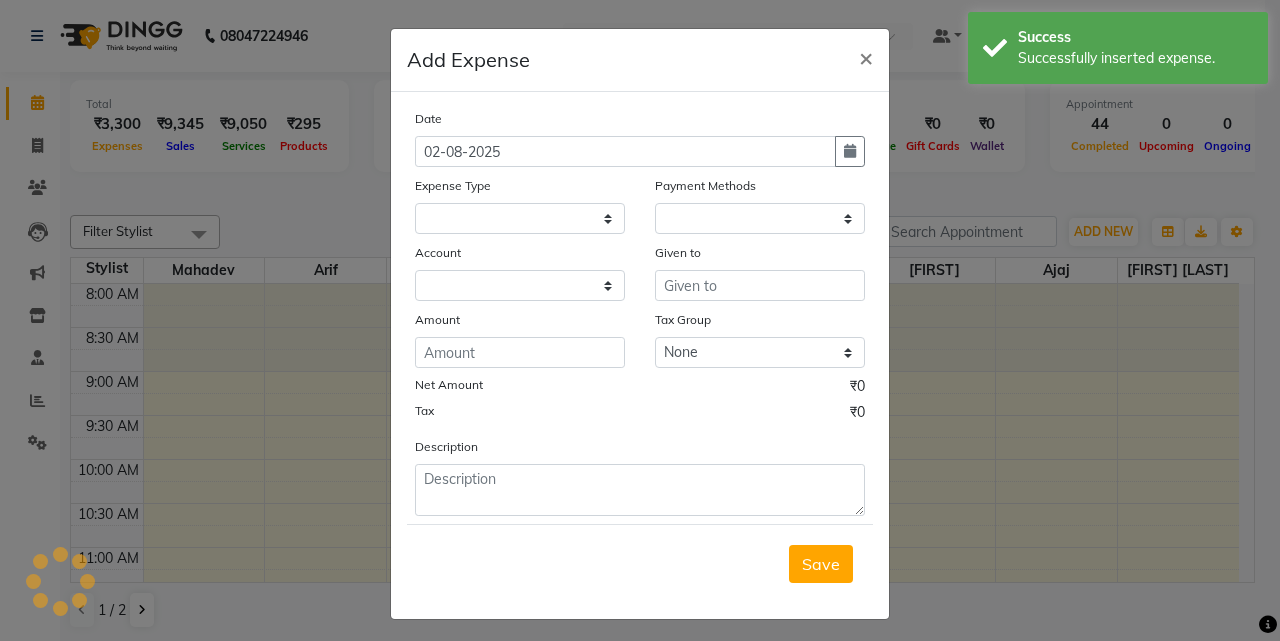 select on "295" 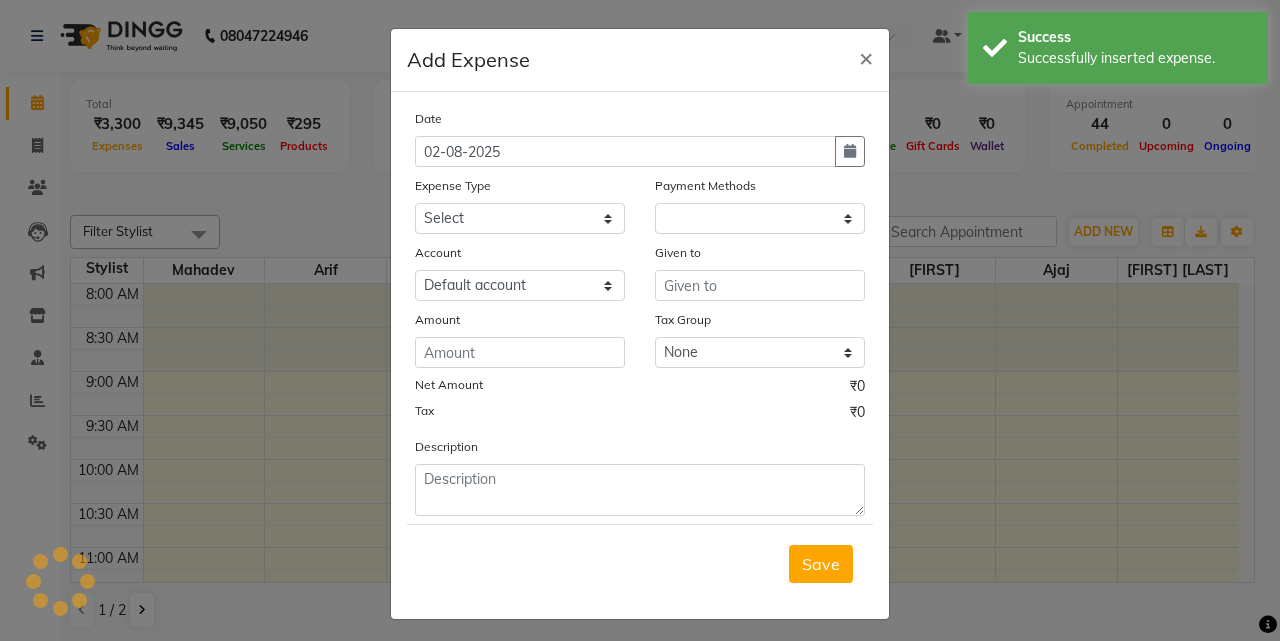 select on "1" 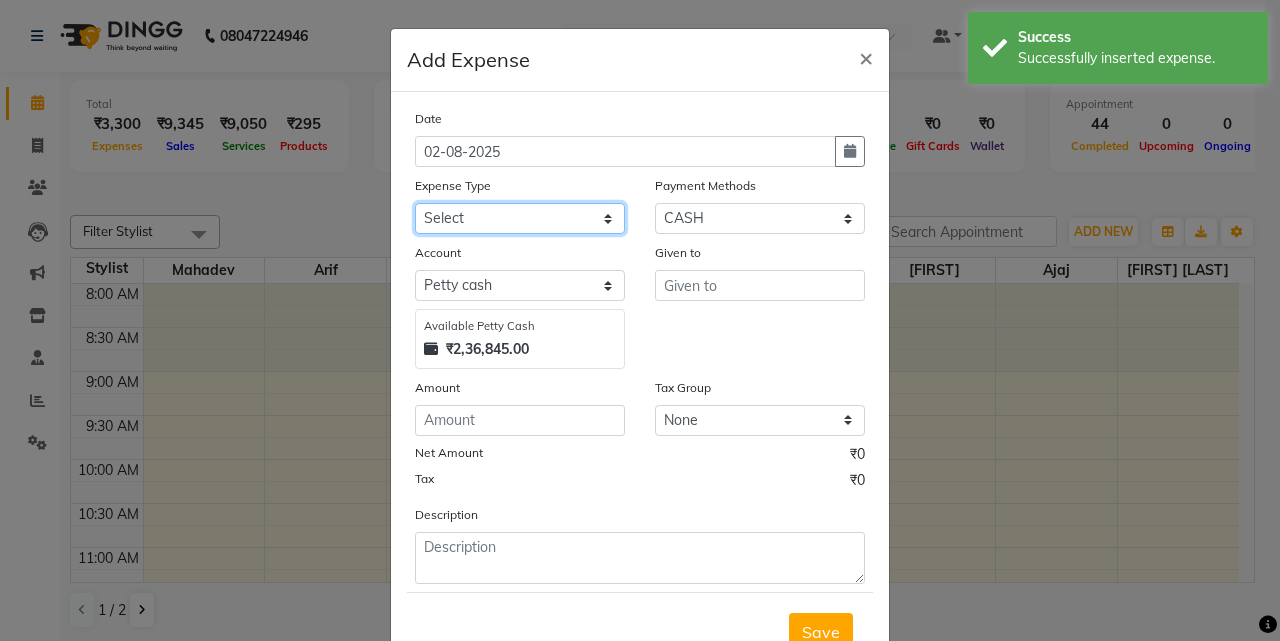 click on "Select Advance salary Advance salary ajaj Bank charges Car maintenance  Cash transfer to bank Cash transfer to hub Client Snacks Clinical charges Equipment Fuel Govt fee home Incentive Insurance International purchase Loan Repayment Maintenance Marketing Miscellaneous MRA Other Over times Pantry Product Rent Salary shop shop Staff Snacks Tax Tea & Refreshment TIP Utilities Wifi recharge" 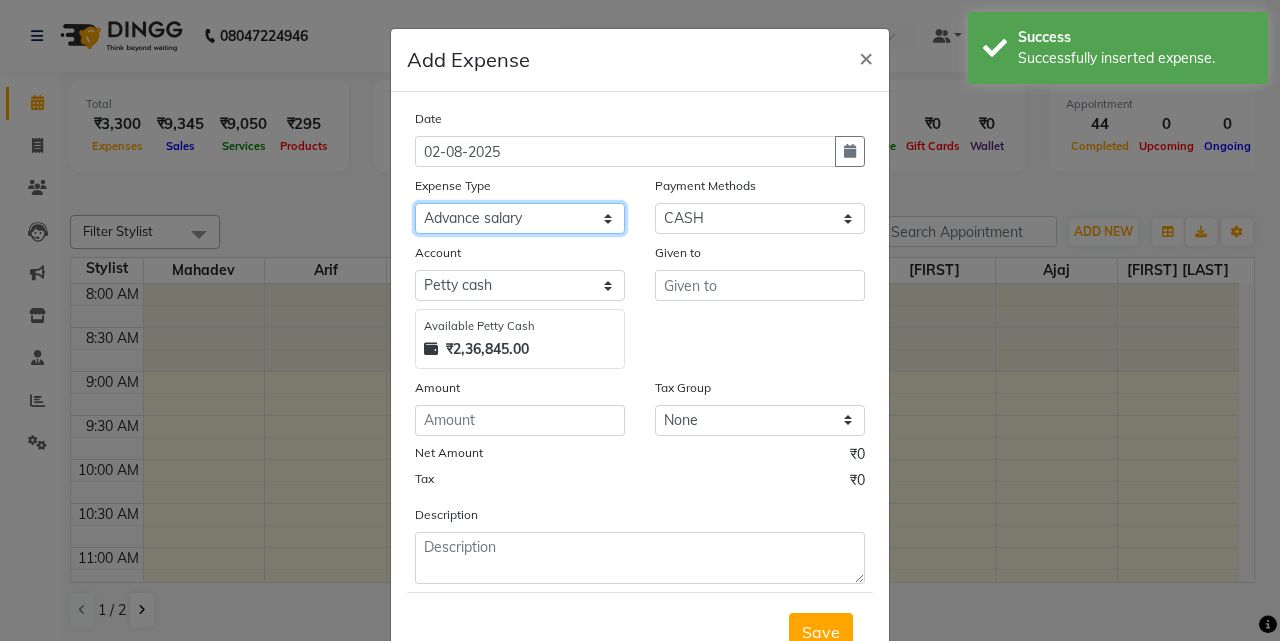 click on "Select Advance salary Advance salary ajaj Bank charges Car maintenance  Cash transfer to bank Cash transfer to hub Client Snacks Clinical charges Equipment Fuel Govt fee home Incentive Insurance International purchase Loan Repayment Maintenance Marketing Miscellaneous MRA Other Over times Pantry Product Rent Salary shop shop Staff Snacks Tax Tea & Refreshment TIP Utilities Wifi recharge" 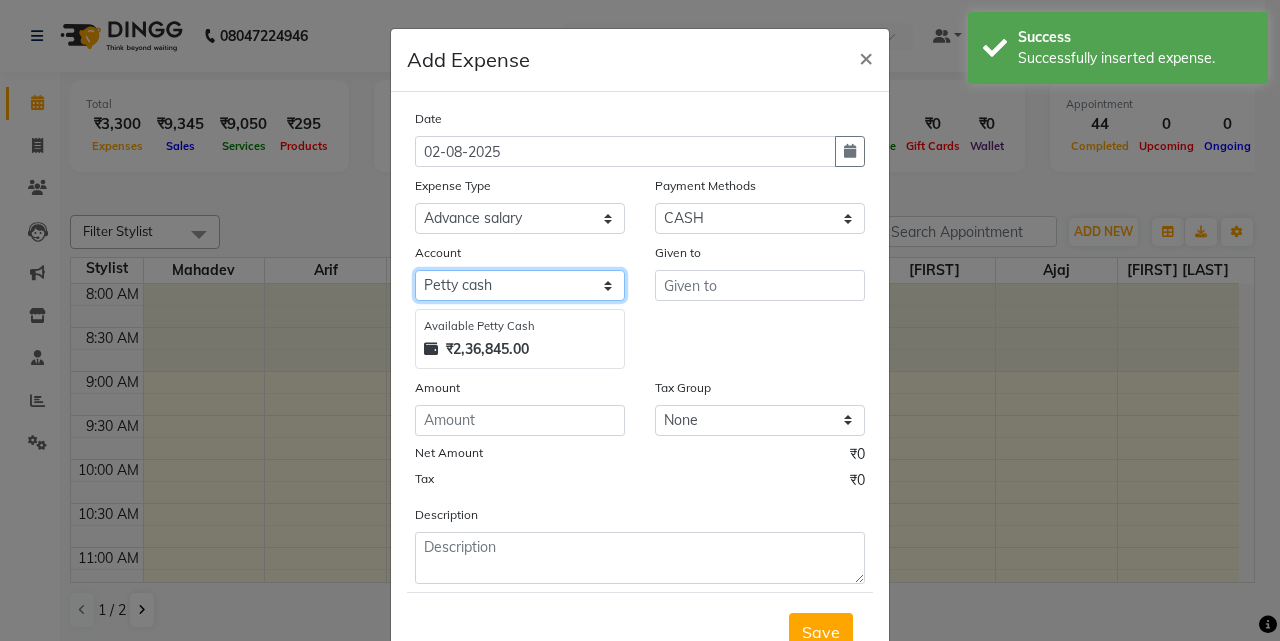 drag, startPoint x: 513, startPoint y: 283, endPoint x: 522, endPoint y: 297, distance: 16.643316 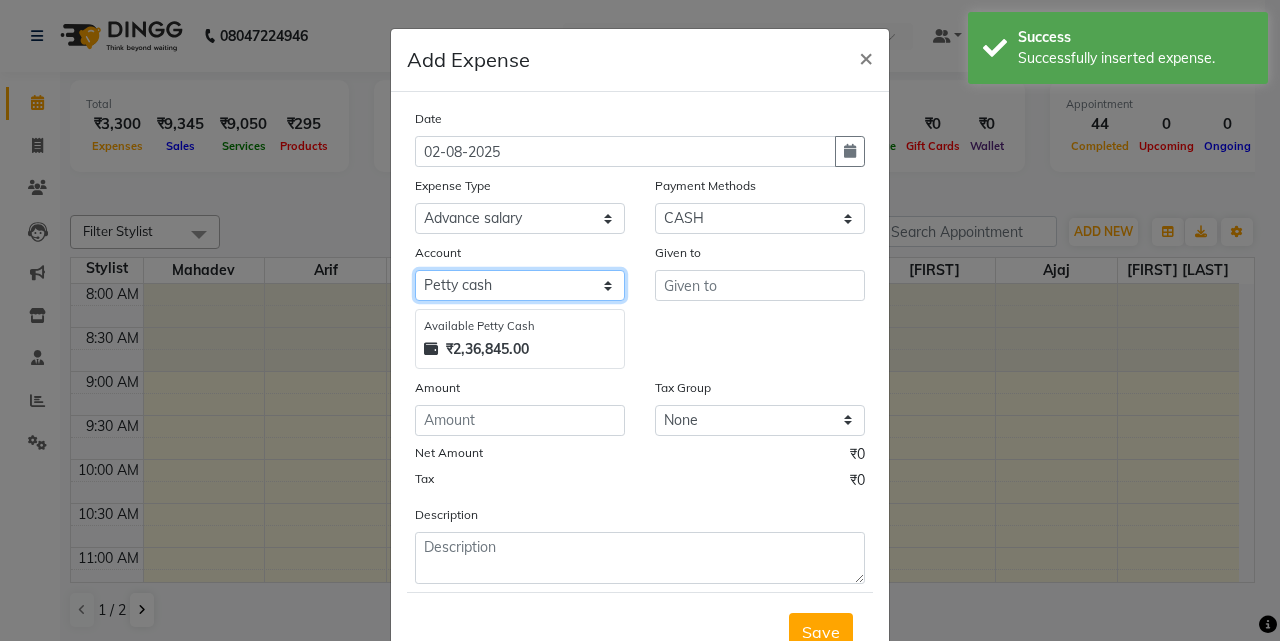 select on "295" 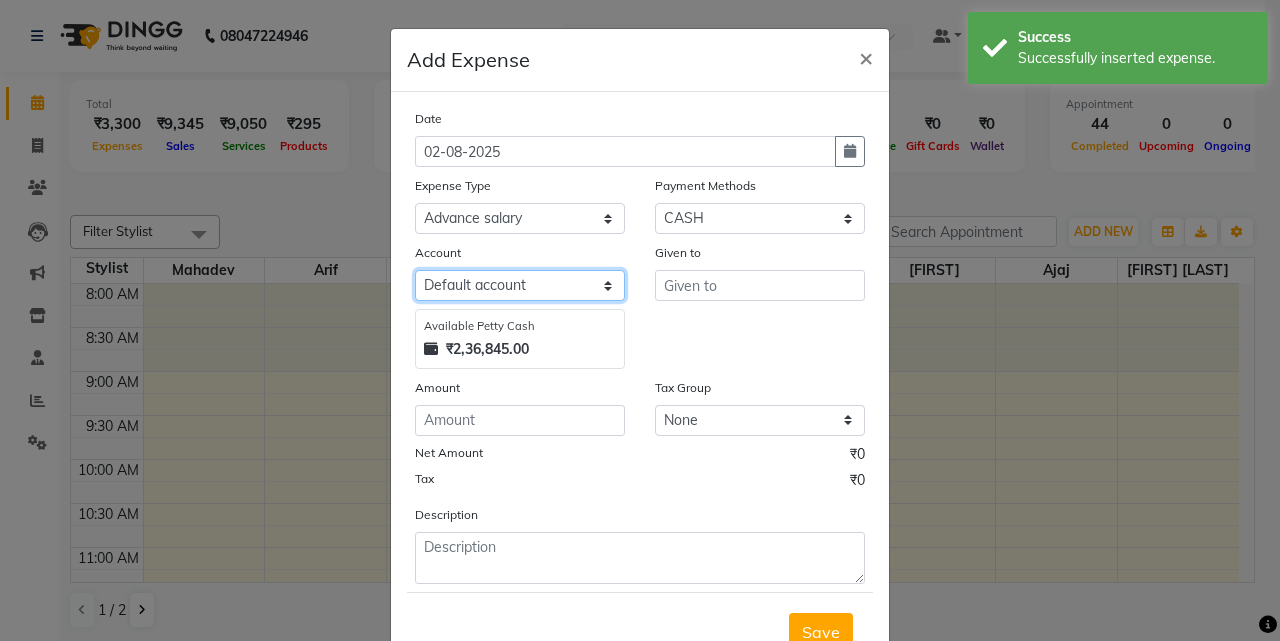 click on "Select Default account Petty cash" 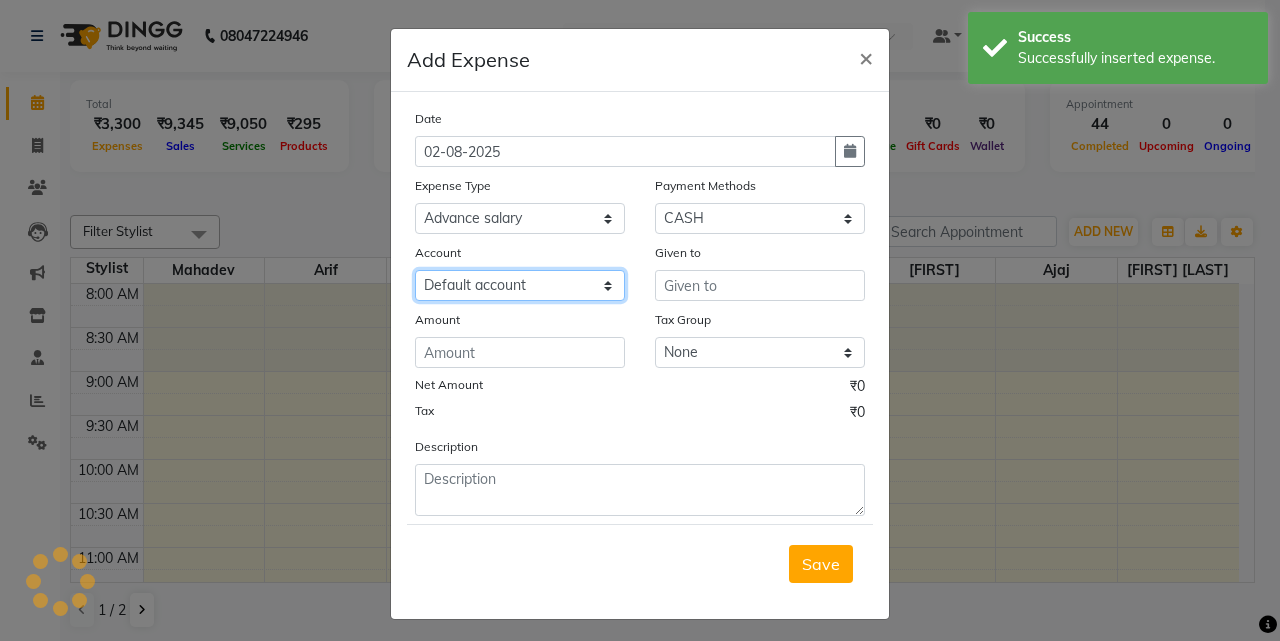 click on "Select Default account Petty cash" 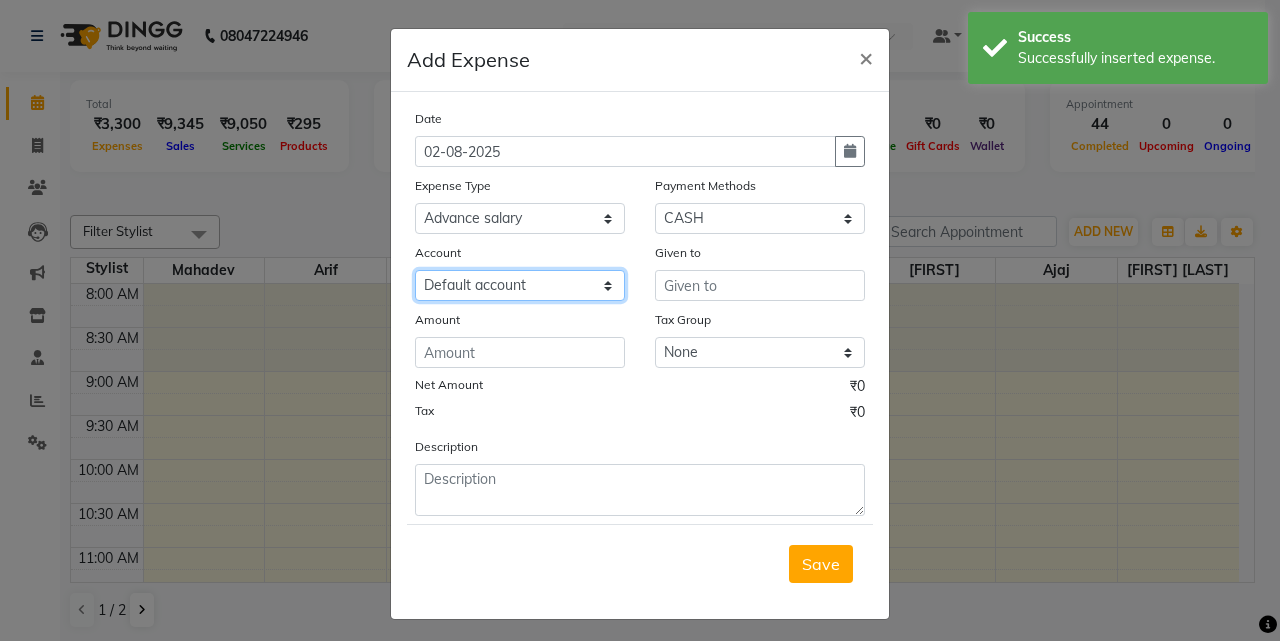 click on "Select Default account Petty cash" 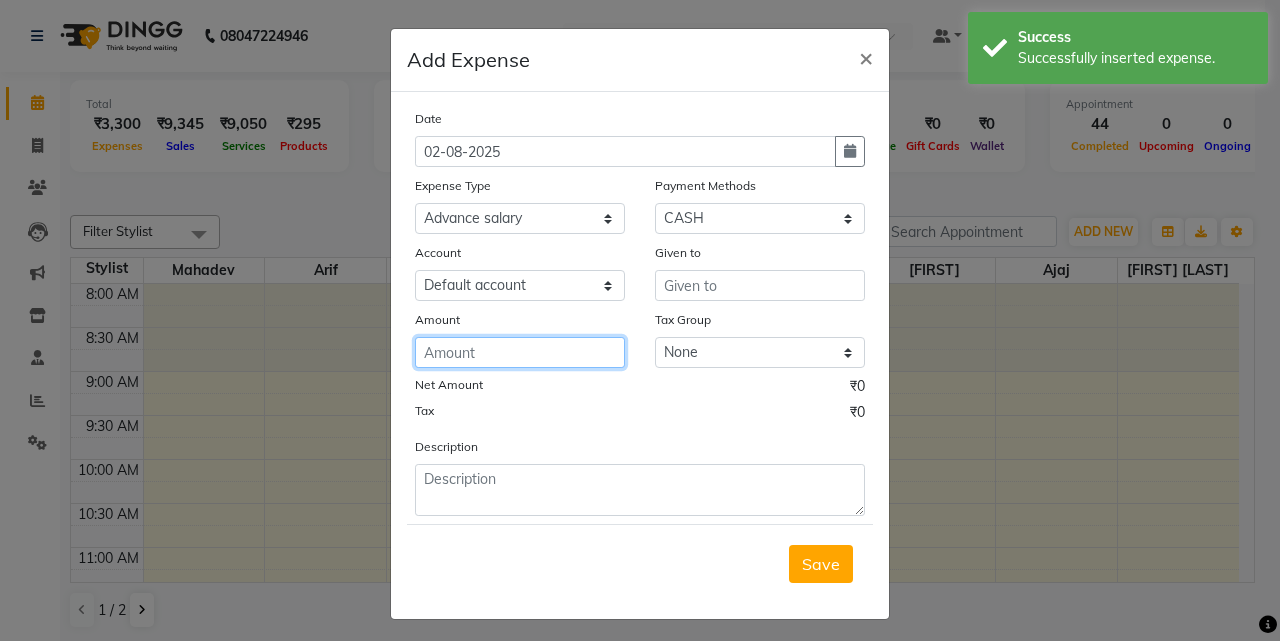 click 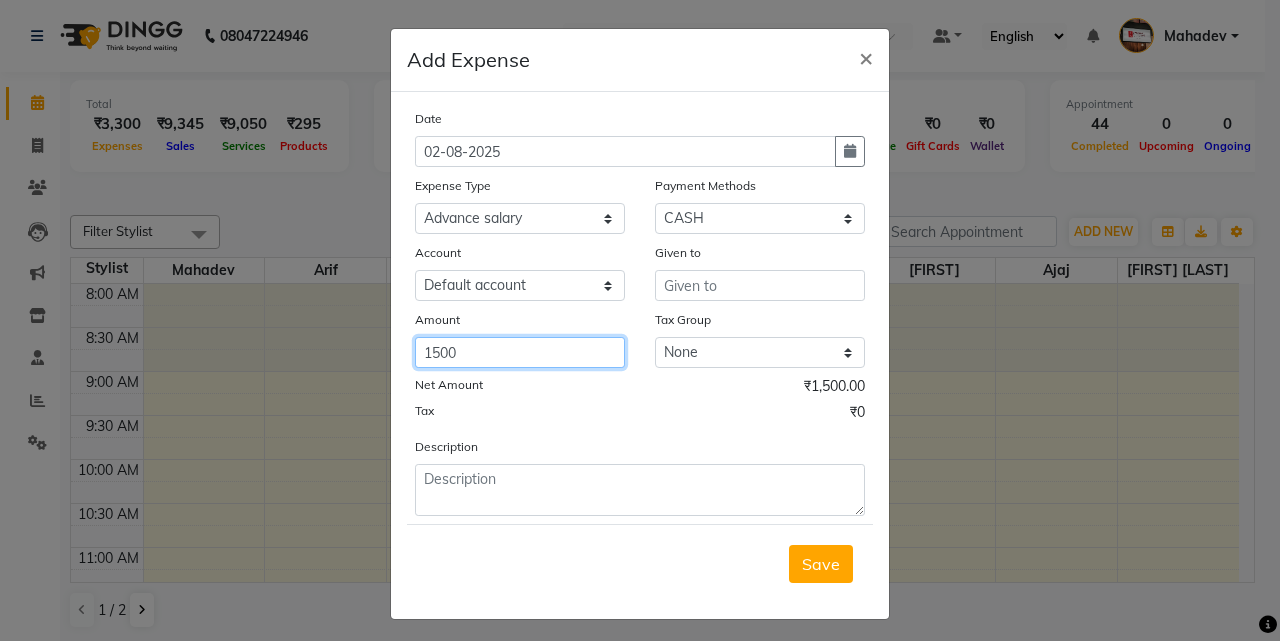 type on "1500" 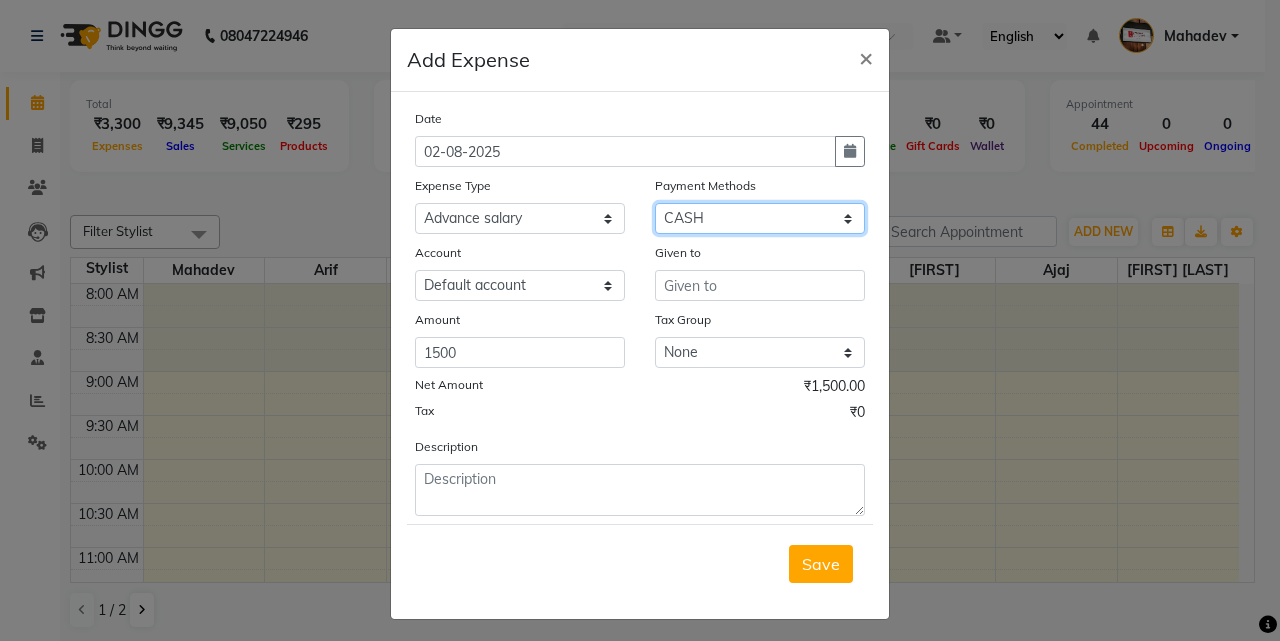 click on "Select CASH ONLINE CARD" 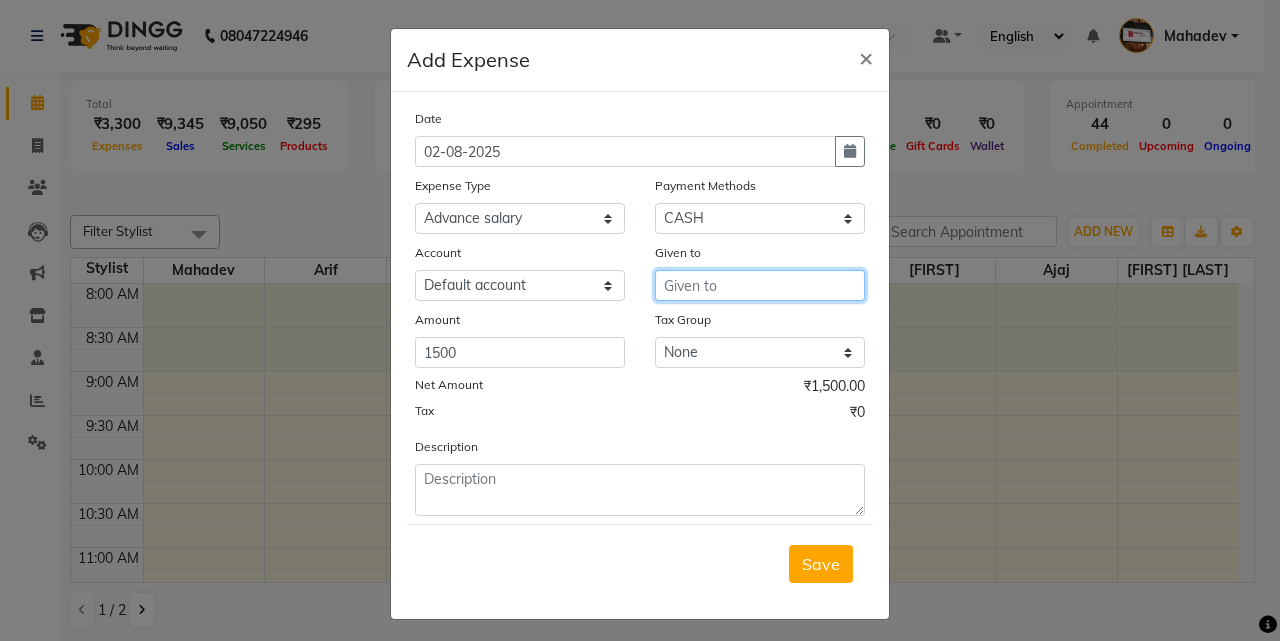 click at bounding box center (760, 285) 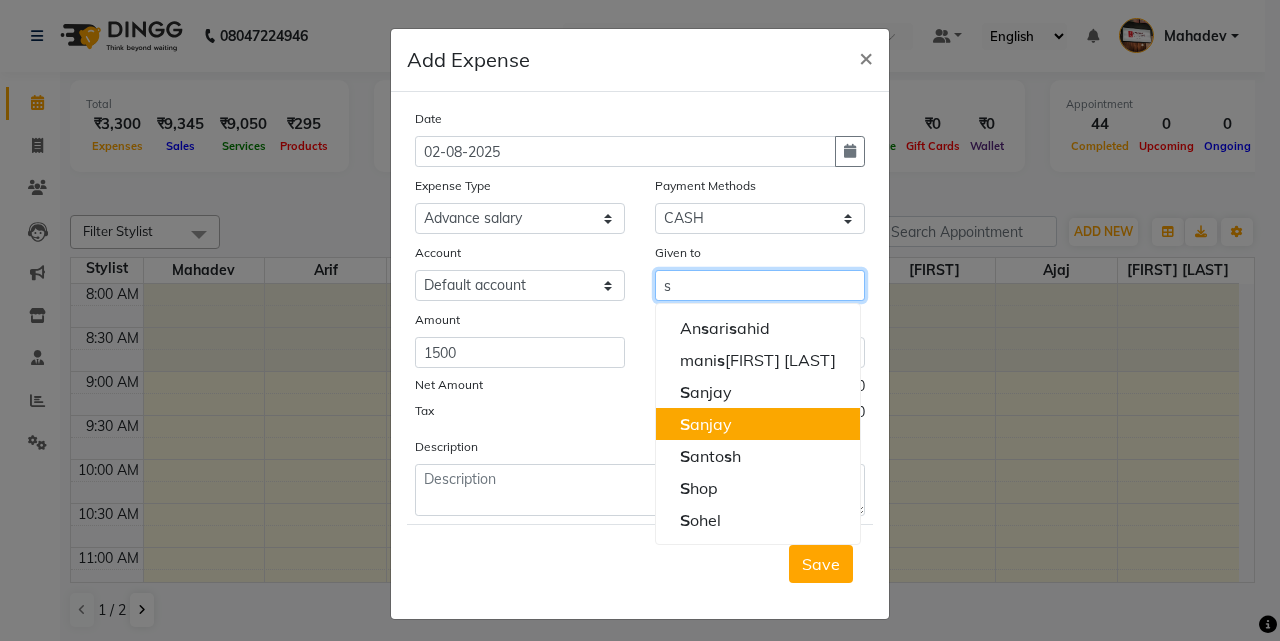 click on "S anjay" at bounding box center (758, 424) 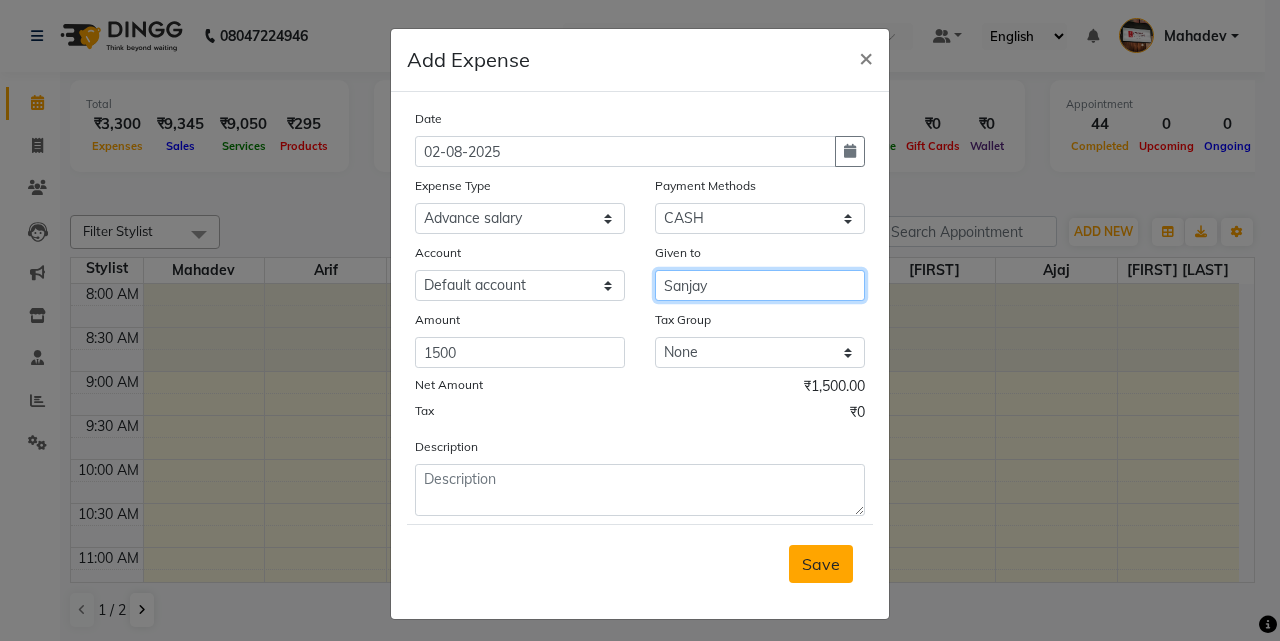 type on "Sanjay" 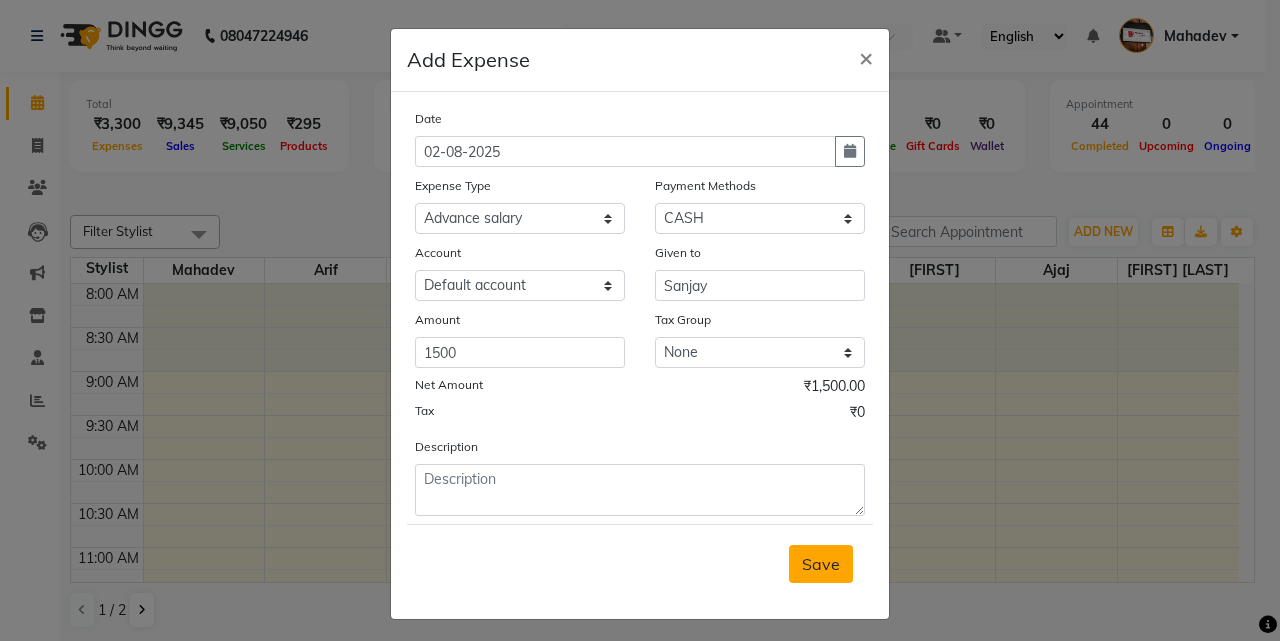 click on "Save" at bounding box center [821, 564] 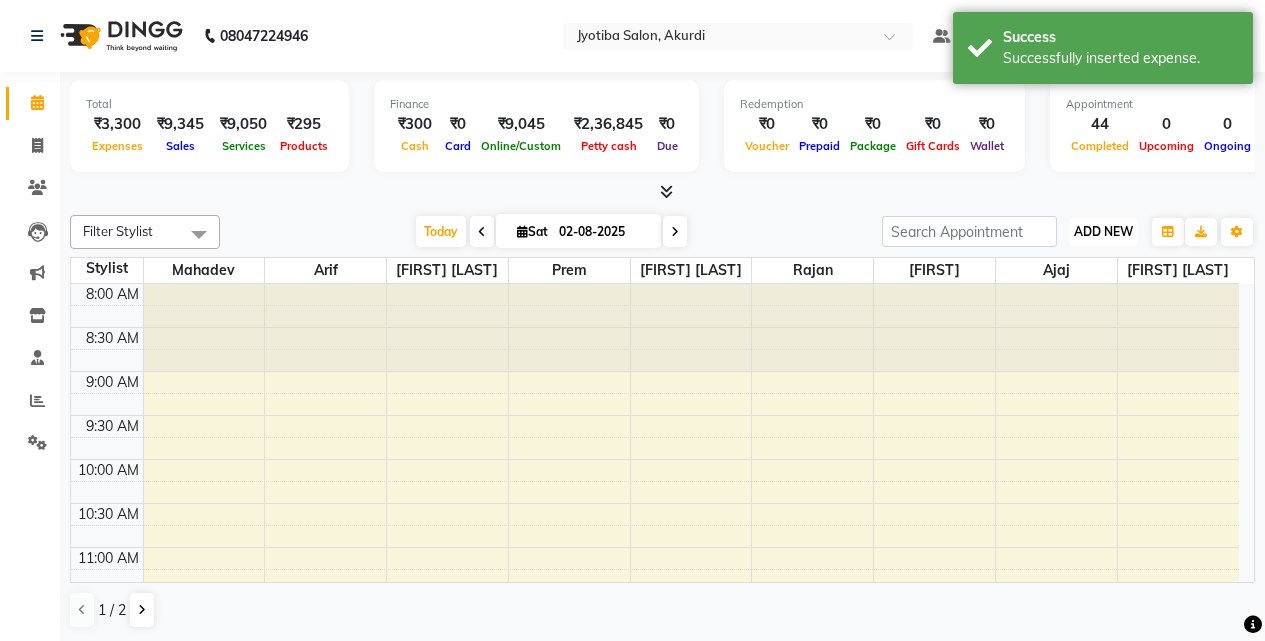 click on "ADD NEW Toggle Dropdown" at bounding box center [1103, 232] 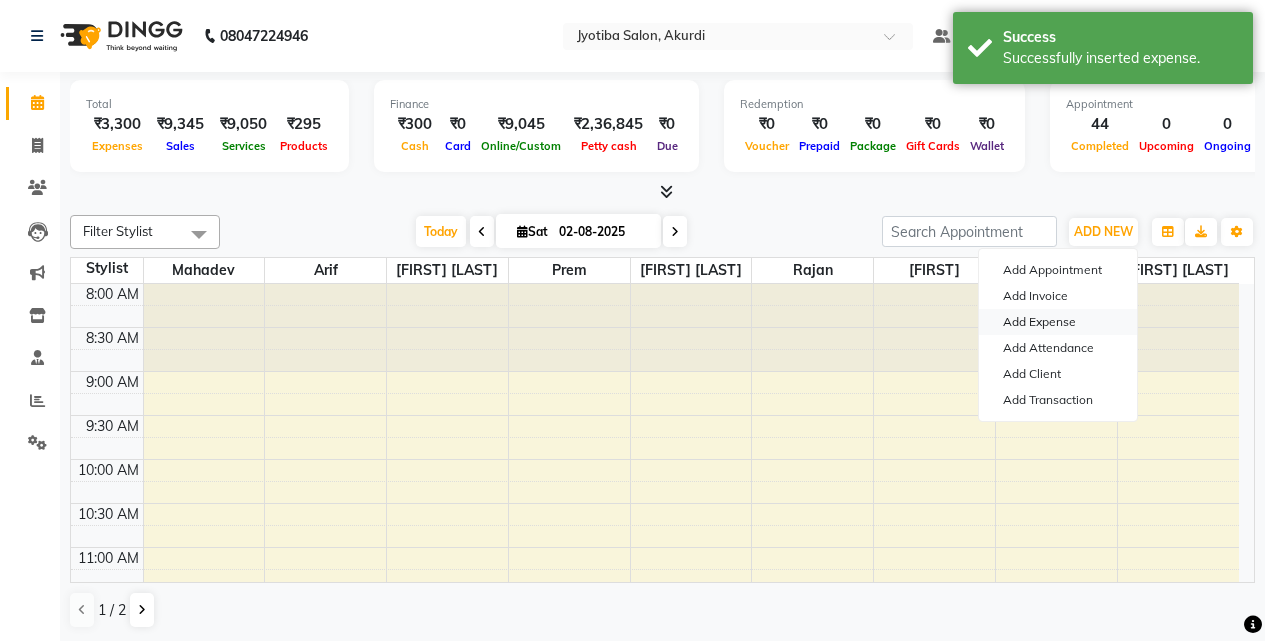 click on "Add Expense" at bounding box center [1058, 322] 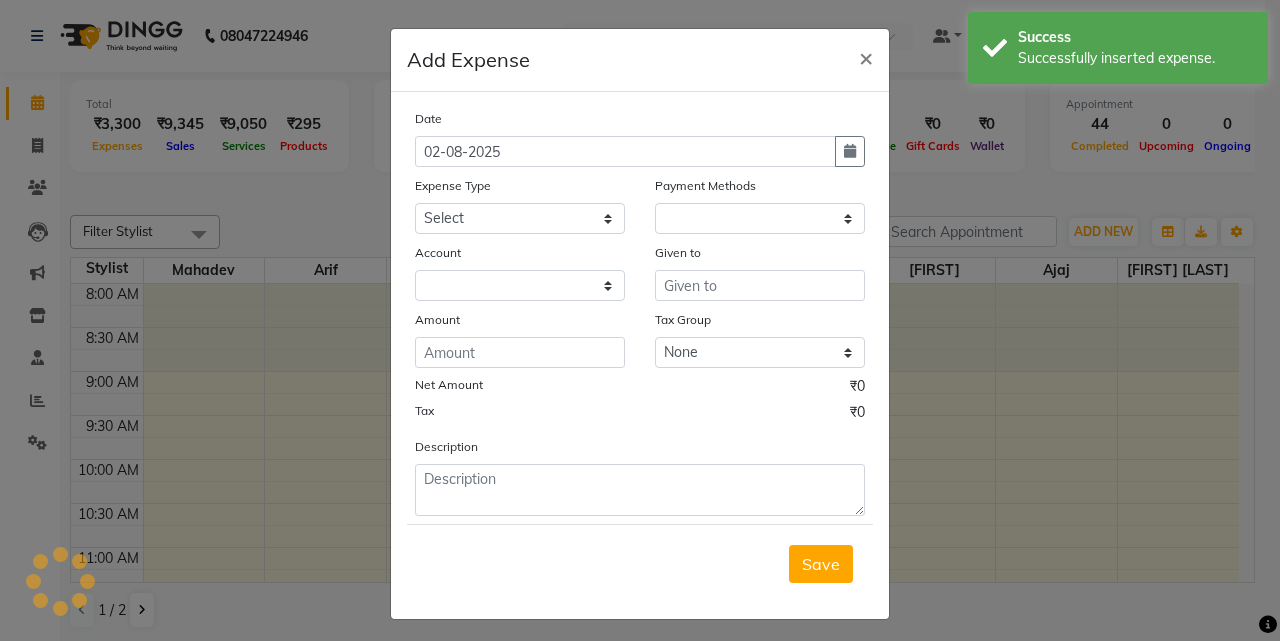 select on "1" 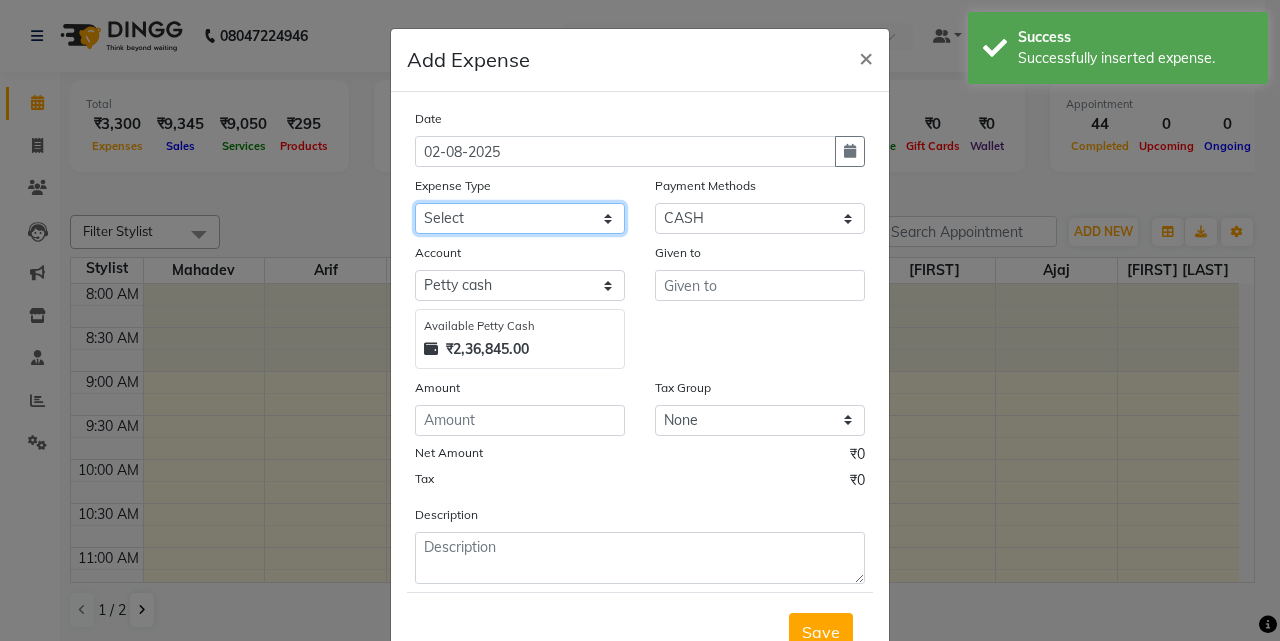 click on "Select Advance salary Advance salary ajaj Bank charges Car maintenance  Cash transfer to bank Cash transfer to hub Client Snacks Clinical charges Equipment Fuel Govt fee home Incentive Insurance International purchase Loan Repayment Maintenance Marketing Miscellaneous MRA Other Over times Pantry Product Rent Salary shop shop Staff Snacks Tax Tea & Refreshment TIP Utilities Wifi recharge" 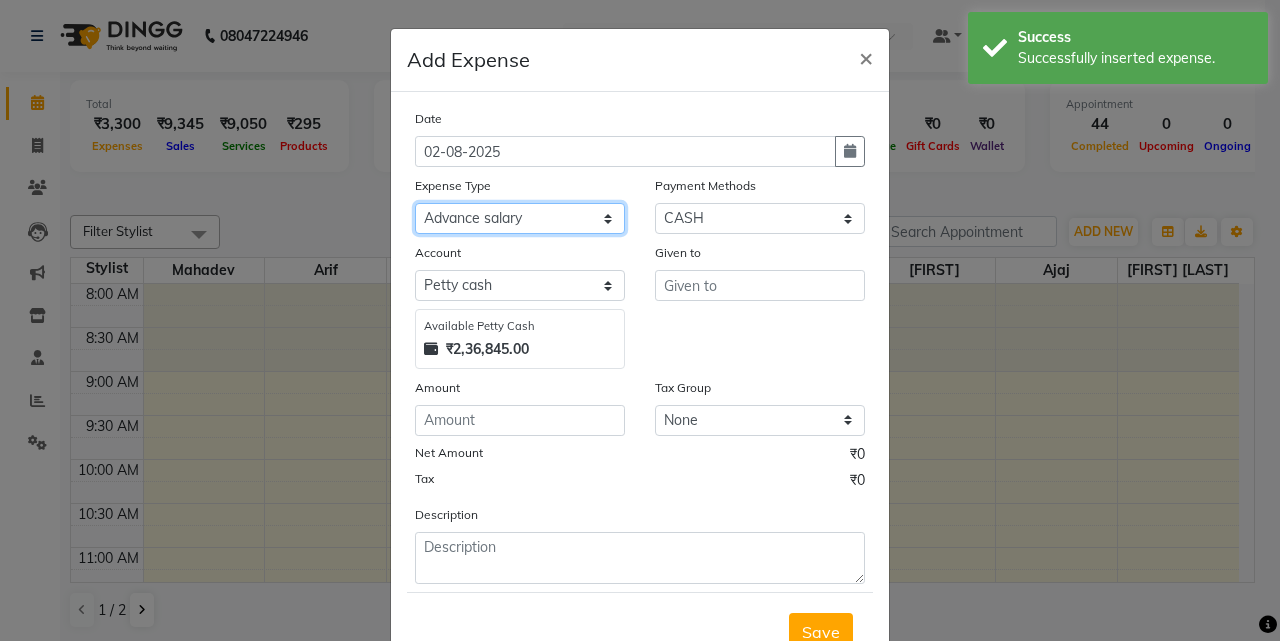 click on "Select Advance salary Advance salary ajaj Bank charges Car maintenance  Cash transfer to bank Cash transfer to hub Client Snacks Clinical charges Equipment Fuel Govt fee home Incentive Insurance International purchase Loan Repayment Maintenance Marketing Miscellaneous MRA Other Over times Pantry Product Rent Salary shop shop Staff Snacks Tax Tea & Refreshment TIP Utilities Wifi recharge" 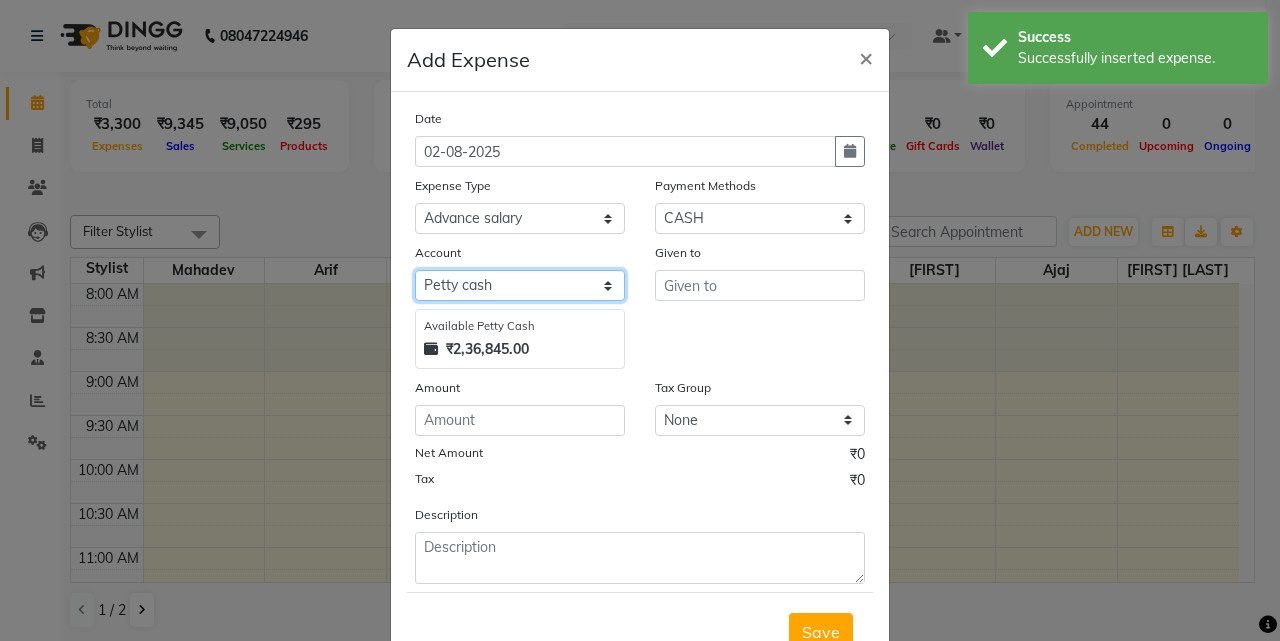 click on "Select Default account Petty cash" 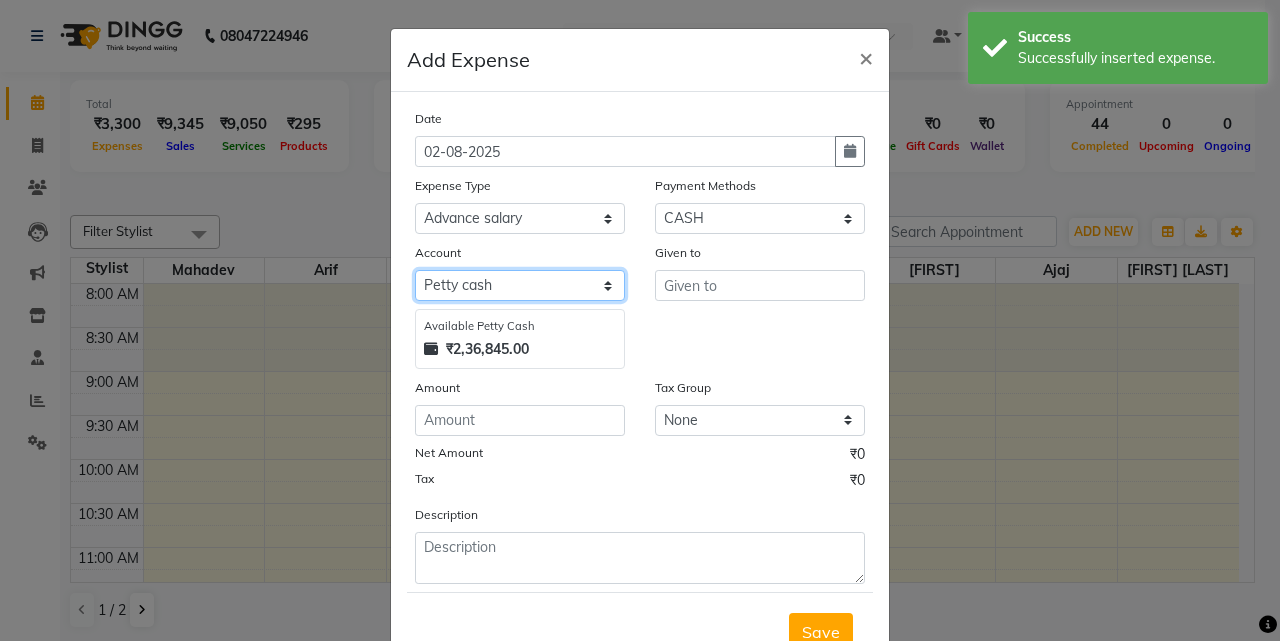 select on "295" 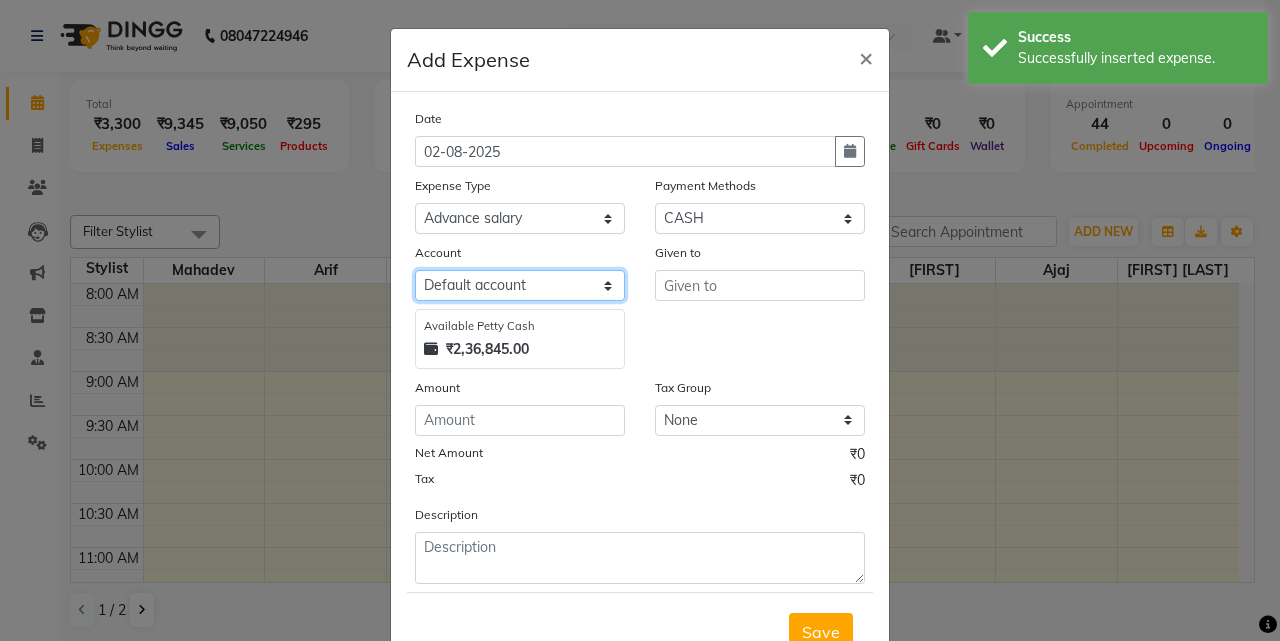click on "Select Default account Petty cash" 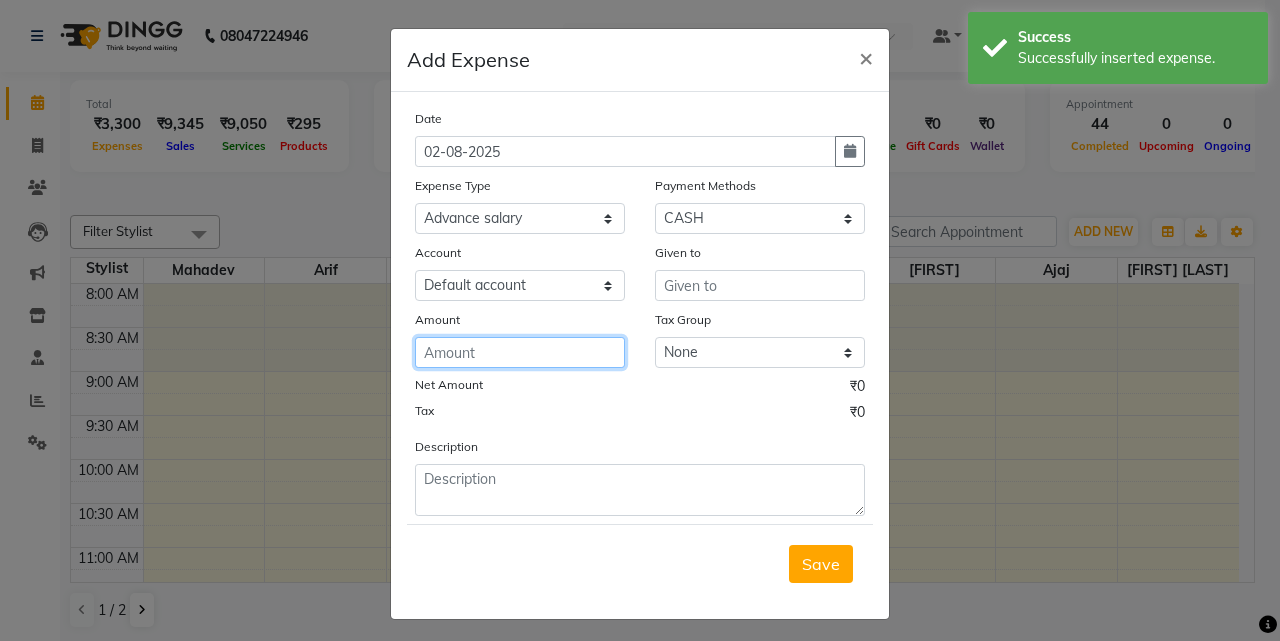 click 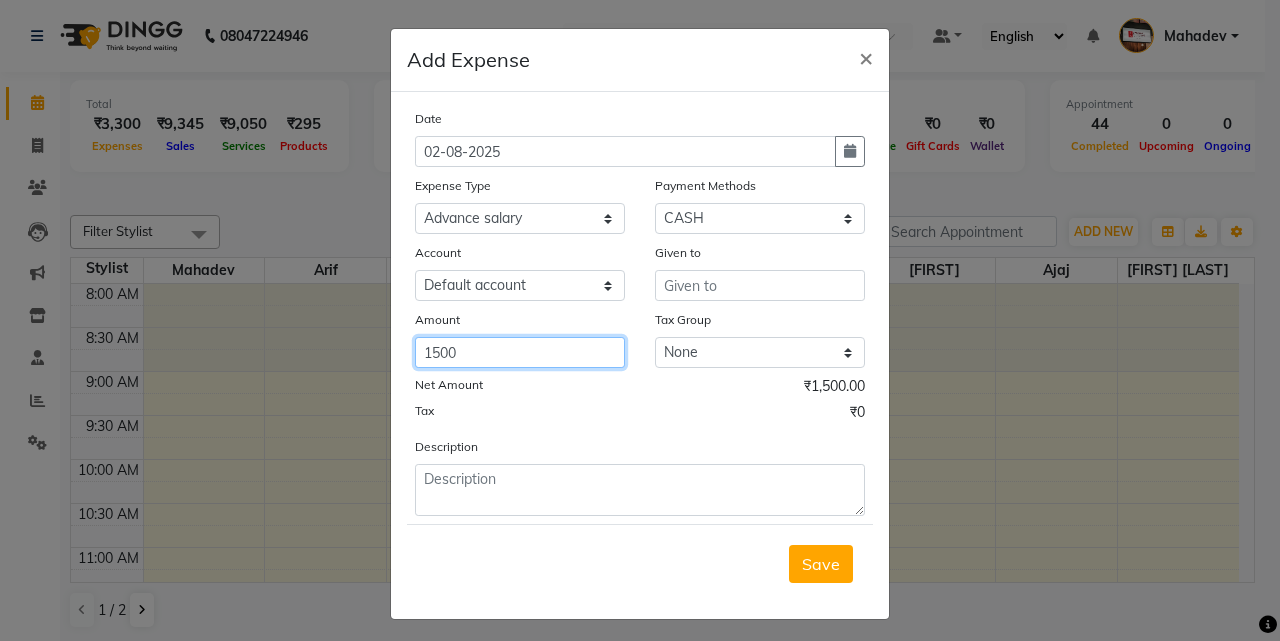 type on "1500" 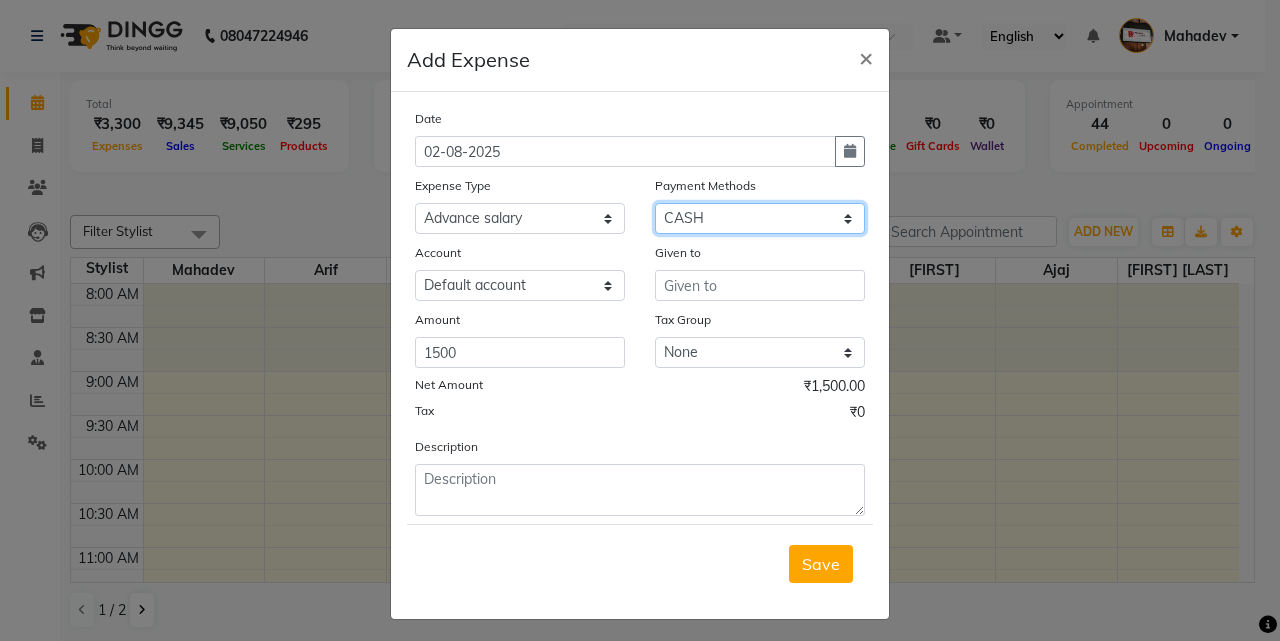 click on "Select CASH ONLINE CARD" 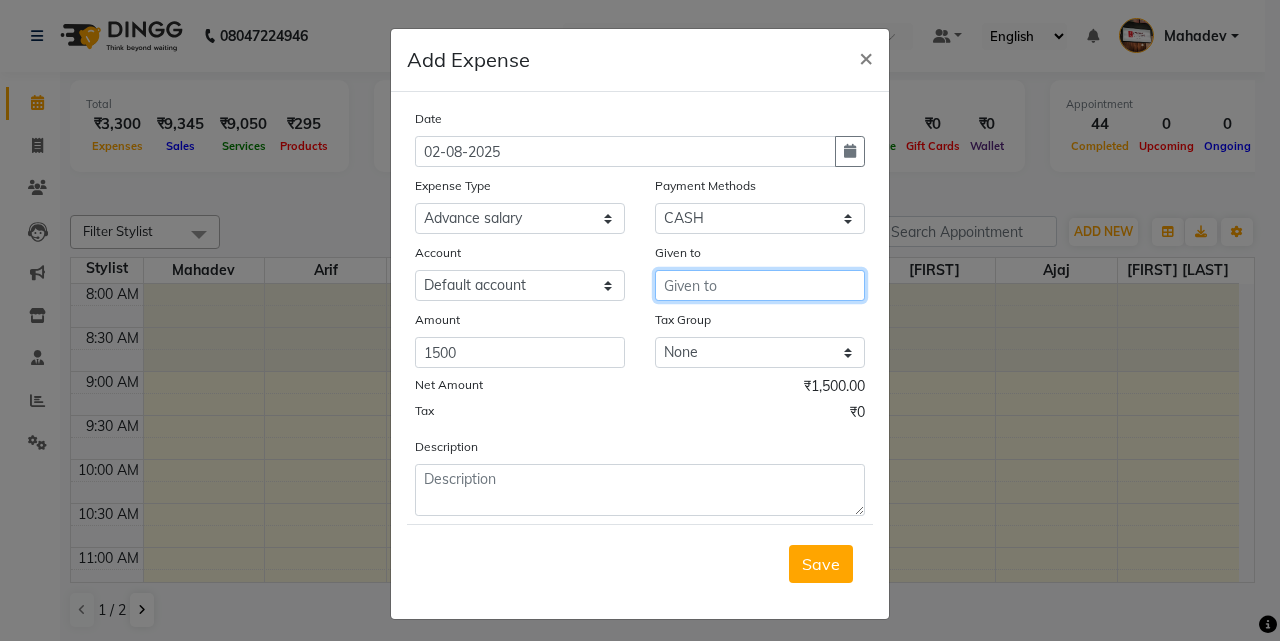 click at bounding box center [760, 285] 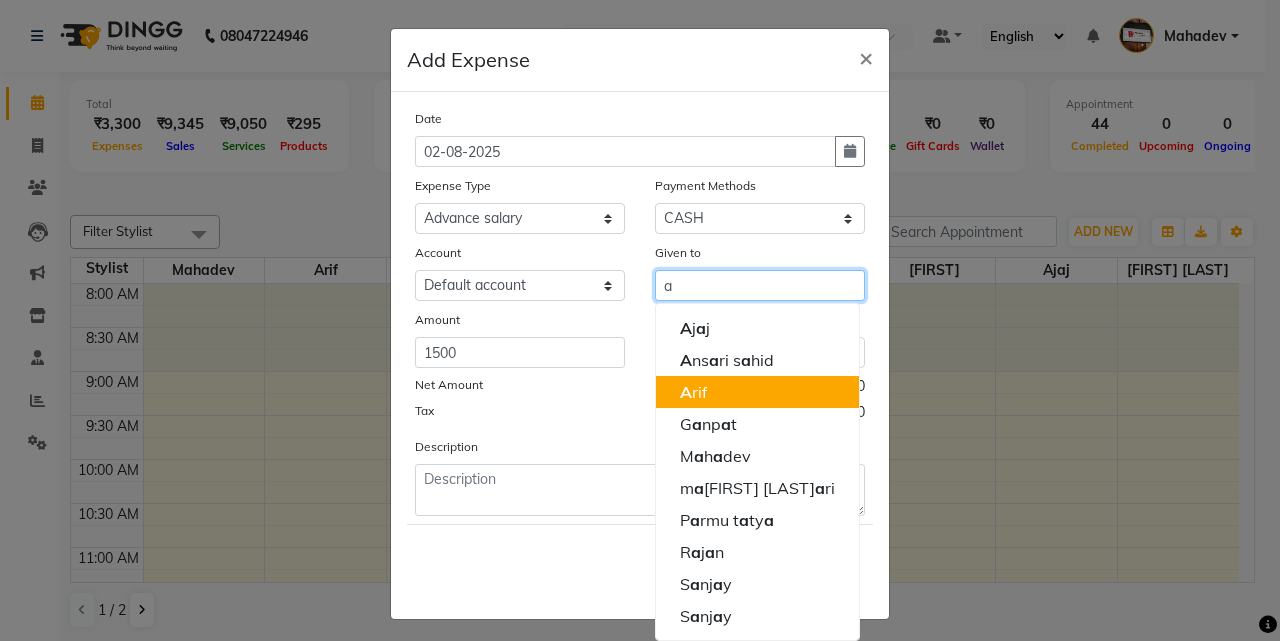click on "A rif" at bounding box center [757, 392] 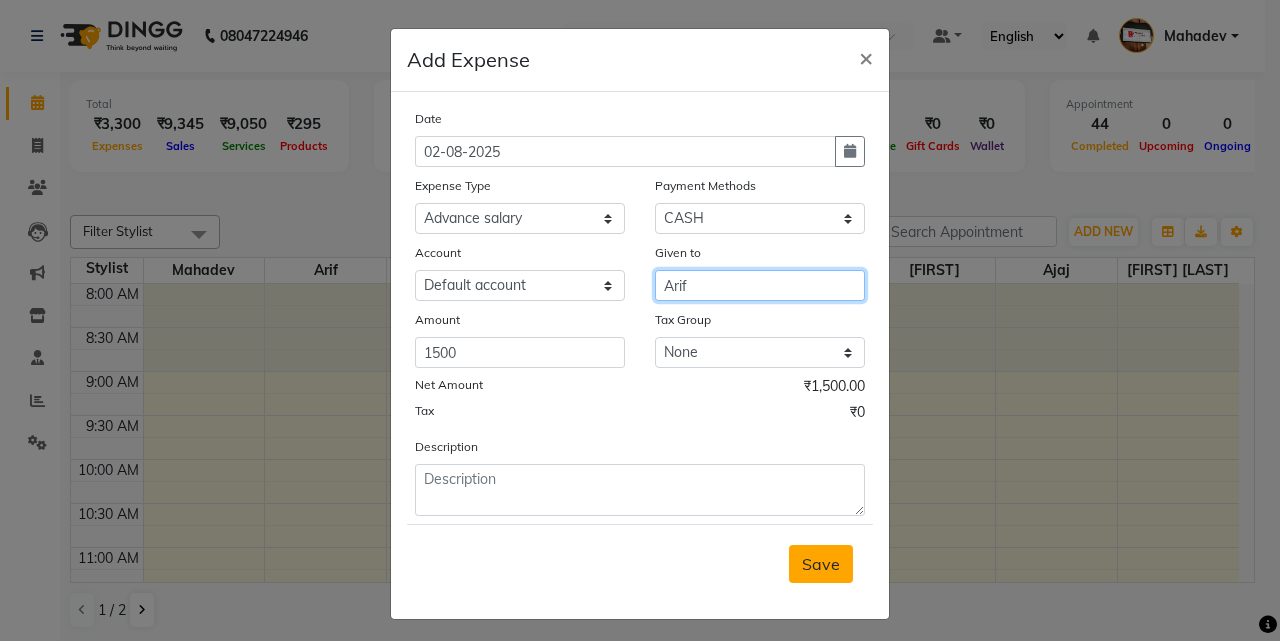 type on "Arif" 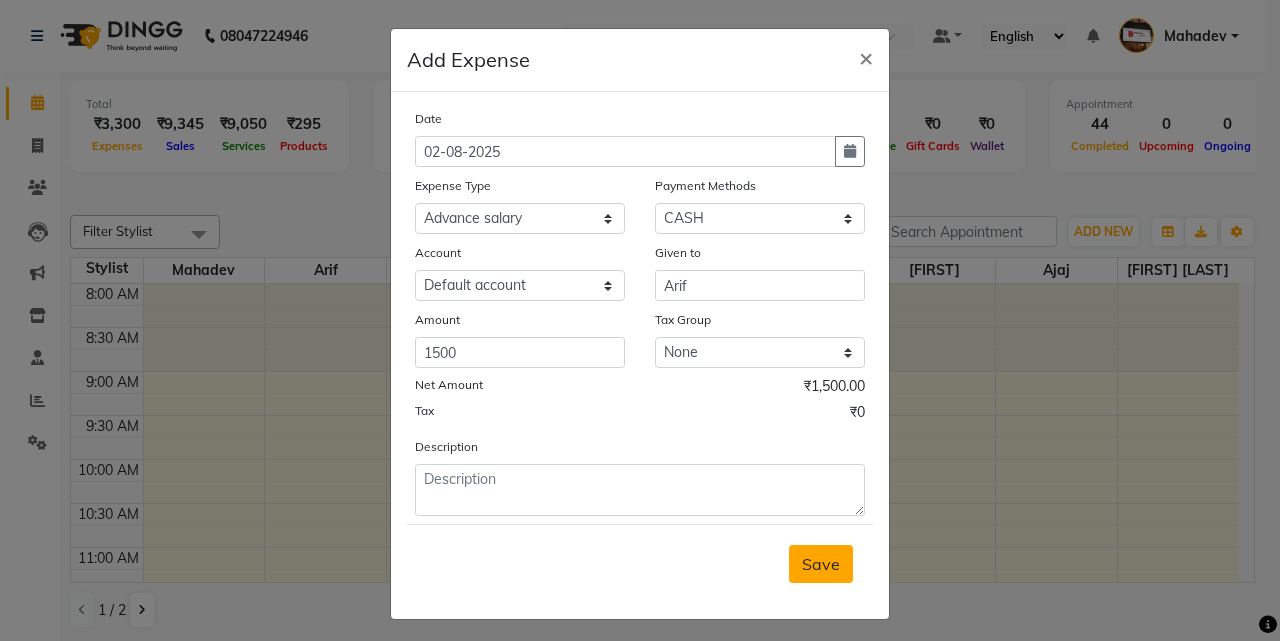 click on "Save" at bounding box center (821, 564) 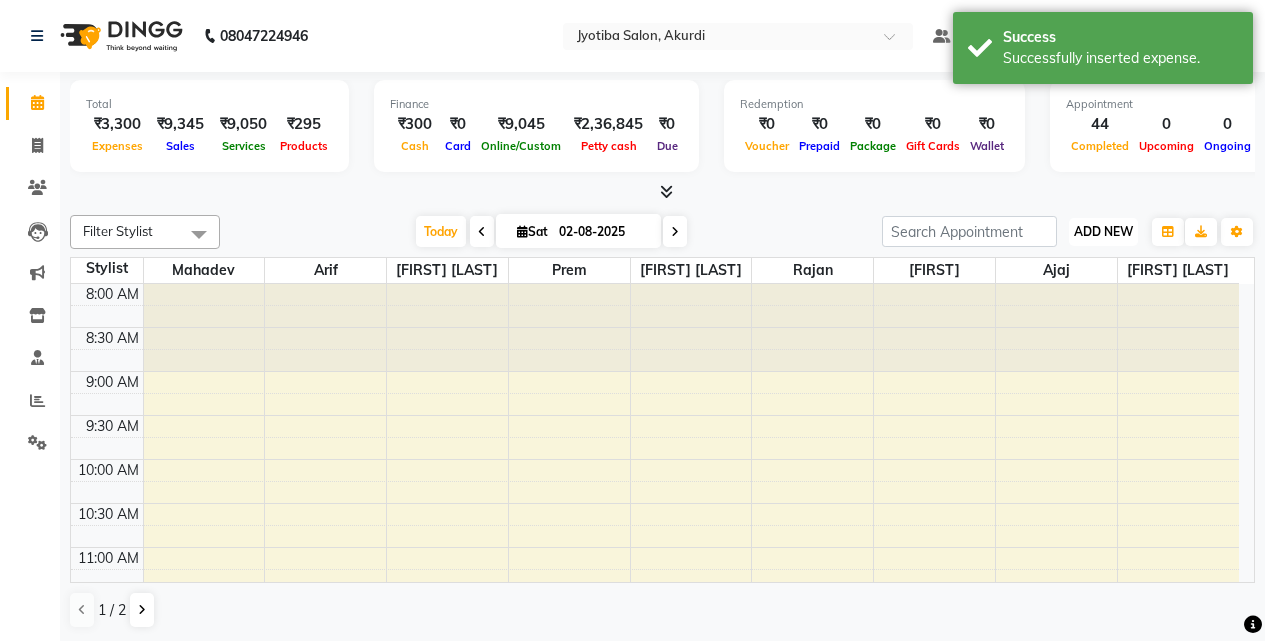 click on "ADD NEW" at bounding box center (1103, 231) 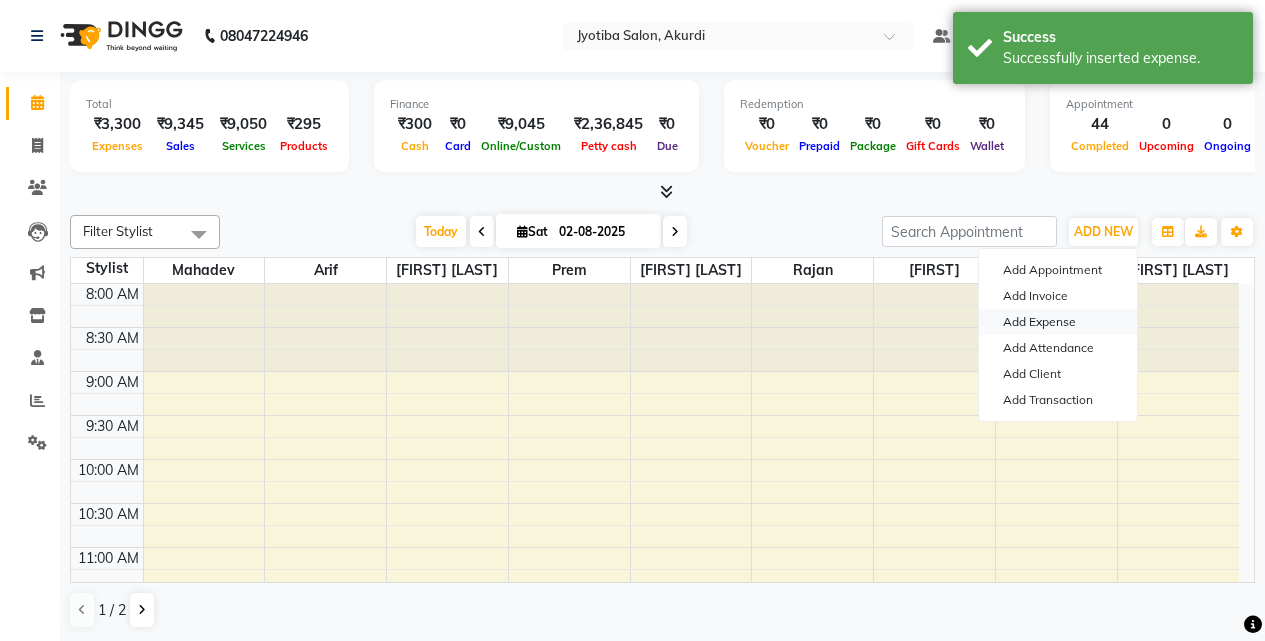 click on "Add Expense" at bounding box center [1058, 322] 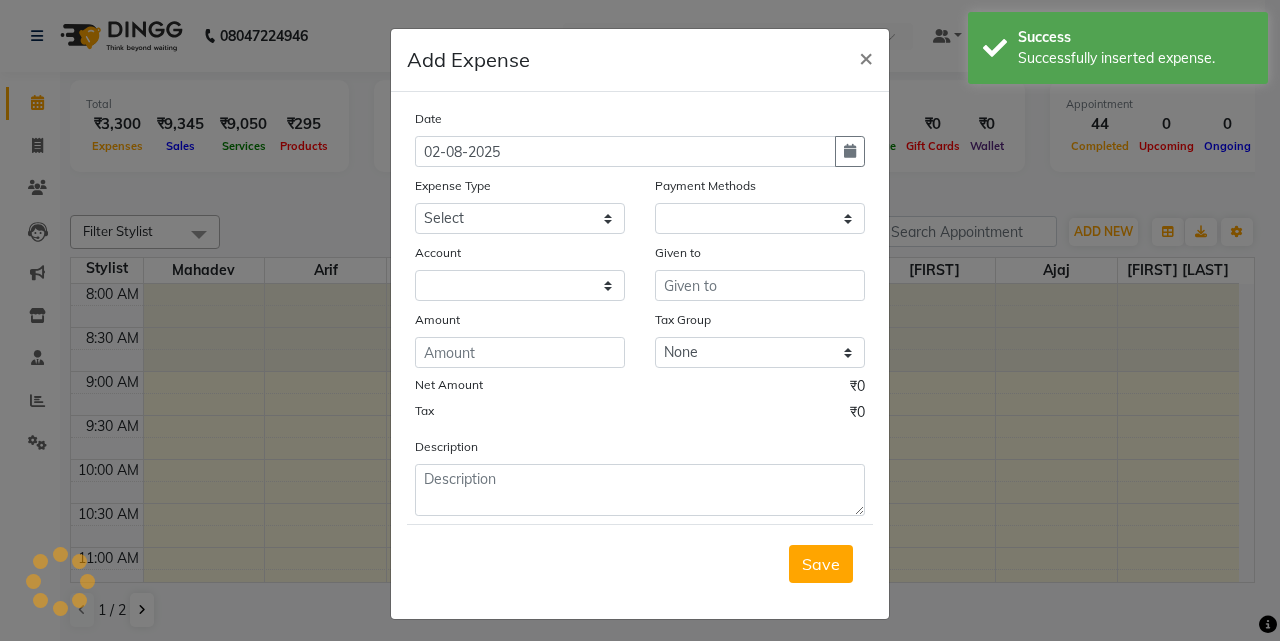 select on "1" 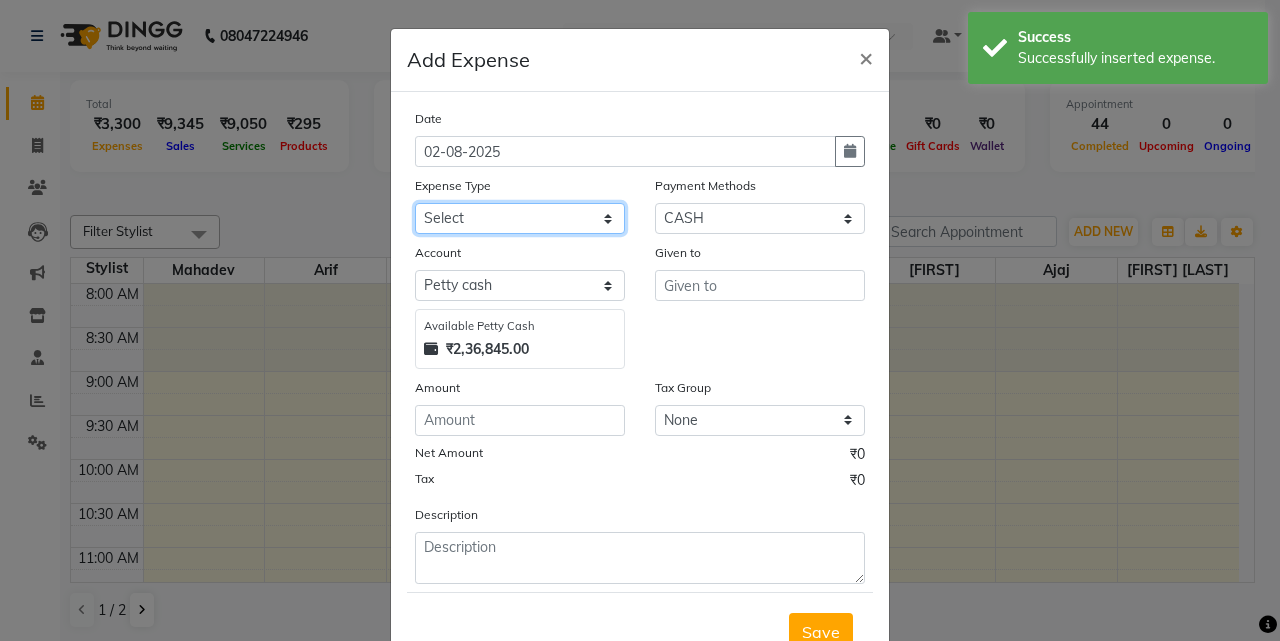 click on "Select Advance salary Advance salary ajaj Bank charges Car maintenance  Cash transfer to bank Cash transfer to hub Client Snacks Clinical charges Equipment Fuel Govt fee home Incentive Insurance International purchase Loan Repayment Maintenance Marketing Miscellaneous MRA Other Over times Pantry Product Rent Salary shop shop Staff Snacks Tax Tea & Refreshment TIP Utilities Wifi recharge" 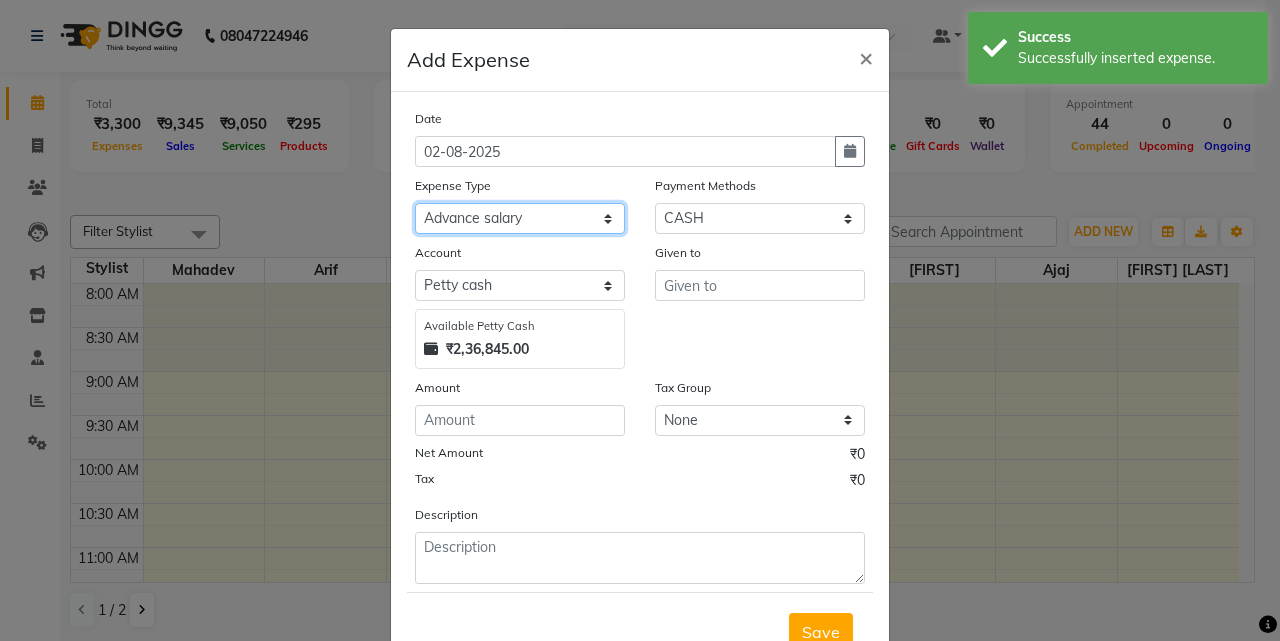 click on "Select Advance salary Advance salary ajaj Bank charges Car maintenance  Cash transfer to bank Cash transfer to hub Client Snacks Clinical charges Equipment Fuel Govt fee home Incentive Insurance International purchase Loan Repayment Maintenance Marketing Miscellaneous MRA Other Over times Pantry Product Rent Salary shop shop Staff Snacks Tax Tea & Refreshment TIP Utilities Wifi recharge" 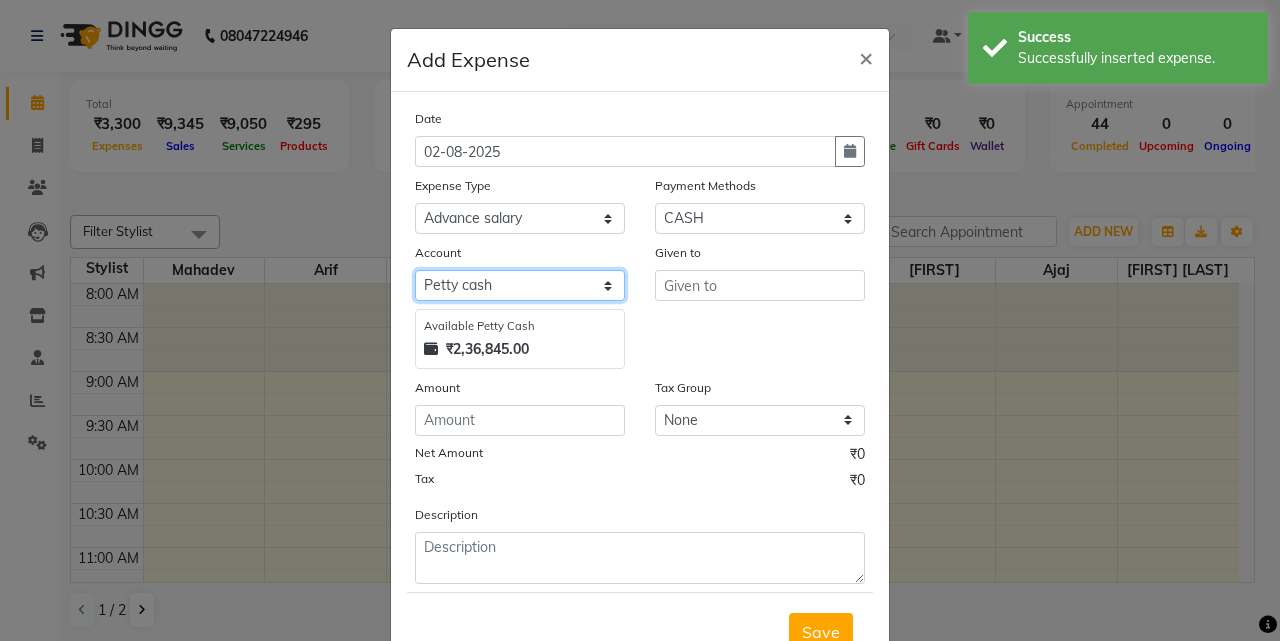 click on "Select Default account Petty cash" 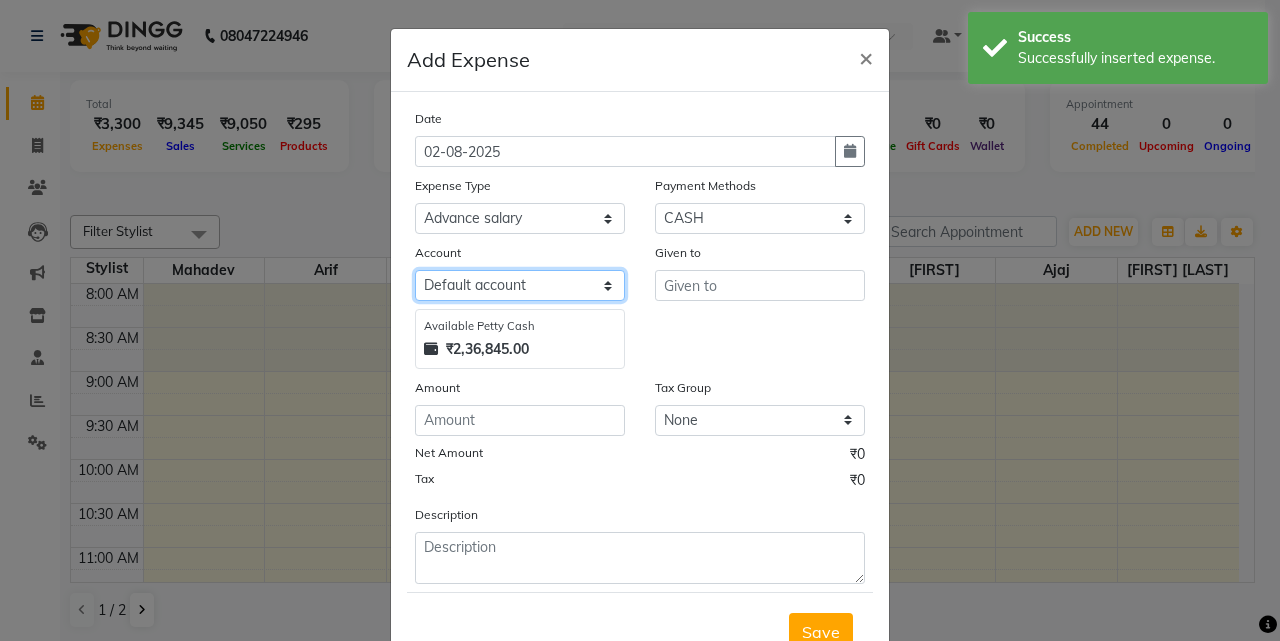 click on "Select Default account Petty cash" 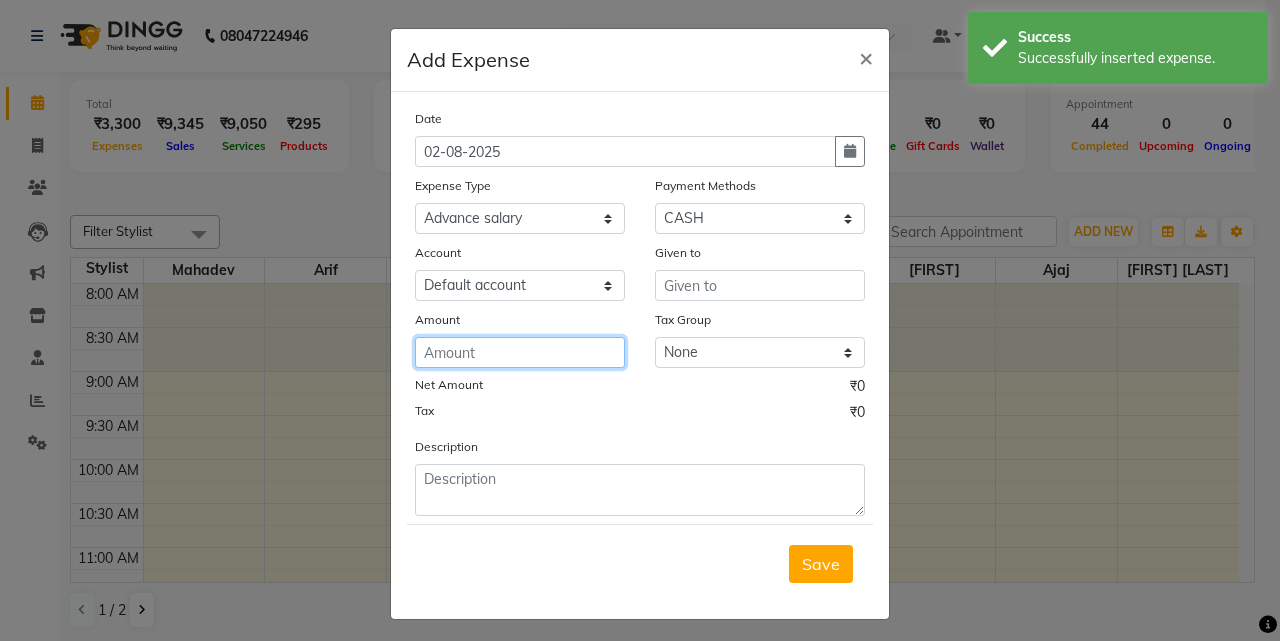 click 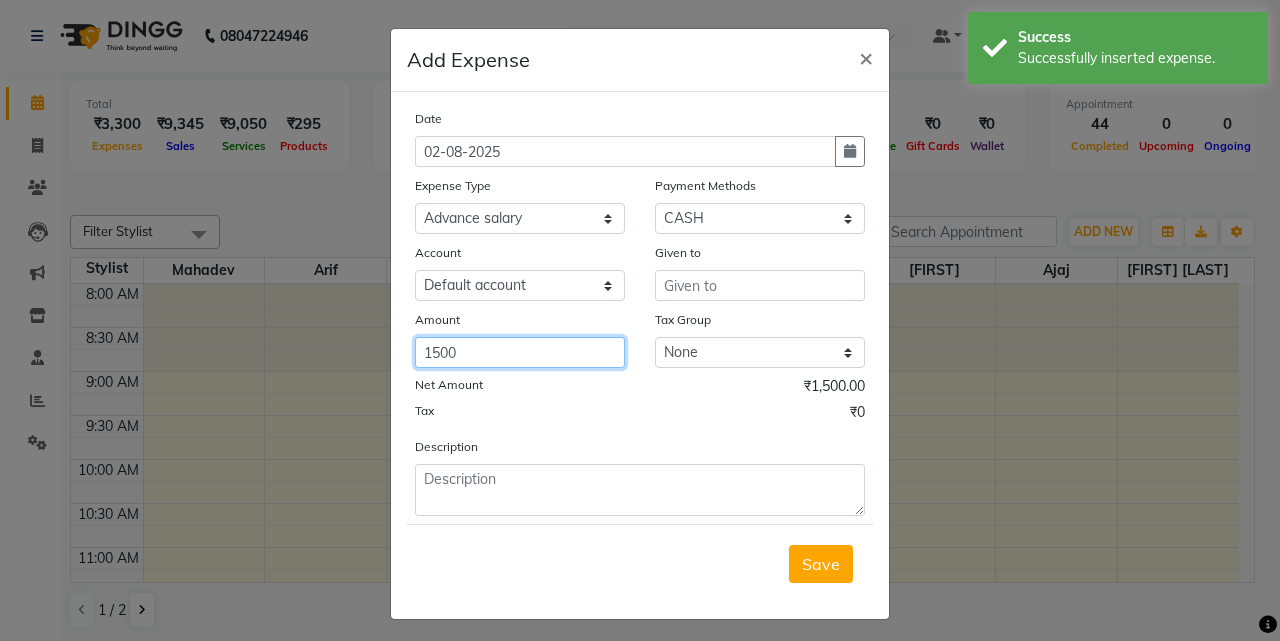type on "1500" 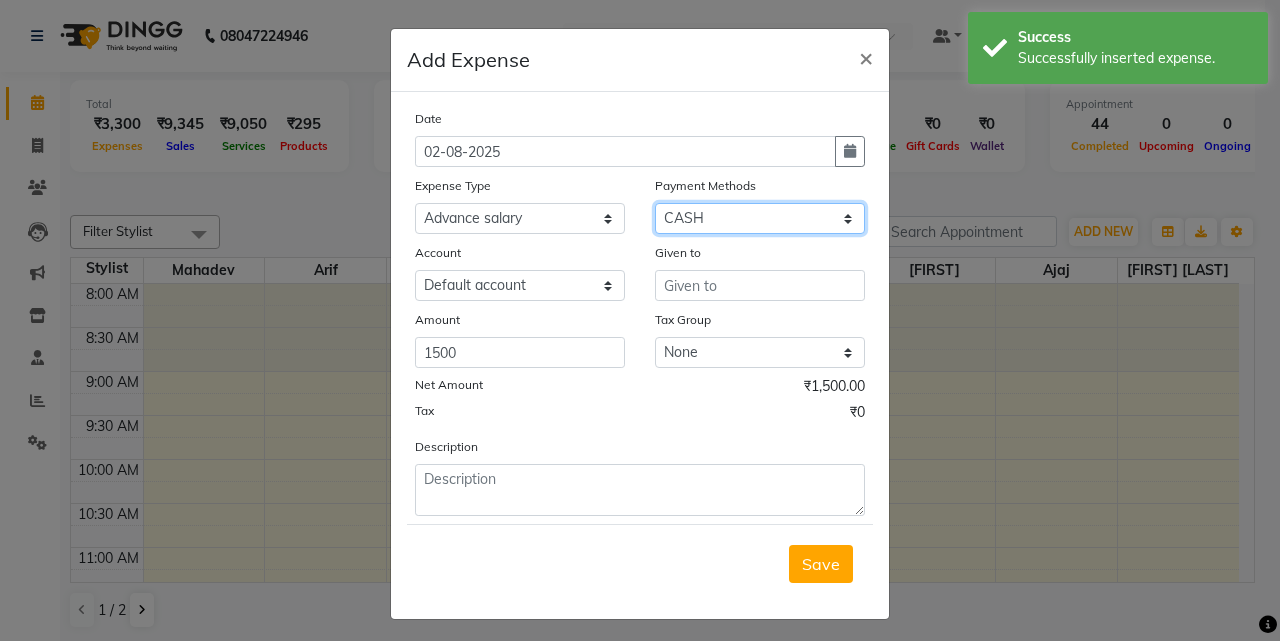 click on "Select CASH ONLINE CARD" 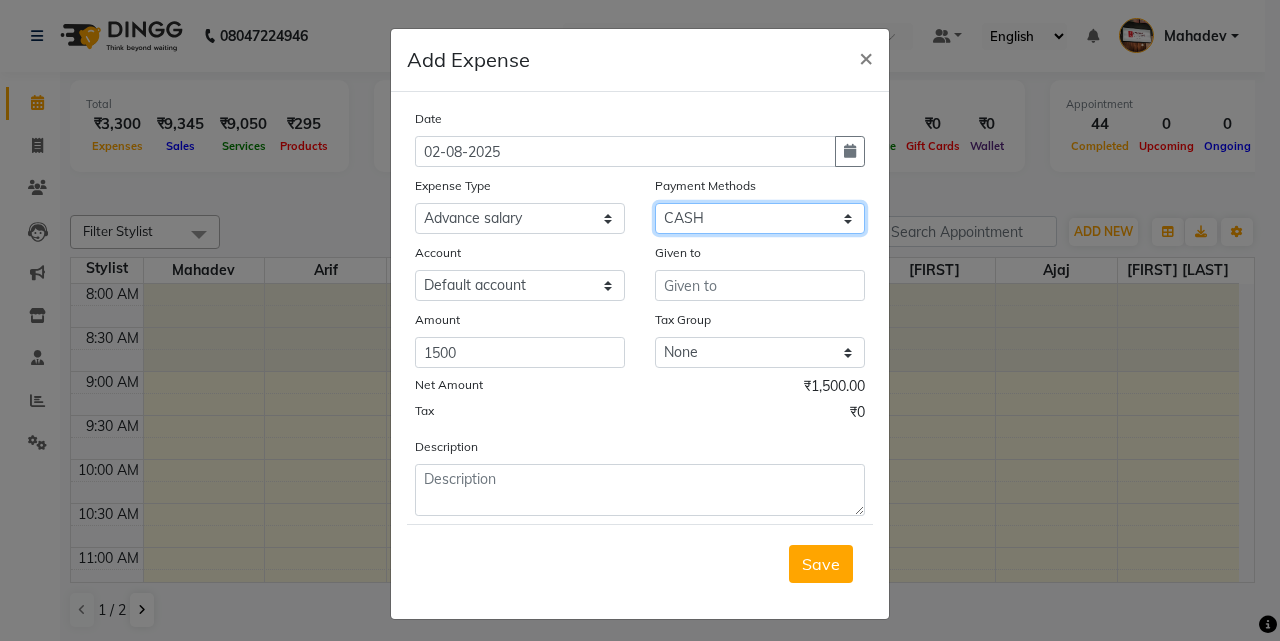 click on "Select CASH ONLINE CARD" 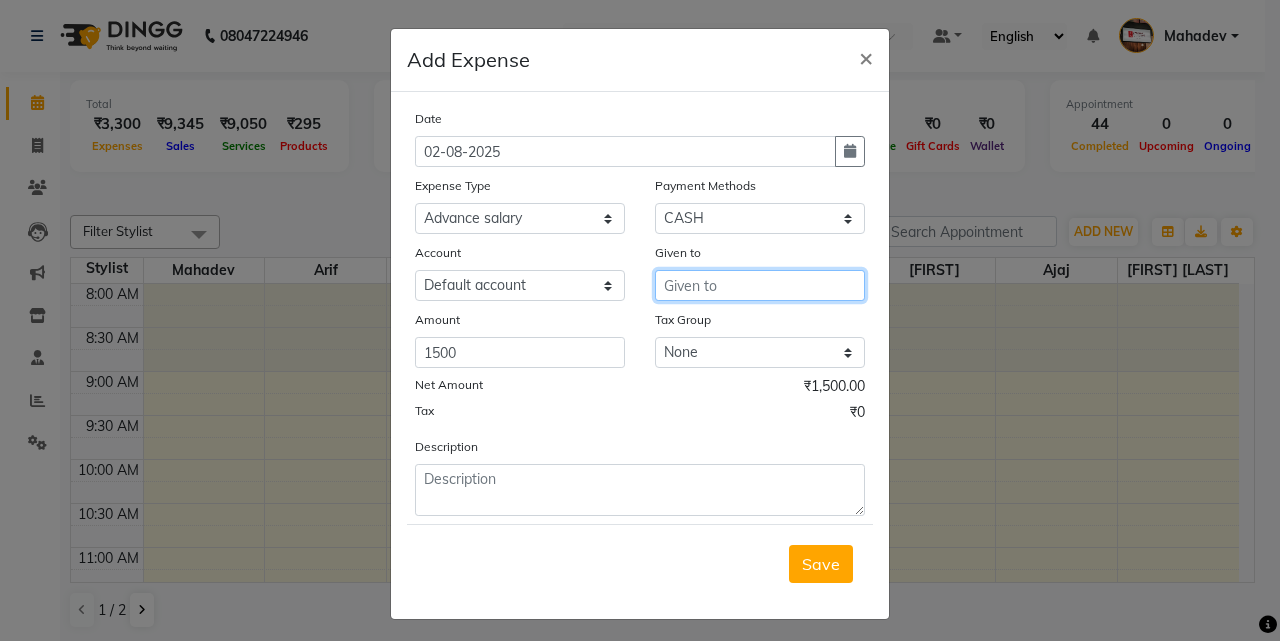 click at bounding box center (760, 285) 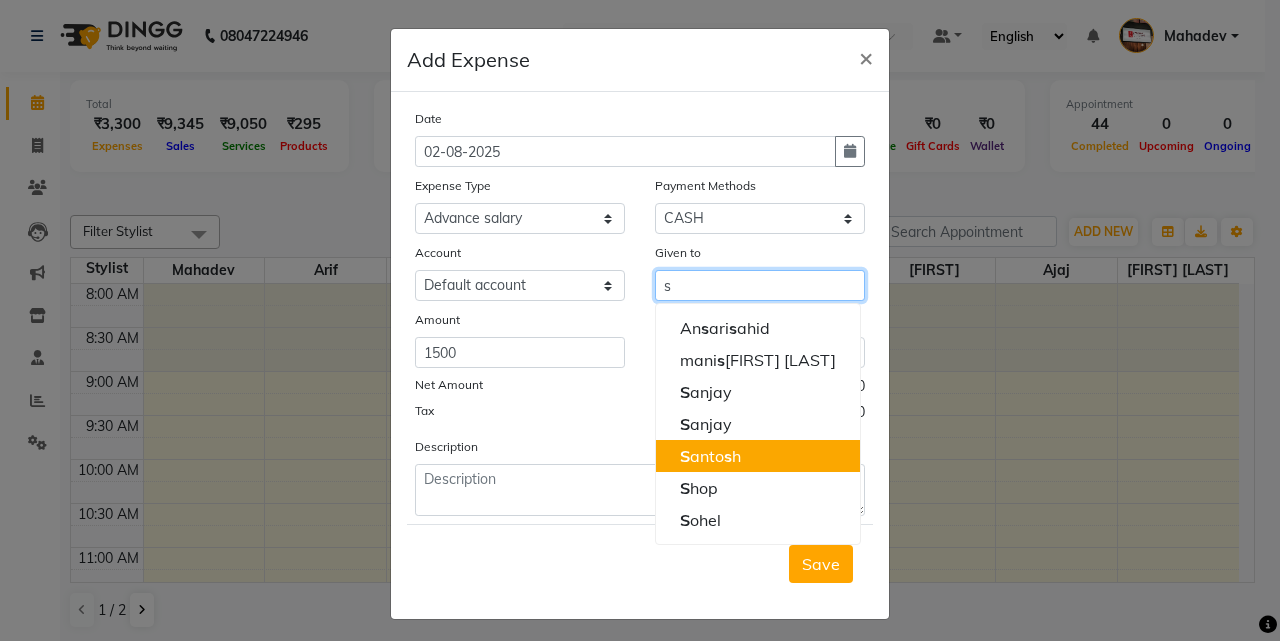 click on "S anto s h" at bounding box center (710, 456) 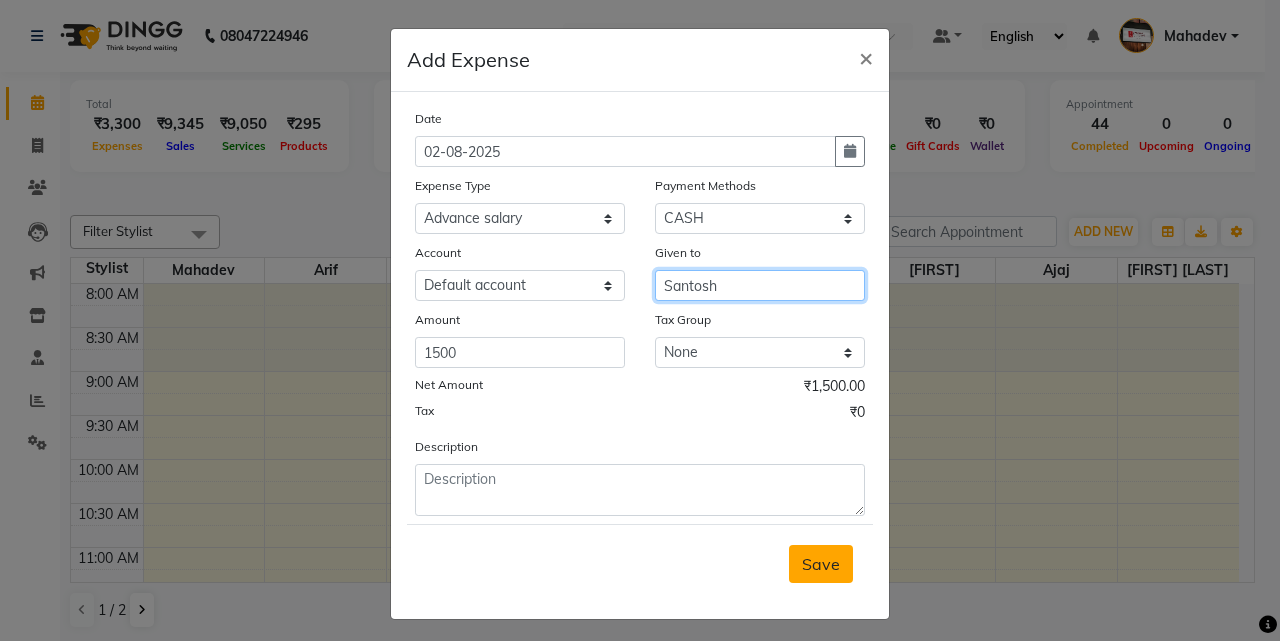 type on "Santosh" 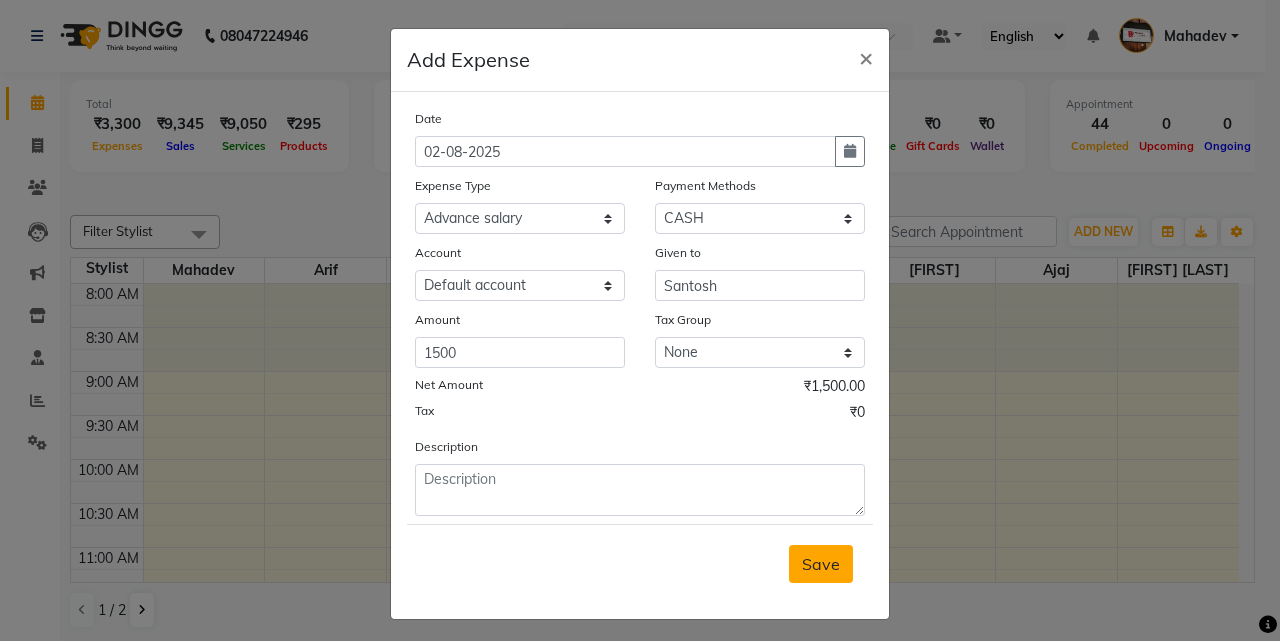 click on "Save" at bounding box center [821, 564] 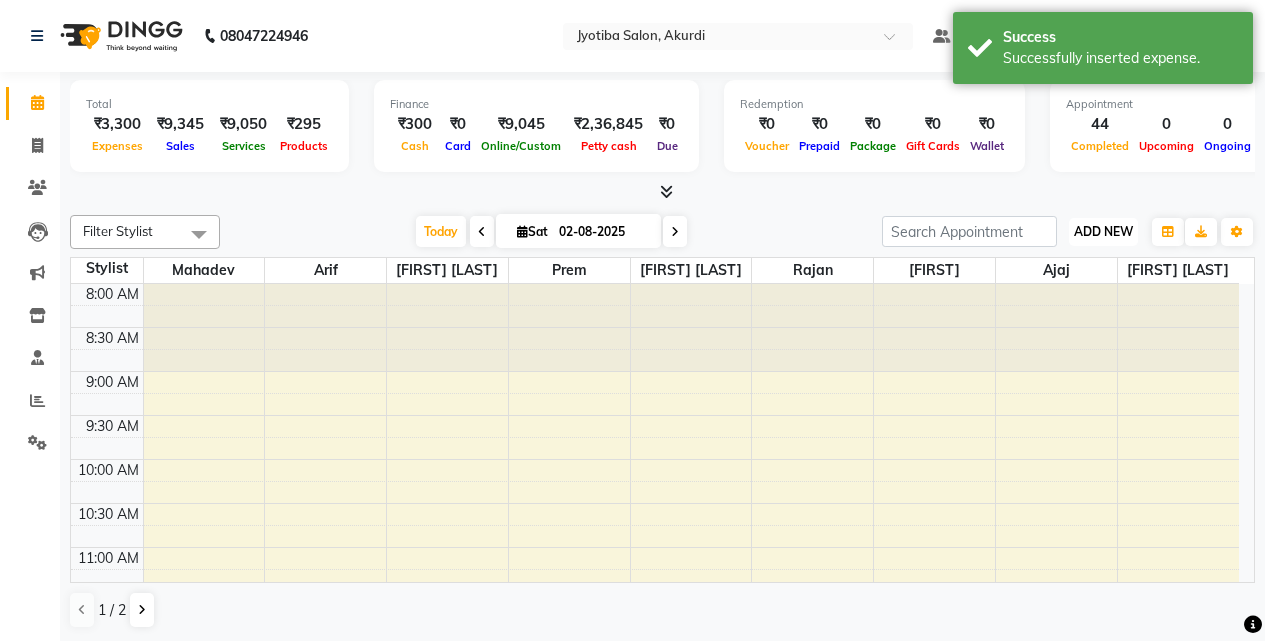 click on "ADD NEW" at bounding box center (1103, 231) 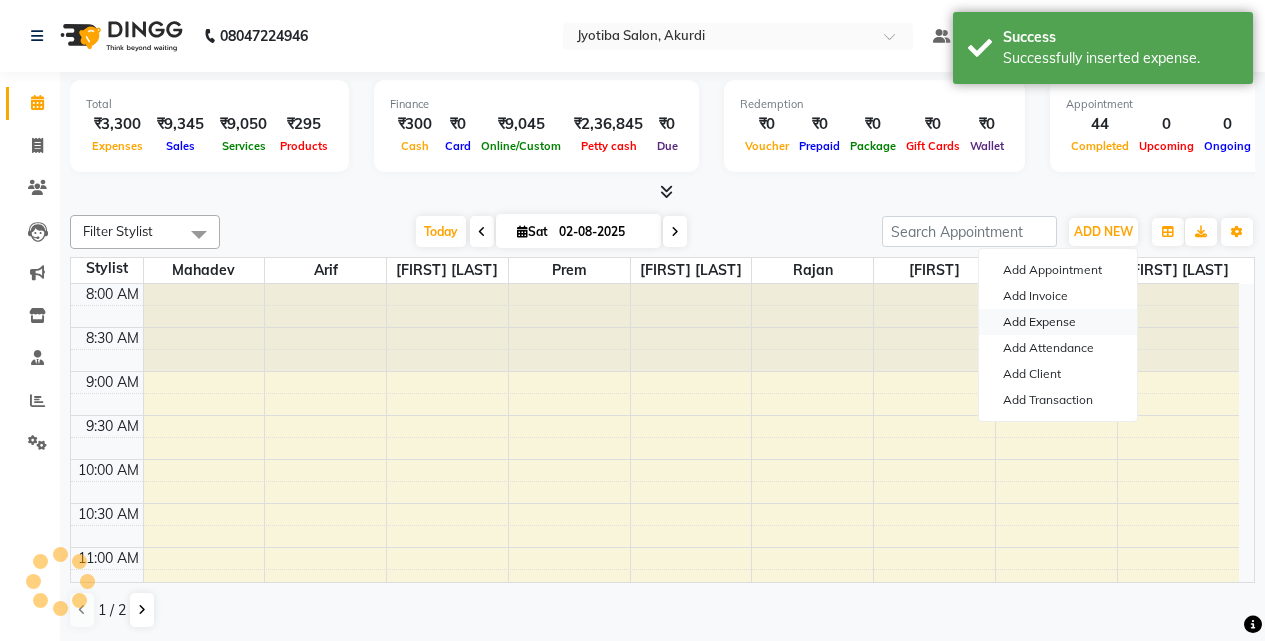 click on "Add Expense" at bounding box center (1058, 322) 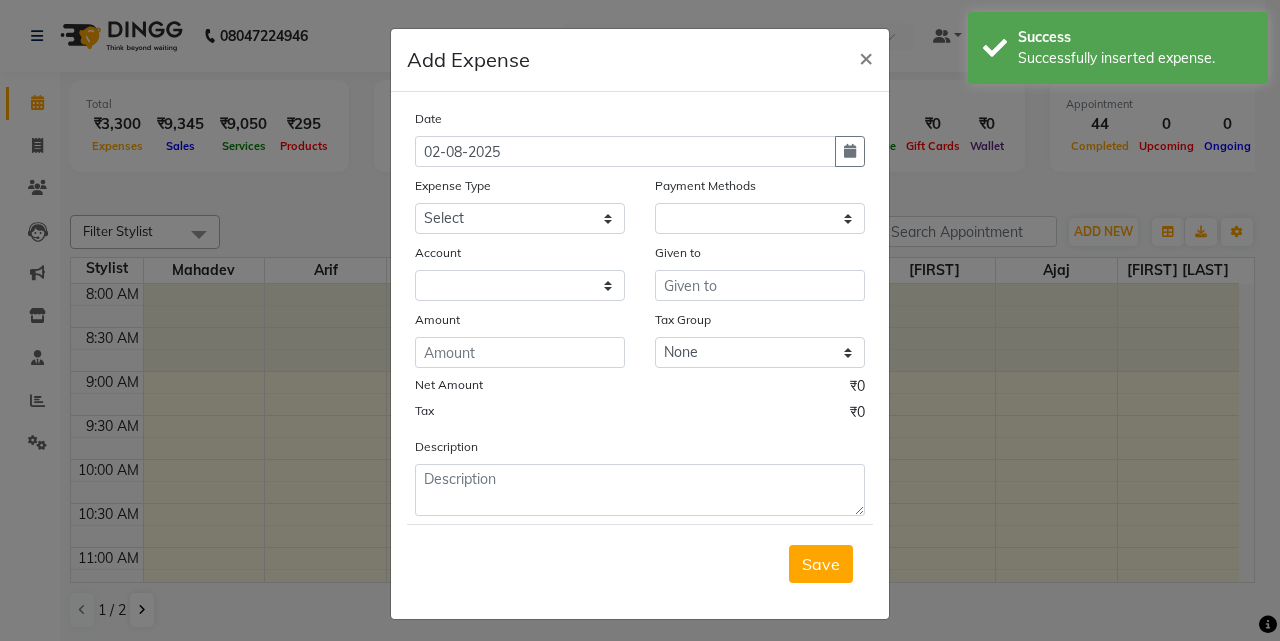 select on "1" 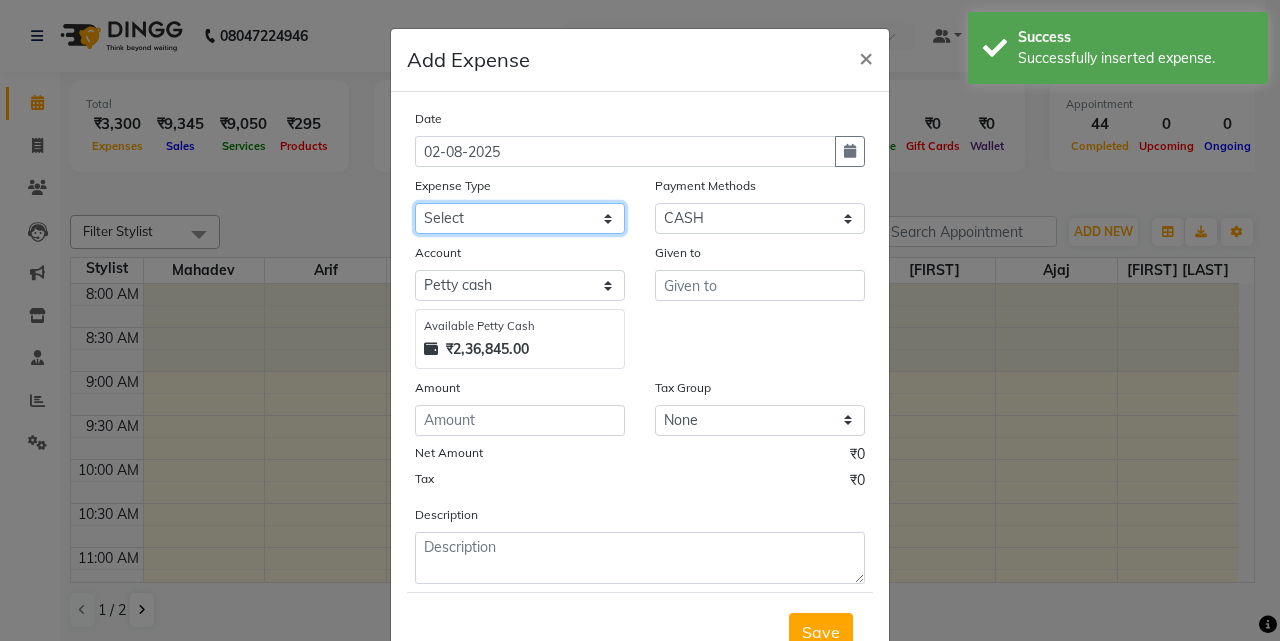drag, startPoint x: 440, startPoint y: 218, endPoint x: 441, endPoint y: 232, distance: 14.035668 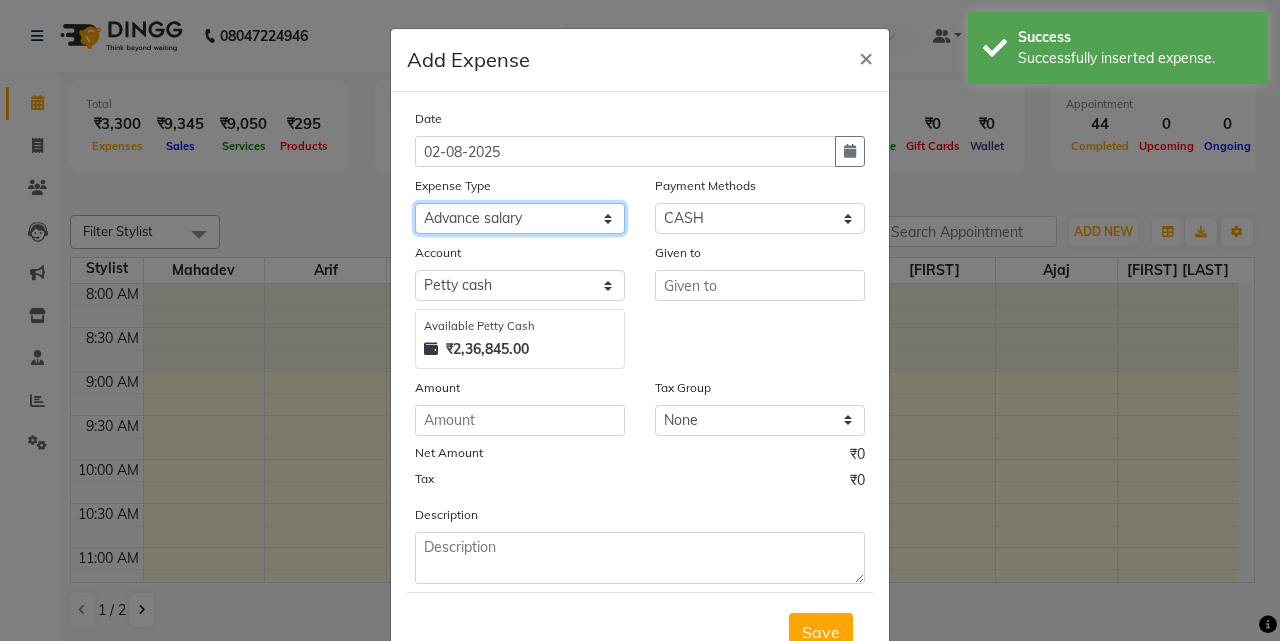 click on "Select Advance salary Advance salary ajaj Bank charges Car maintenance  Cash transfer to bank Cash transfer to hub Client Snacks Clinical charges Equipment Fuel Govt fee home Incentive Insurance International purchase Loan Repayment Maintenance Marketing Miscellaneous MRA Other Over times Pantry Product Rent Salary shop shop Staff Snacks Tax Tea & Refreshment TIP Utilities Wifi recharge" 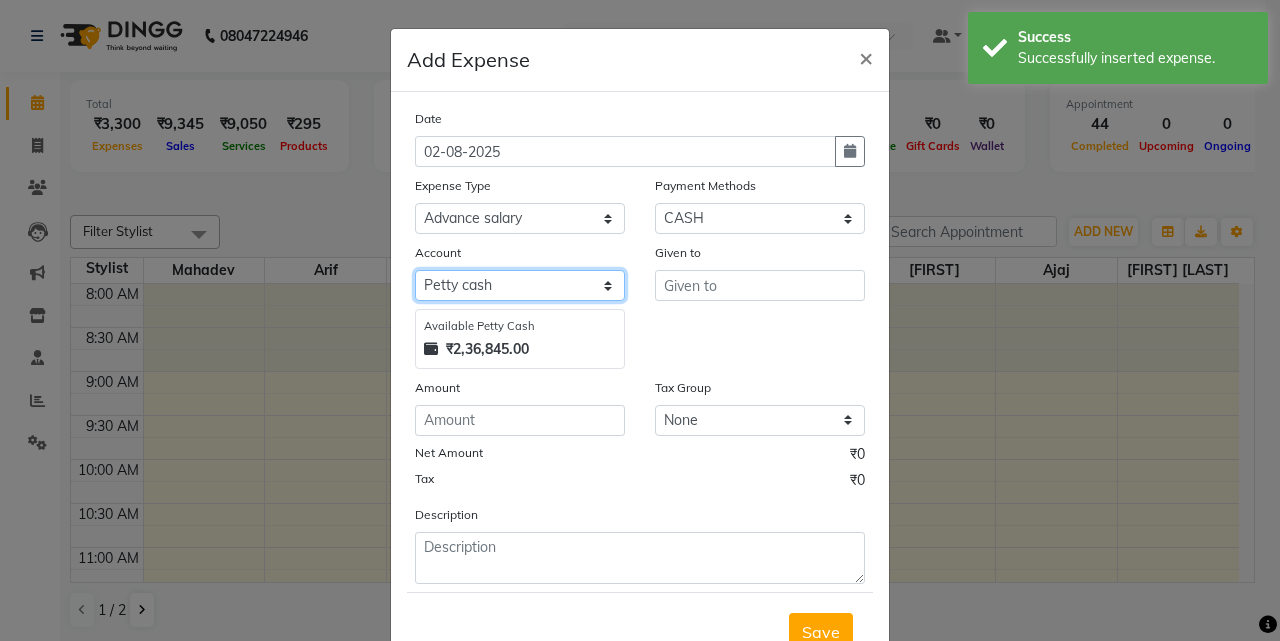 drag, startPoint x: 457, startPoint y: 287, endPoint x: 459, endPoint y: 300, distance: 13.152946 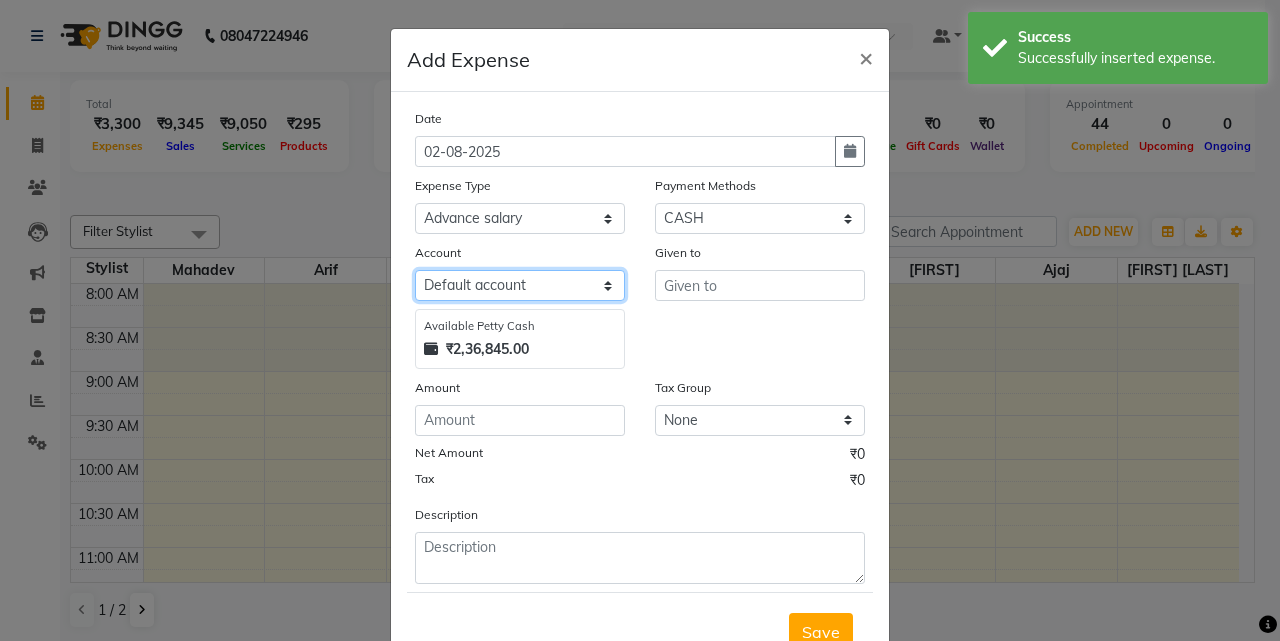 click on "Select Default account Petty cash" 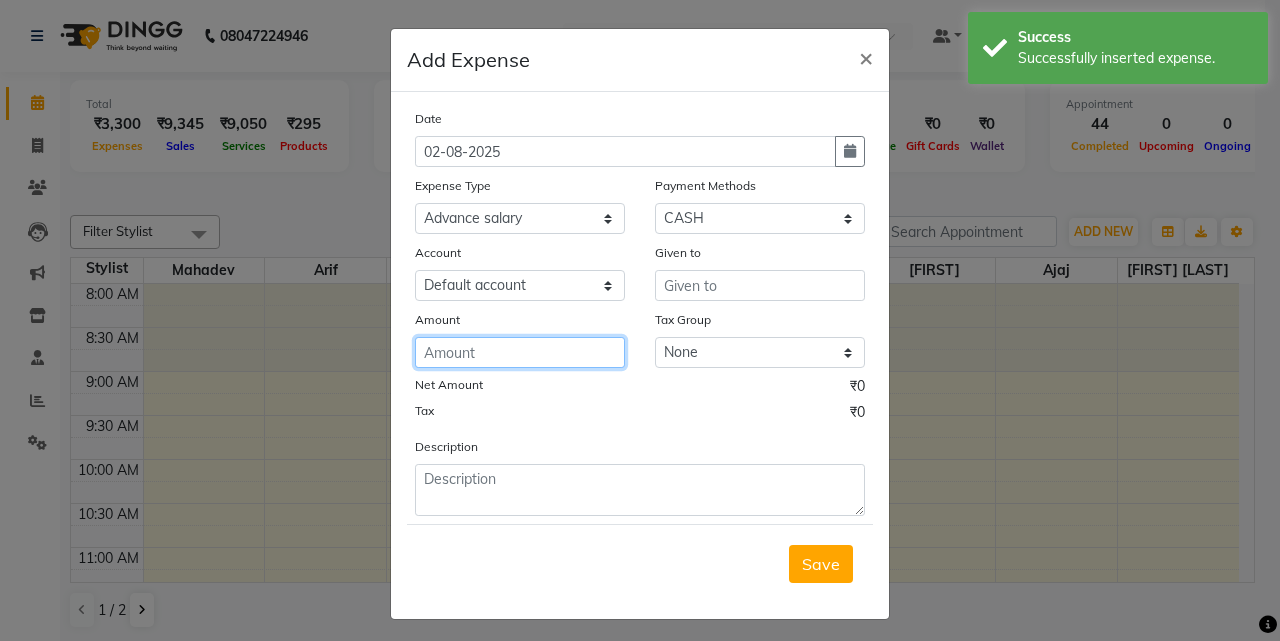 click 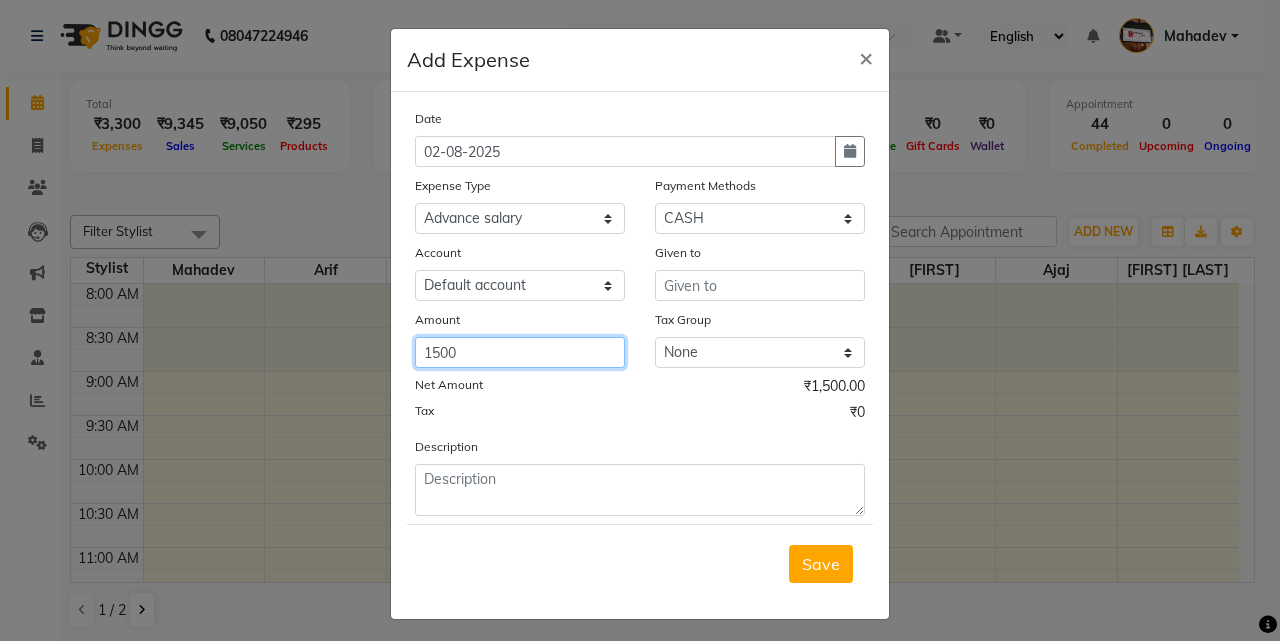 type on "1500" 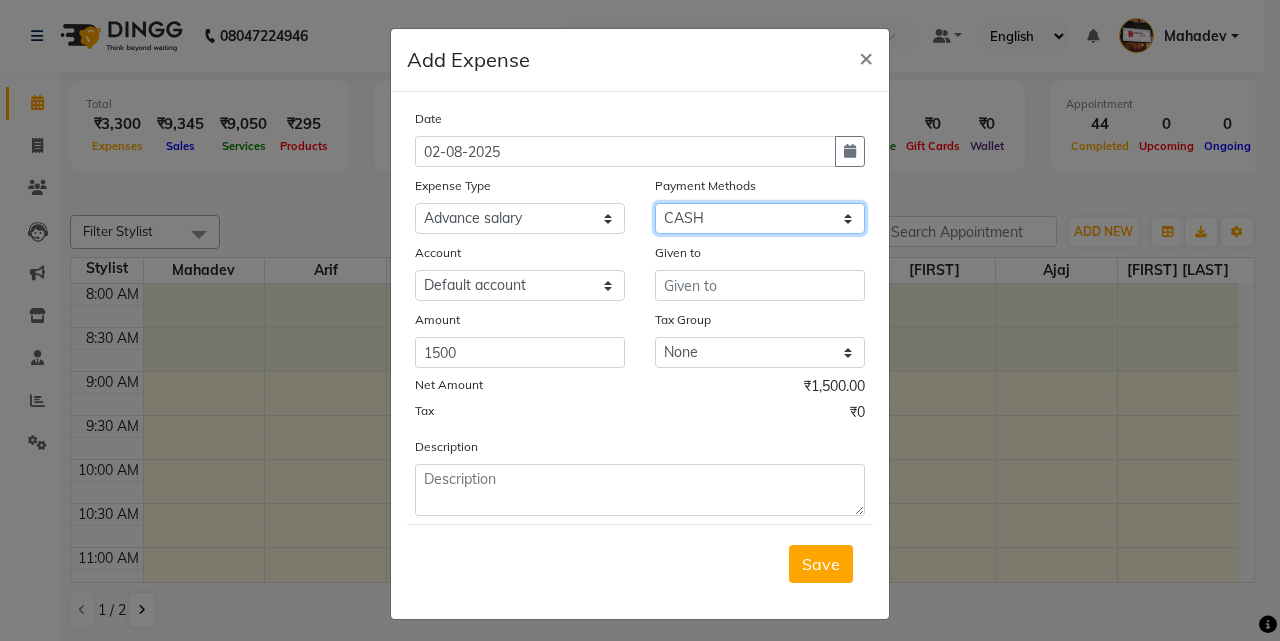 drag, startPoint x: 692, startPoint y: 206, endPoint x: 691, endPoint y: 232, distance: 26.019224 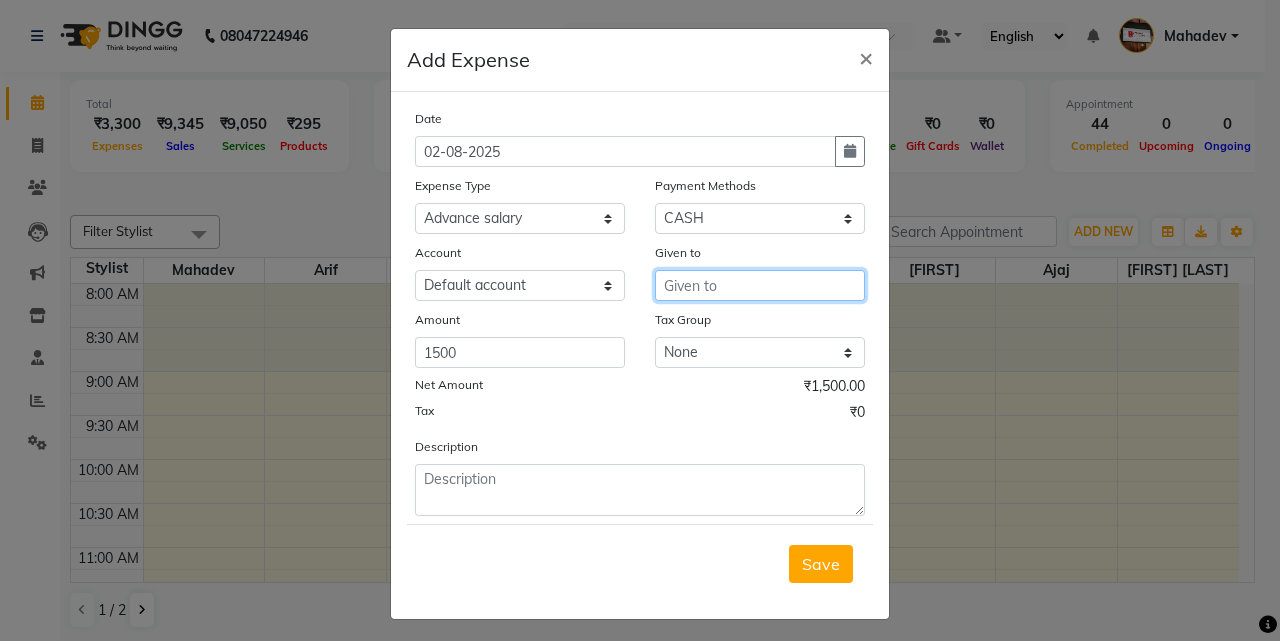 click at bounding box center (760, 285) 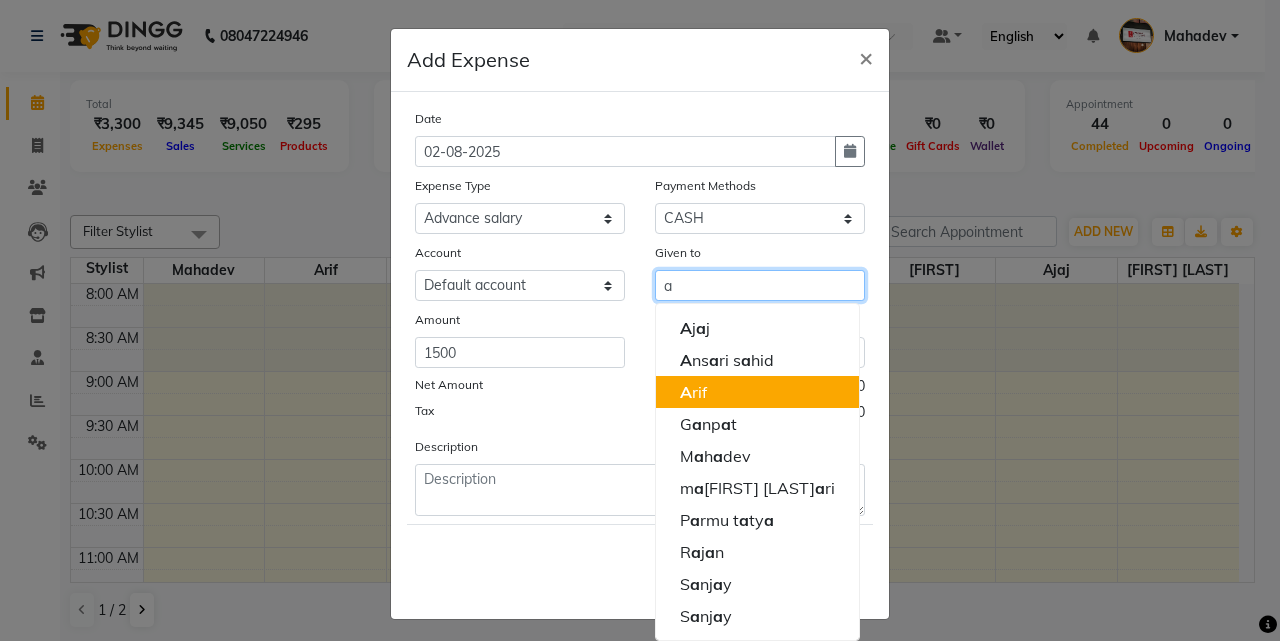 click on "A rif" at bounding box center [693, 392] 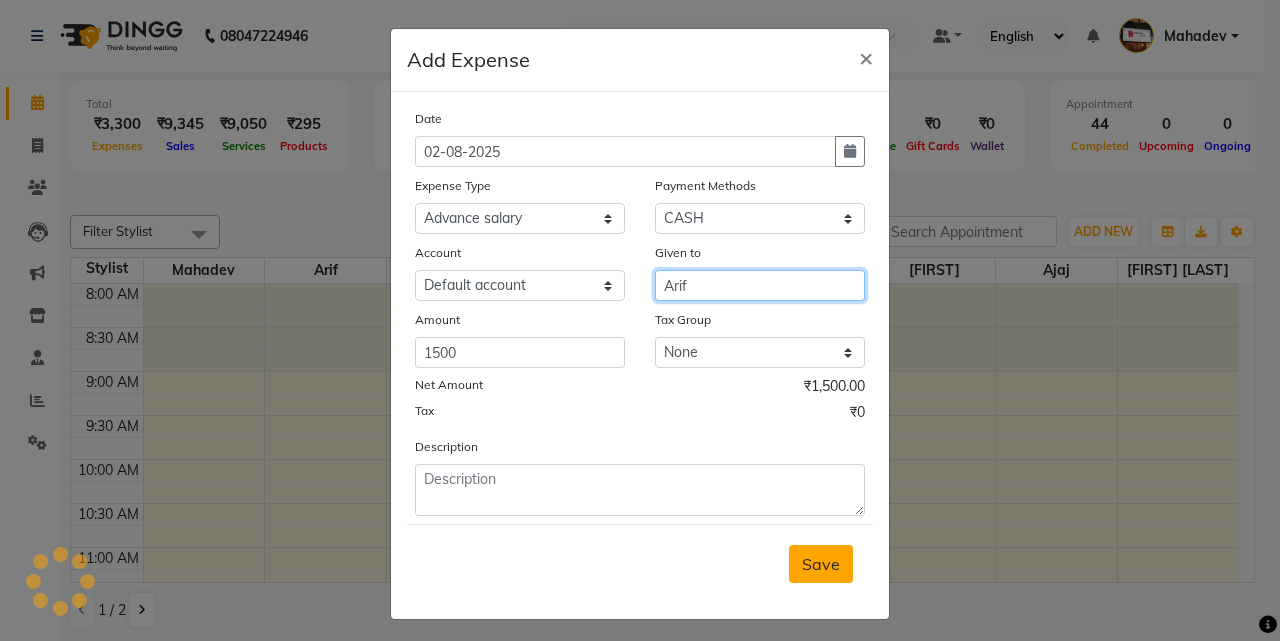 type on "Arif" 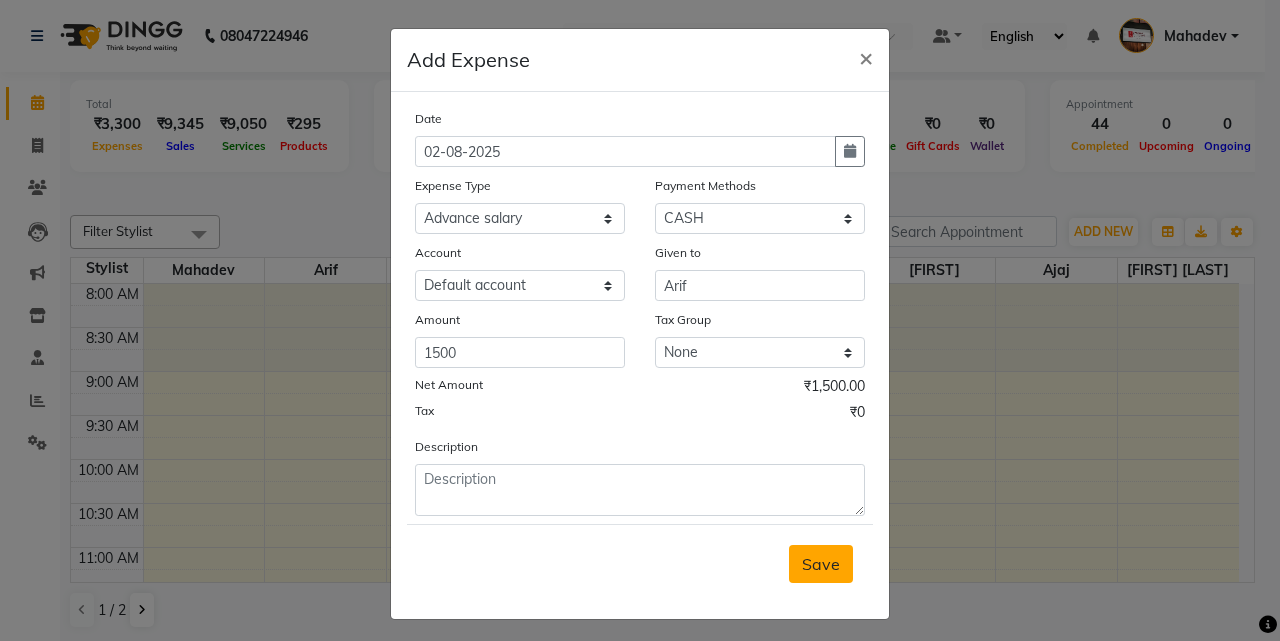 click on "Save" at bounding box center [821, 564] 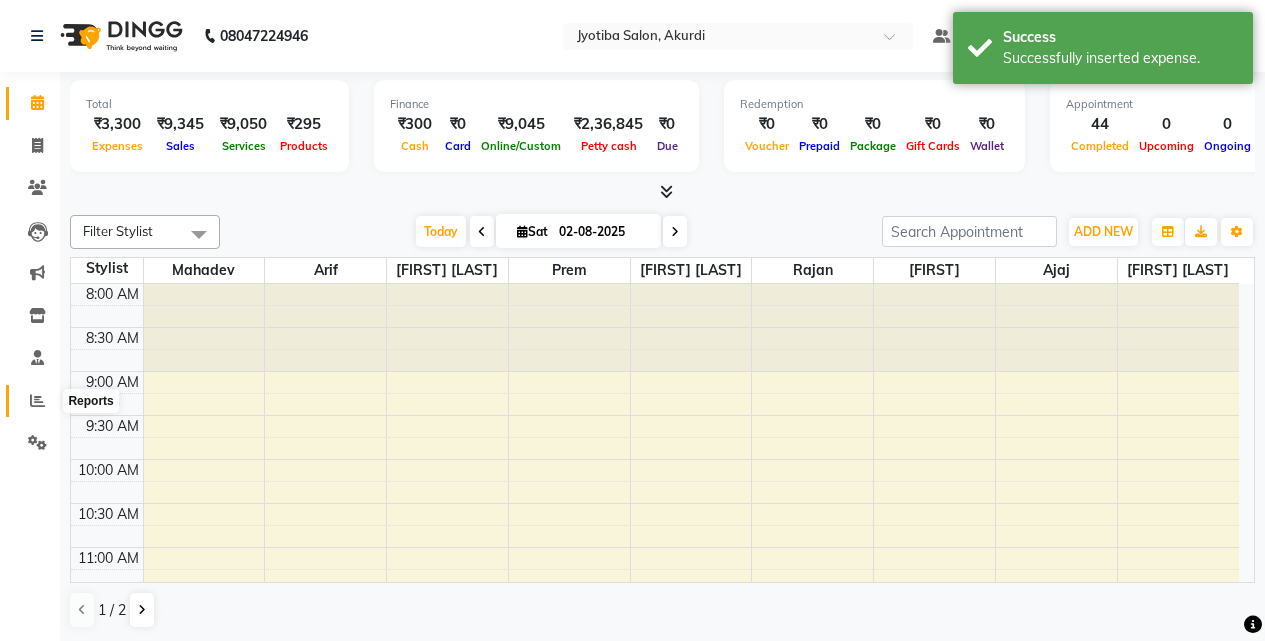 click 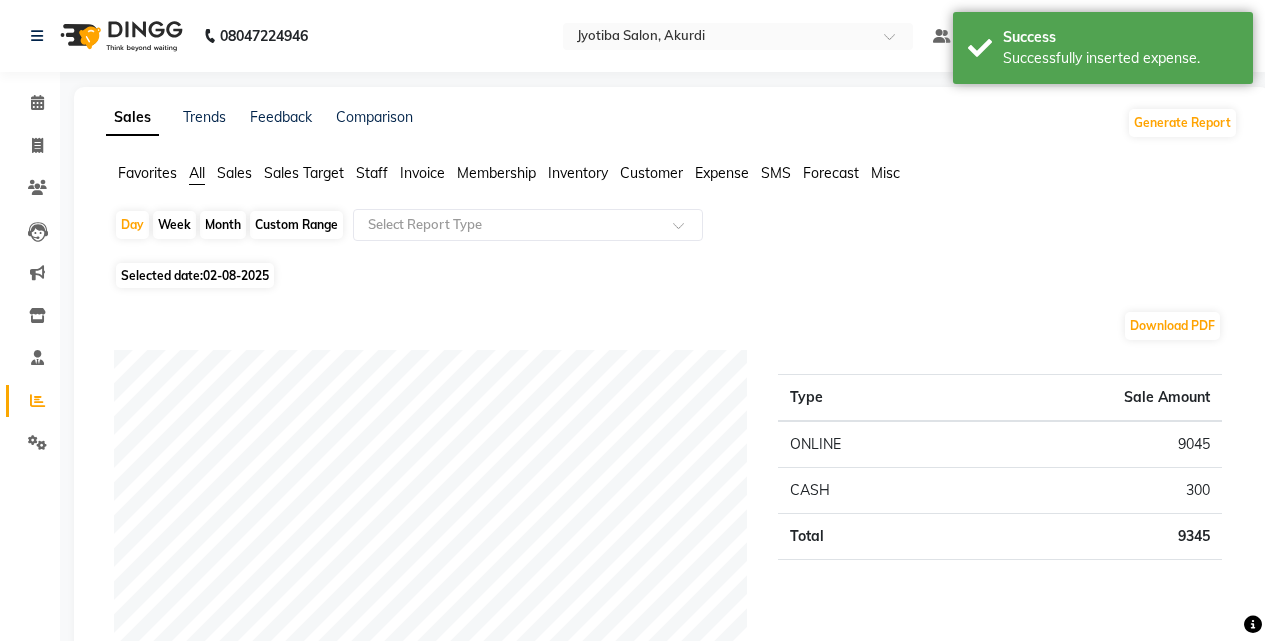 click on "Expense" 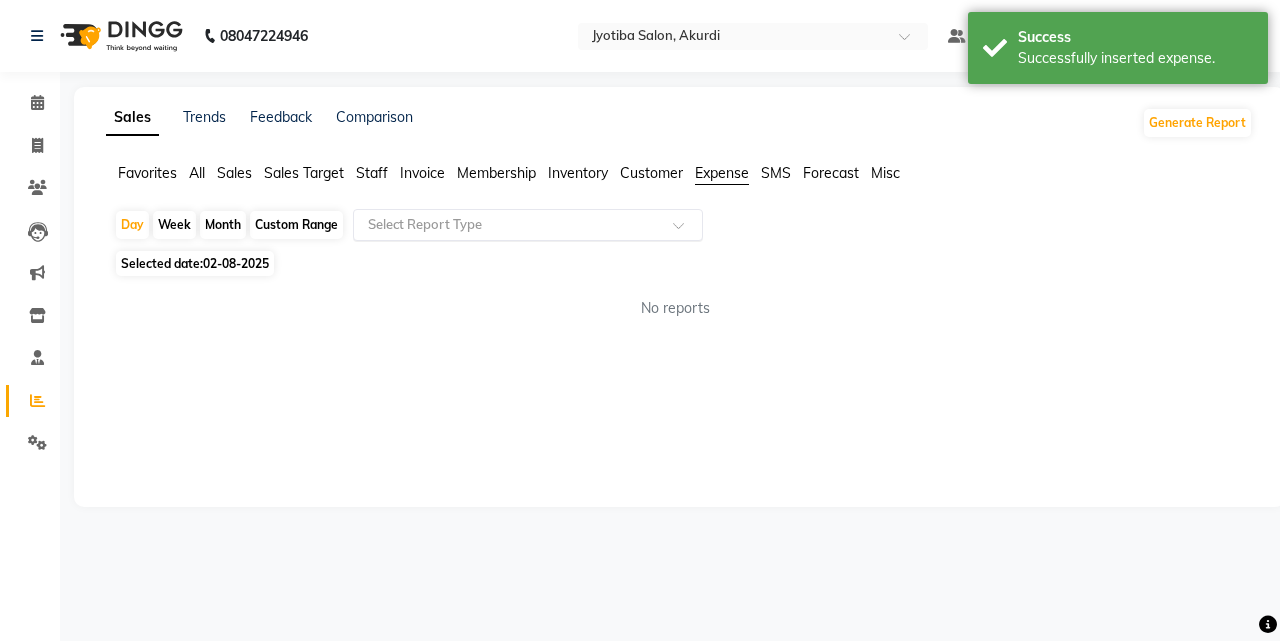 click 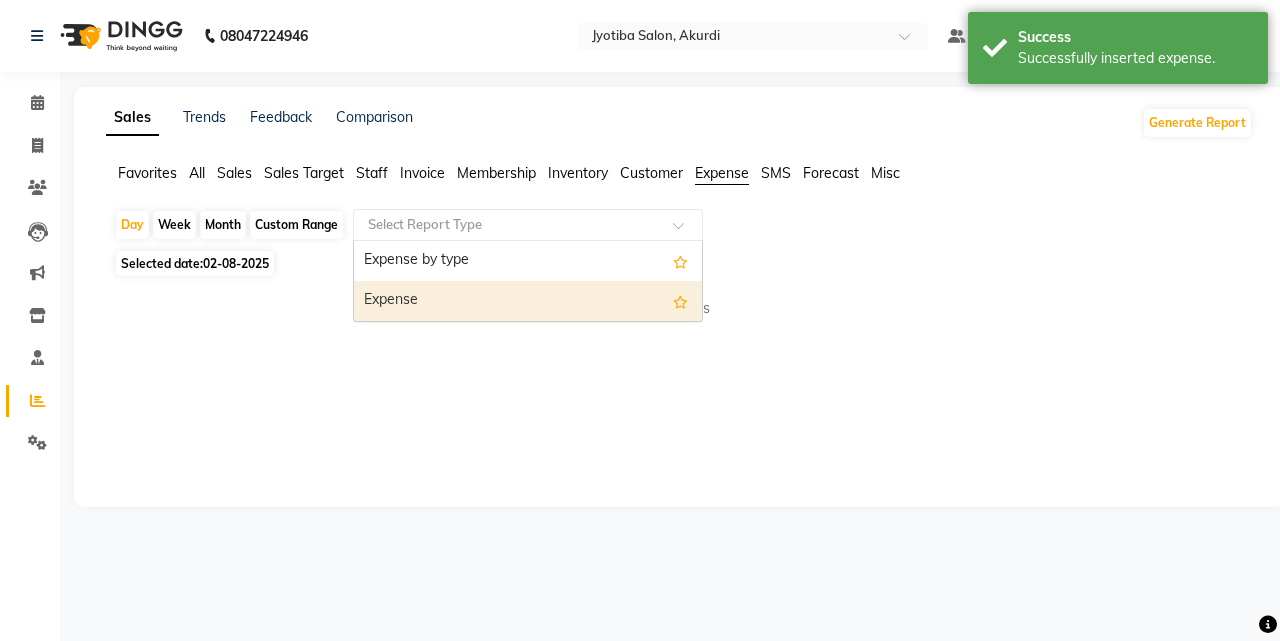 click on "Expense" at bounding box center (528, 301) 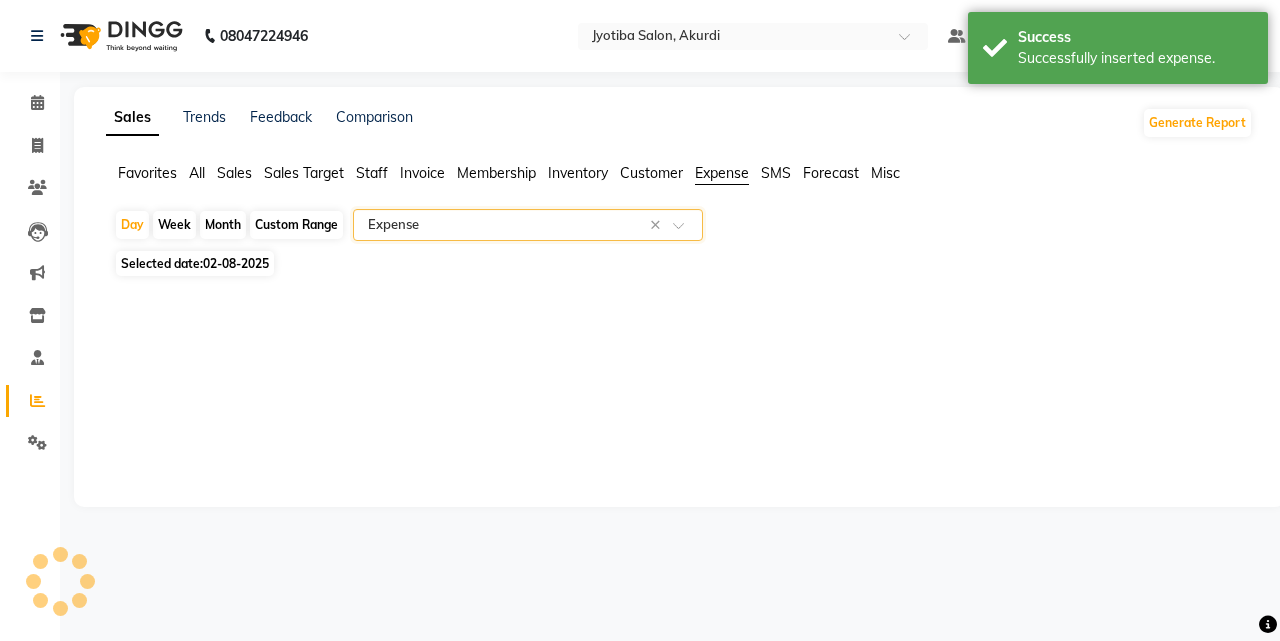 select on "filtered_report" 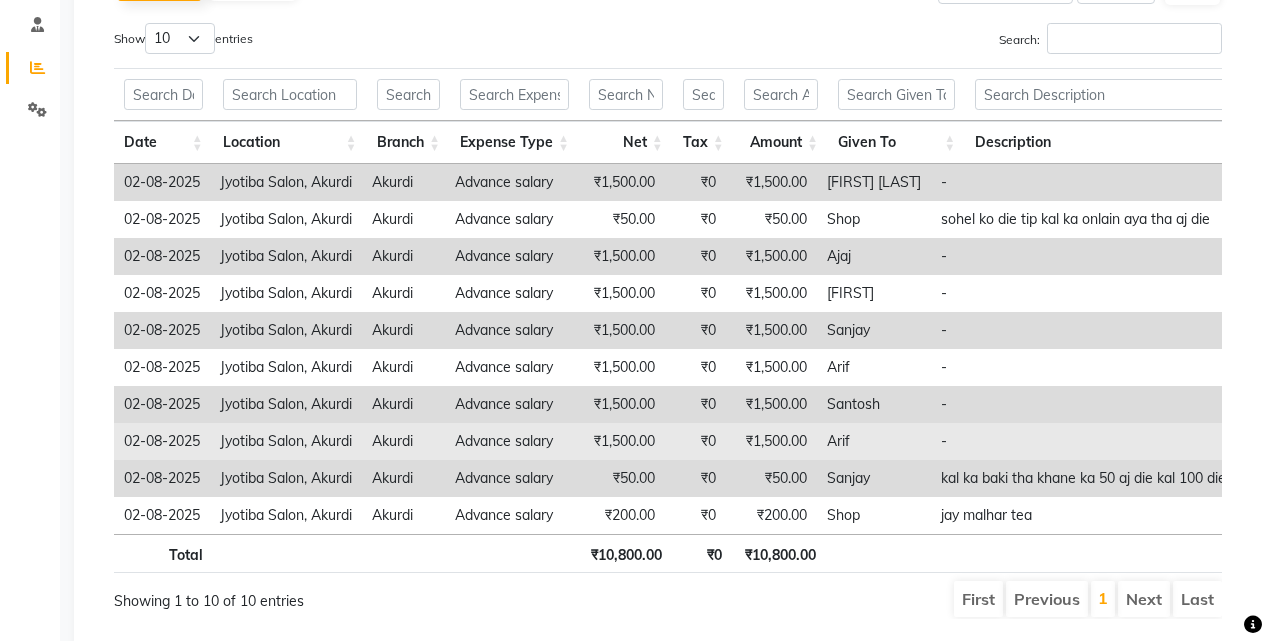 scroll, scrollTop: 0, scrollLeft: 0, axis: both 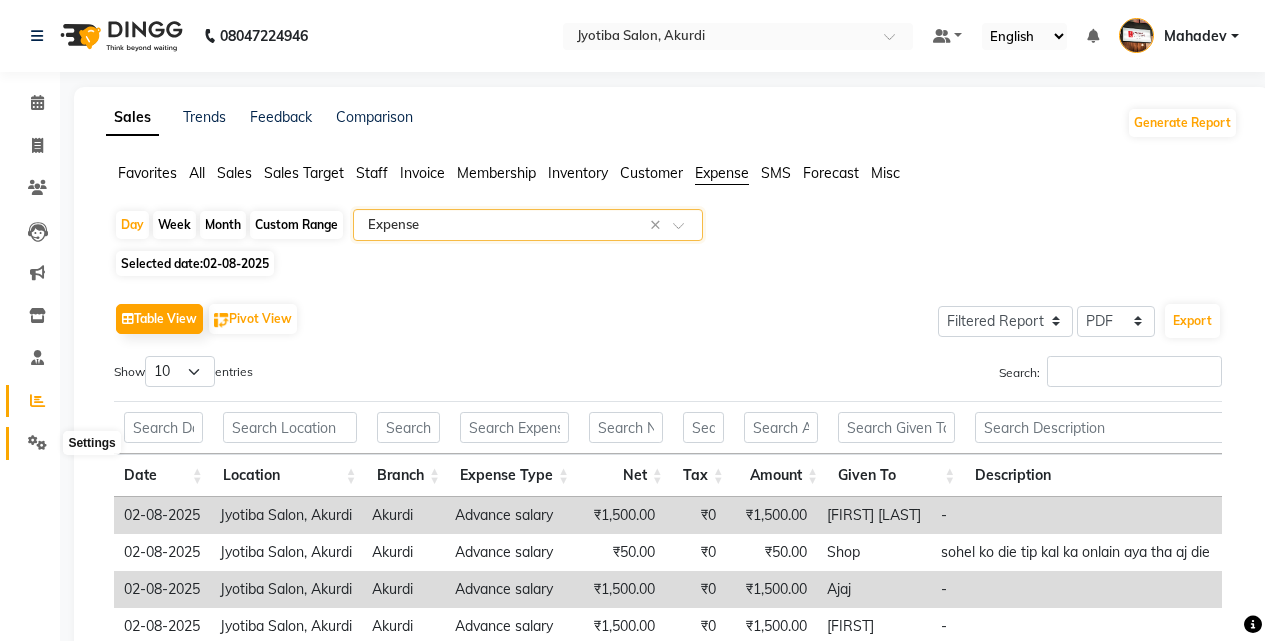 click 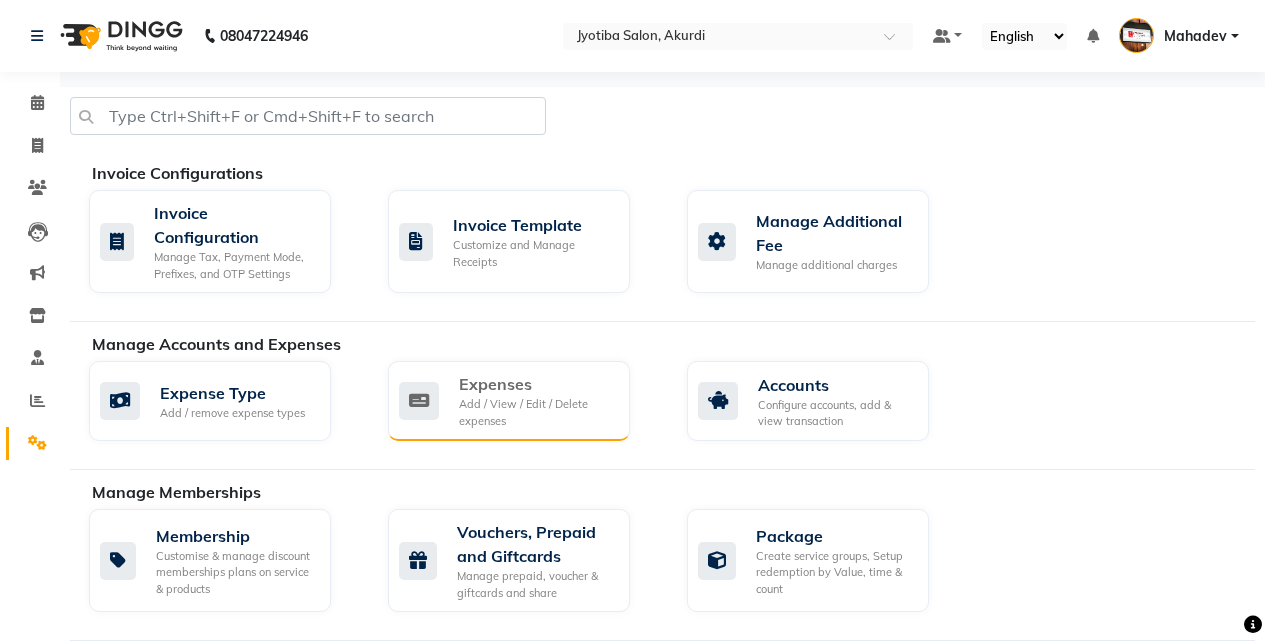 click on "Add / View / Edit / Delete expenses" 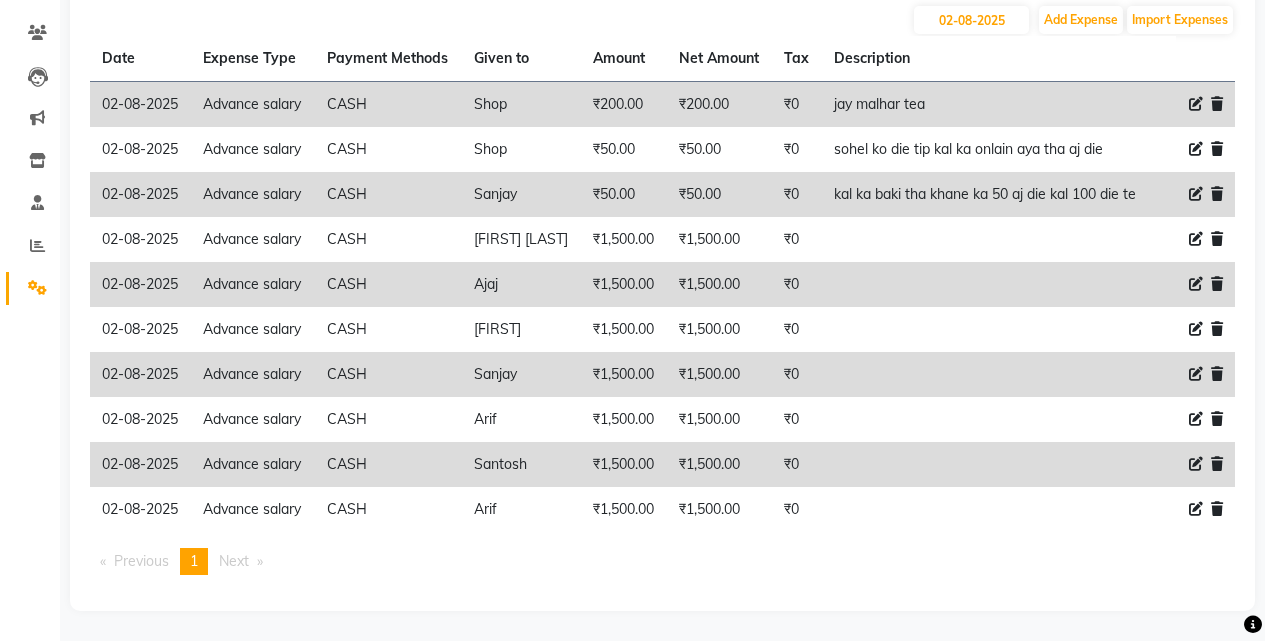 scroll, scrollTop: 333, scrollLeft: 0, axis: vertical 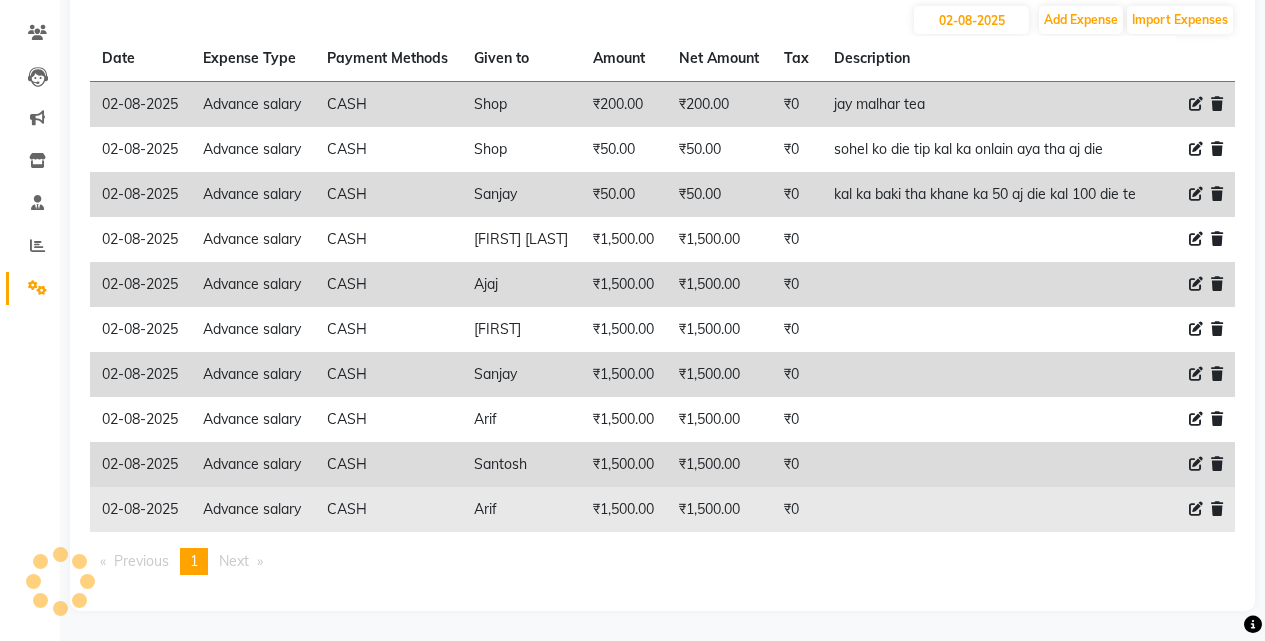 click 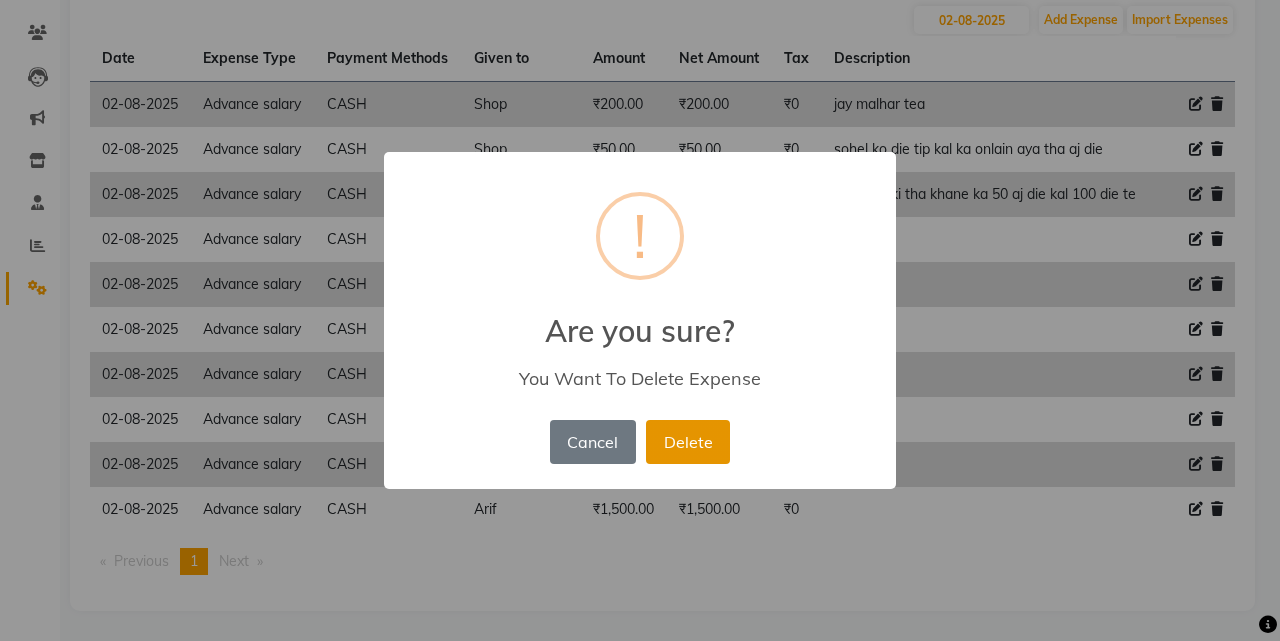 click on "Delete" at bounding box center [688, 442] 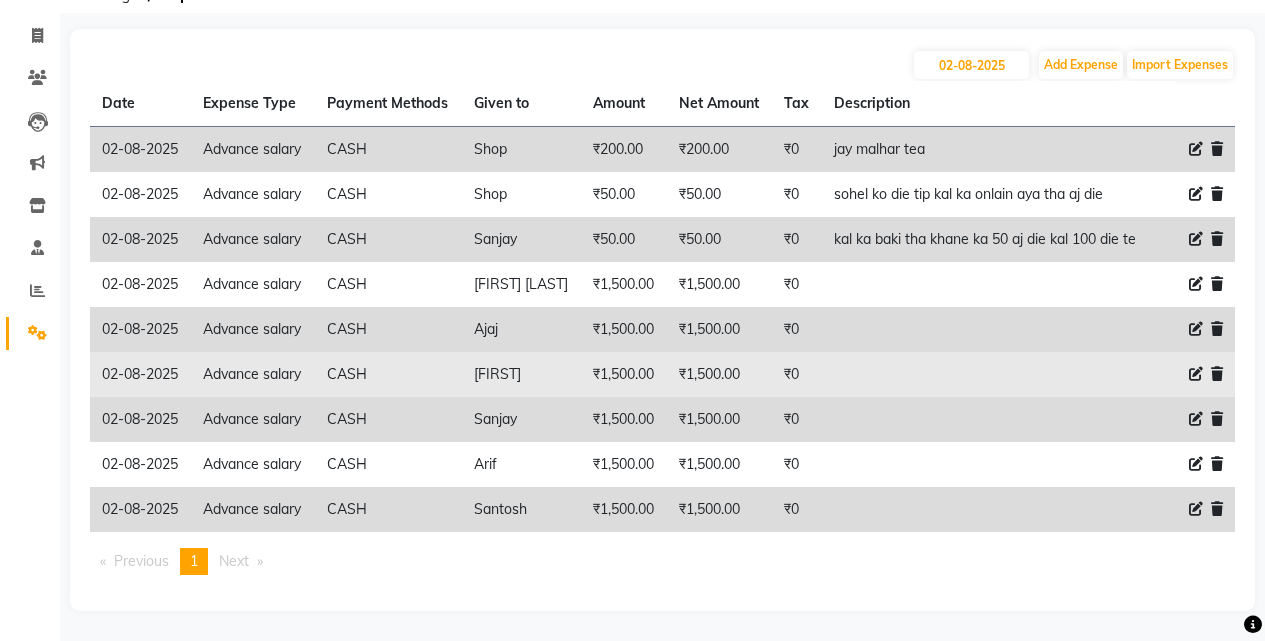 scroll, scrollTop: 0, scrollLeft: 0, axis: both 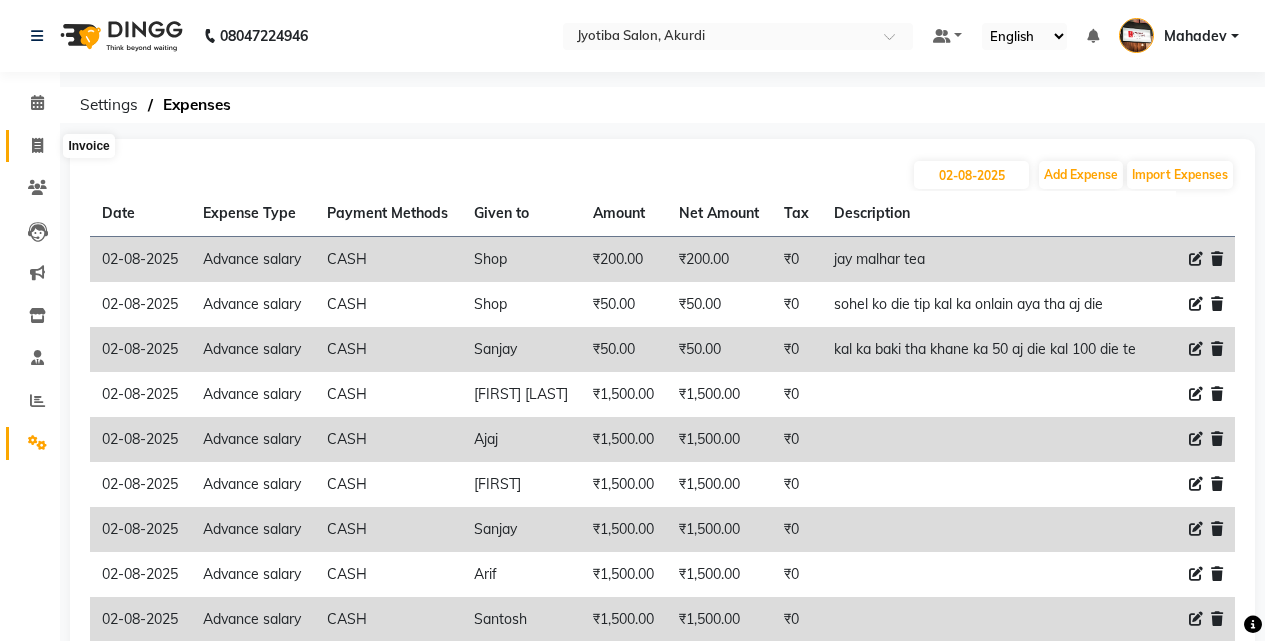 click 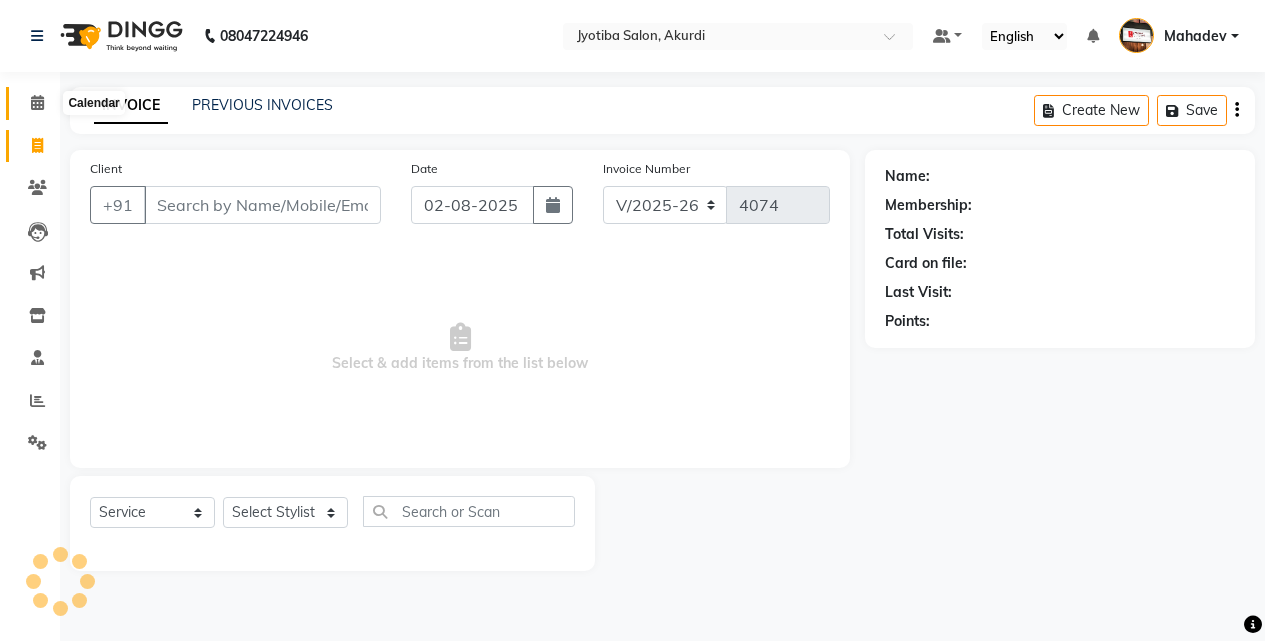 click 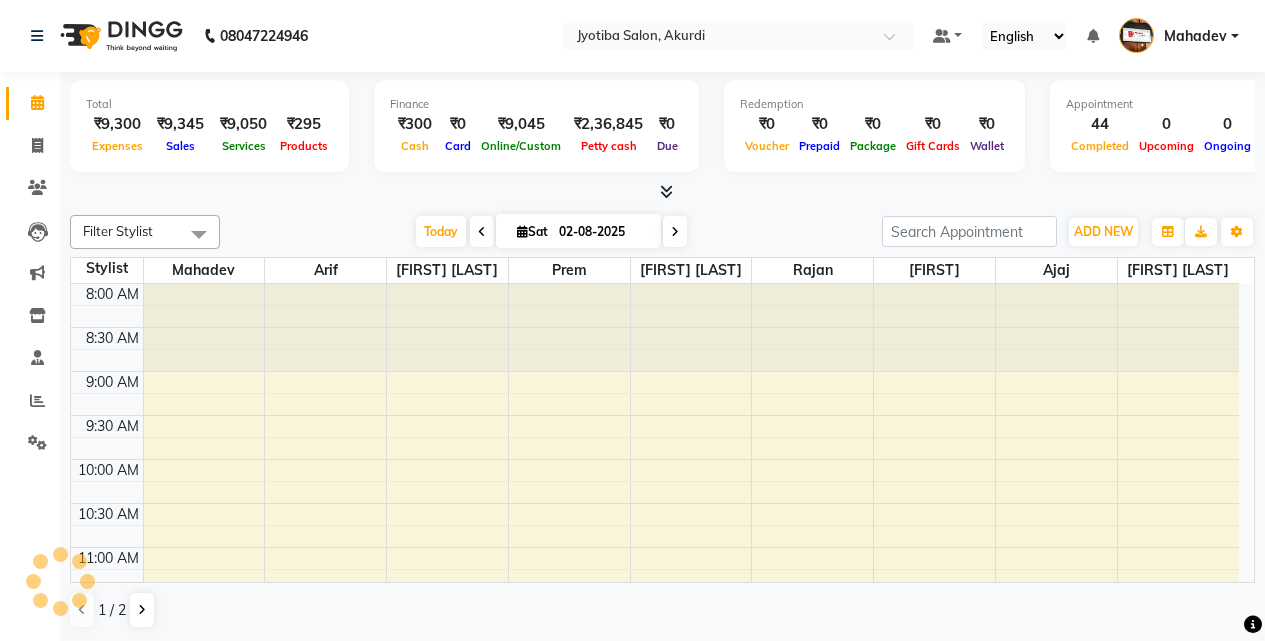 scroll, scrollTop: 0, scrollLeft: 0, axis: both 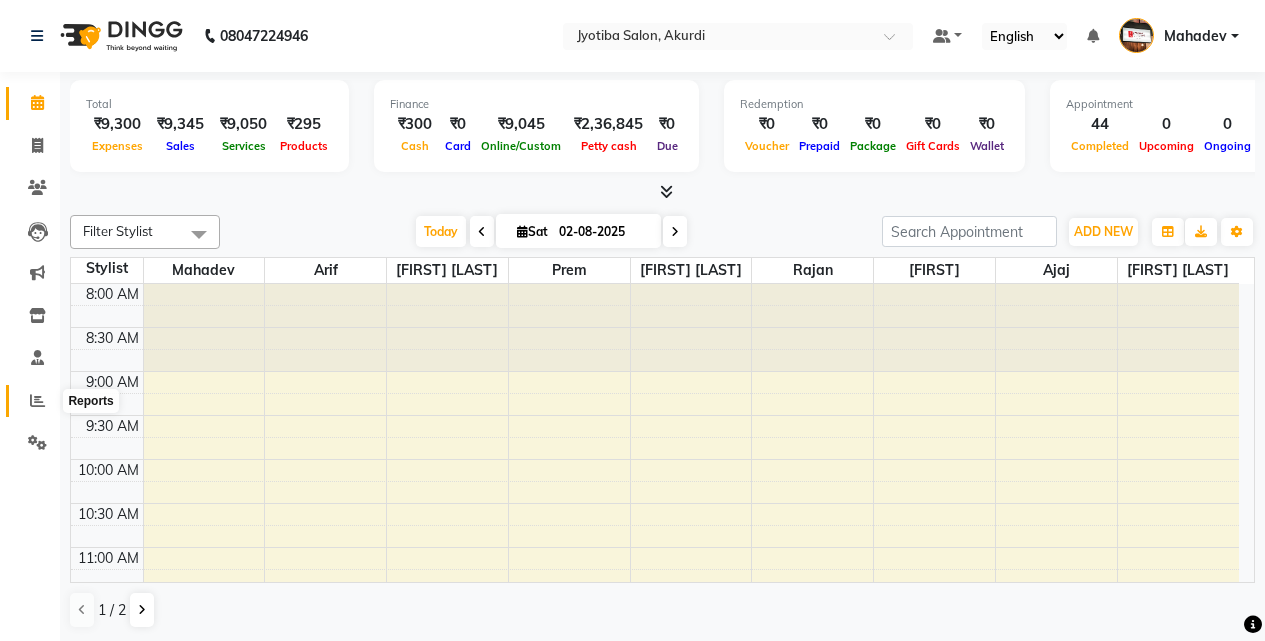 click 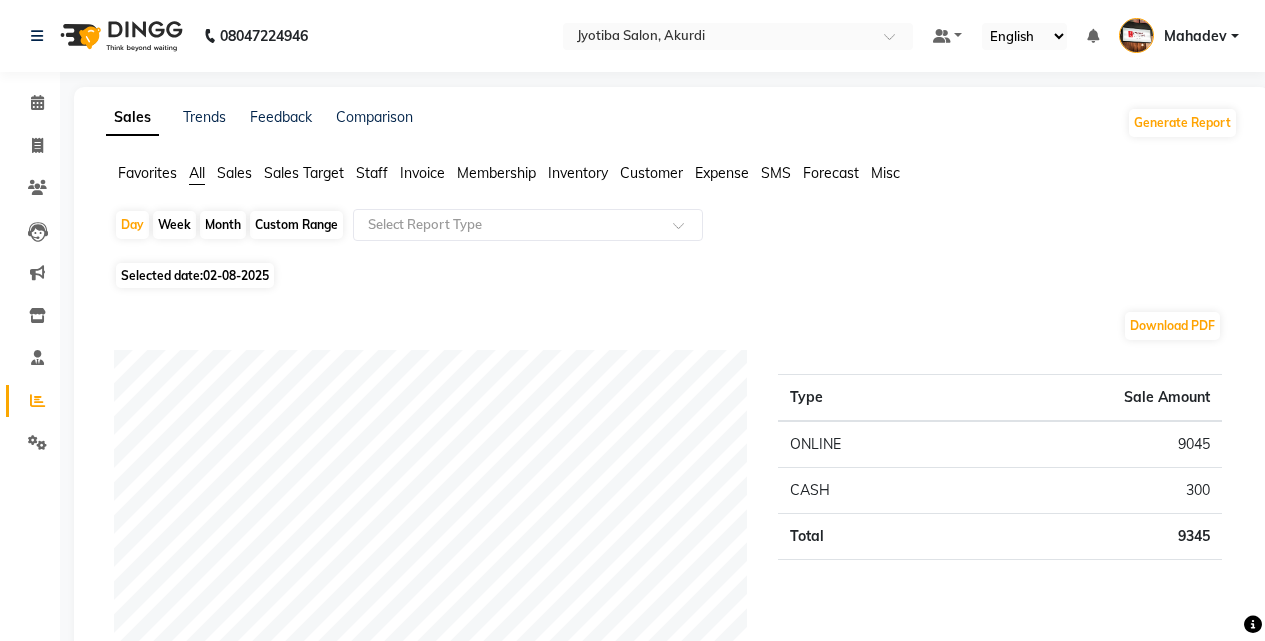click on "Expense" 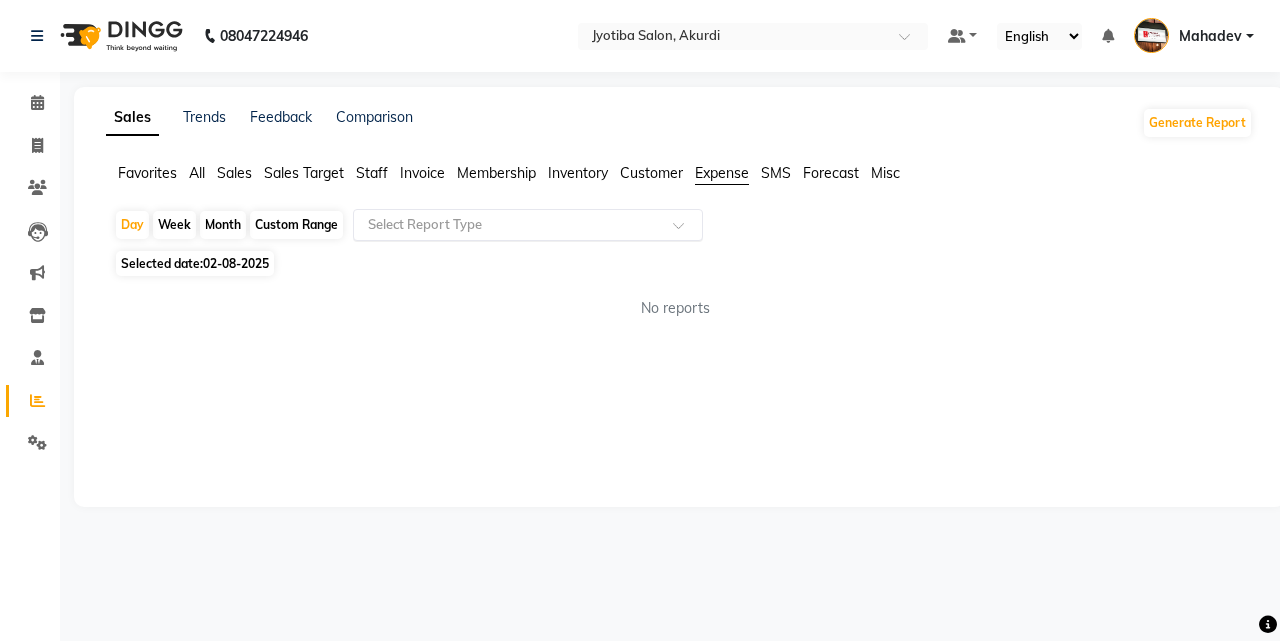click on "Select Report Type" 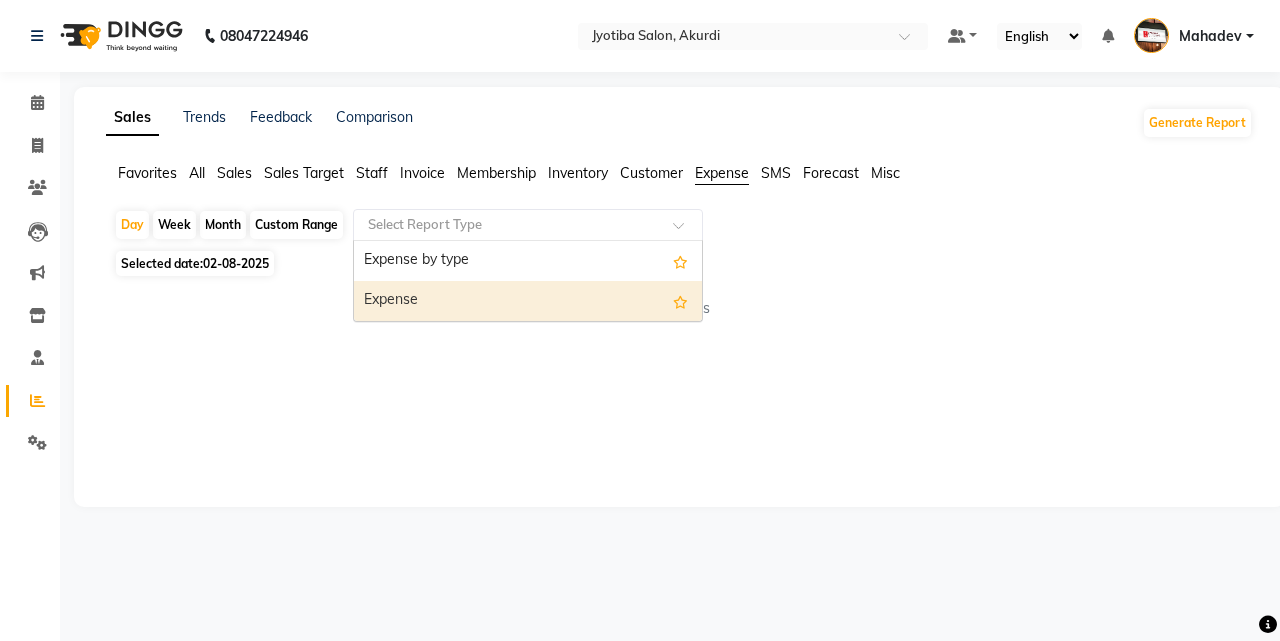 click on "Expense" at bounding box center (528, 301) 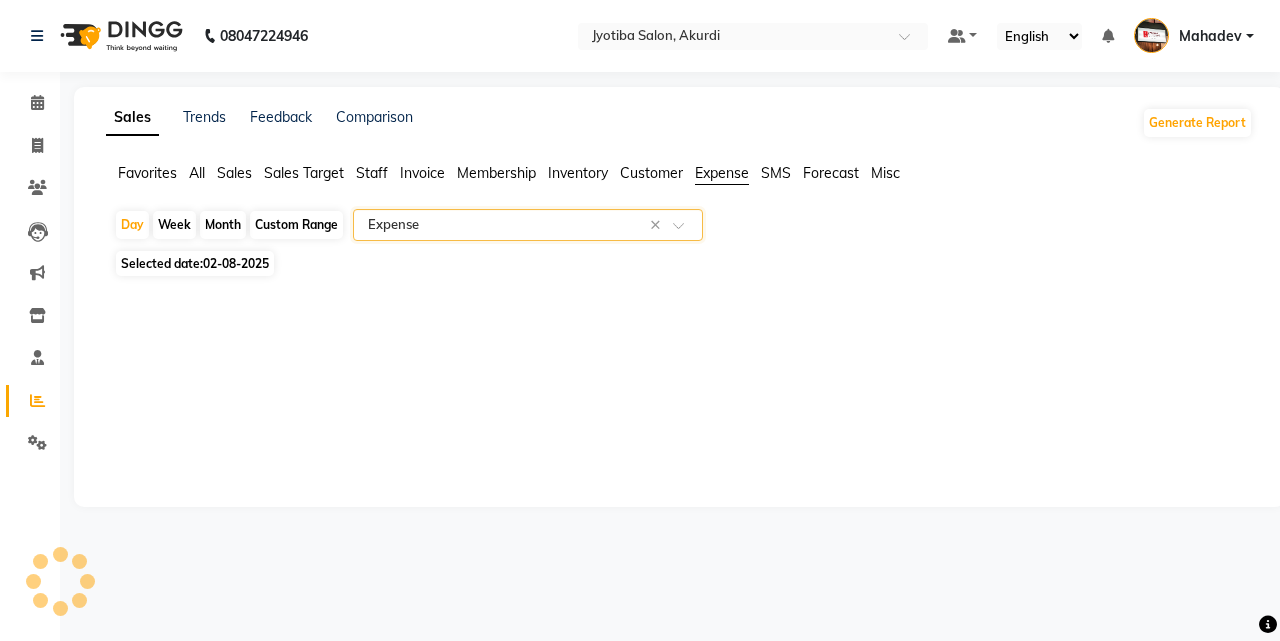 select on "filtered_report" 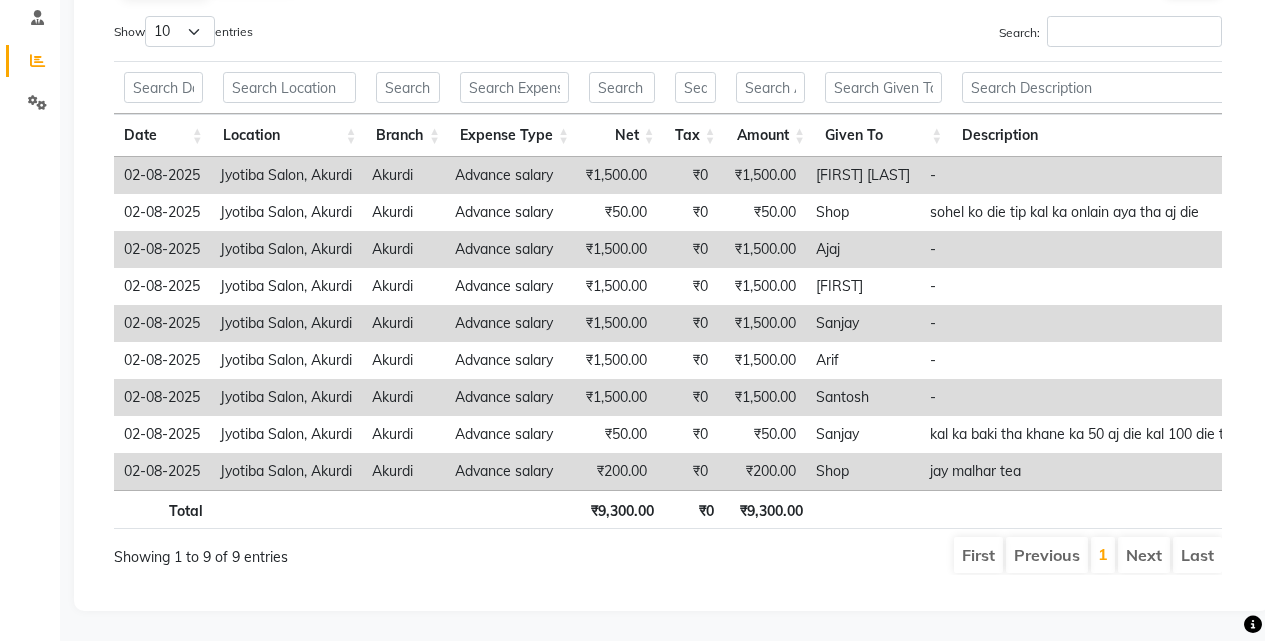 scroll, scrollTop: 0, scrollLeft: 0, axis: both 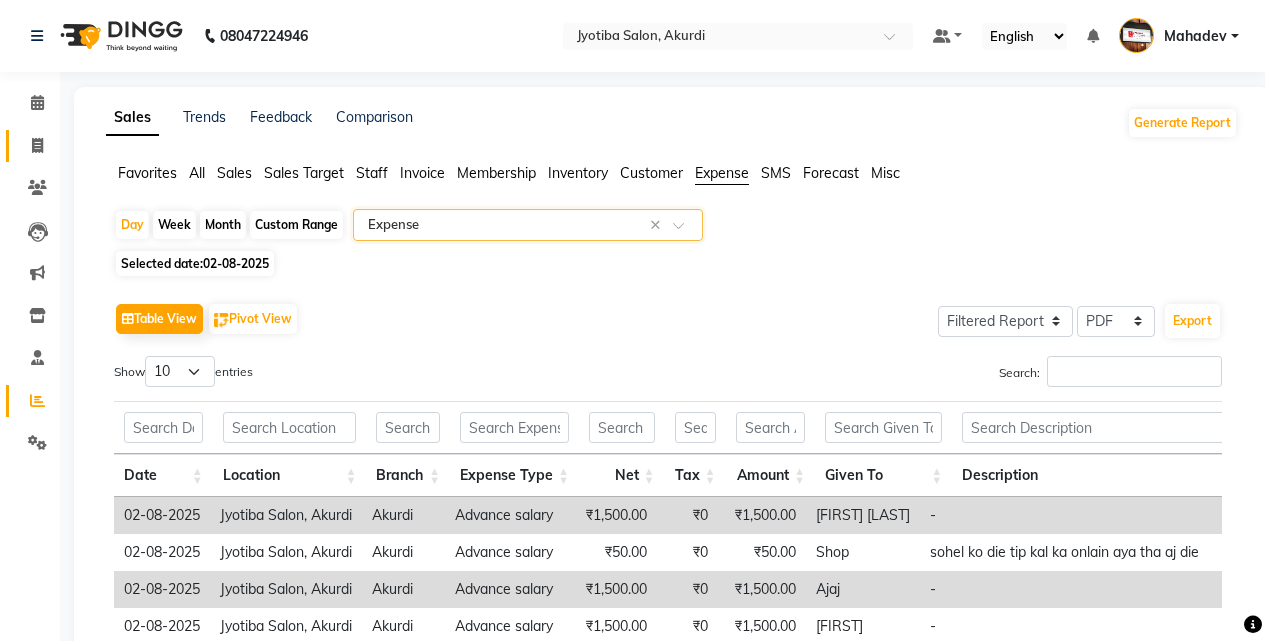 click 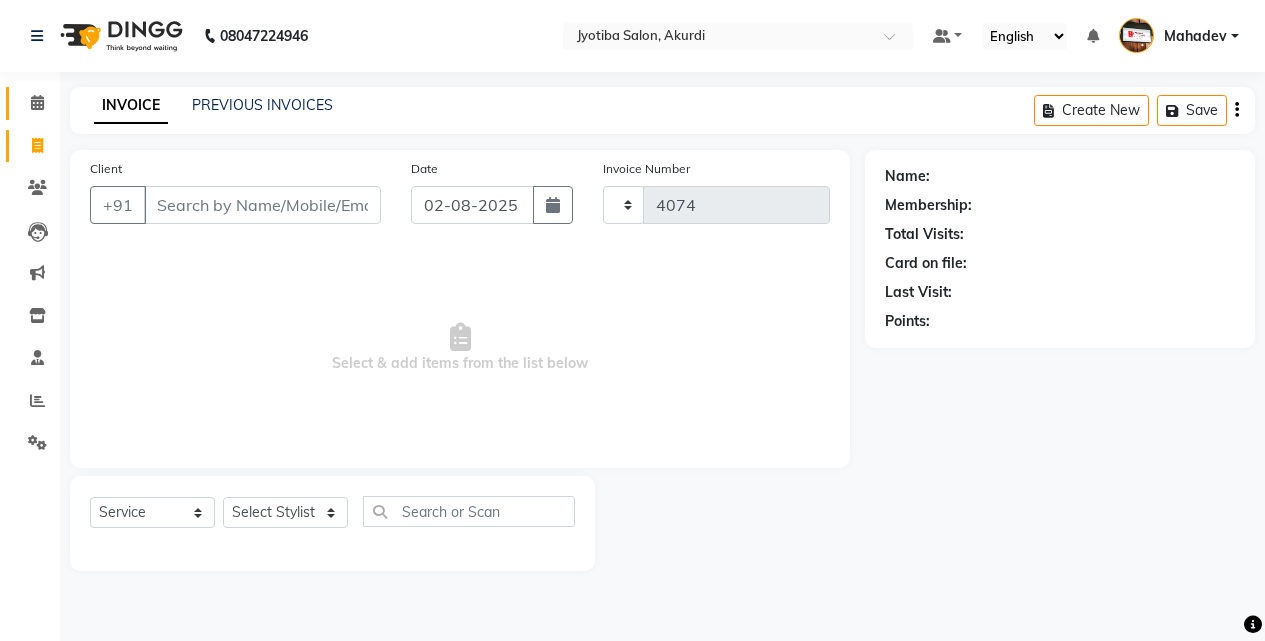 drag, startPoint x: 37, startPoint y: 109, endPoint x: 37, endPoint y: 98, distance: 11 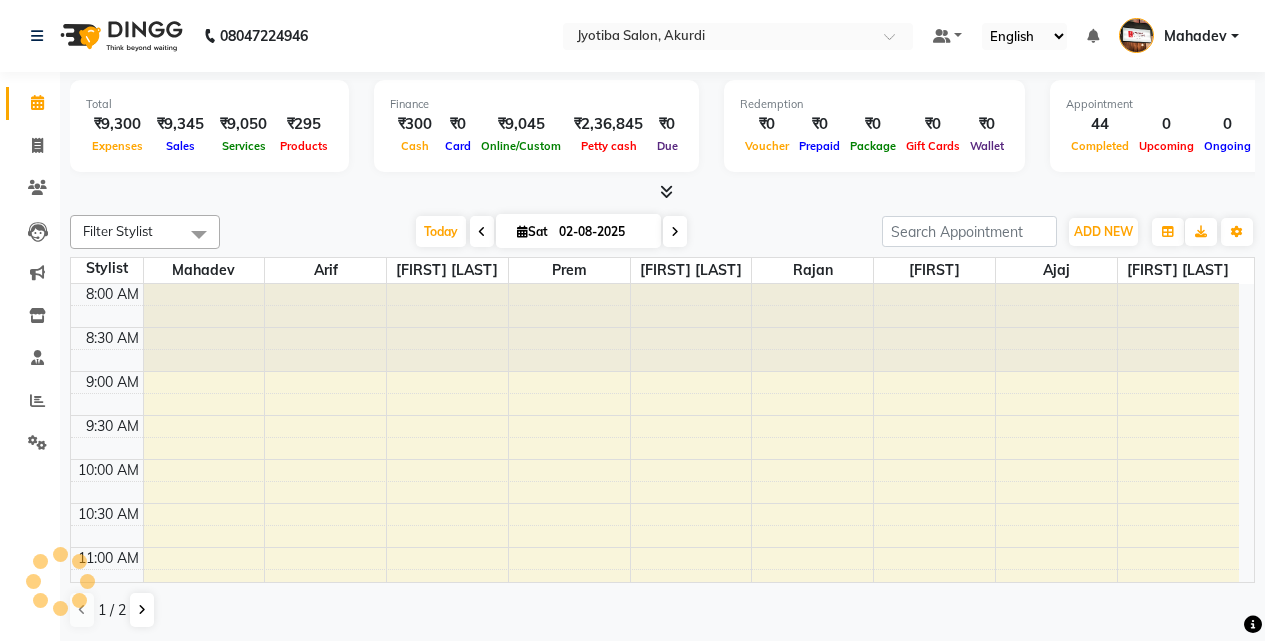 scroll, scrollTop: 0, scrollLeft: 0, axis: both 